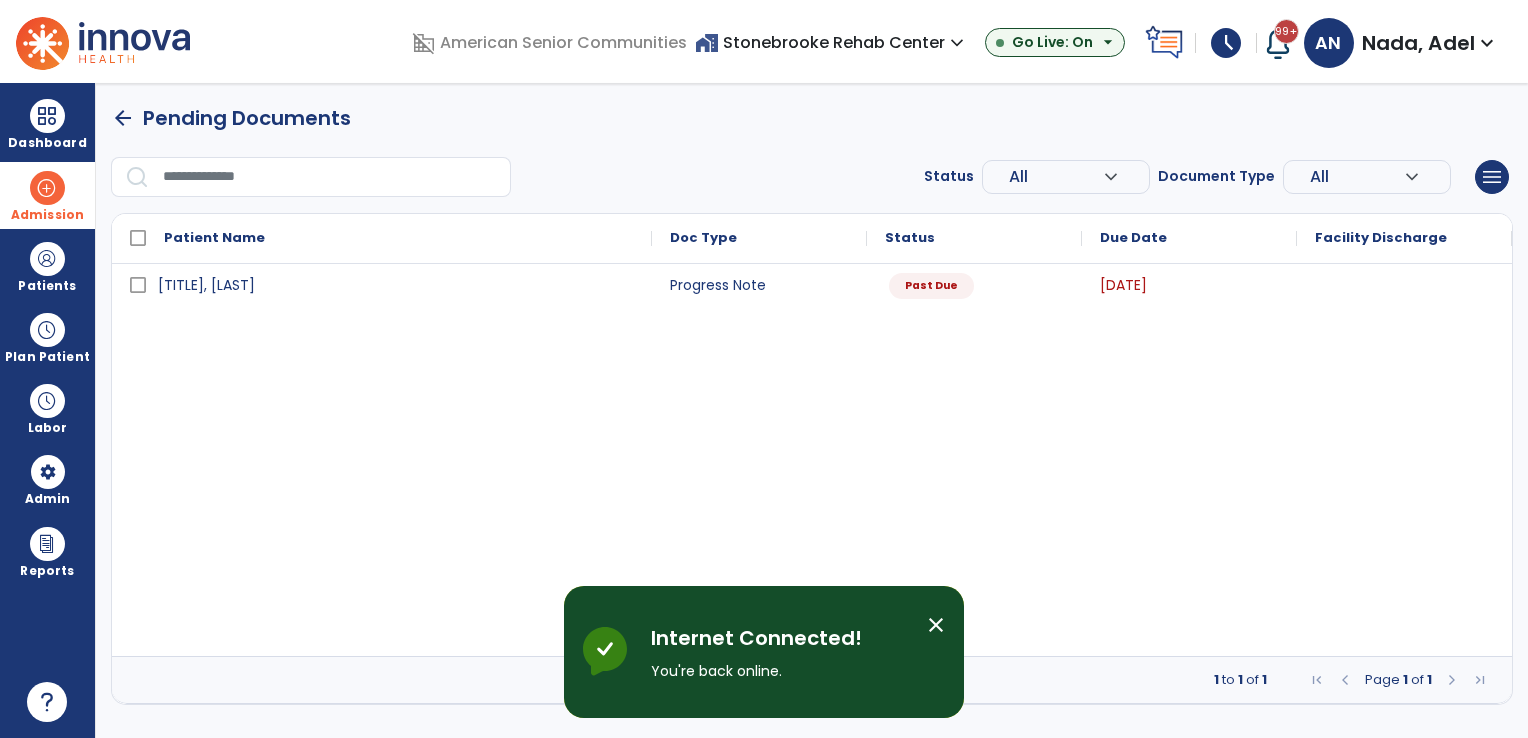 scroll, scrollTop: 0, scrollLeft: 0, axis: both 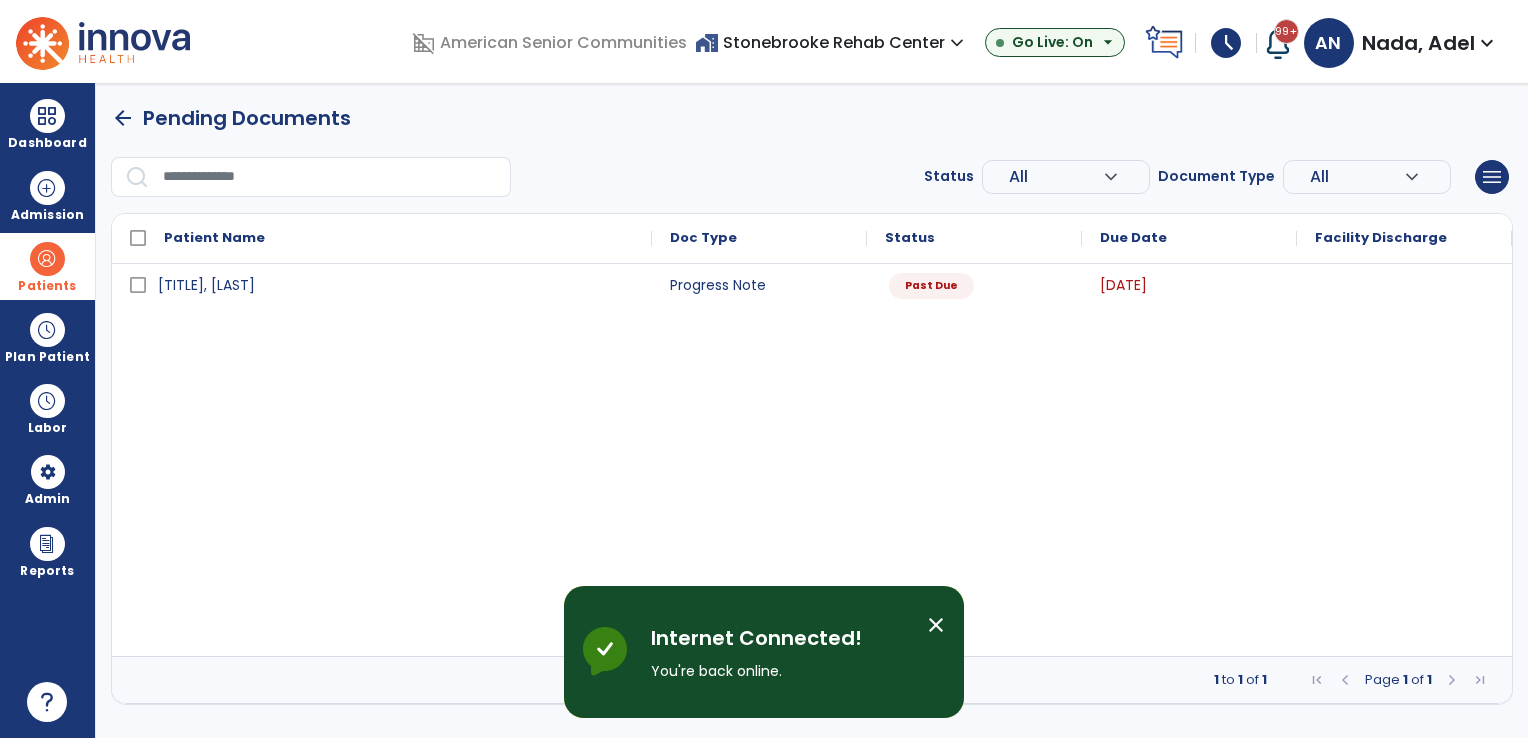 click on "Patients" at bounding box center [47, 286] 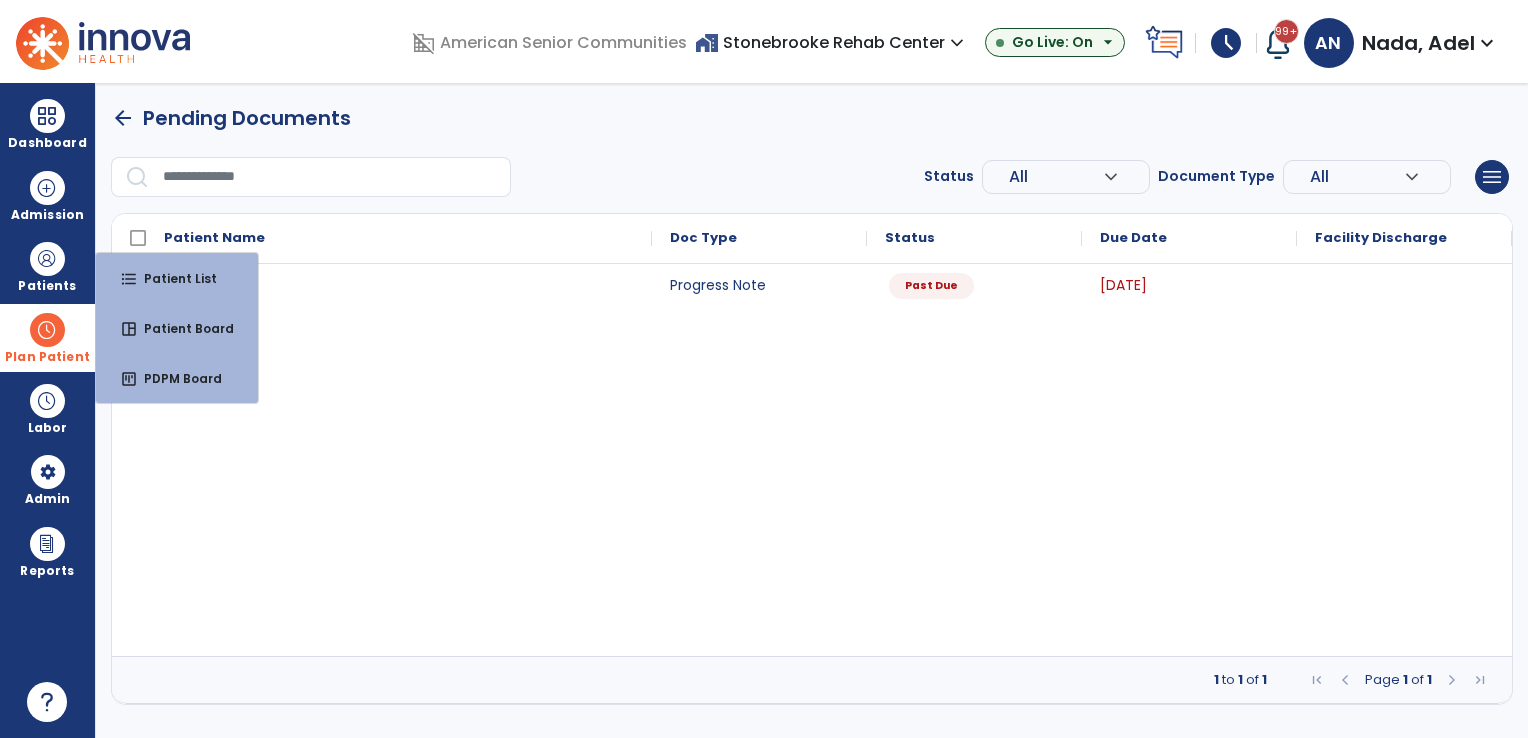click on "Plan Patient" at bounding box center (47, 266) 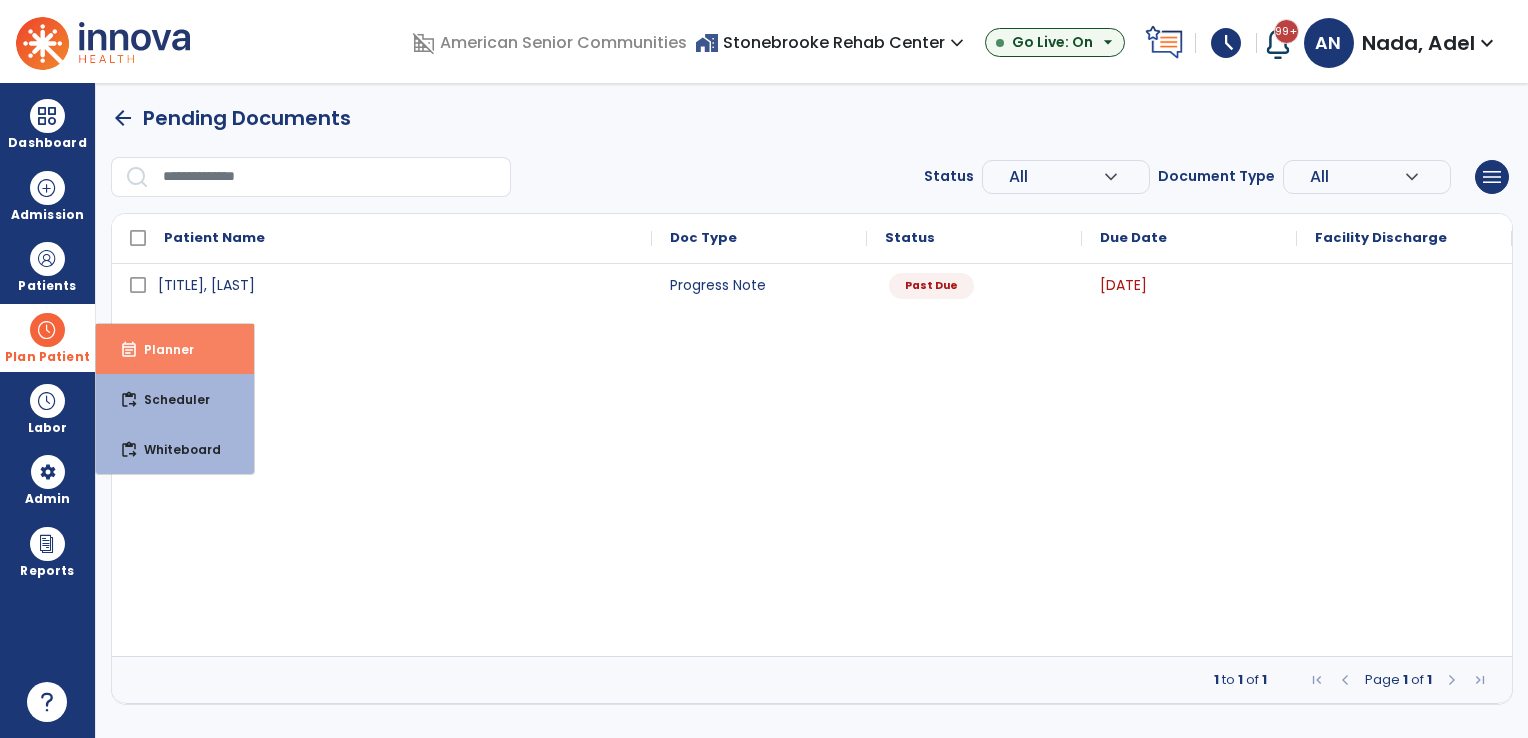 click on "Planner" at bounding box center [161, 349] 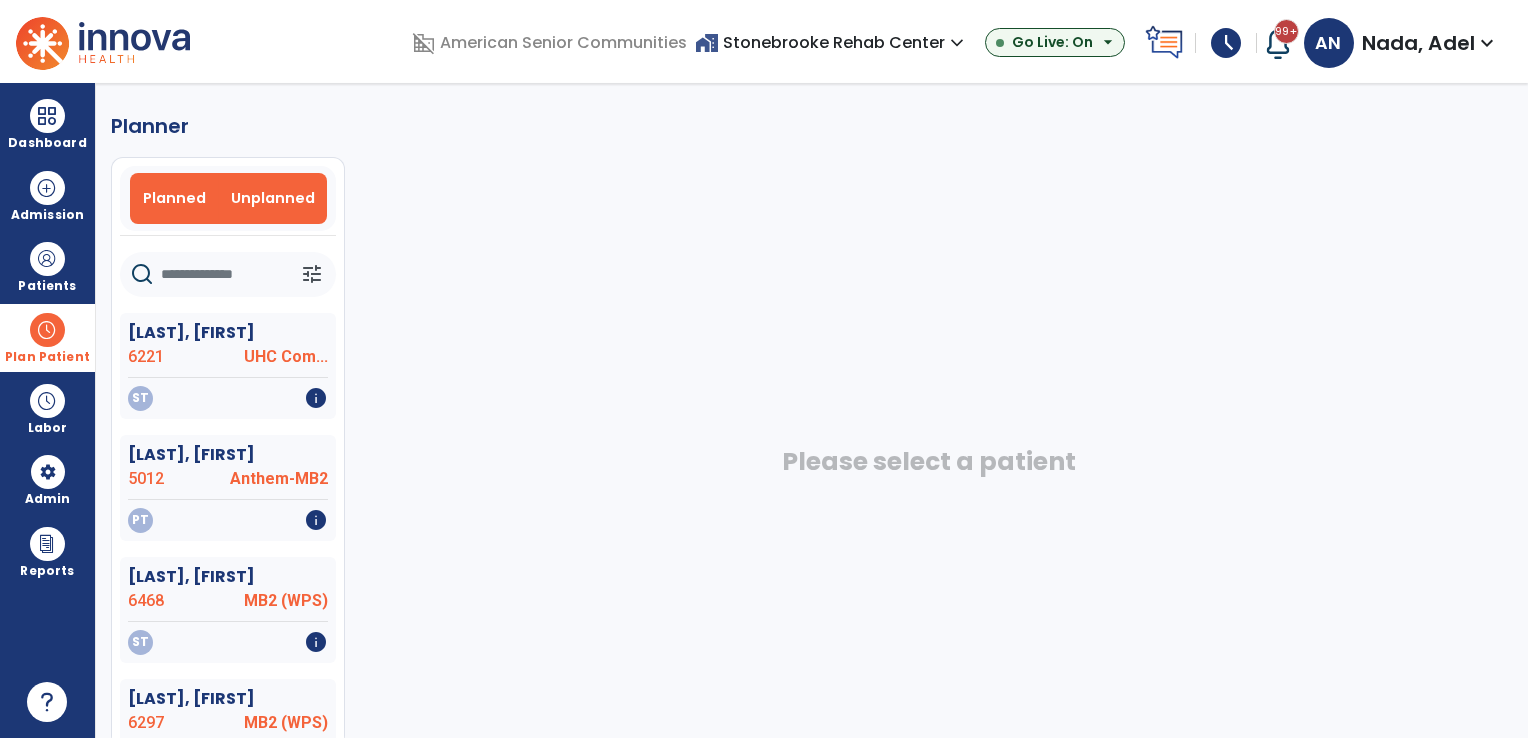 click on "Planned" at bounding box center [174, 198] 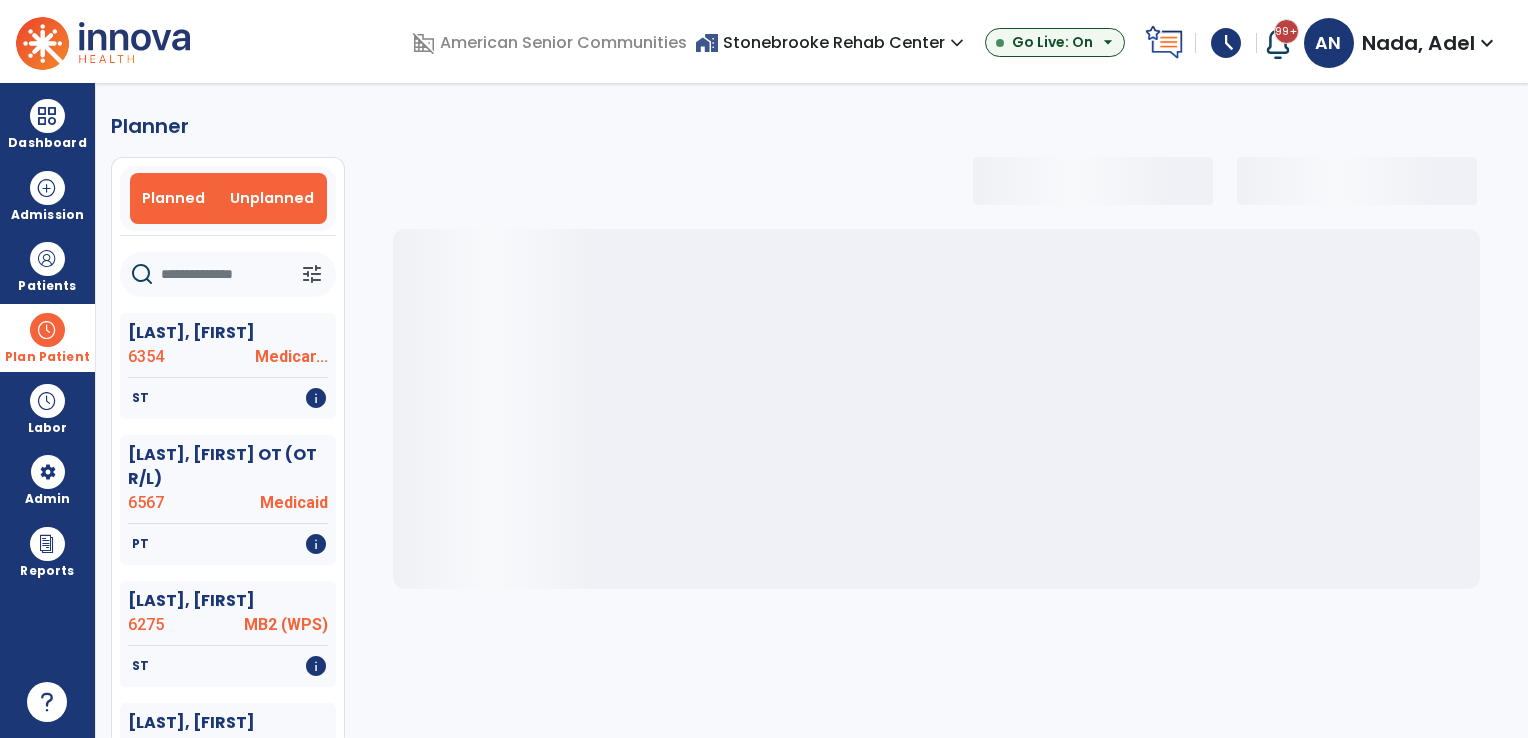 click on "Unplanned" at bounding box center (272, 198) 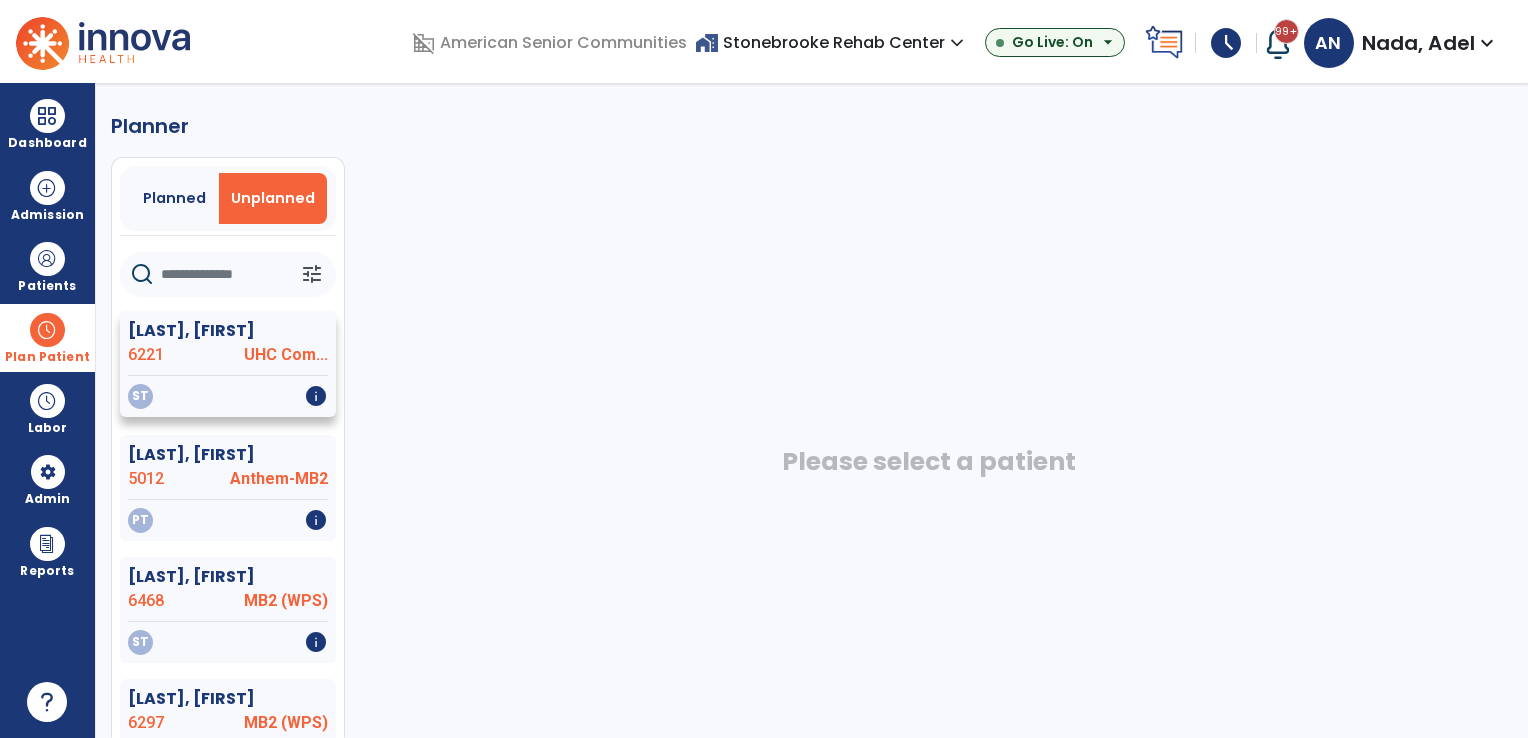 click on "UHC Com..." 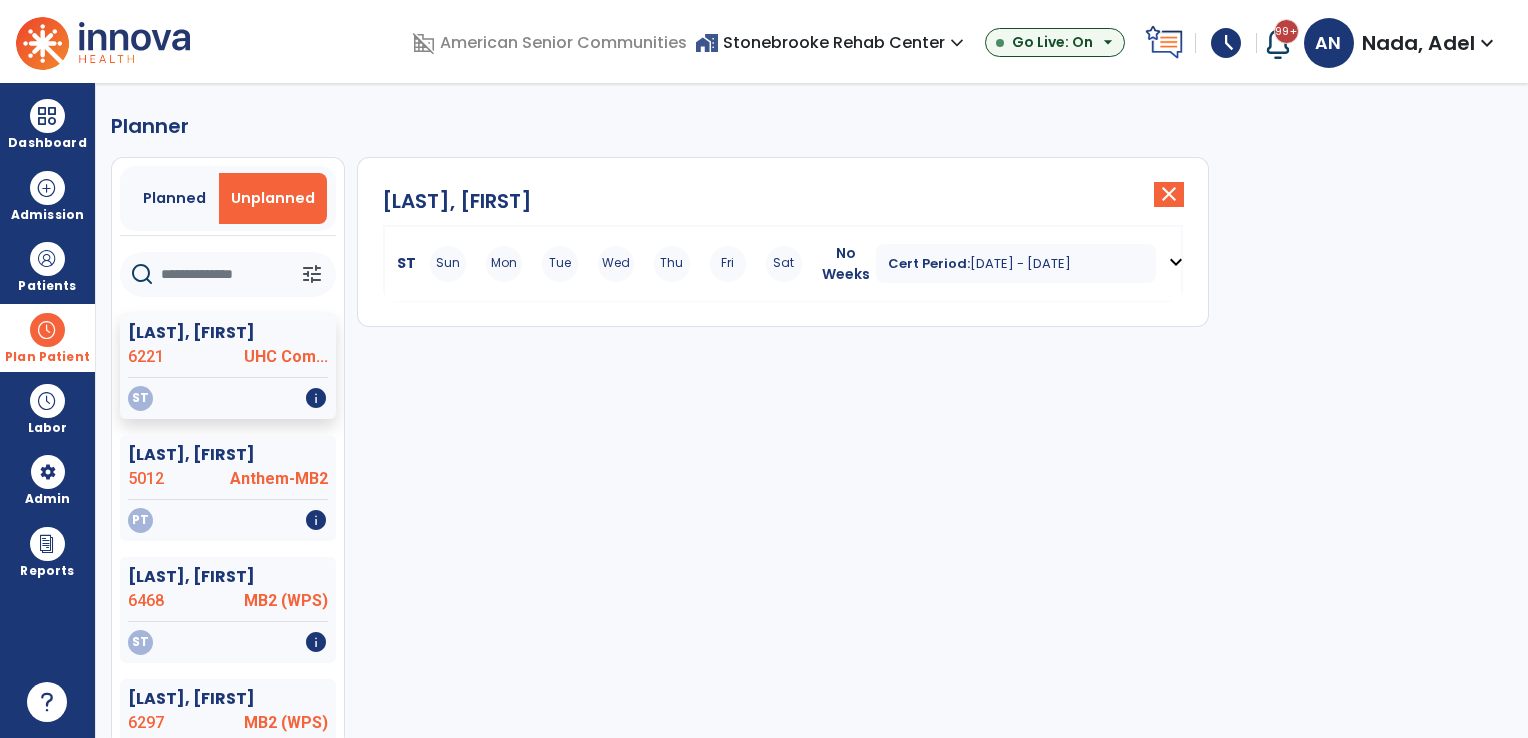 click on "[DATE] - [DATE]" at bounding box center [1020, 263] 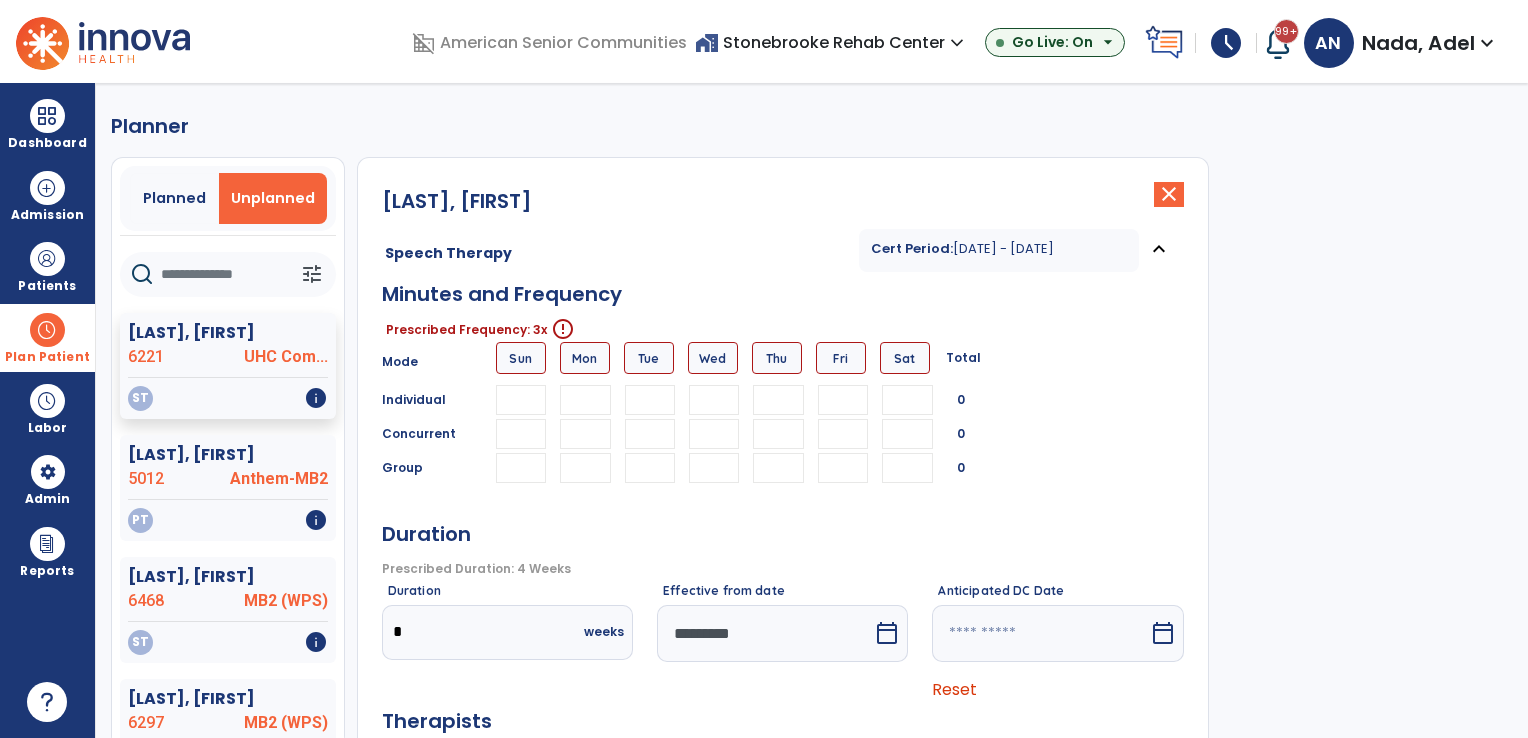 click at bounding box center [650, 400] 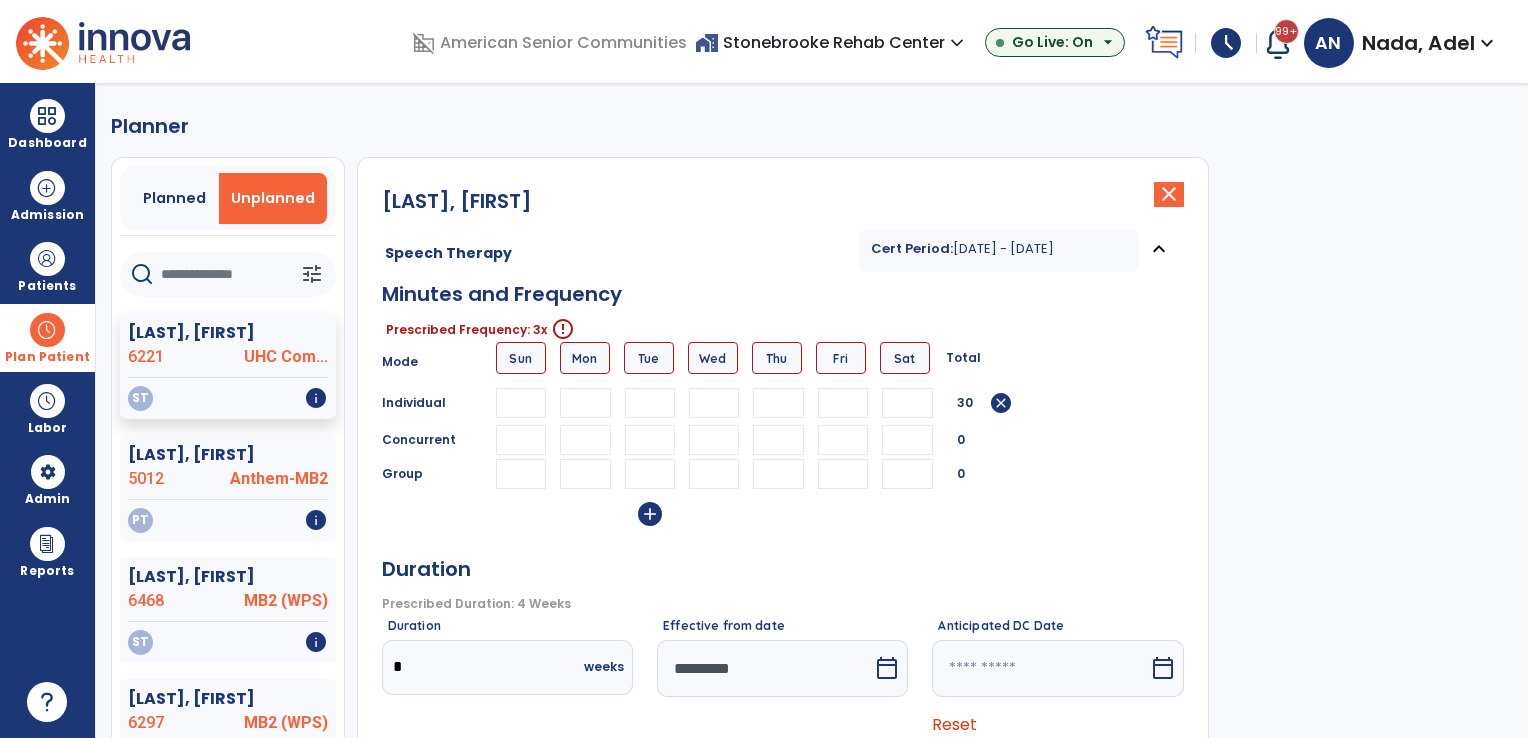 type on "**" 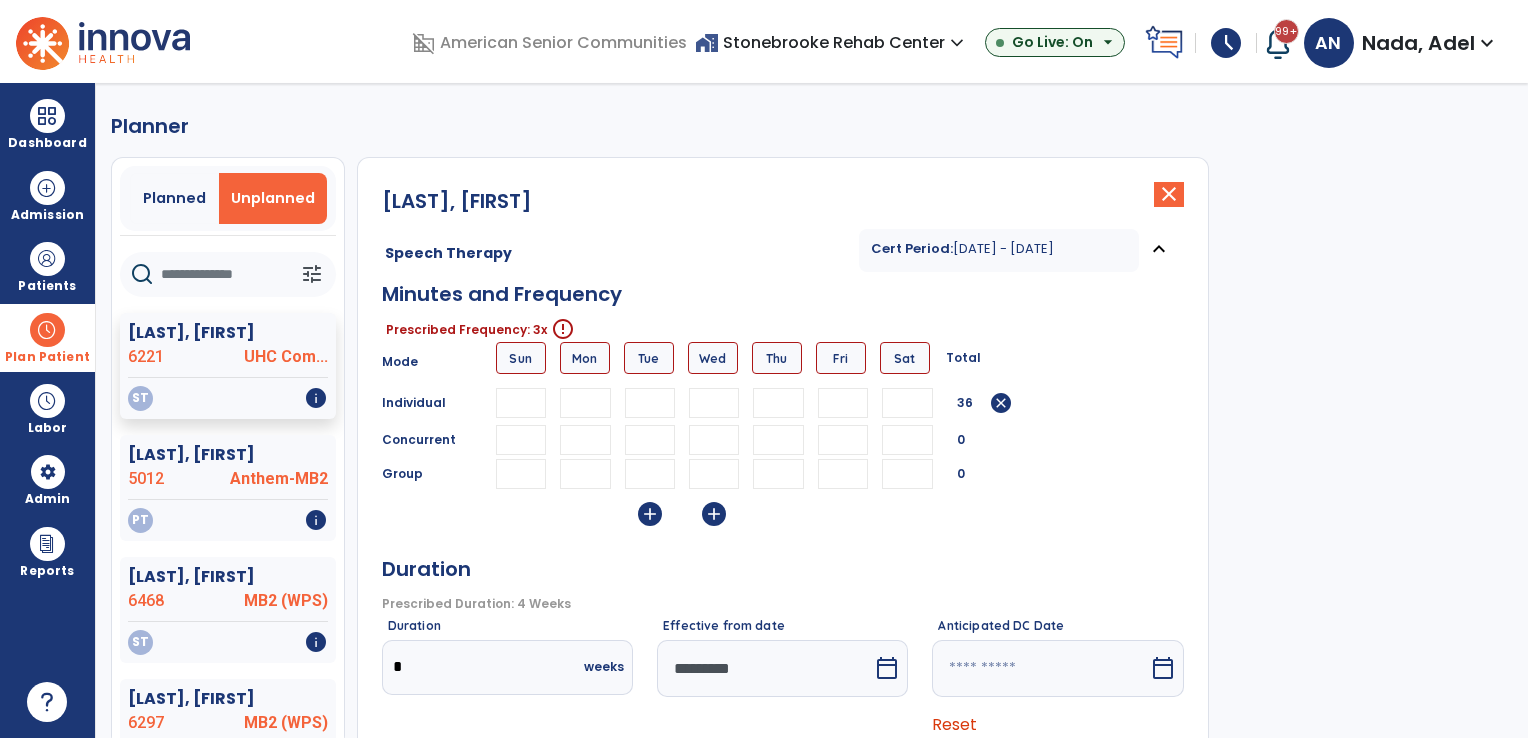 type on "**" 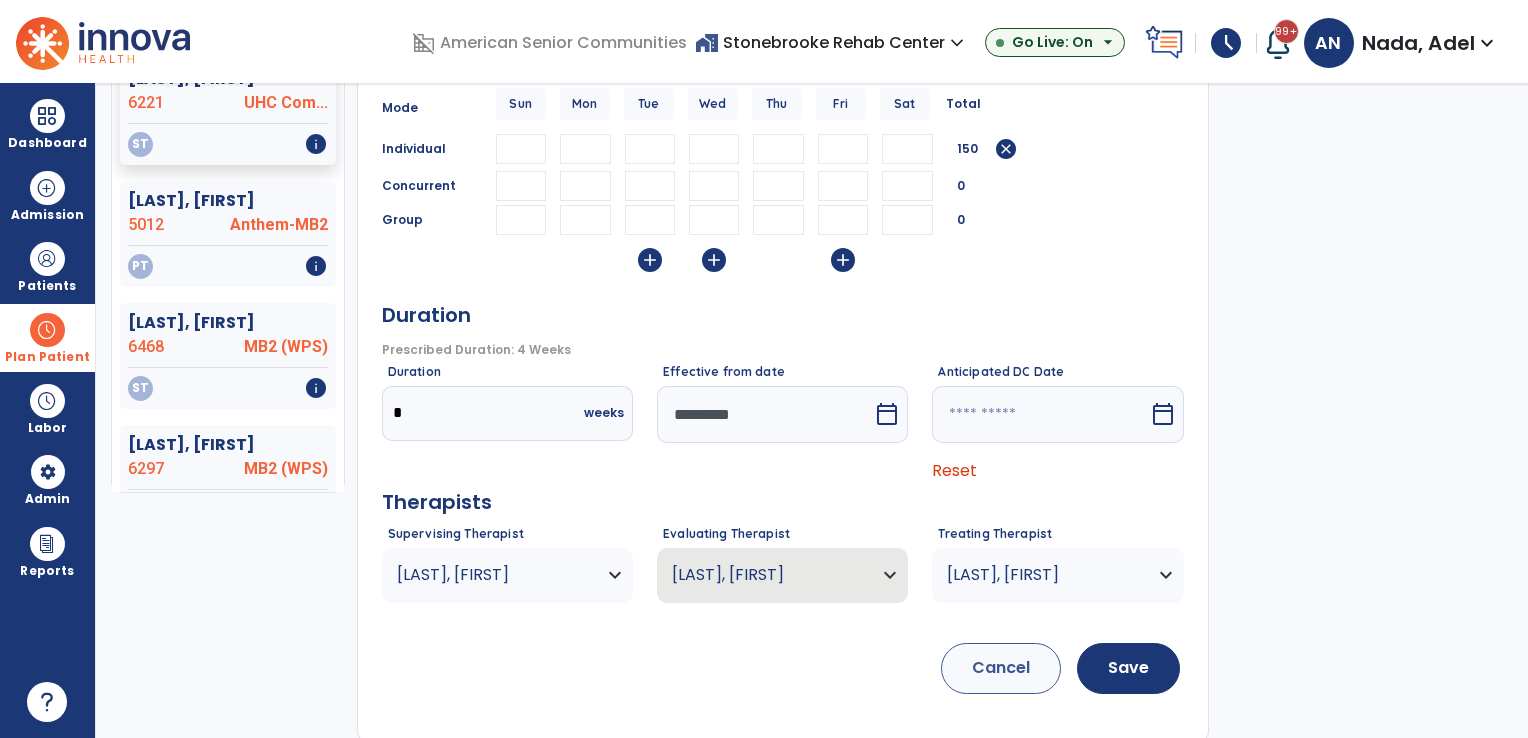 scroll, scrollTop: 256, scrollLeft: 0, axis: vertical 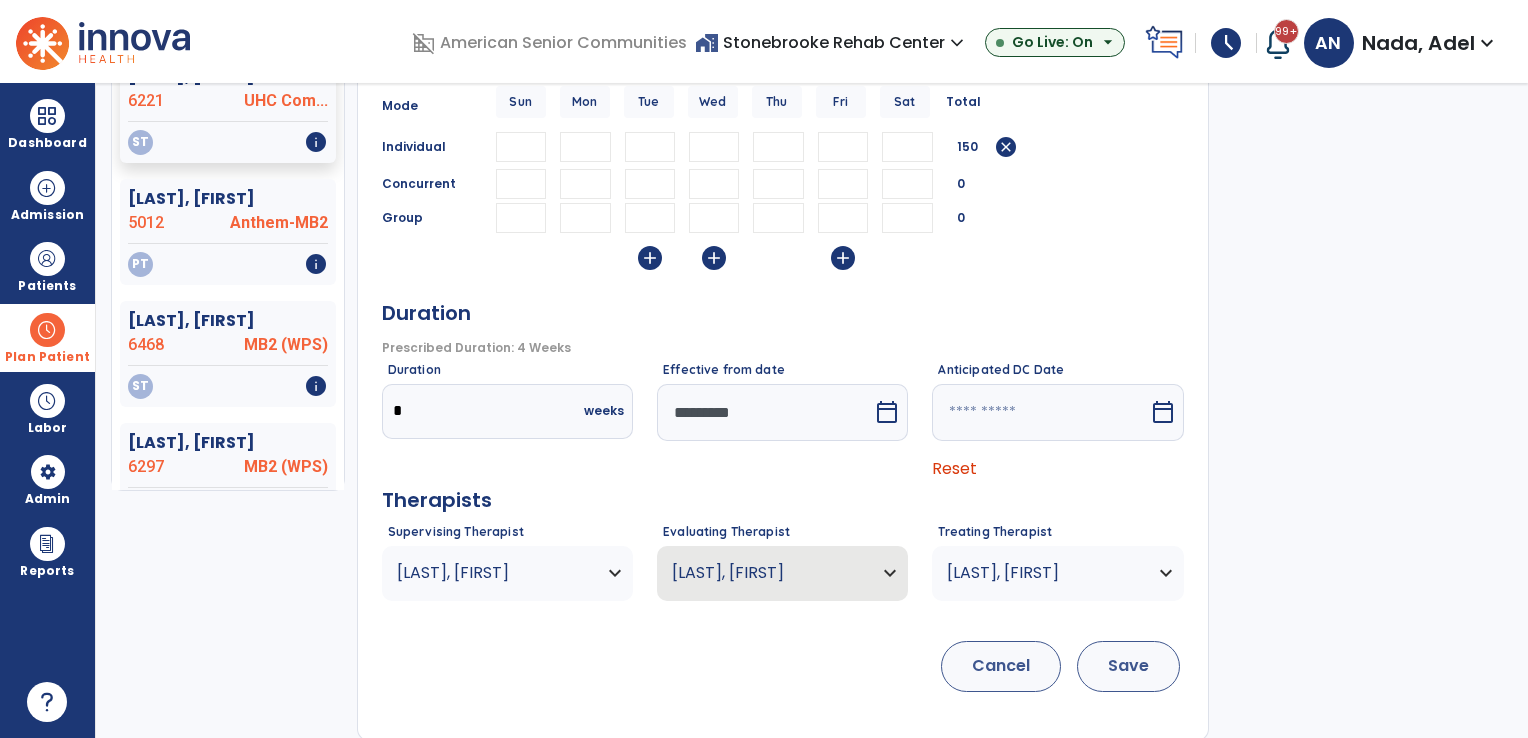 type on "**" 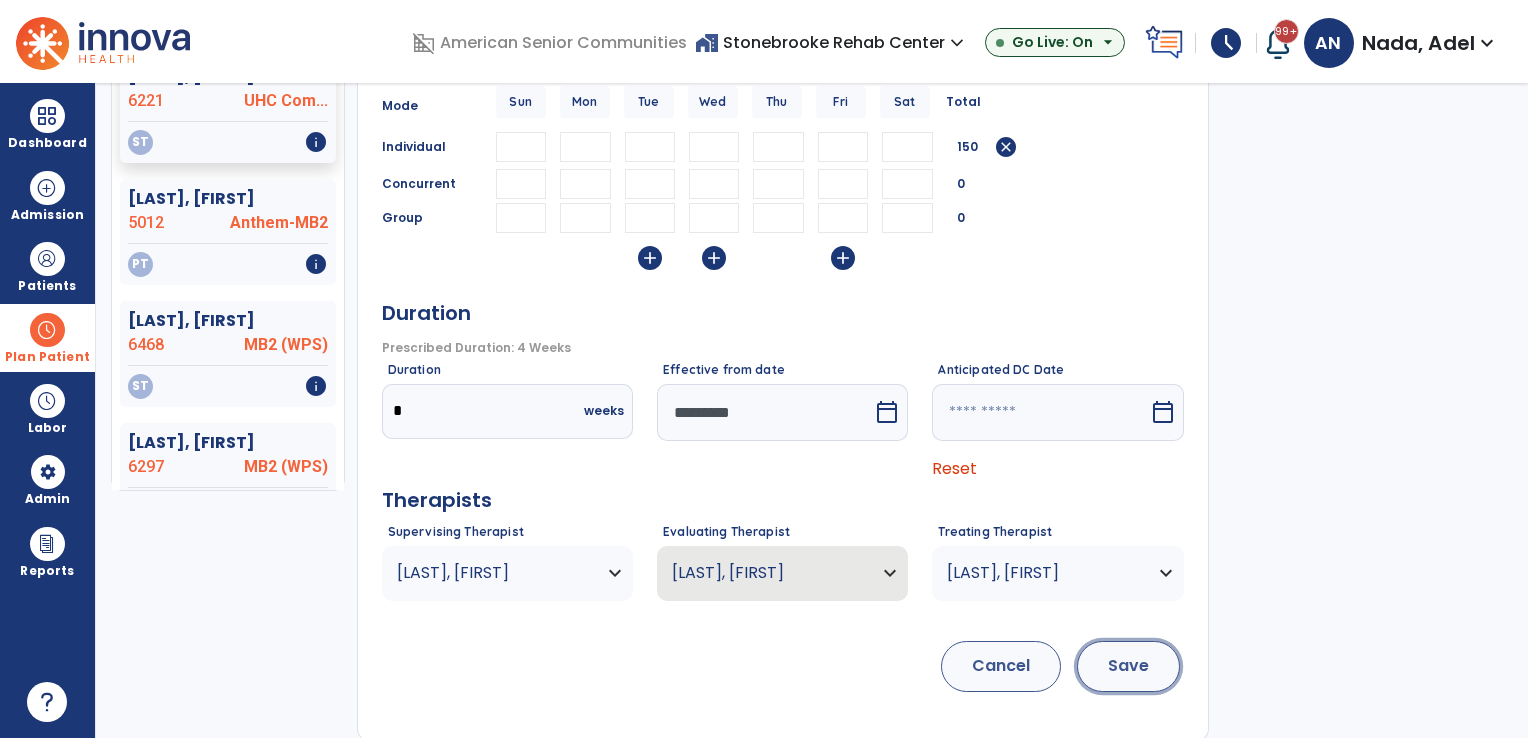 click on "Save" at bounding box center (1128, 666) 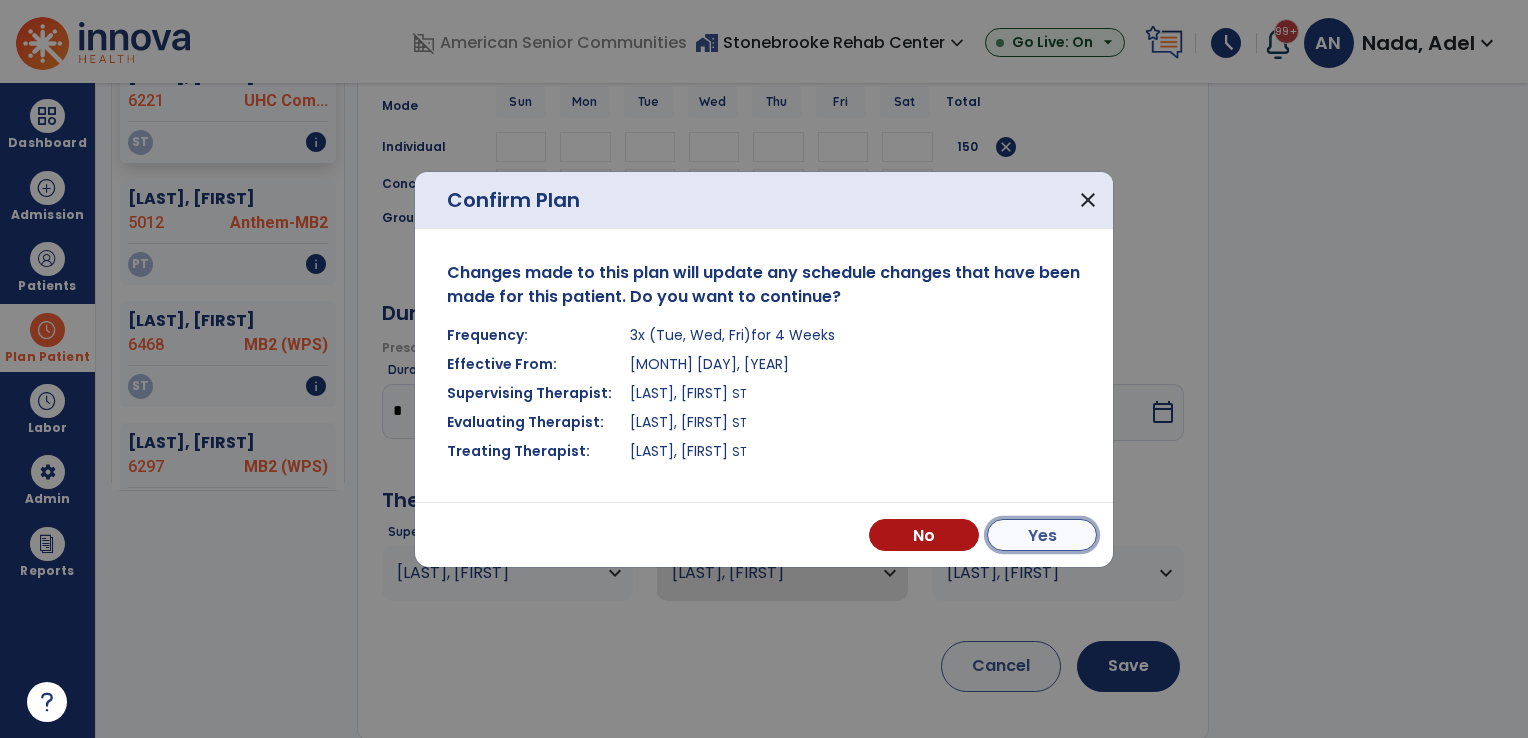 click on "Yes" at bounding box center [1042, 535] 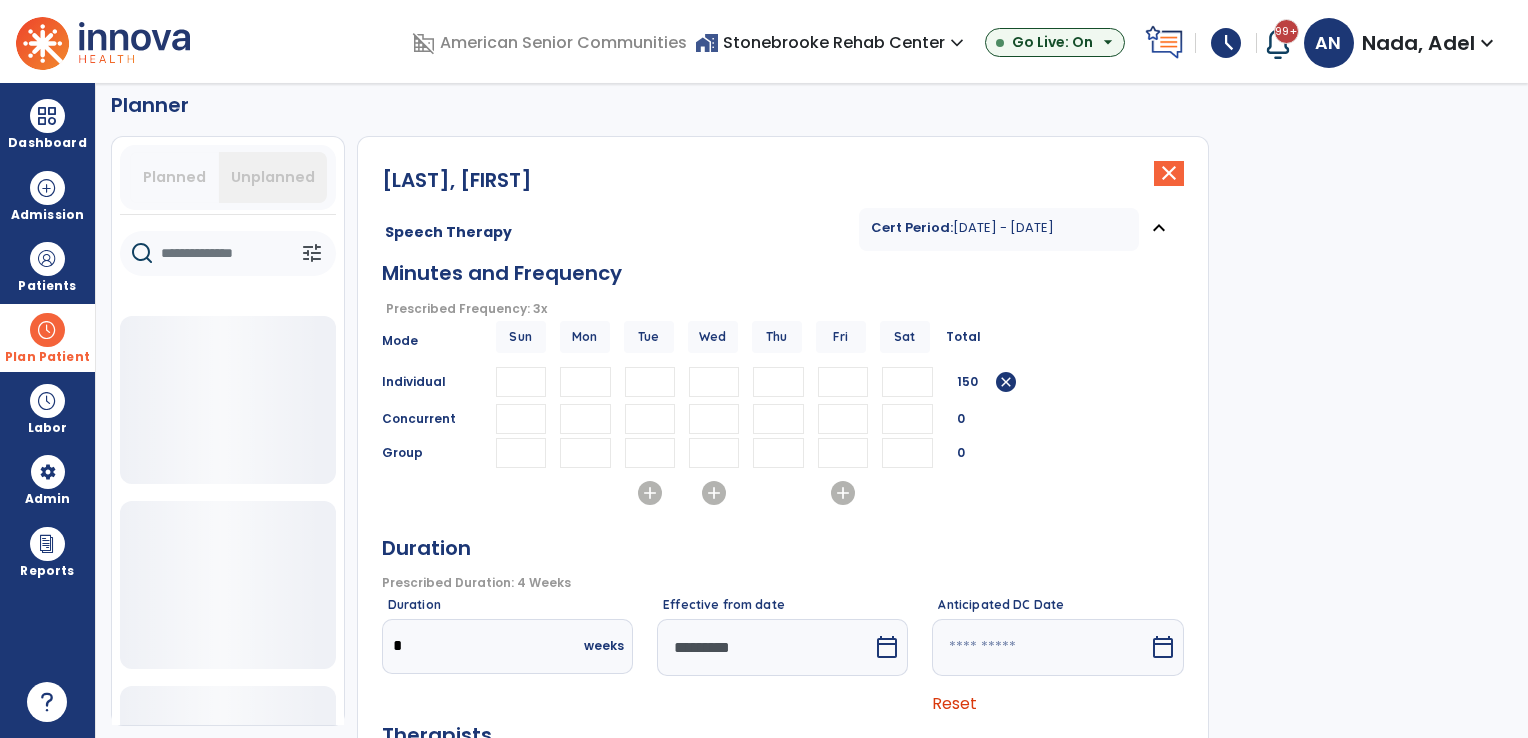 scroll, scrollTop: 0, scrollLeft: 0, axis: both 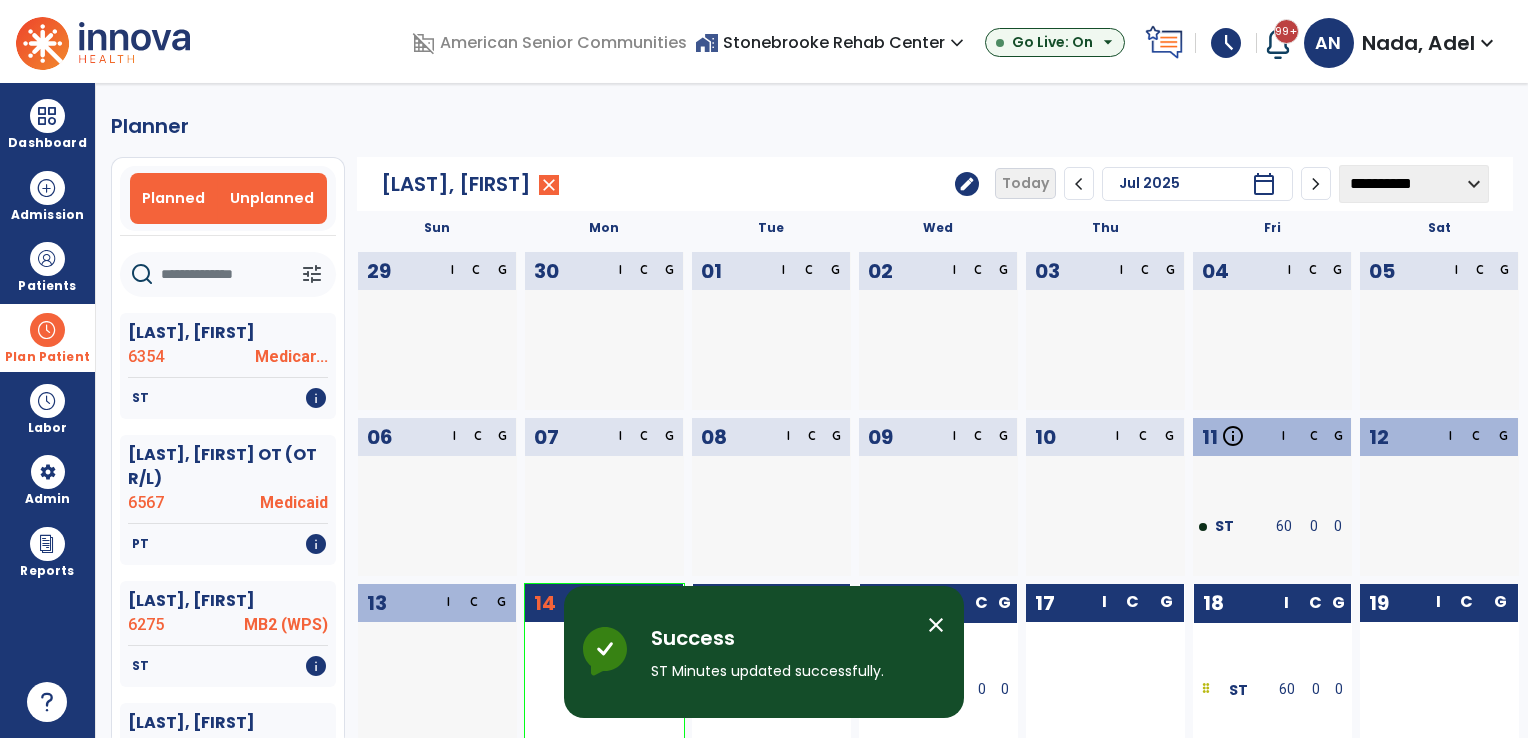 click on "Unplanned" at bounding box center [272, 198] 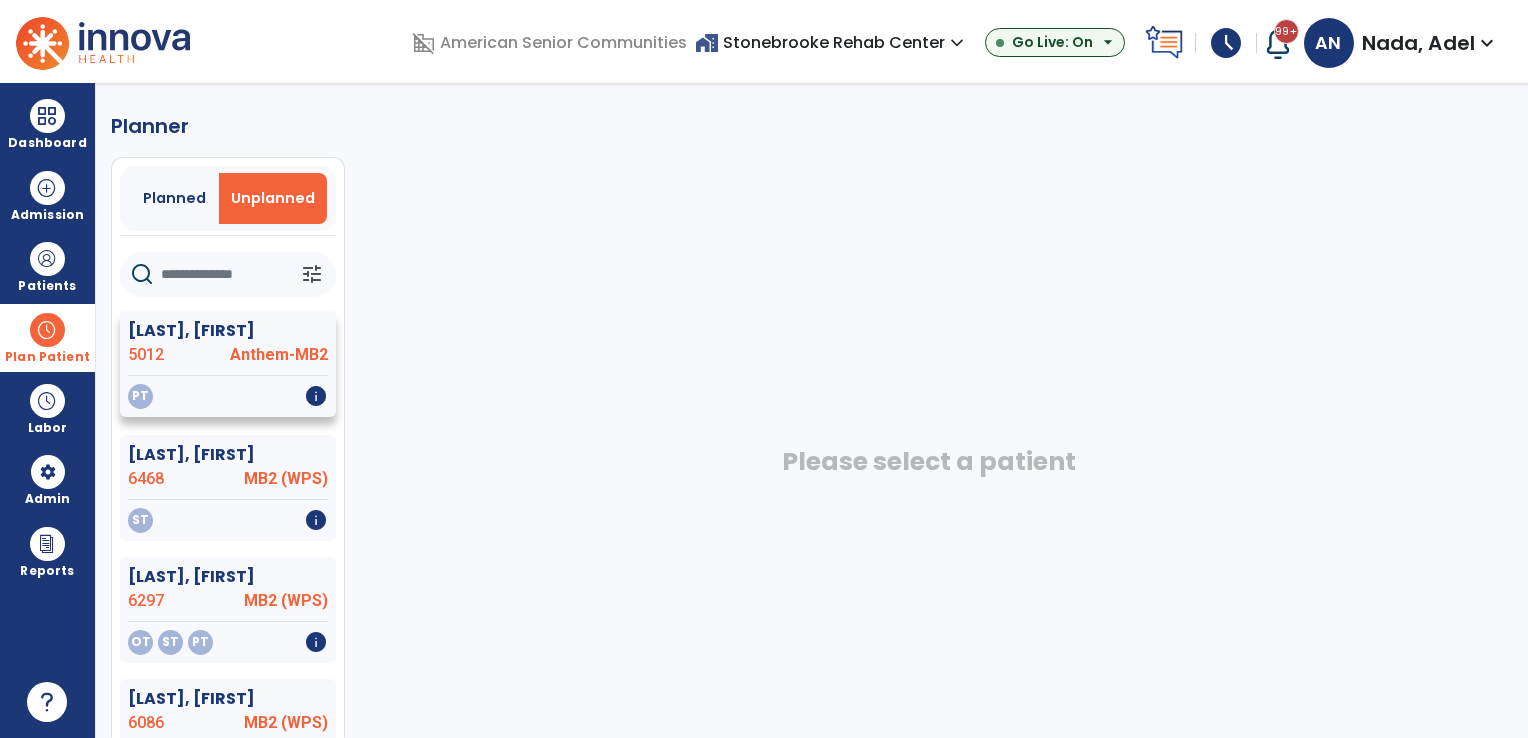click on "[LAST], [FIRST]" 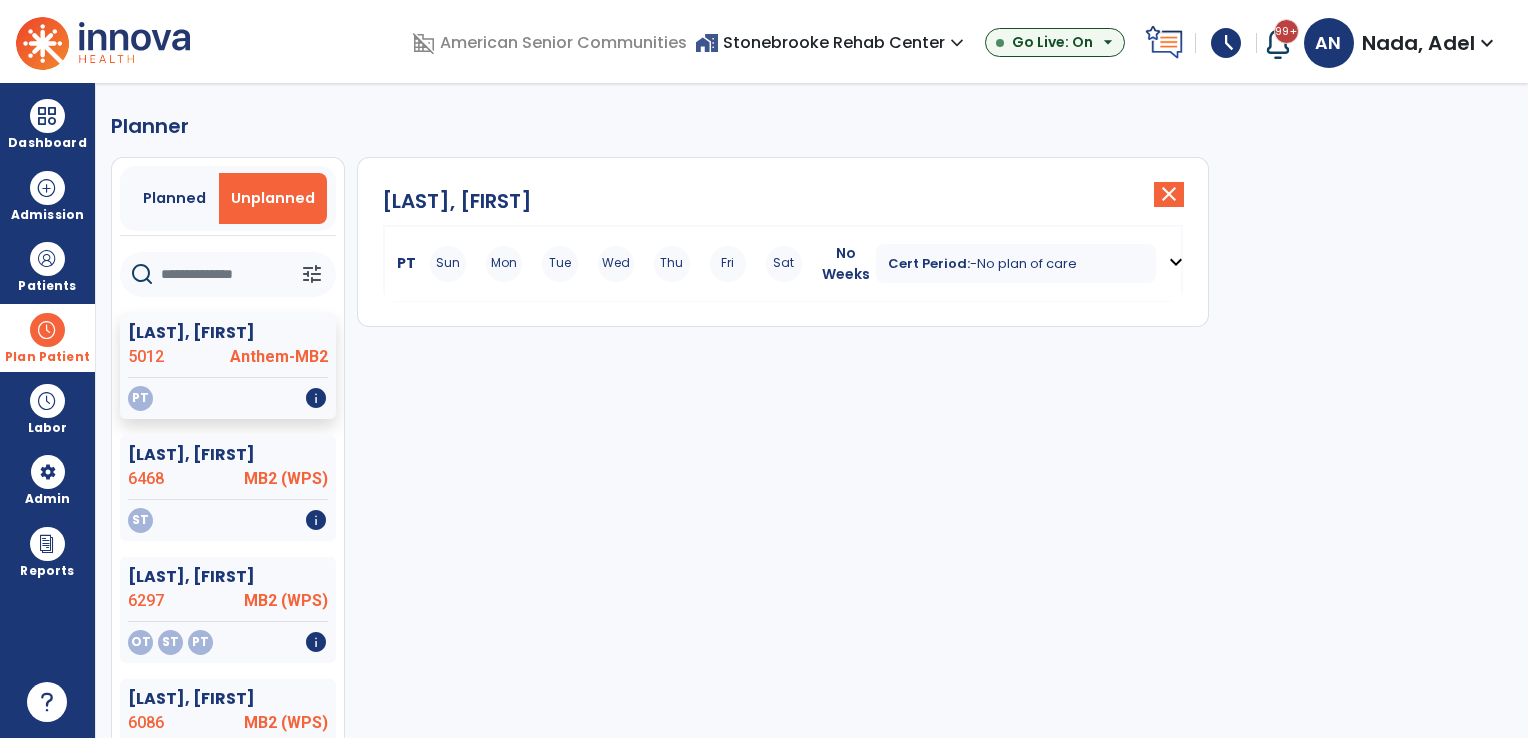 click on "Cert Period:" at bounding box center [929, 263] 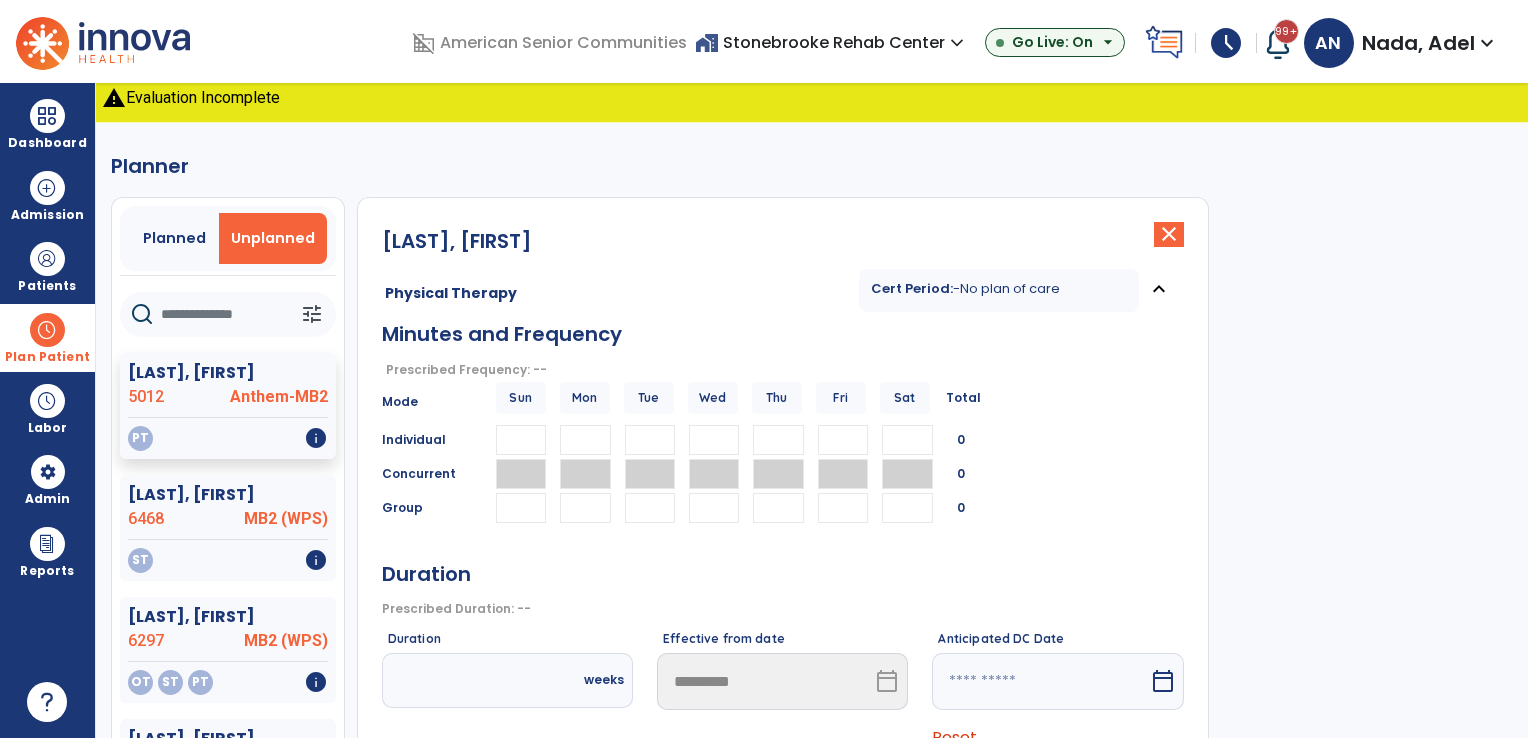 click on "close" 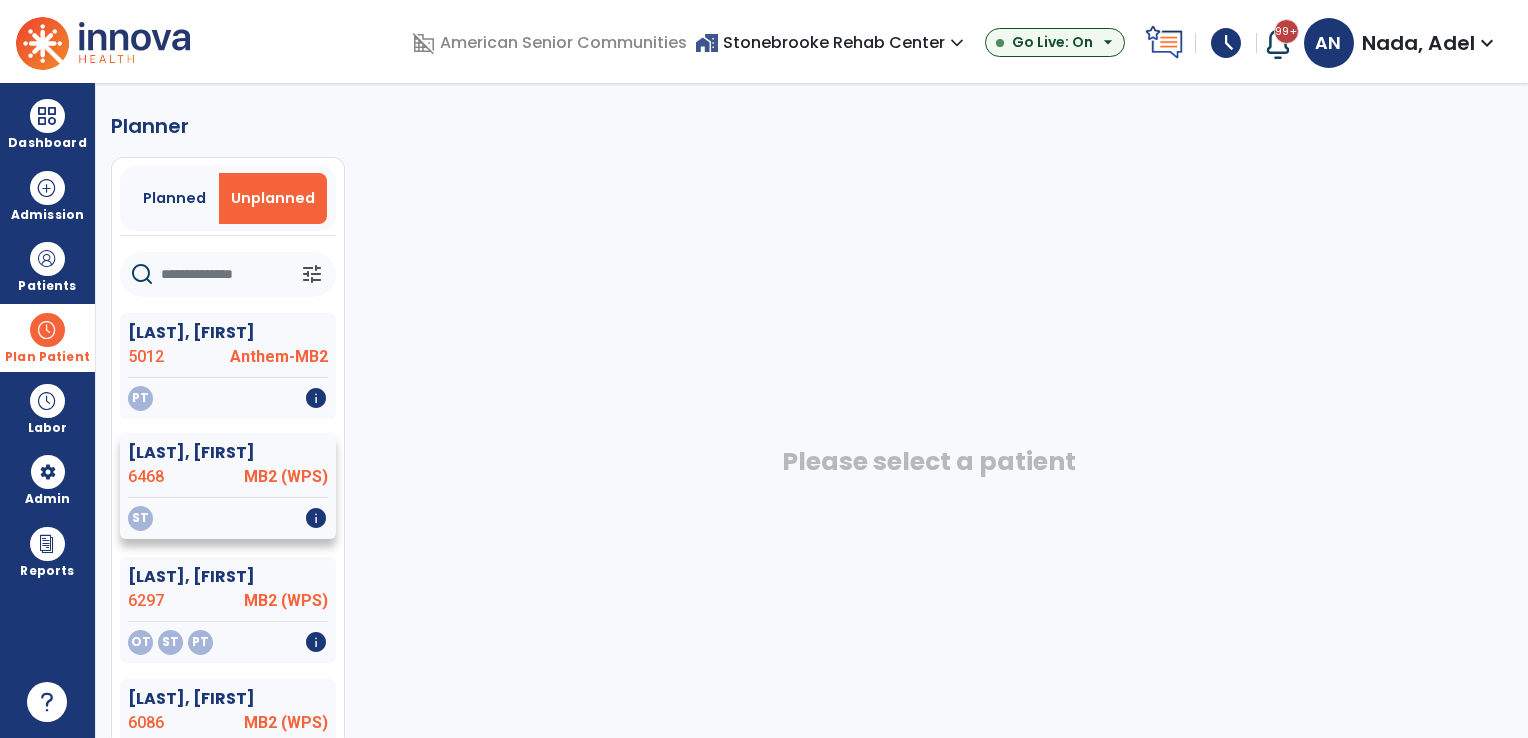 click on "MB2 (WPS)" 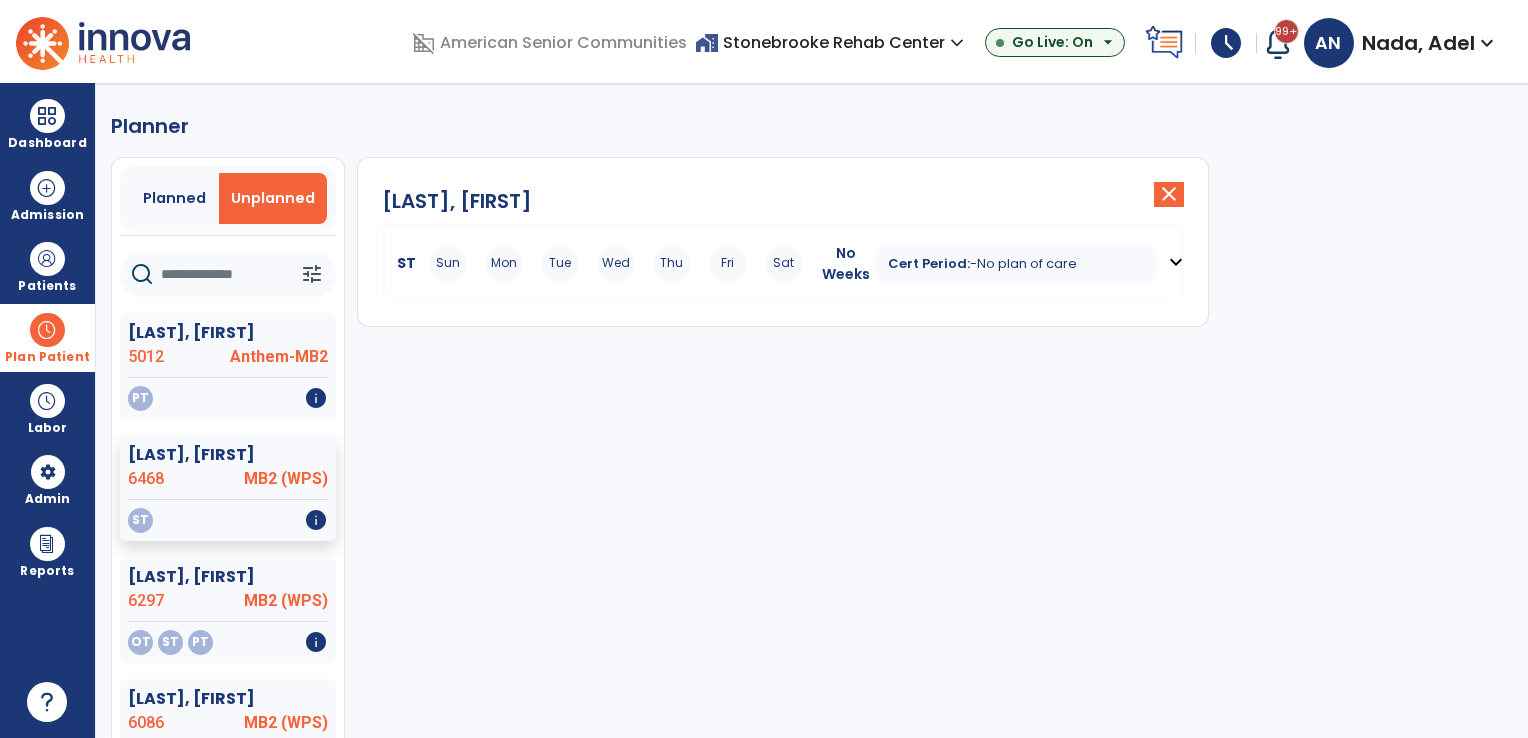 click on "No plan of care" at bounding box center (1027, 263) 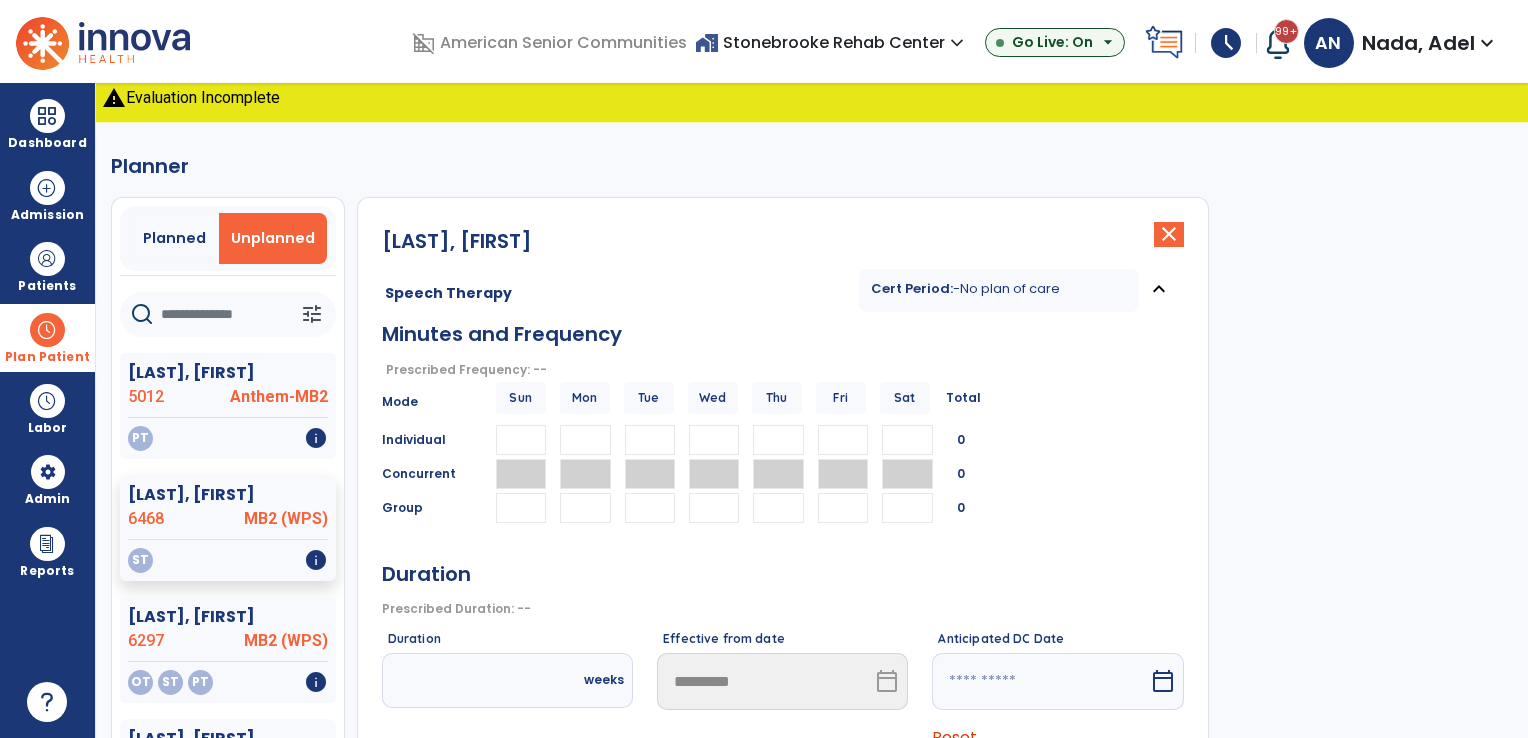 click on "close" 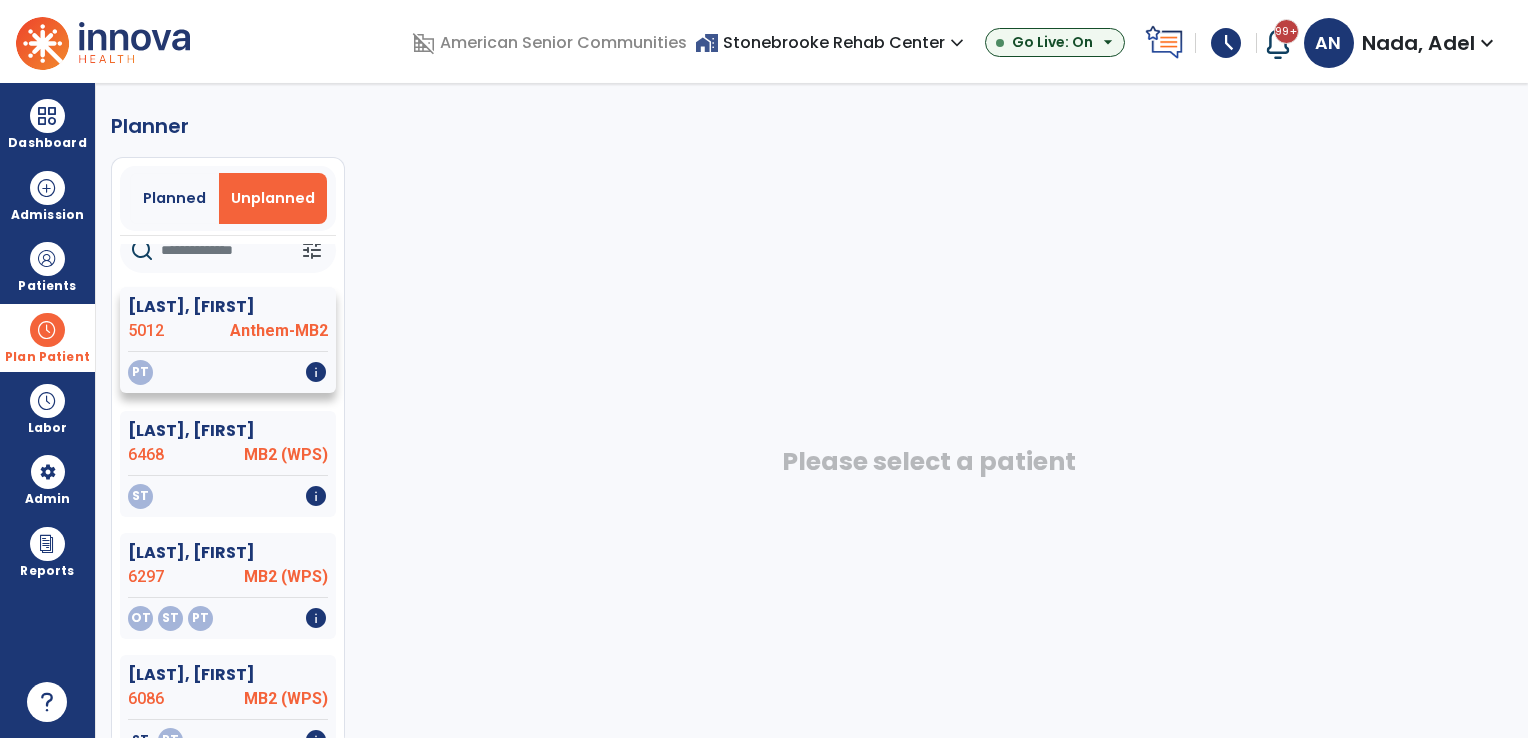 scroll, scrollTop: 37, scrollLeft: 0, axis: vertical 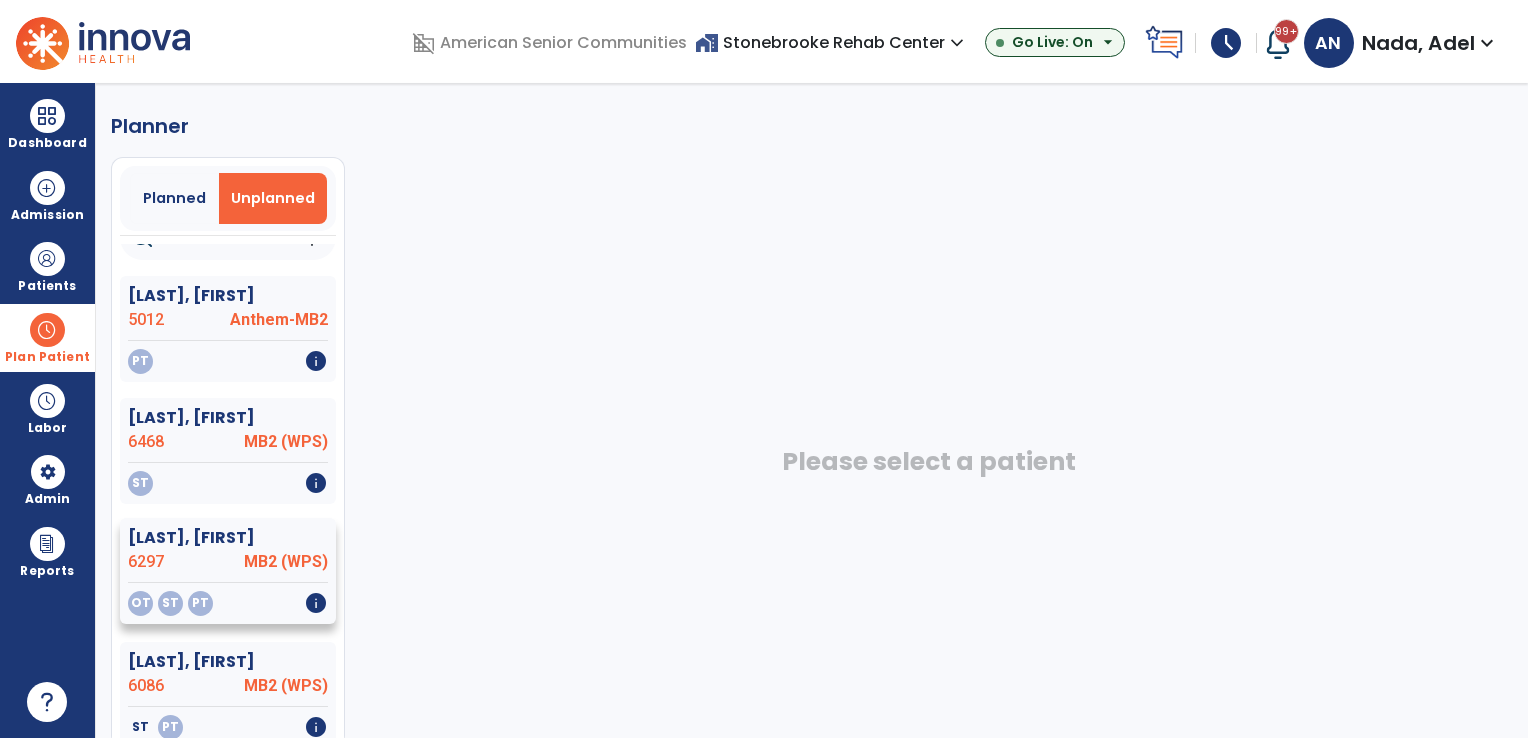 click on "MB2 (WPS)" 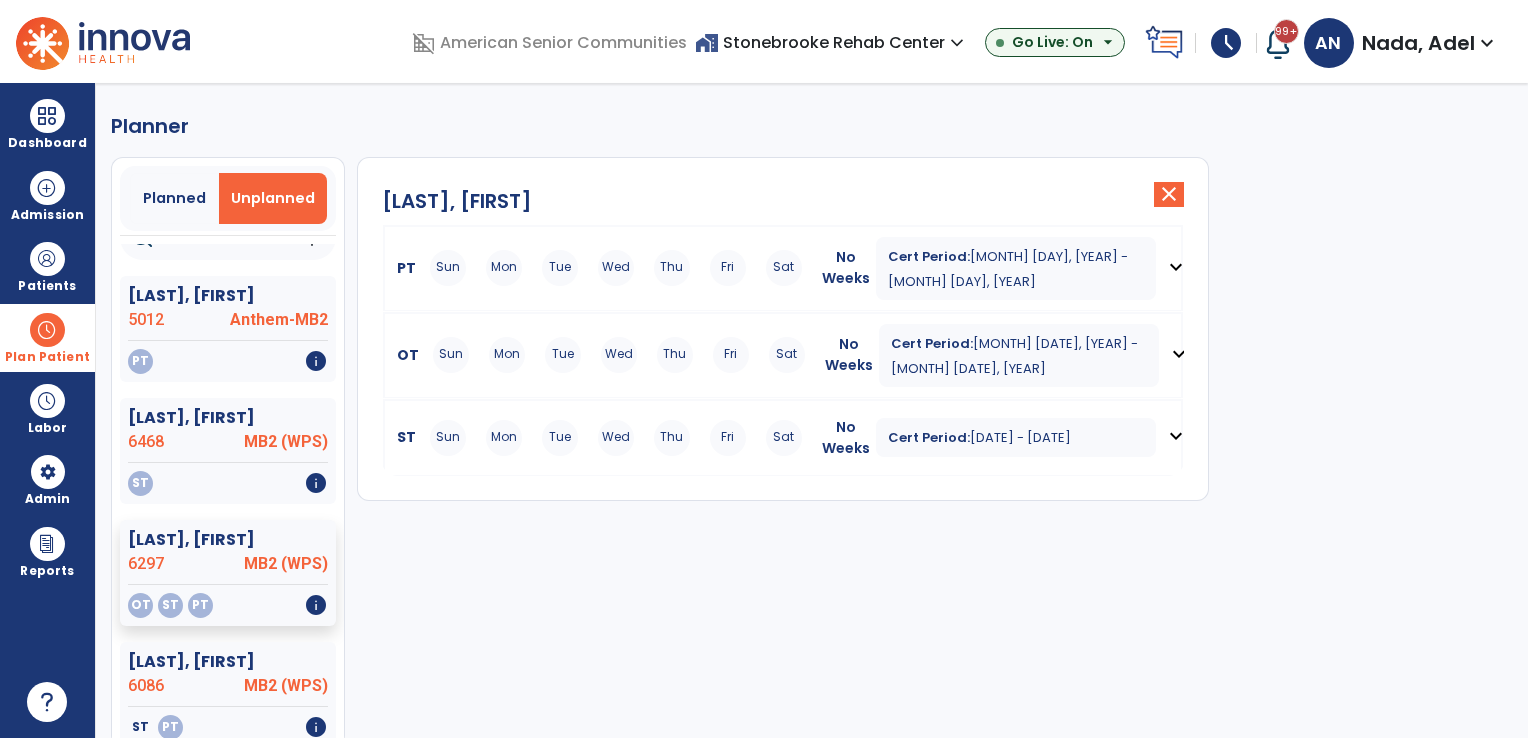 click on "[MONTH] [DAY], [YEAR] - [MONTH] [DAY], [YEAR]" at bounding box center [1008, 269] 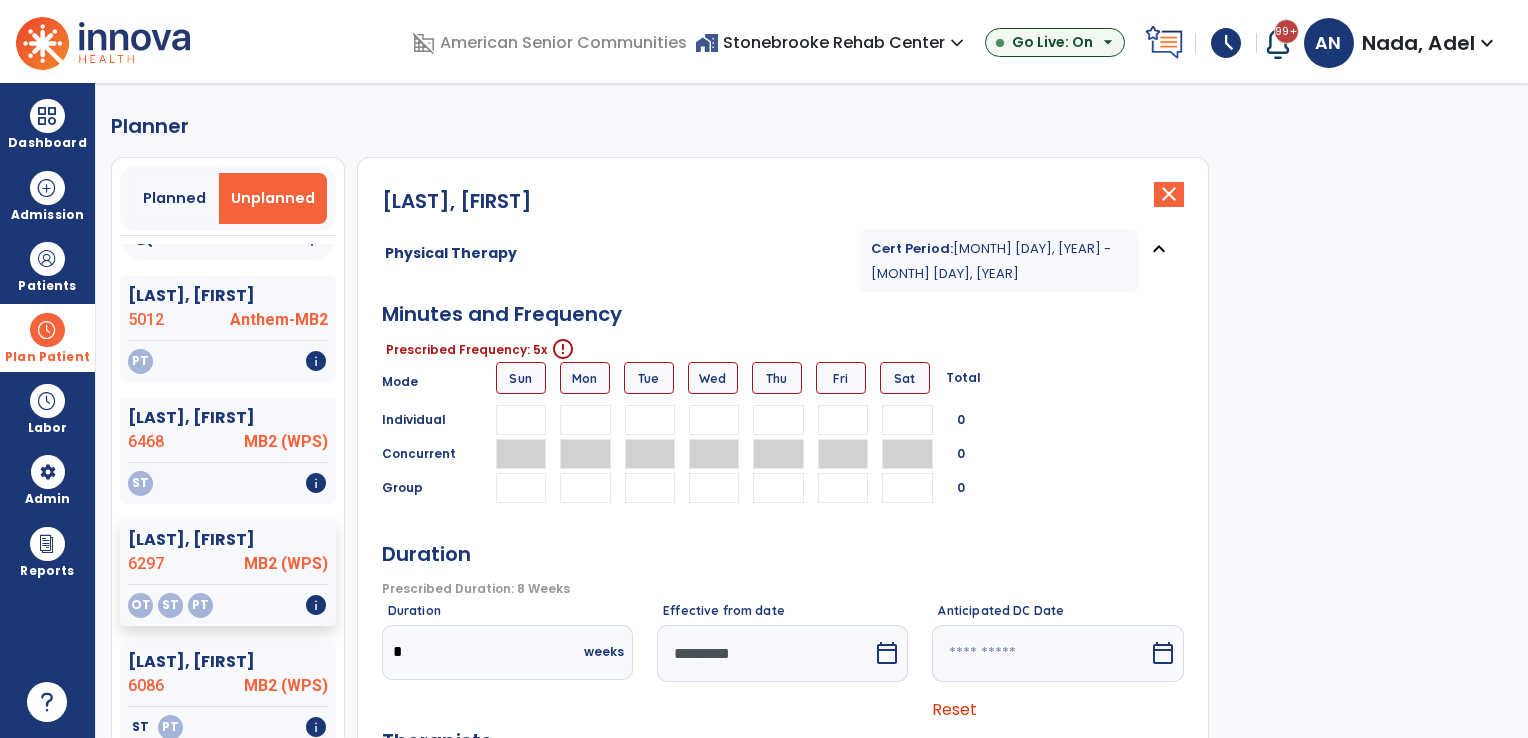 click at bounding box center (585, 420) 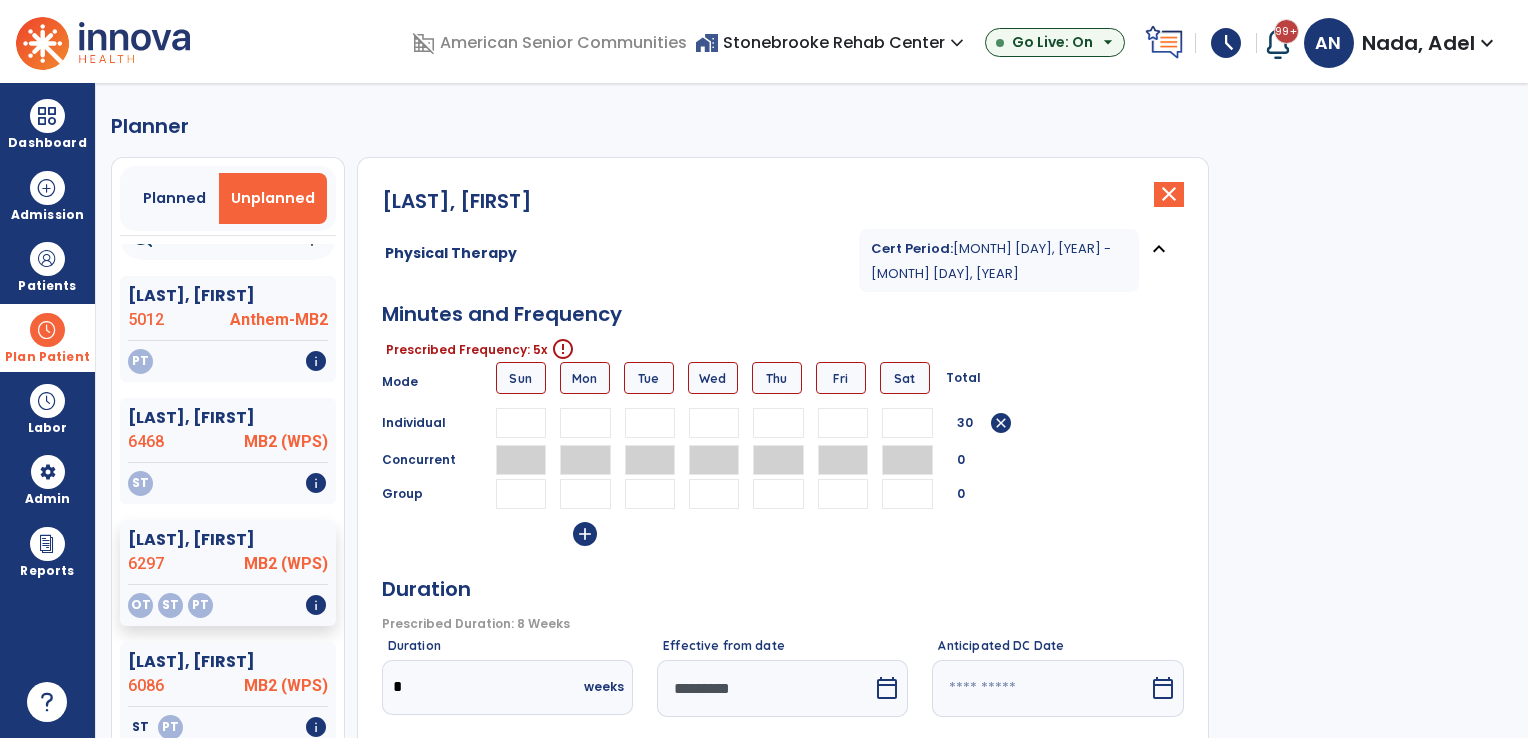 type on "**" 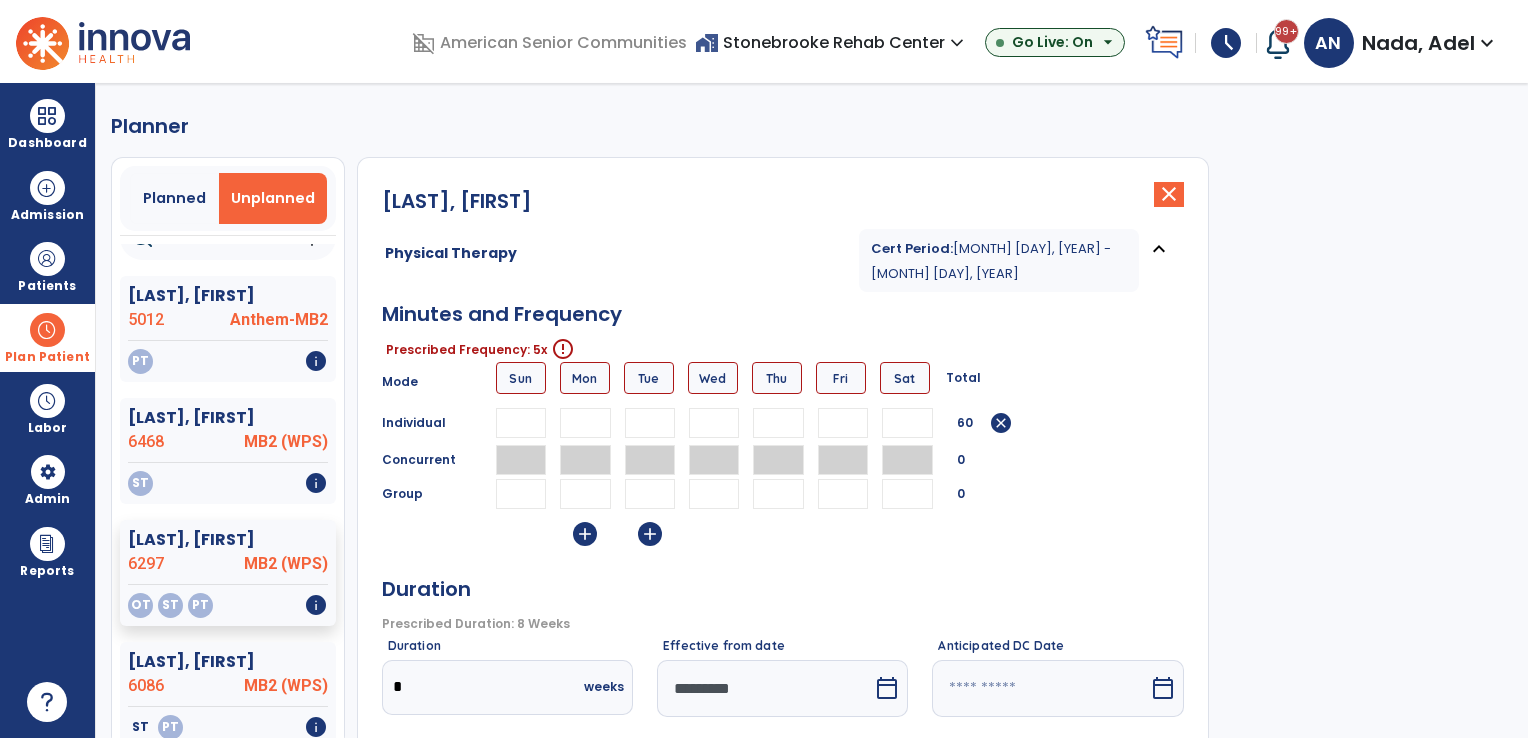 type on "**" 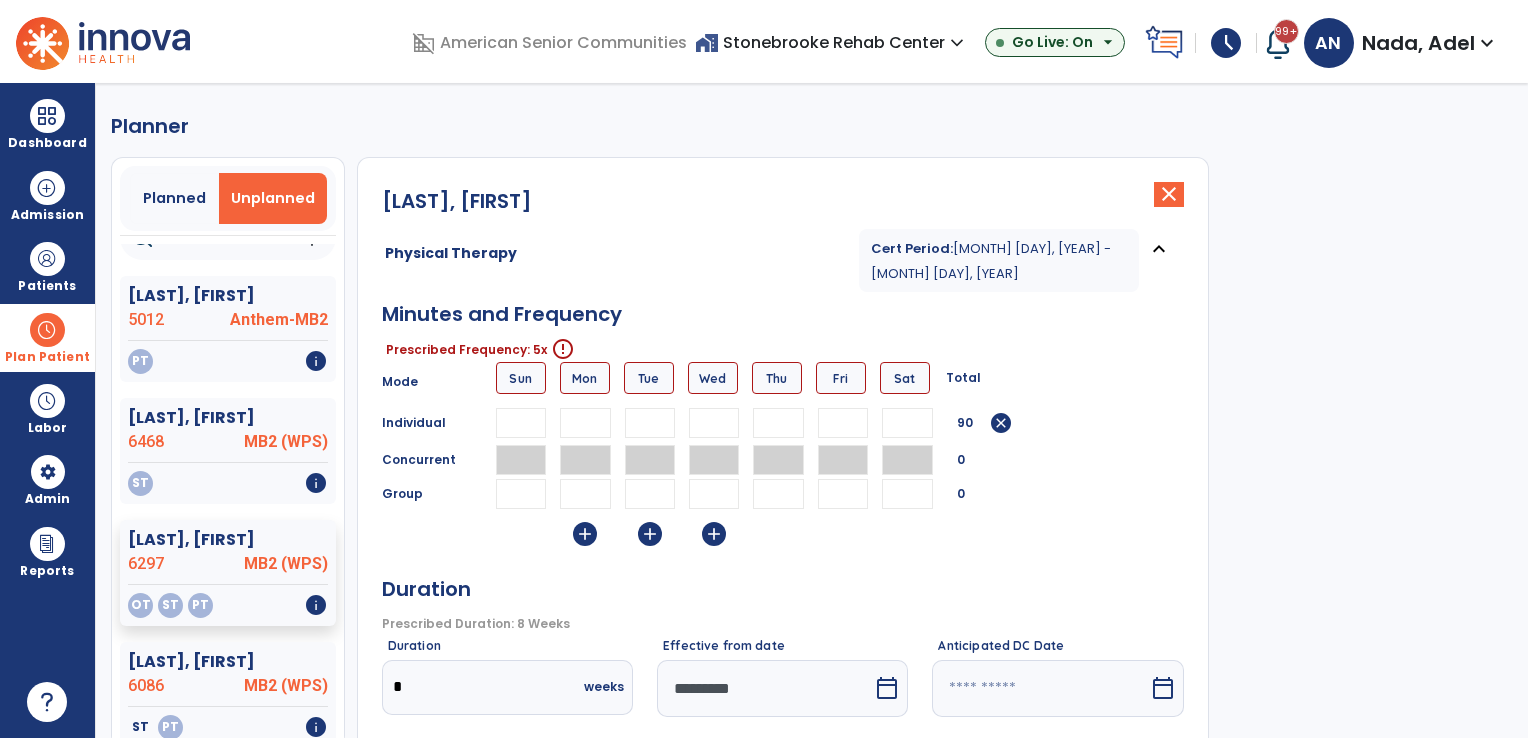 type on "**" 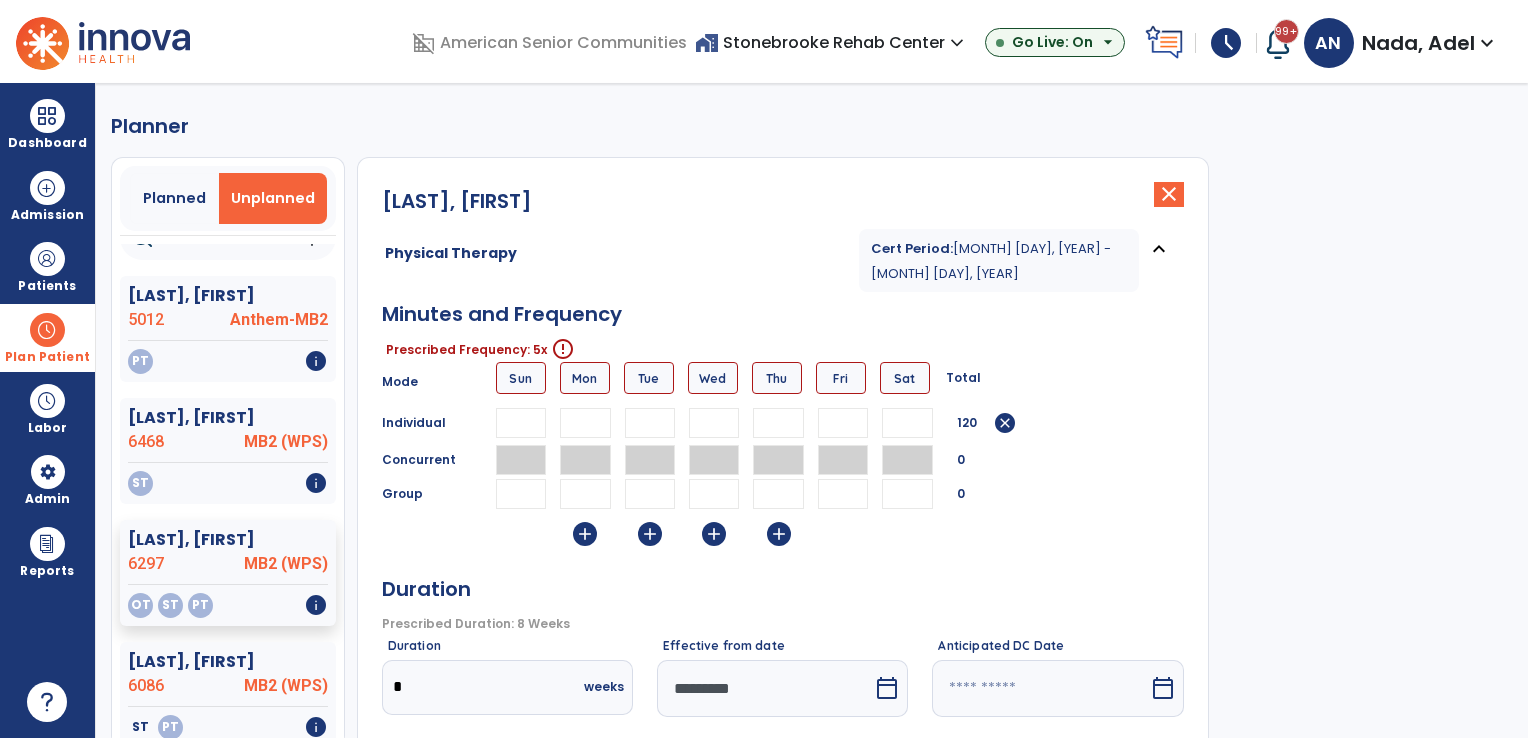 type on "**" 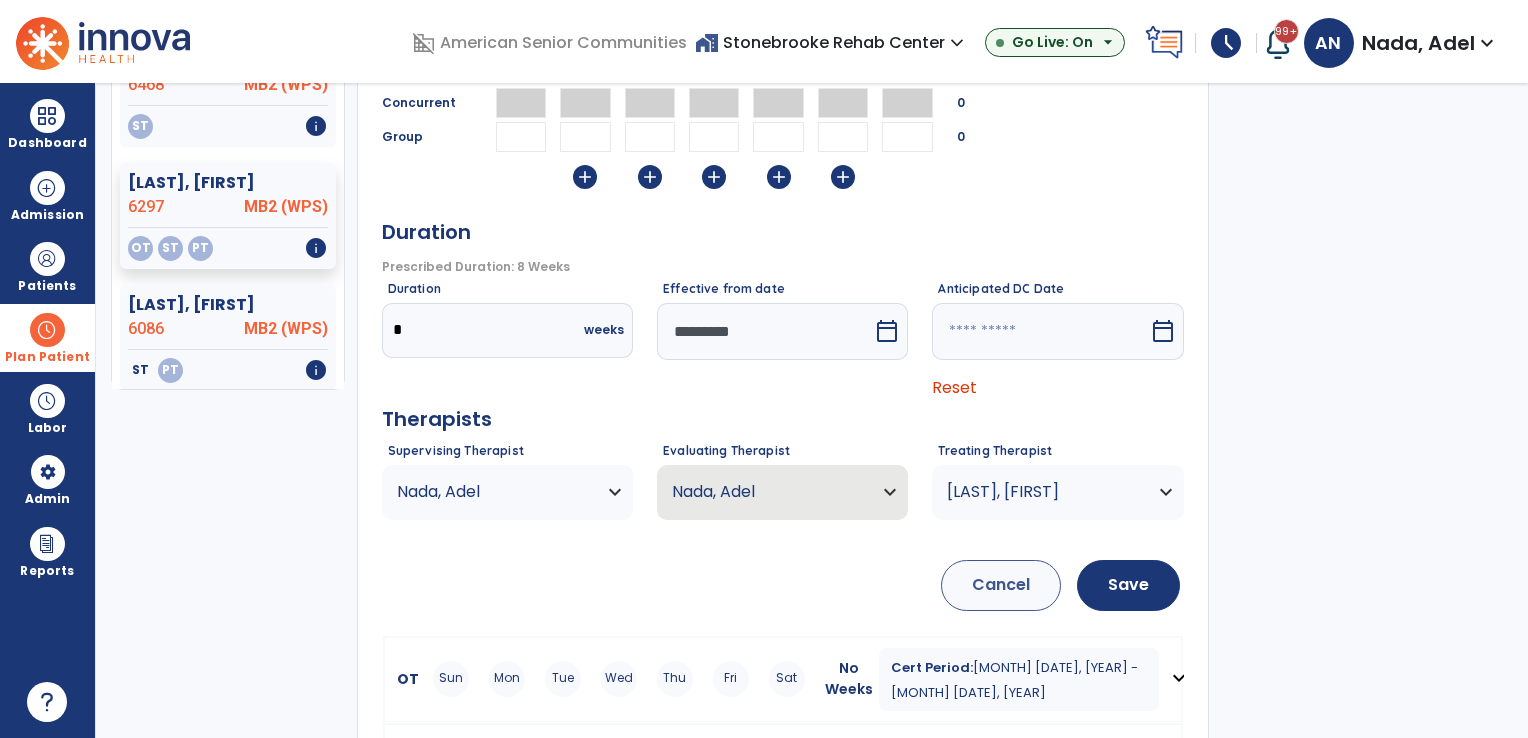 scroll, scrollTop: 410, scrollLeft: 0, axis: vertical 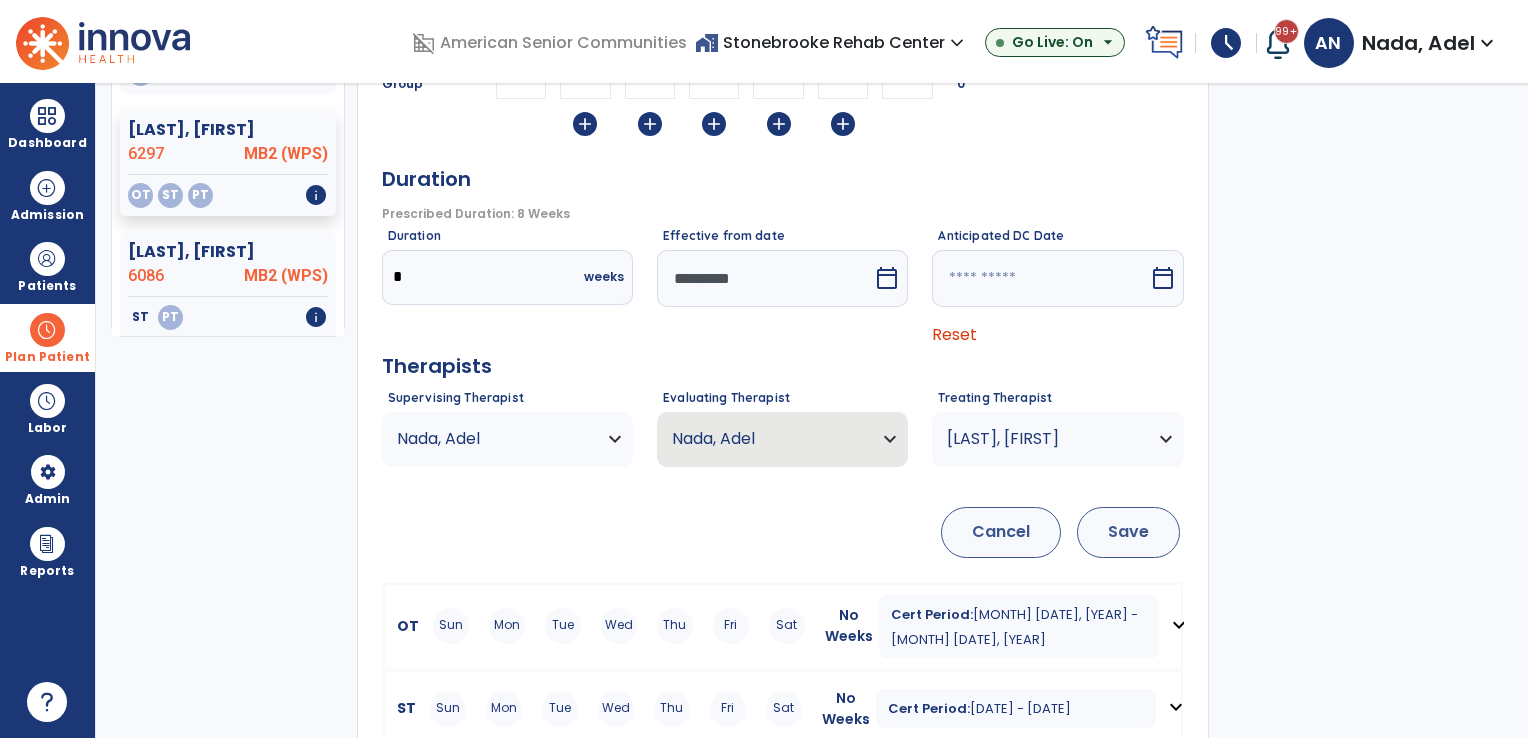 type on "**" 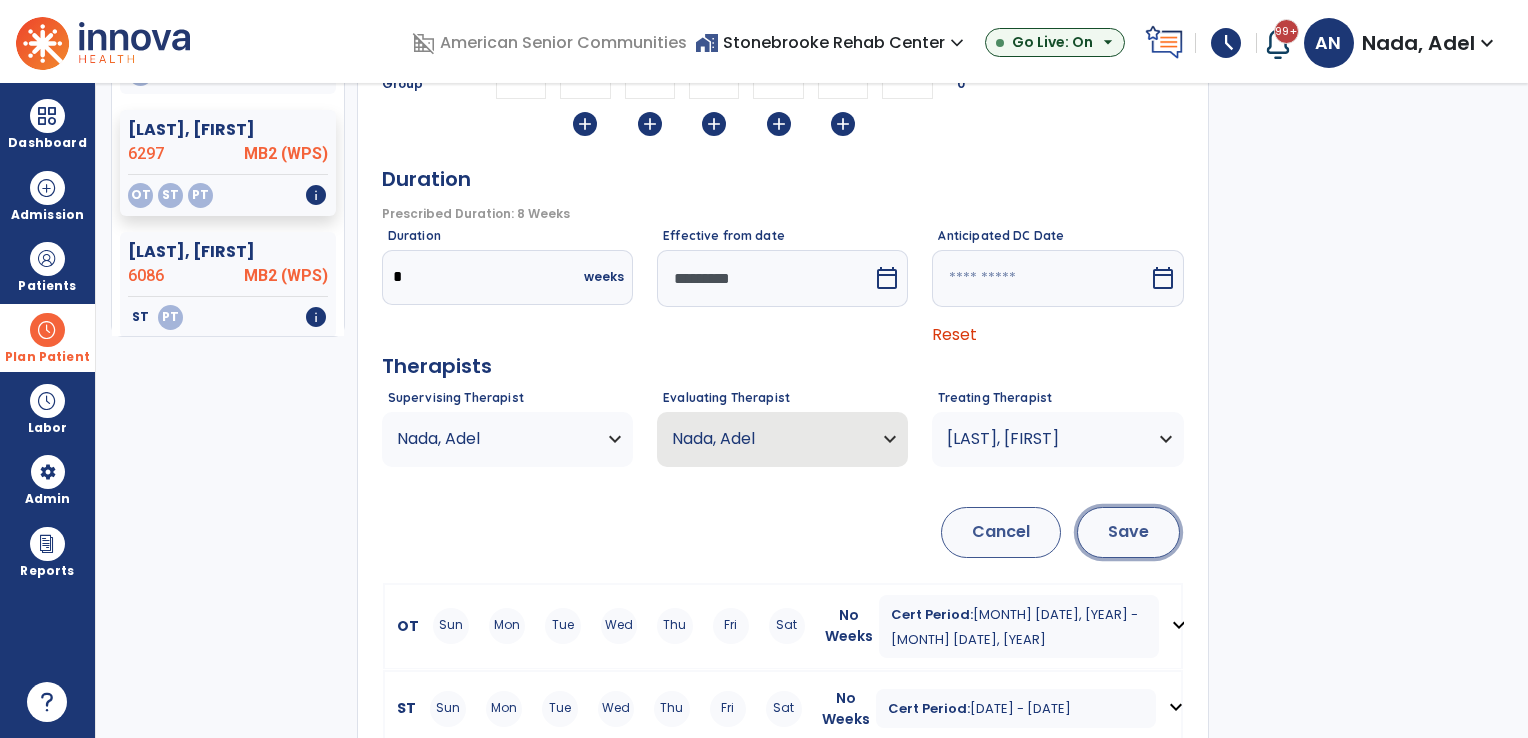 click on "Save" at bounding box center (1128, 532) 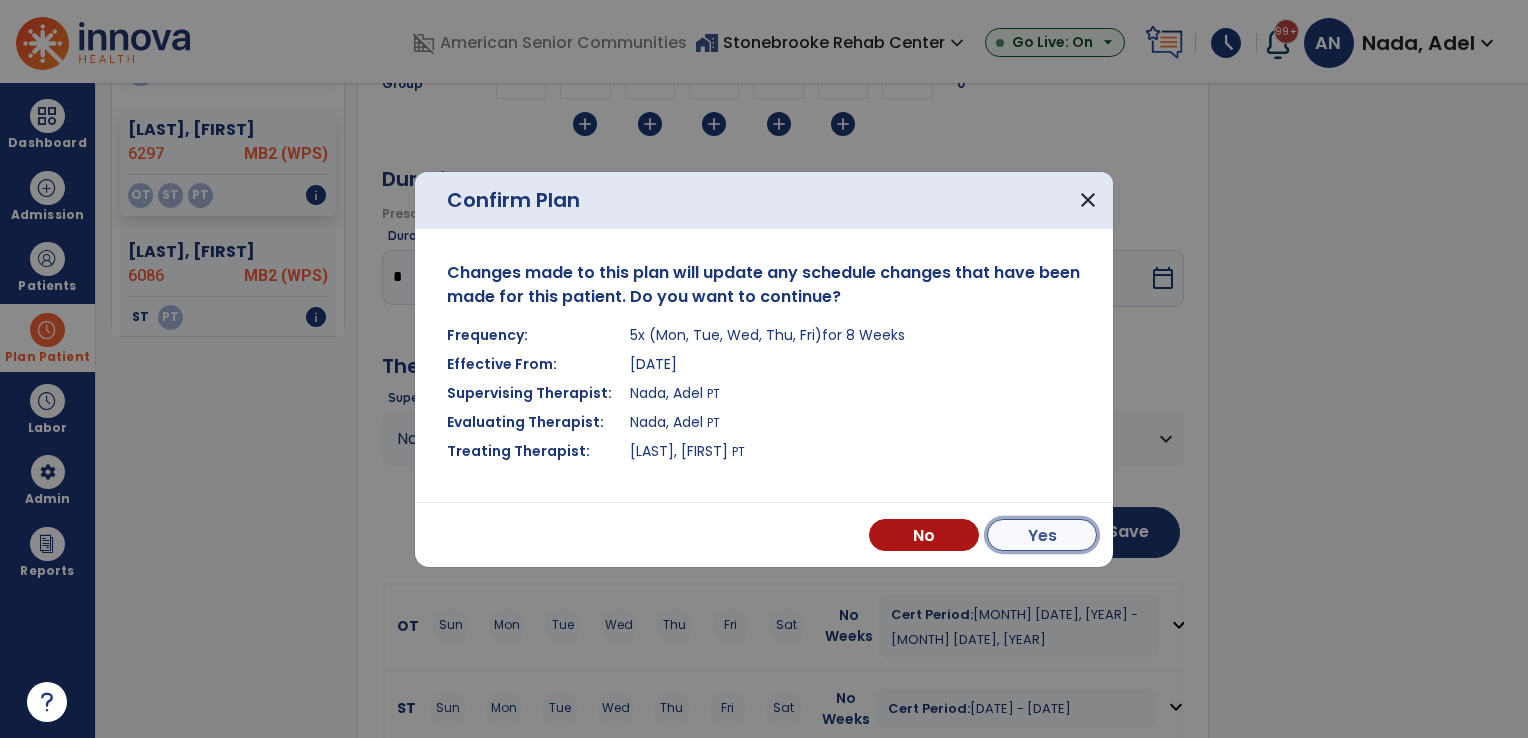 click on "Yes" at bounding box center (1042, 535) 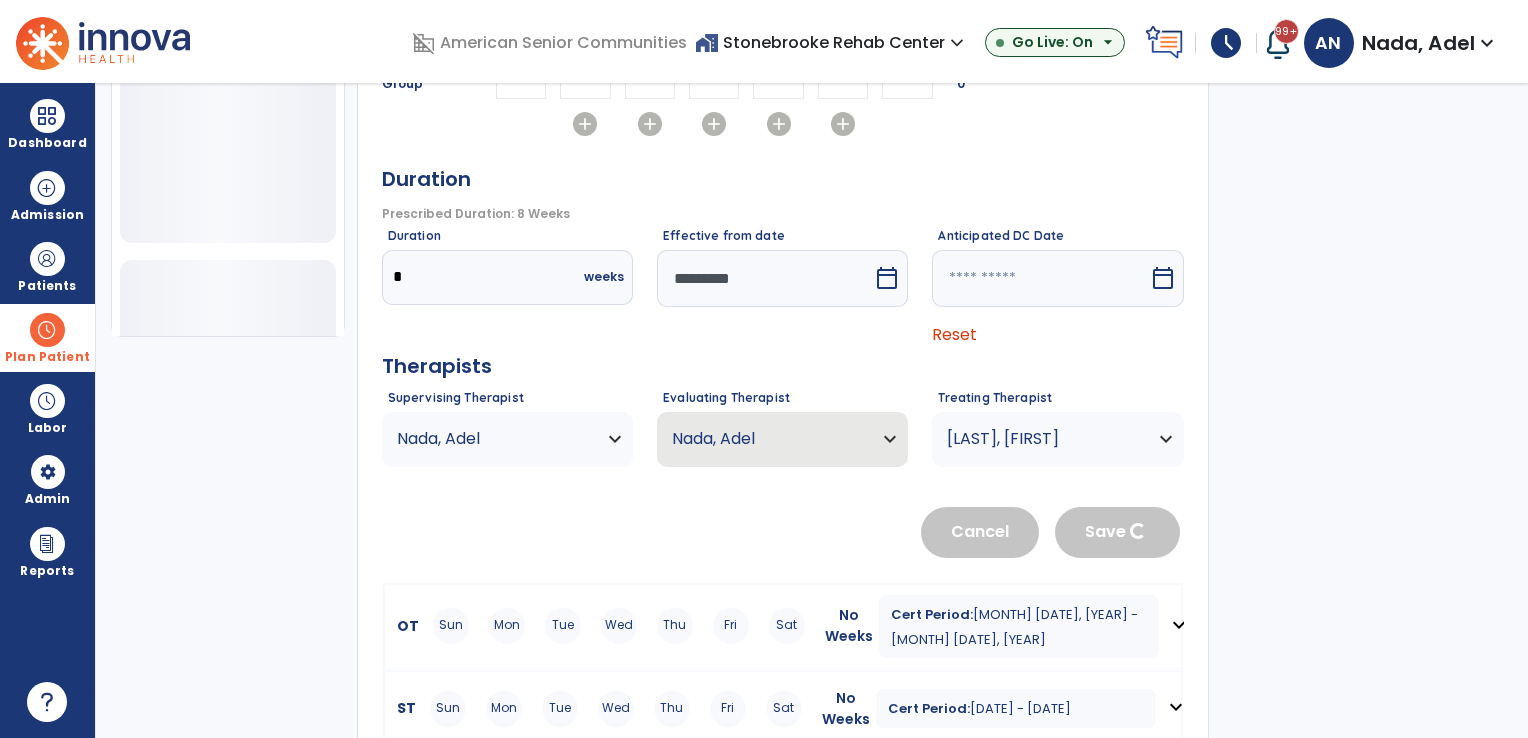 type 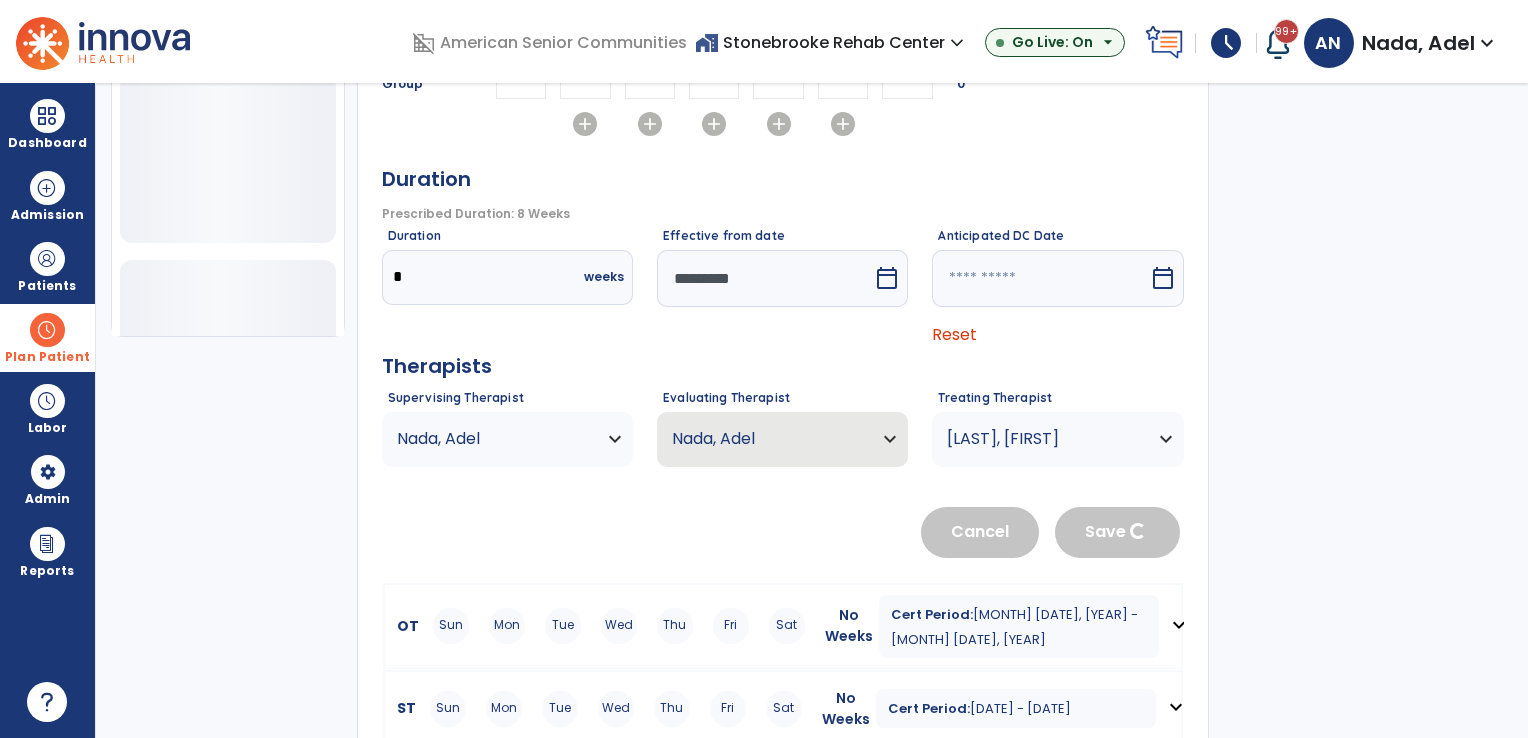 type 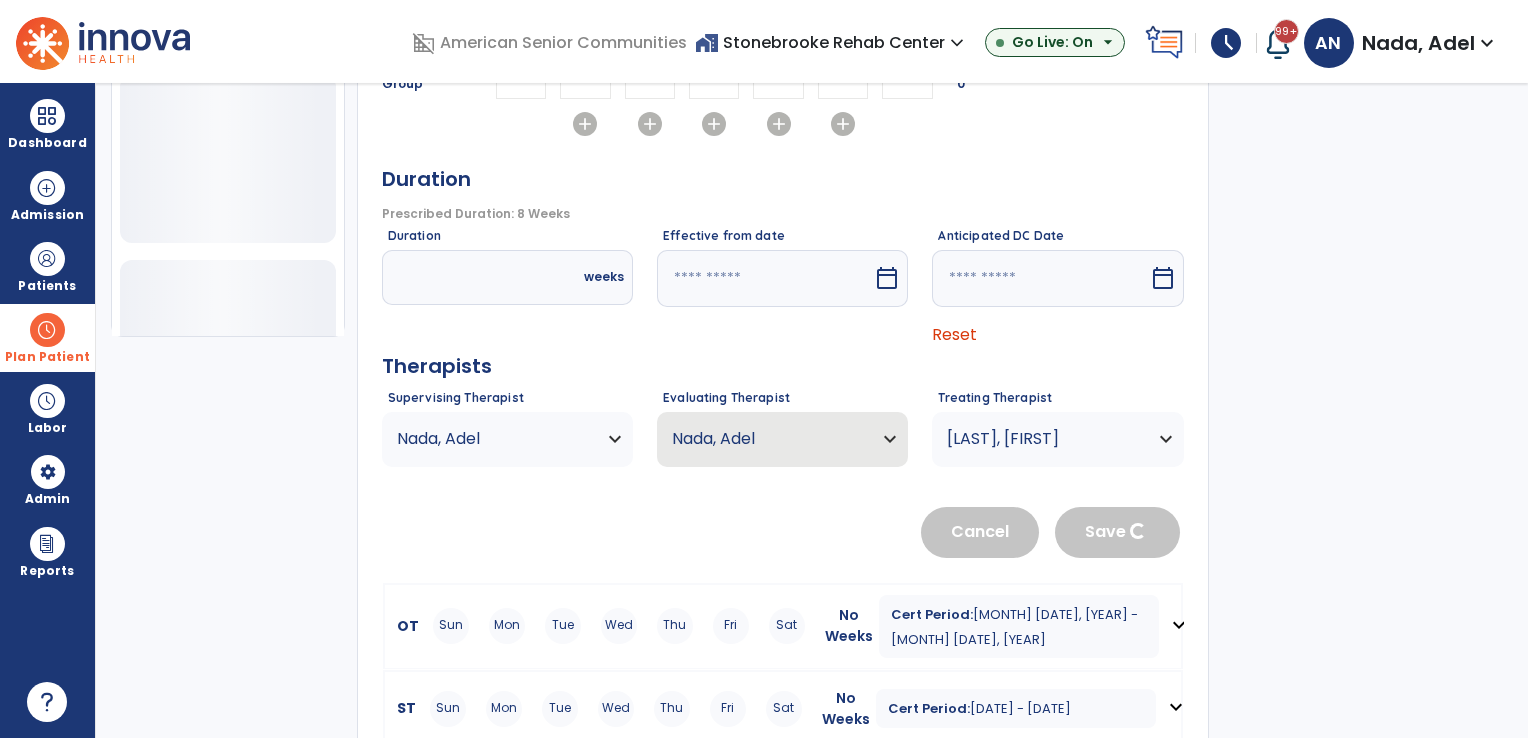 scroll, scrollTop: 36, scrollLeft: 0, axis: vertical 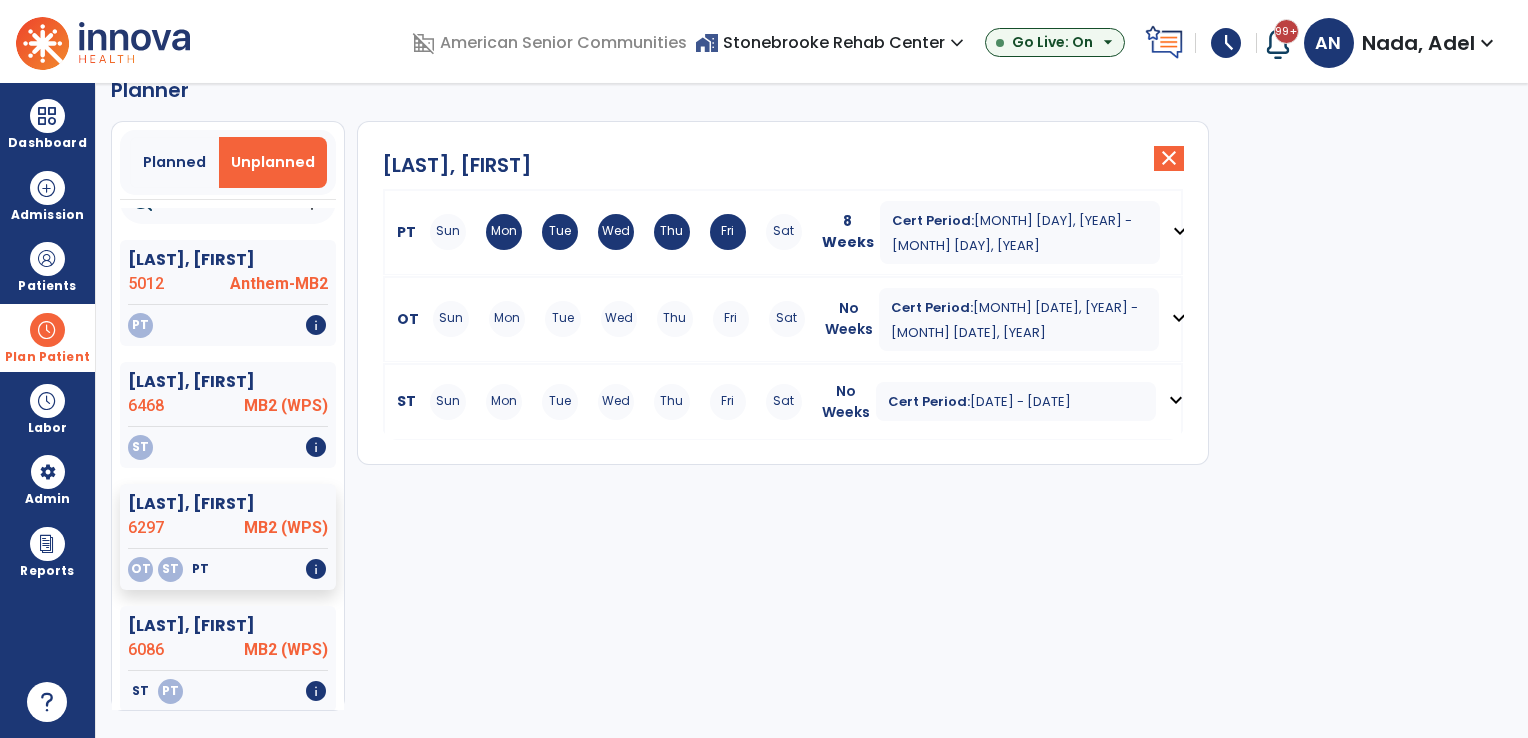 click on "[MONTH] [DATE], [YEAR] - [MONTH] [DATE], [YEAR]" at bounding box center [1014, 320] 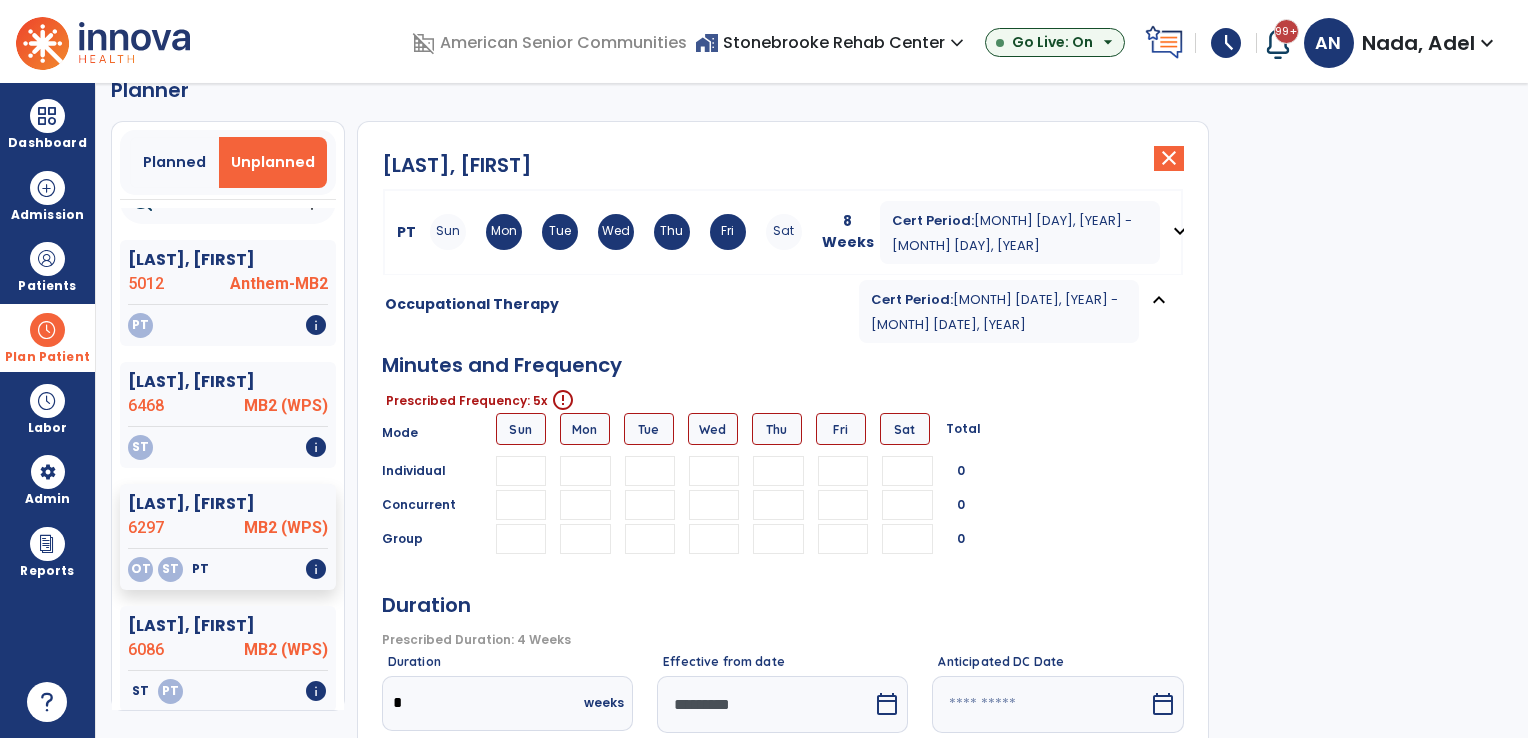 click at bounding box center (585, 471) 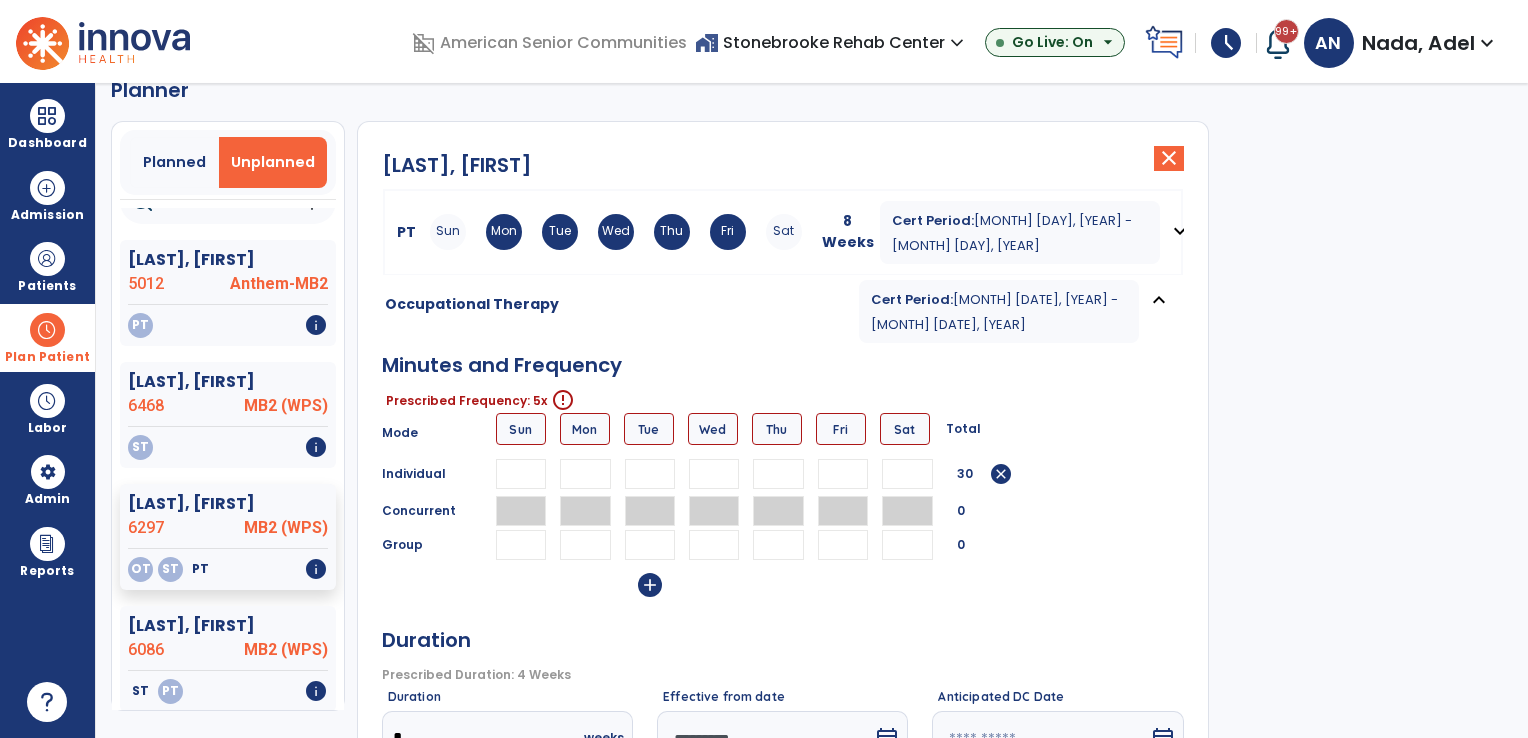 type on "**" 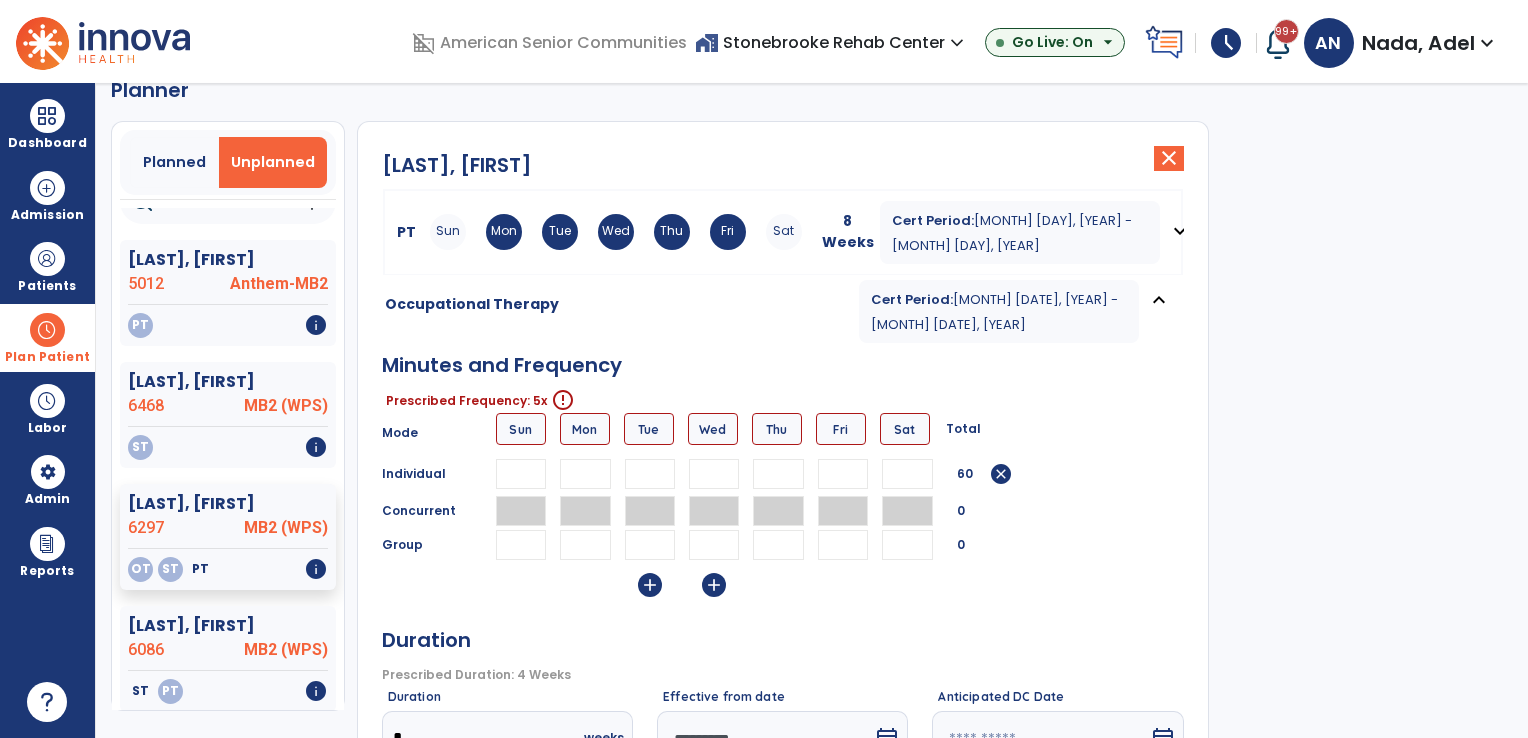 type on "**" 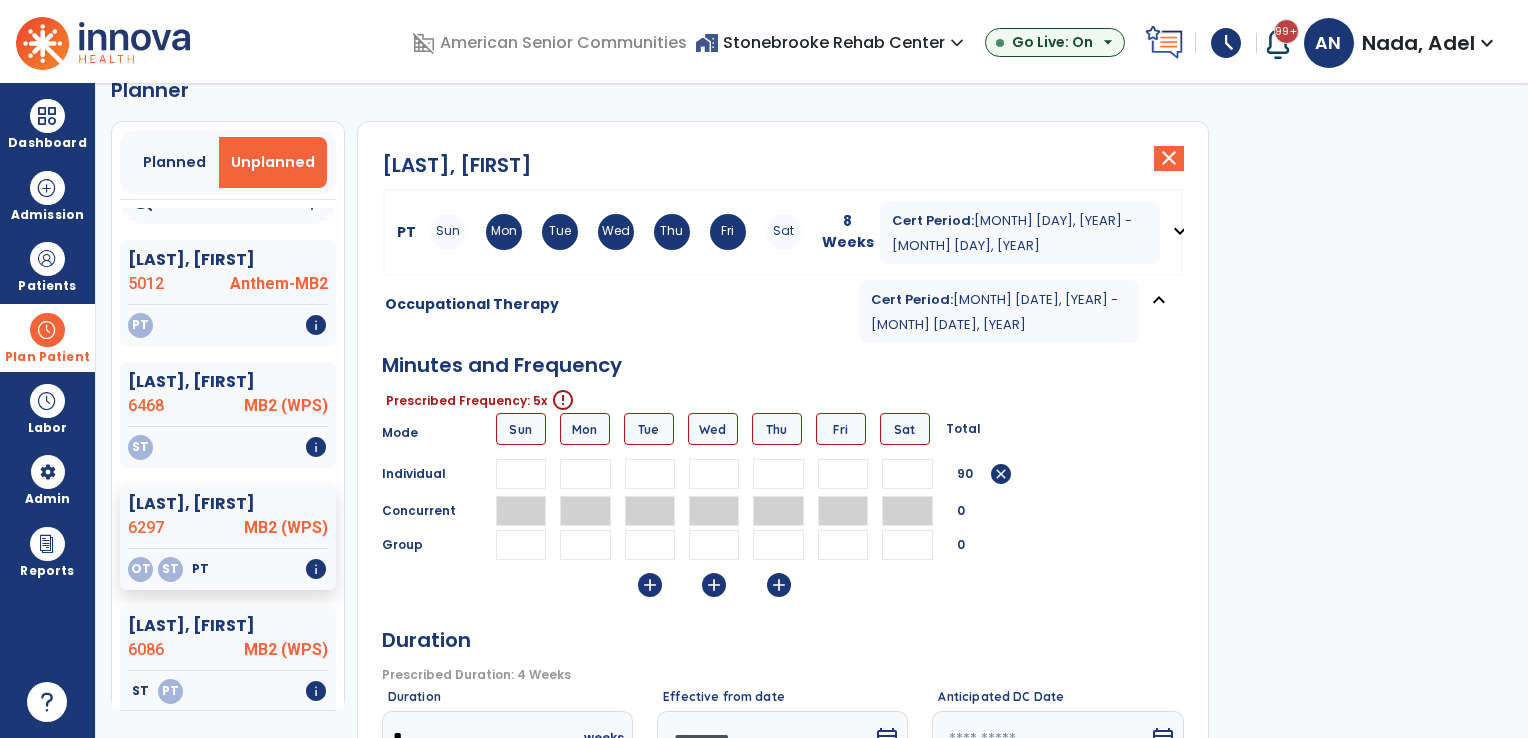 type on "**" 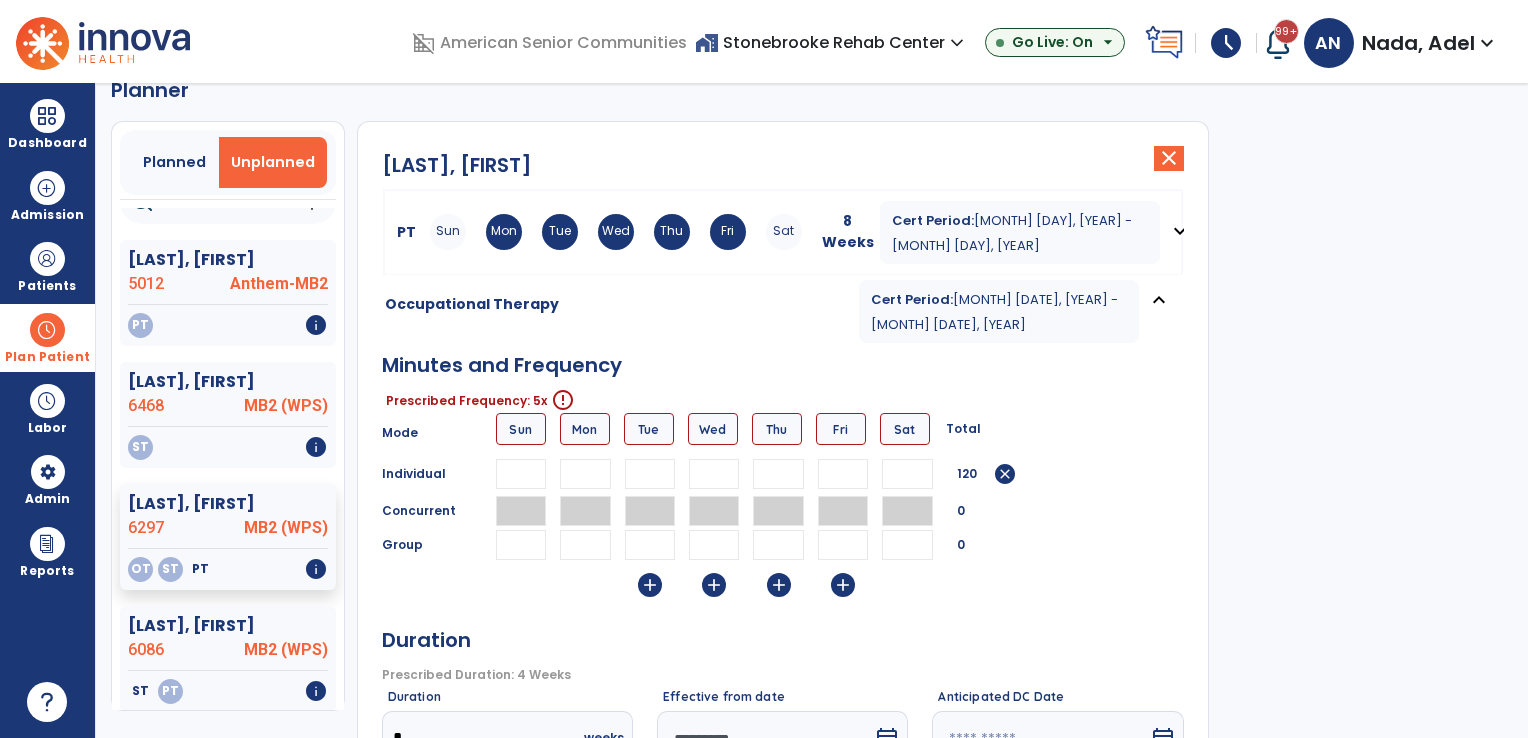 type on "**" 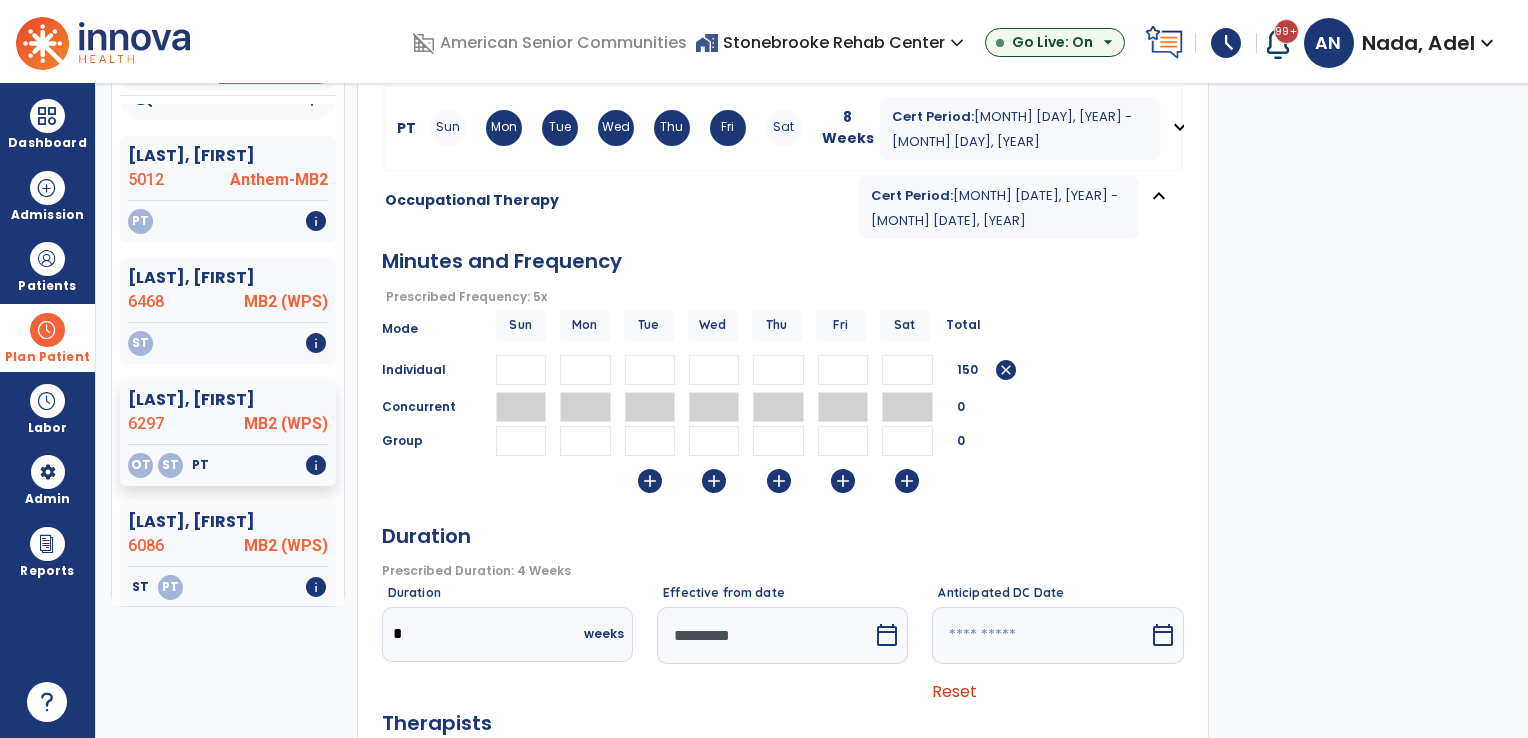 scroll, scrollTop: 410, scrollLeft: 0, axis: vertical 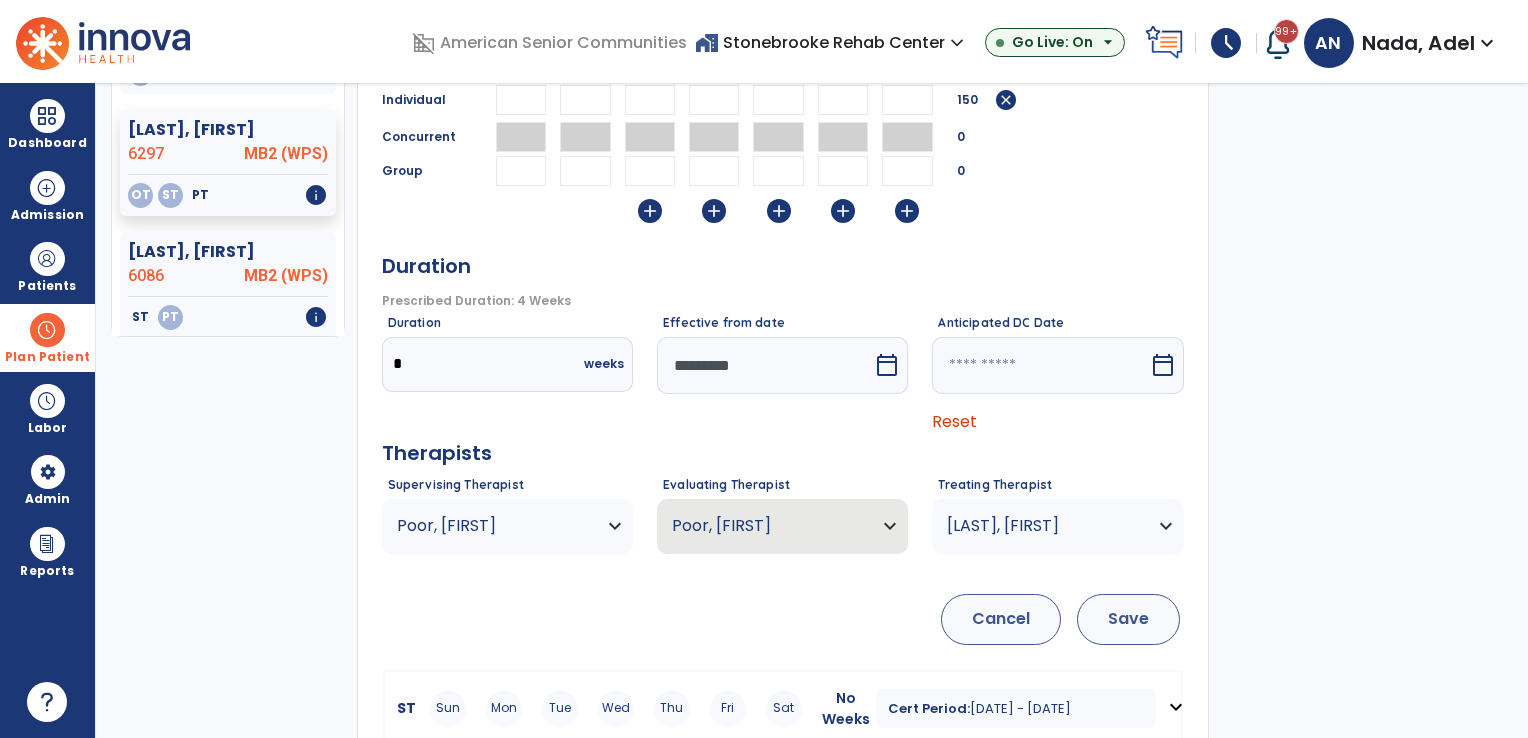 type on "**" 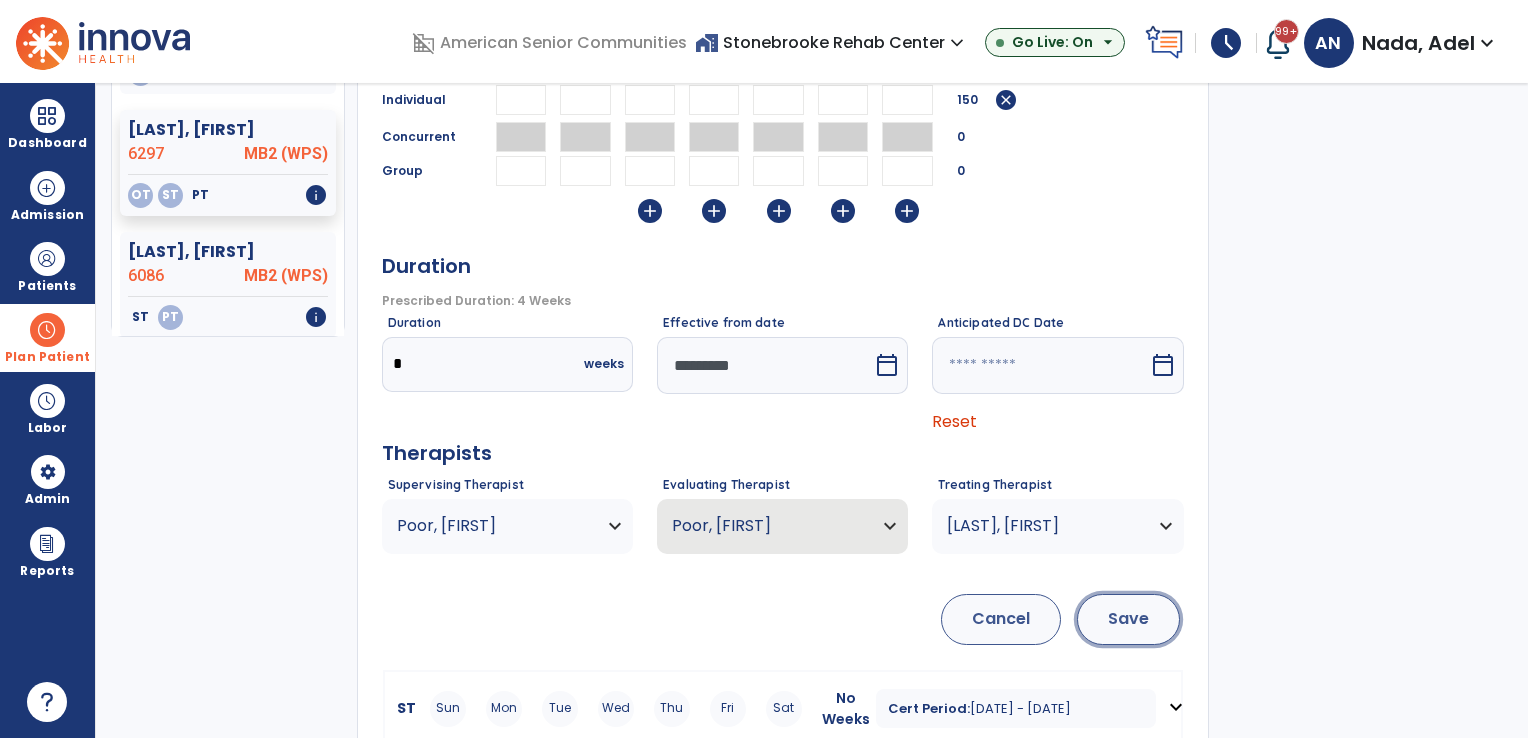 click on "Save" at bounding box center (1128, 619) 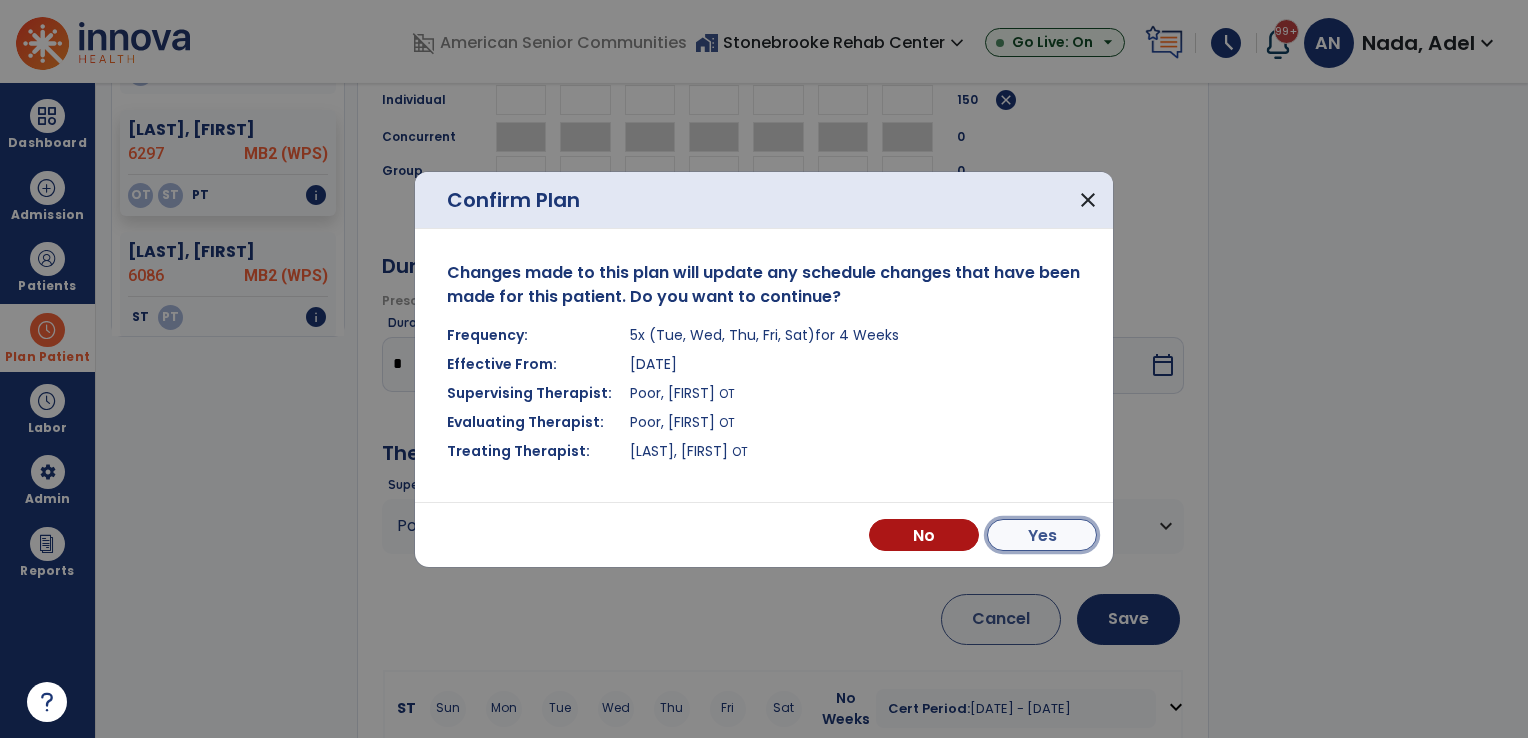 click on "Yes" at bounding box center [1042, 535] 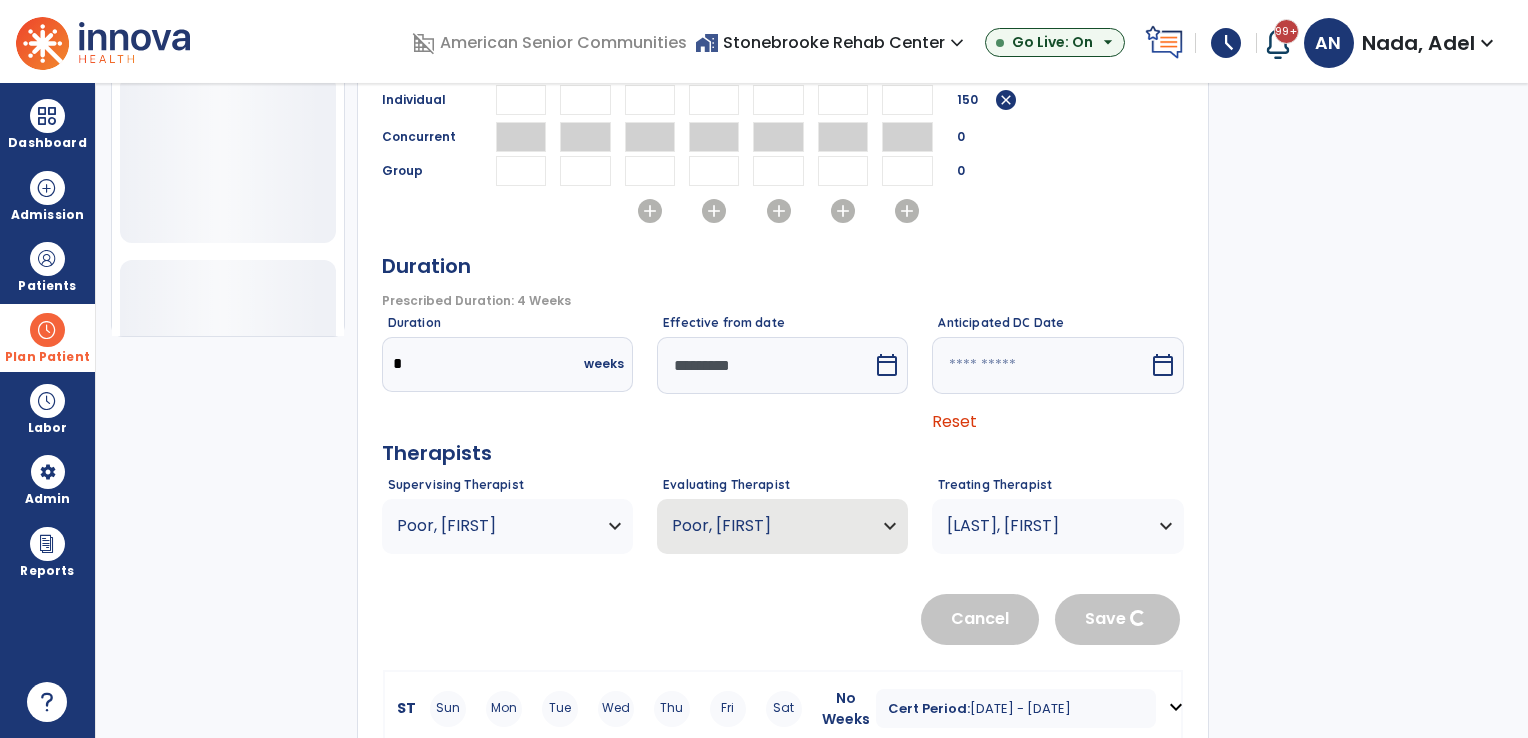 type 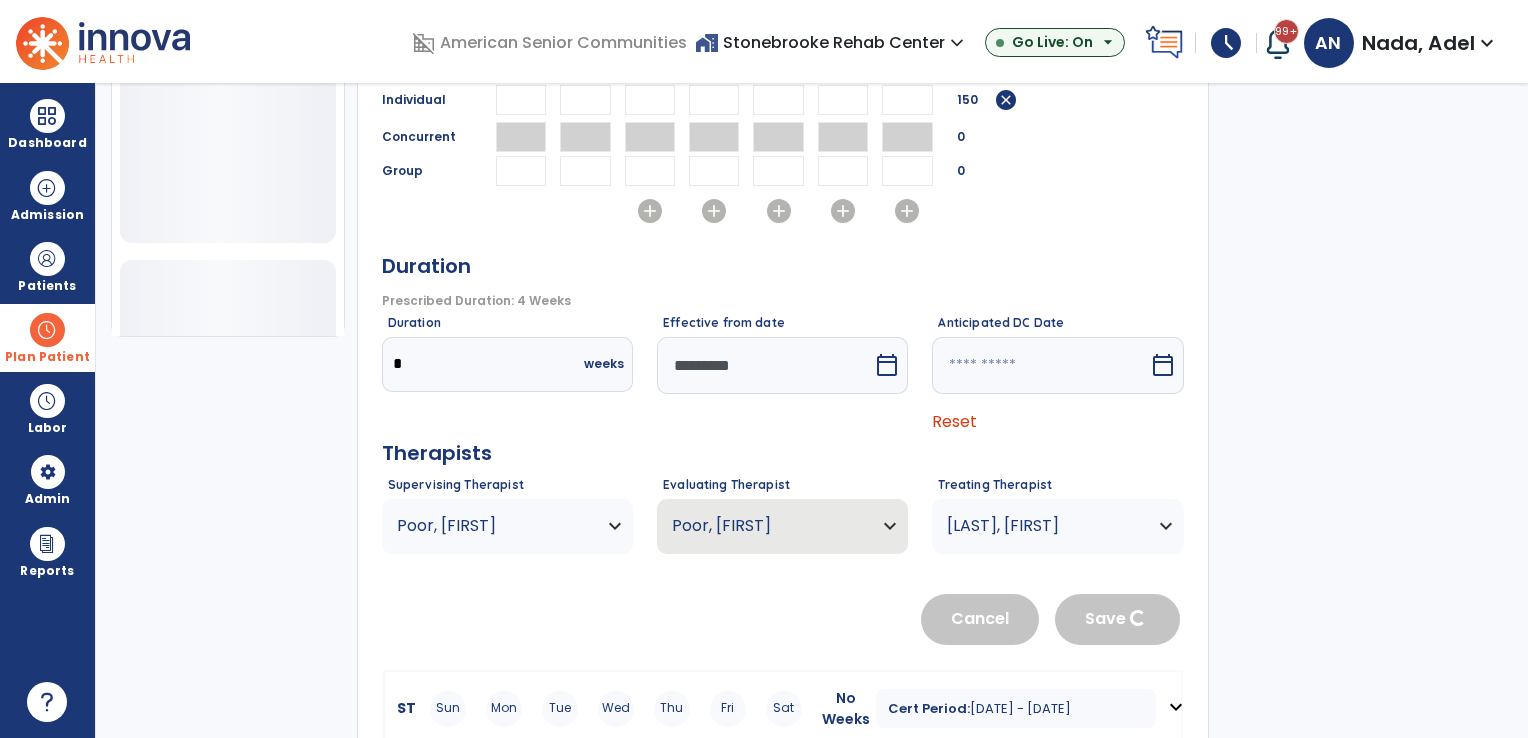 type 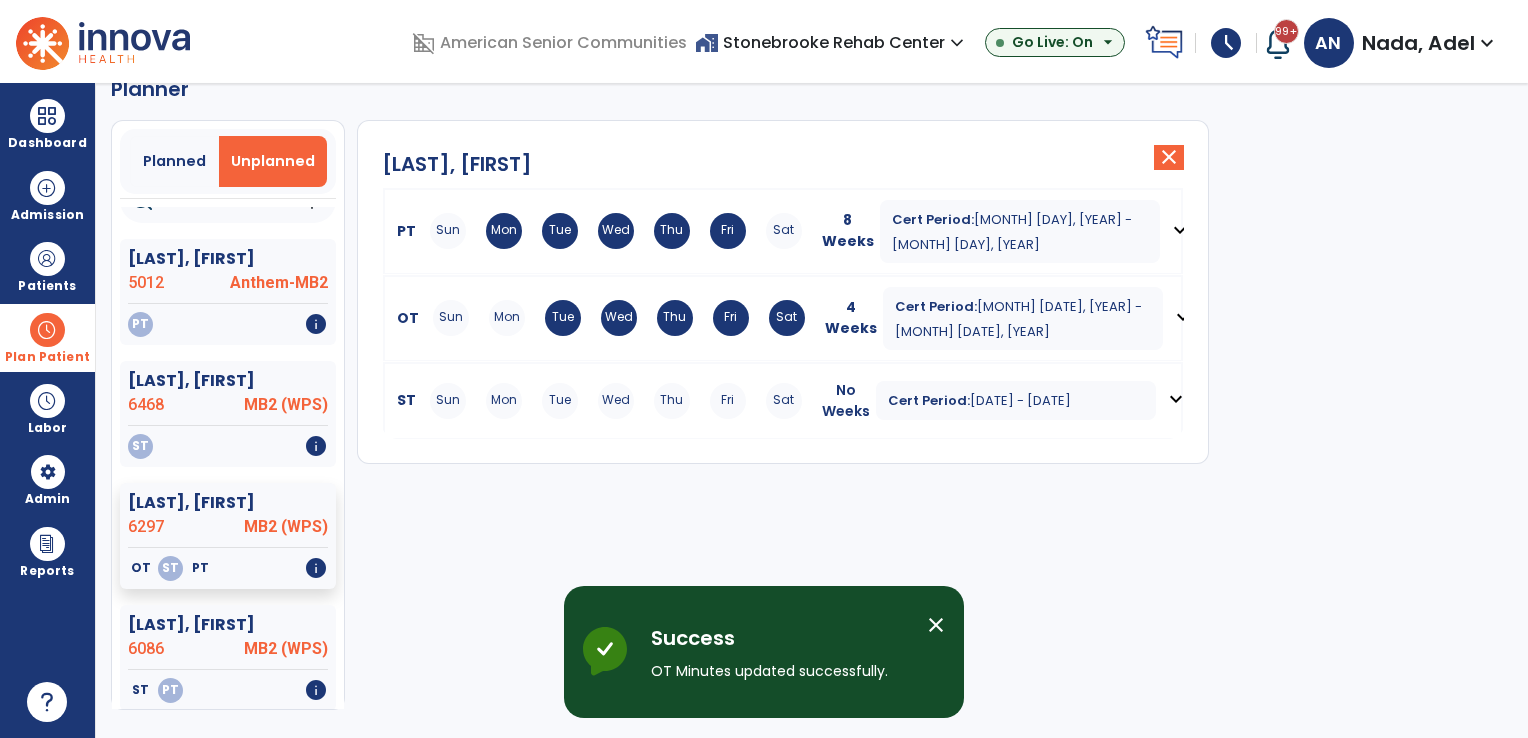 scroll, scrollTop: 36, scrollLeft: 0, axis: vertical 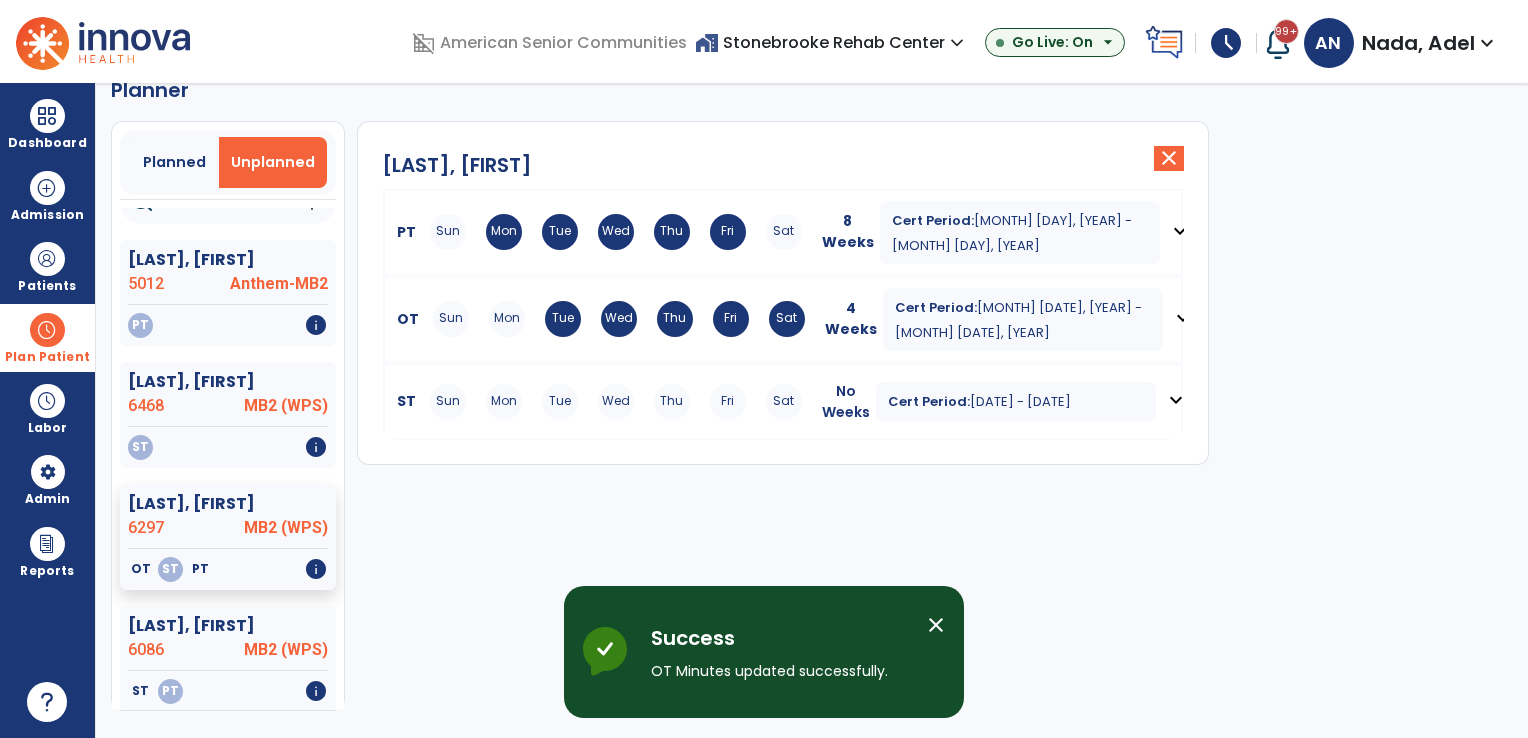 click on "Thu" at bounding box center [672, 402] 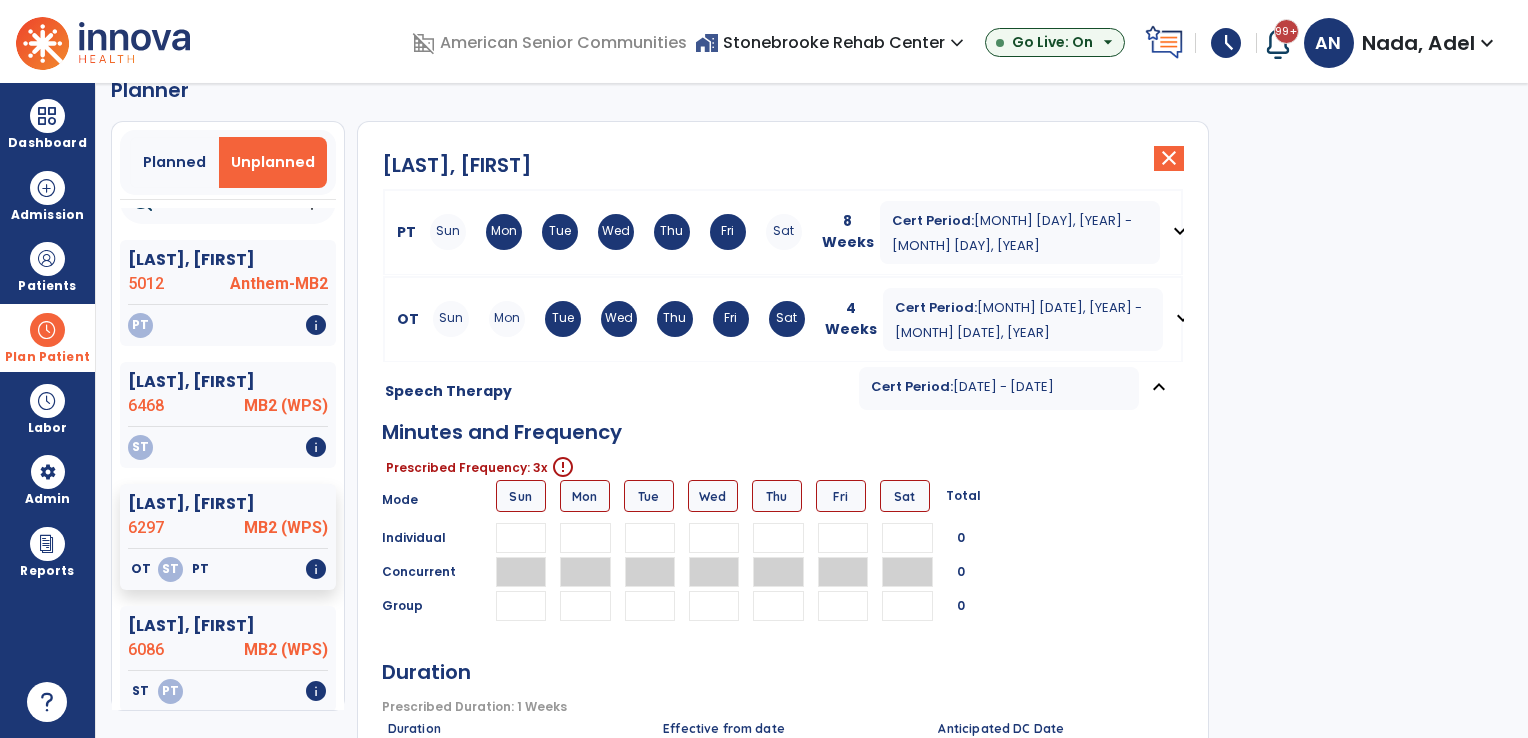 click at bounding box center (650, 538) 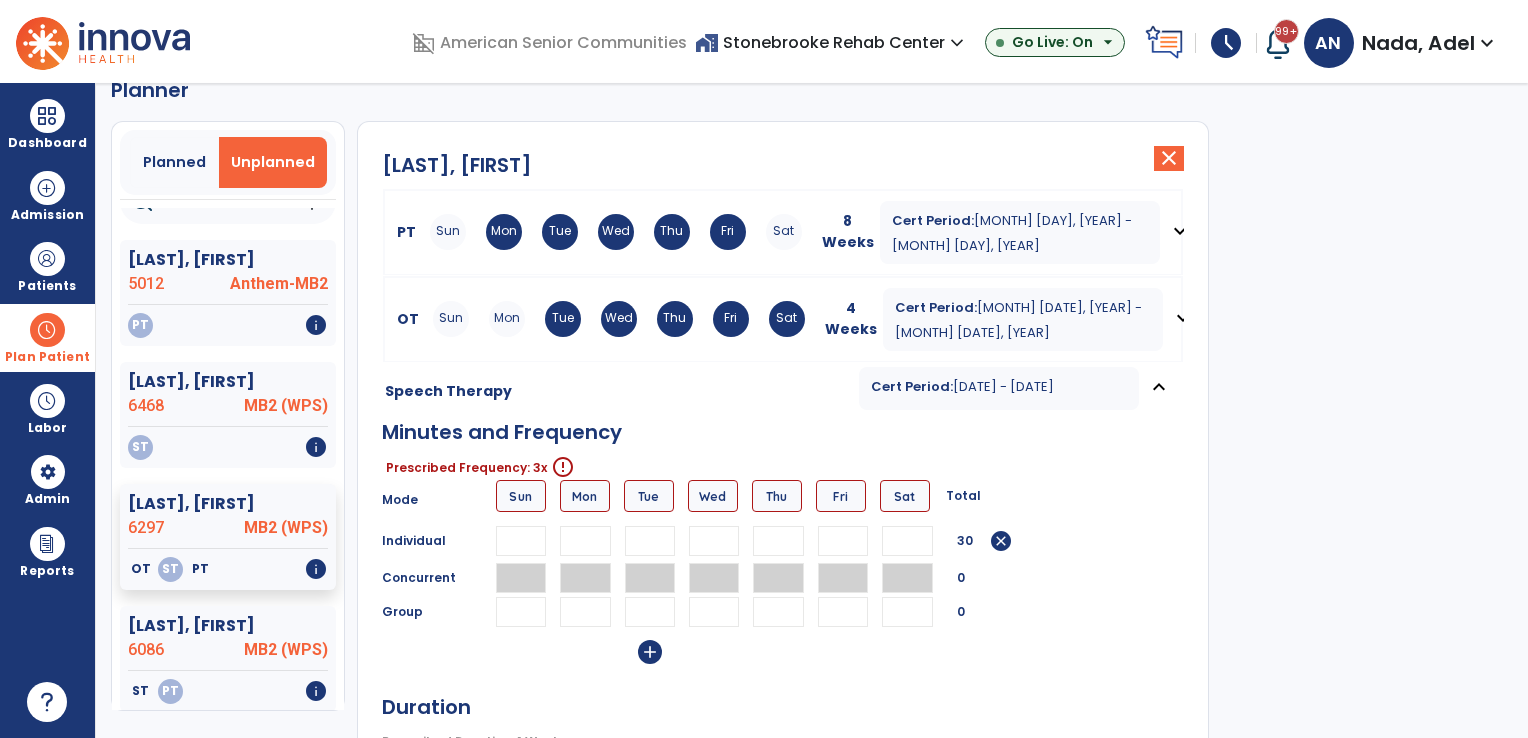 type on "**" 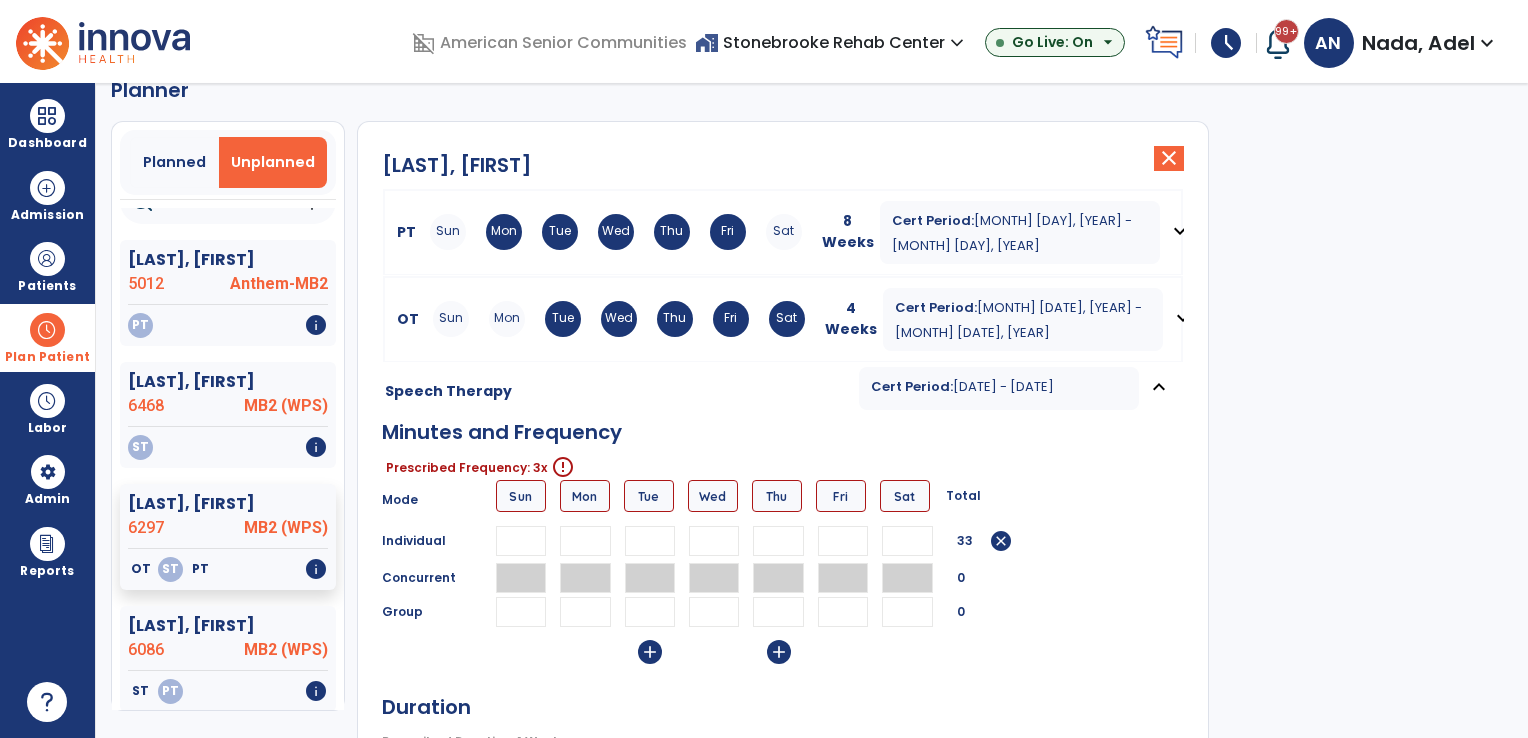 type on "**" 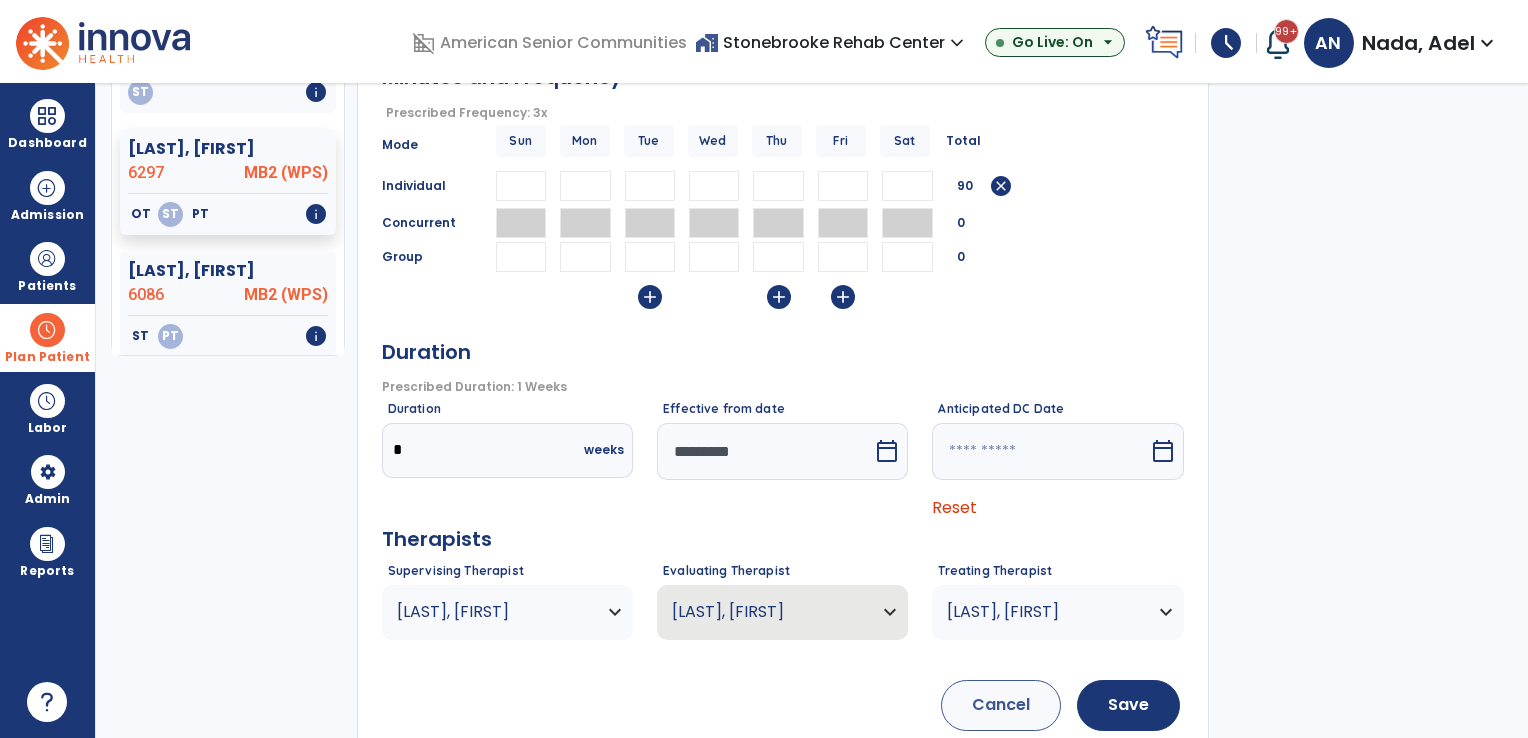 scroll, scrollTop: 410, scrollLeft: 0, axis: vertical 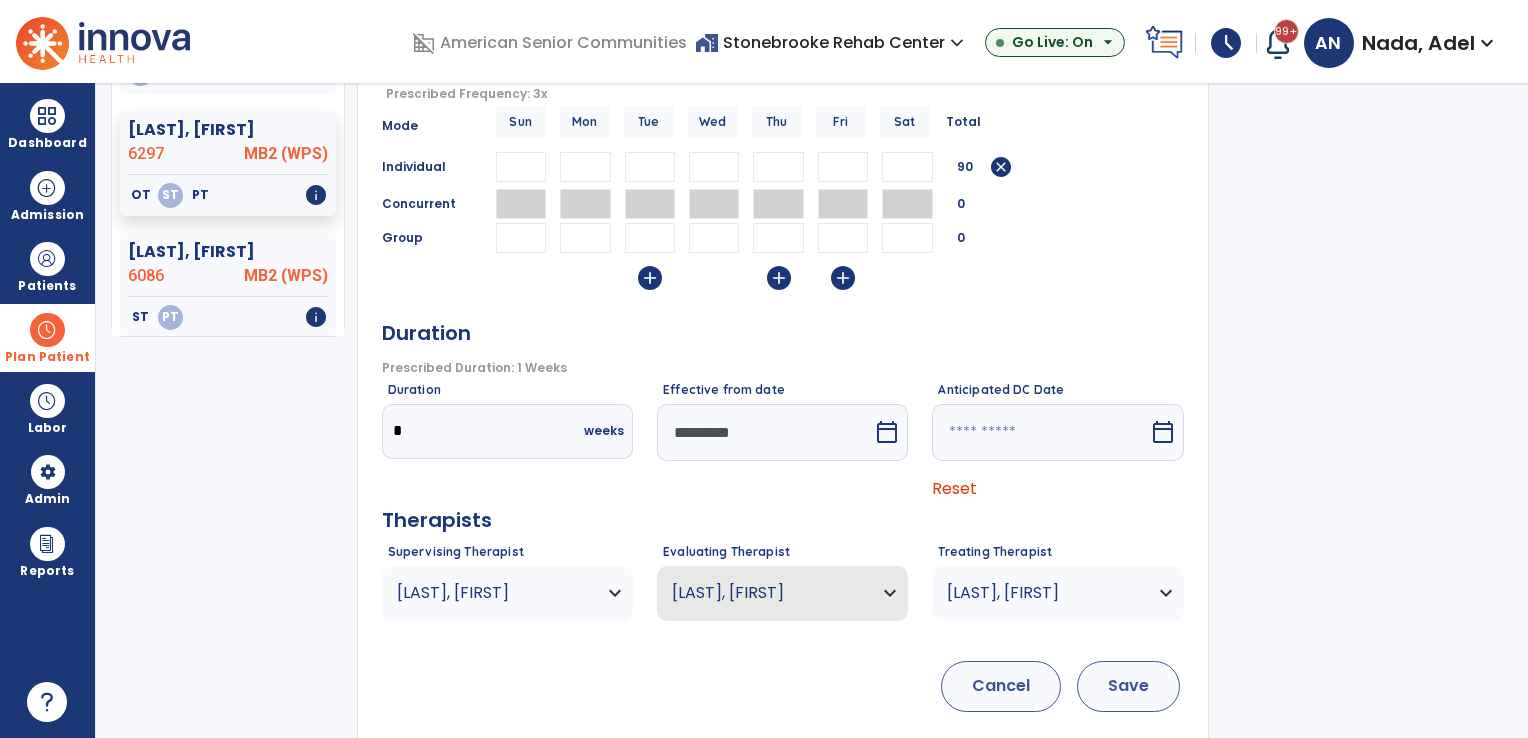 type on "**" 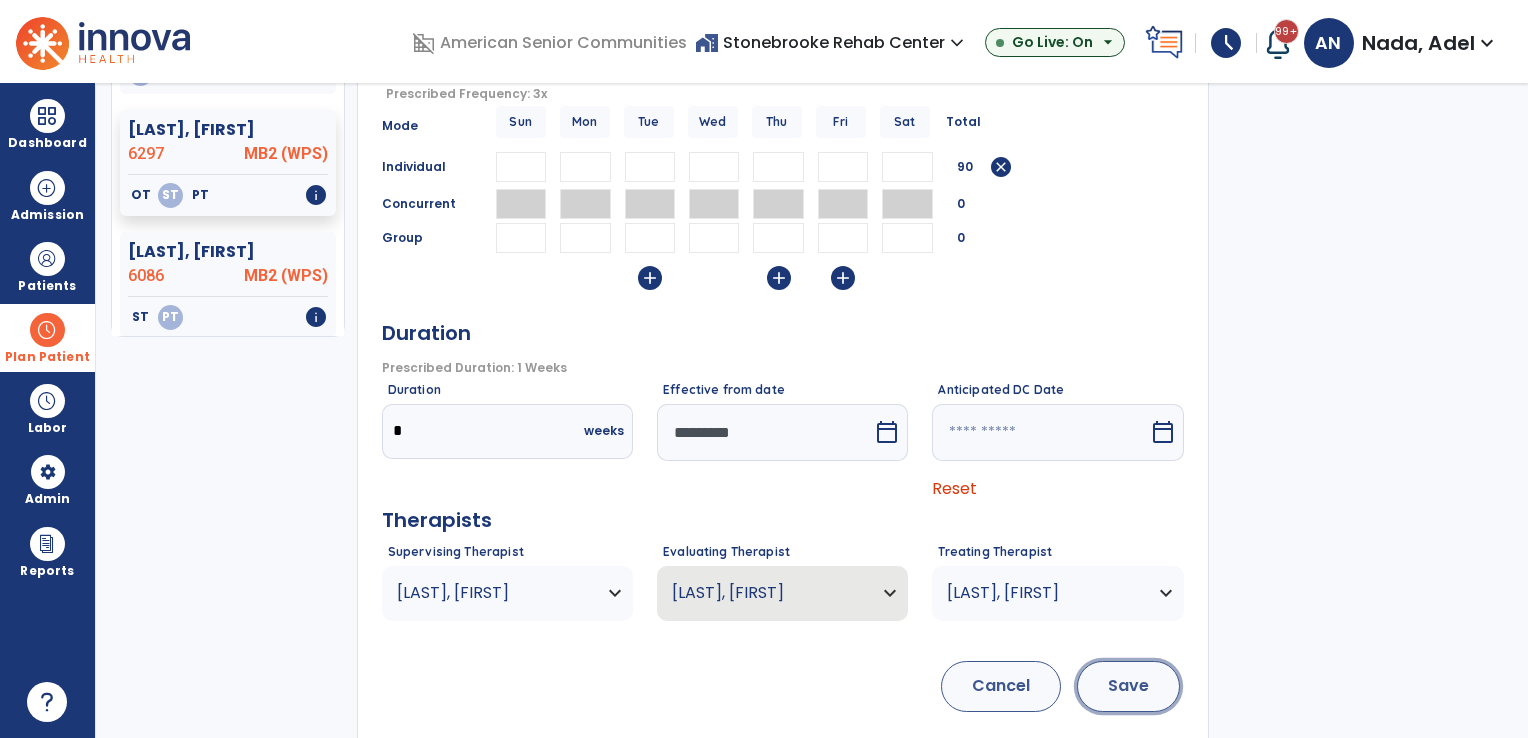 click on "Save" at bounding box center [1128, 686] 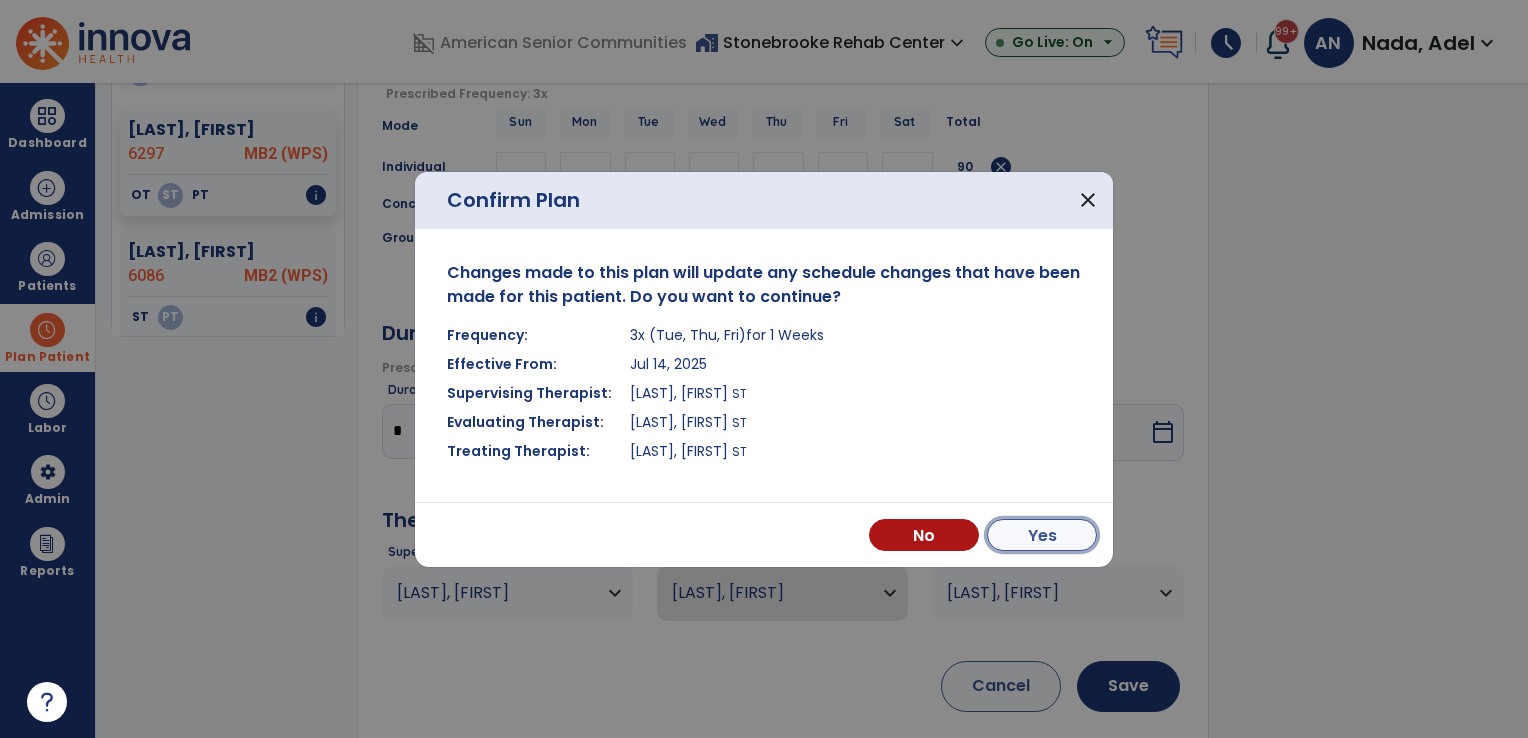click on "Yes" at bounding box center (1042, 535) 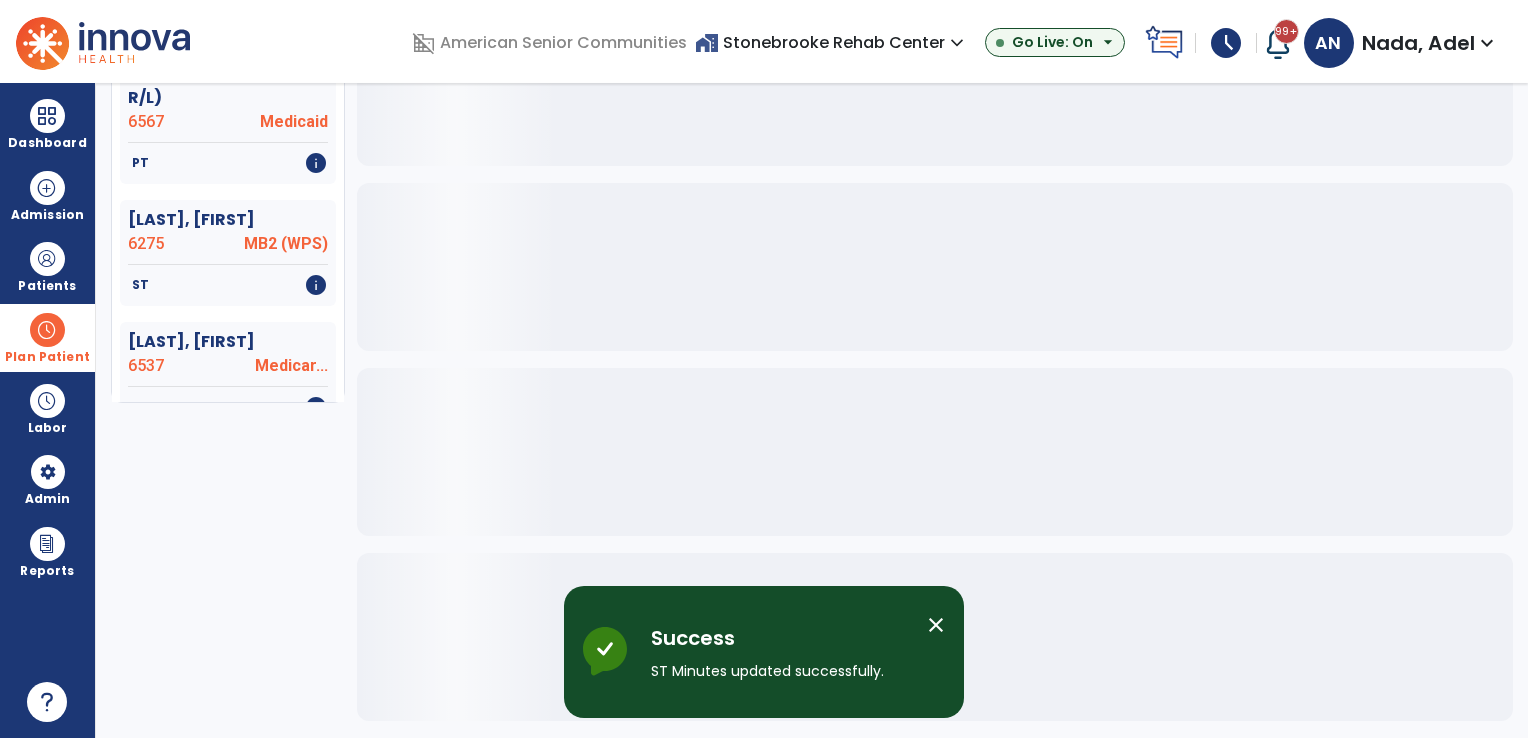 scroll, scrollTop: 336, scrollLeft: 0, axis: vertical 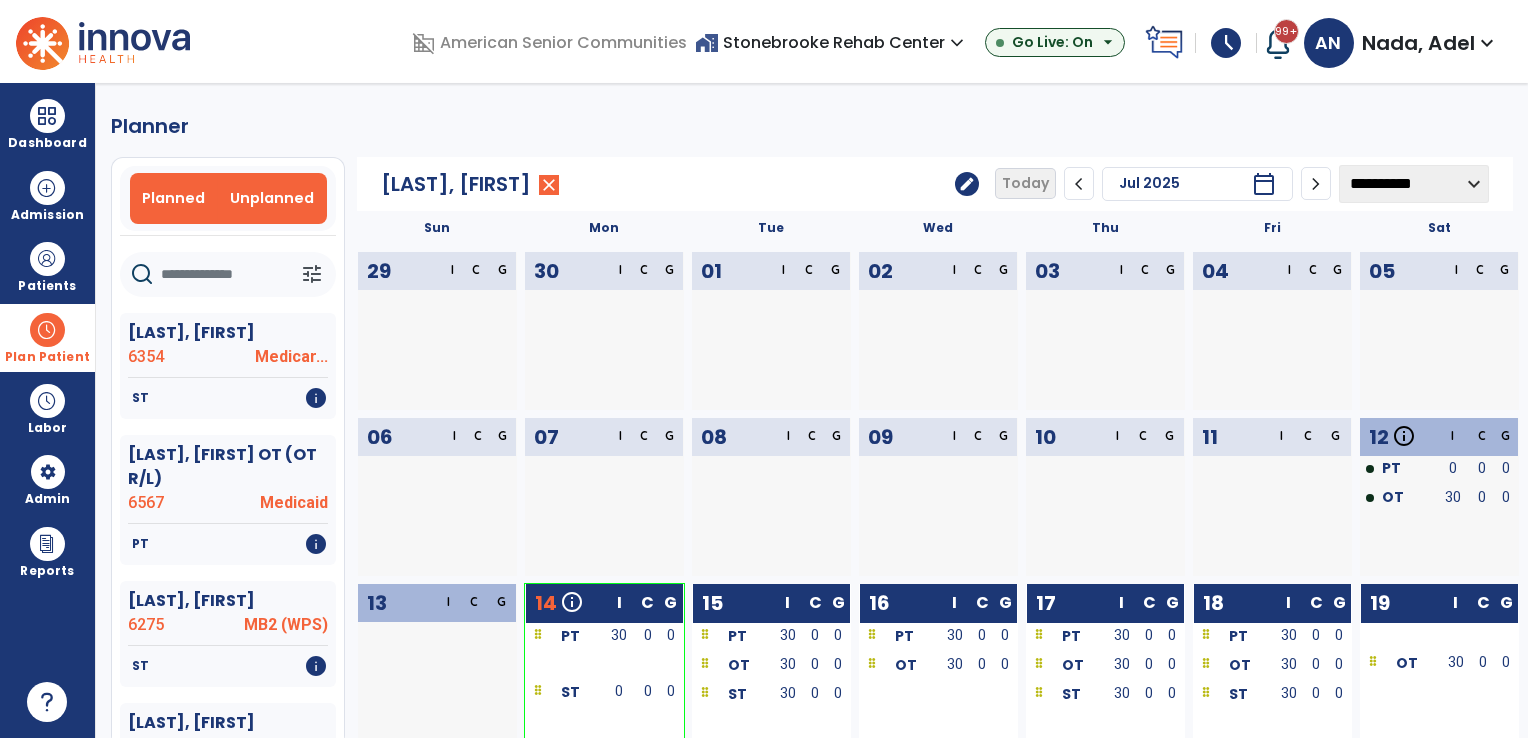 click on "Unplanned" at bounding box center [272, 198] 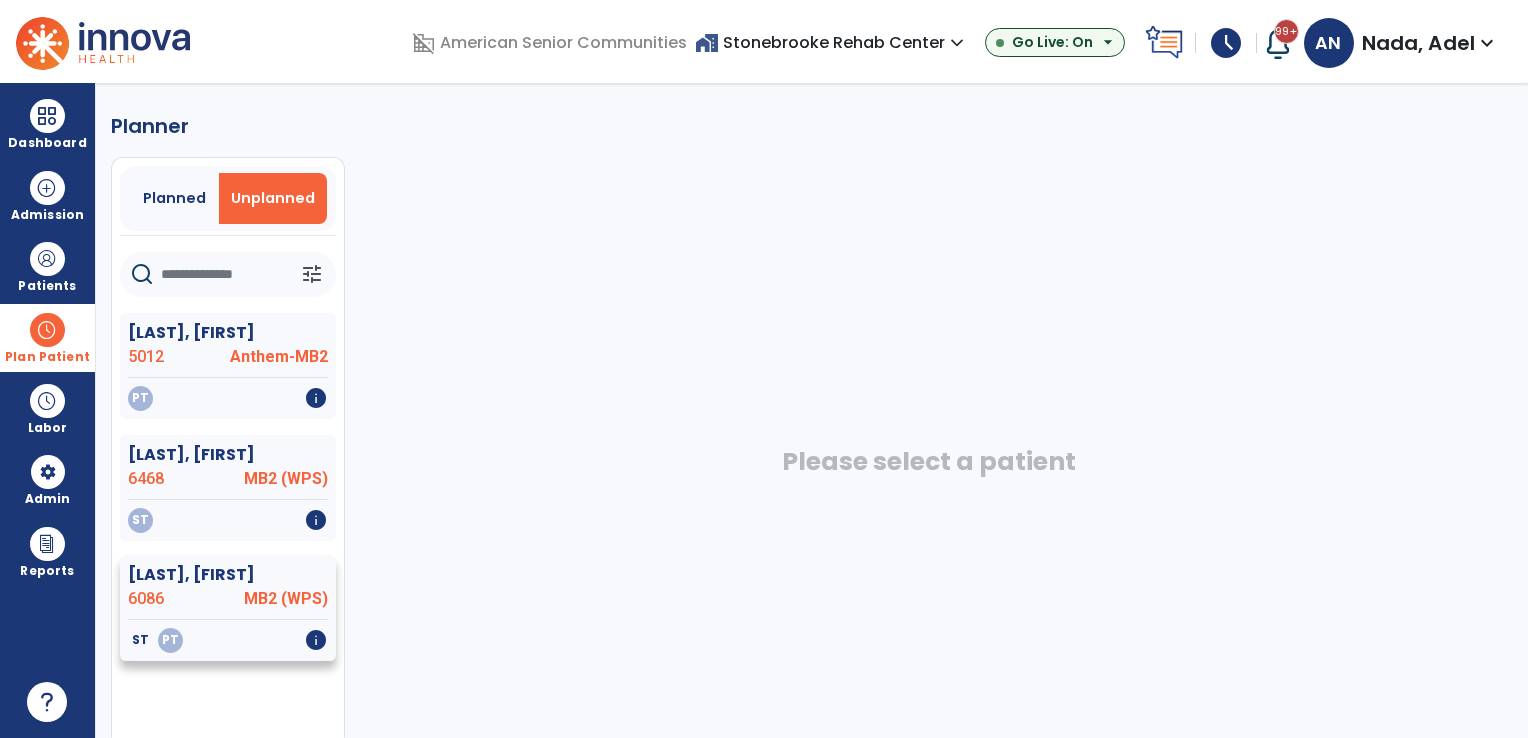 click on "MB2 (WPS)" 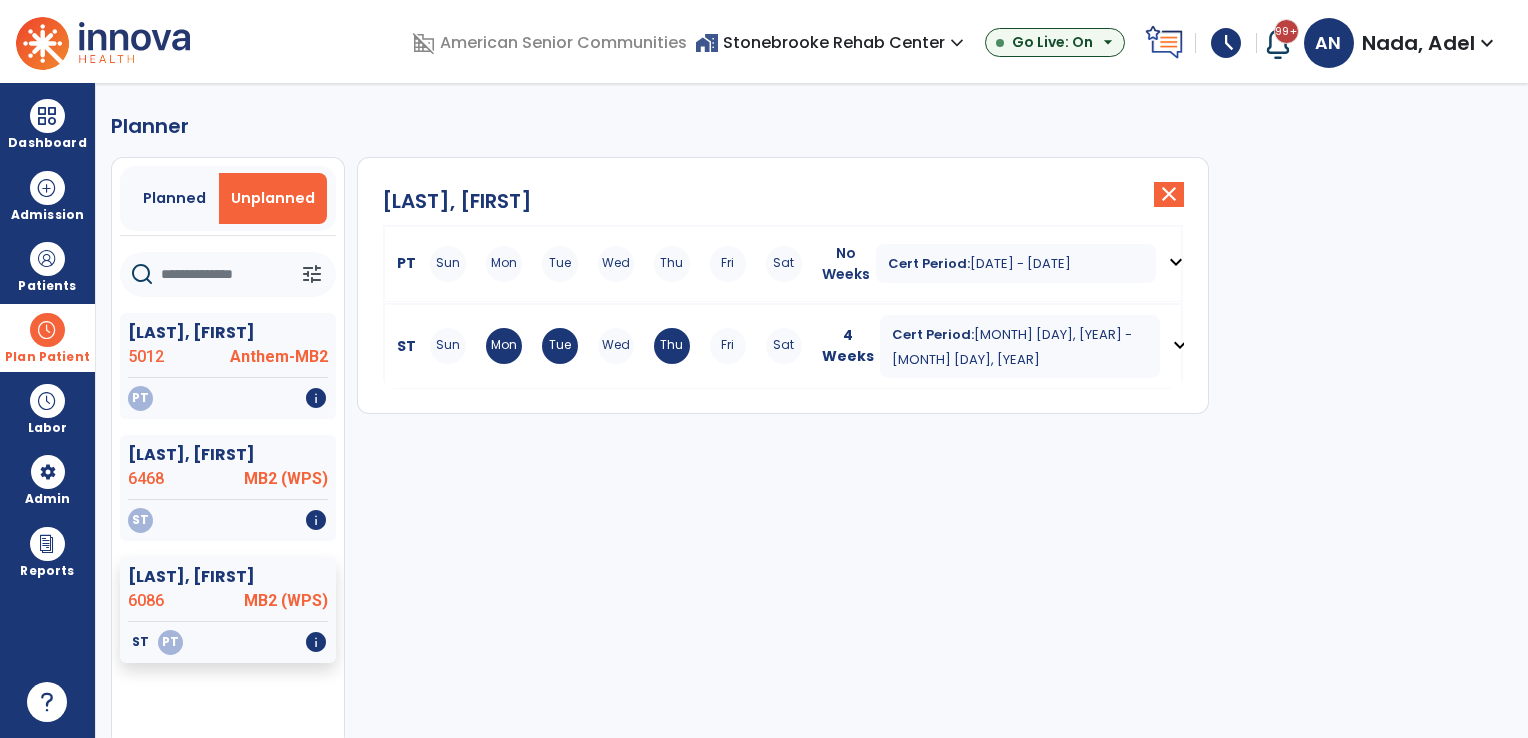 click on "[DATE] - [DATE]" at bounding box center [1020, 263] 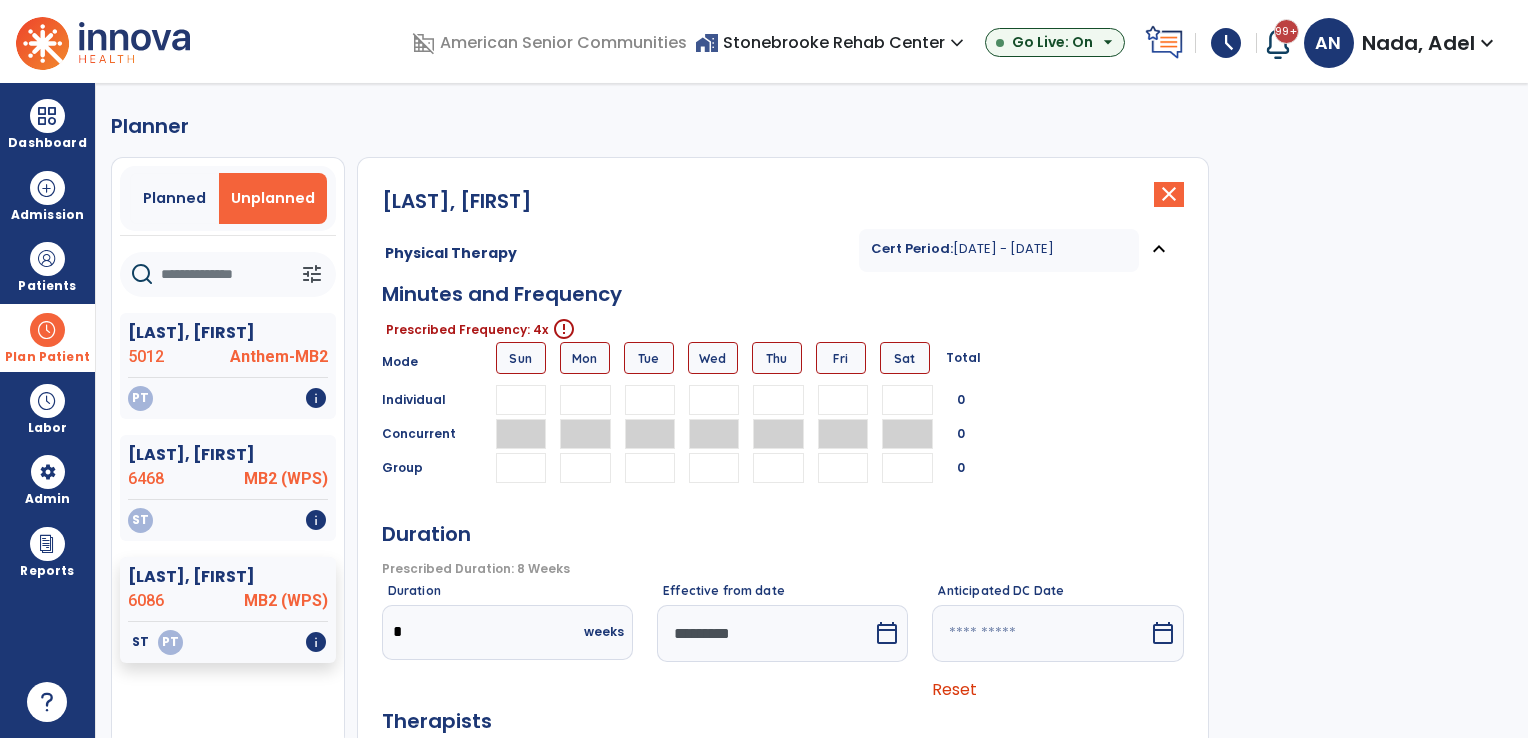 click at bounding box center [650, 400] 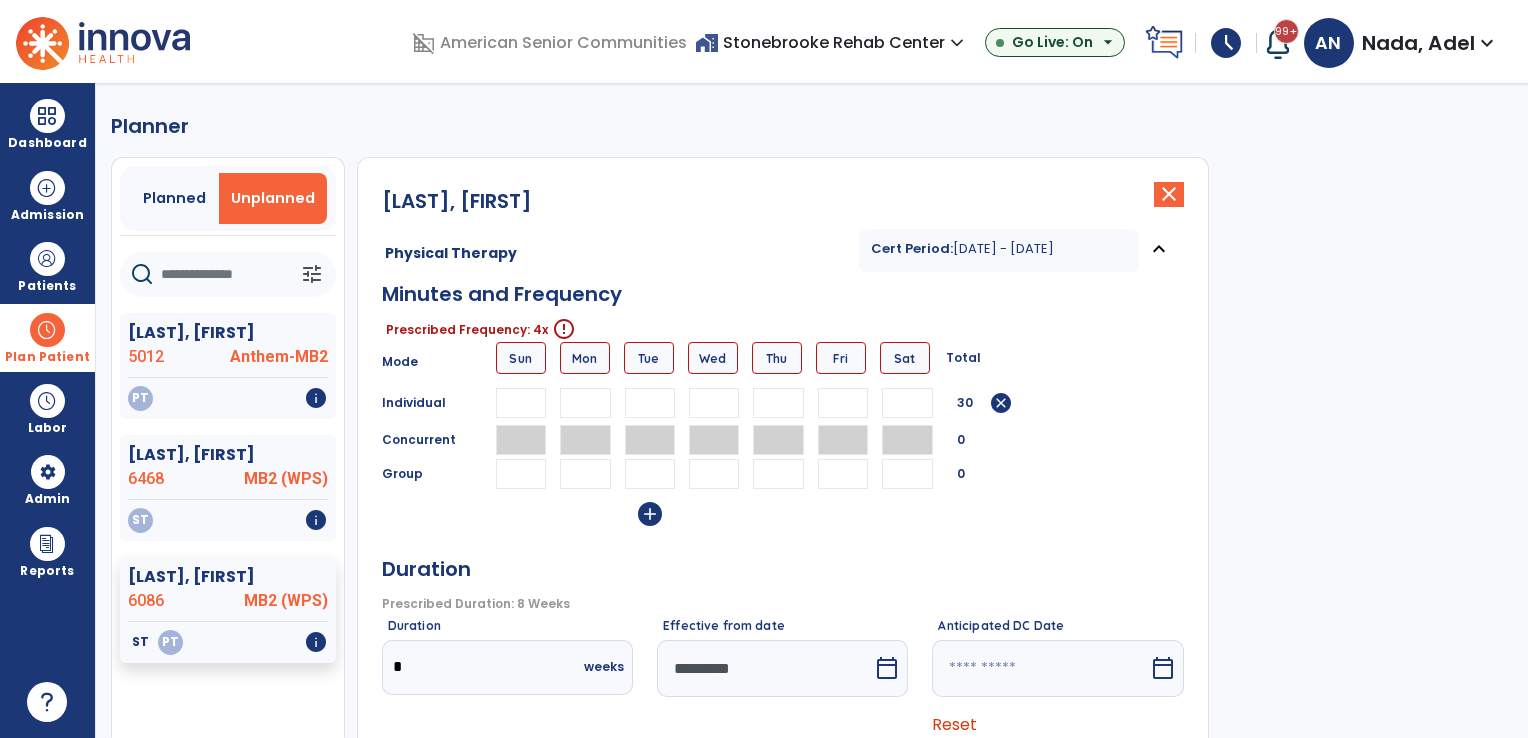 type on "**" 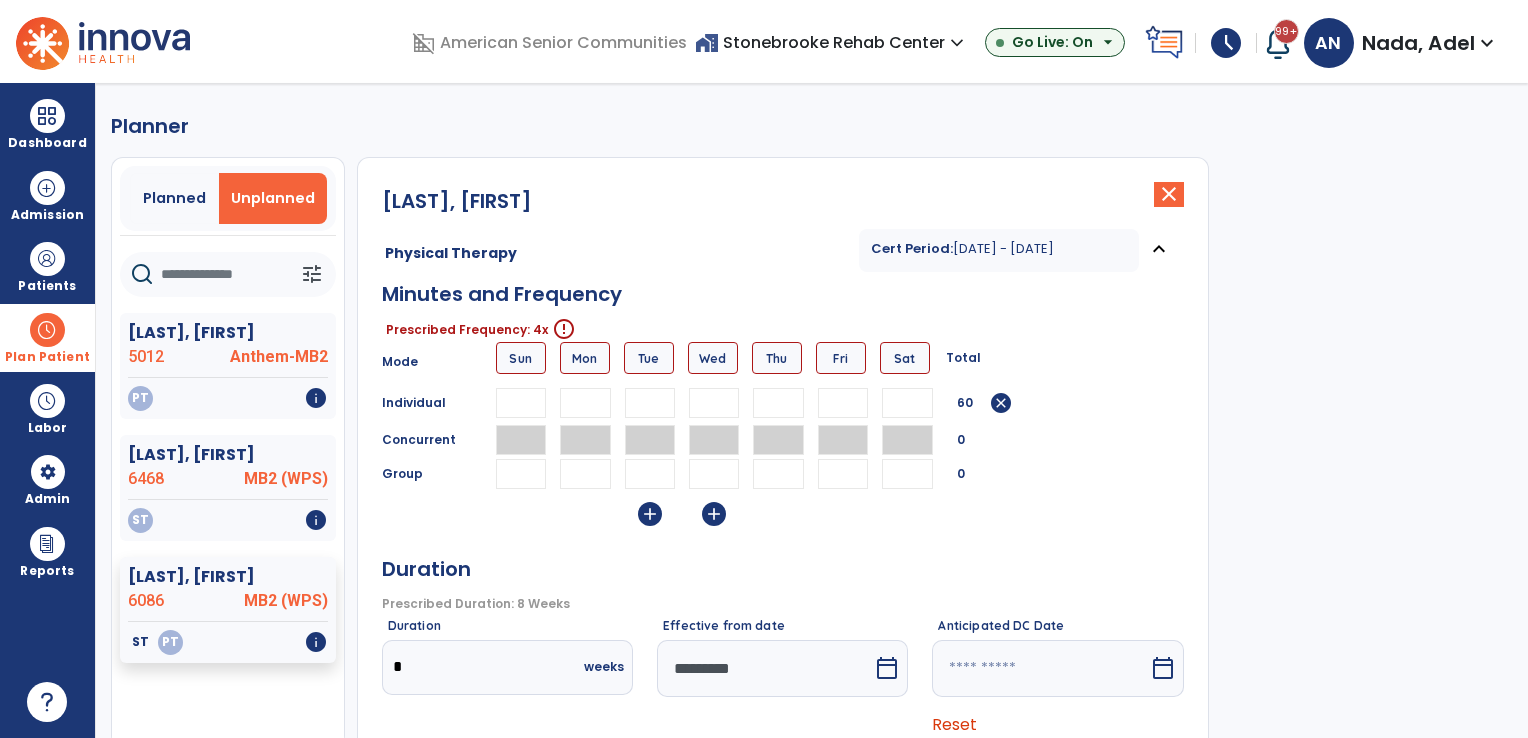 type on "**" 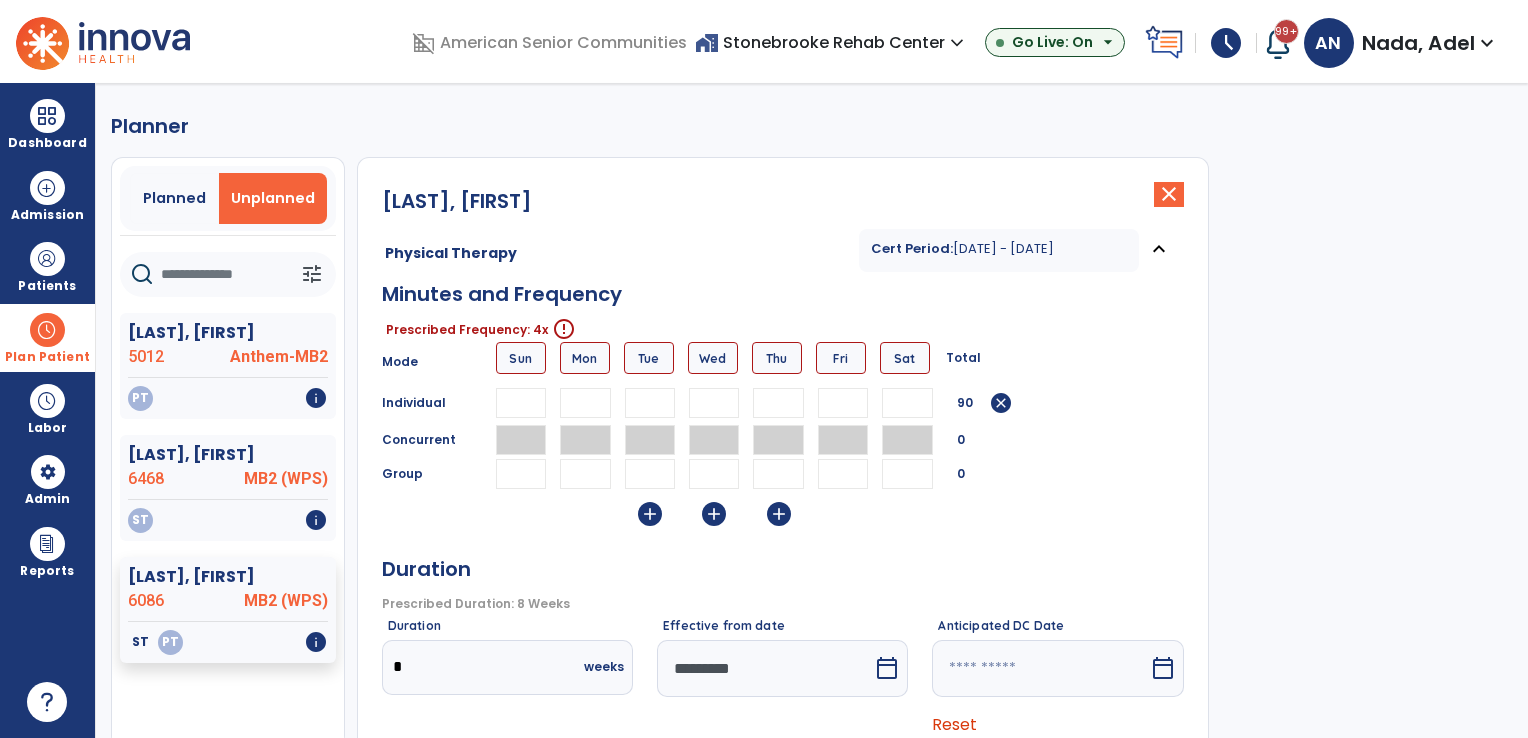 type on "**" 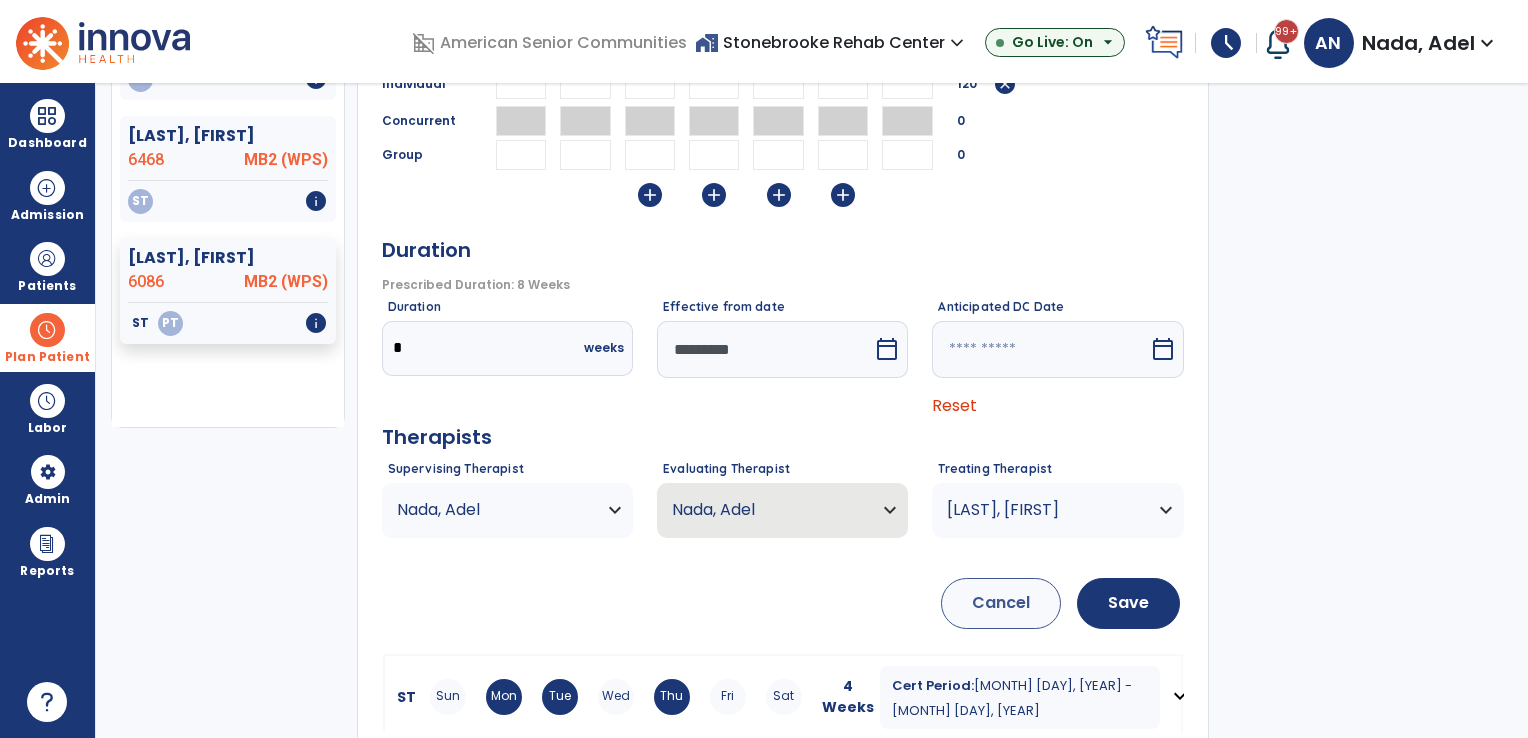 scroll, scrollTop: 333, scrollLeft: 0, axis: vertical 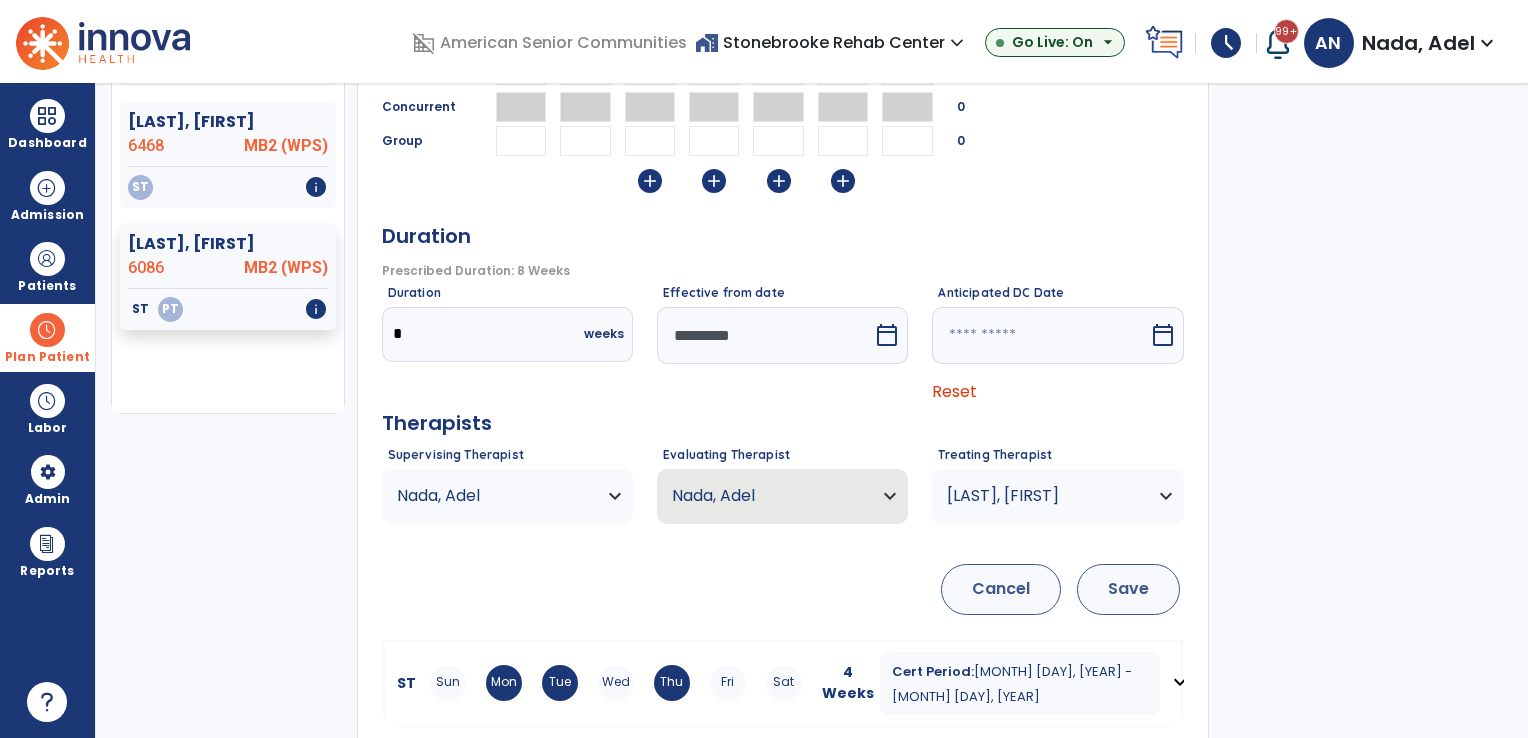 type on "**" 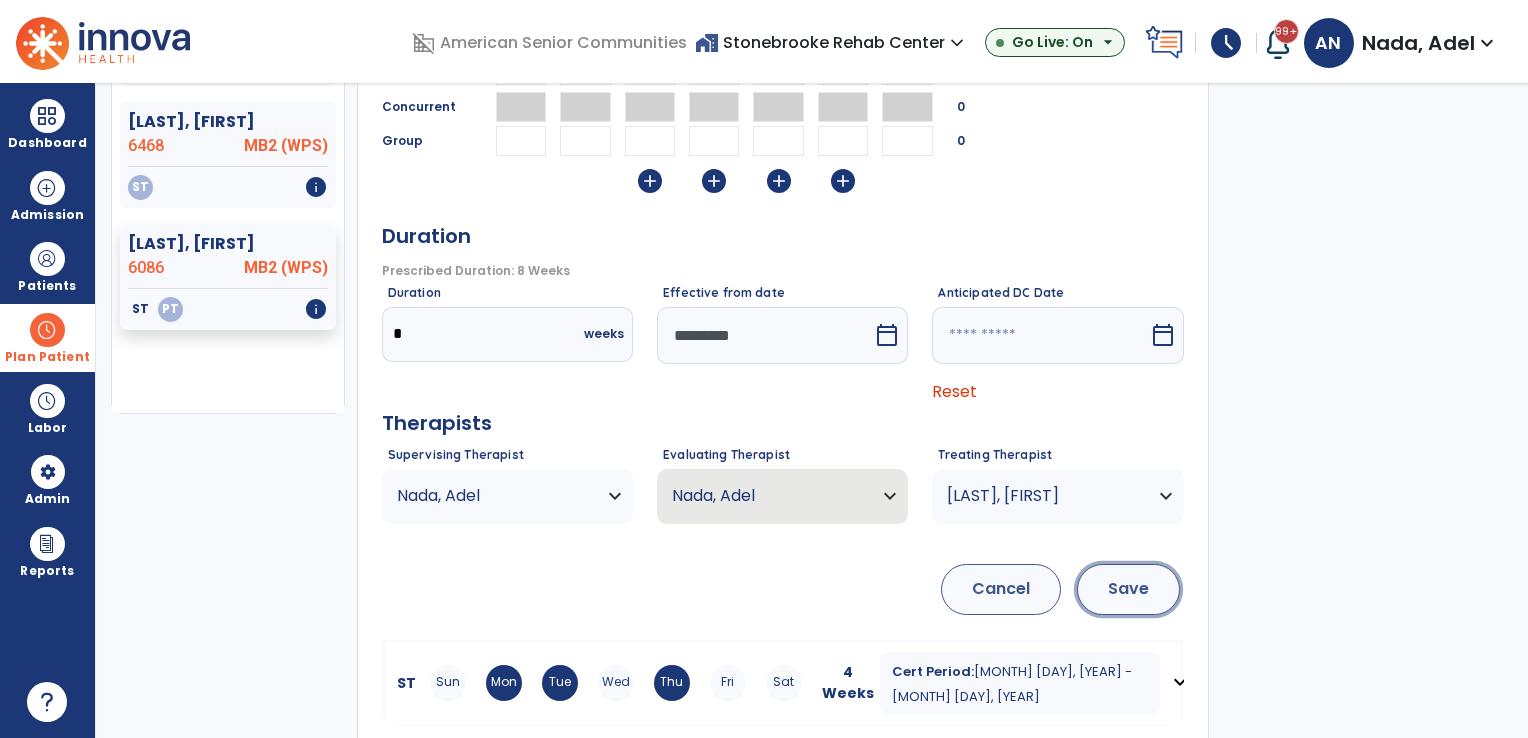 click on "Save" at bounding box center [1128, 589] 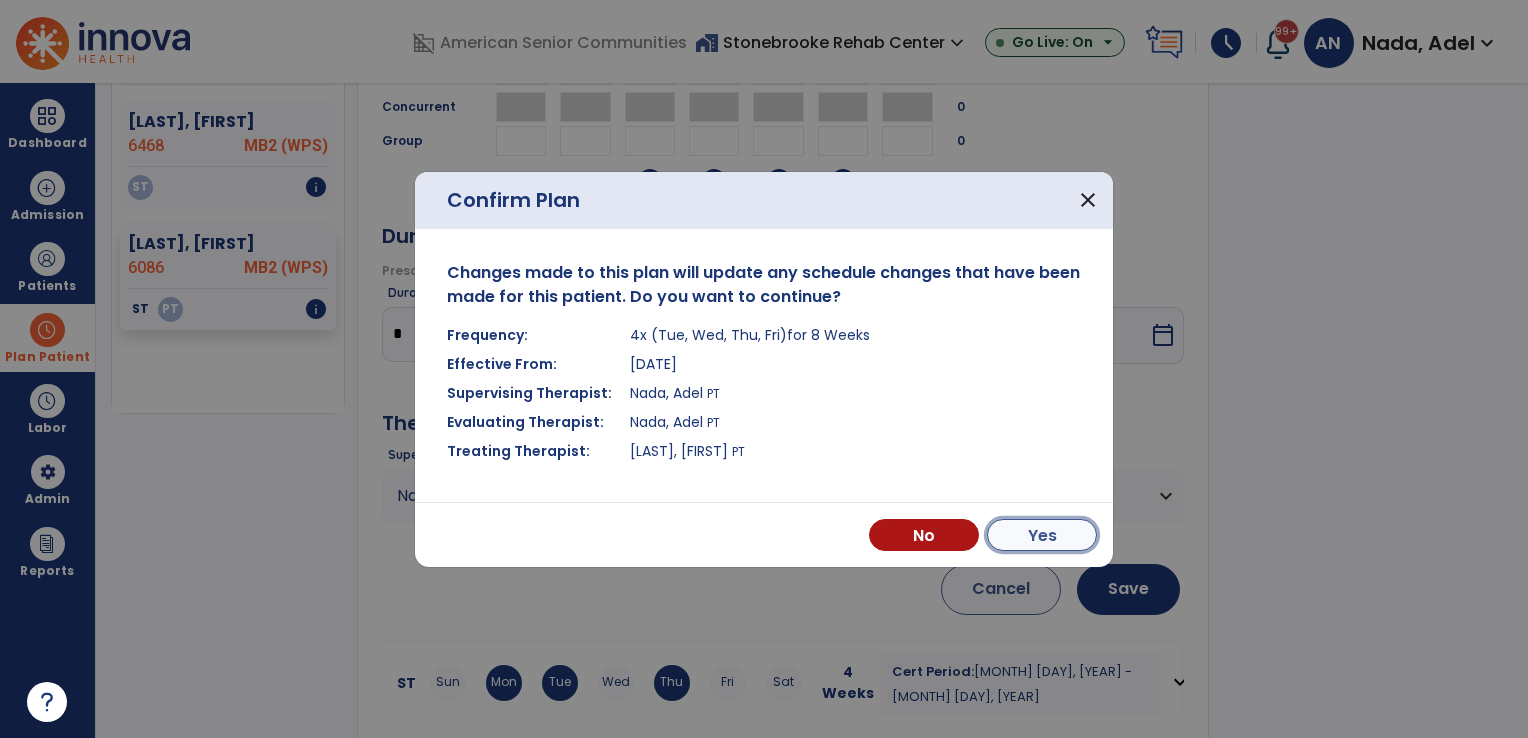 click on "Yes" at bounding box center [1042, 535] 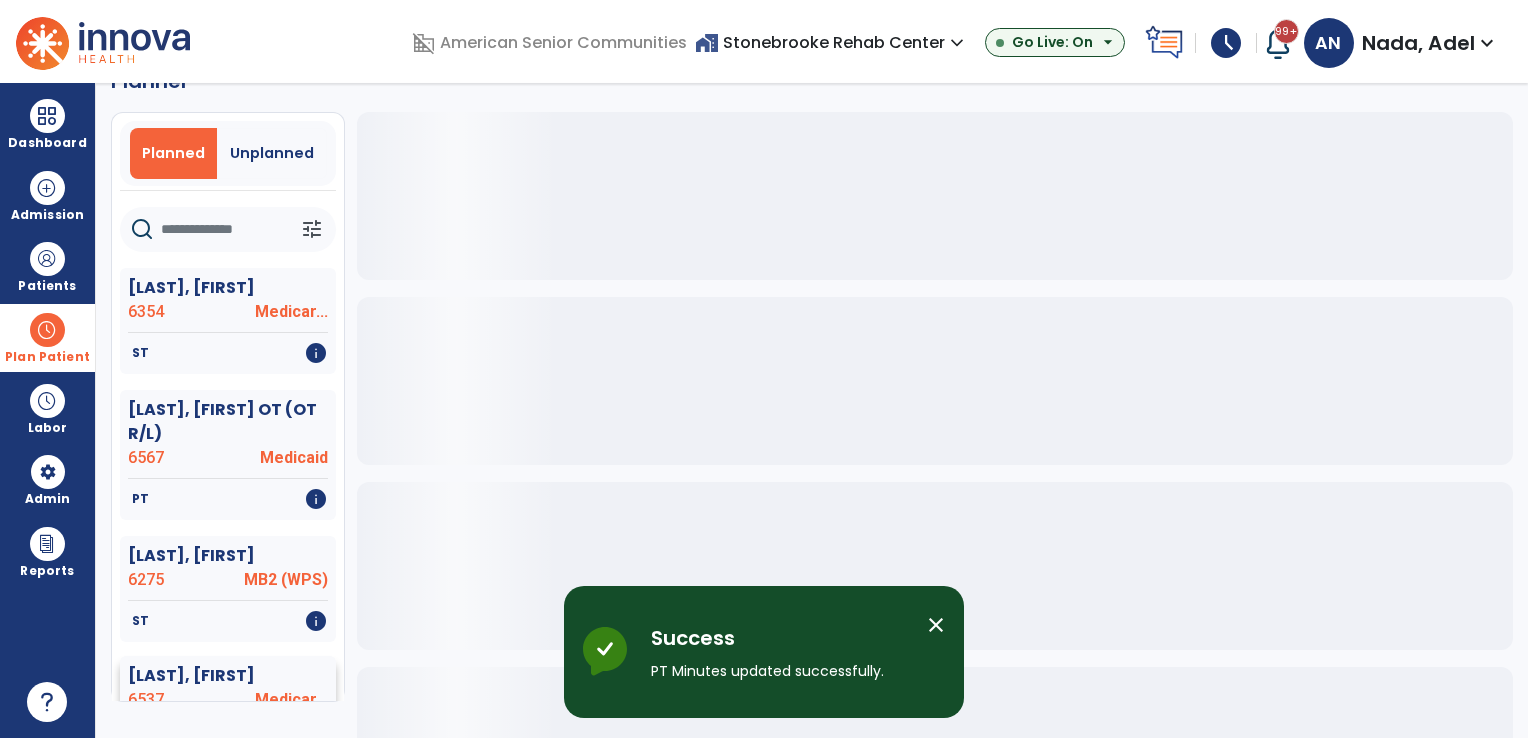 scroll, scrollTop: 33, scrollLeft: 0, axis: vertical 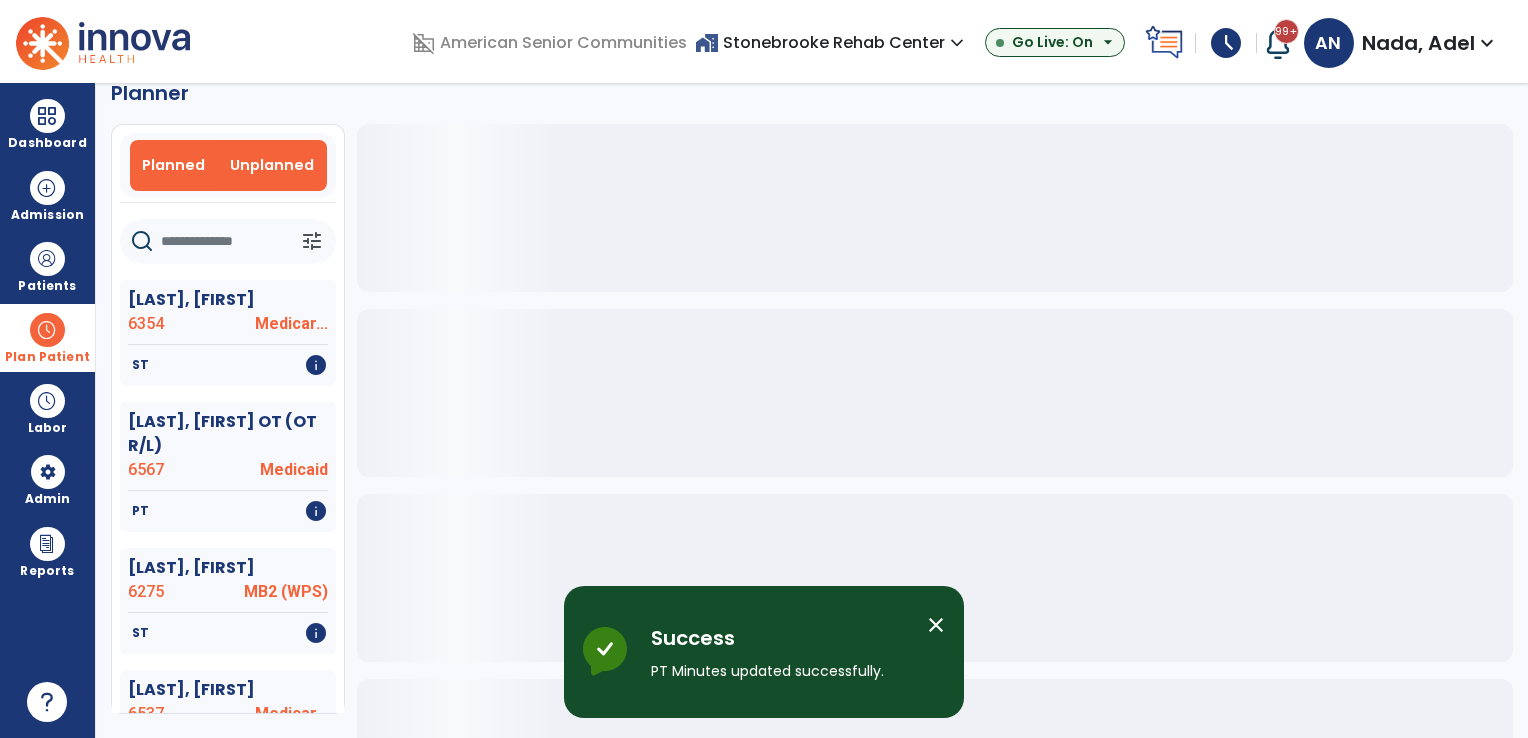 click on "Unplanned" at bounding box center [272, 165] 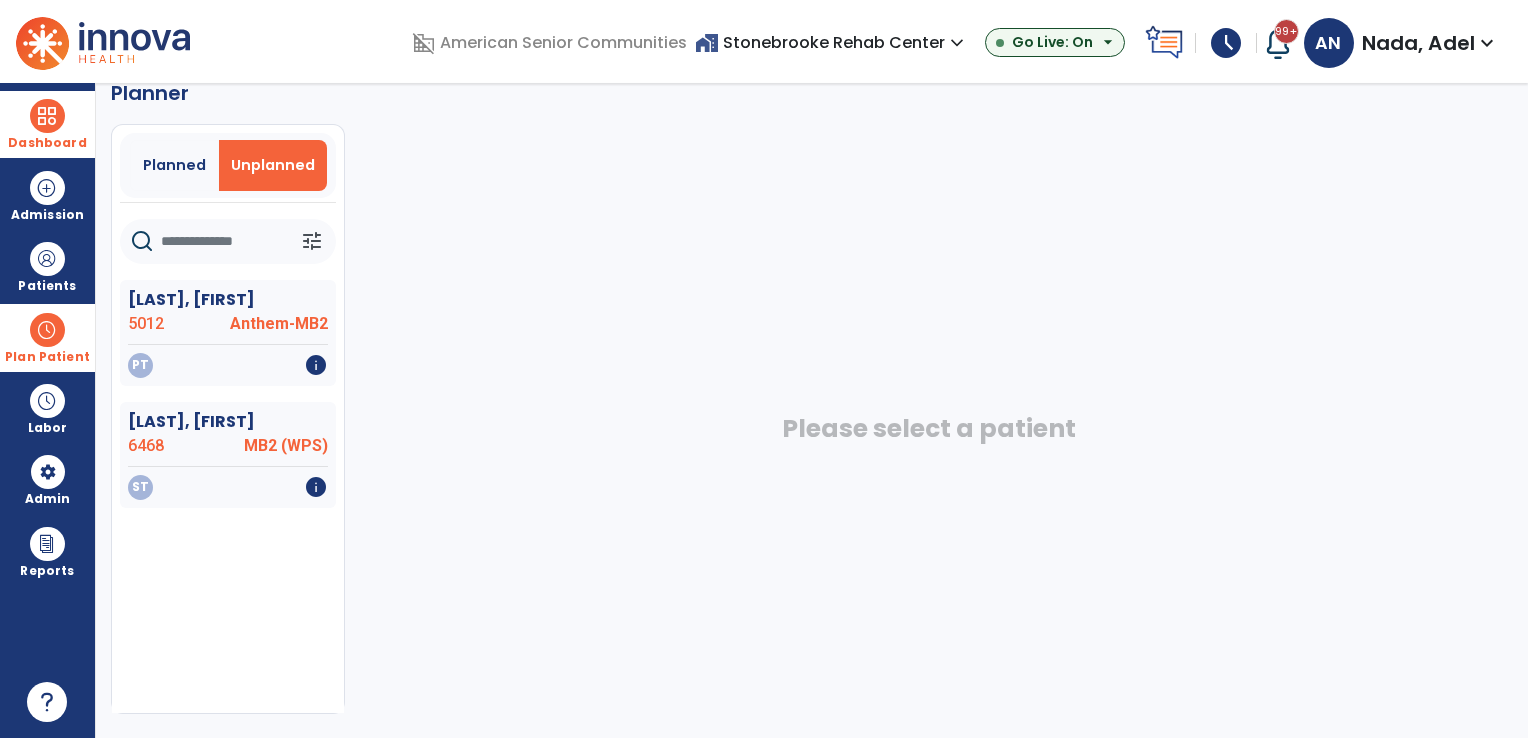 click at bounding box center (47, 116) 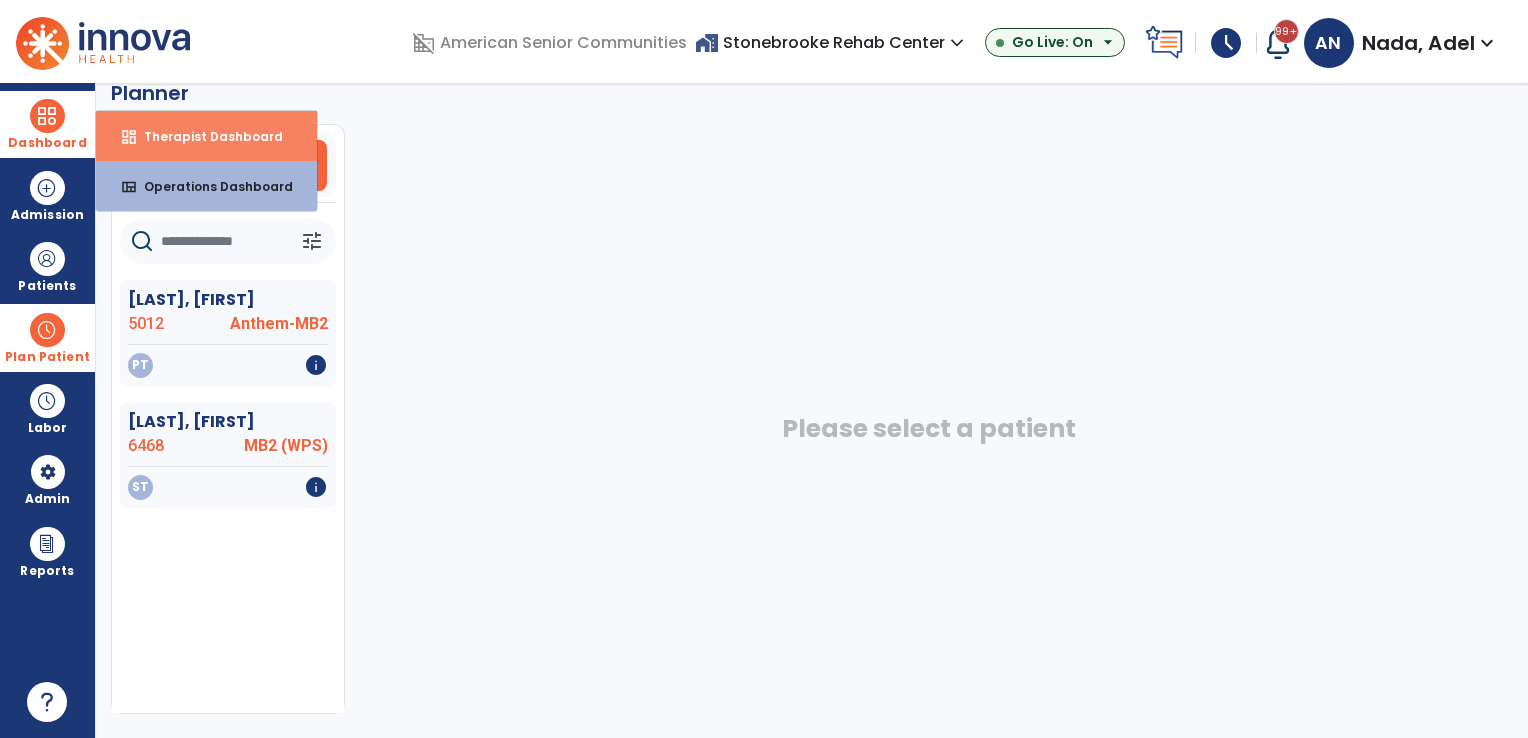 click on "Therapist Dashboard" at bounding box center (205, 136) 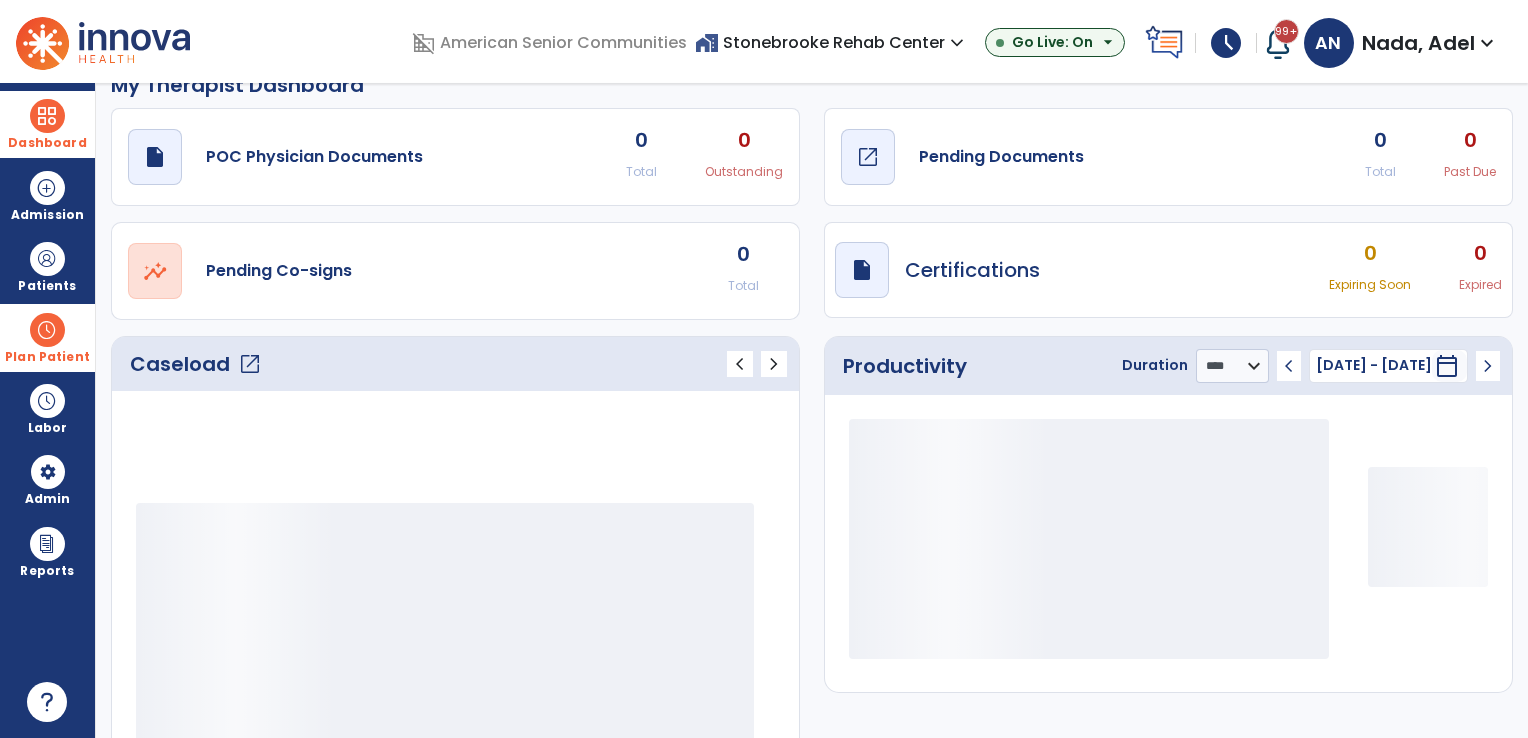 scroll, scrollTop: 33, scrollLeft: 0, axis: vertical 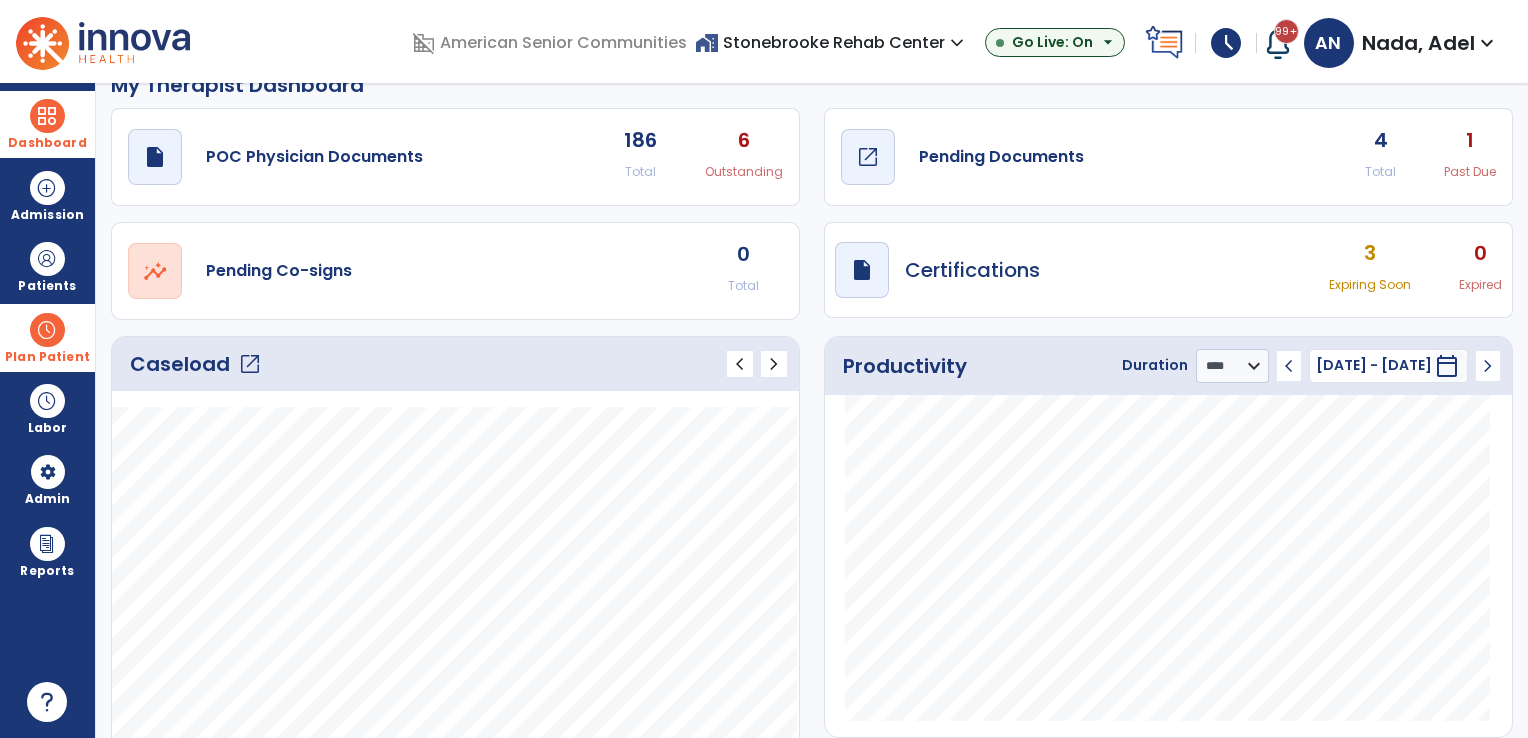 click on "Pending Documents" 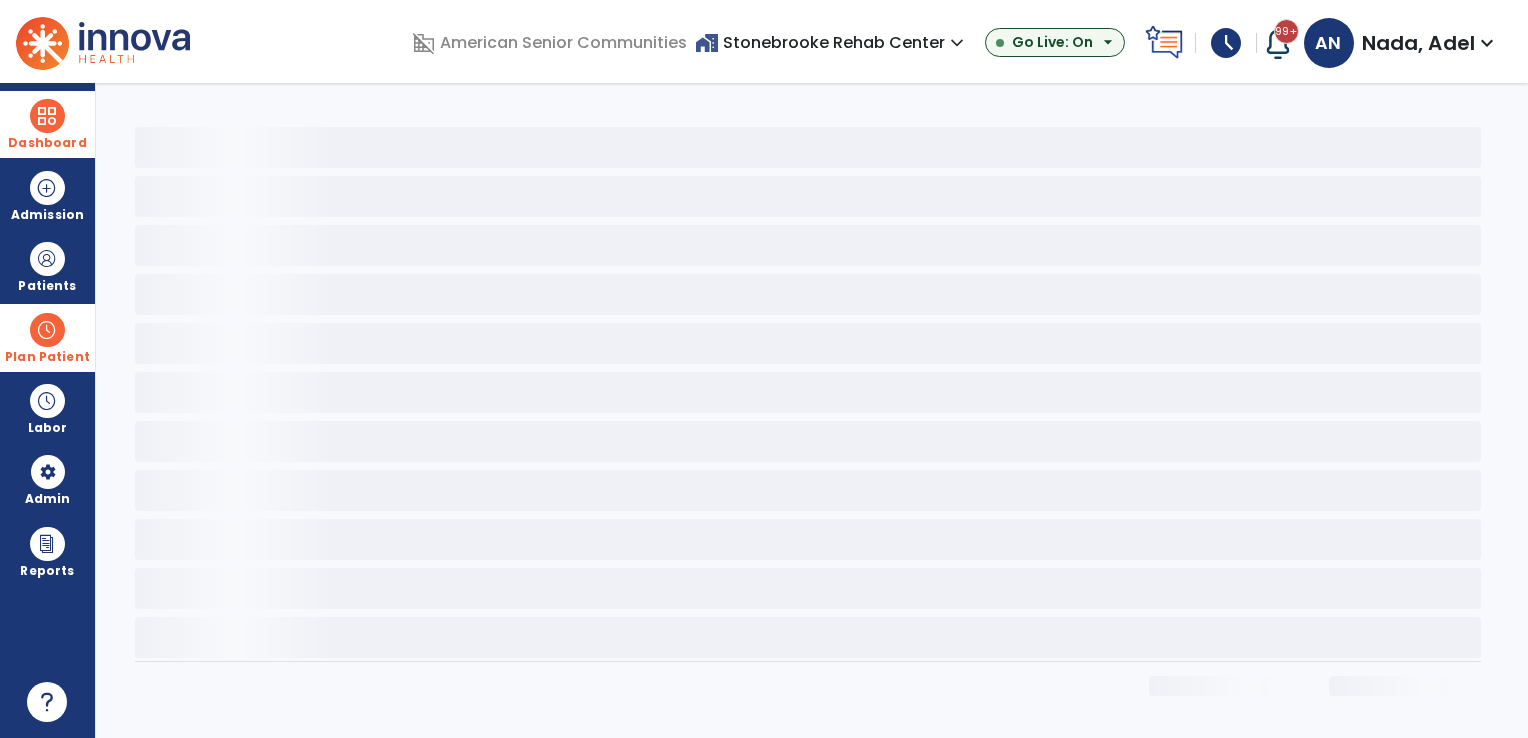 scroll, scrollTop: 0, scrollLeft: 0, axis: both 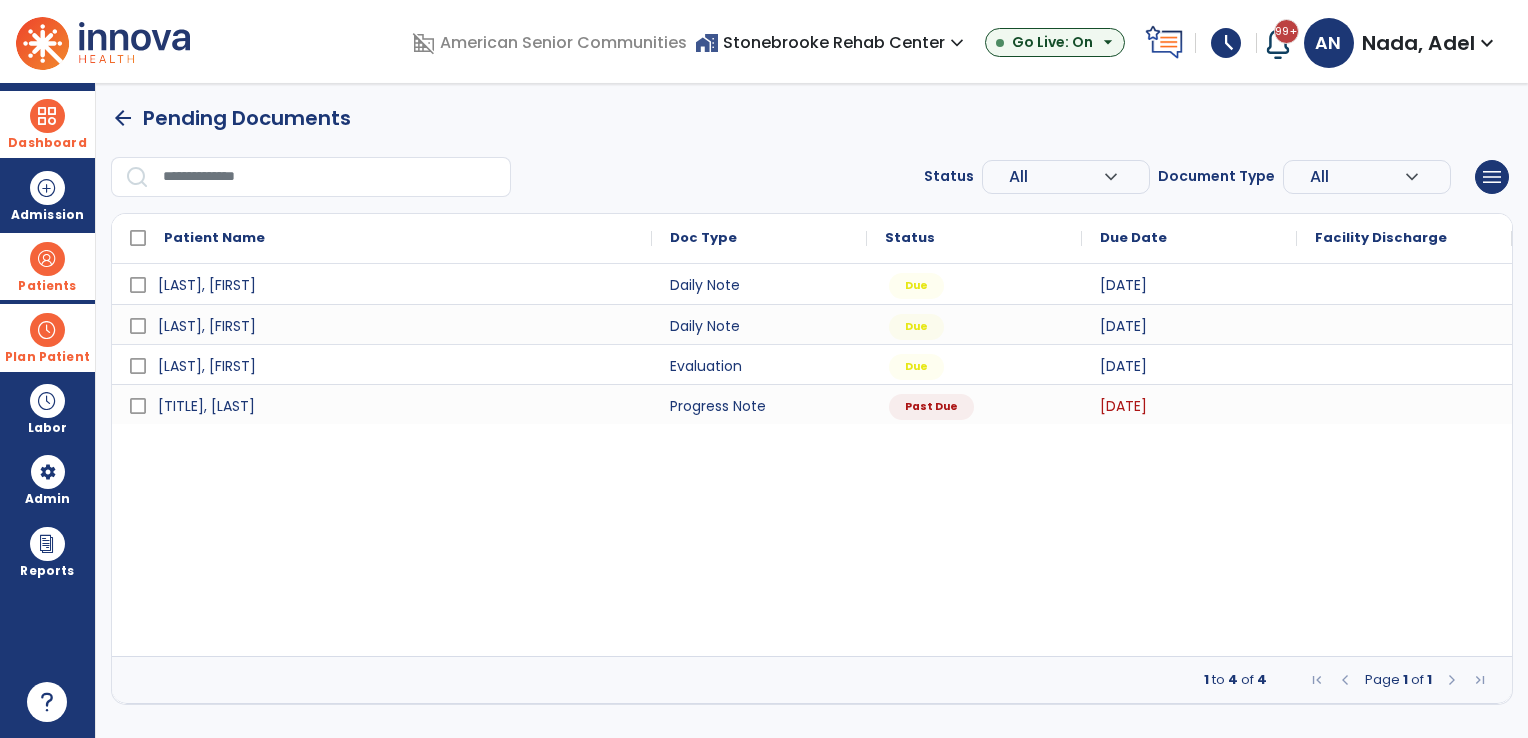 click at bounding box center [47, 259] 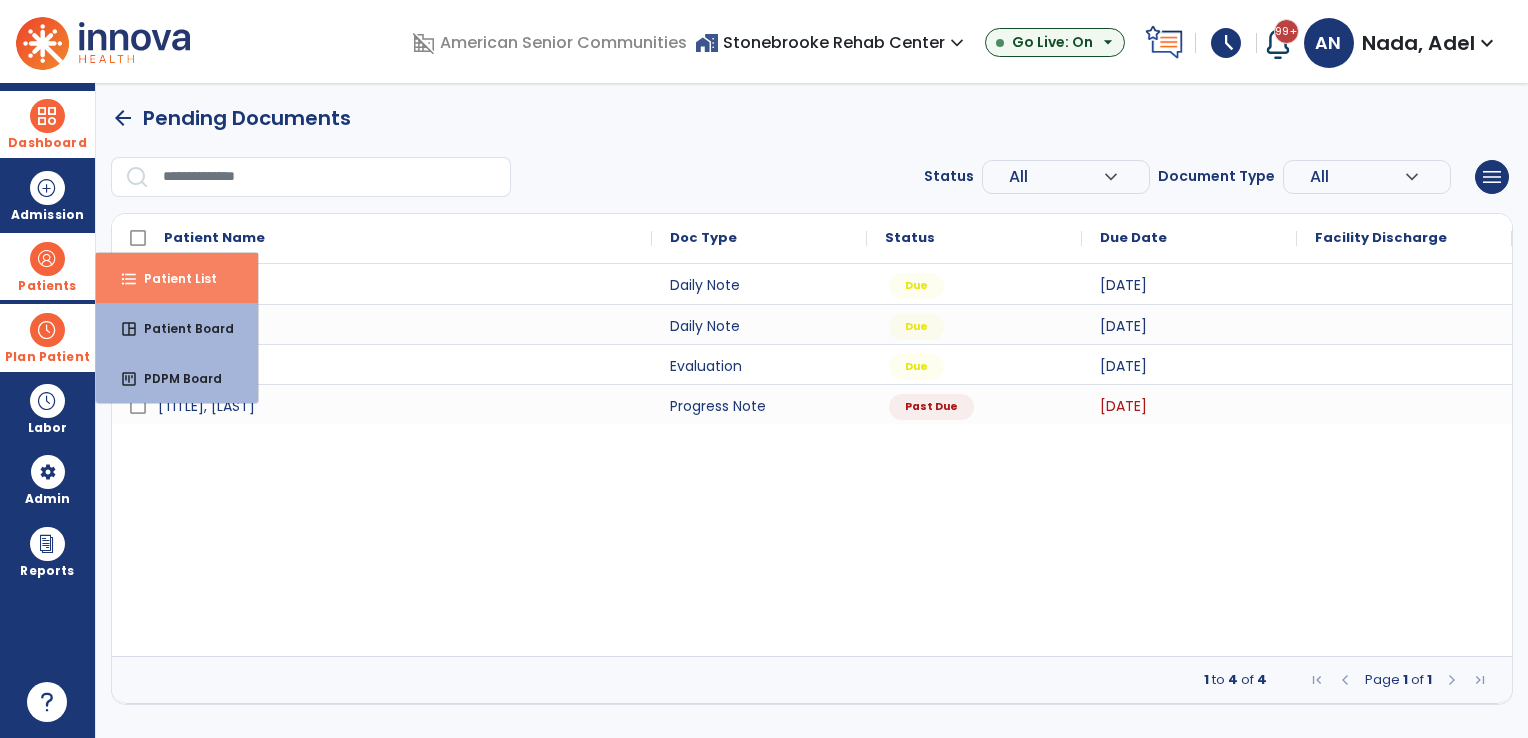 click on "Patient List" at bounding box center (172, 278) 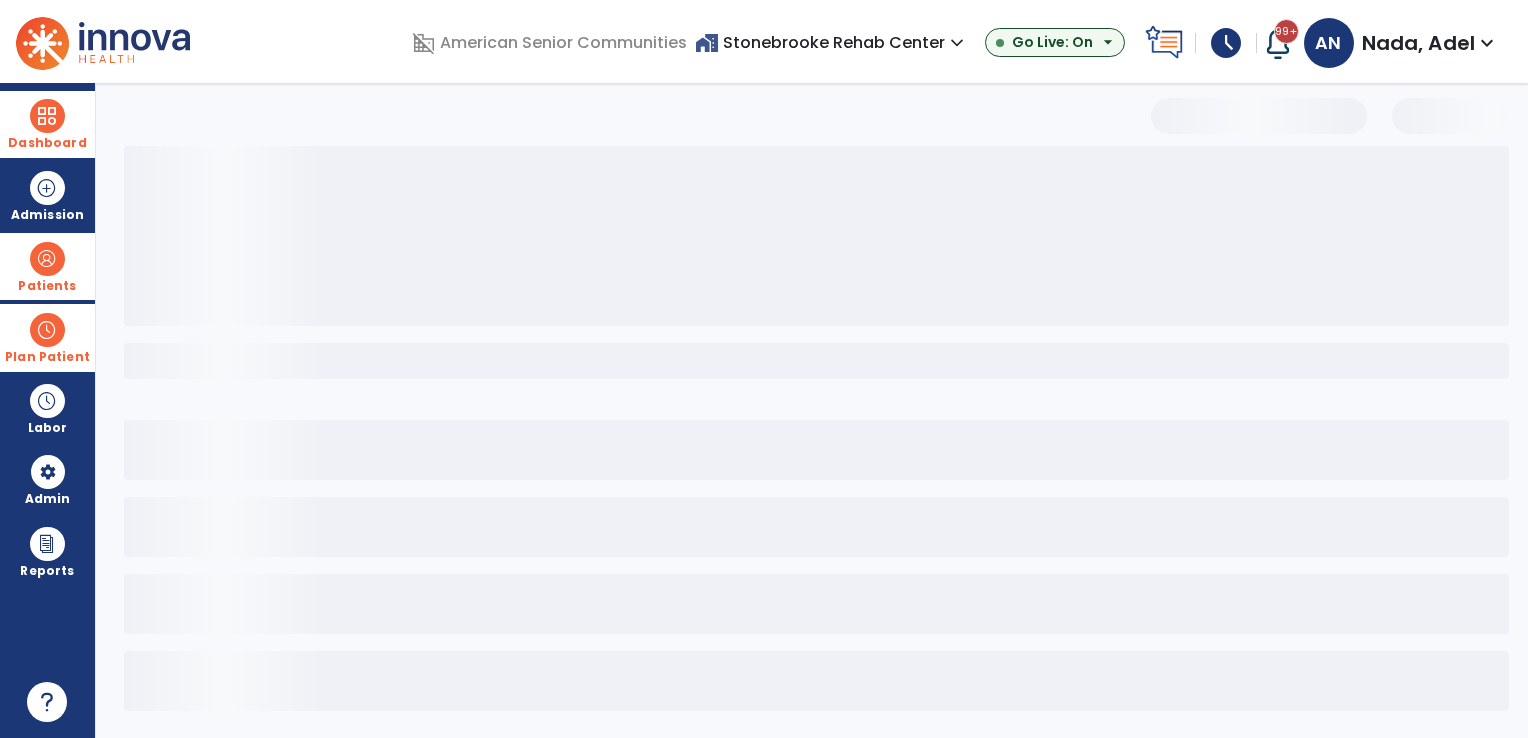 select on "***" 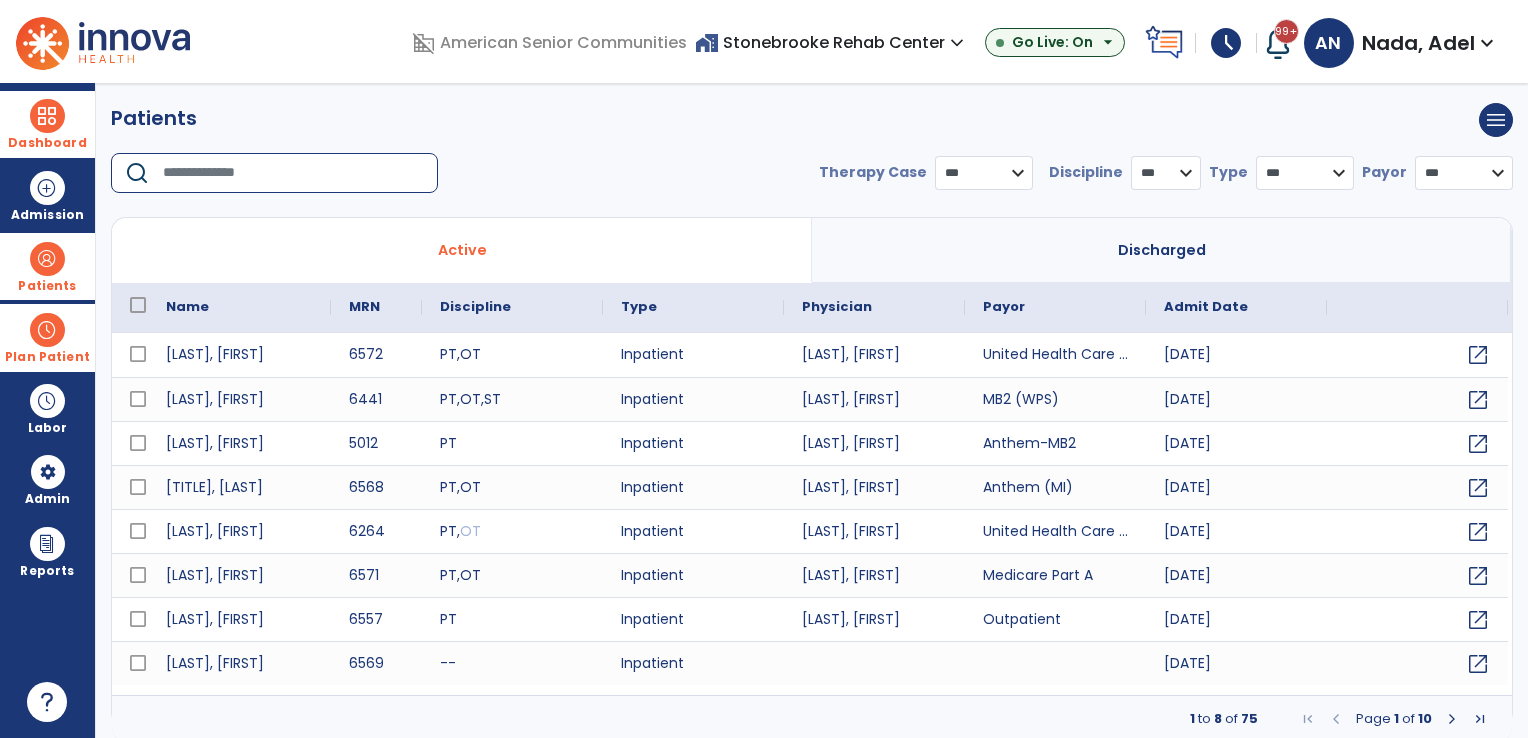 click at bounding box center (293, 173) 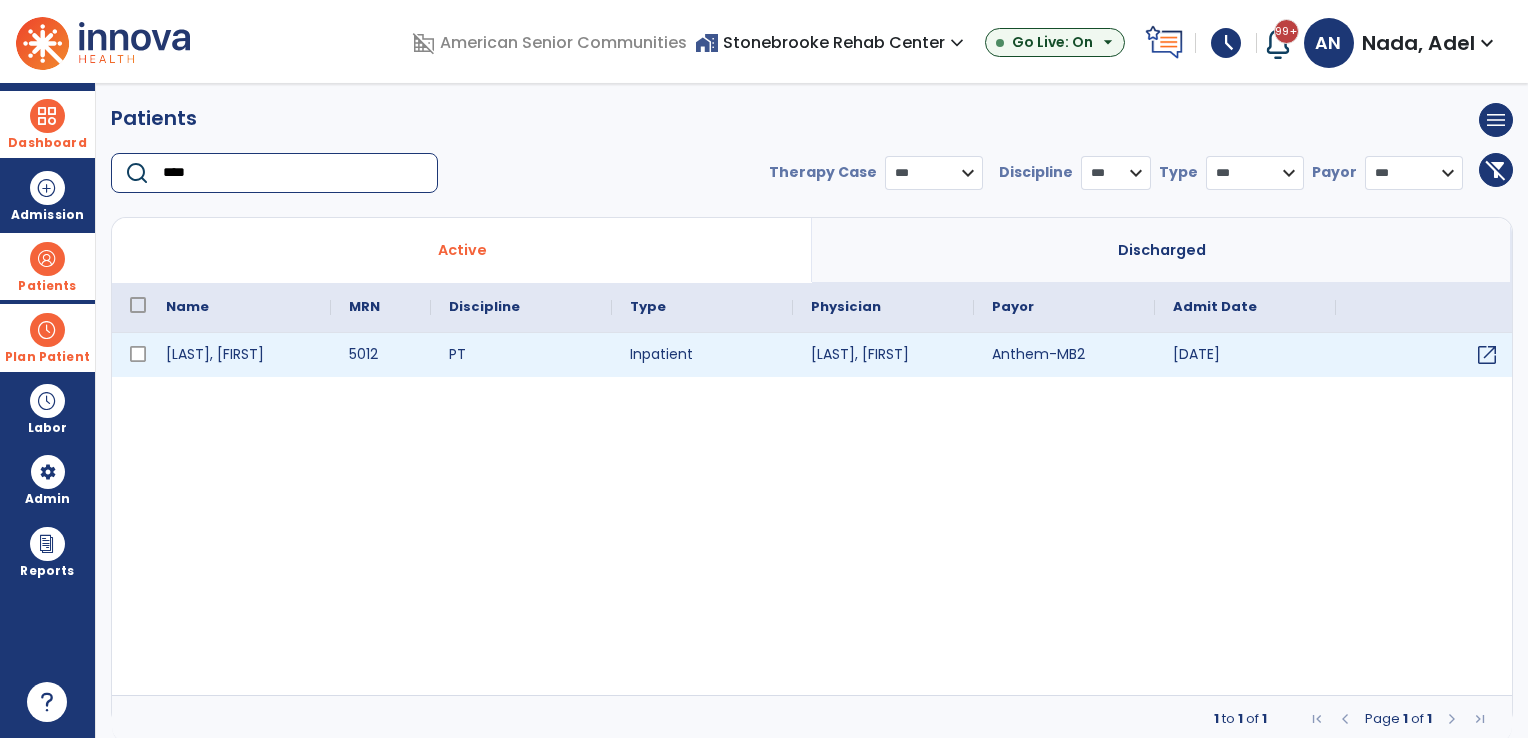 type on "****" 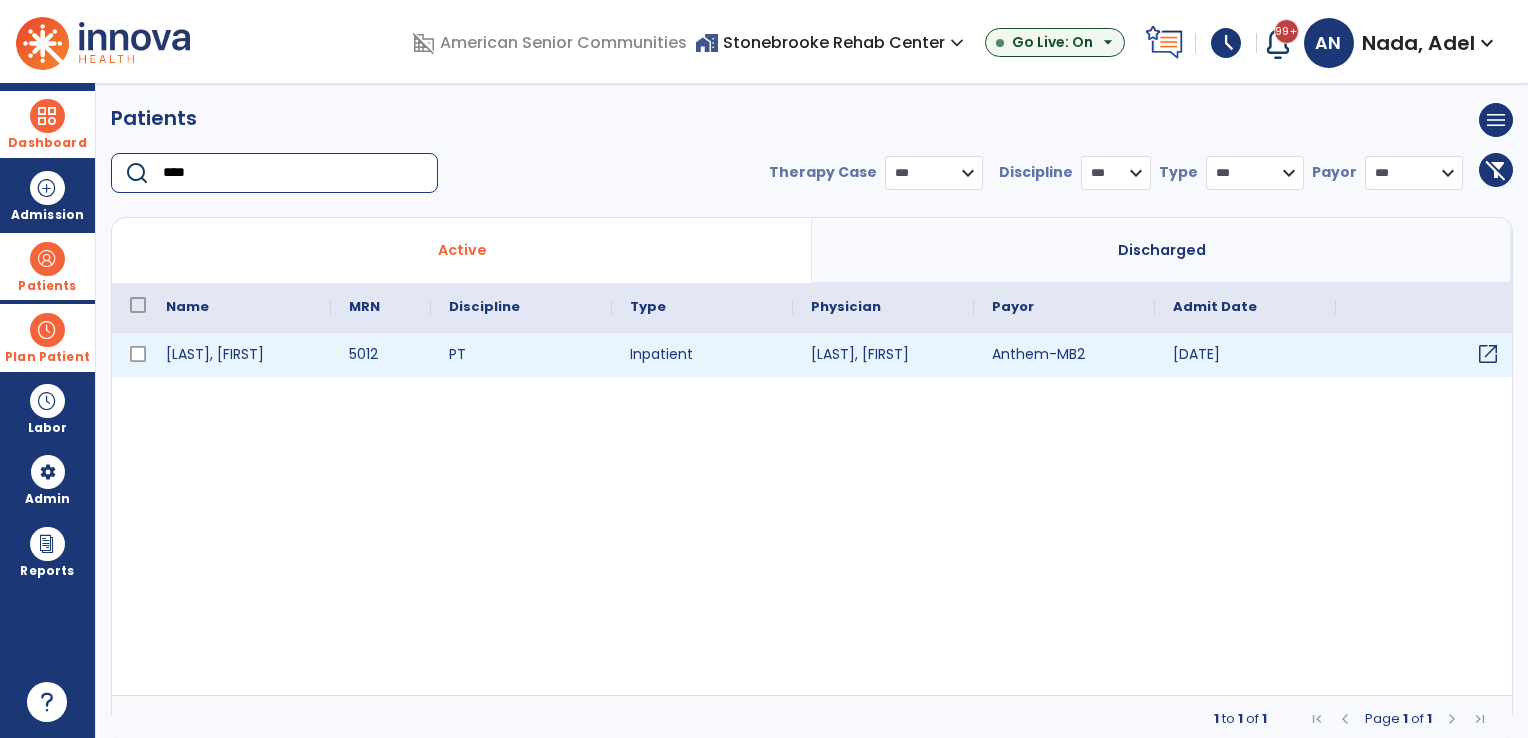 click on "open_in_new" at bounding box center (1488, 354) 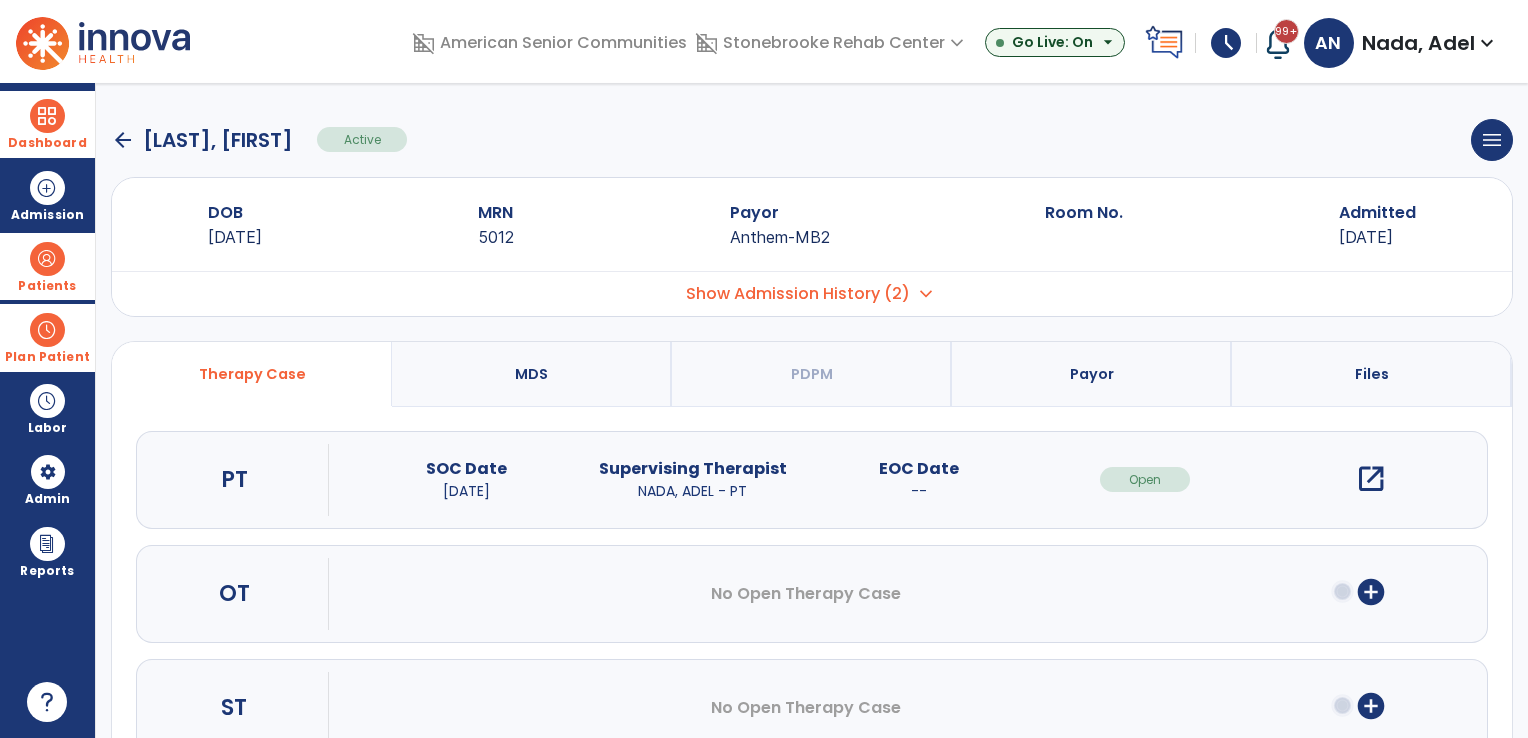 click on "open_in_new" at bounding box center [1371, 479] 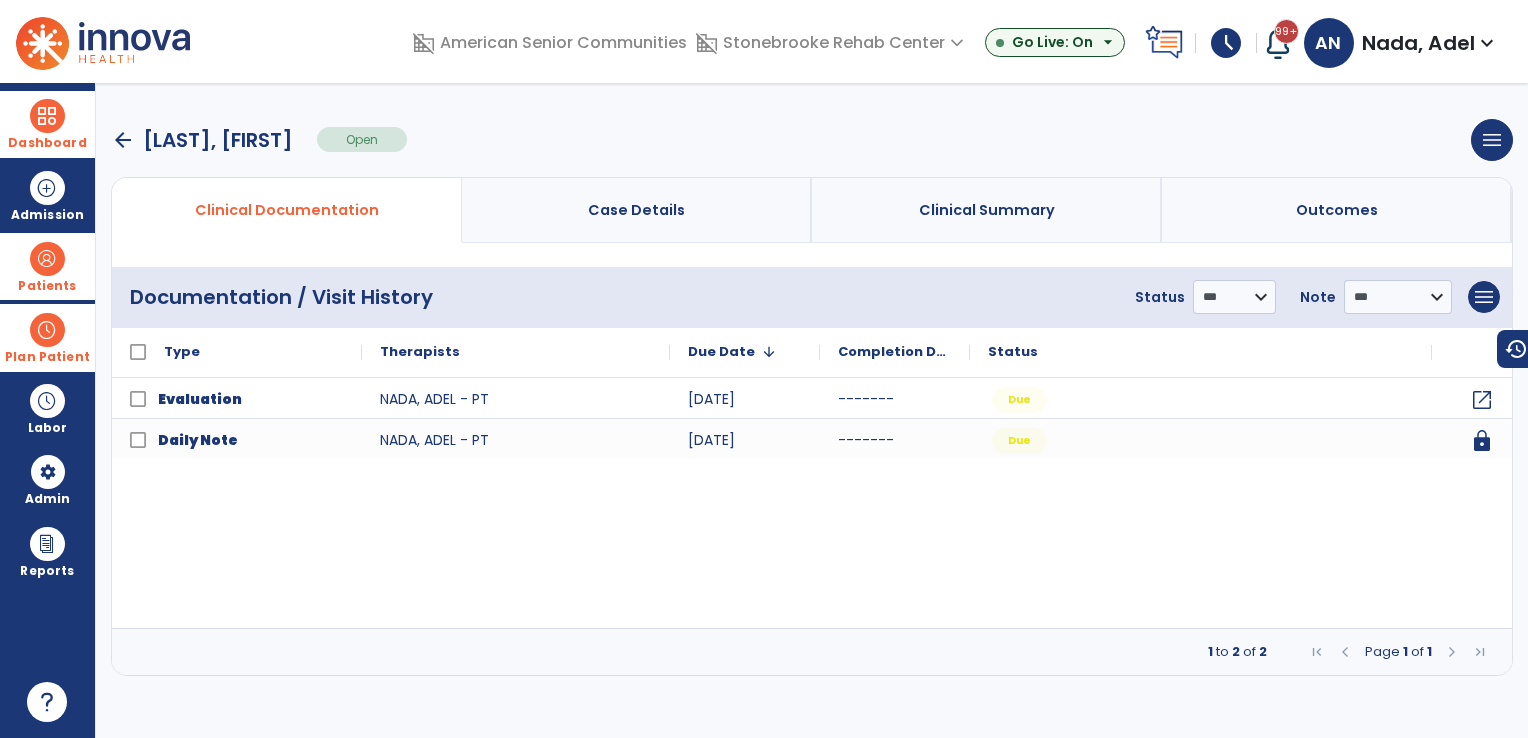 click on "arrow_back" at bounding box center (123, 140) 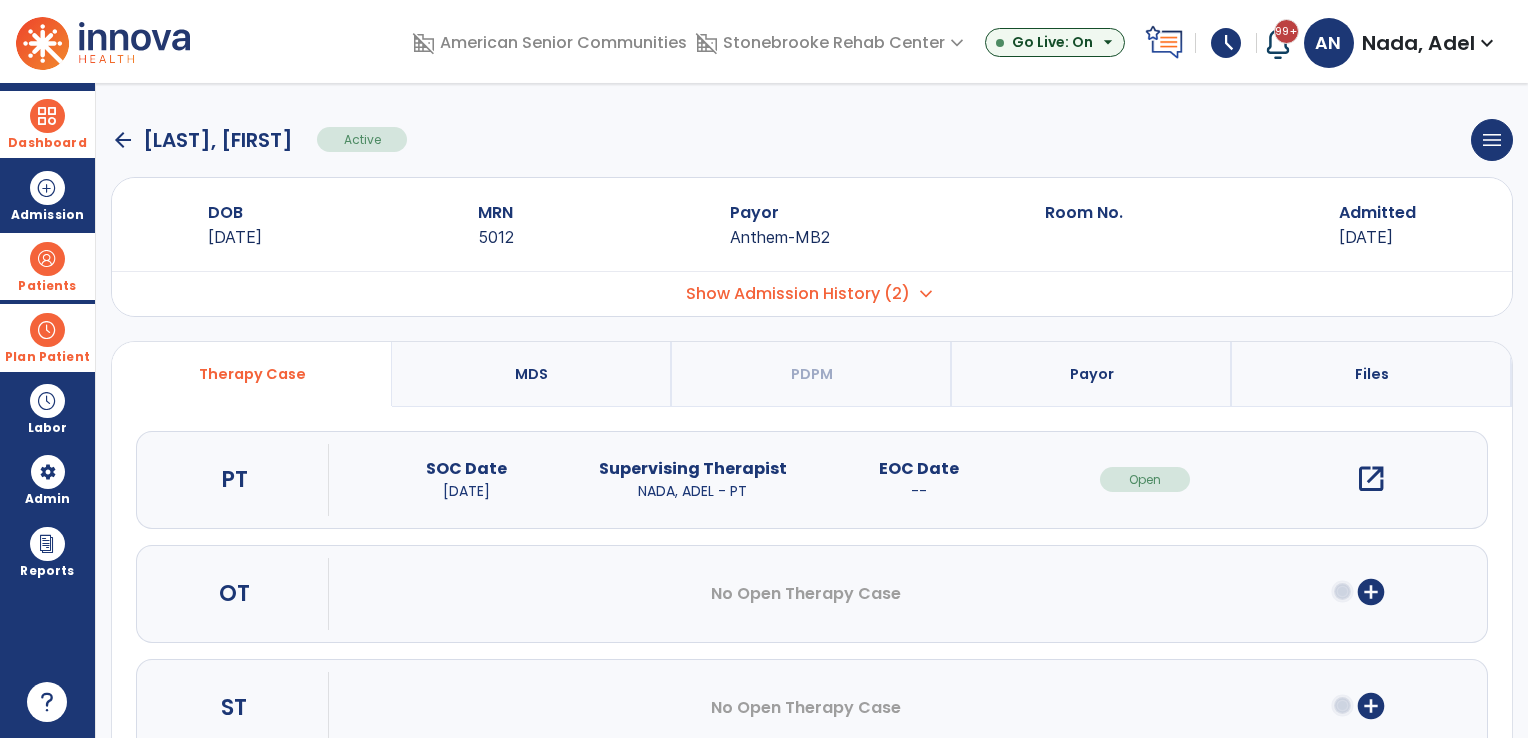click on "Plan Patient" at bounding box center [47, 286] 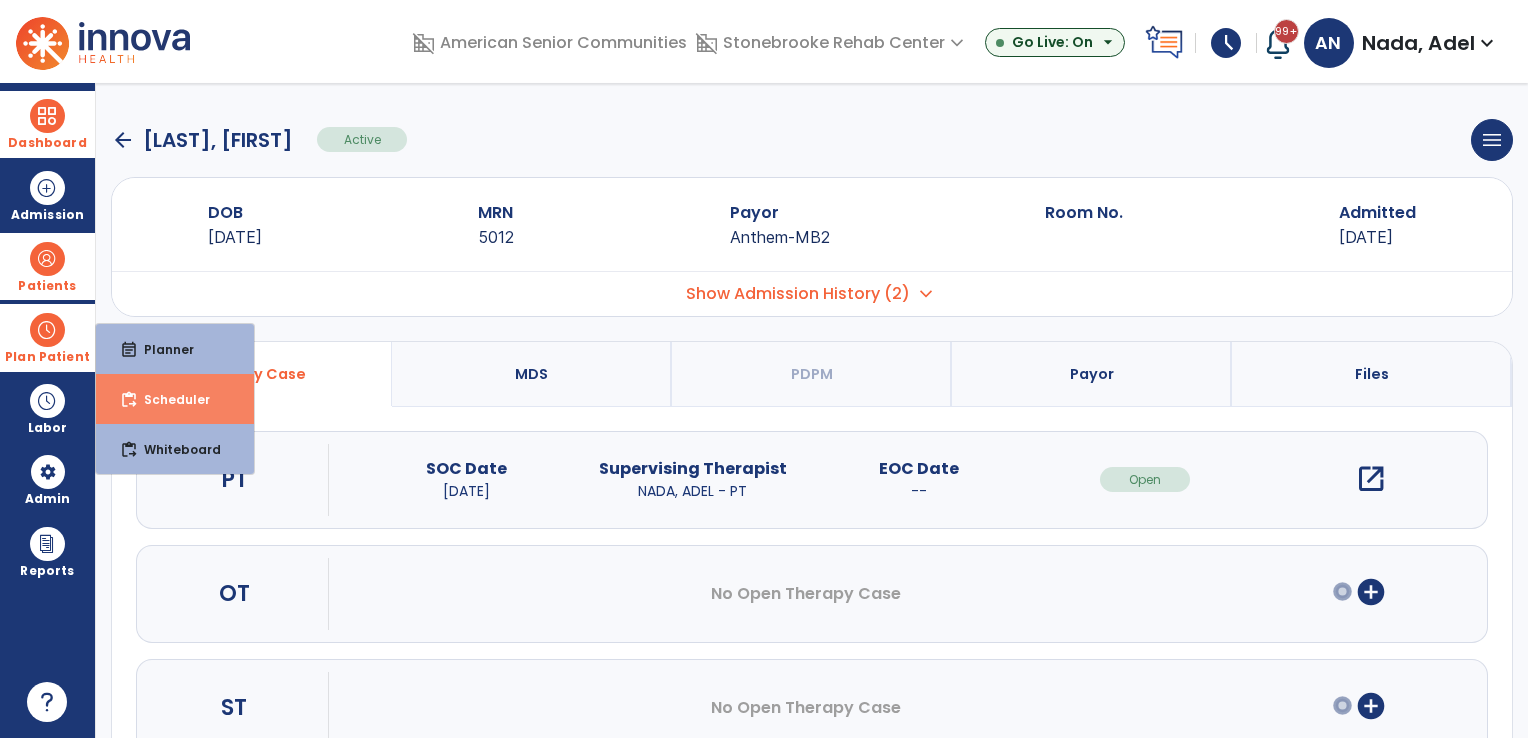 click on "content_paste_go  Scheduler" at bounding box center (175, 399) 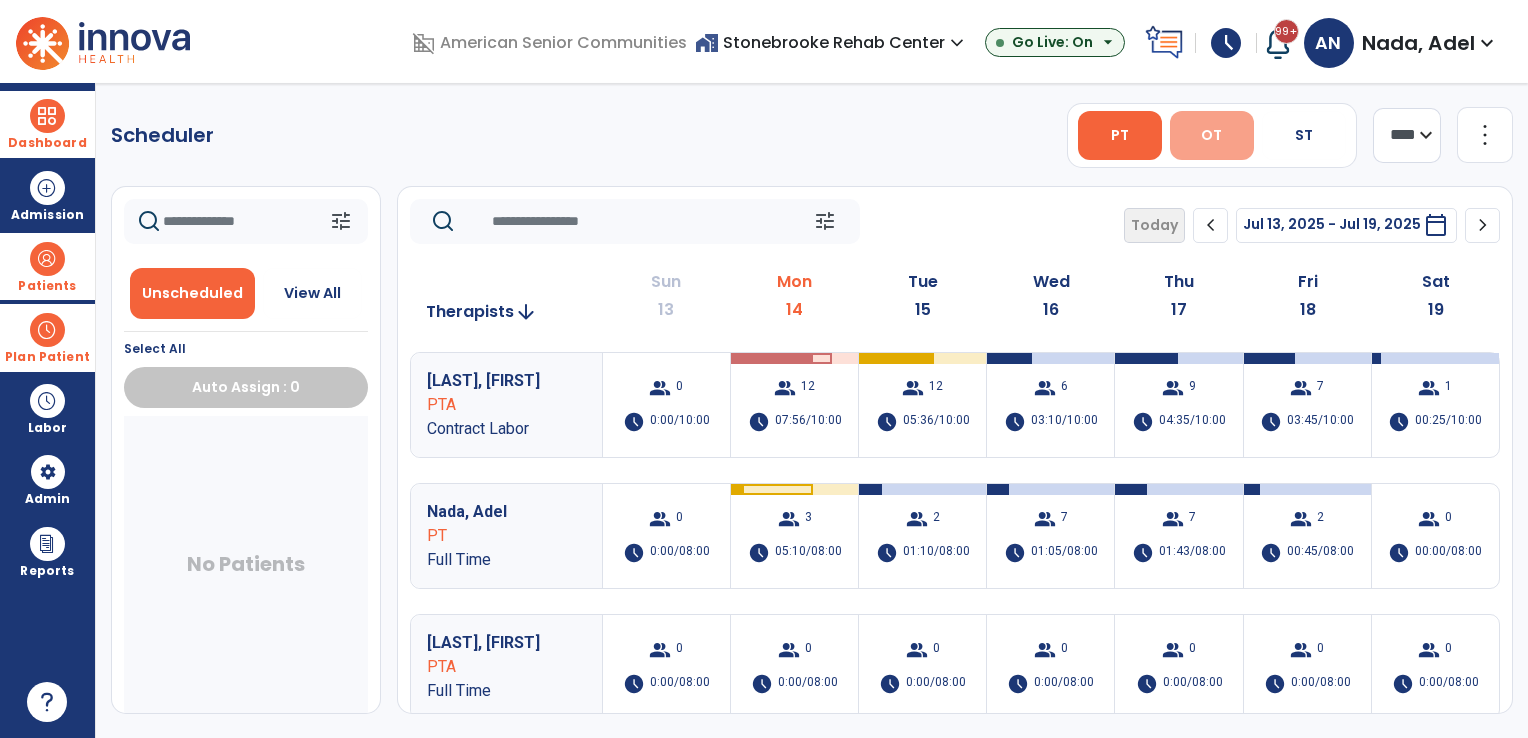 click on "OT" at bounding box center [1212, 135] 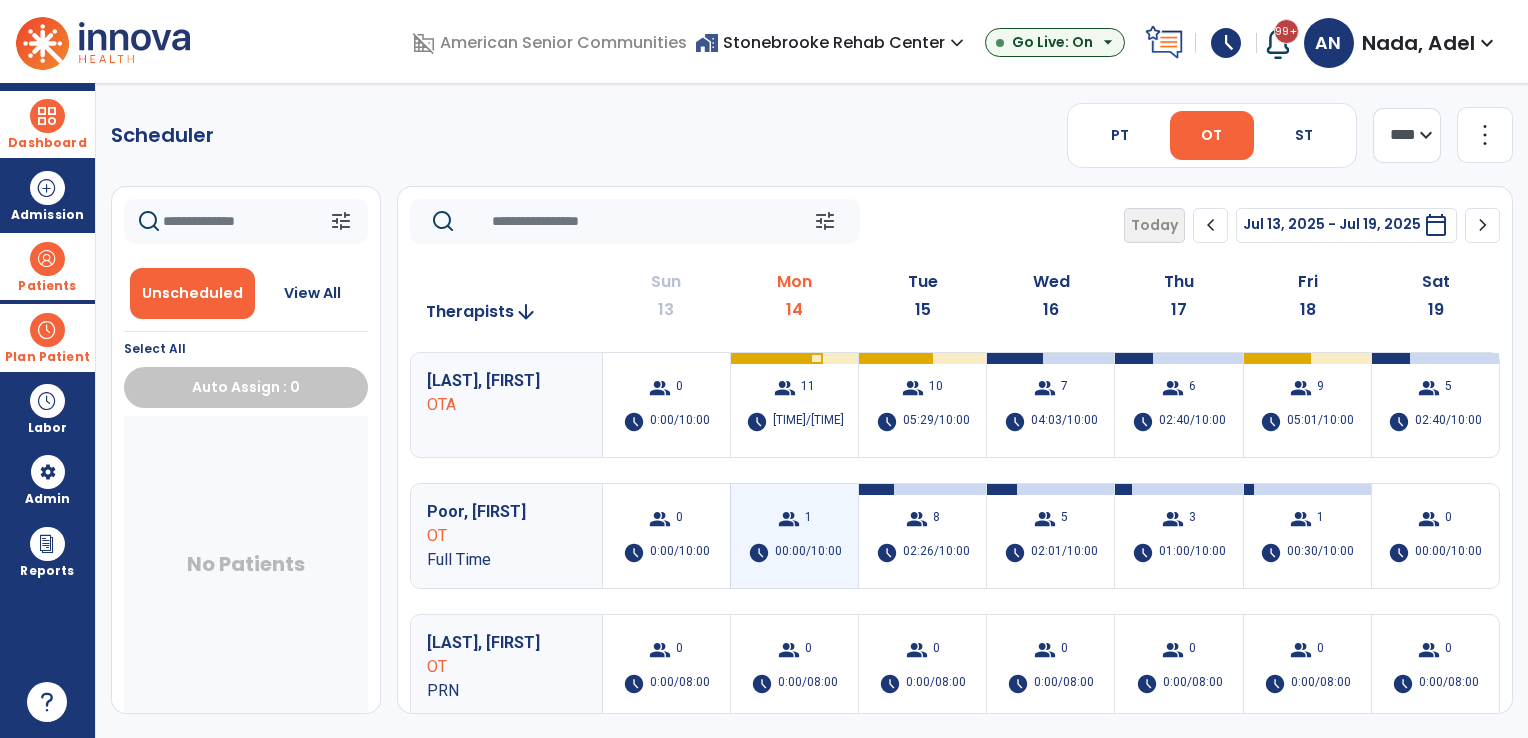 click on "00:00/10:00" at bounding box center [808, 553] 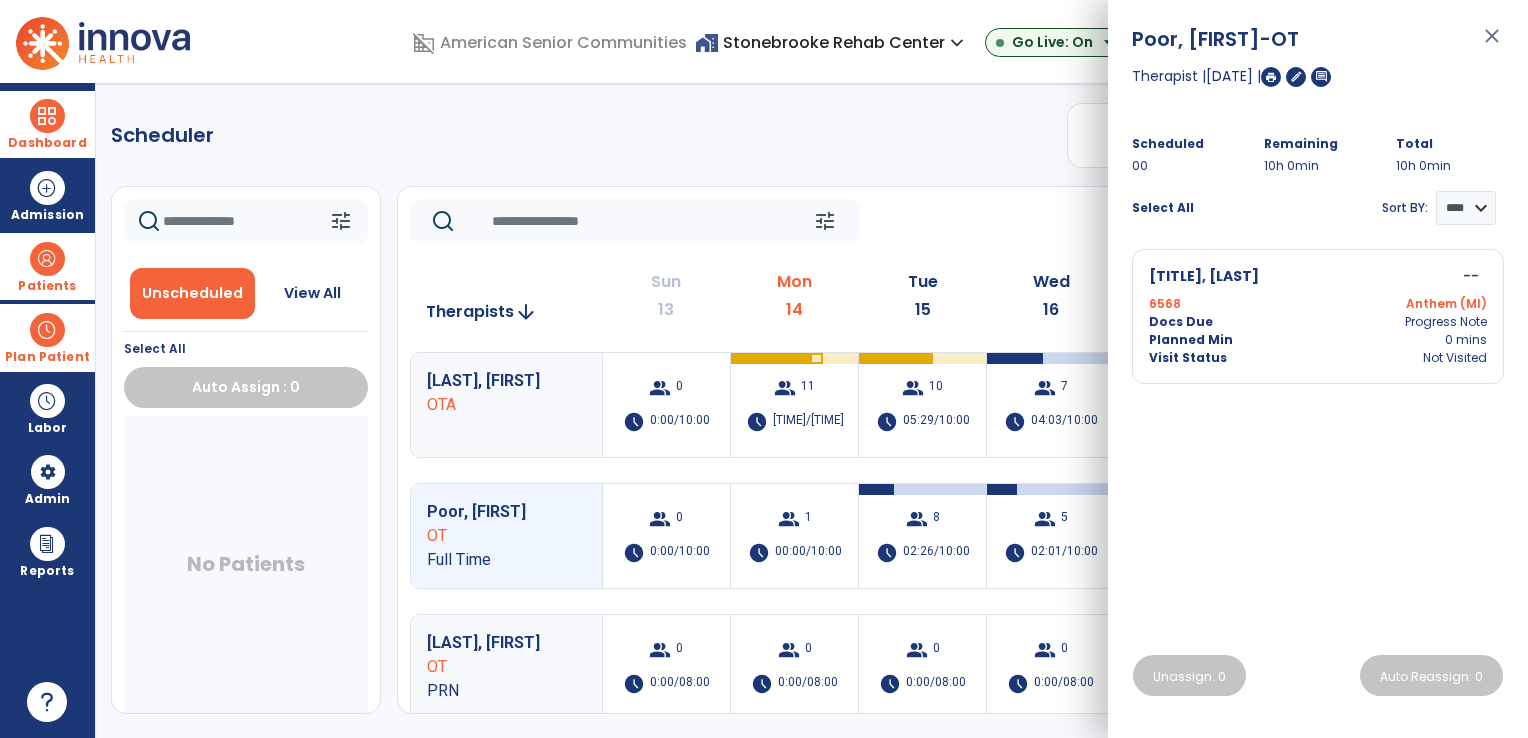 click on "tune   Today  chevron_left [DATE] - [DATE]  *********  calendar_today  chevron_right" 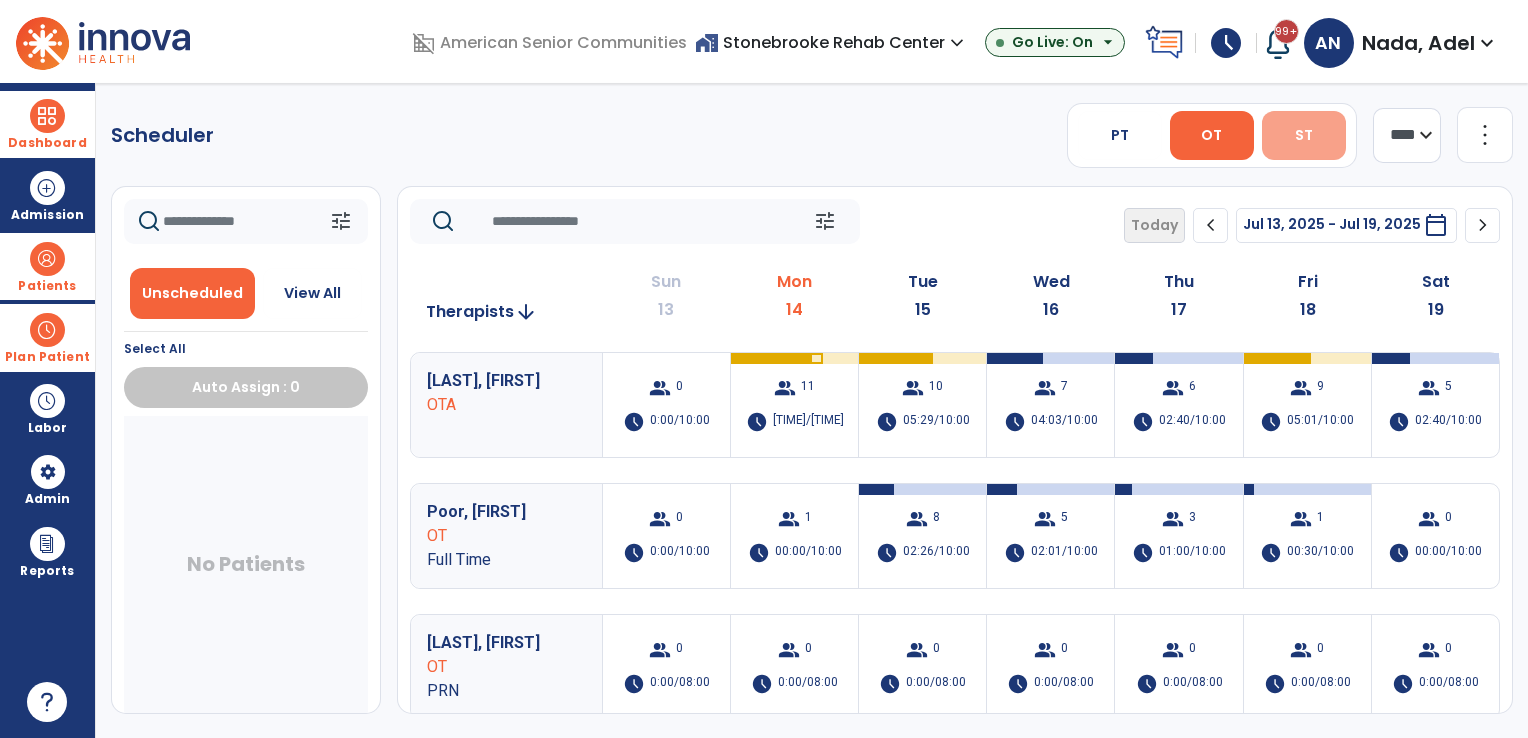 click on "ST" at bounding box center [1304, 135] 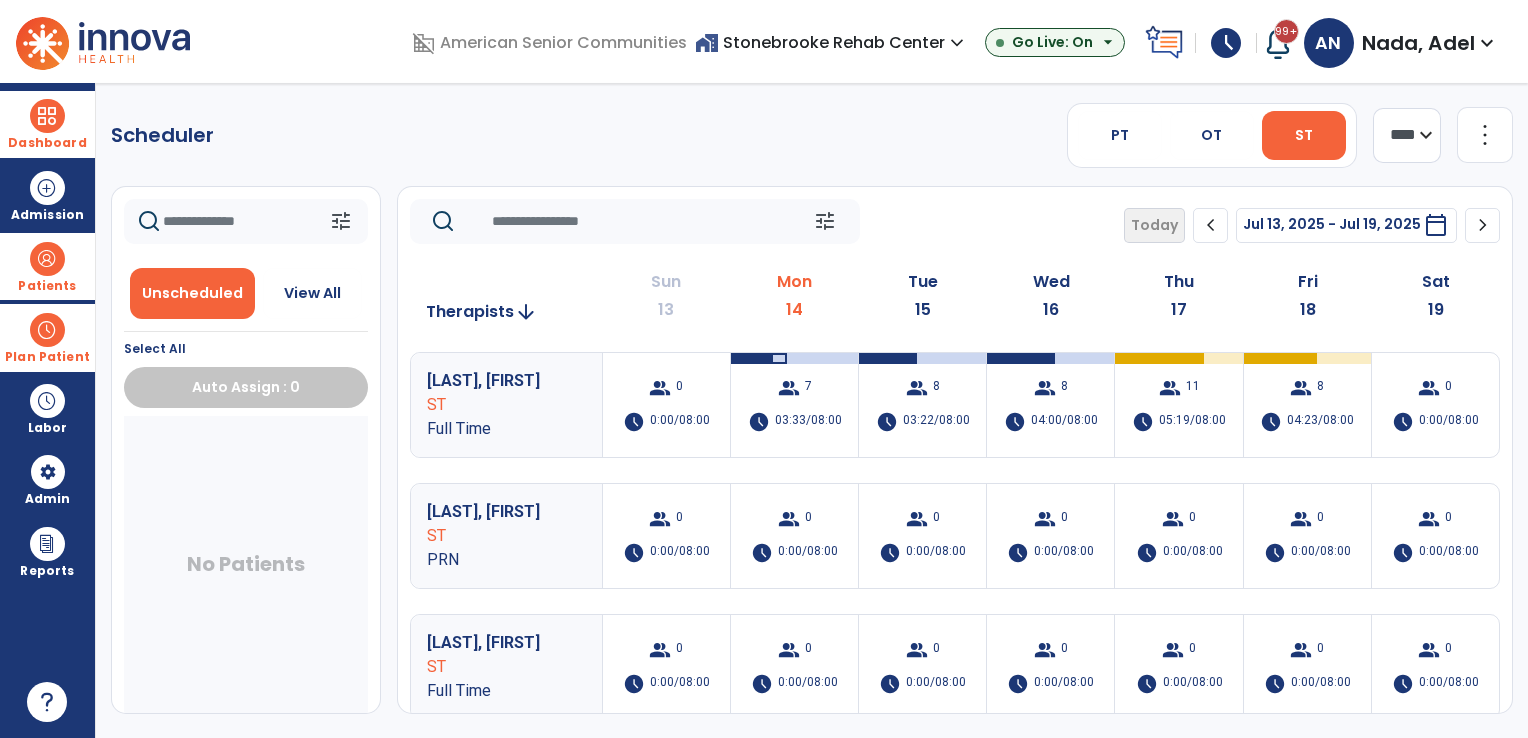 click on "Scheduler   PT   OT   ST  **** *** more_vert  Manage Labor   View All Therapists   Print" 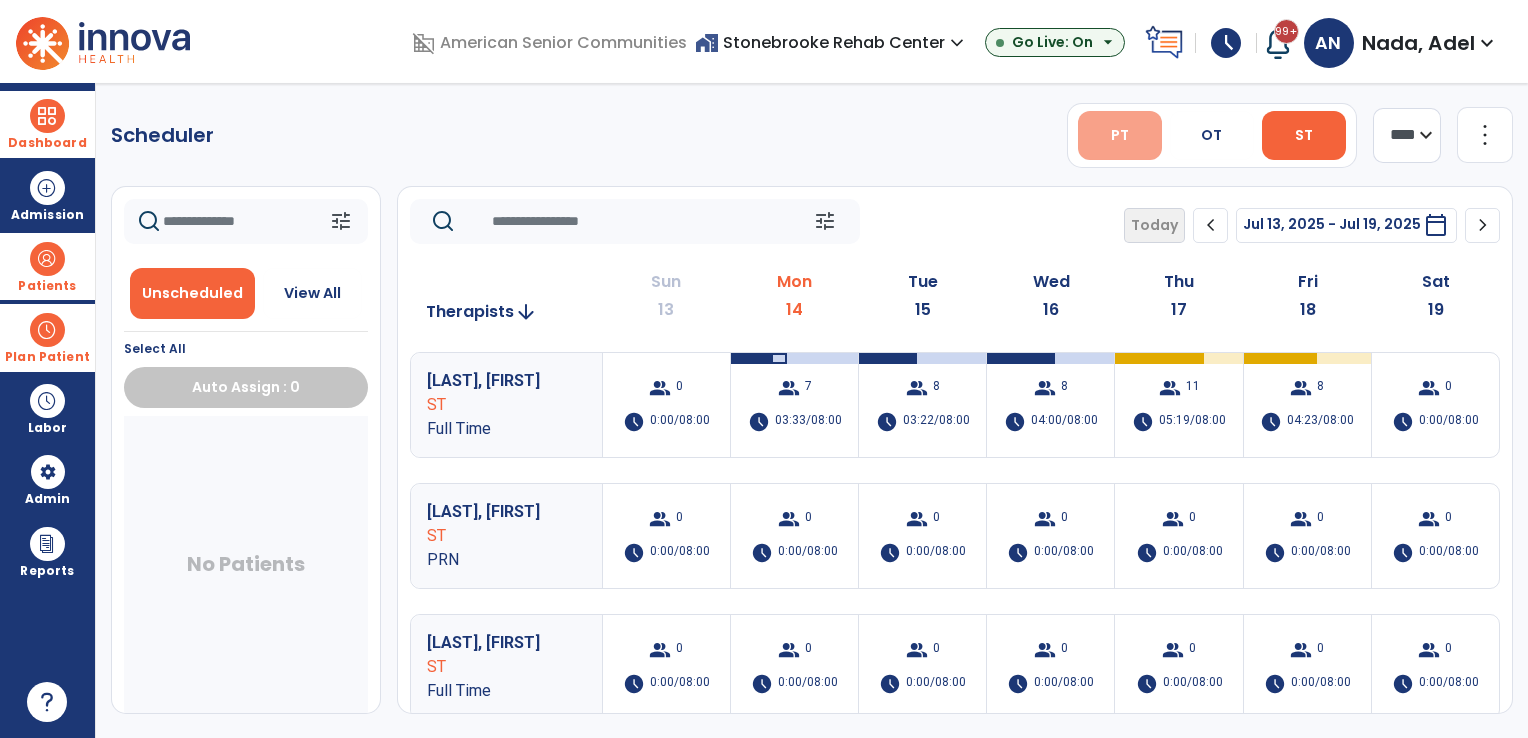 click on "PT" at bounding box center (1120, 135) 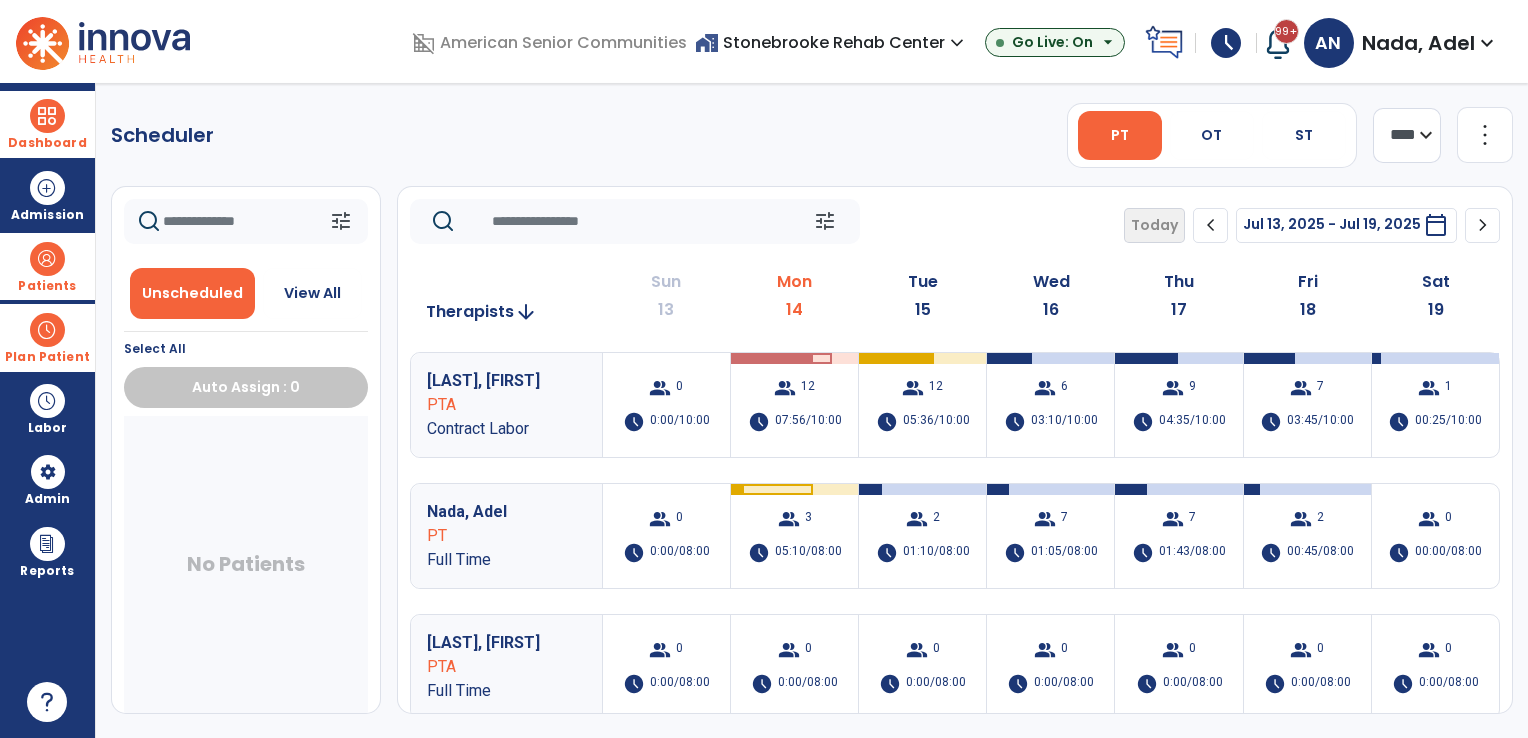 click on "Plan Patient" at bounding box center (47, 337) 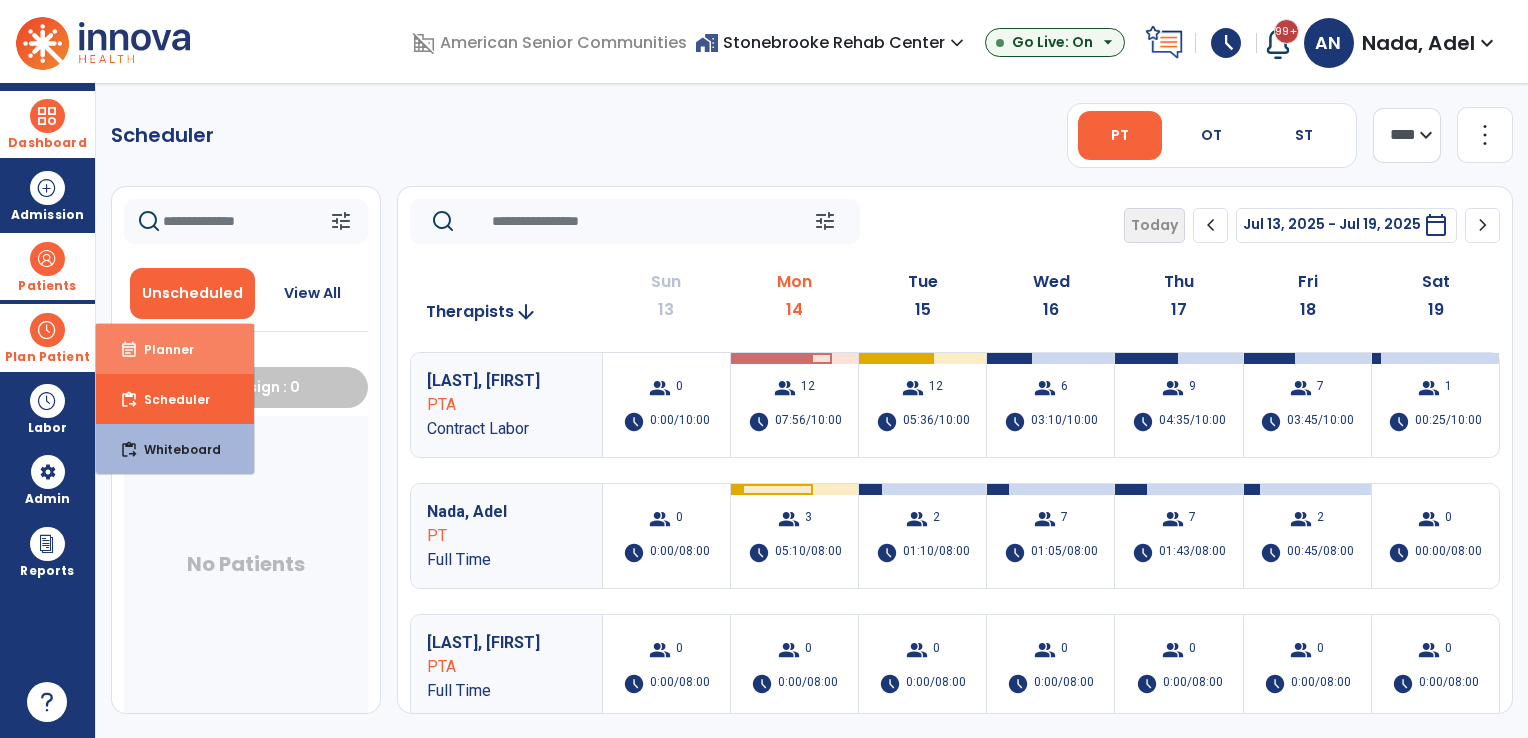 click on "Planner" at bounding box center [161, 349] 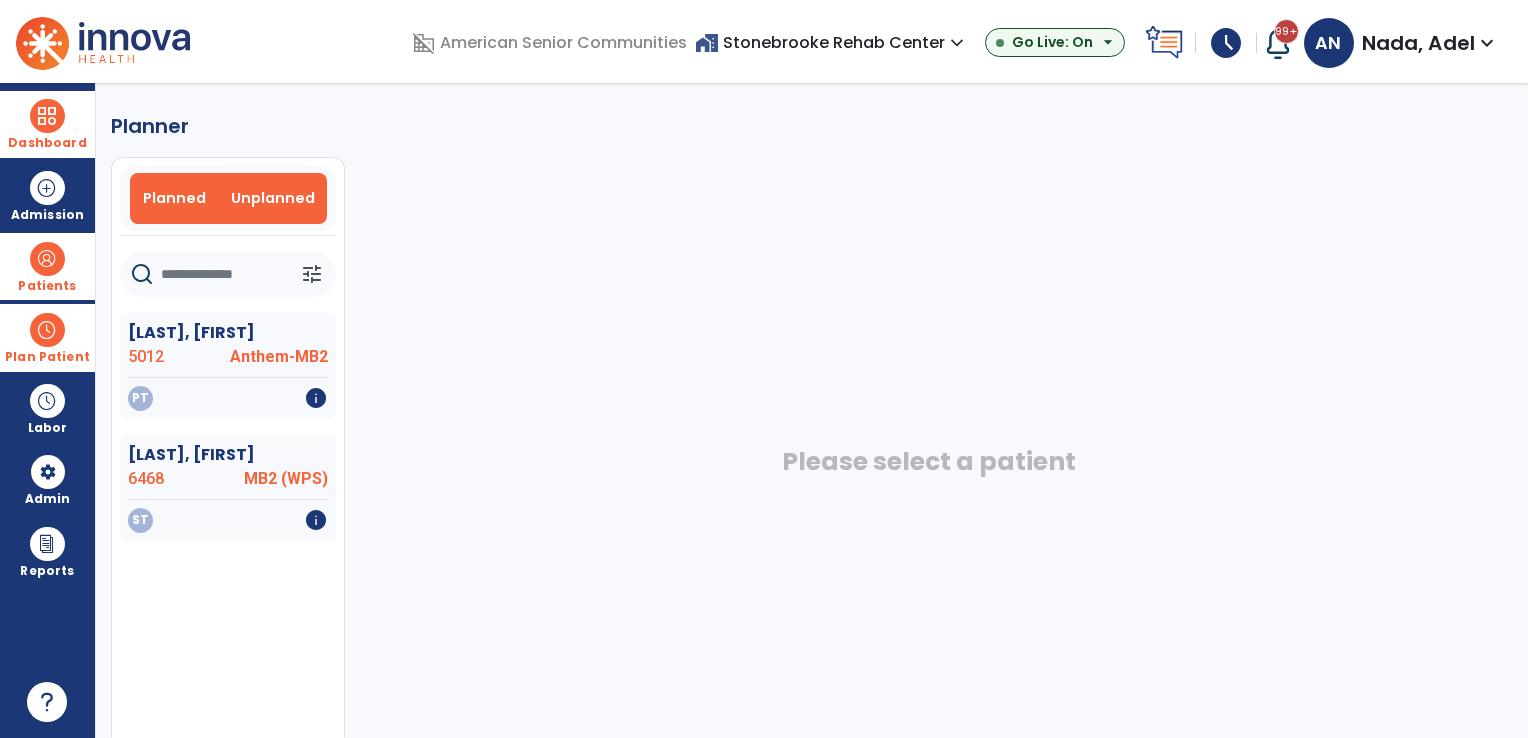 click on "Planned" at bounding box center [174, 198] 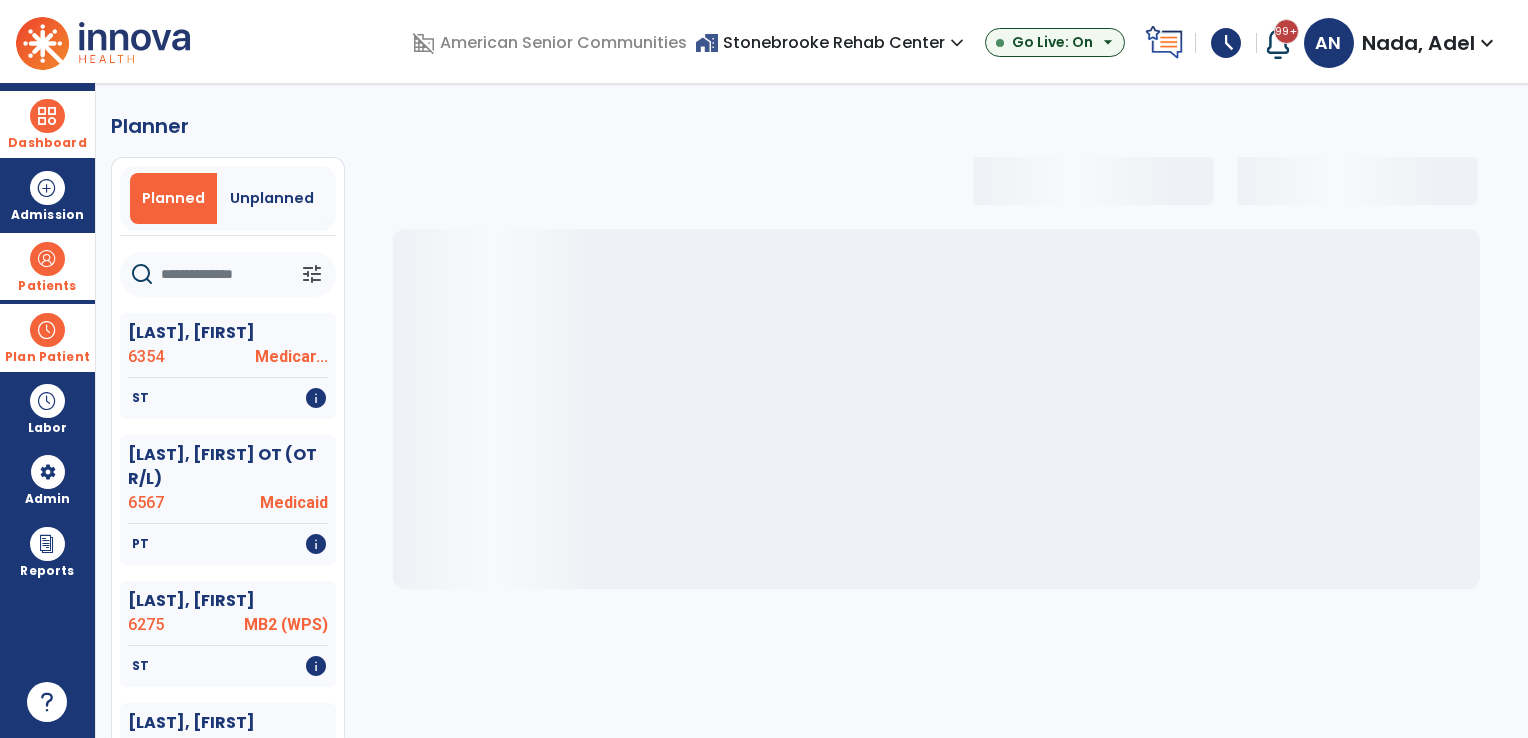 select on "***" 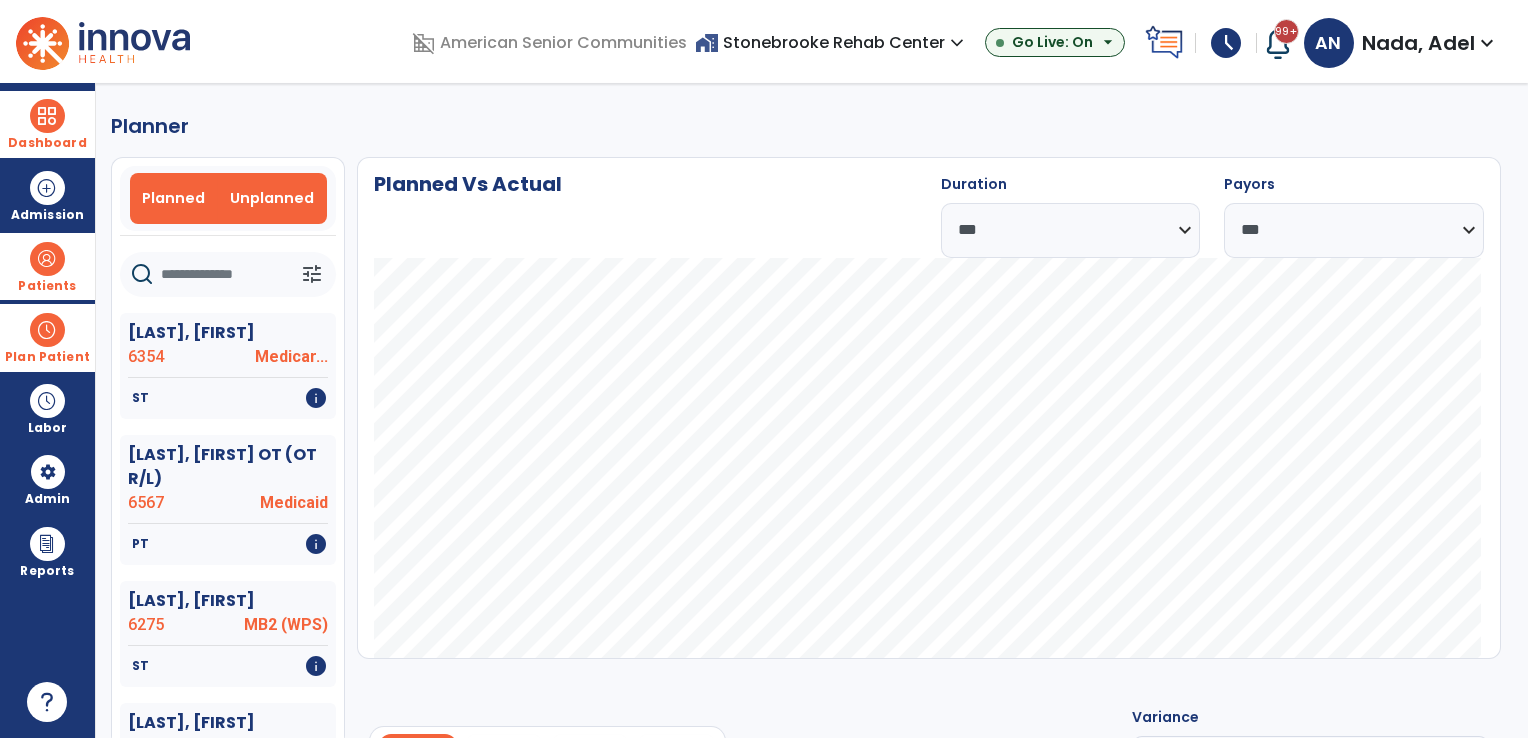 click on "Unplanned" at bounding box center [272, 198] 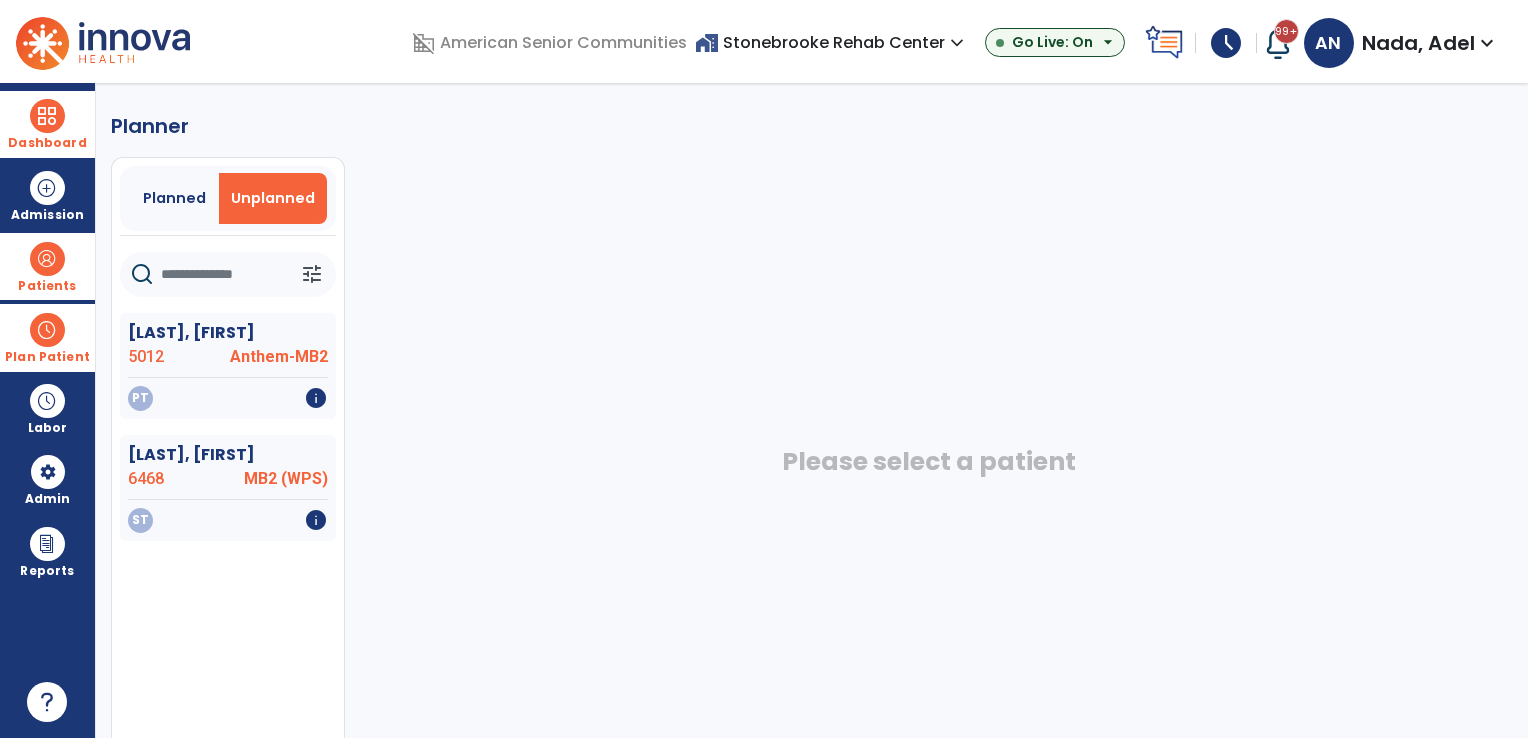 click at bounding box center (47, 259) 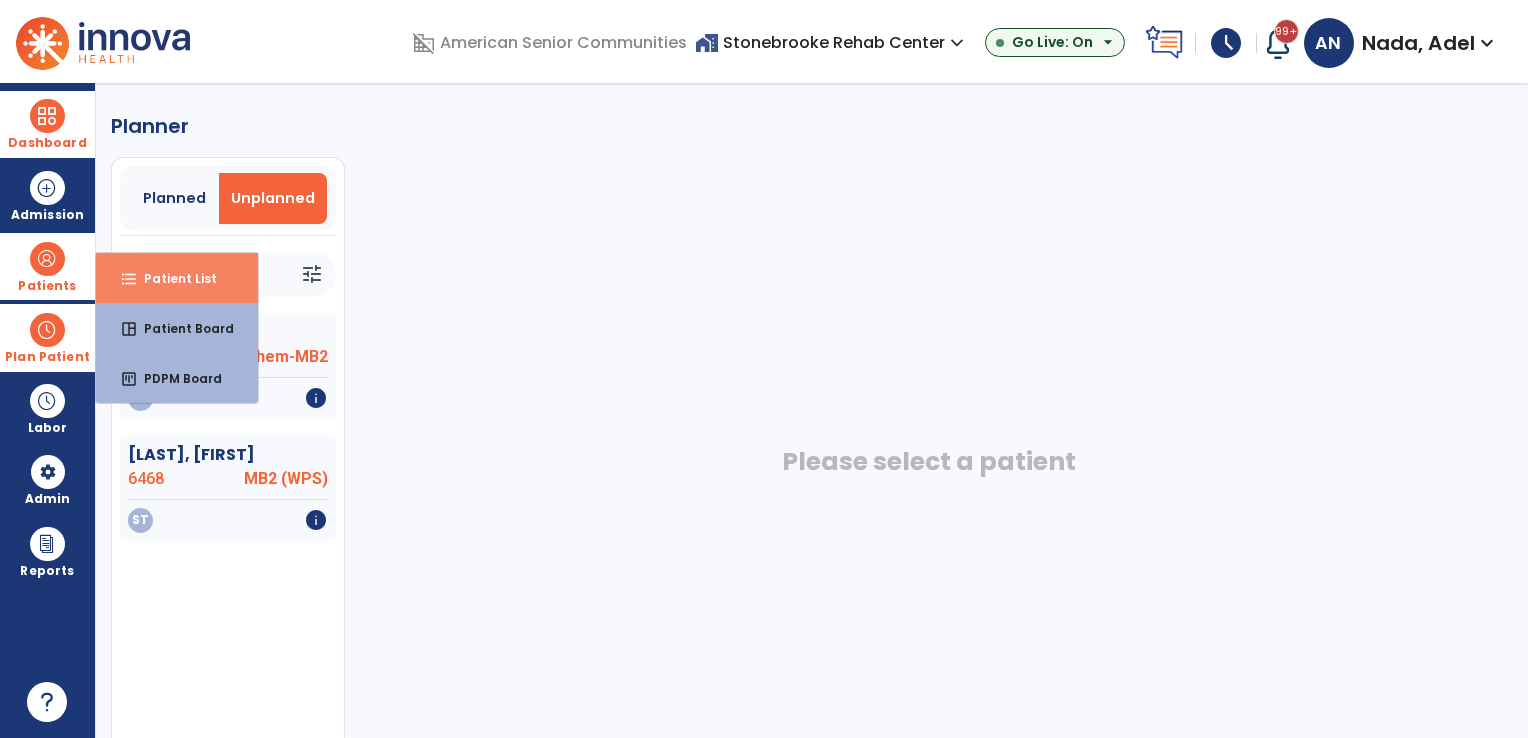 click on "Patient List" at bounding box center (172, 278) 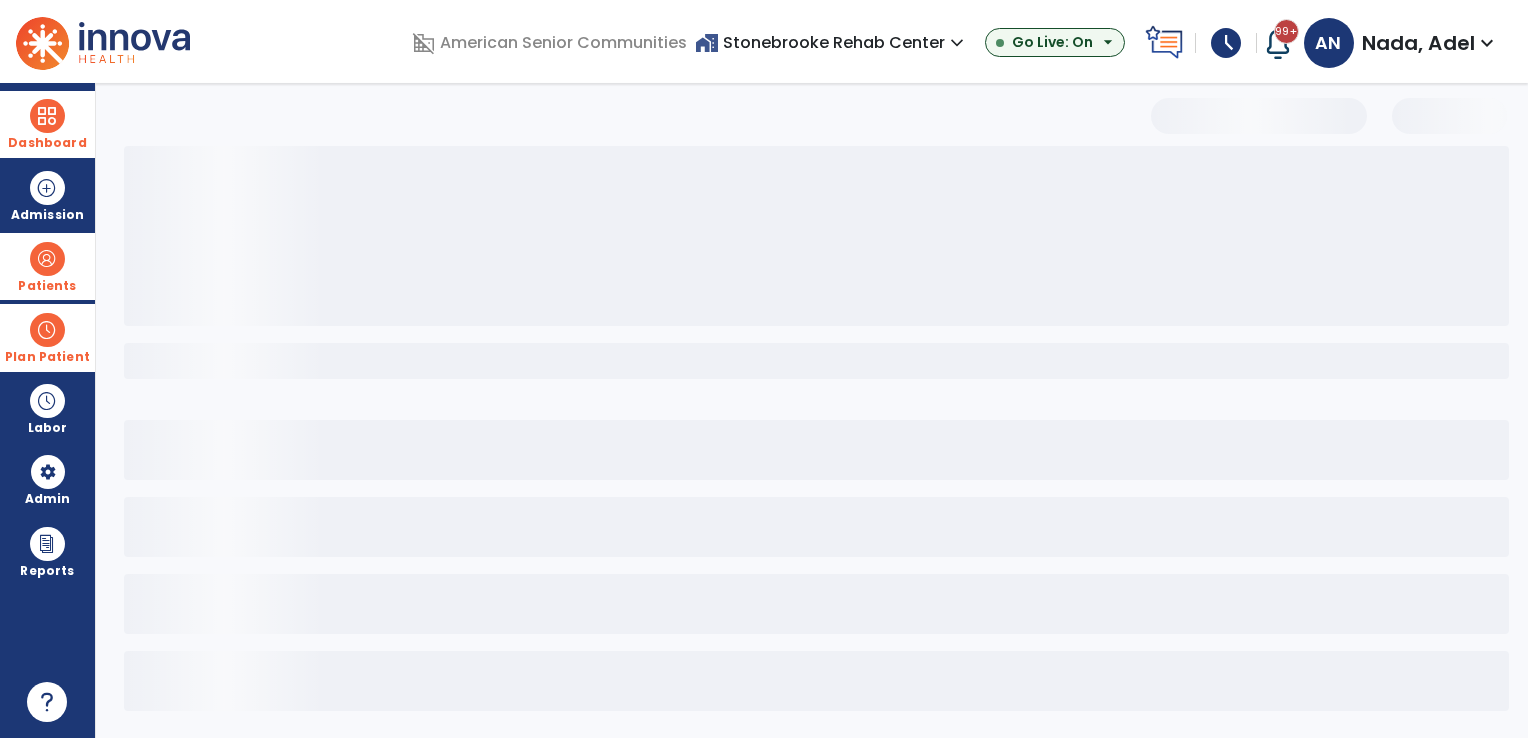 select on "***" 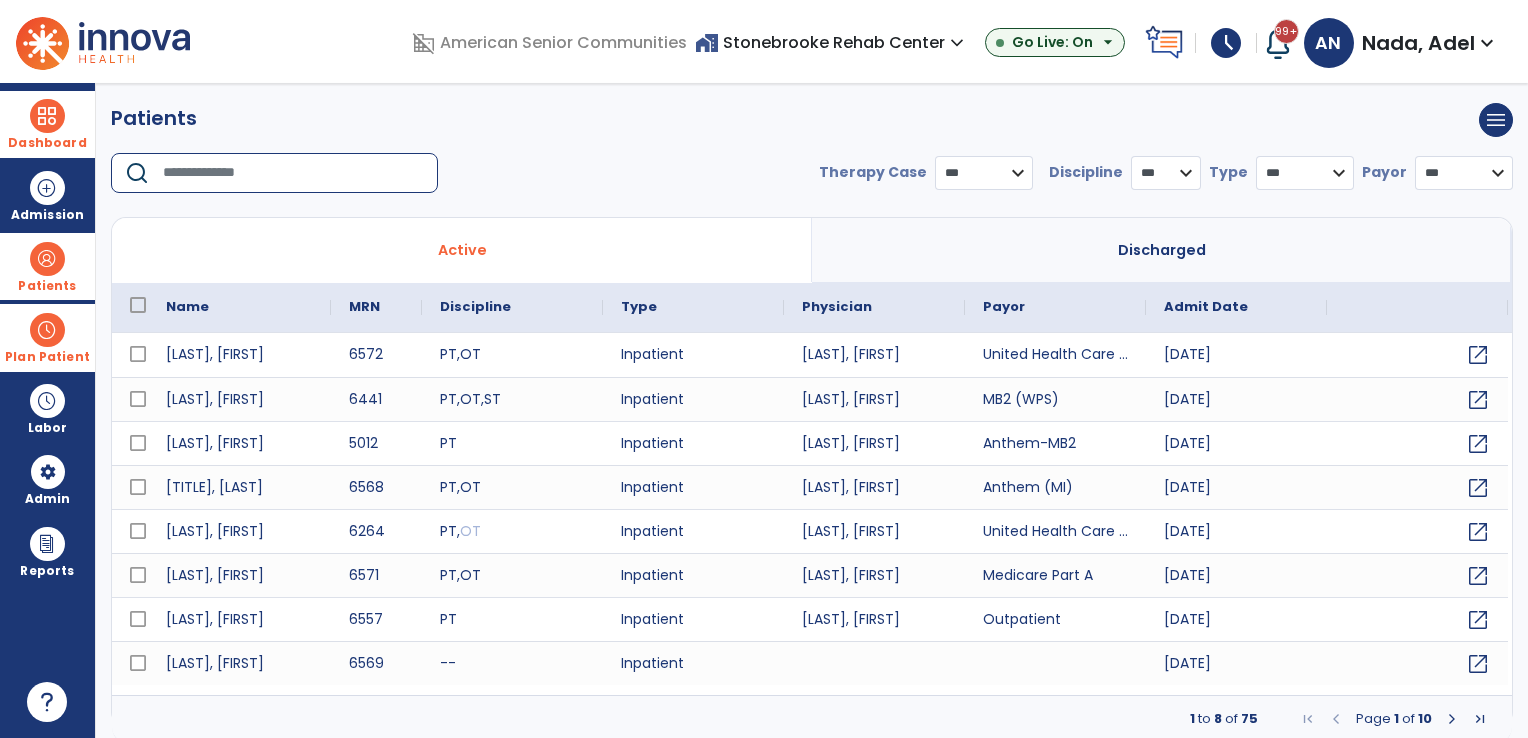 click at bounding box center (293, 173) 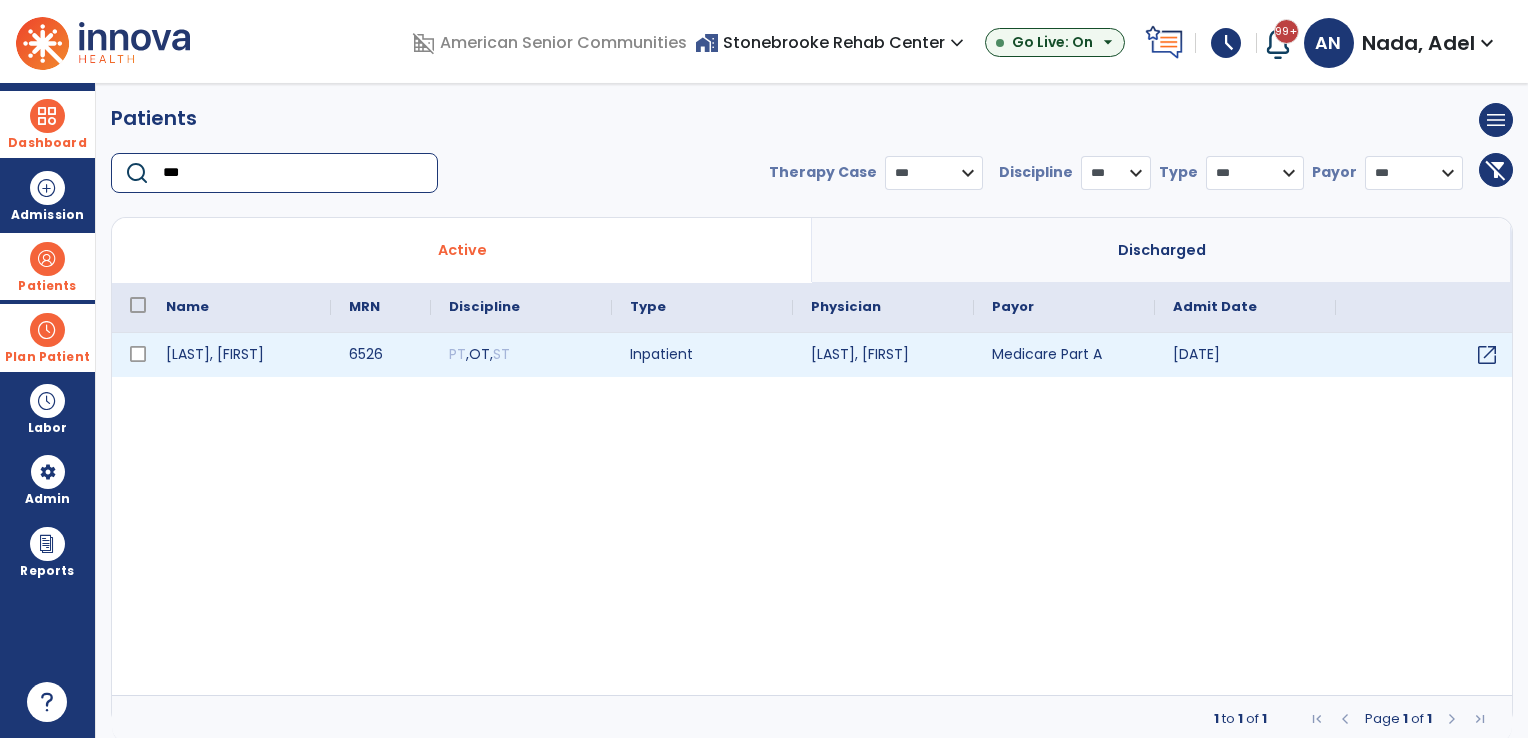 type on "***" 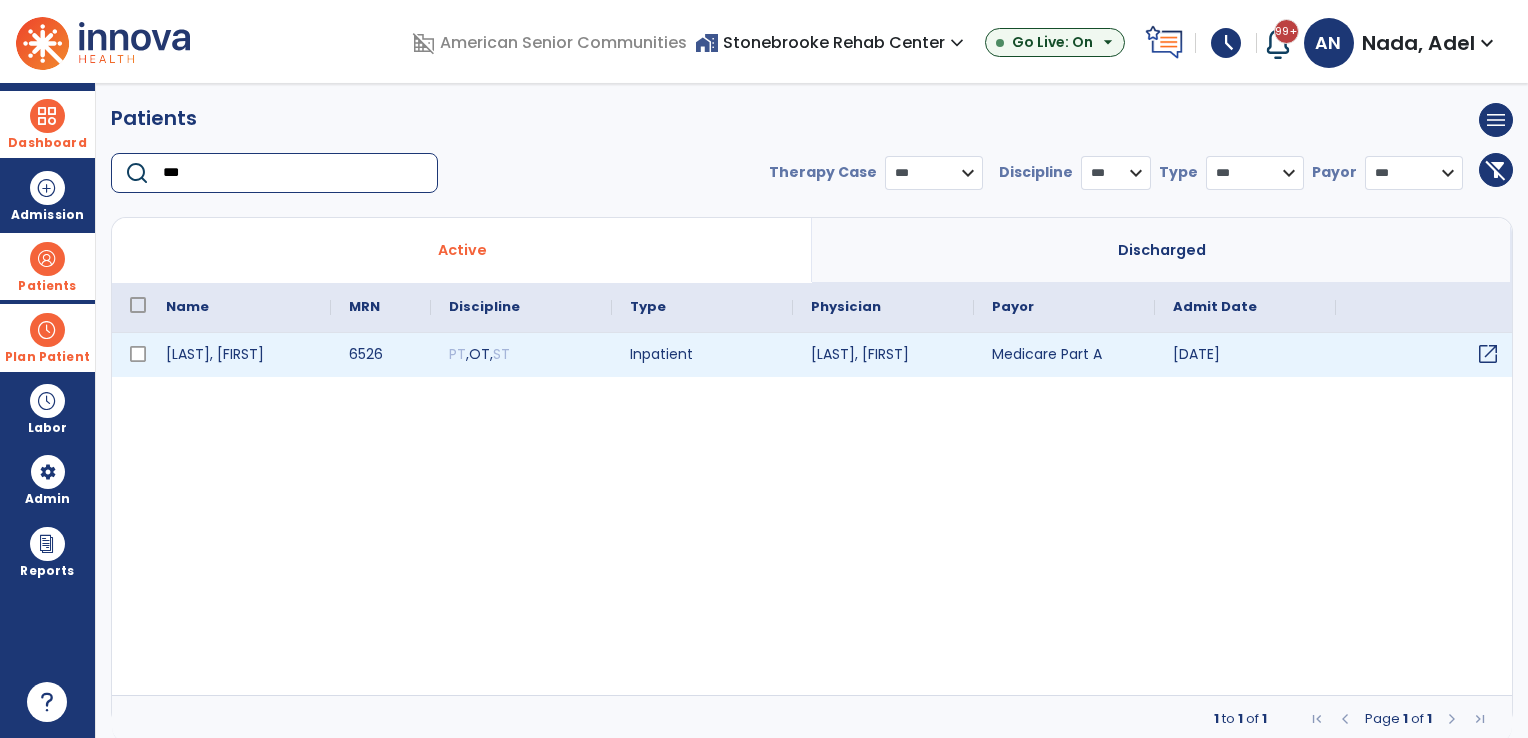 click on "open_in_new" at bounding box center [1488, 354] 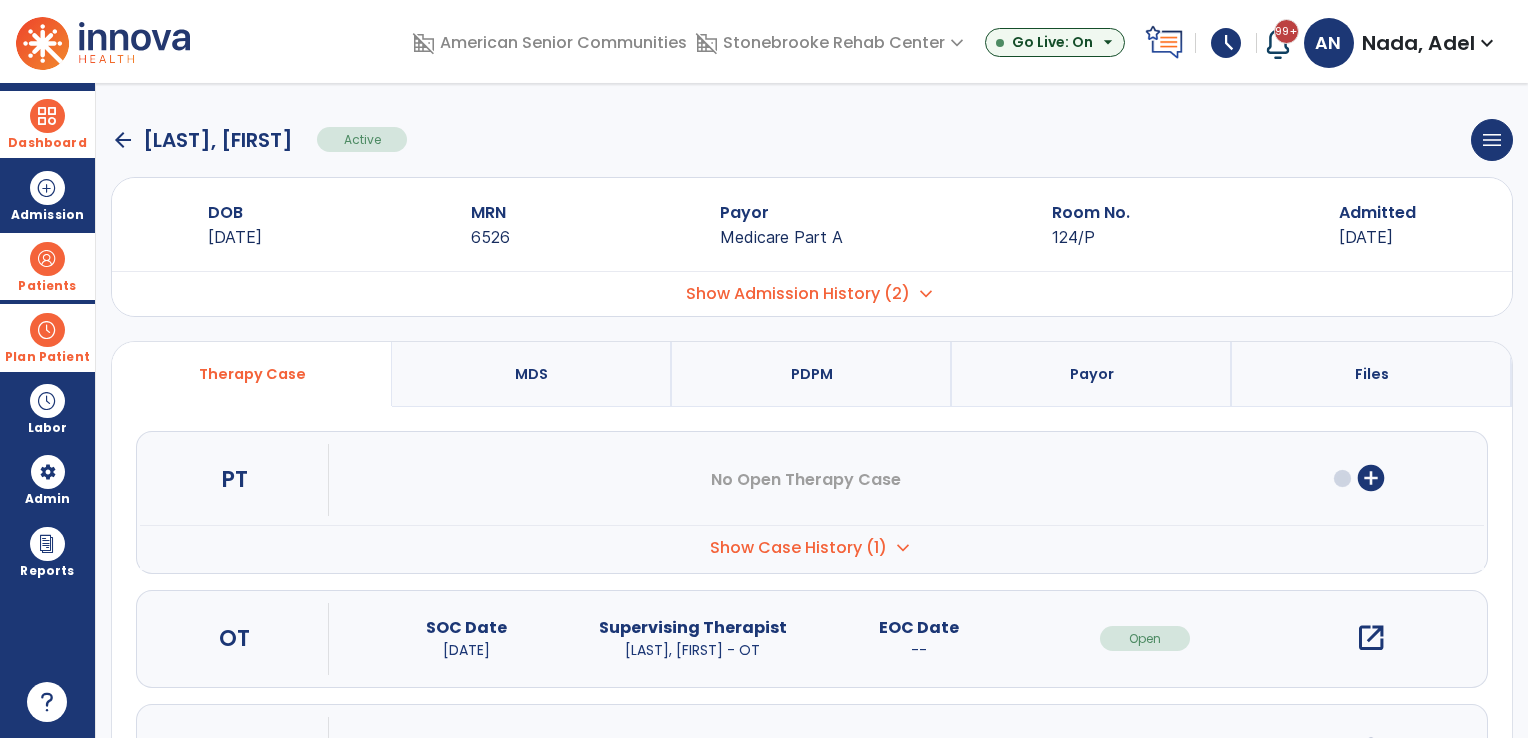 click on "open_in_new" at bounding box center [1371, 638] 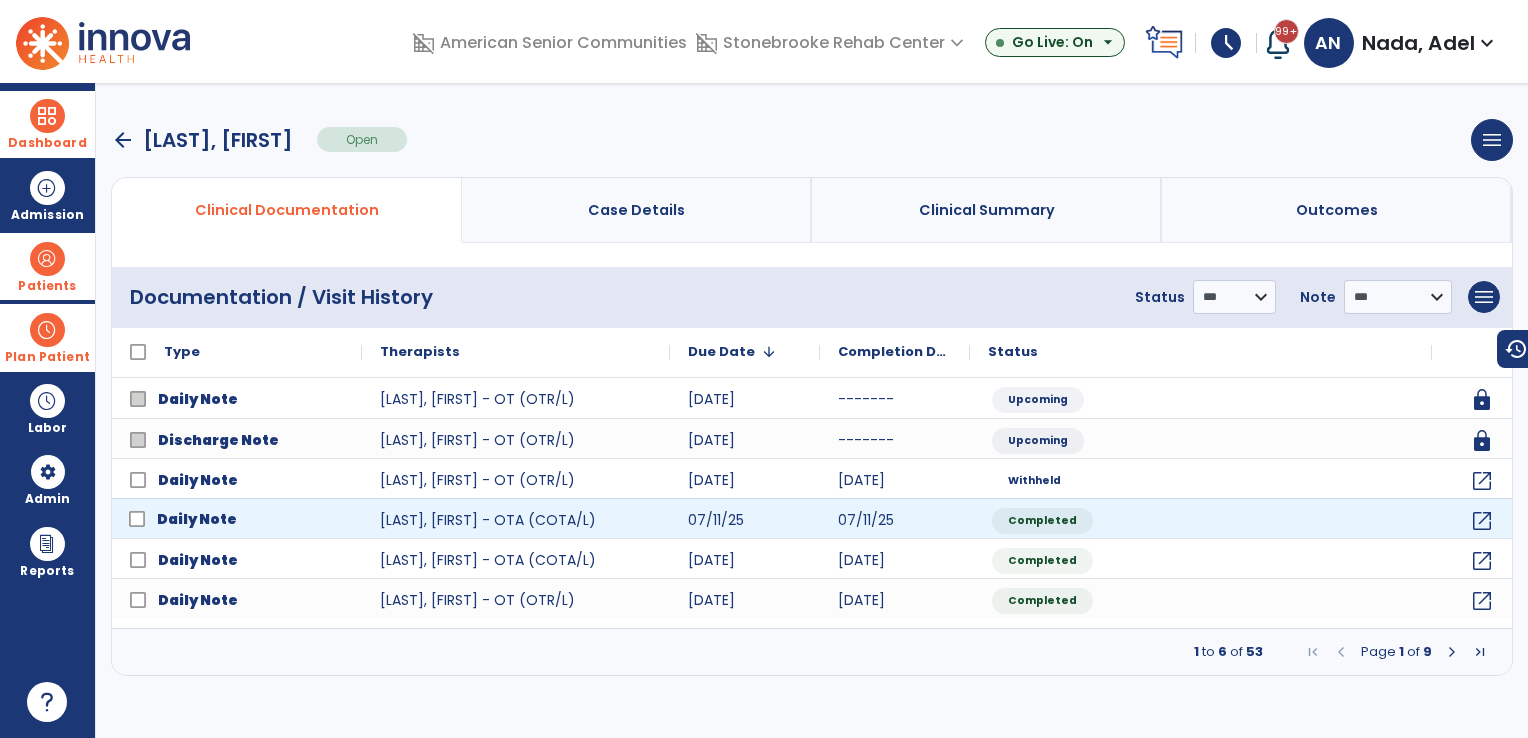 click 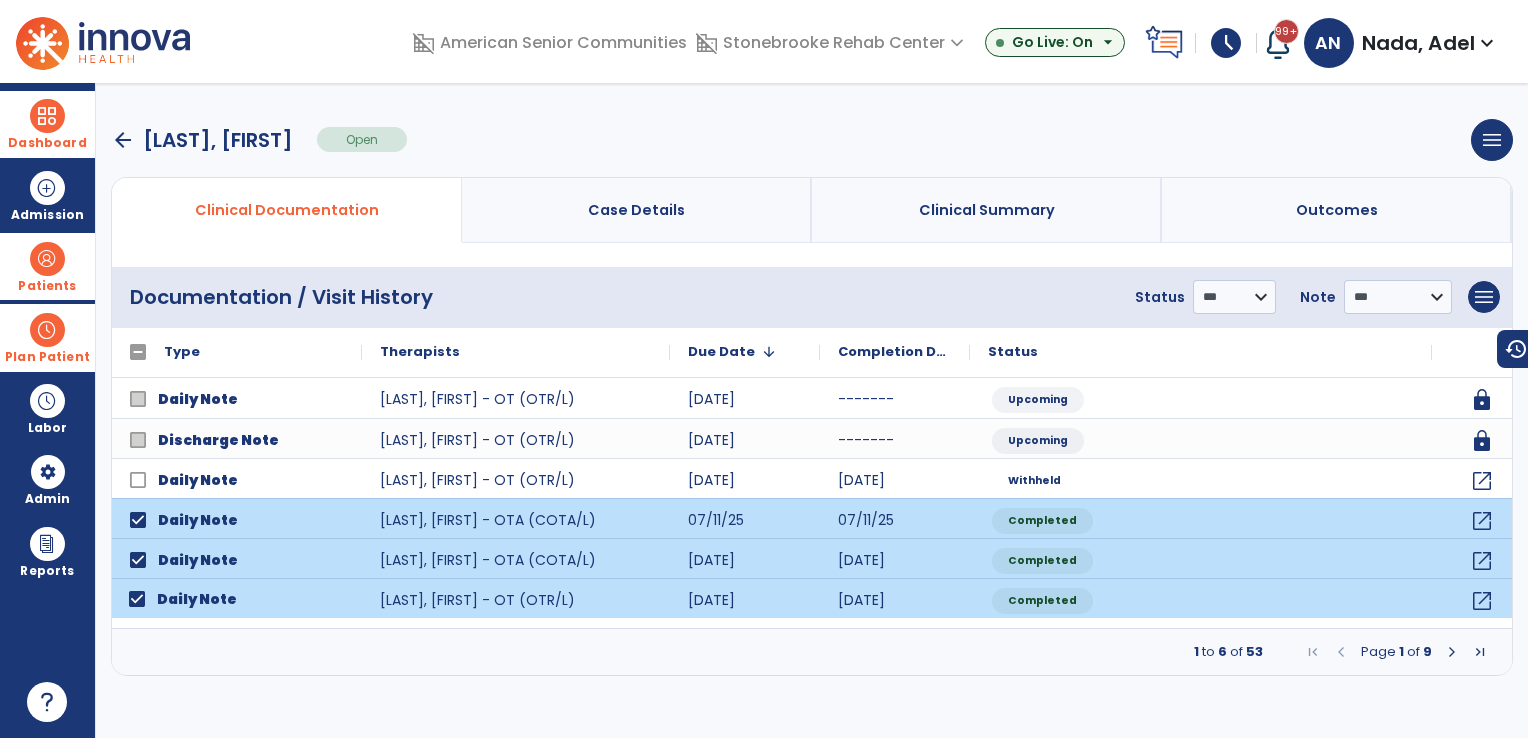 click at bounding box center (1452, 652) 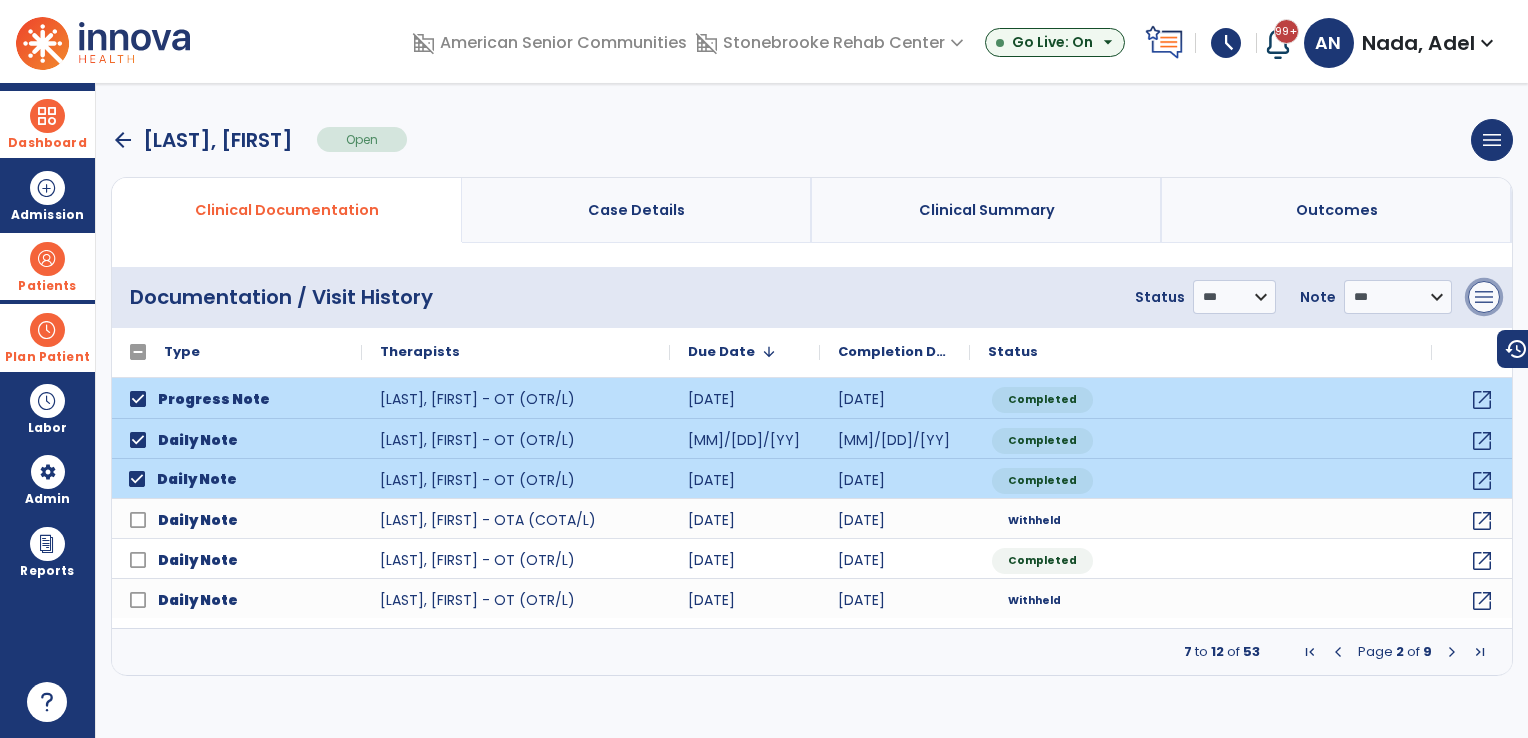 click on "menu" at bounding box center [1484, 297] 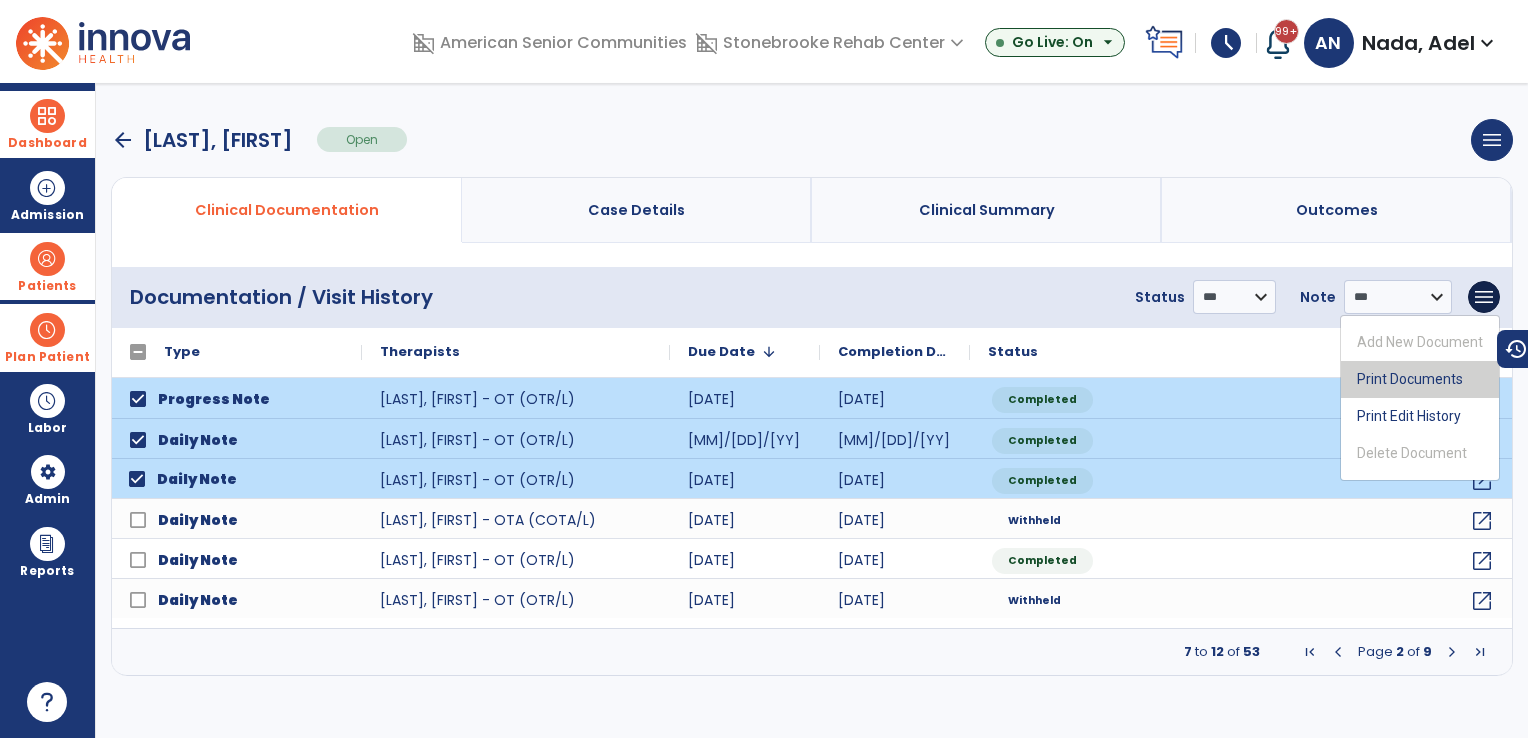 click on "Print Documents" at bounding box center (1420, 379) 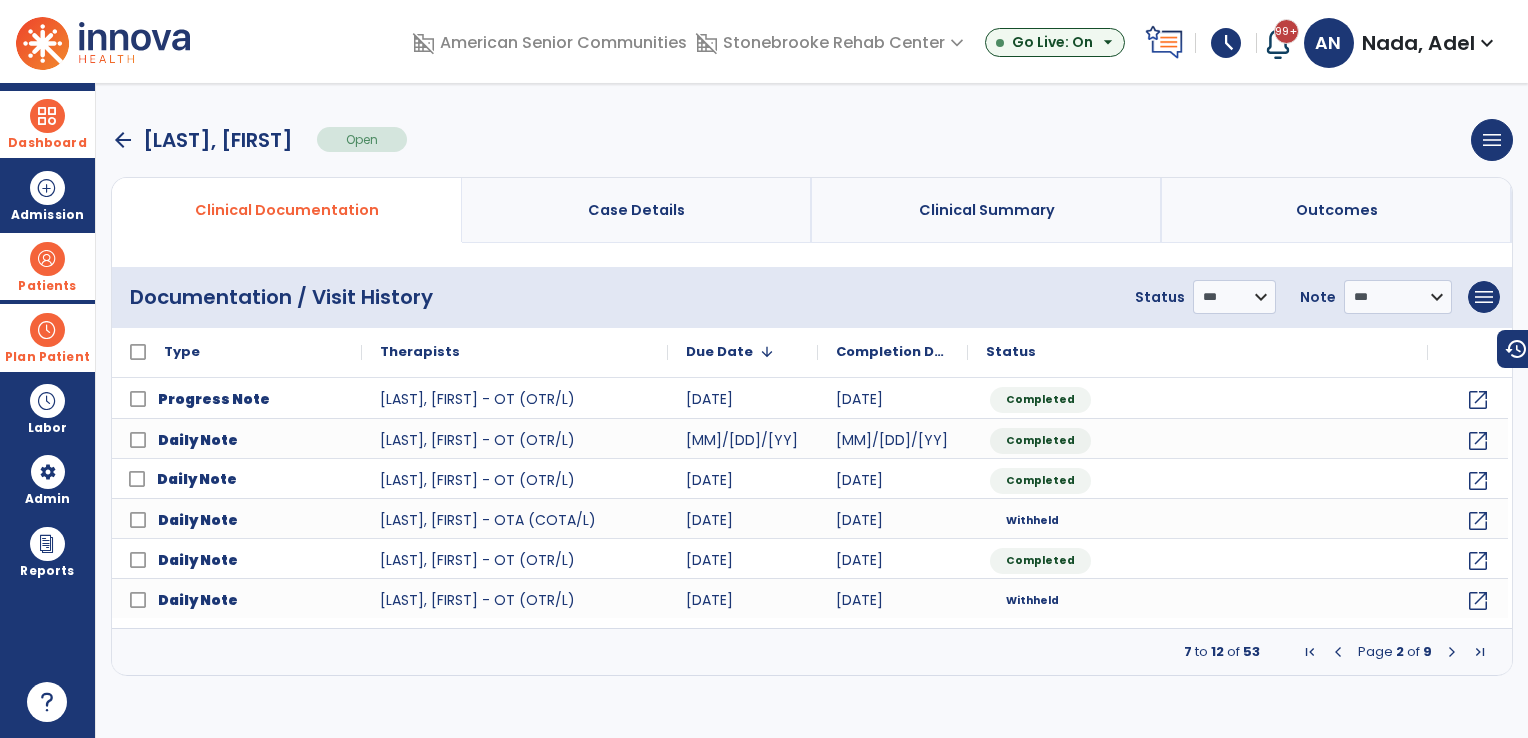 click on "arrow_back" at bounding box center (123, 140) 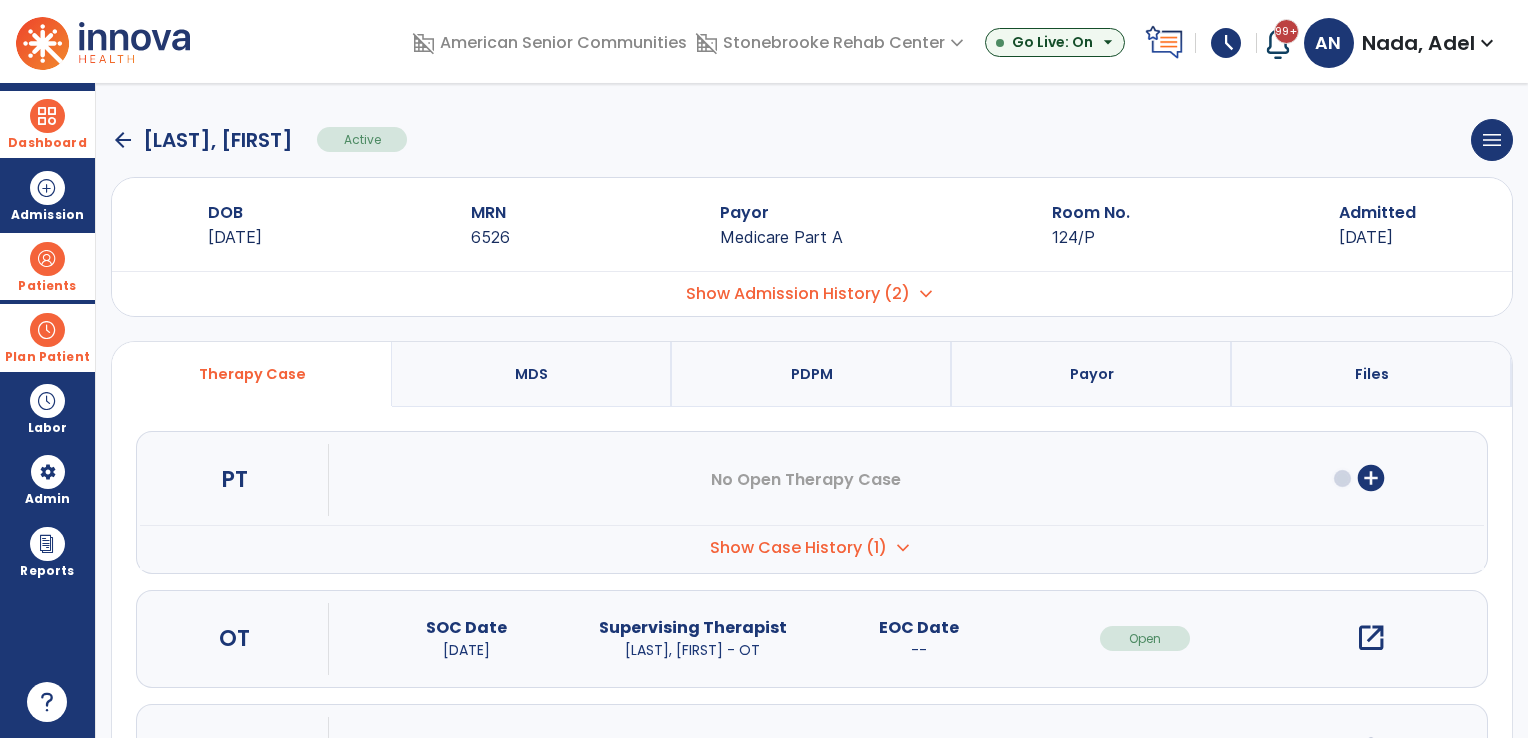 click on "Patients" at bounding box center (47, 286) 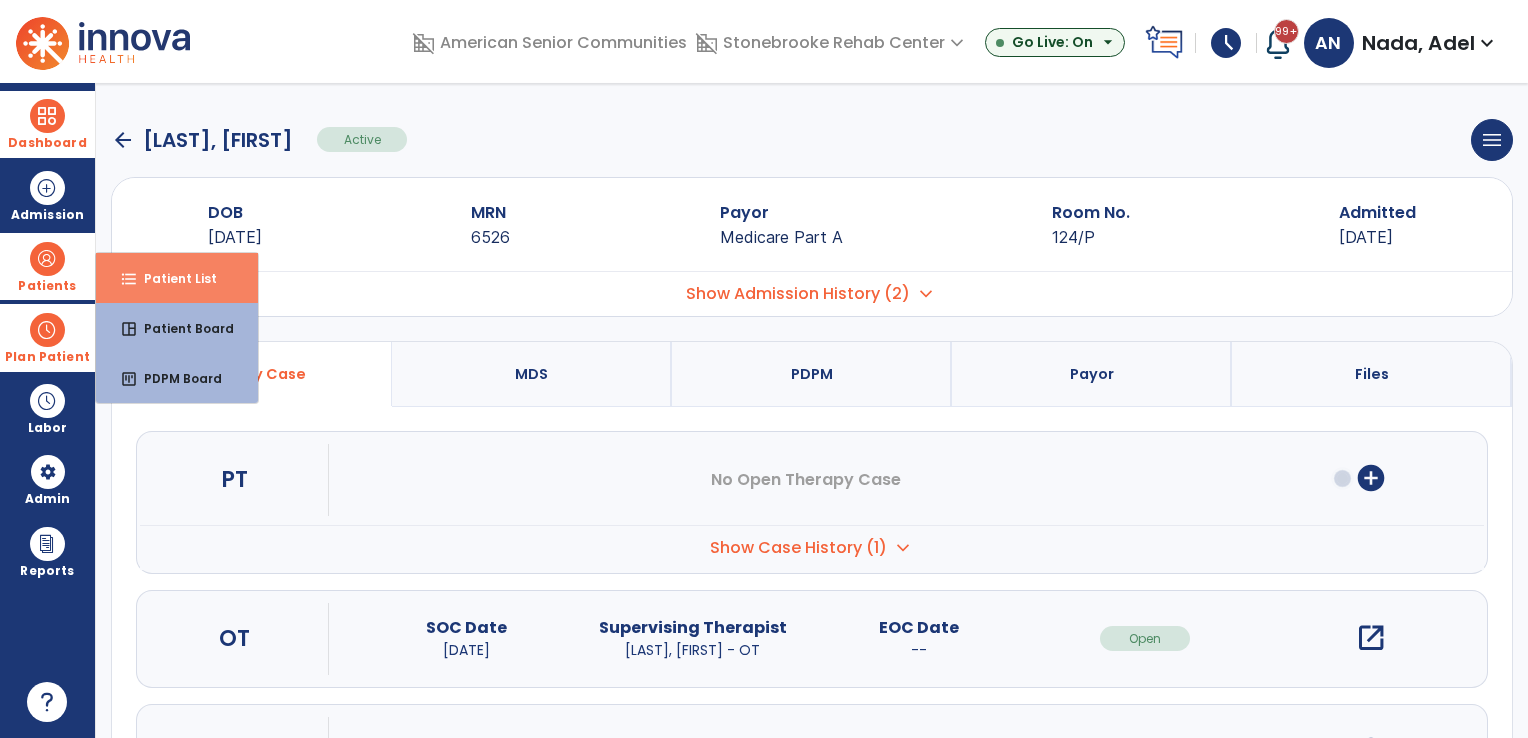 click on "Patient List" at bounding box center [172, 278] 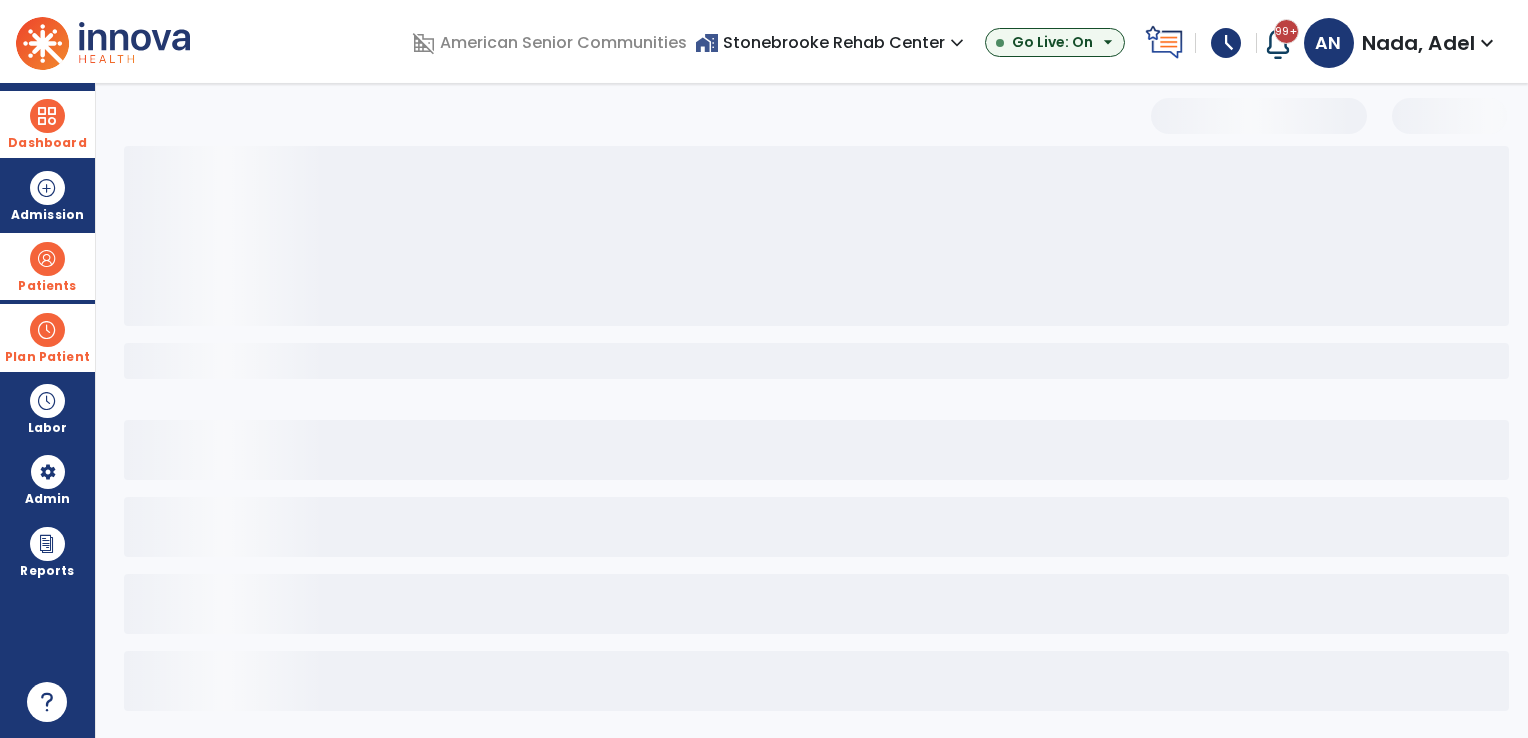 select on "***" 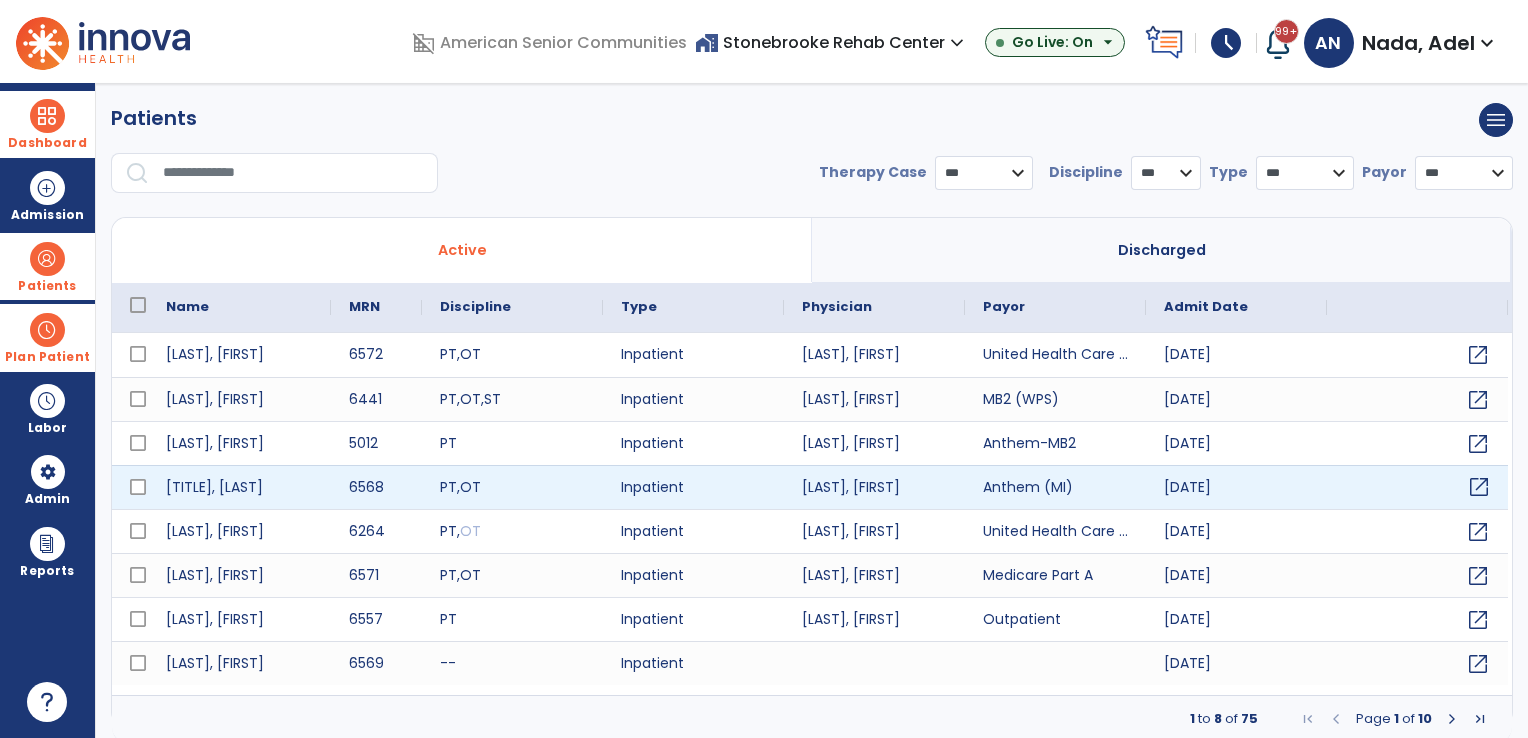 click on "open_in_new" at bounding box center (1479, 487) 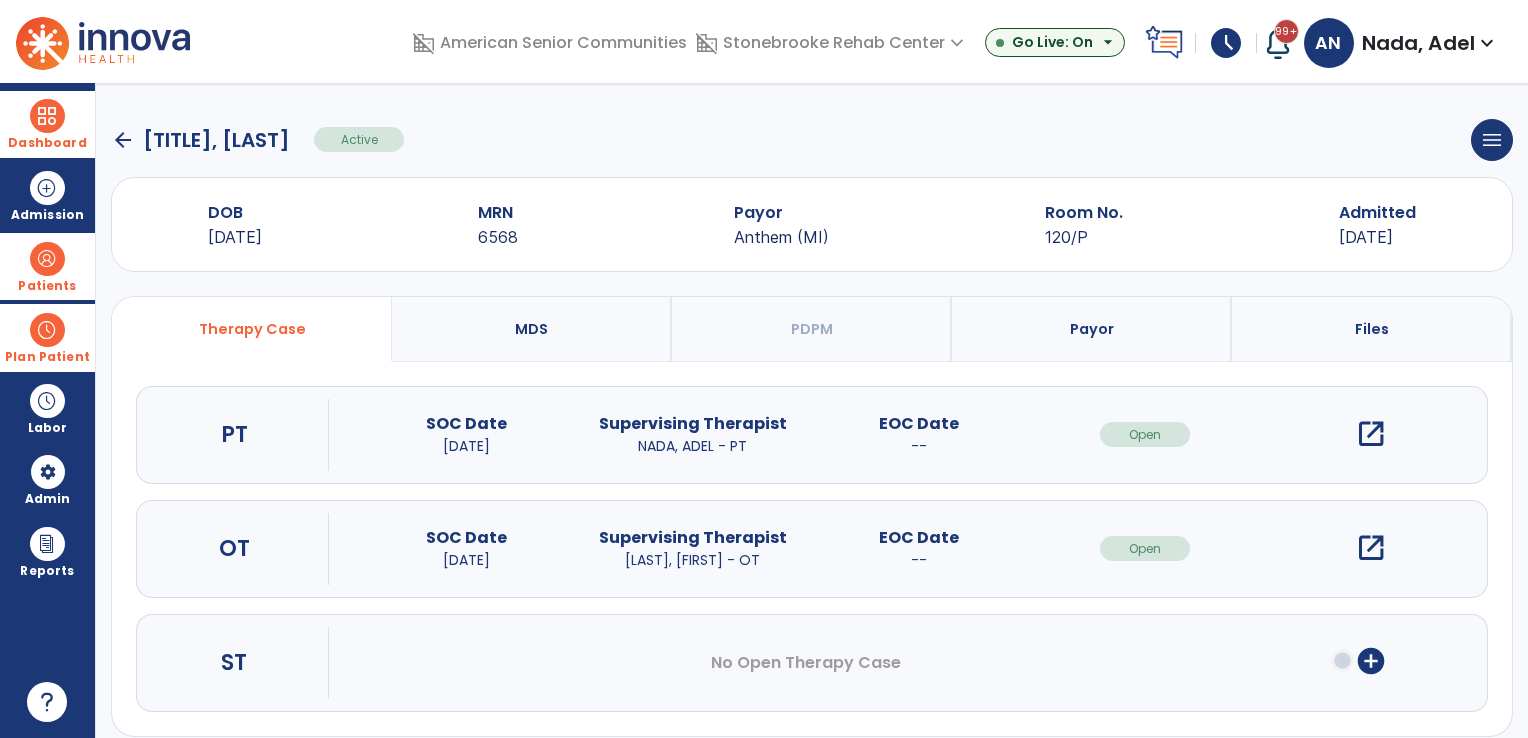 click at bounding box center [47, 330] 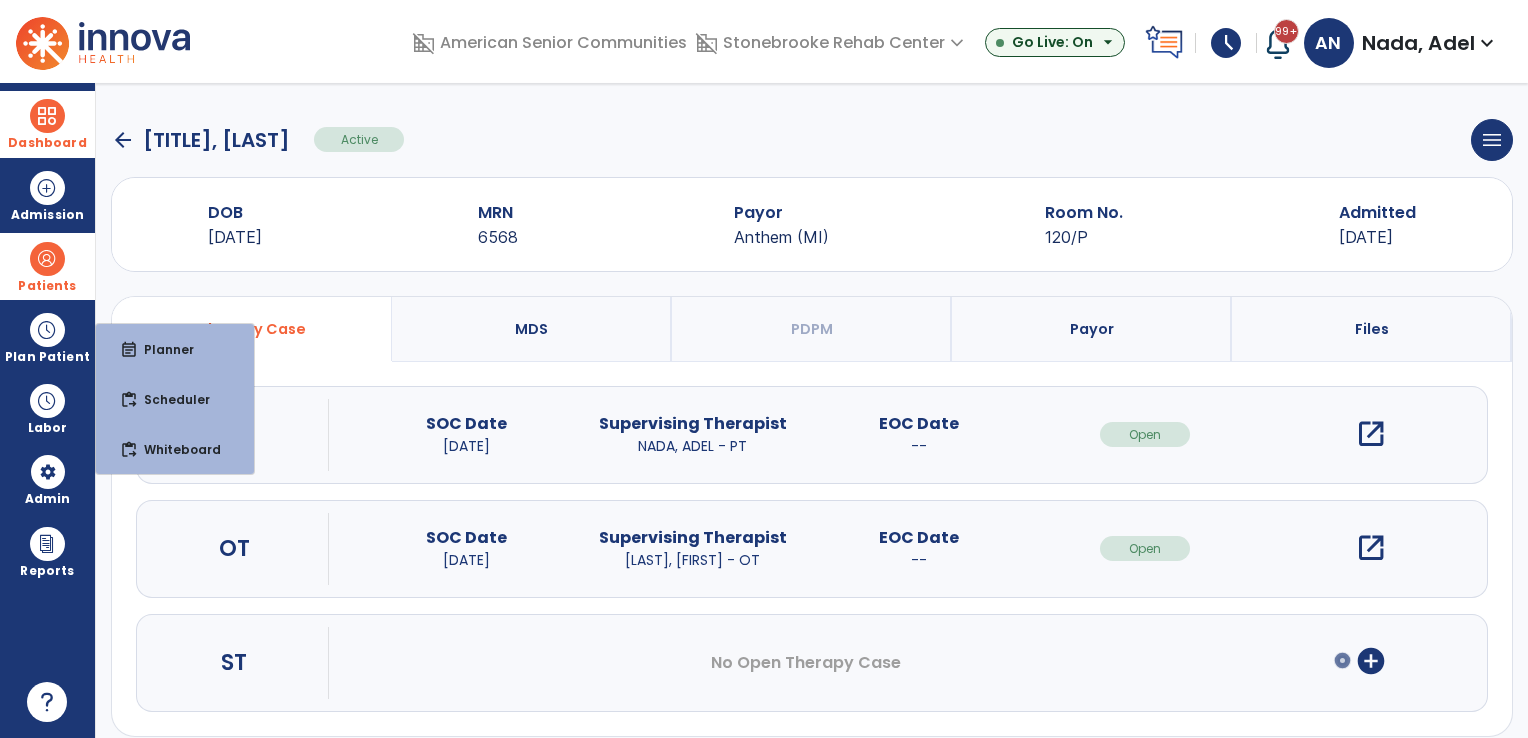 click at bounding box center (47, 259) 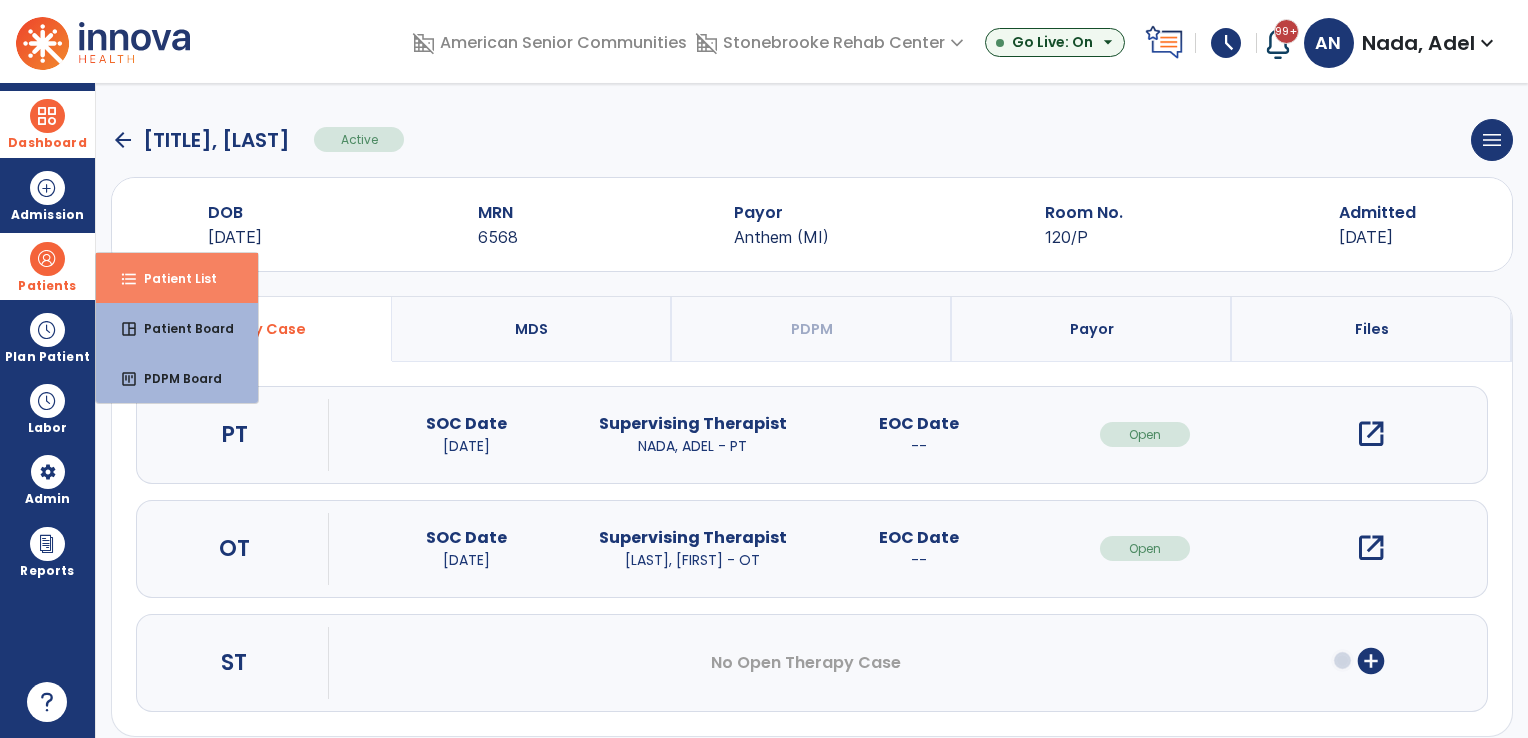 click on "Patient List" at bounding box center (172, 278) 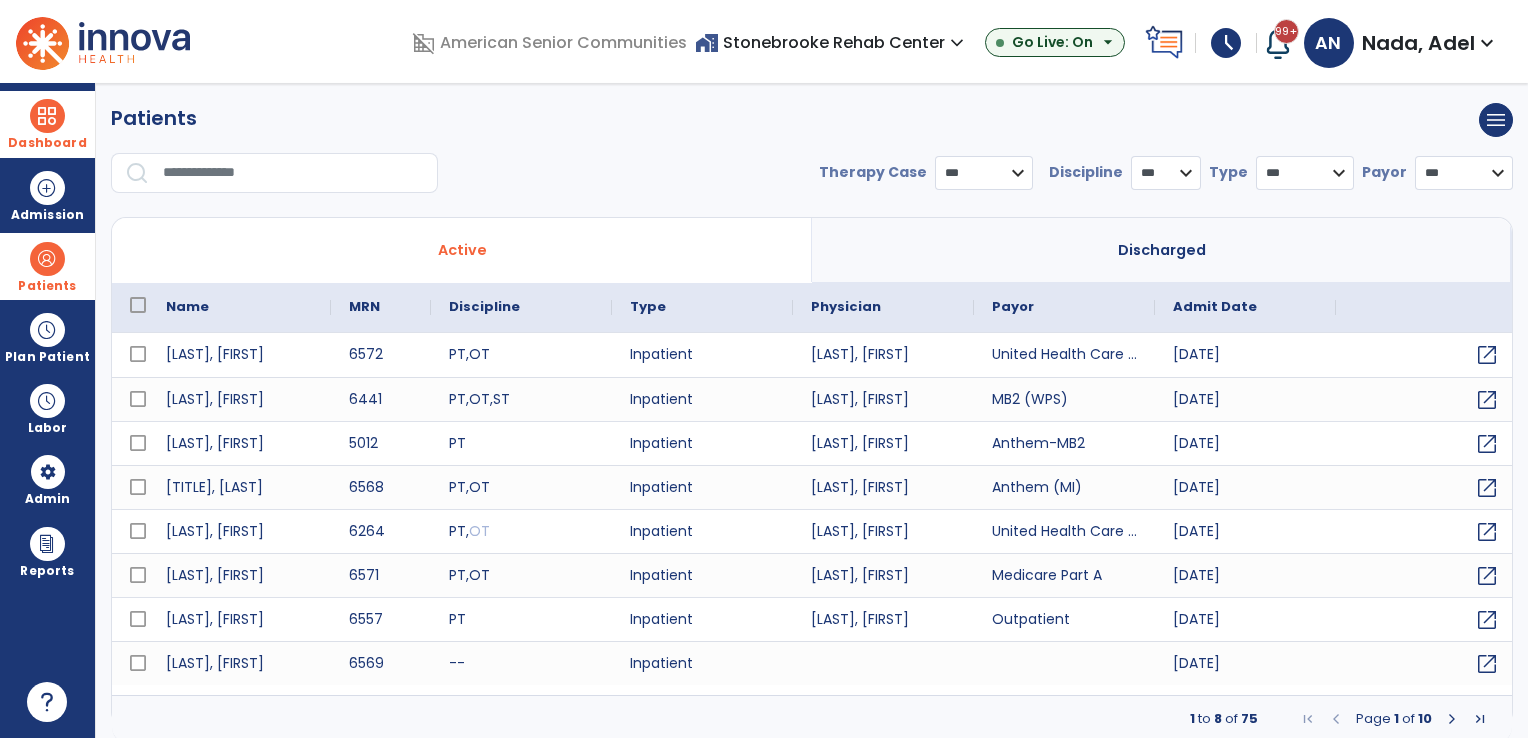 select on "***" 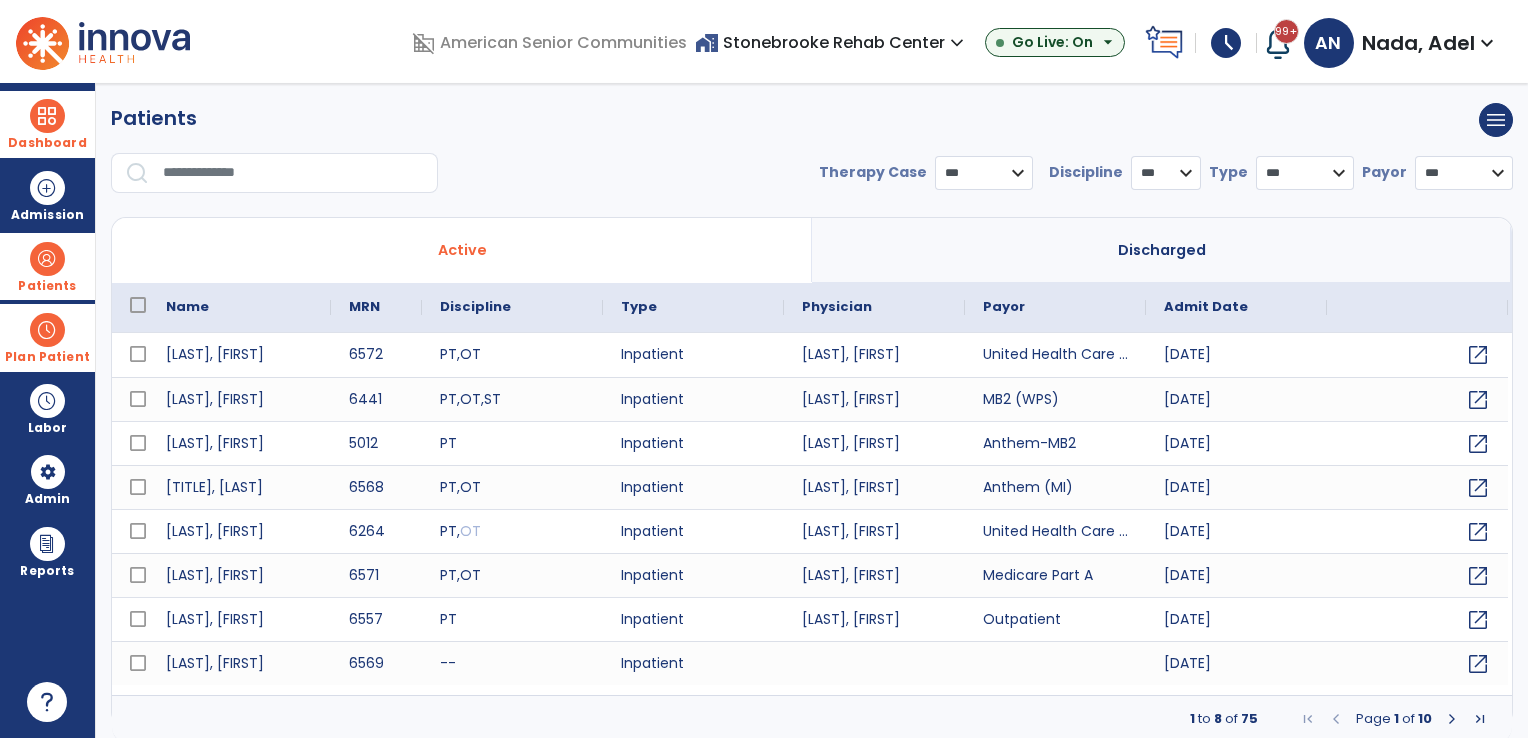 click on "Plan Patient" at bounding box center [47, 266] 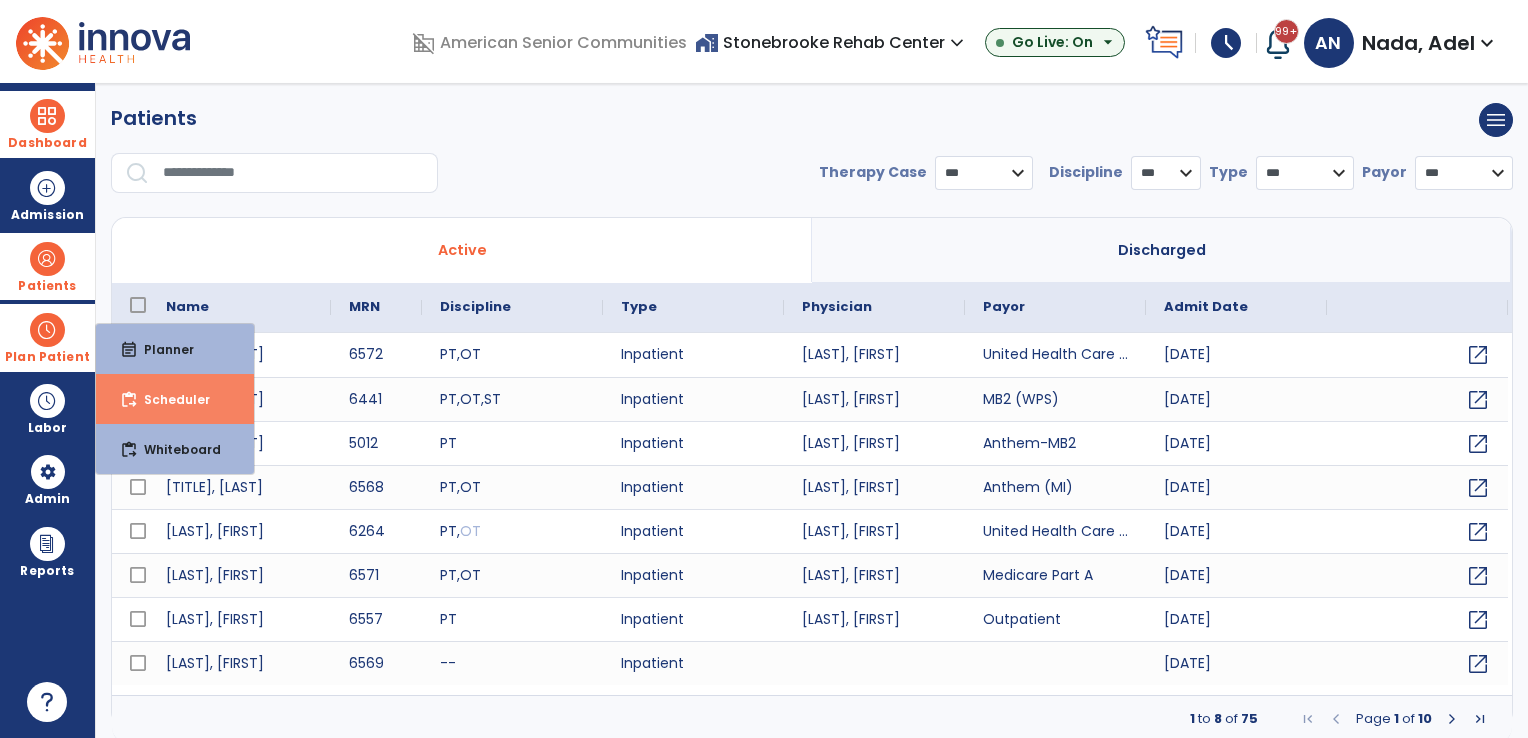 click on "Scheduler" at bounding box center (169, 399) 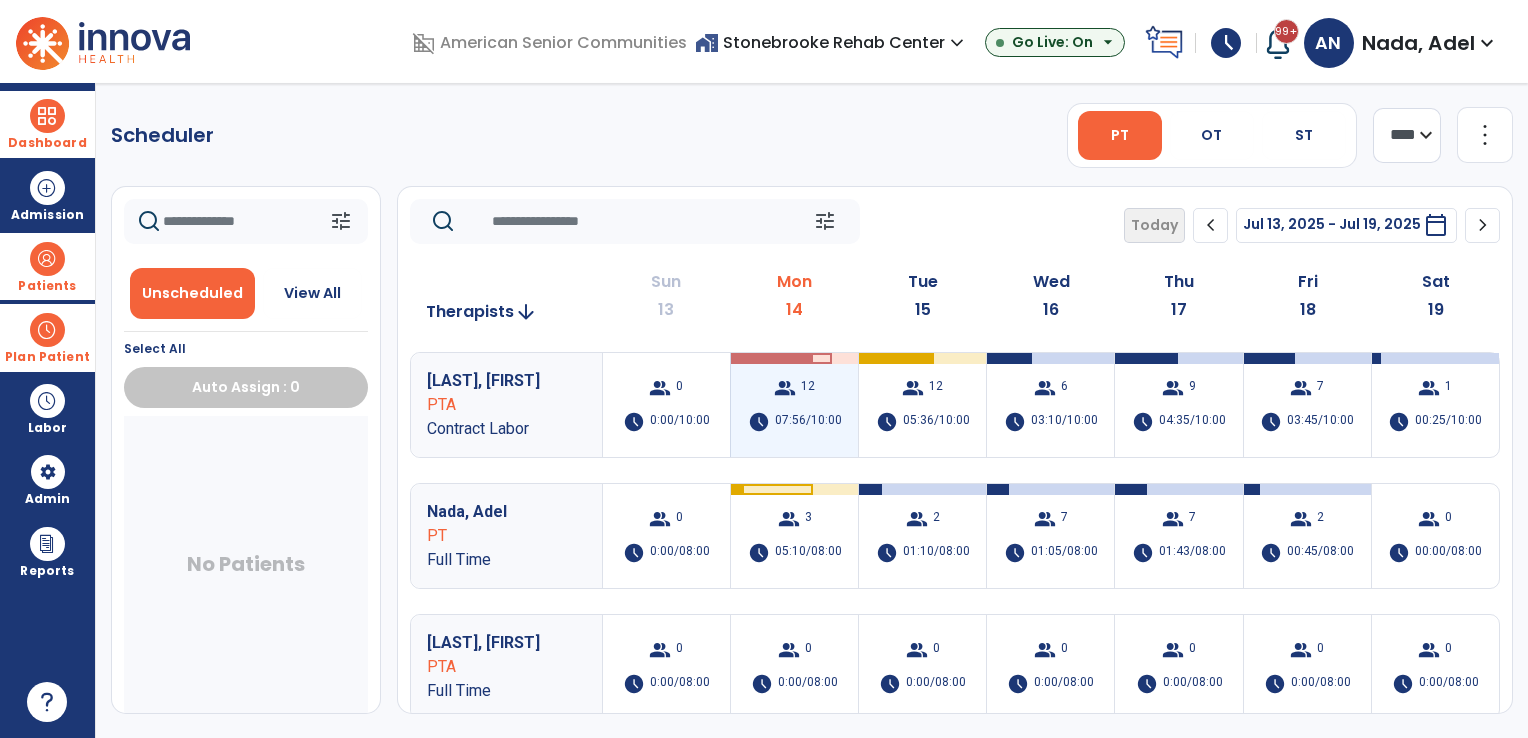 click on "12" at bounding box center (808, 388) 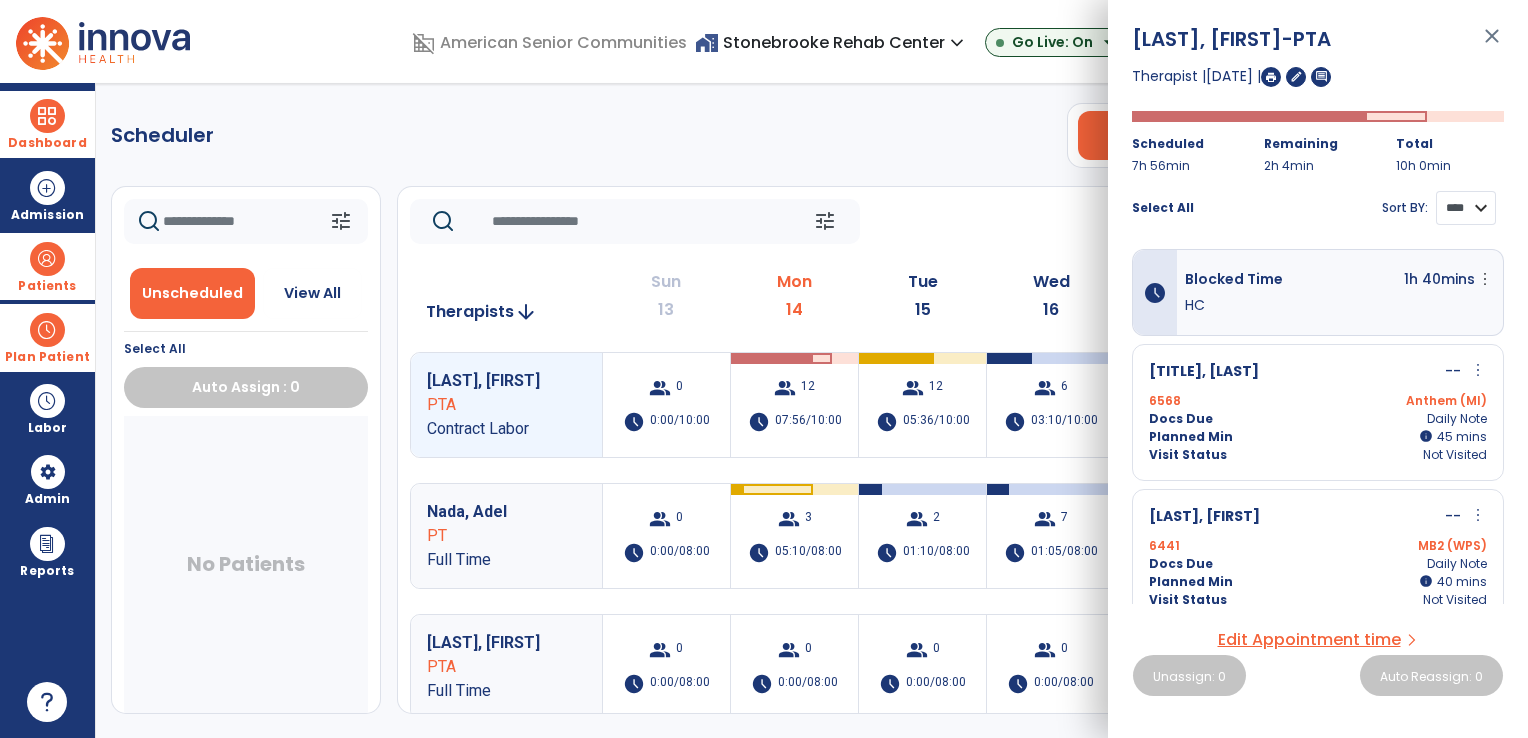 click on "**** ****" at bounding box center (1466, 208) 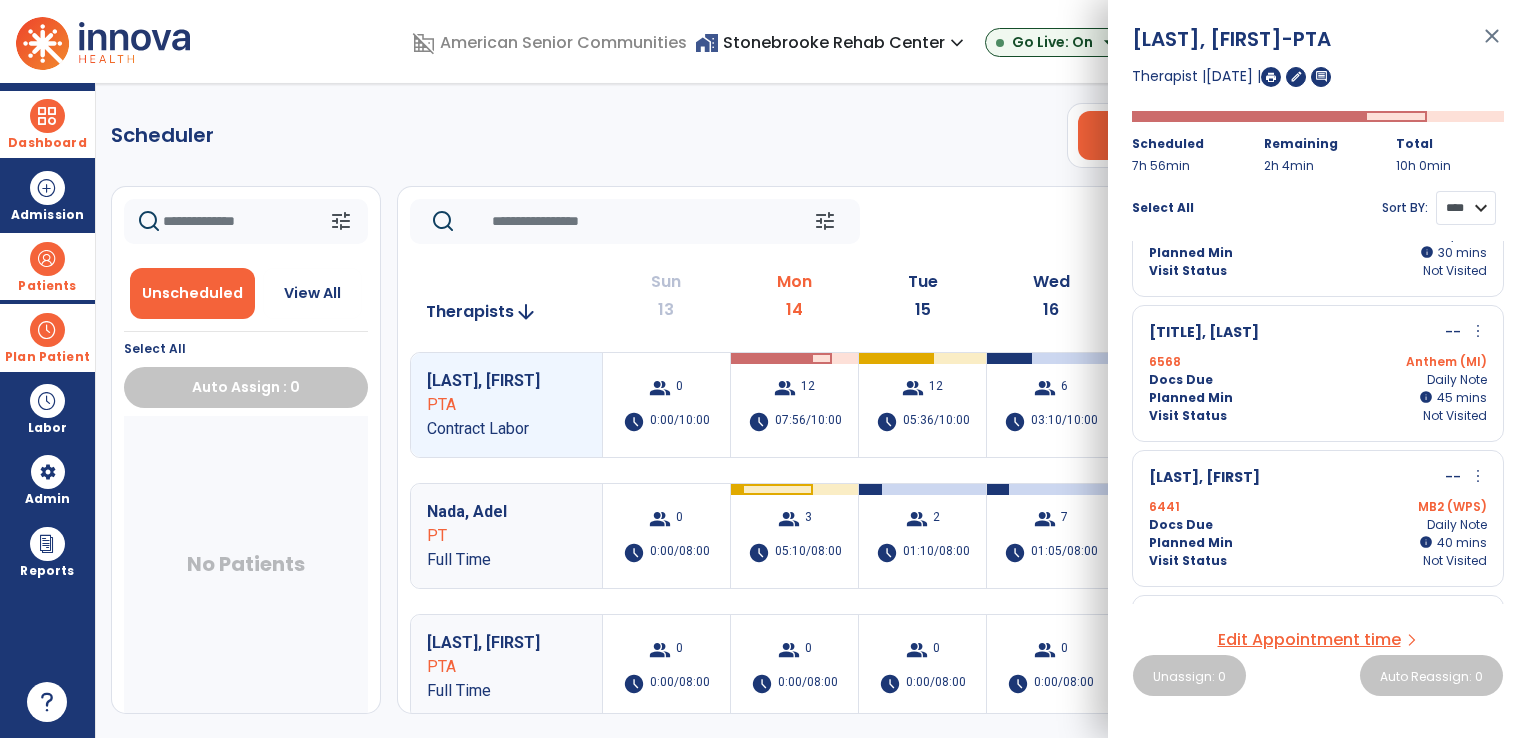 scroll, scrollTop: 664, scrollLeft: 0, axis: vertical 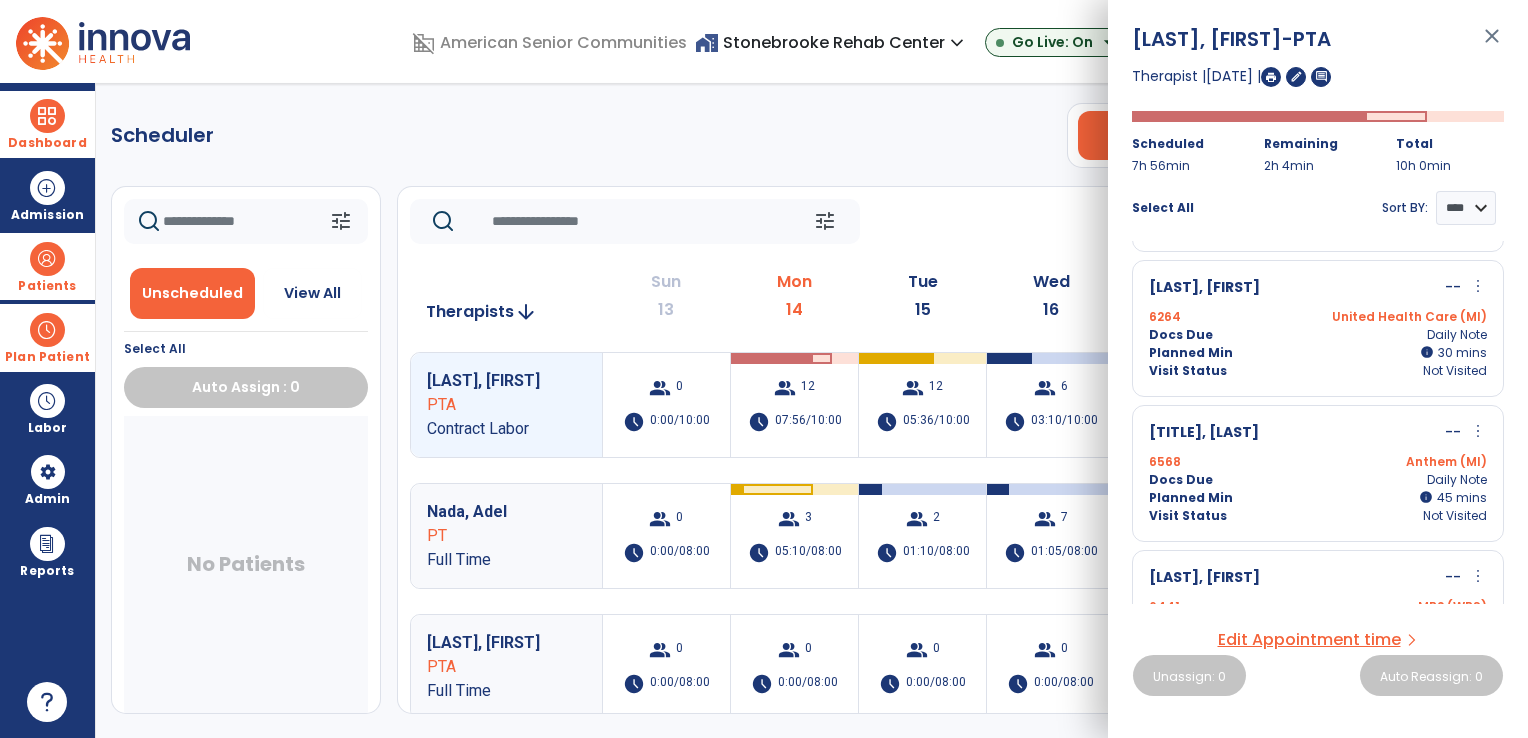 click on "more_vert" at bounding box center (1478, 431) 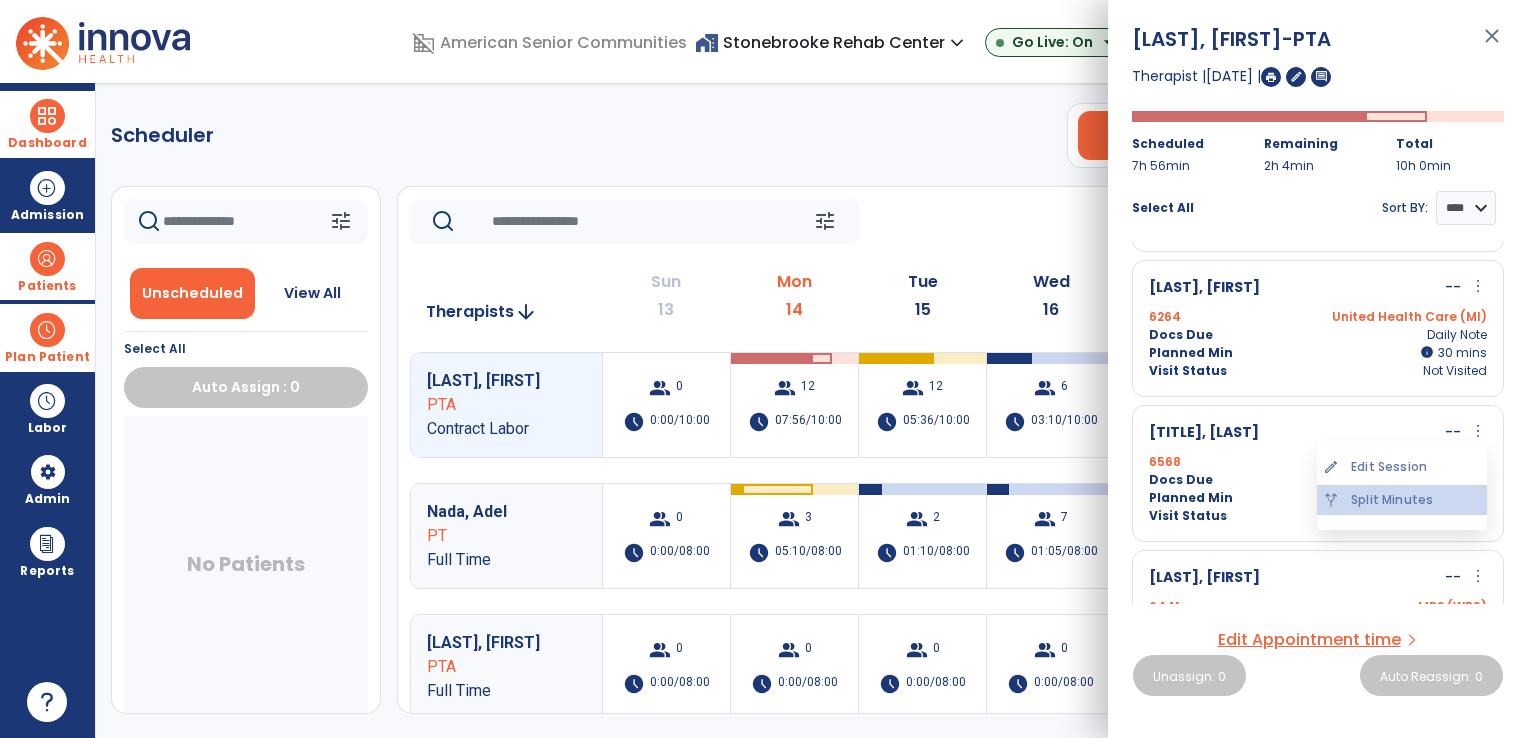 click on "alt_route   Split Minutes" at bounding box center (1402, 500) 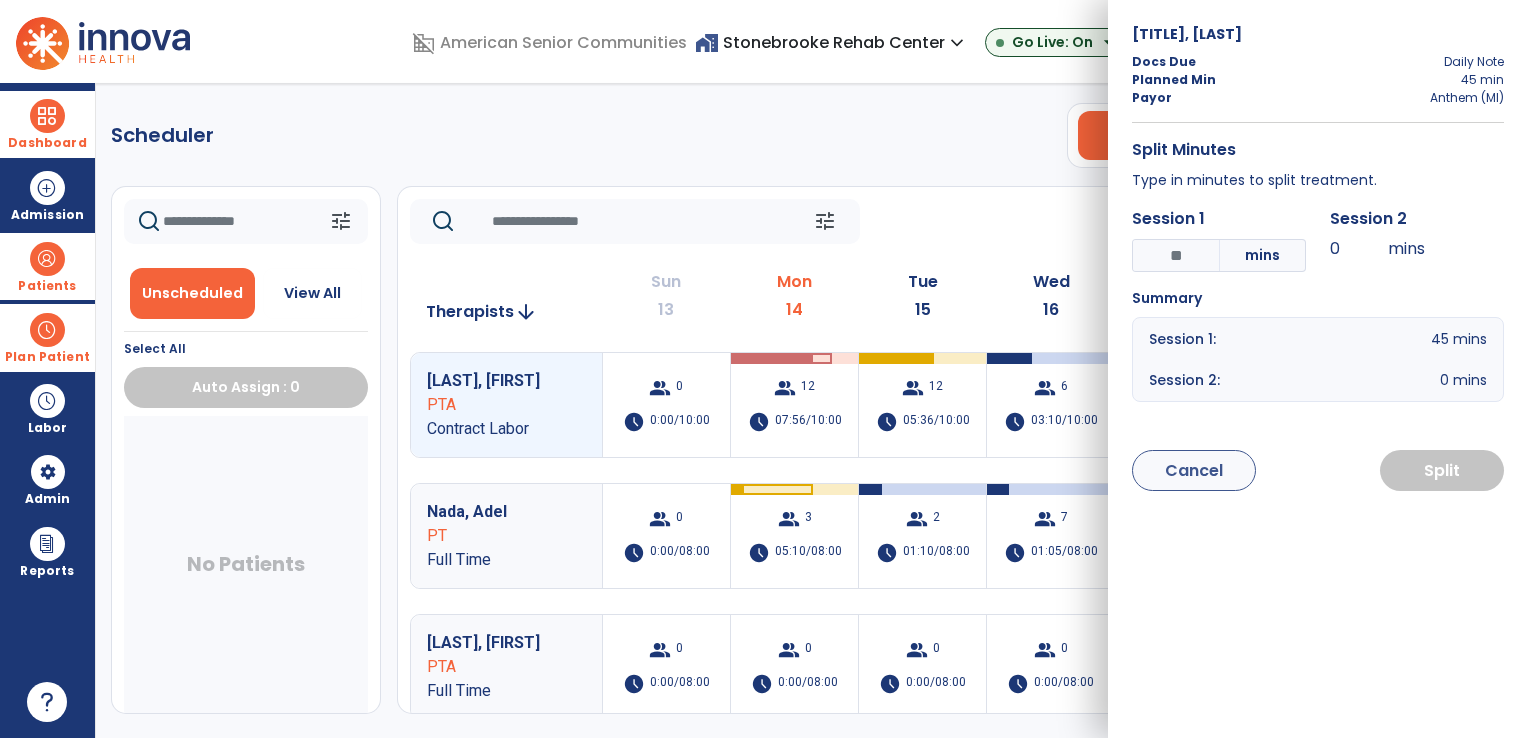 click on "45 mins" at bounding box center [1459, 339] 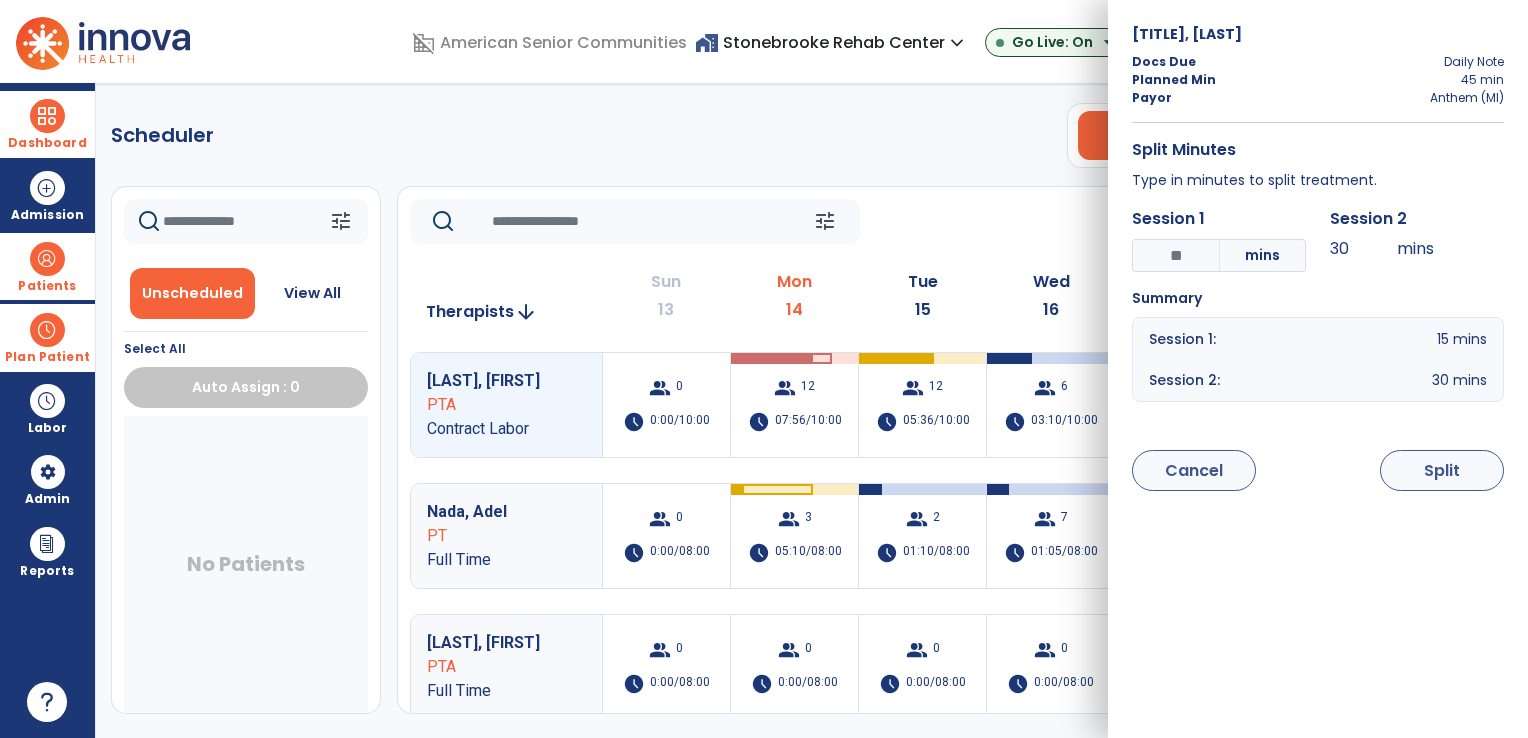 type on "***" 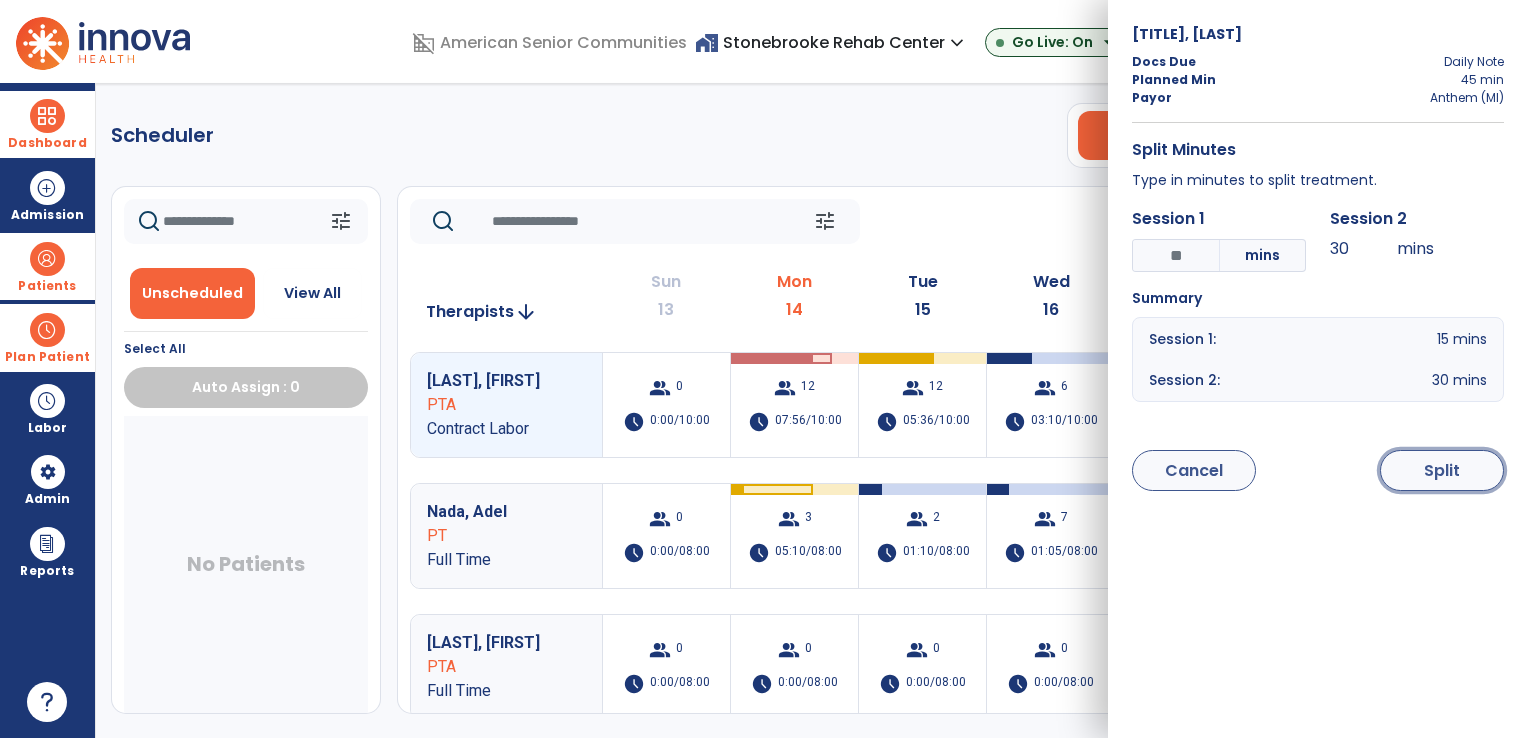 click on "Split" at bounding box center [1442, 470] 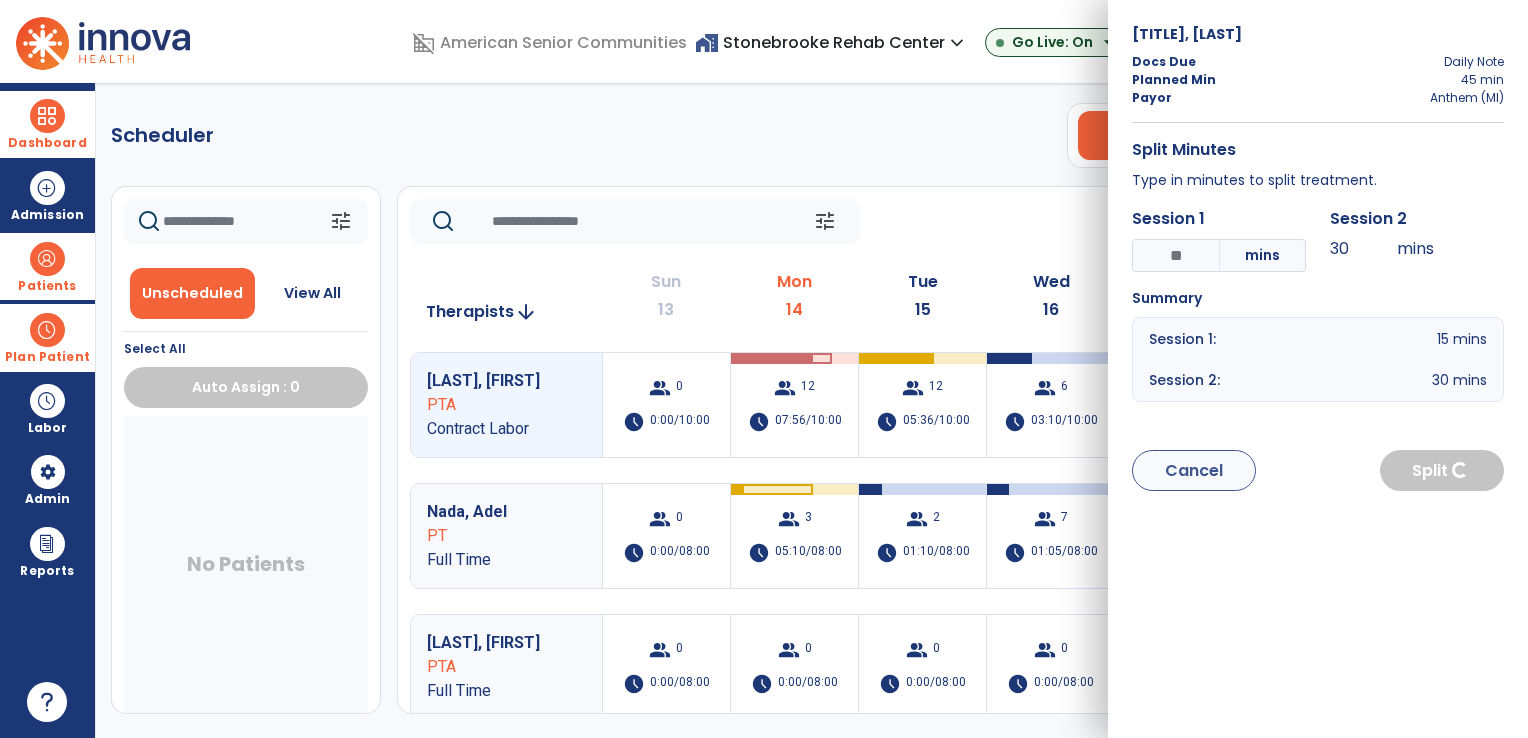 select on "****" 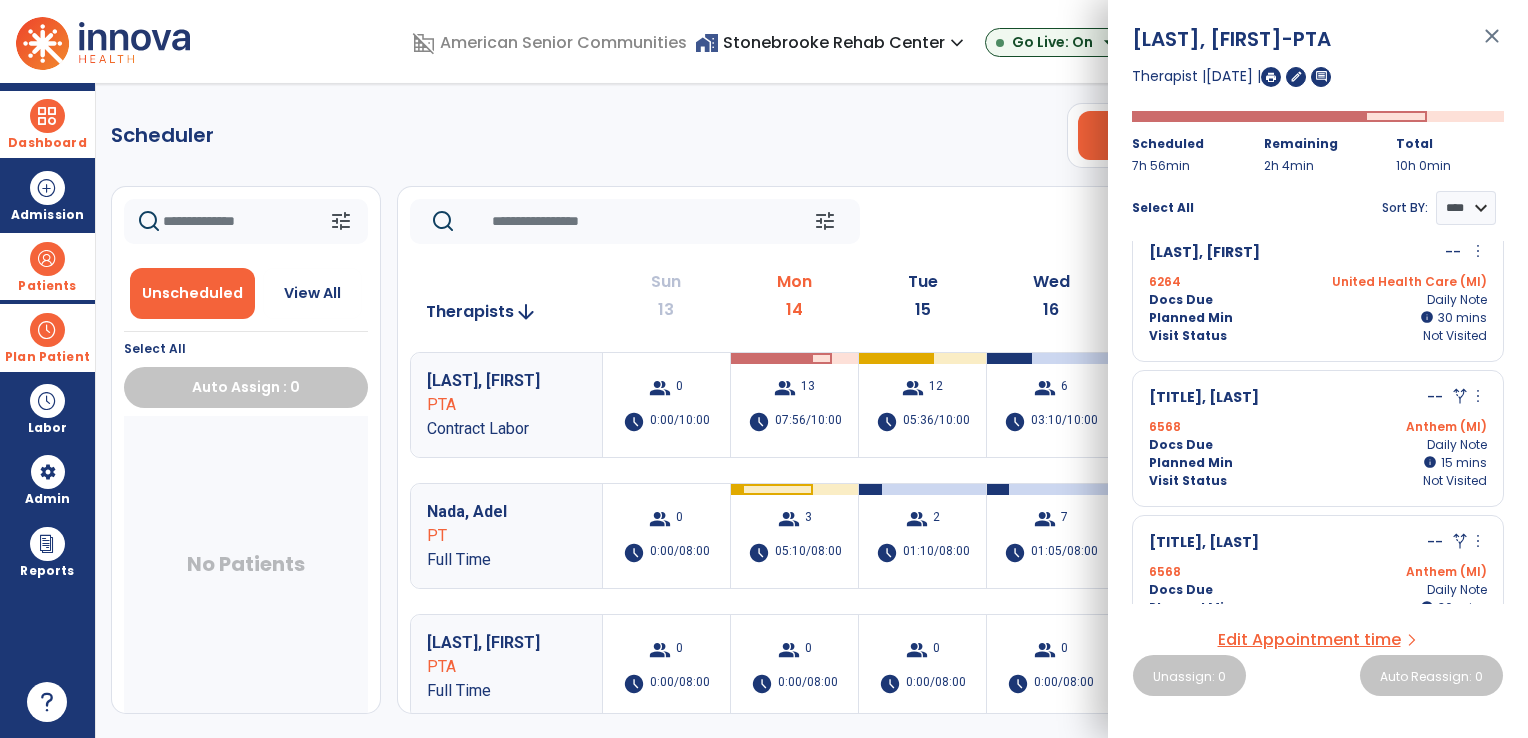 scroll, scrollTop: 700, scrollLeft: 0, axis: vertical 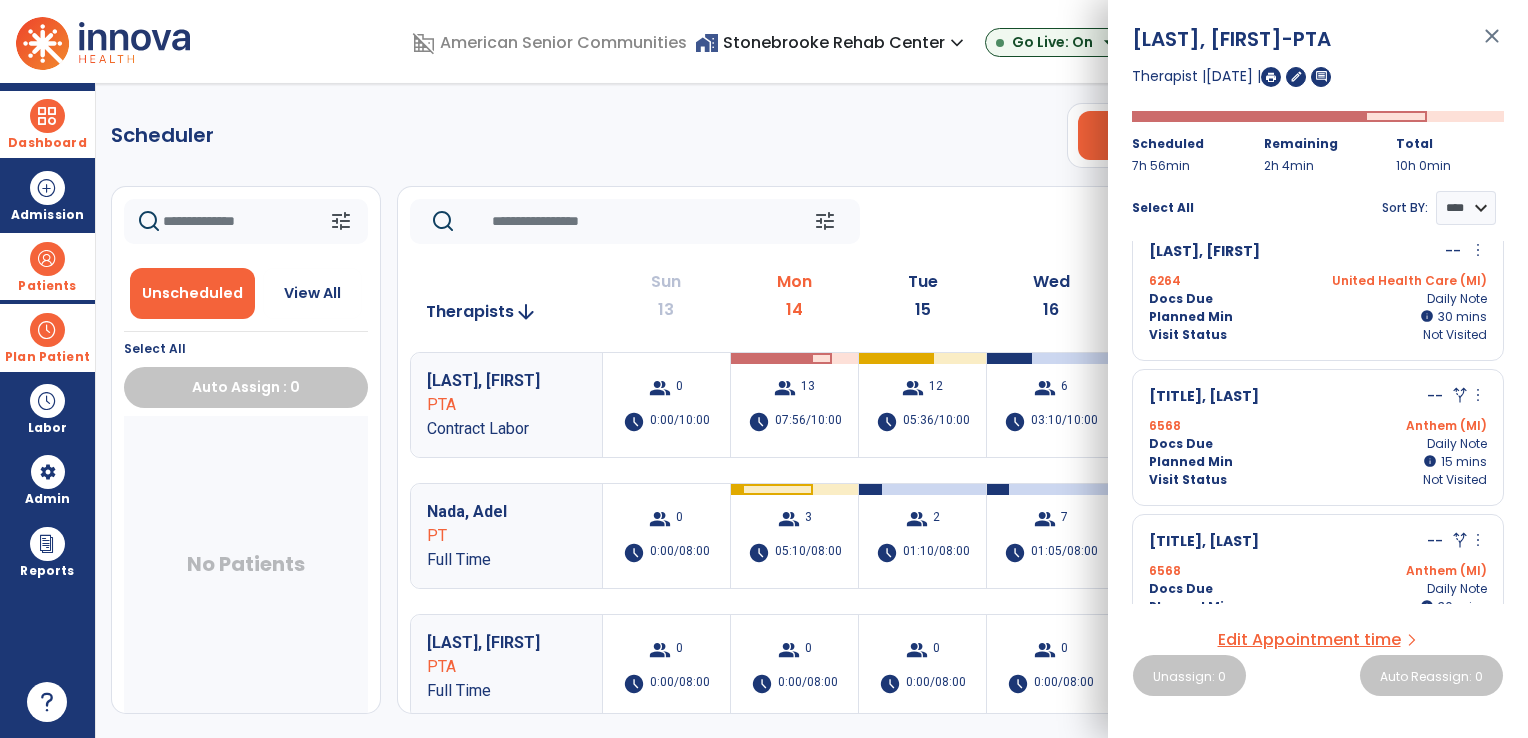 click on "Anthem (MI)" at bounding box center (1402, 426) 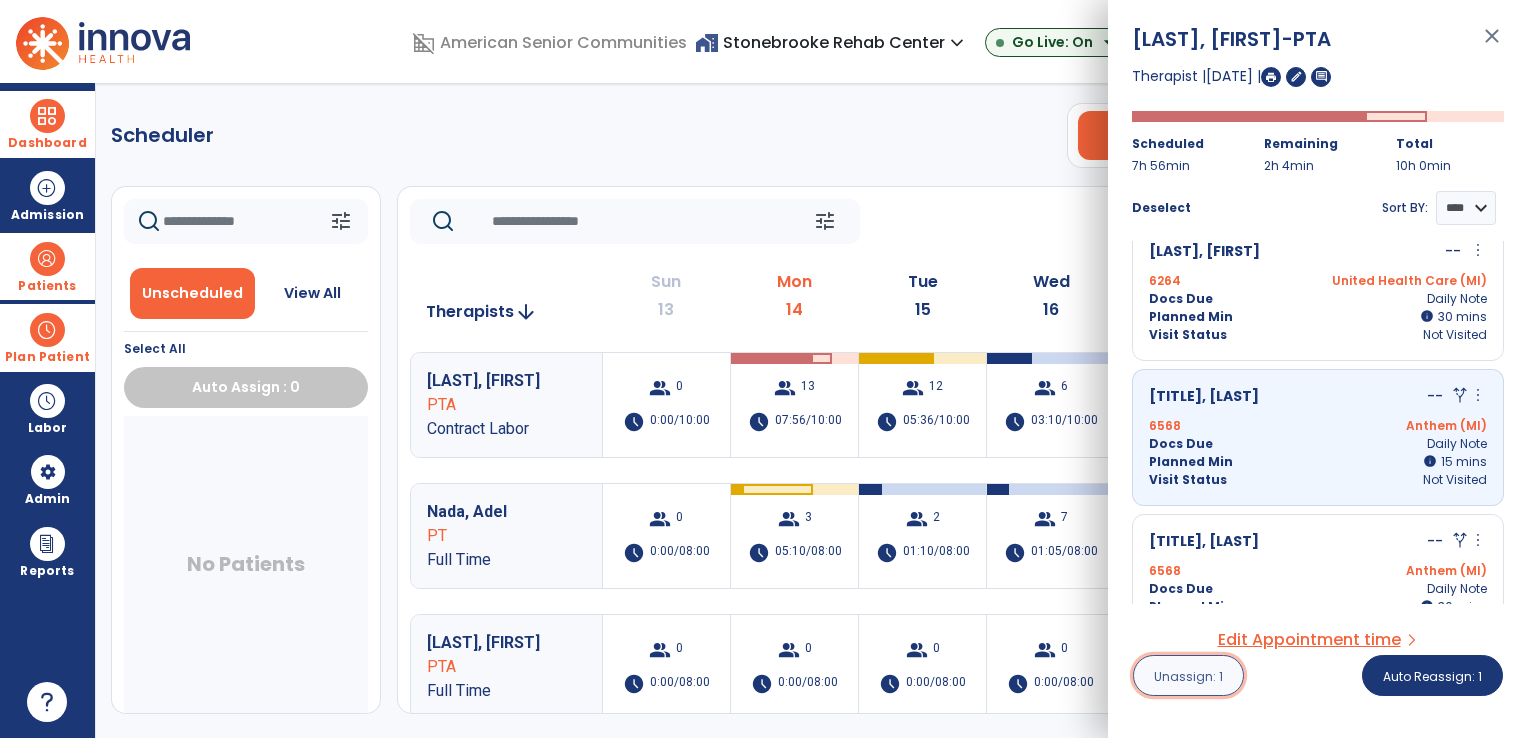click on "Unassign: 1" at bounding box center [1188, 676] 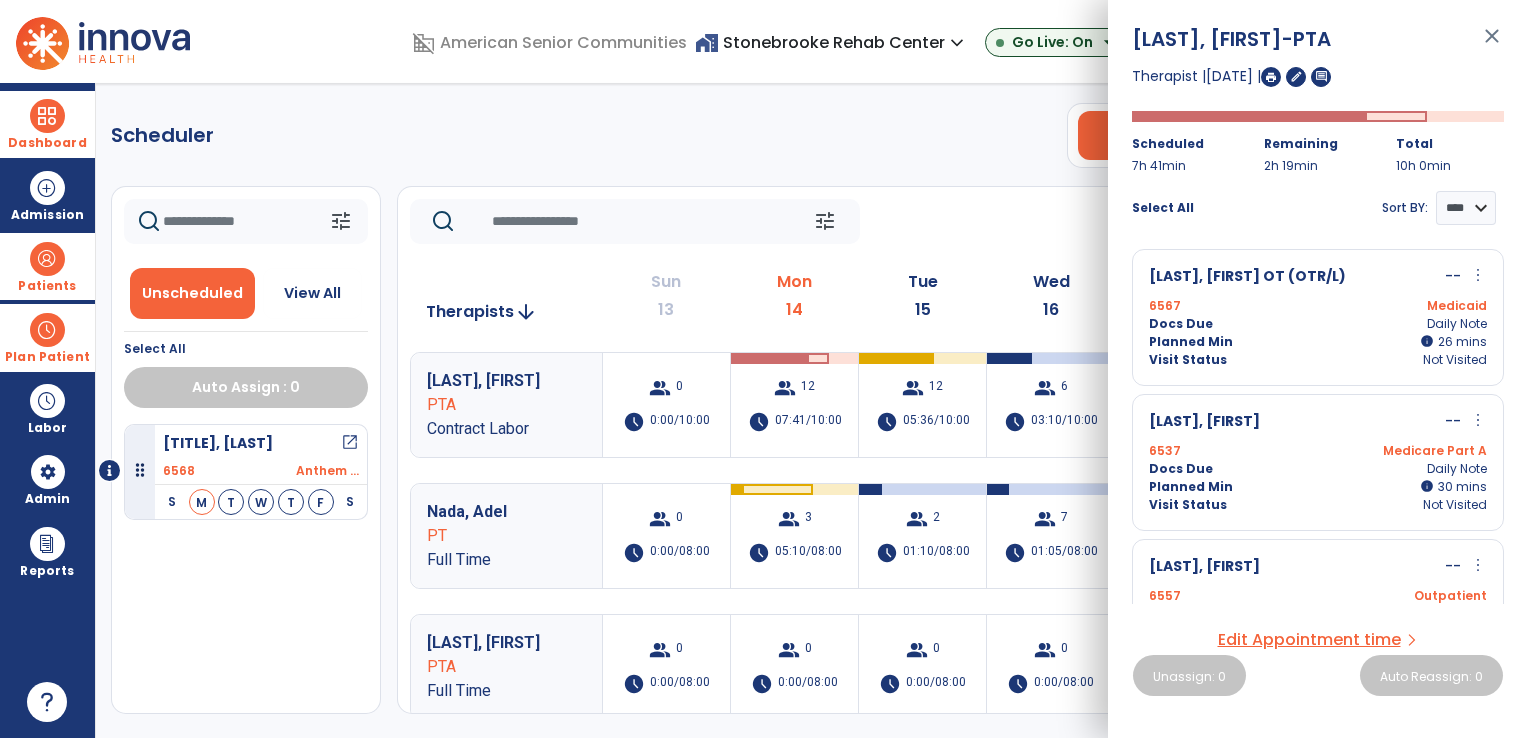 click on "tune   Today  chevron_left [DATE] - [DATE]  *********  calendar_today  chevron_right" 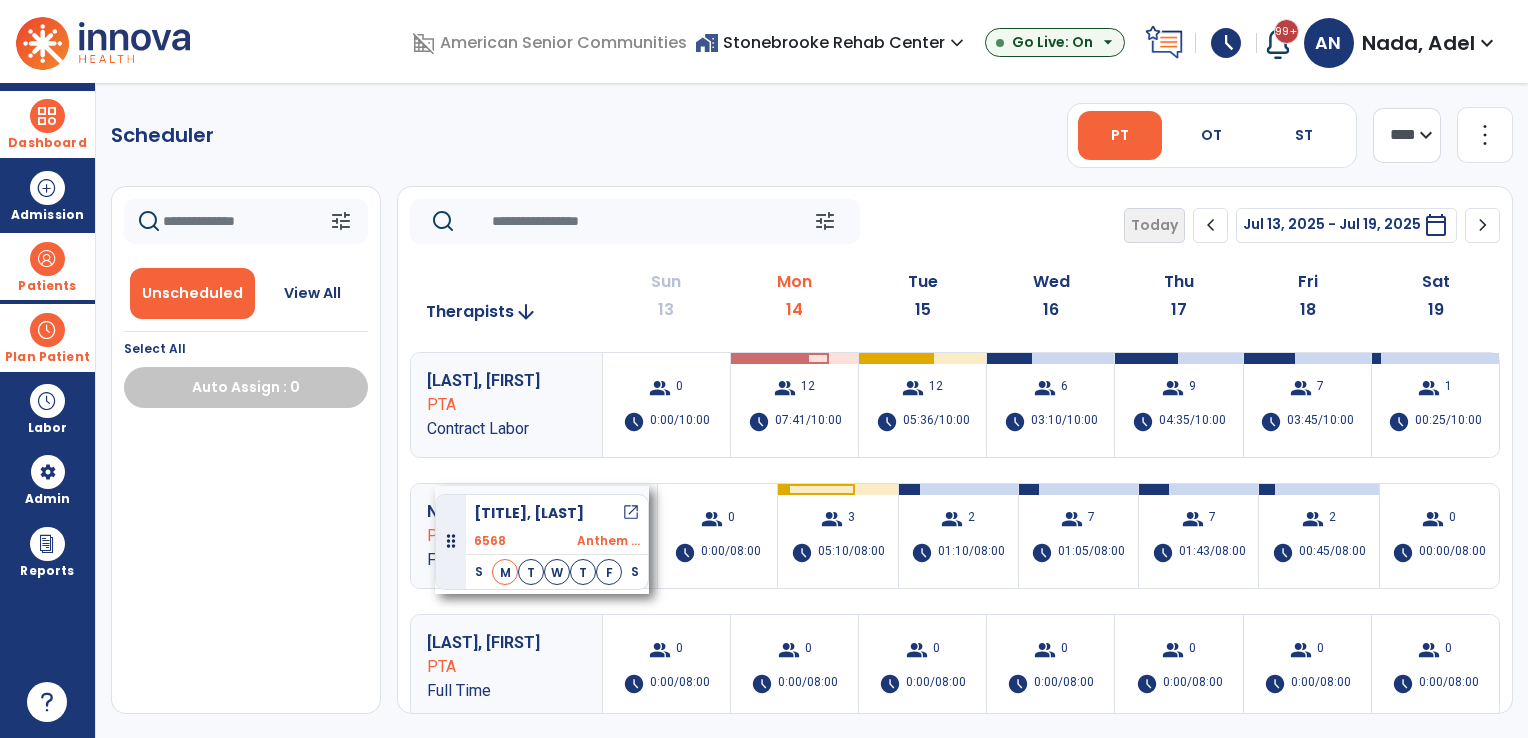drag, startPoint x: 212, startPoint y: 477, endPoint x: 435, endPoint y: 486, distance: 223.18153 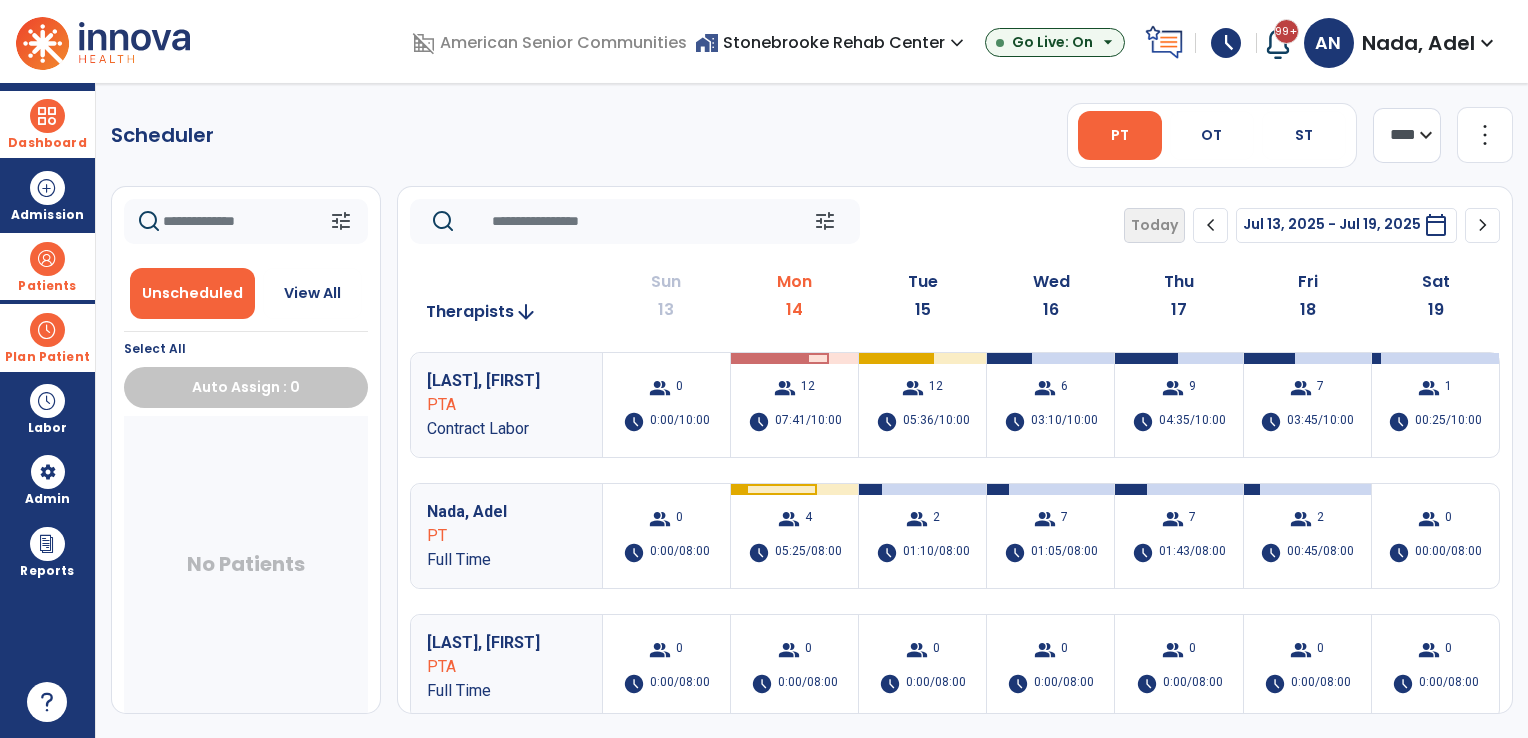 click on "tune   Today  chevron_left [DATE] - [DATE]  *********  calendar_today  chevron_right" 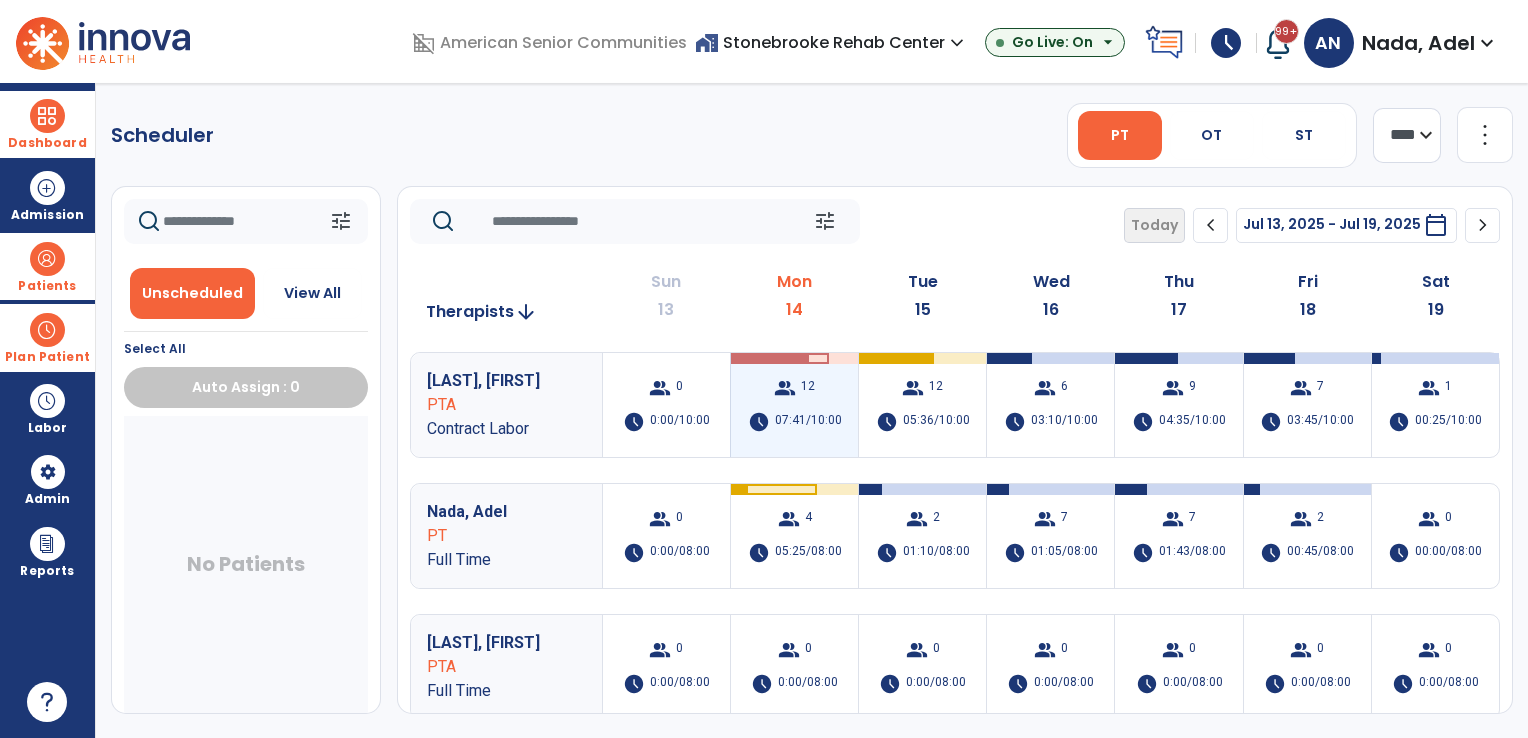 click on "group 12 schedule 07:41/10:00" at bounding box center [794, 405] 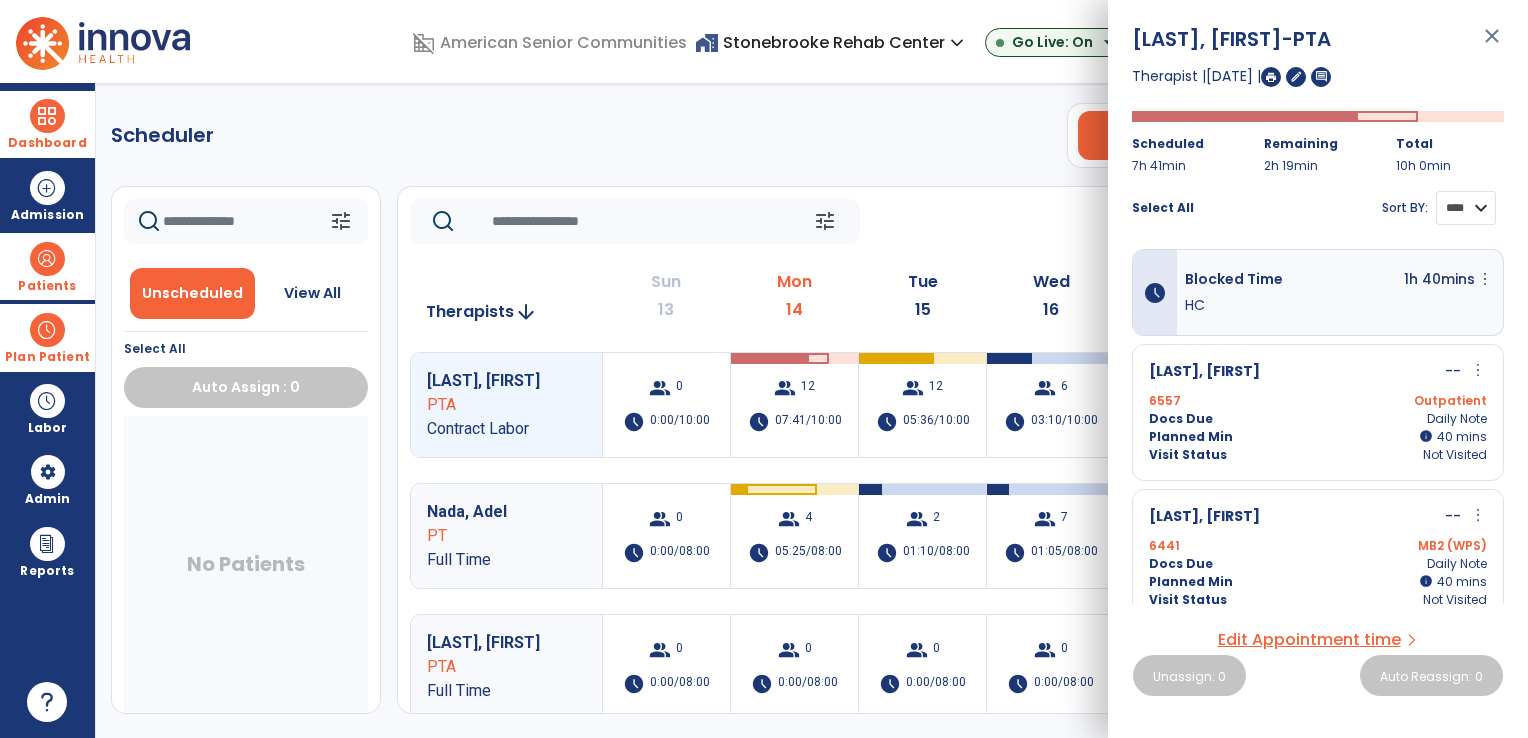 click on "**** ****" at bounding box center (1466, 208) 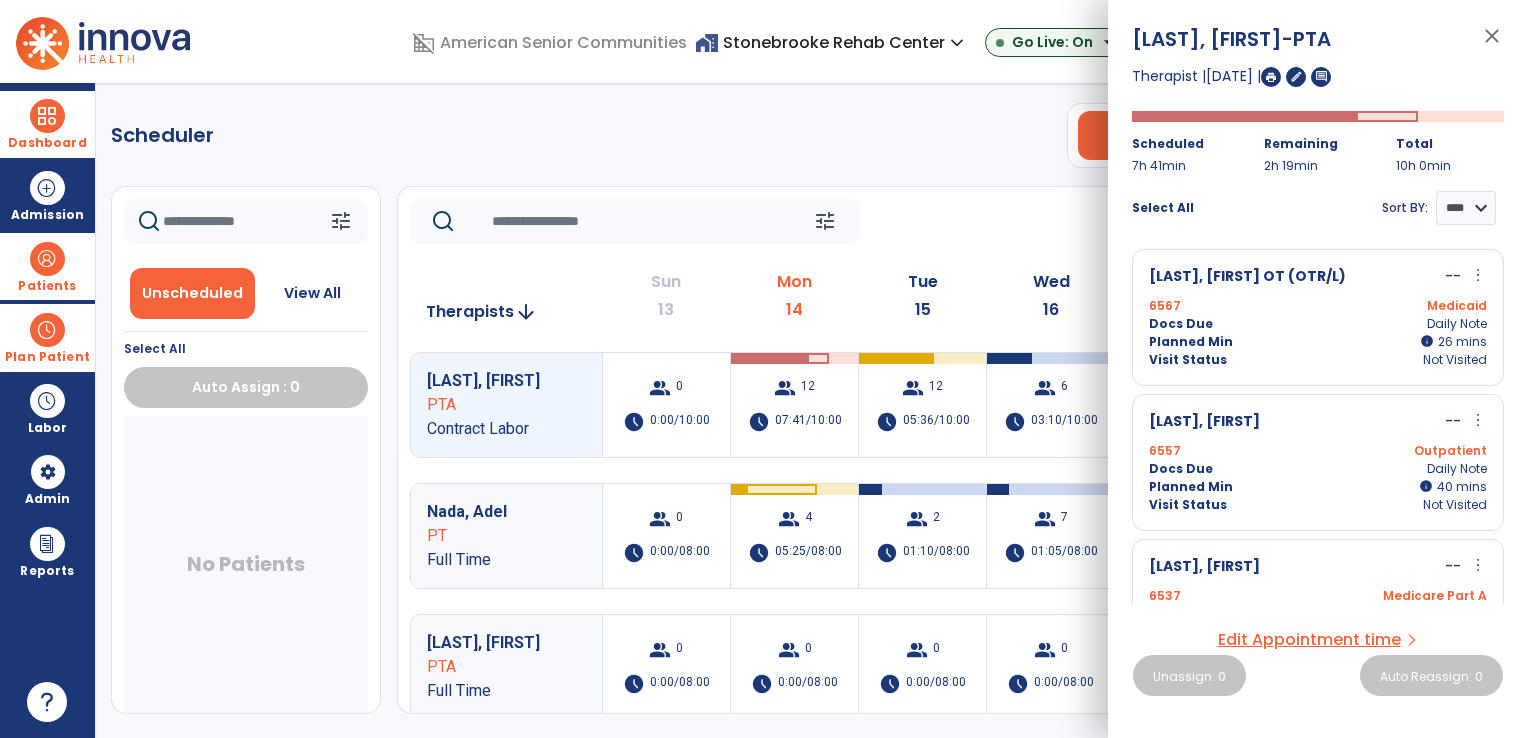 click on "tune   Today  chevron_left [DATE] - [DATE]  *********  calendar_today  chevron_right" 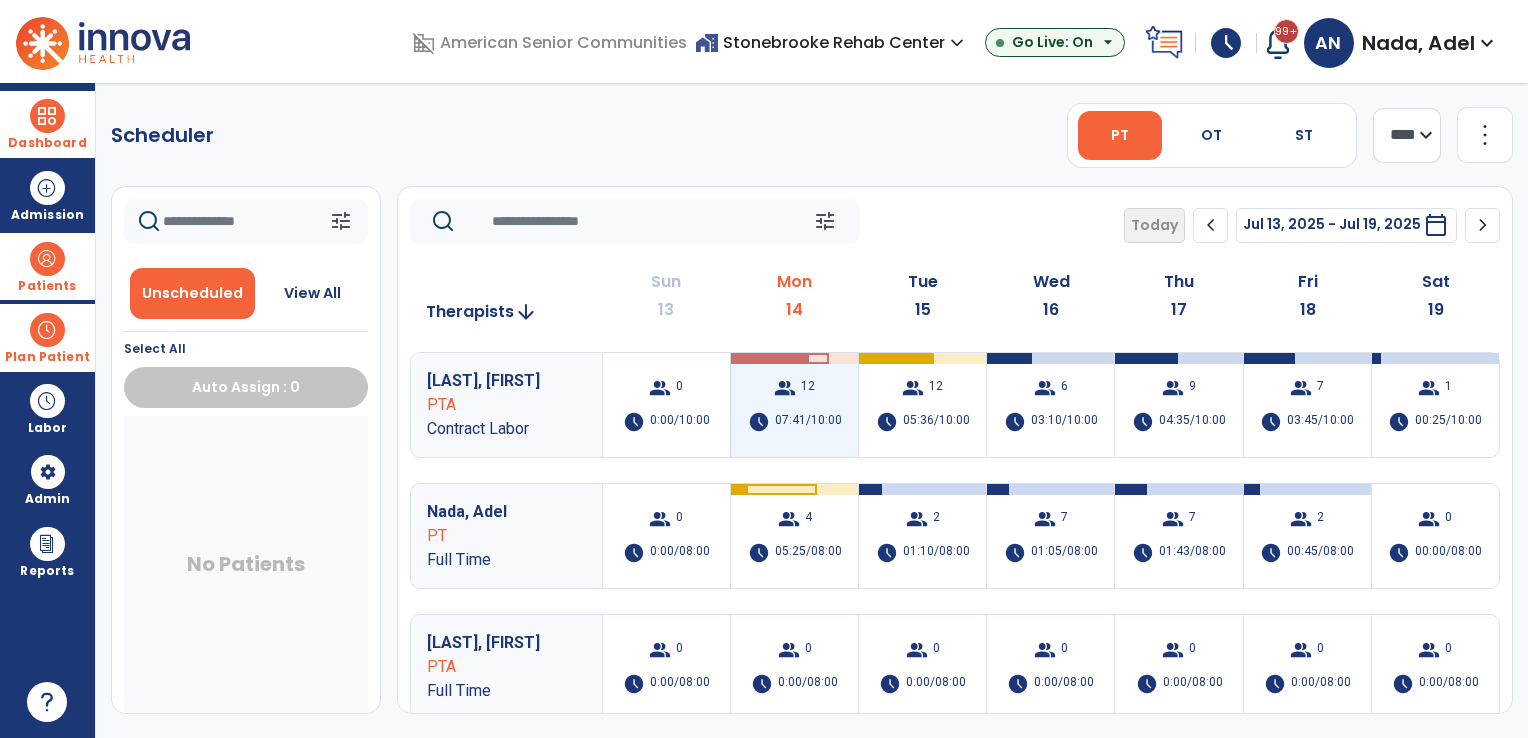 click on "07:41/10:00" at bounding box center (808, 422) 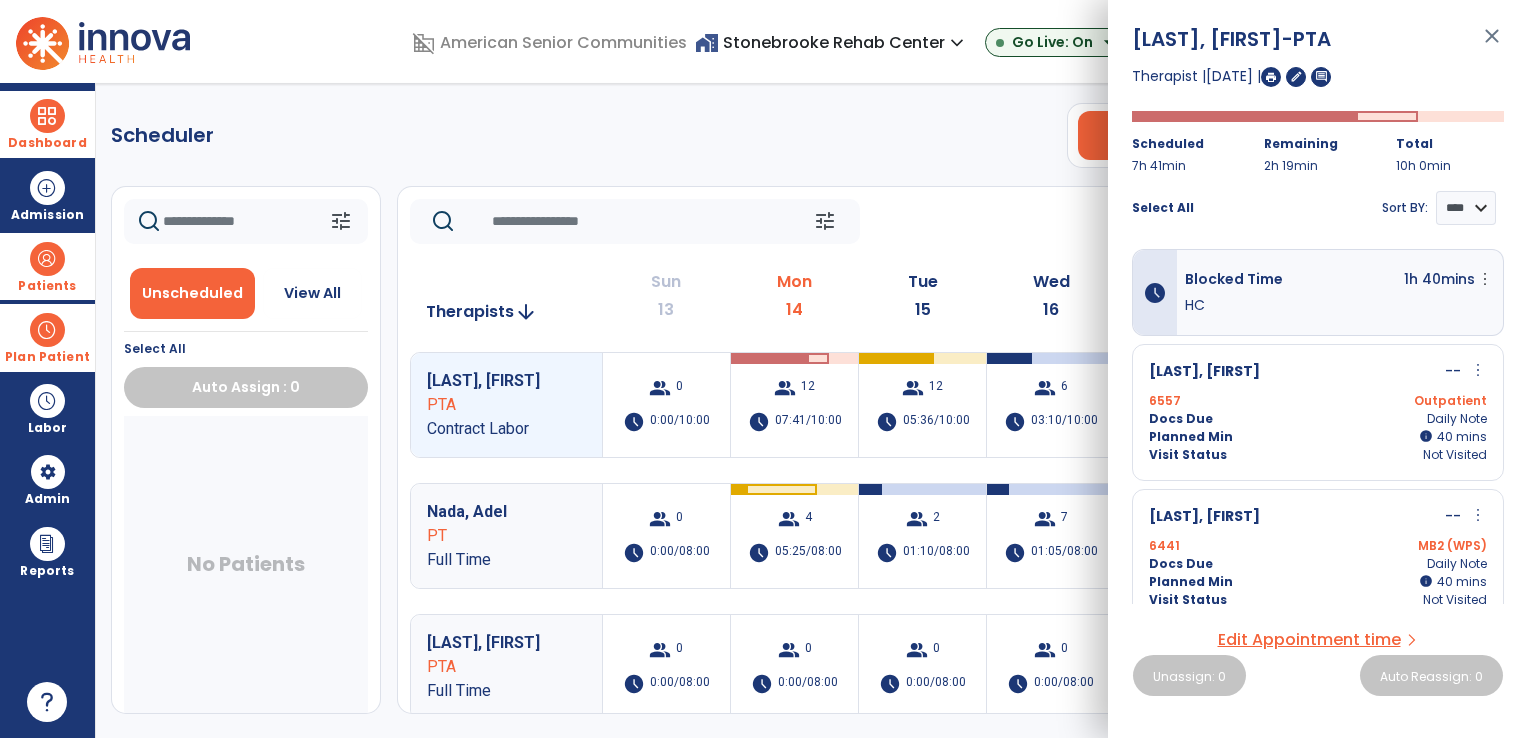 click on "Docs Due Daily Note" at bounding box center [1318, 419] 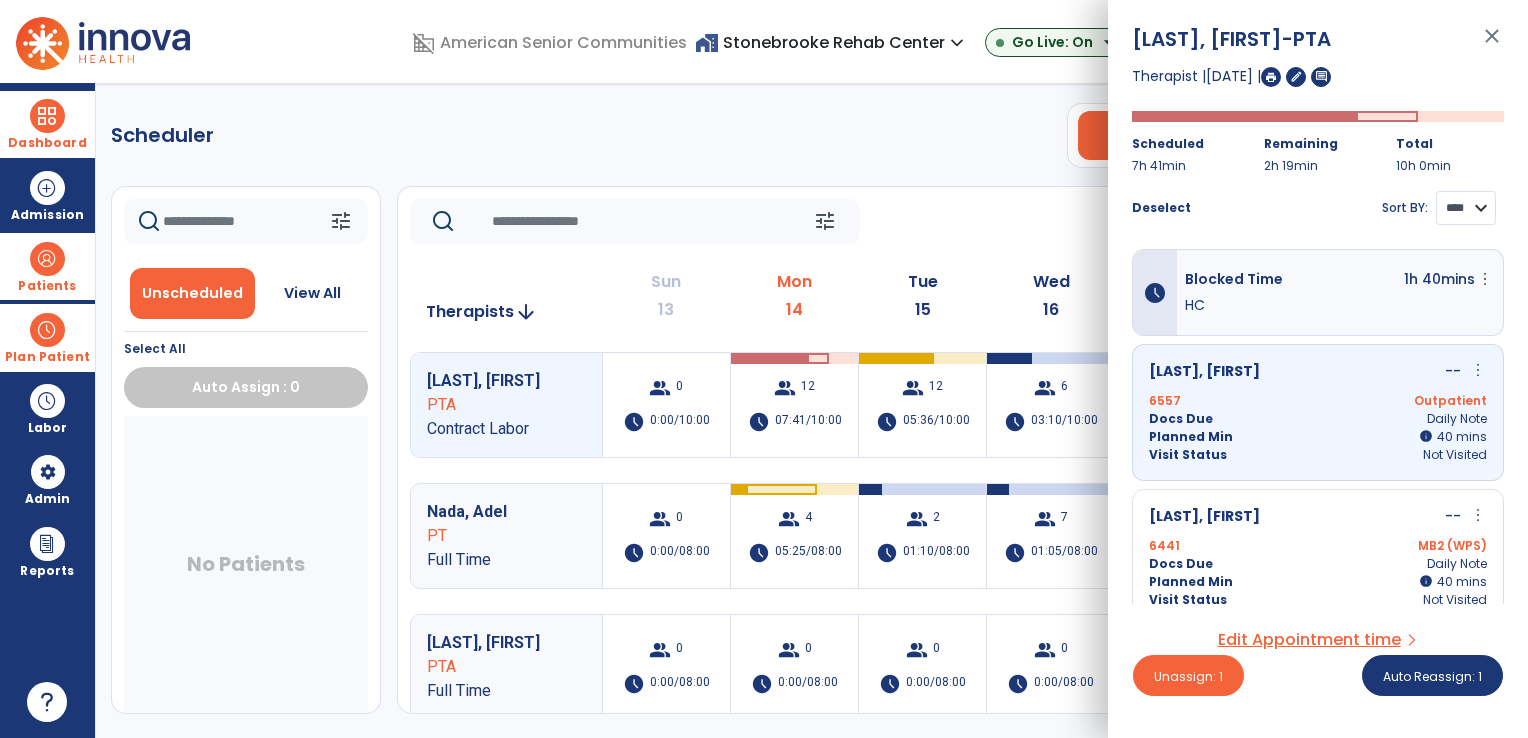 click on "**** ****" at bounding box center [1466, 208] 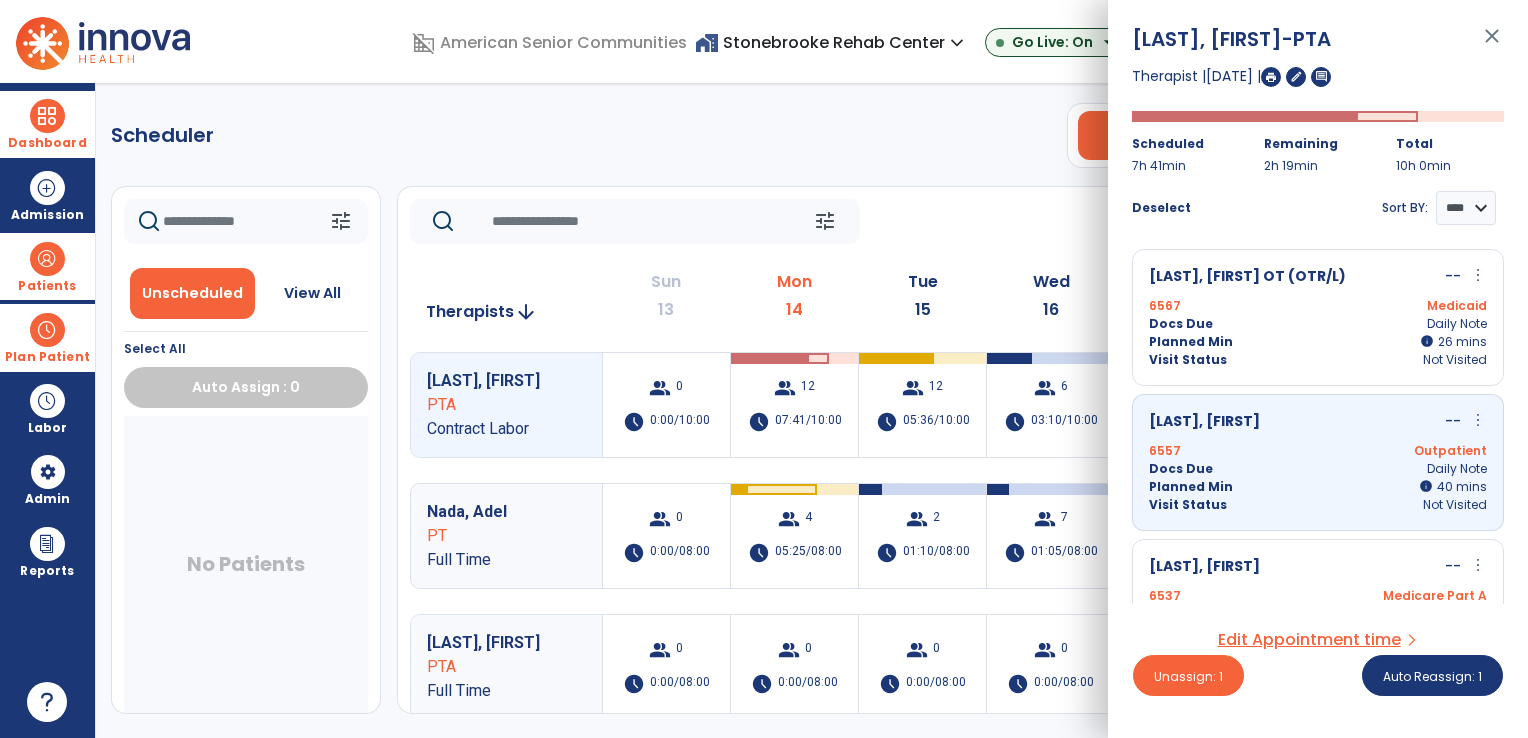 click on "Docs Due Daily Note" at bounding box center (1318, 324) 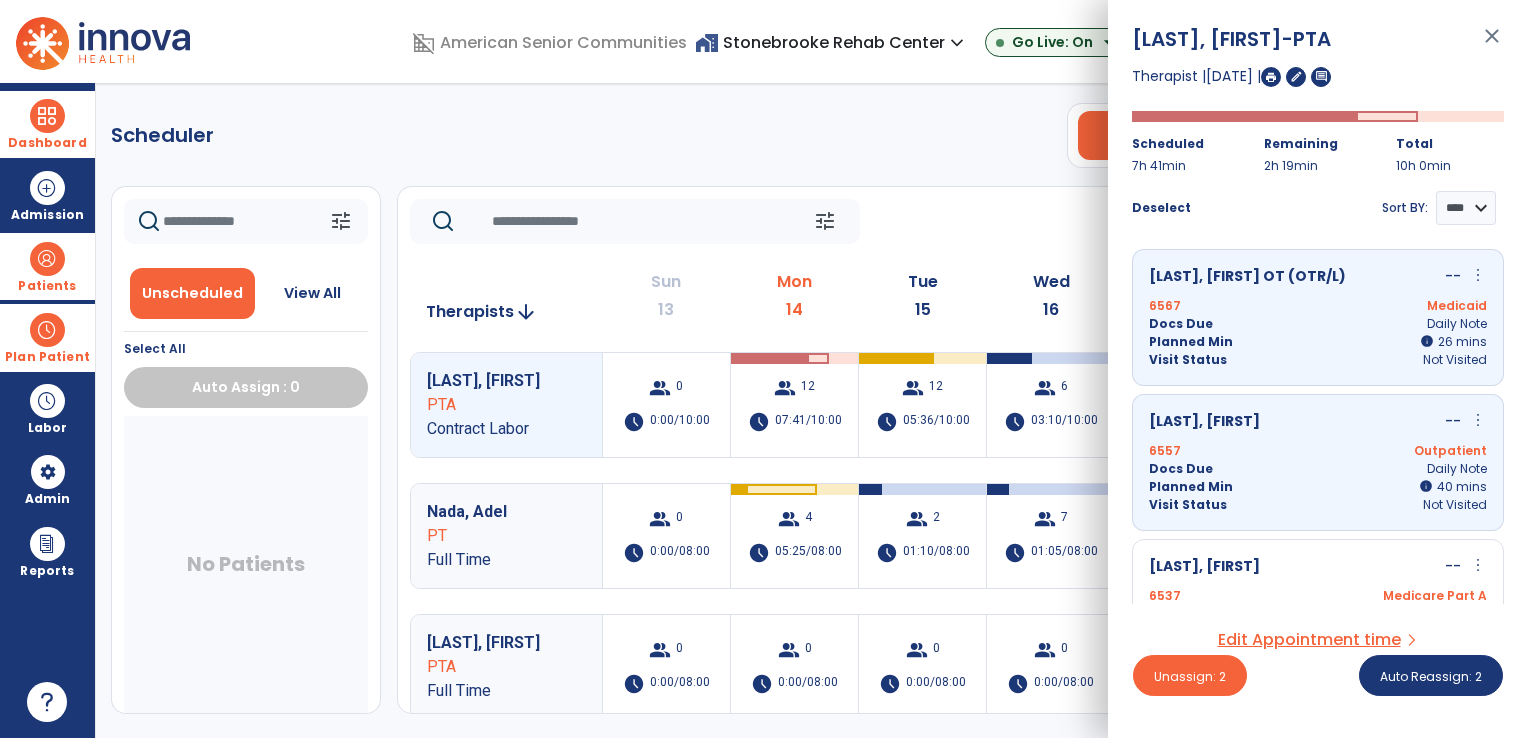 click on "Docs Due Daily Note" at bounding box center (1318, 324) 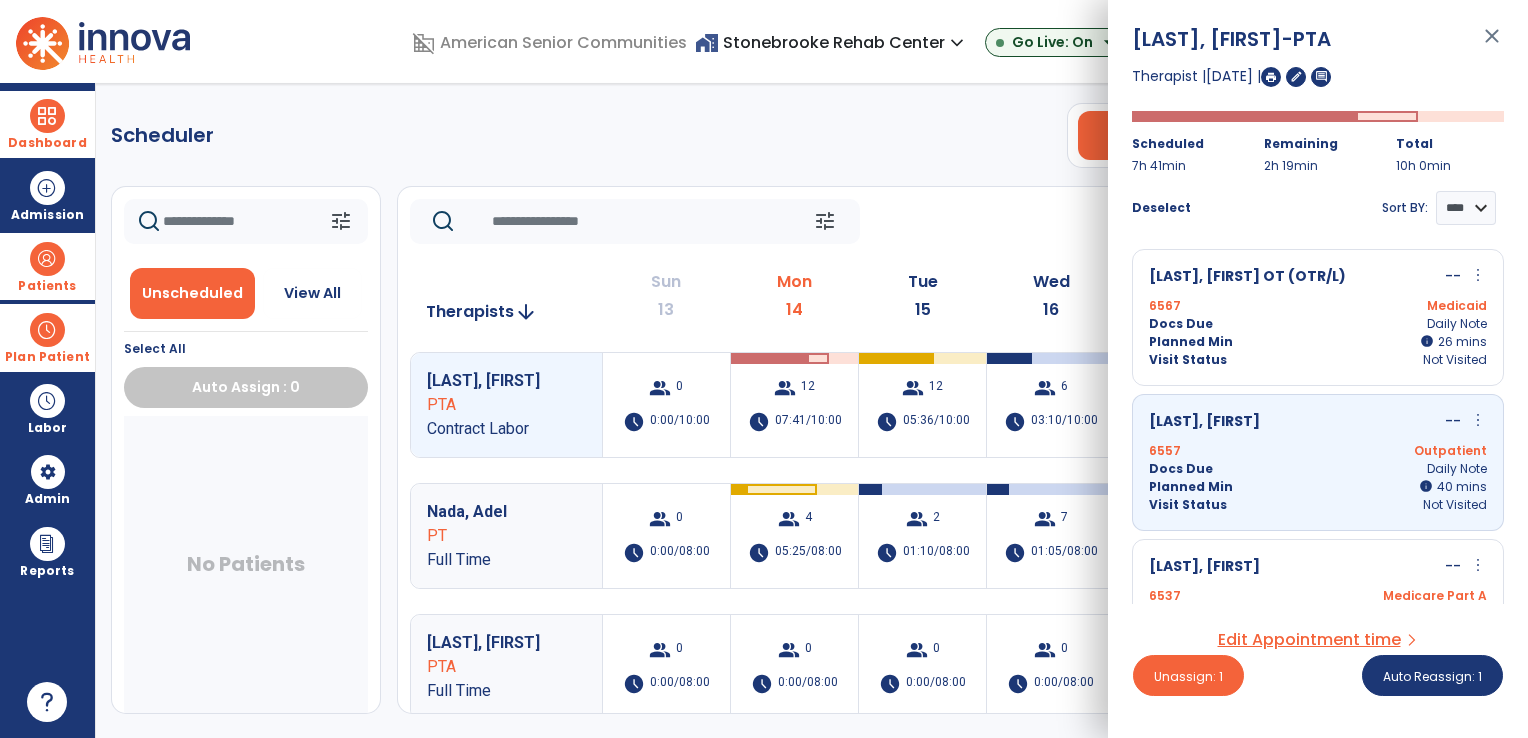 click on "Outpatient" at bounding box center (1402, 451) 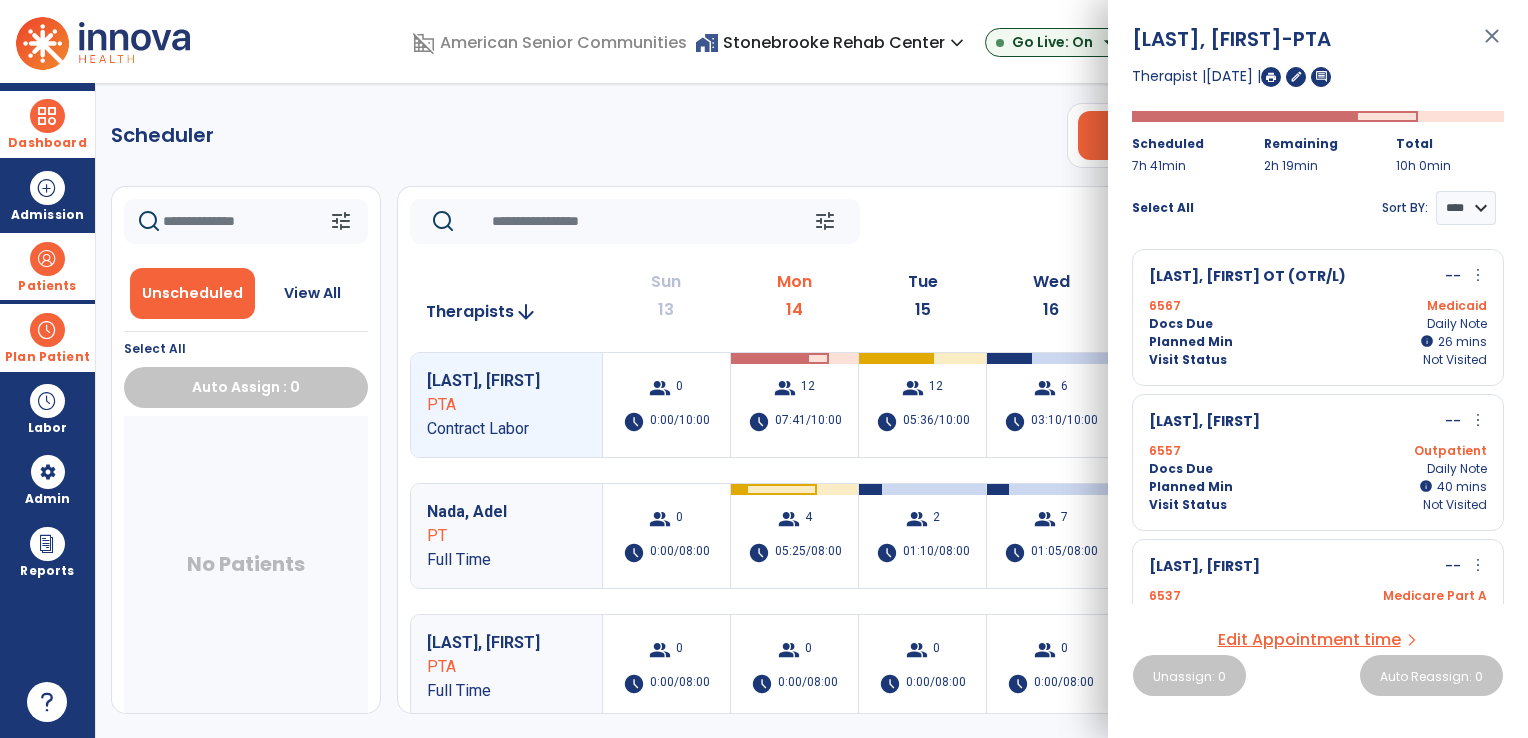 click on "more_vert" at bounding box center [1478, 275] 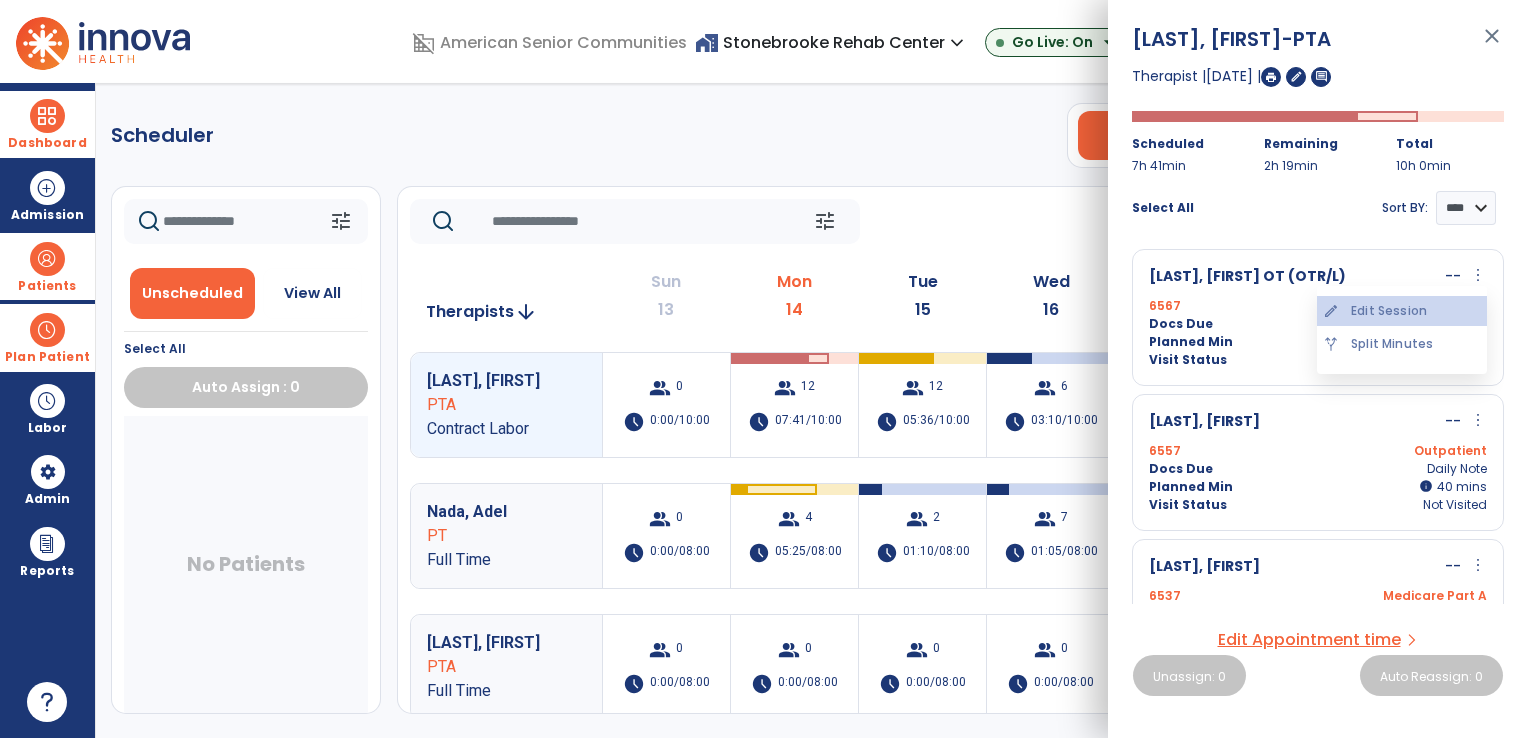 click on "edit   Edit Session" at bounding box center [1402, 311] 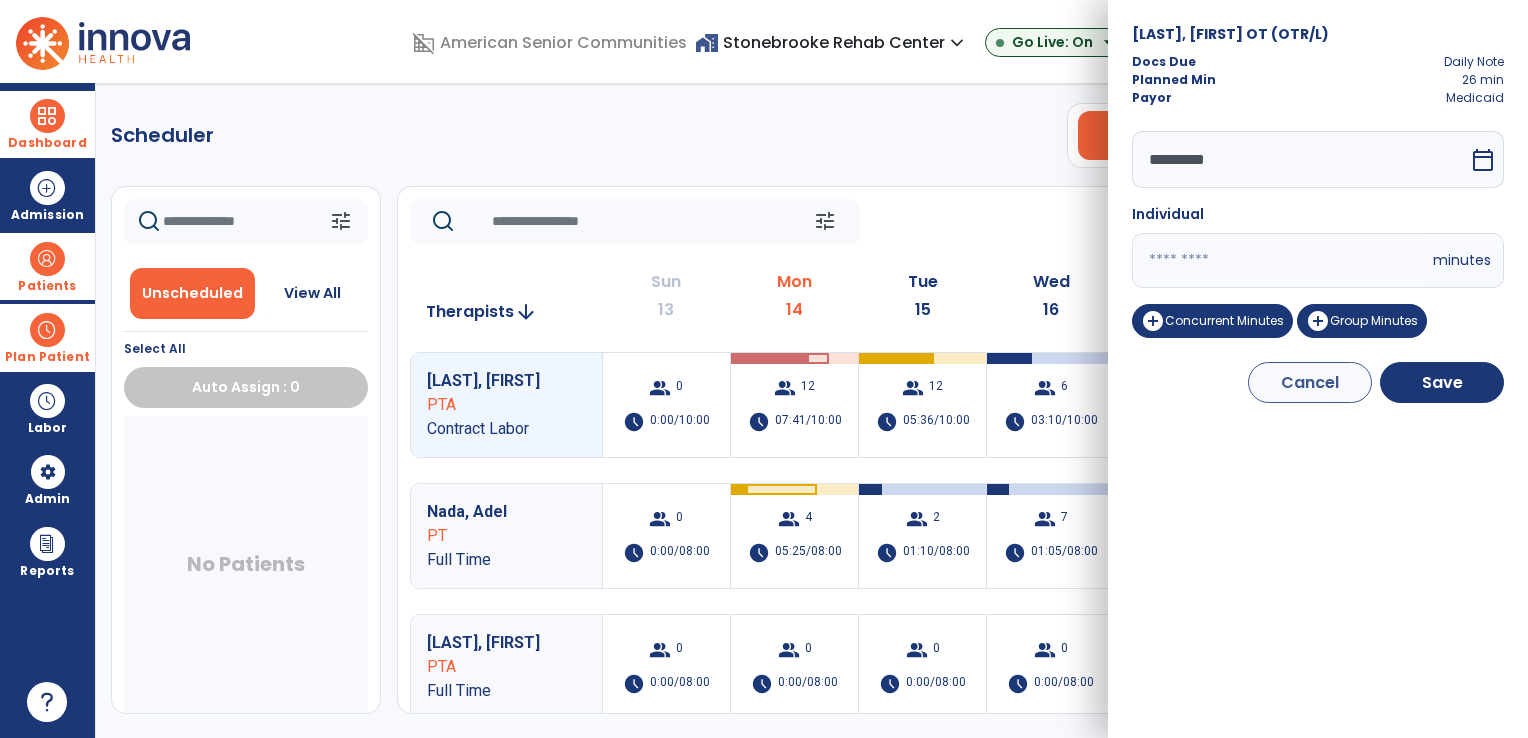 click on "Scheduler   PT   OT   ST  **** *** more_vert  Manage Labor   View All Therapists   Print" 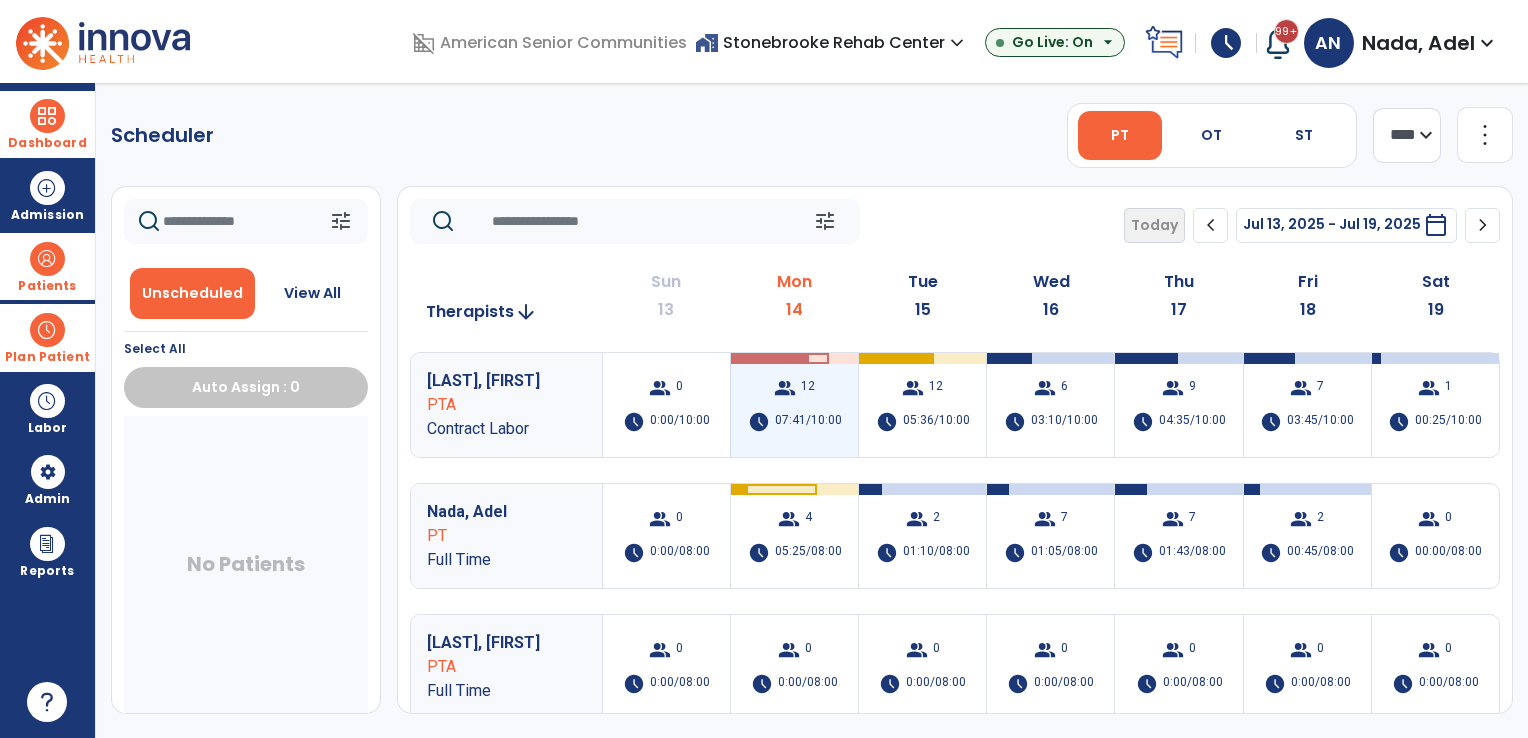 click on "07:41/10:00" at bounding box center [808, 422] 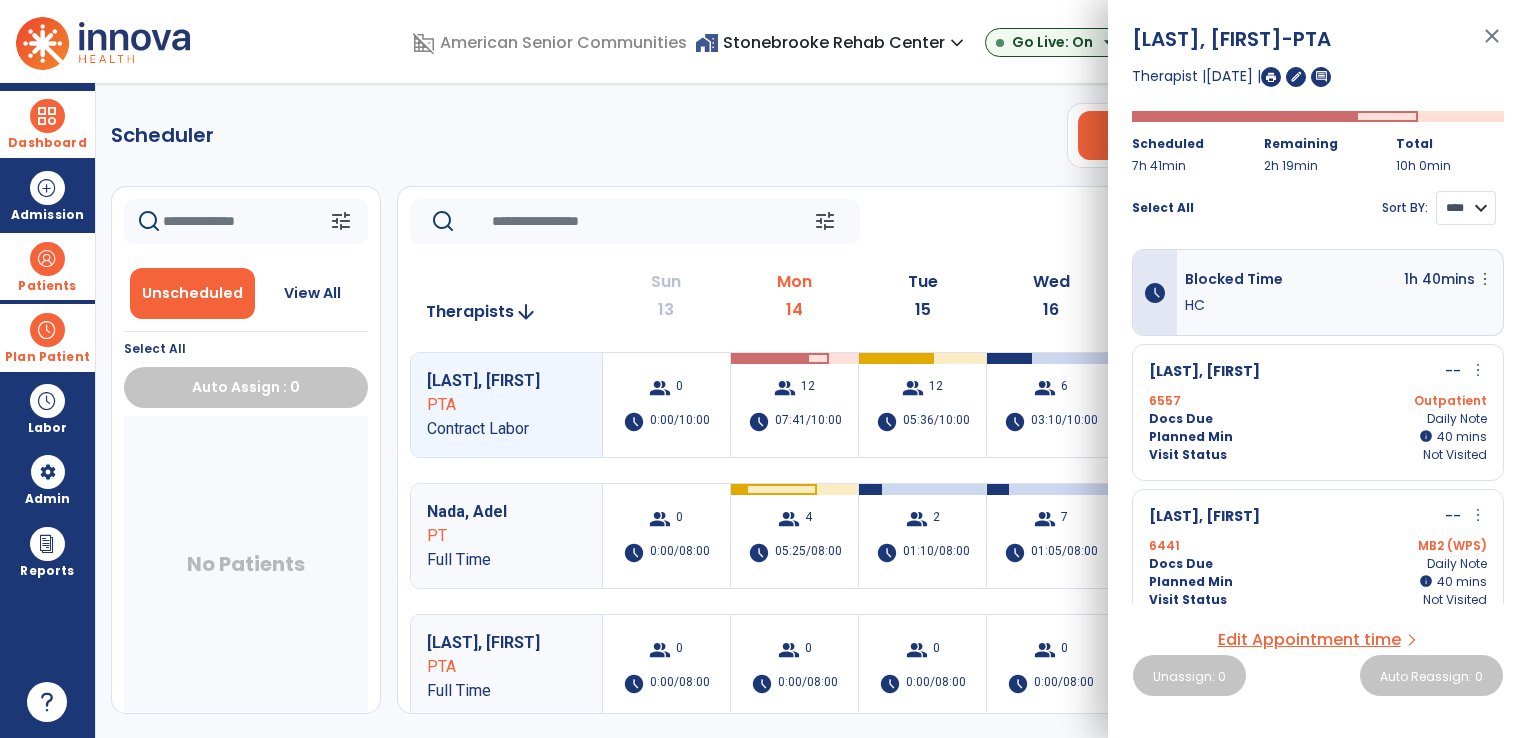 click on "**** ****" at bounding box center [1466, 208] 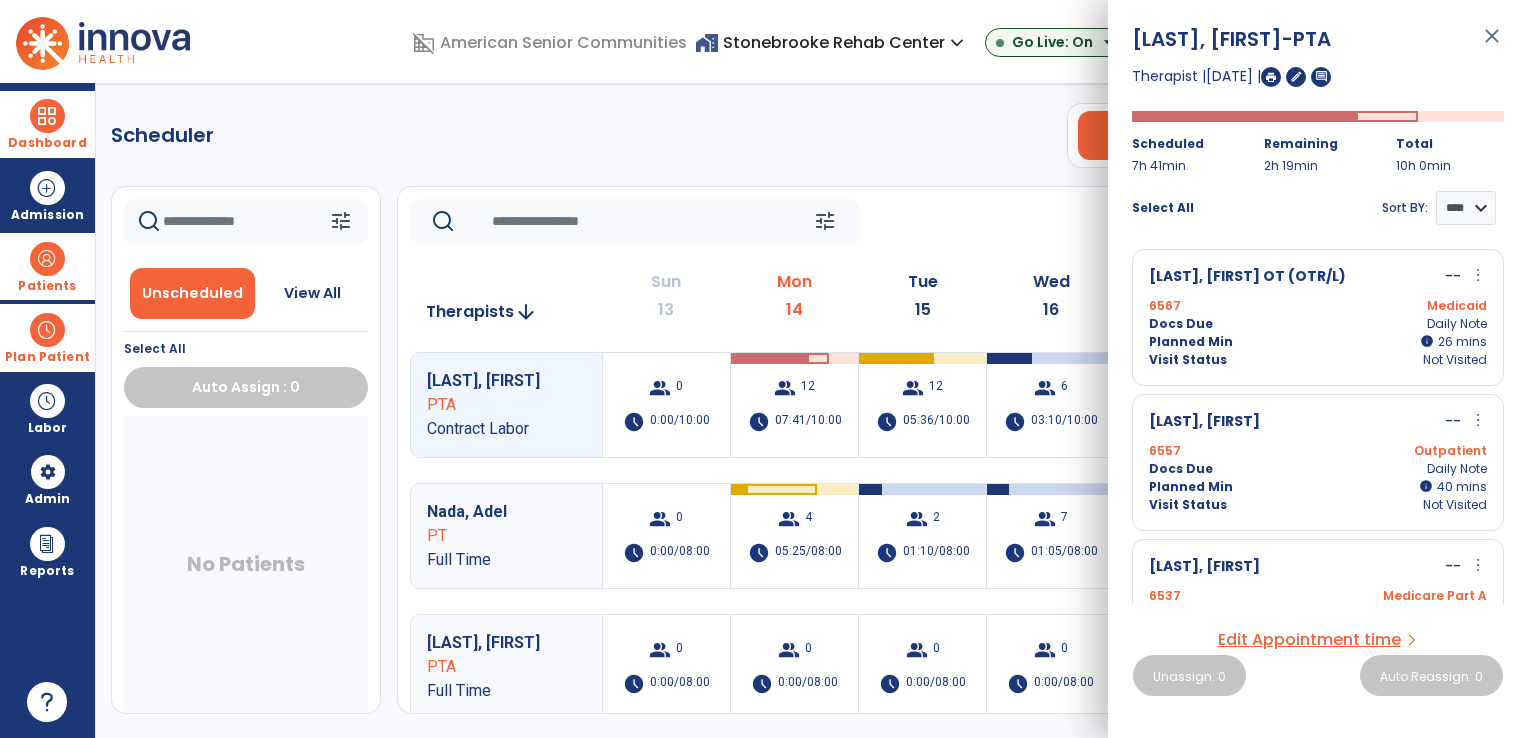 click on "[LAST], [FIRST]   --  more_vert  edit   Edit Session   alt_route   Split Minutes" at bounding box center (1318, 277) 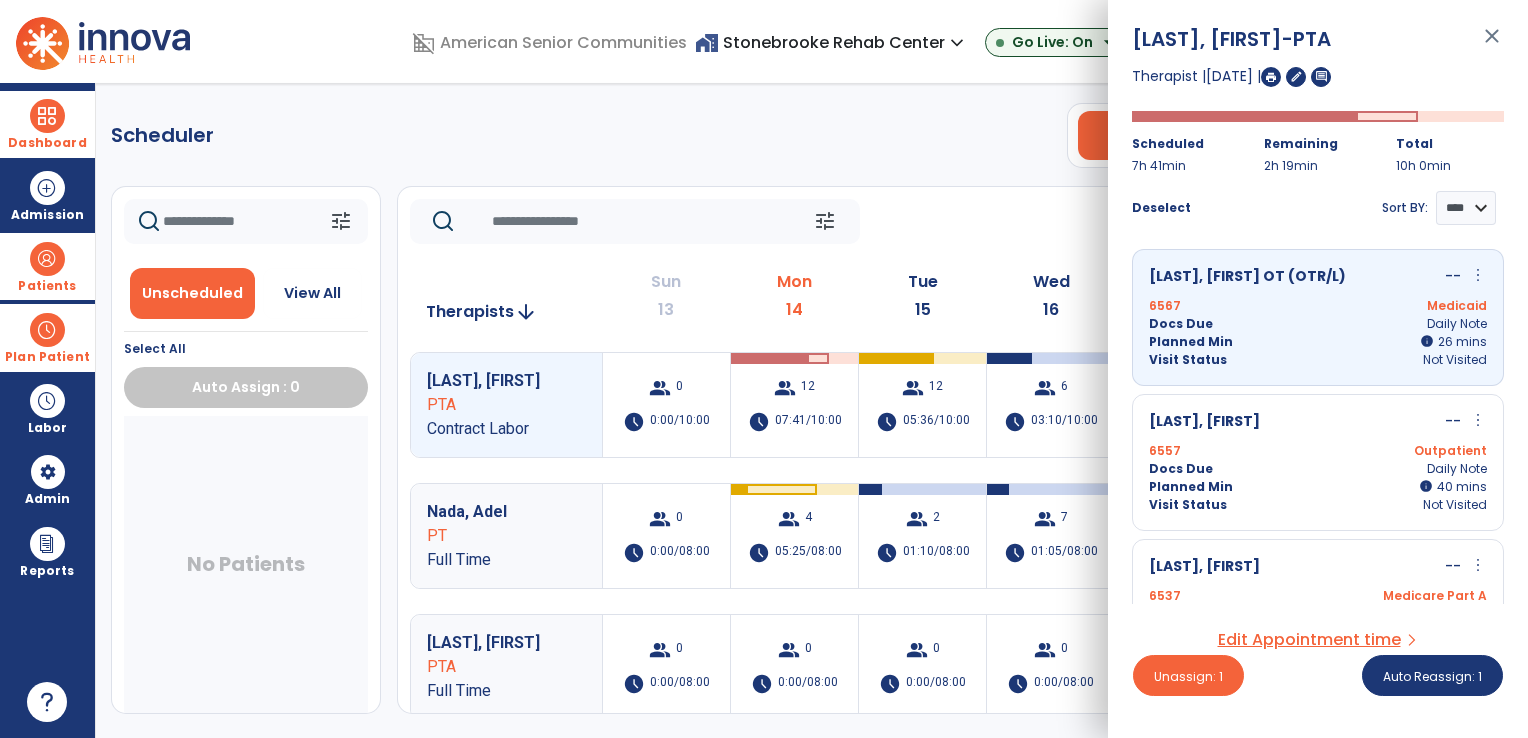 click on "more_vert" at bounding box center (1478, 275) 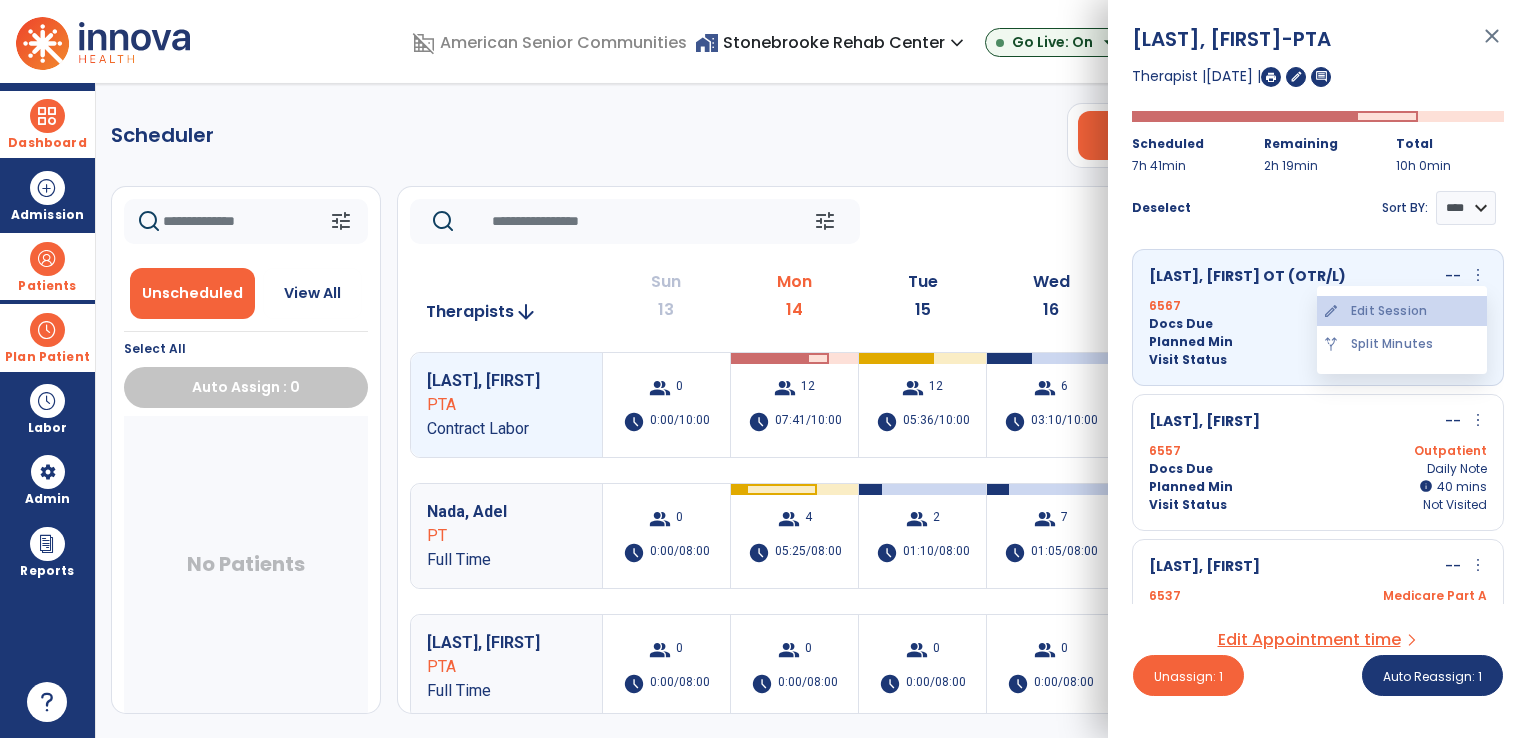 click on "edit   Edit Session" at bounding box center (1402, 311) 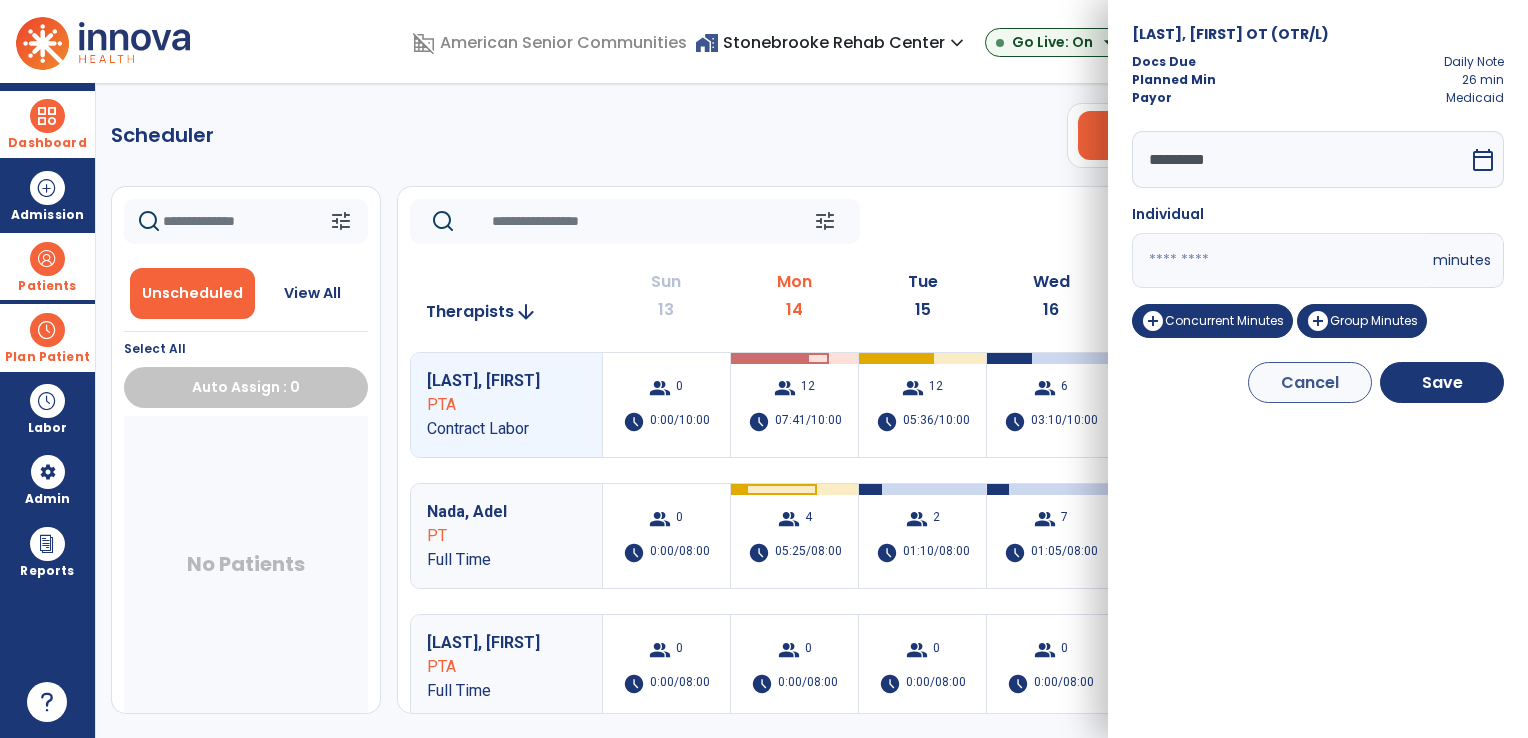 click on "**" at bounding box center [1280, 260] 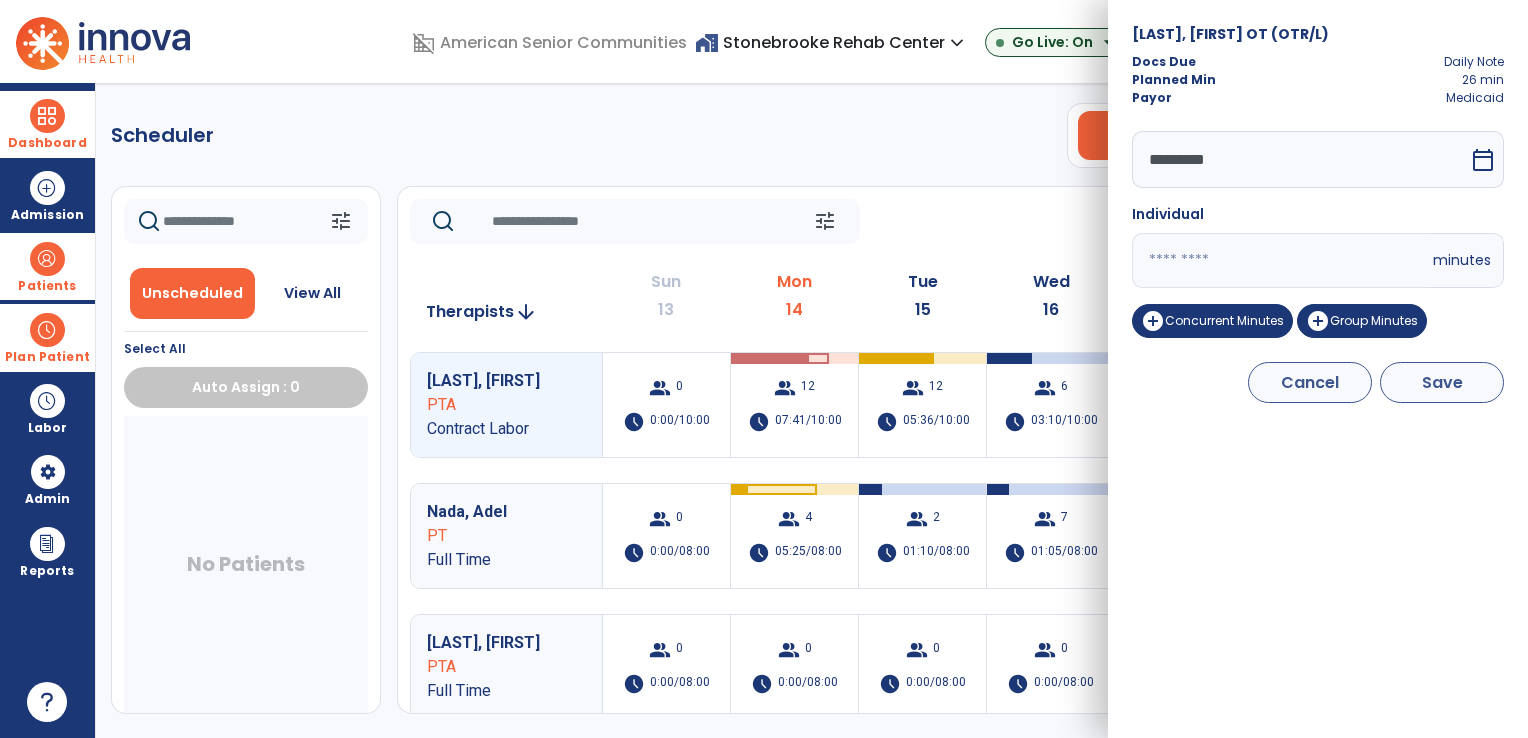type on "**" 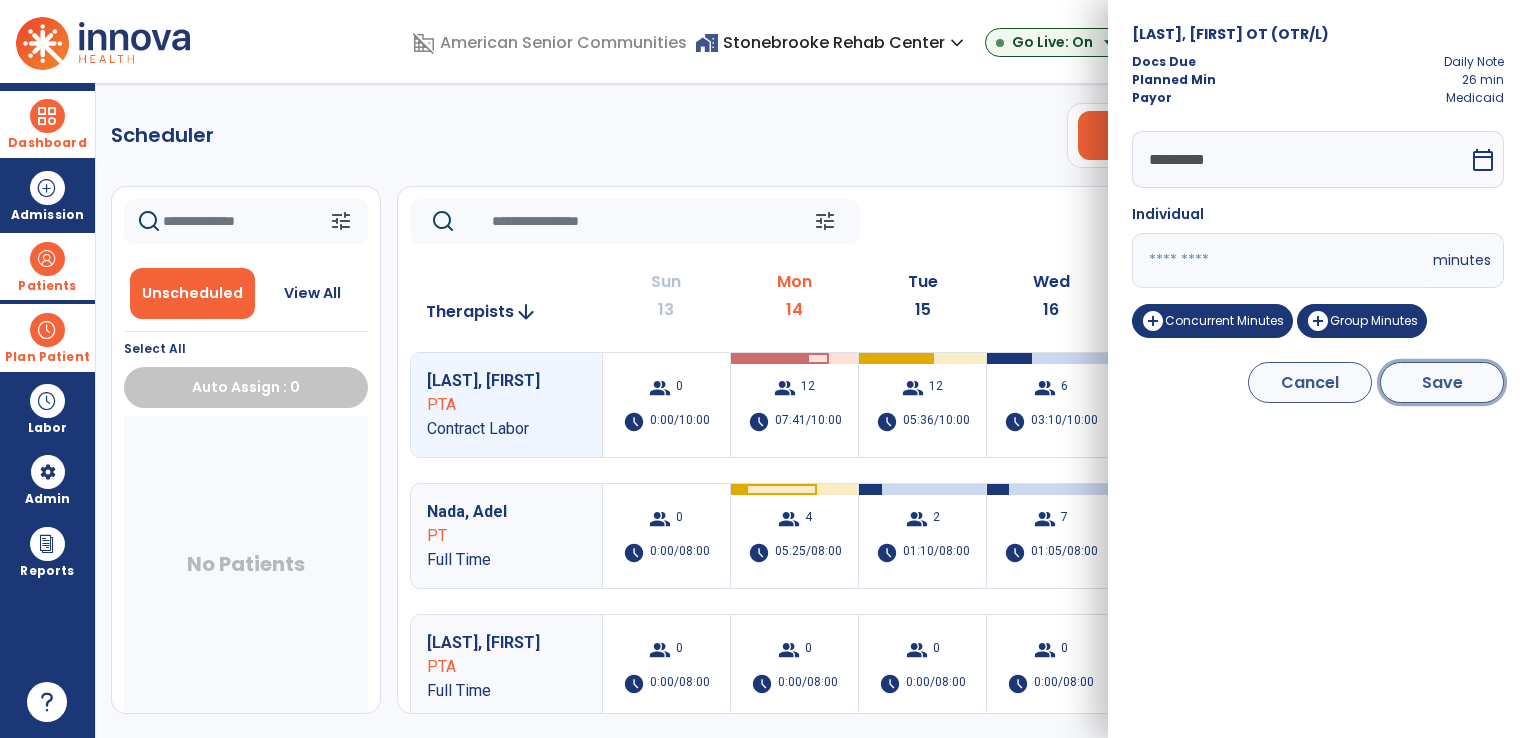 click on "Save" at bounding box center [1442, 382] 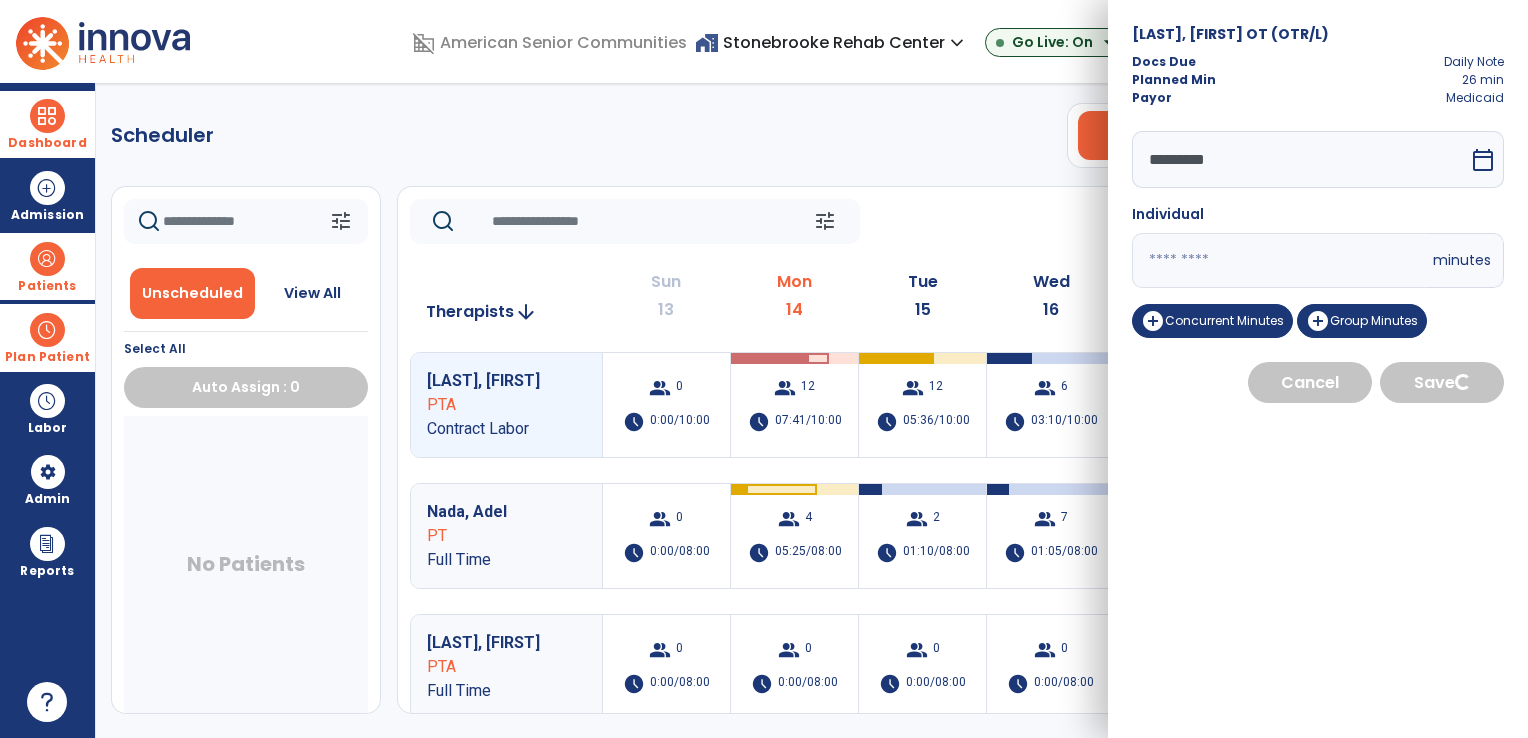 select on "****" 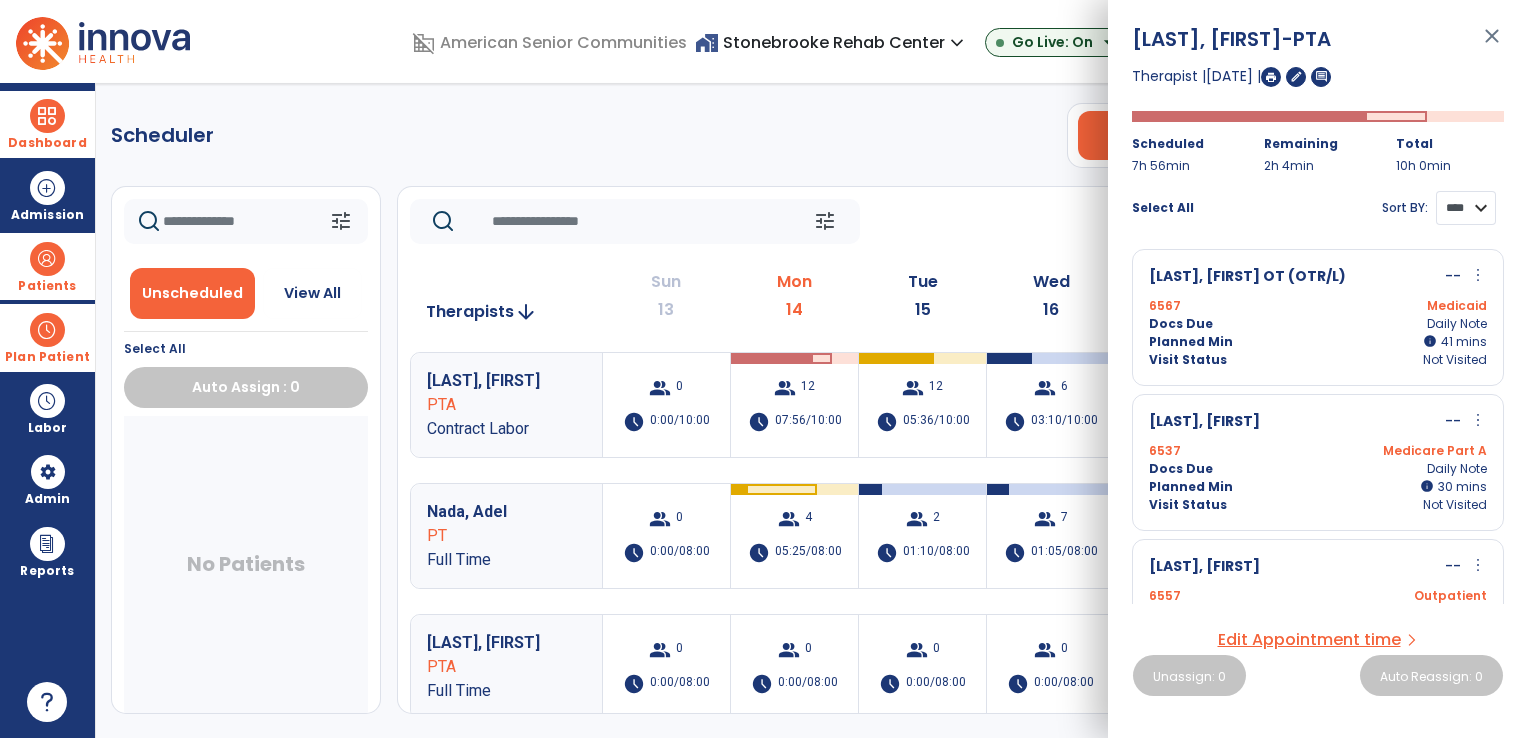 click on "**** ****" at bounding box center (1466, 208) 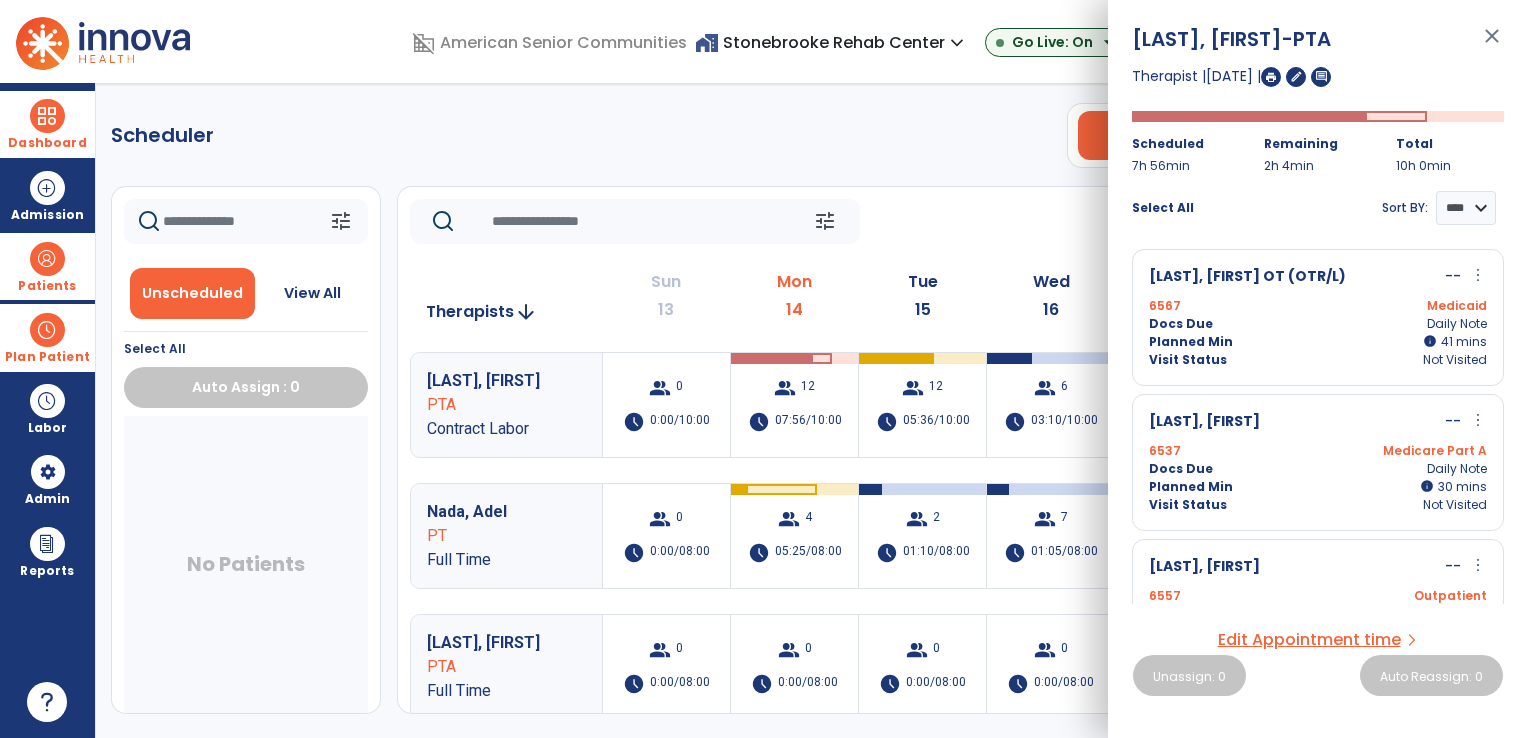 click on "[LAST], [FIRST]   --  more_vert  edit   Edit Session   alt_route   Split Minutes" at bounding box center [1318, 277] 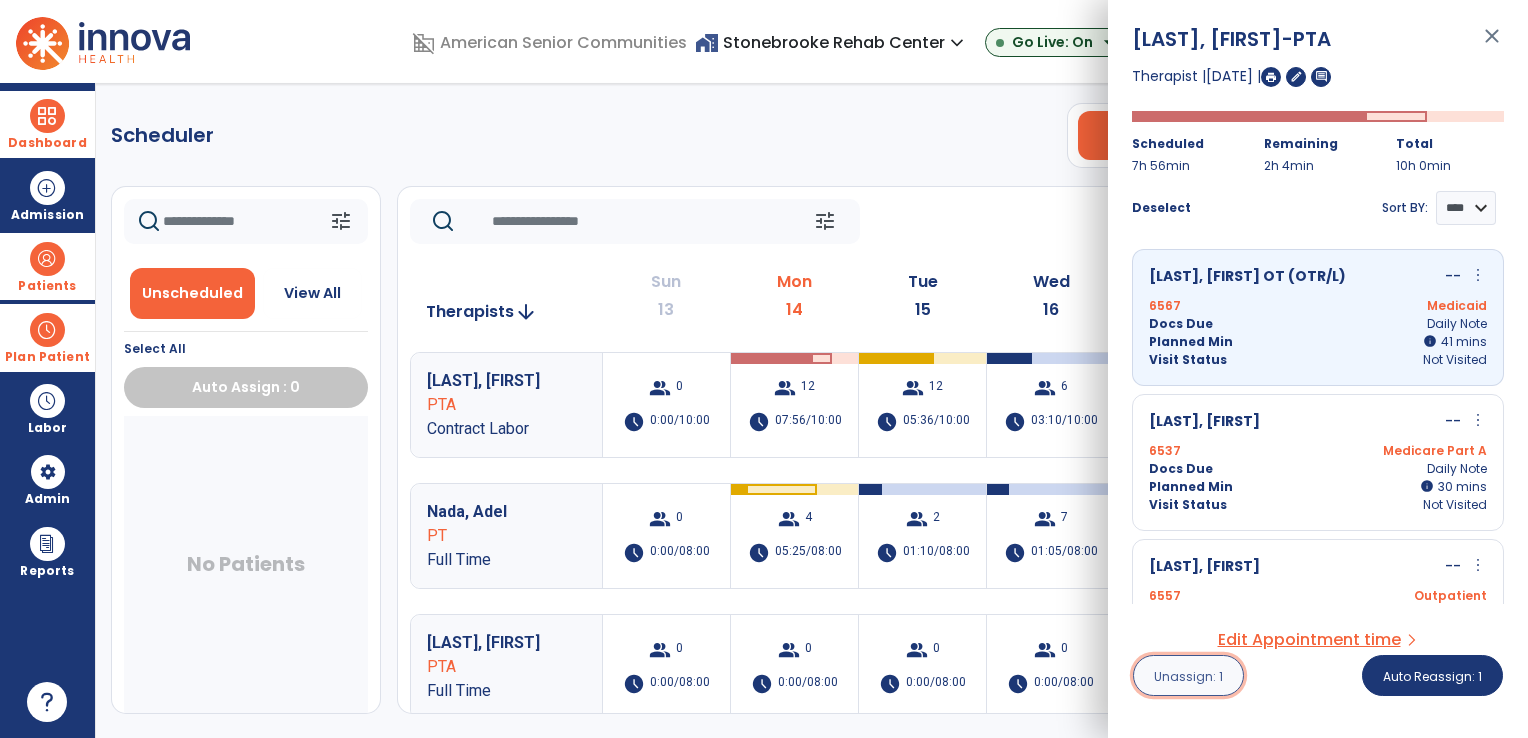 click on "Unassign: 1" at bounding box center (1188, 676) 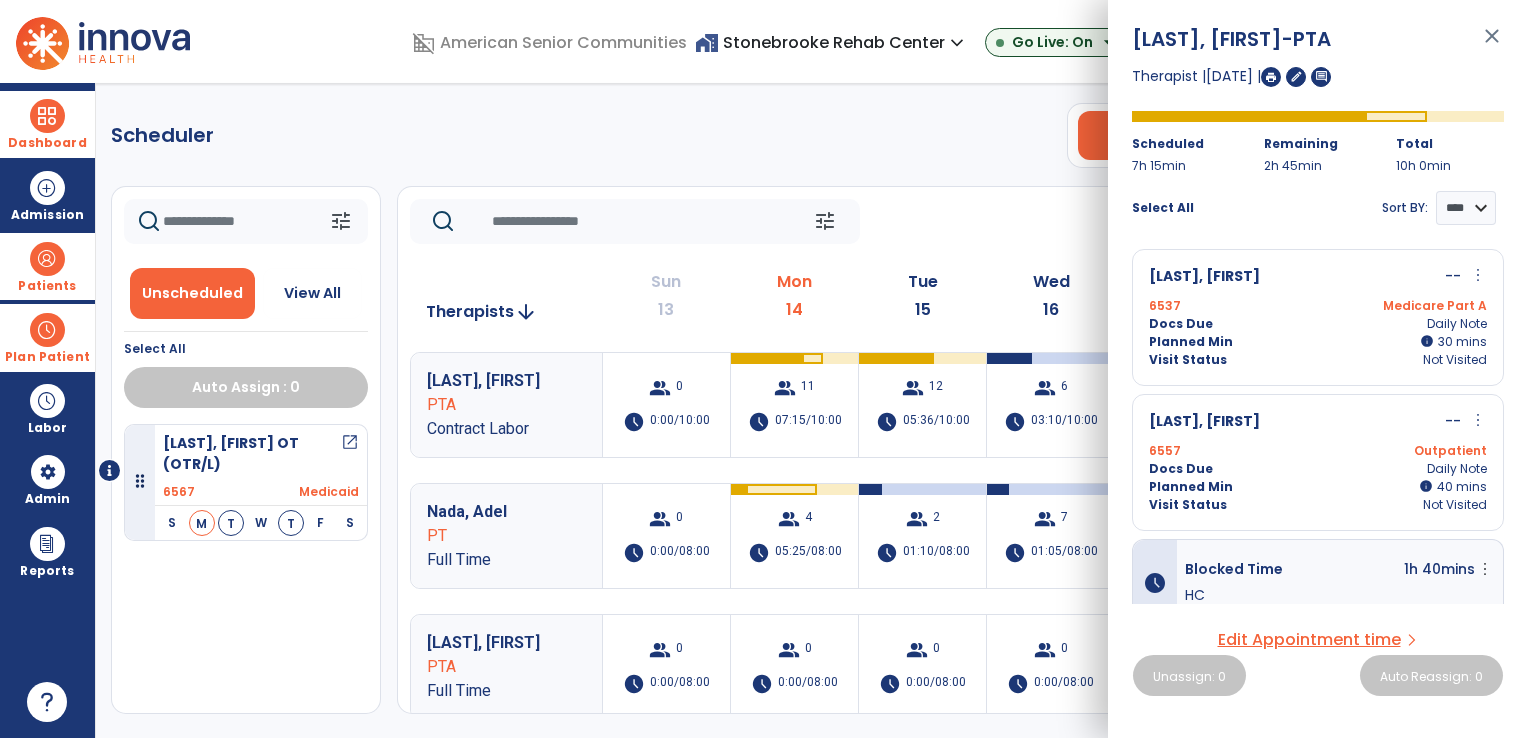 click on "tune   Today  chevron_left [DATE] - [DATE]  *********  calendar_today  chevron_right" 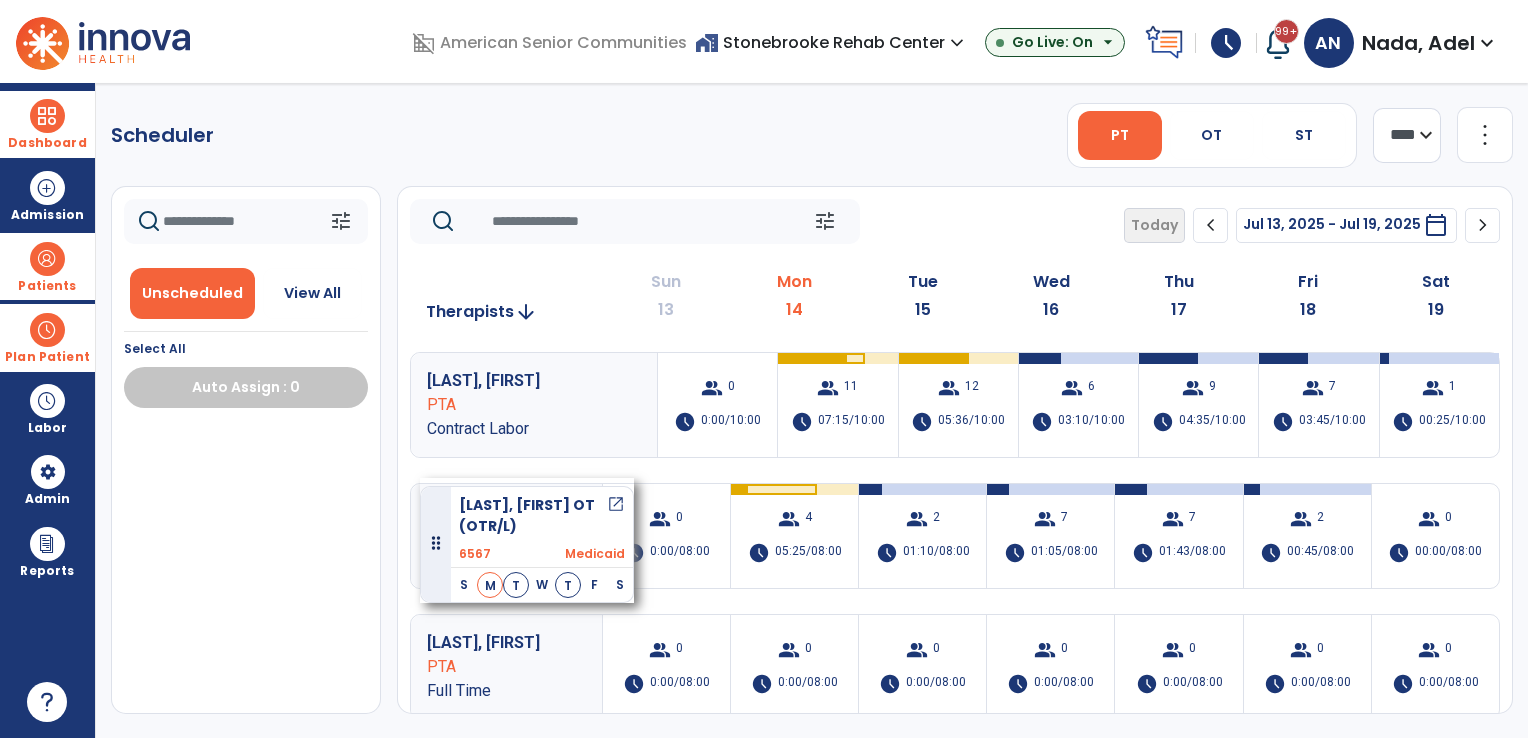 drag, startPoint x: 249, startPoint y: 456, endPoint x: 420, endPoint y: 478, distance: 172.4094 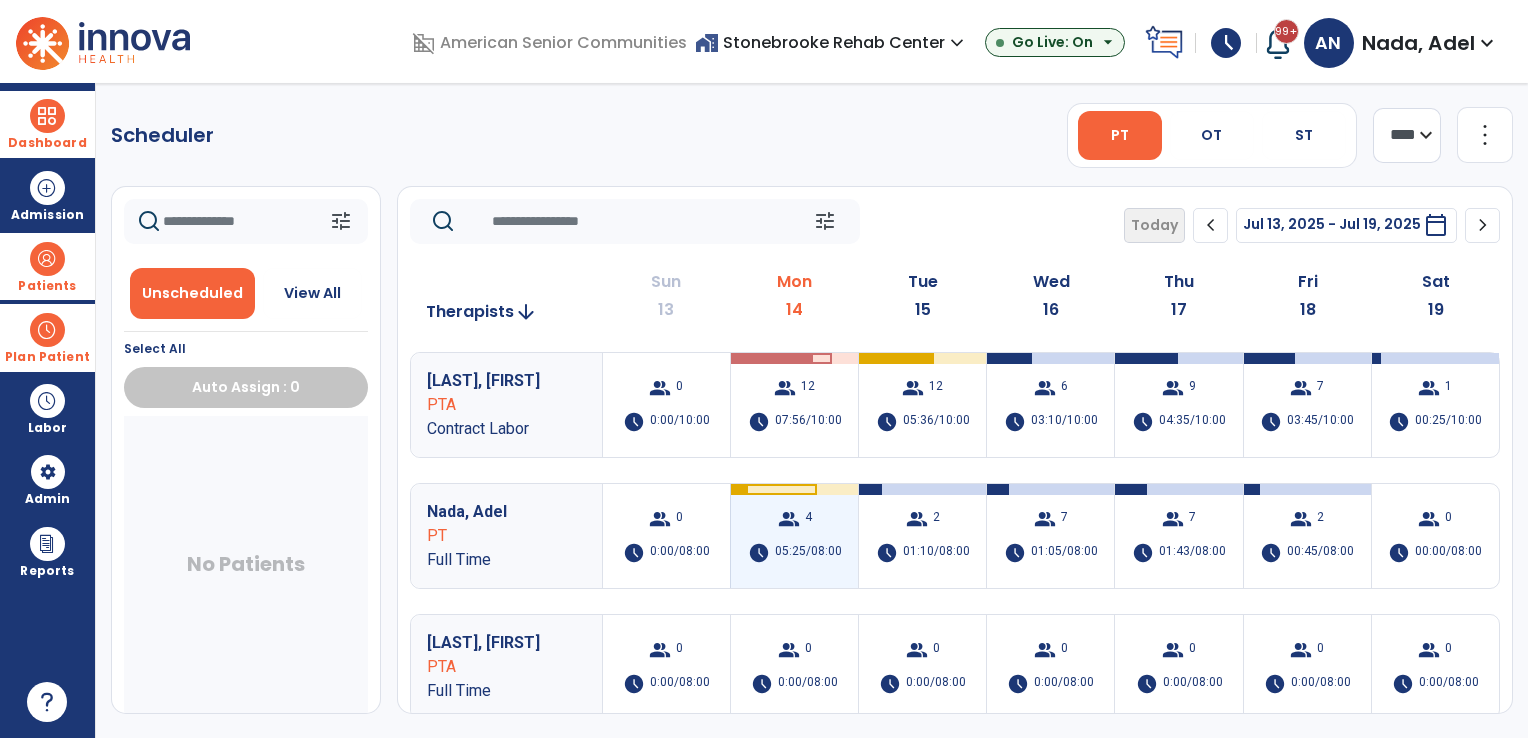 click on "group" at bounding box center [789, 519] 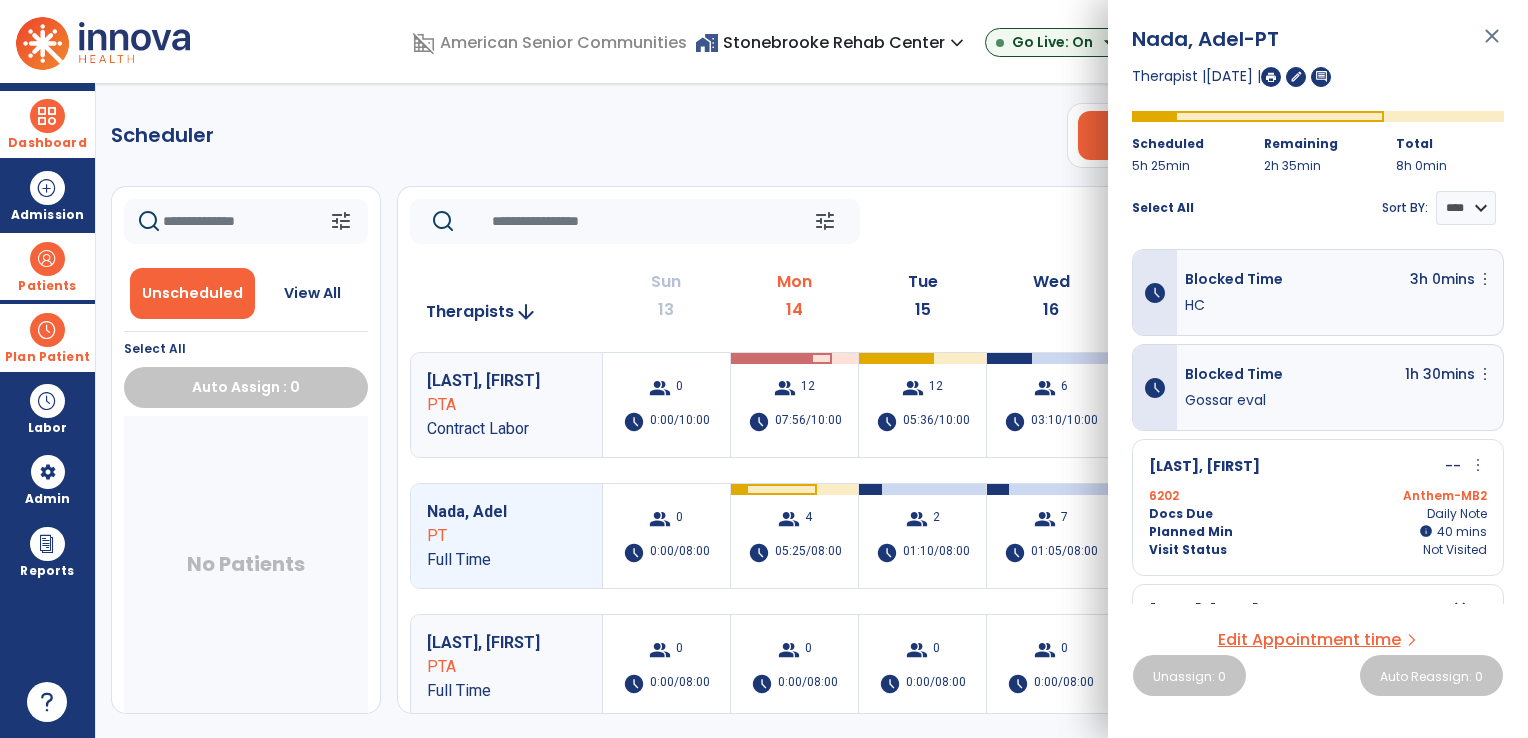 click on "Anthem-MB2" at bounding box center [1402, 496] 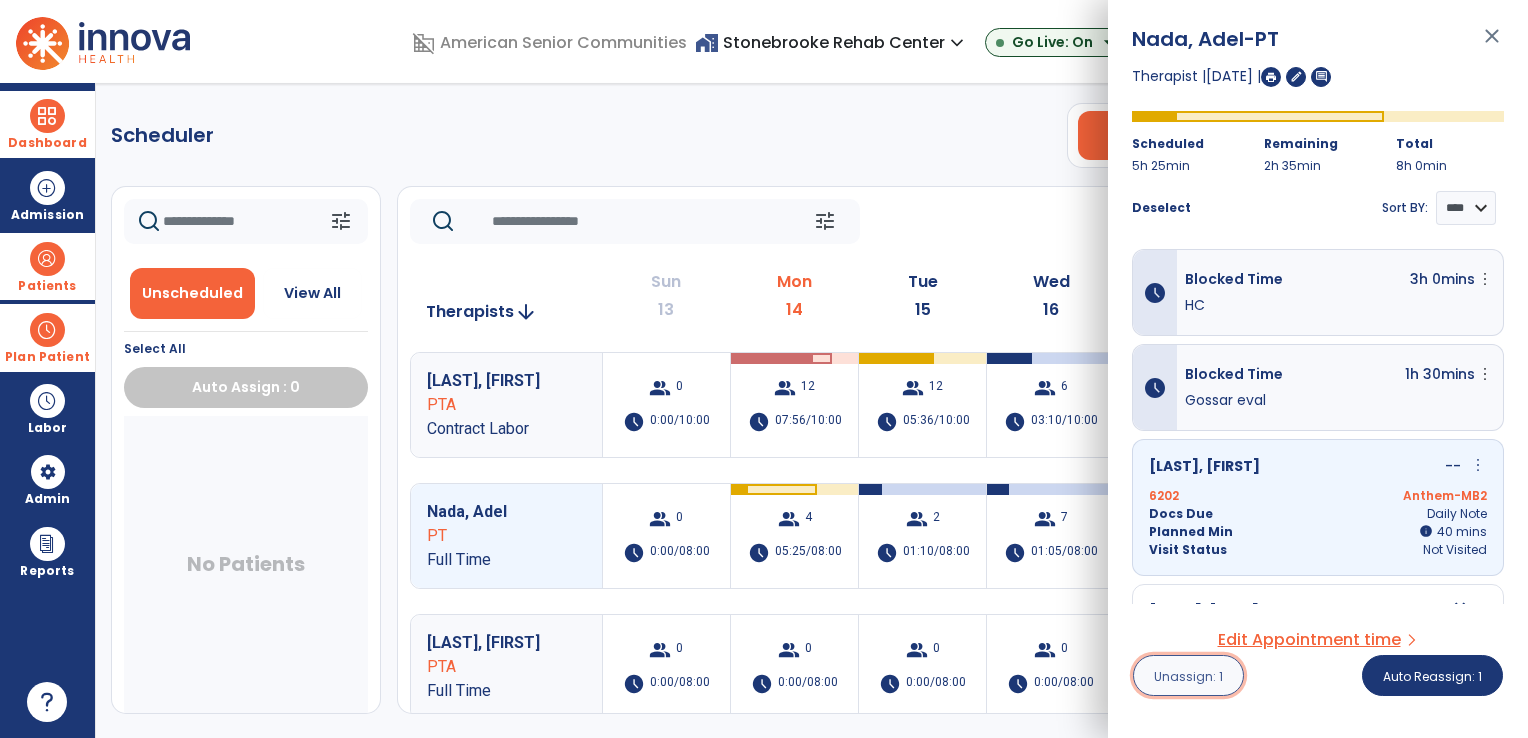 click on "Unassign: 1" at bounding box center [1188, 675] 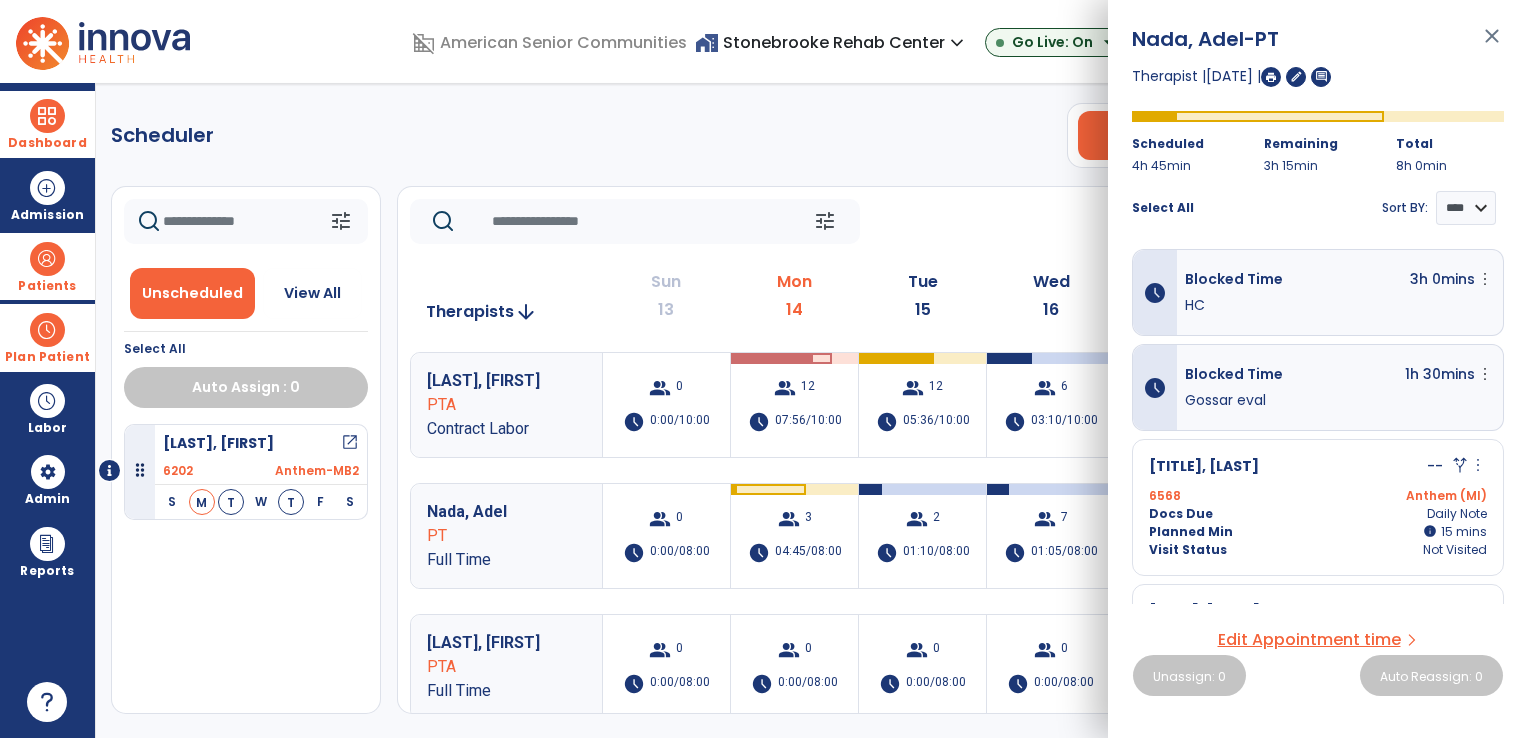 click on "tune   Today  chevron_left [DATE] - [DATE]  *********  calendar_today  chevron_right" 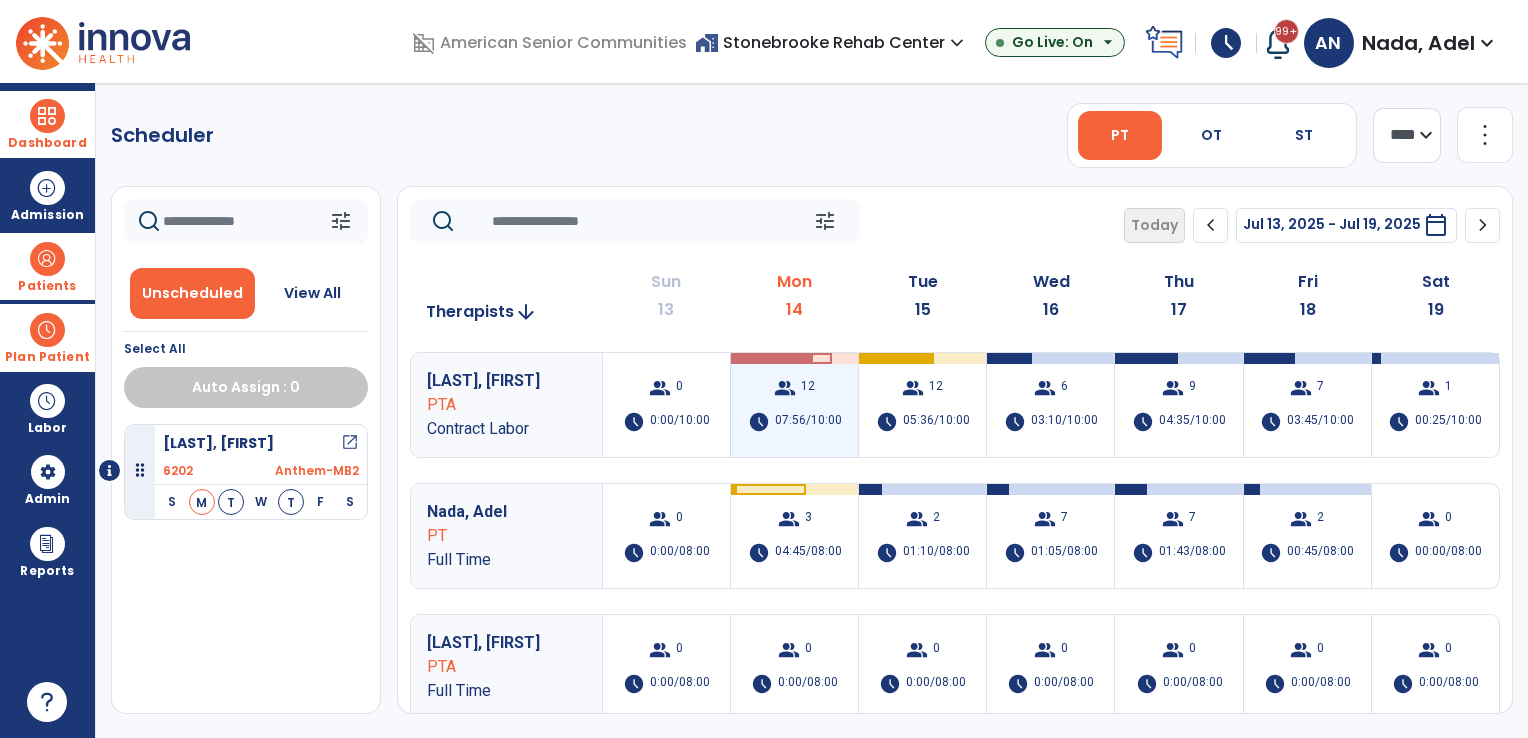 click on "schedule 07:56/10:00" at bounding box center [795, 422] 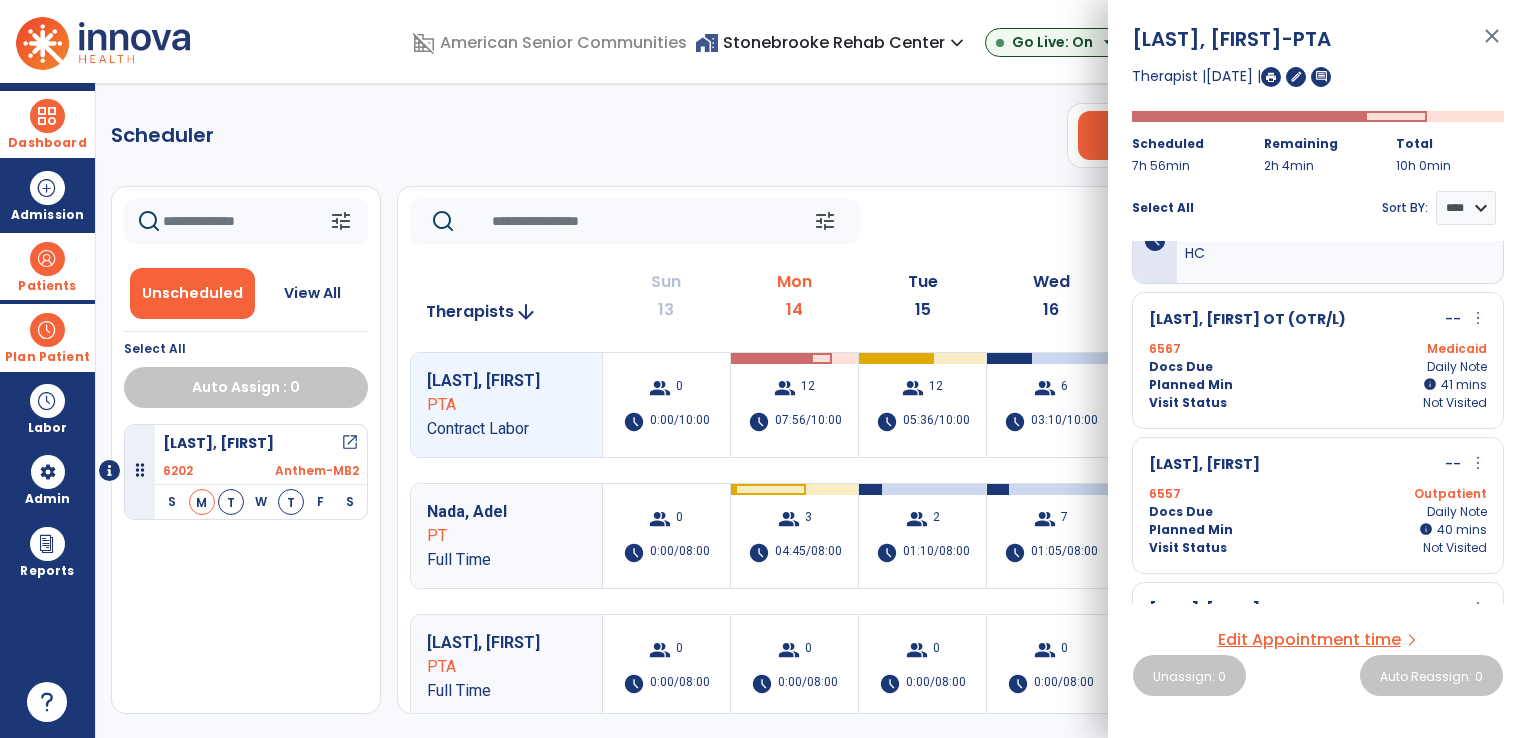 scroll, scrollTop: 0, scrollLeft: 0, axis: both 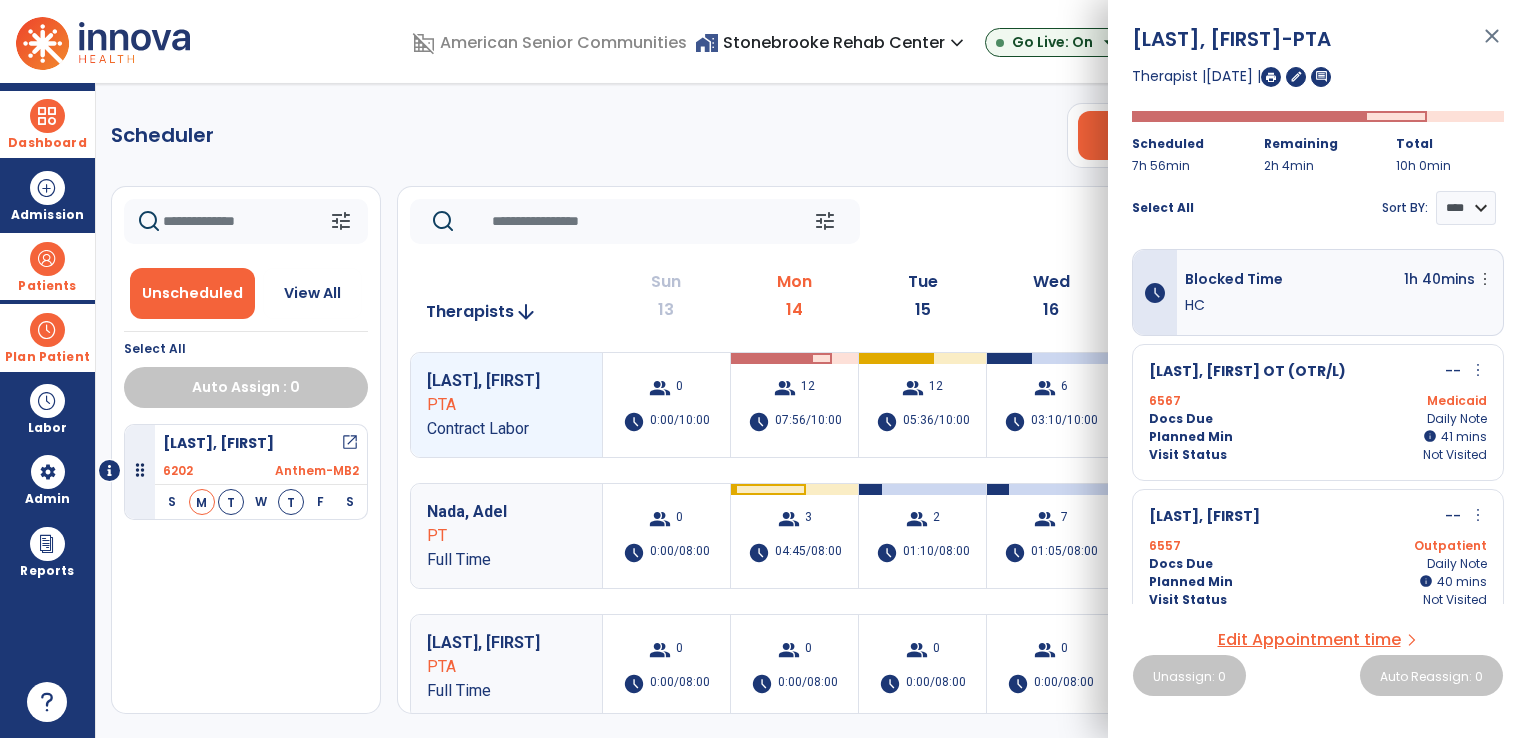 click on "Docs Due Daily Note" at bounding box center (1318, 419) 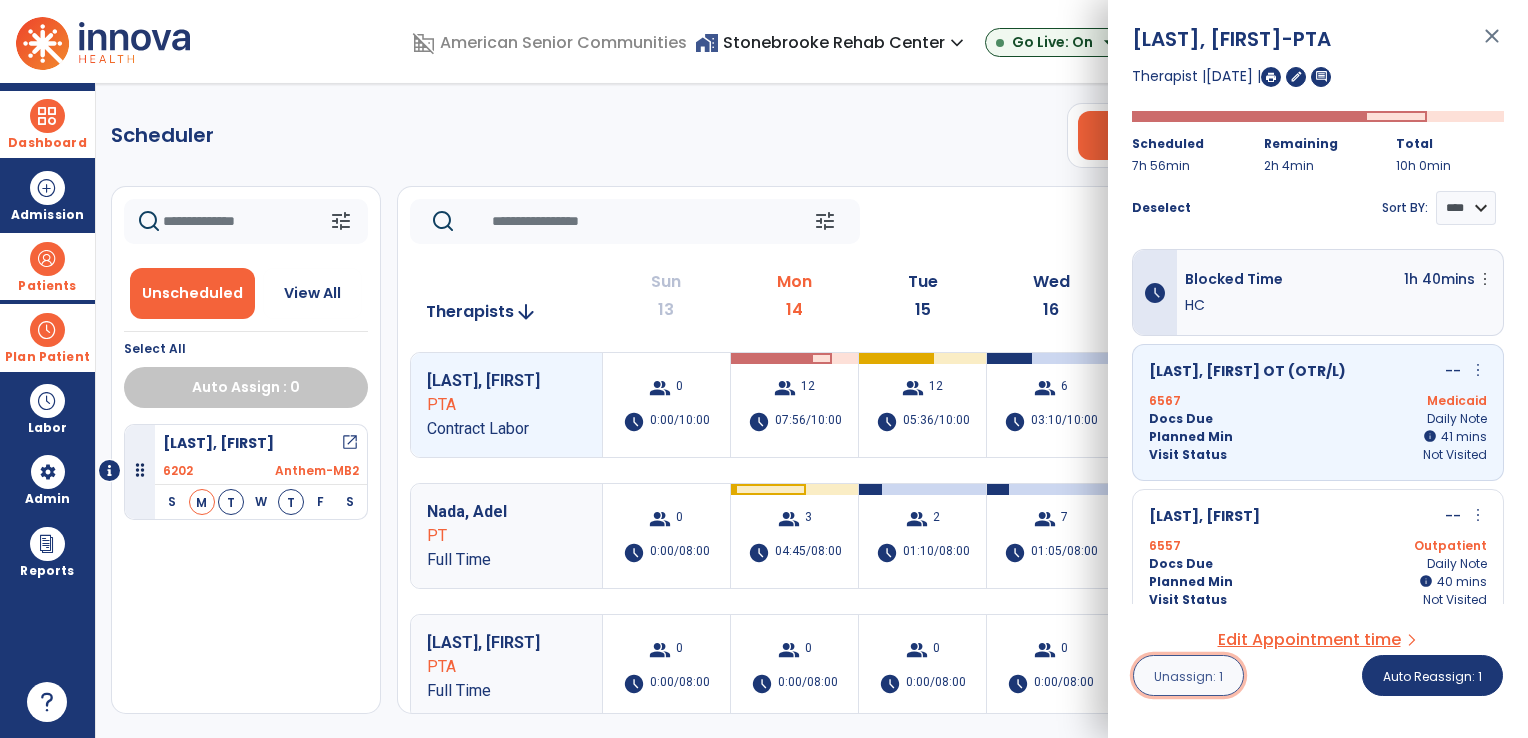 click on "Unassign: 1" at bounding box center [1188, 676] 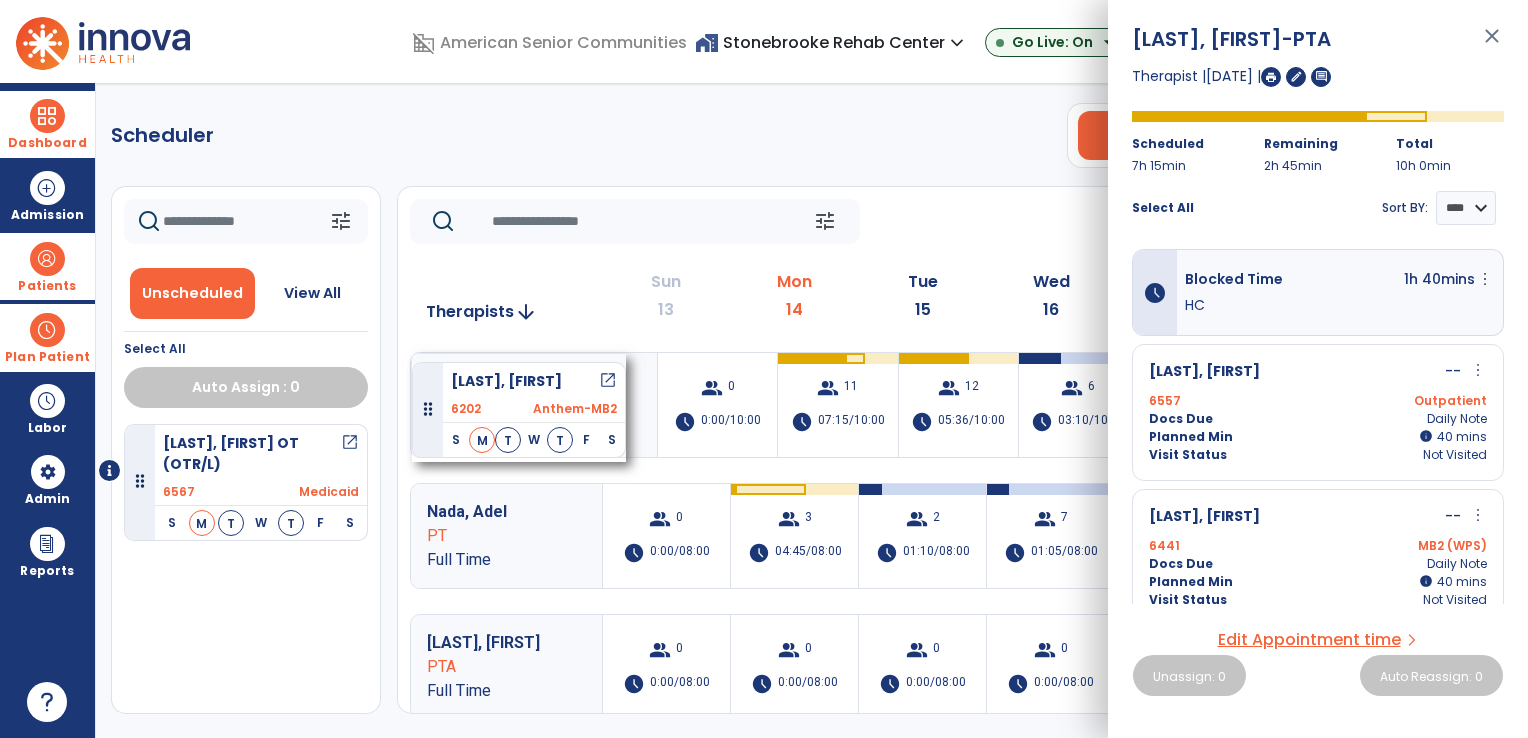 drag, startPoint x: 264, startPoint y: 560, endPoint x: 412, endPoint y: 354, distance: 253.6533 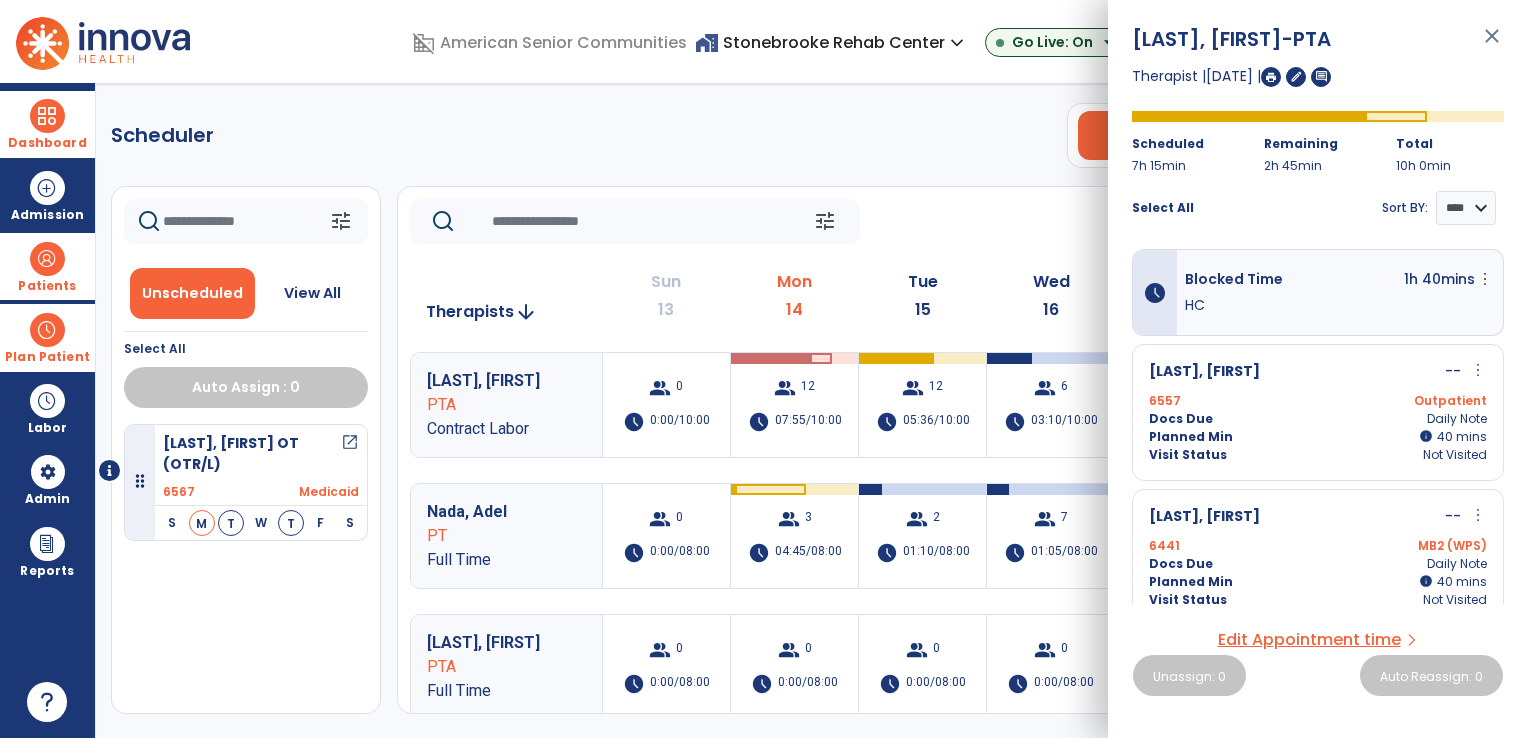 click on "tune   Today  chevron_left [DATE] - [DATE]  *********  calendar_today  chevron_right" 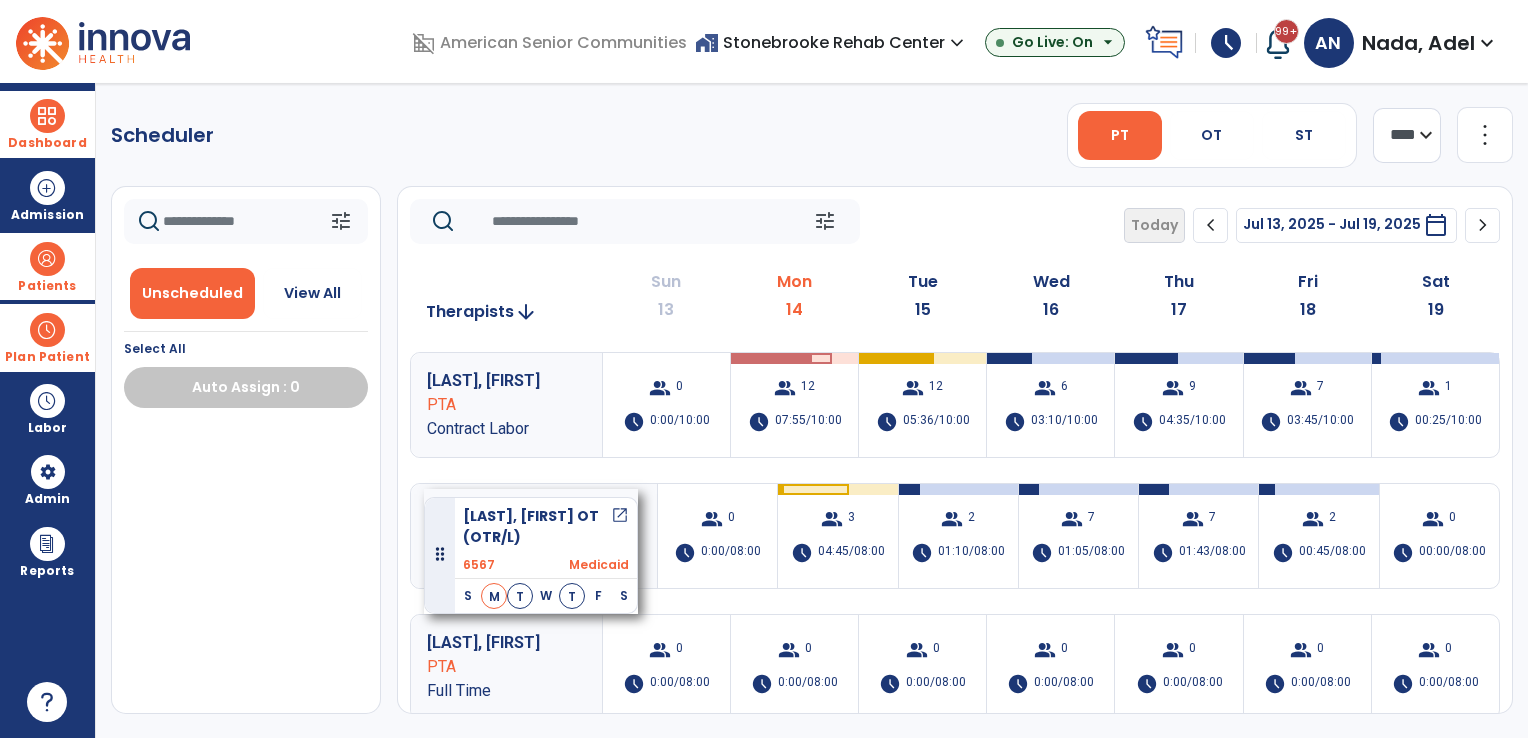 drag, startPoint x: 223, startPoint y: 482, endPoint x: 424, endPoint y: 489, distance: 201.12186 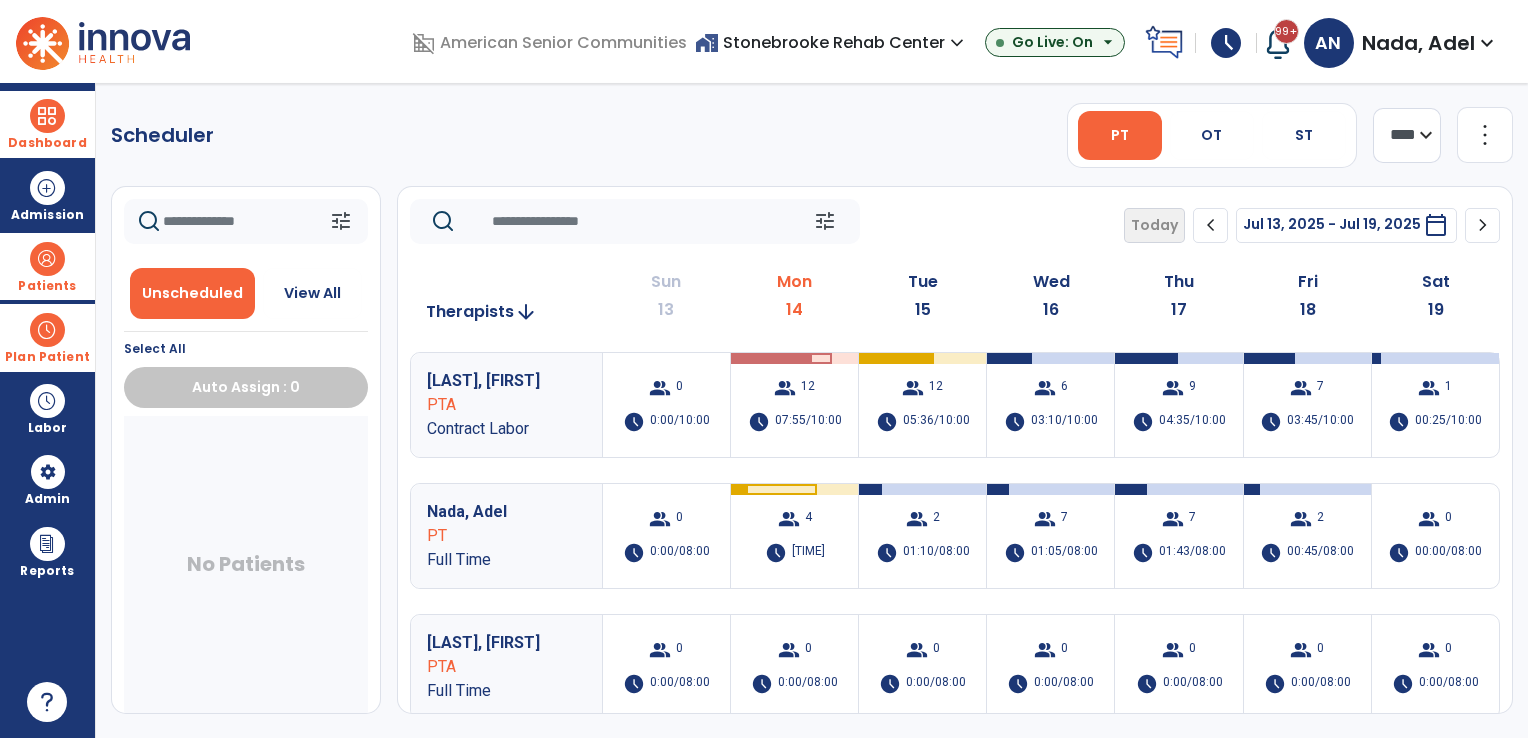 click at bounding box center [47, 330] 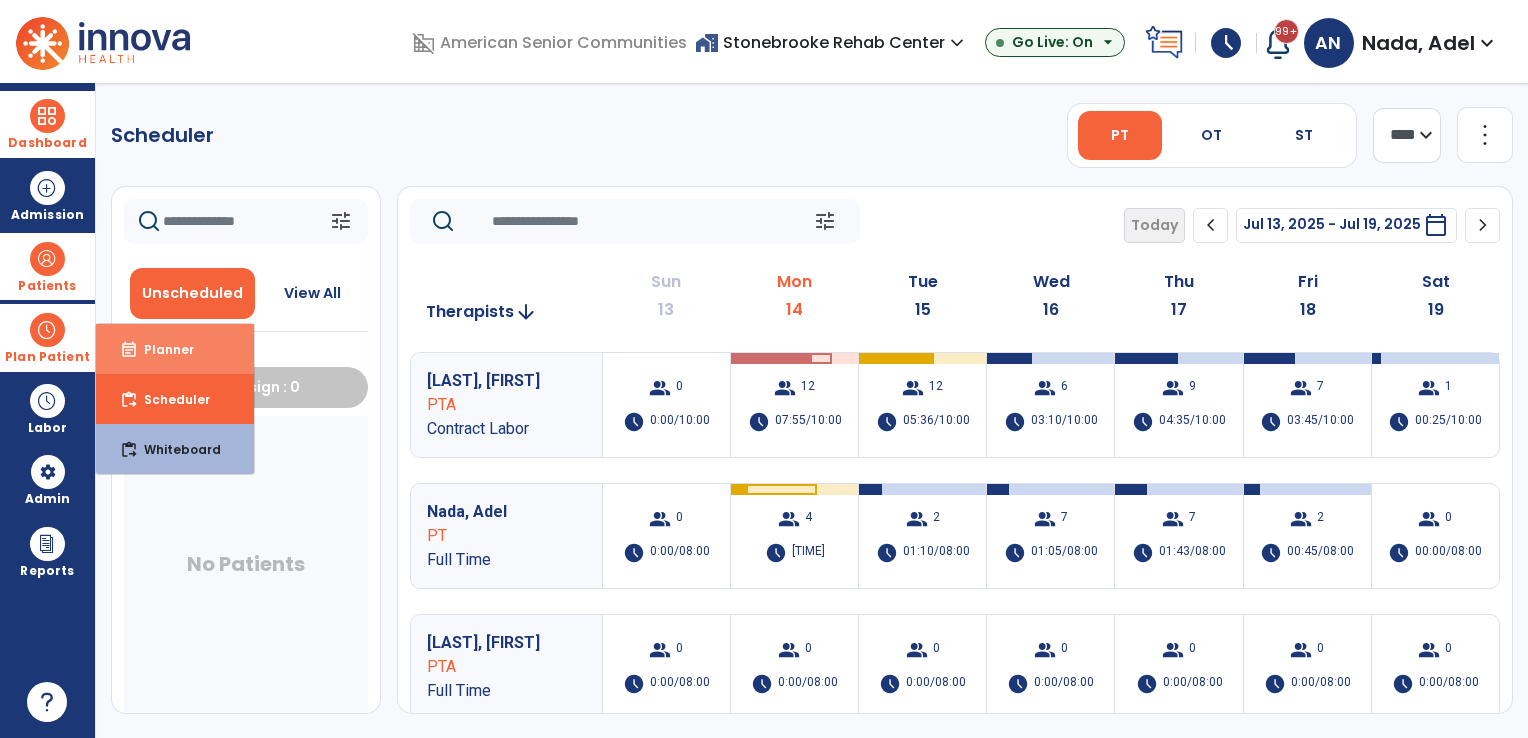 click on "event_note" at bounding box center [129, 350] 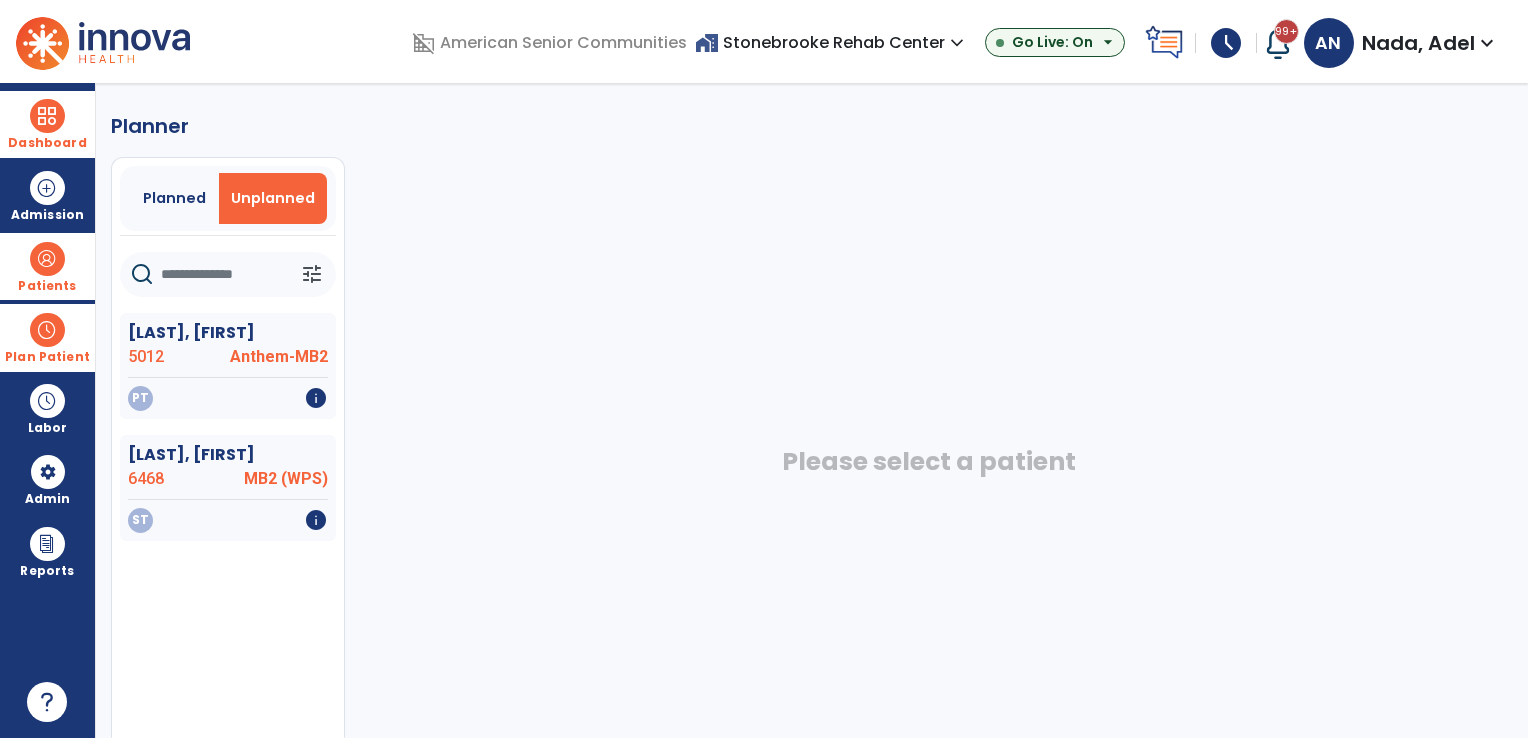 click on "Planned" at bounding box center (174, 198) 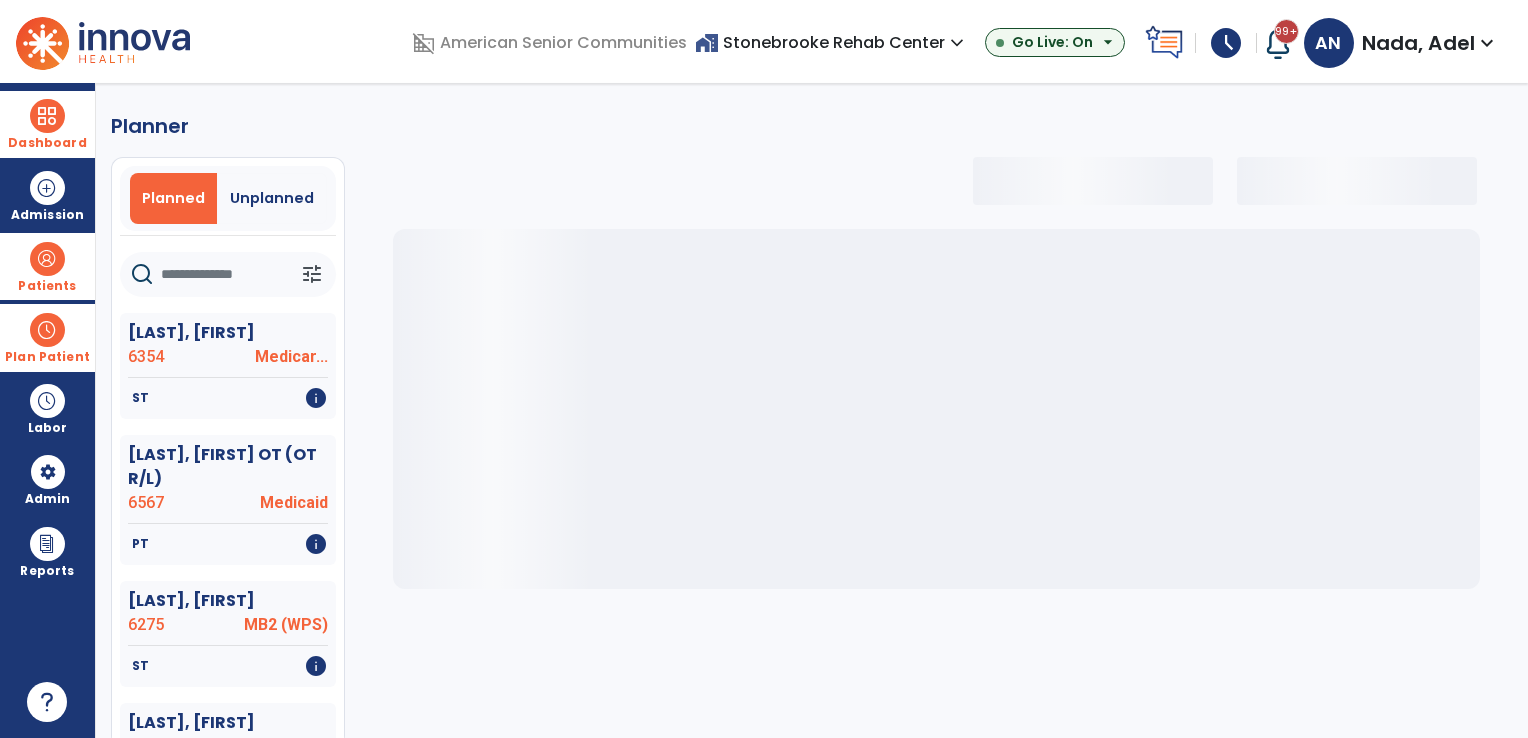 select on "***" 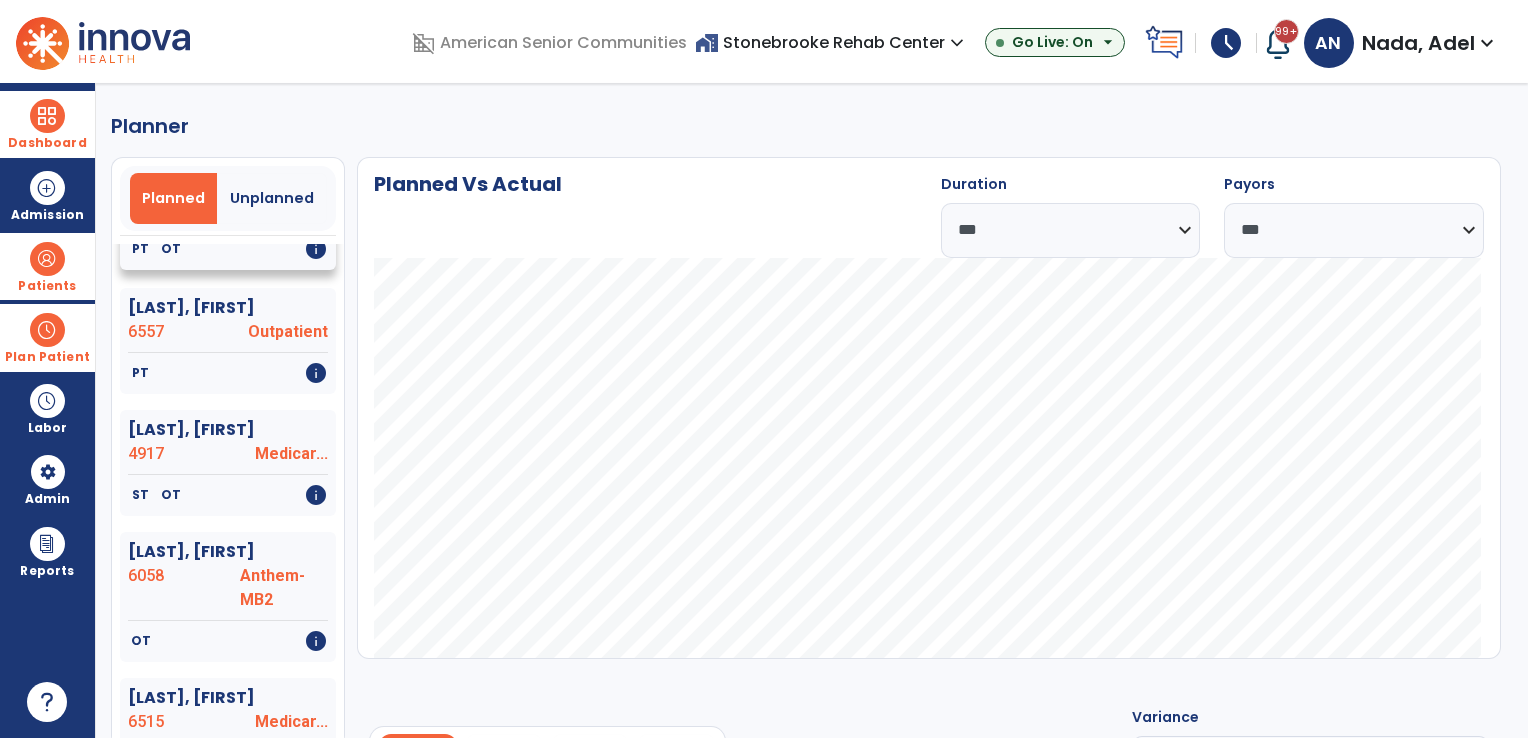 scroll, scrollTop: 600, scrollLeft: 0, axis: vertical 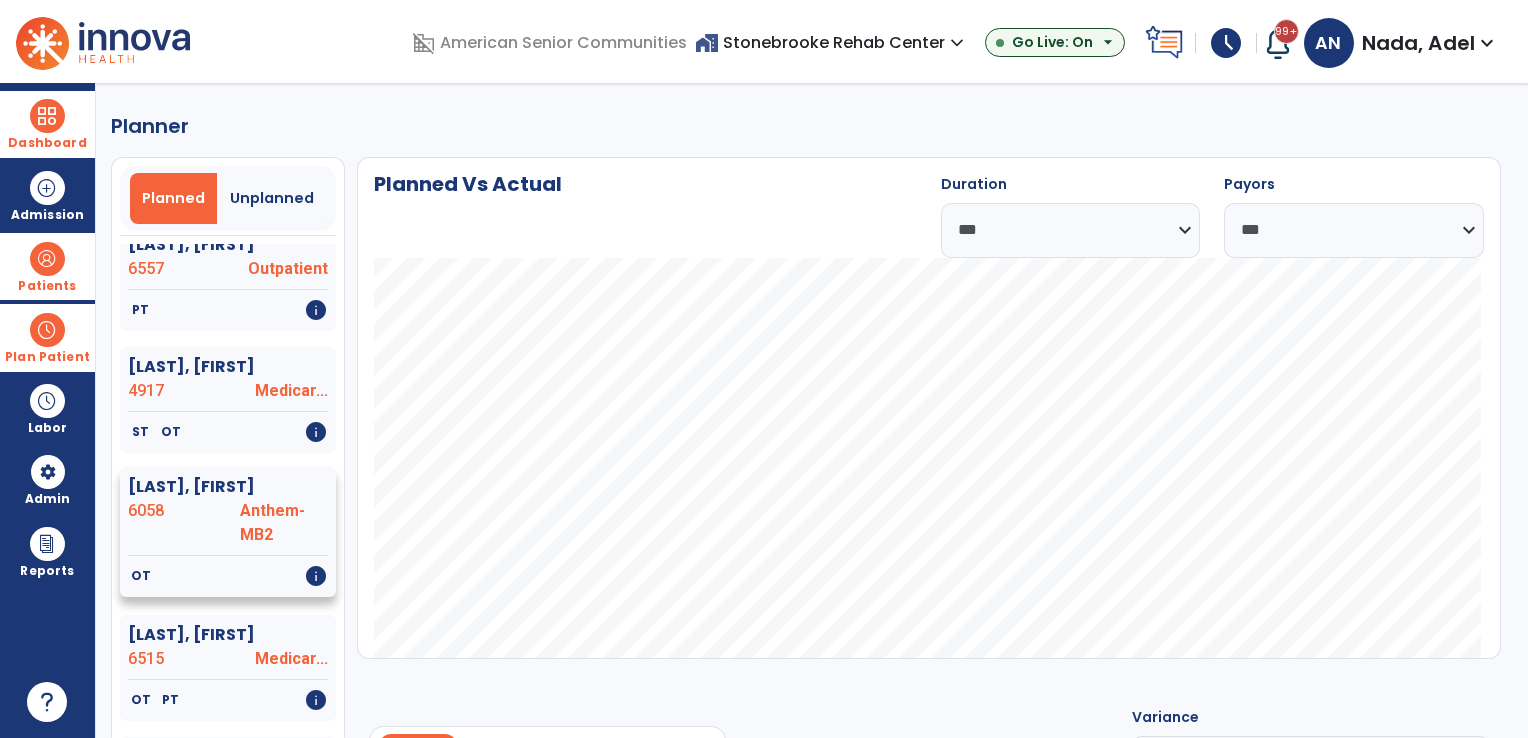 click on "[LAST], [FIRST]" 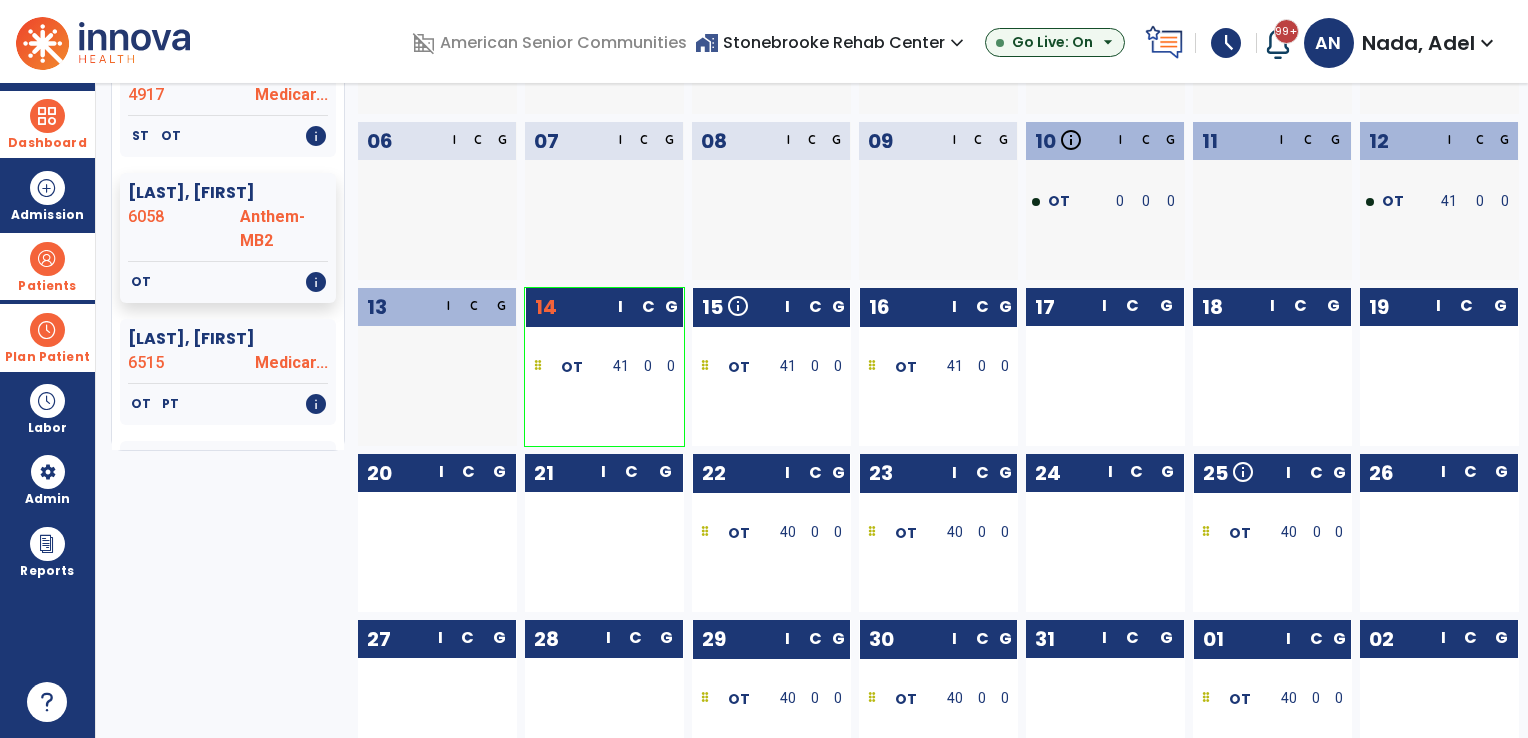 scroll, scrollTop: 300, scrollLeft: 0, axis: vertical 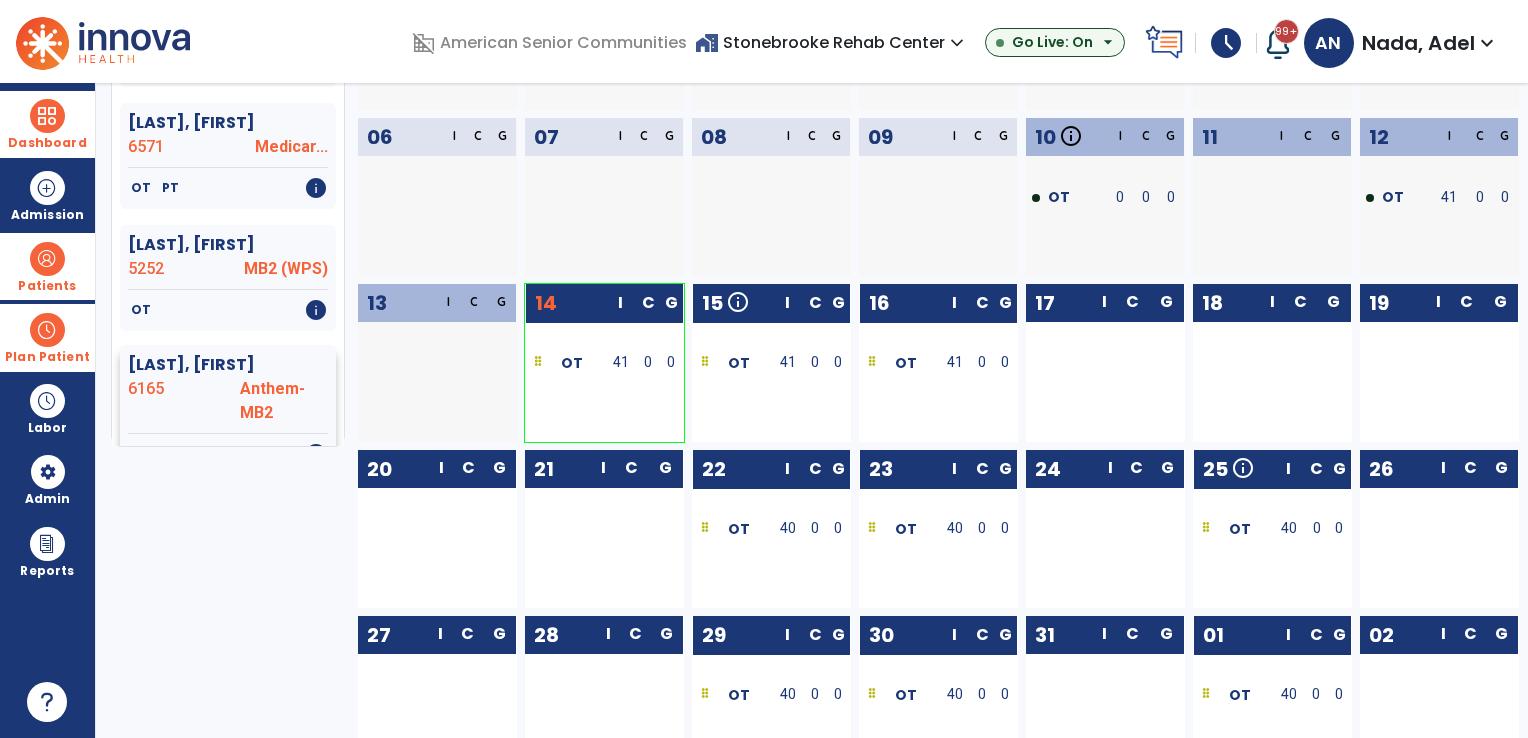 click on "[LAST], [FIRST] [NUMBER]" 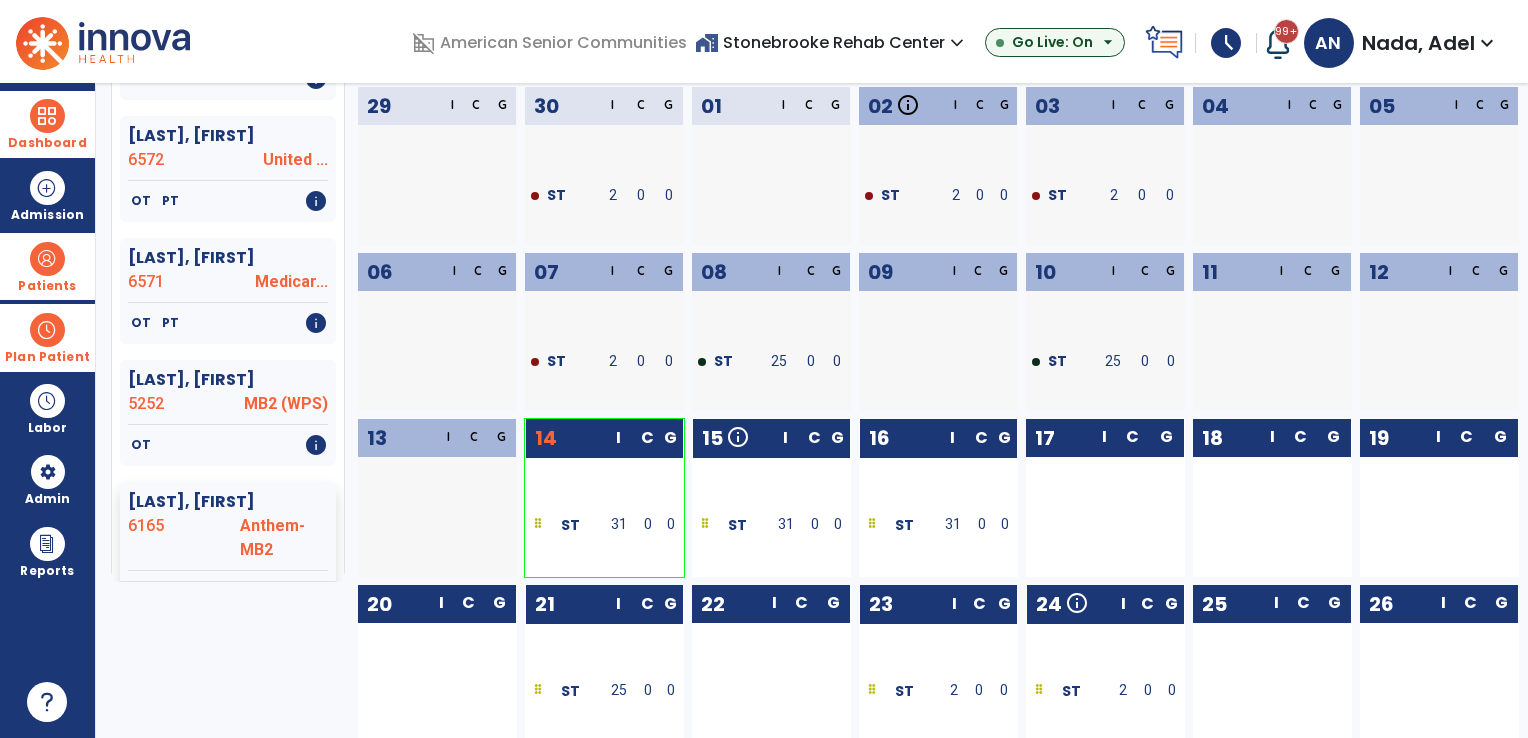 scroll, scrollTop: 200, scrollLeft: 0, axis: vertical 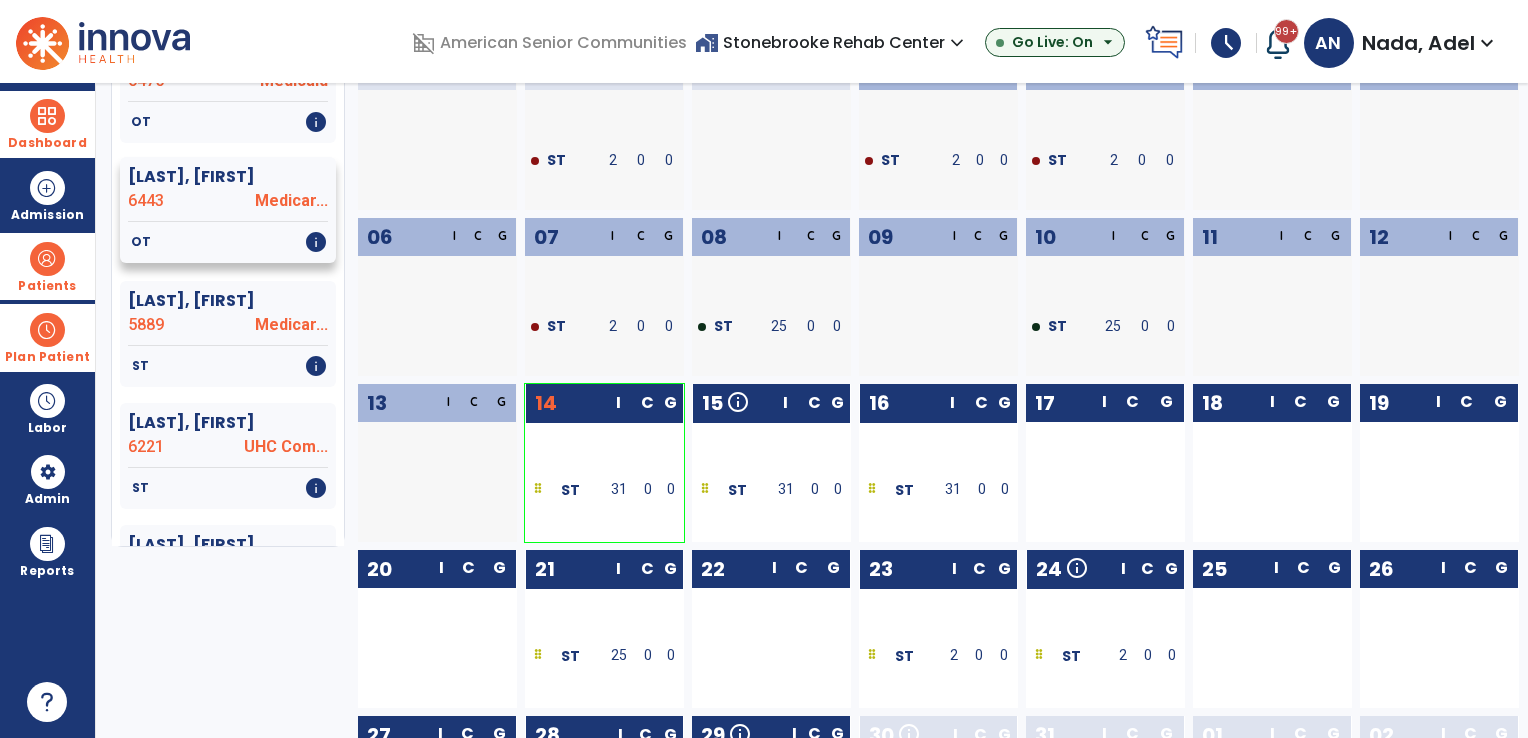 click on "6443" 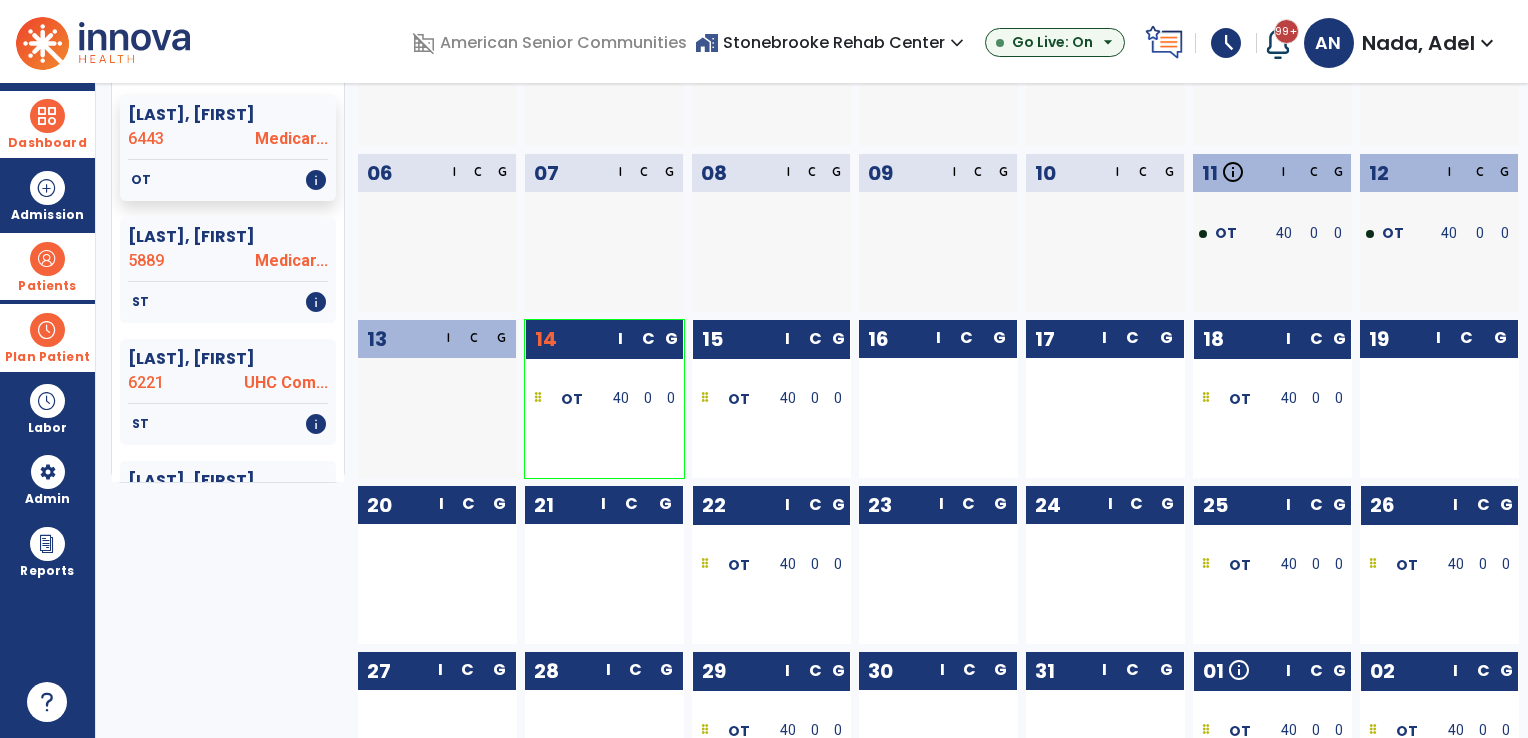 scroll, scrollTop: 336, scrollLeft: 0, axis: vertical 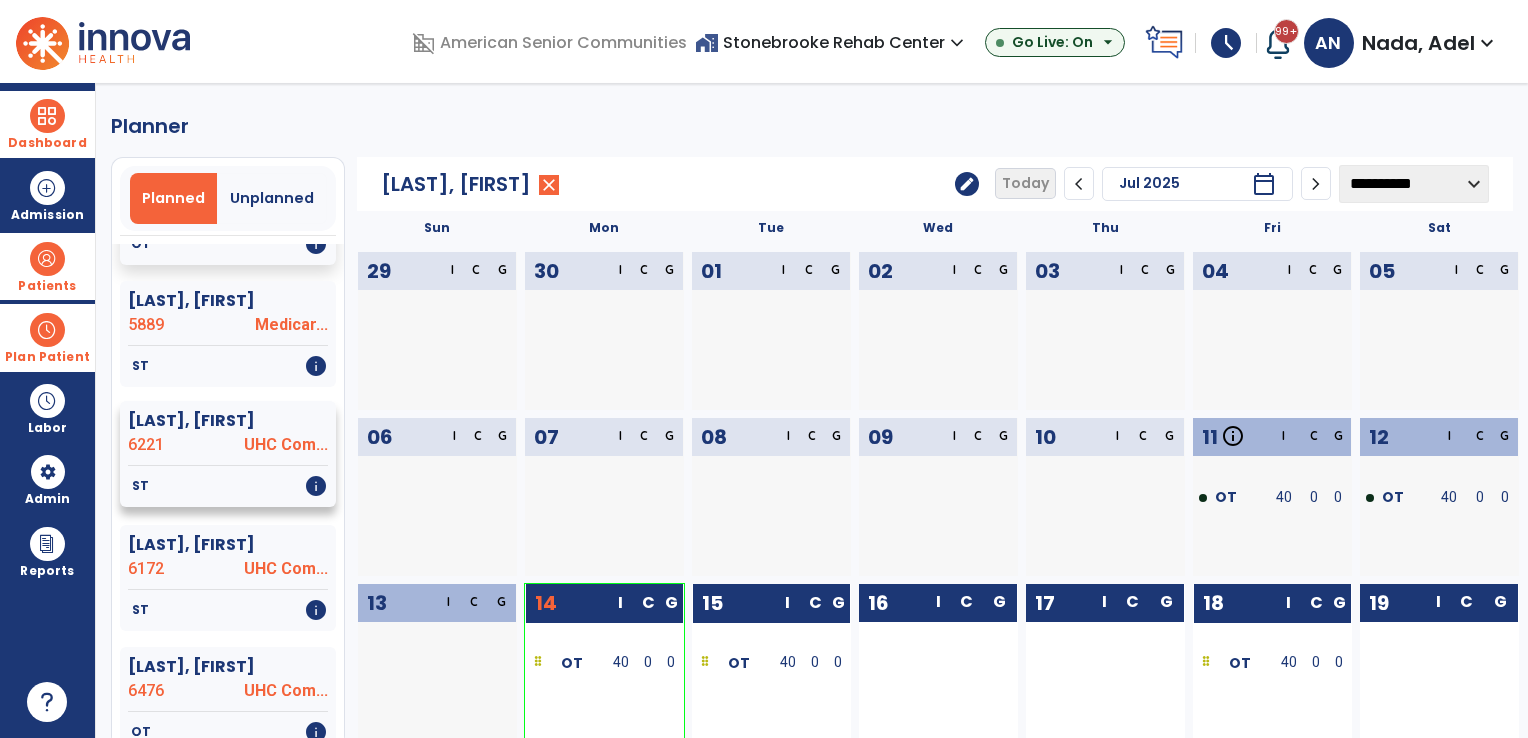 click on "6221" 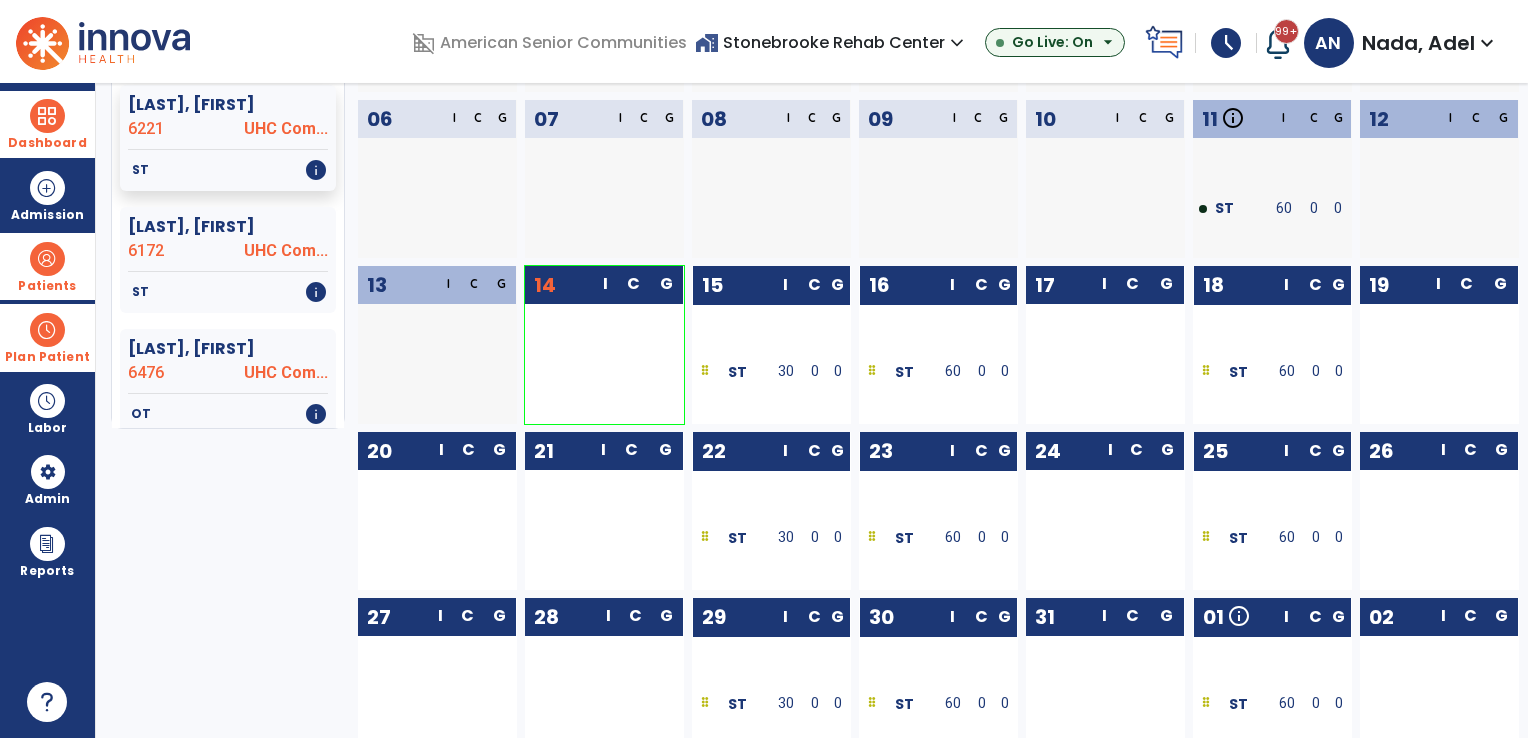 scroll, scrollTop: 336, scrollLeft: 0, axis: vertical 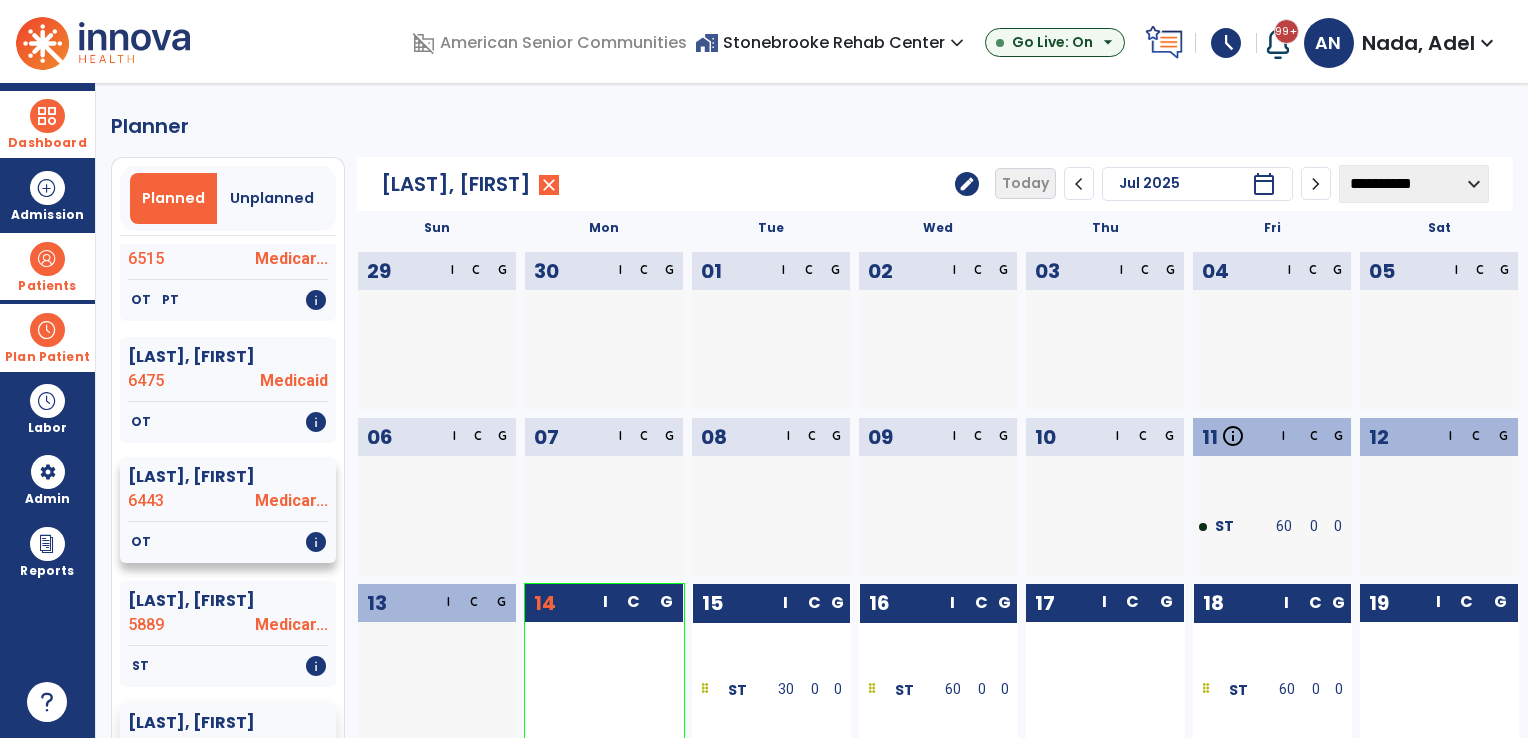 click on "[LAST], [FIRST]" 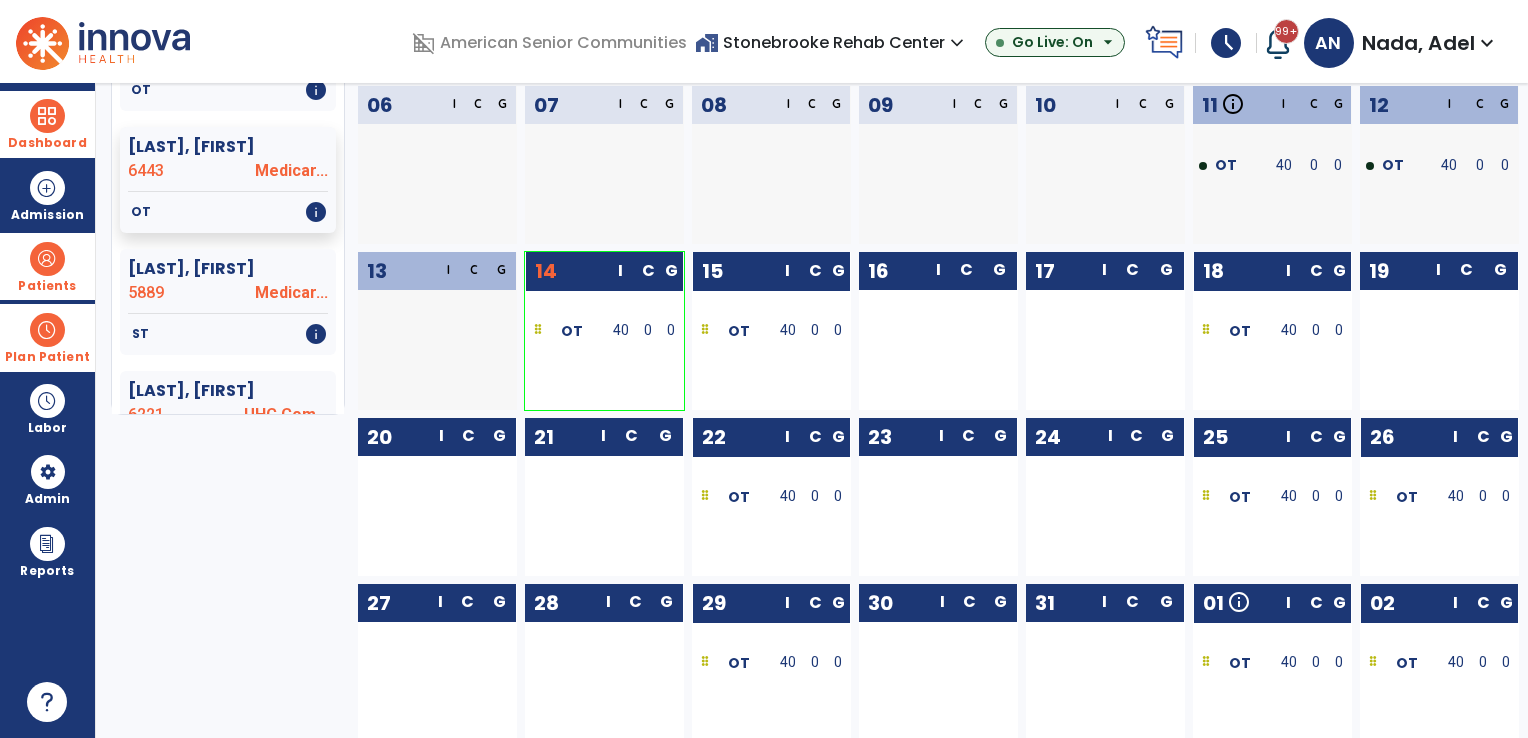scroll, scrollTop: 336, scrollLeft: 0, axis: vertical 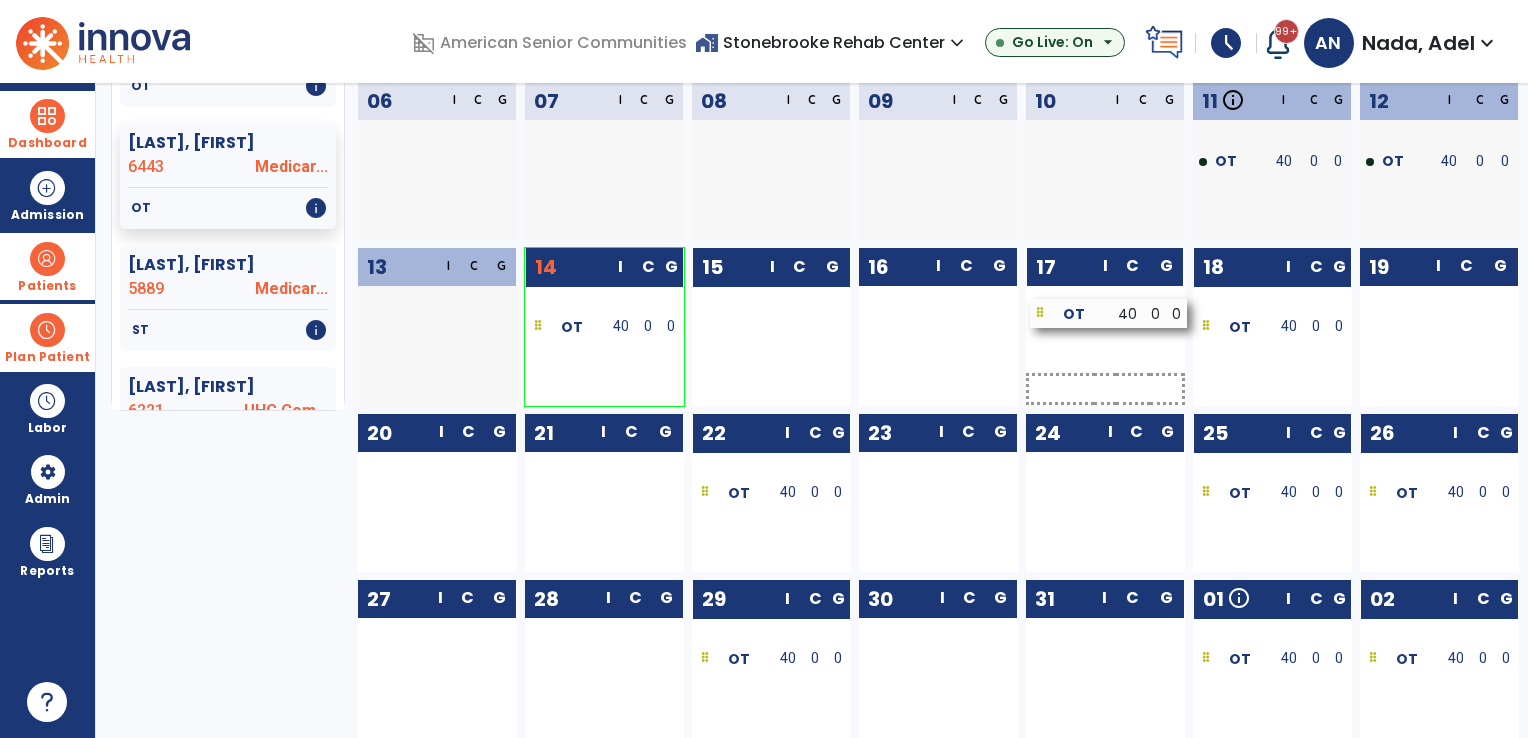 drag, startPoint x: 764, startPoint y: 332, endPoint x: 1103, endPoint y: 318, distance: 339.28897 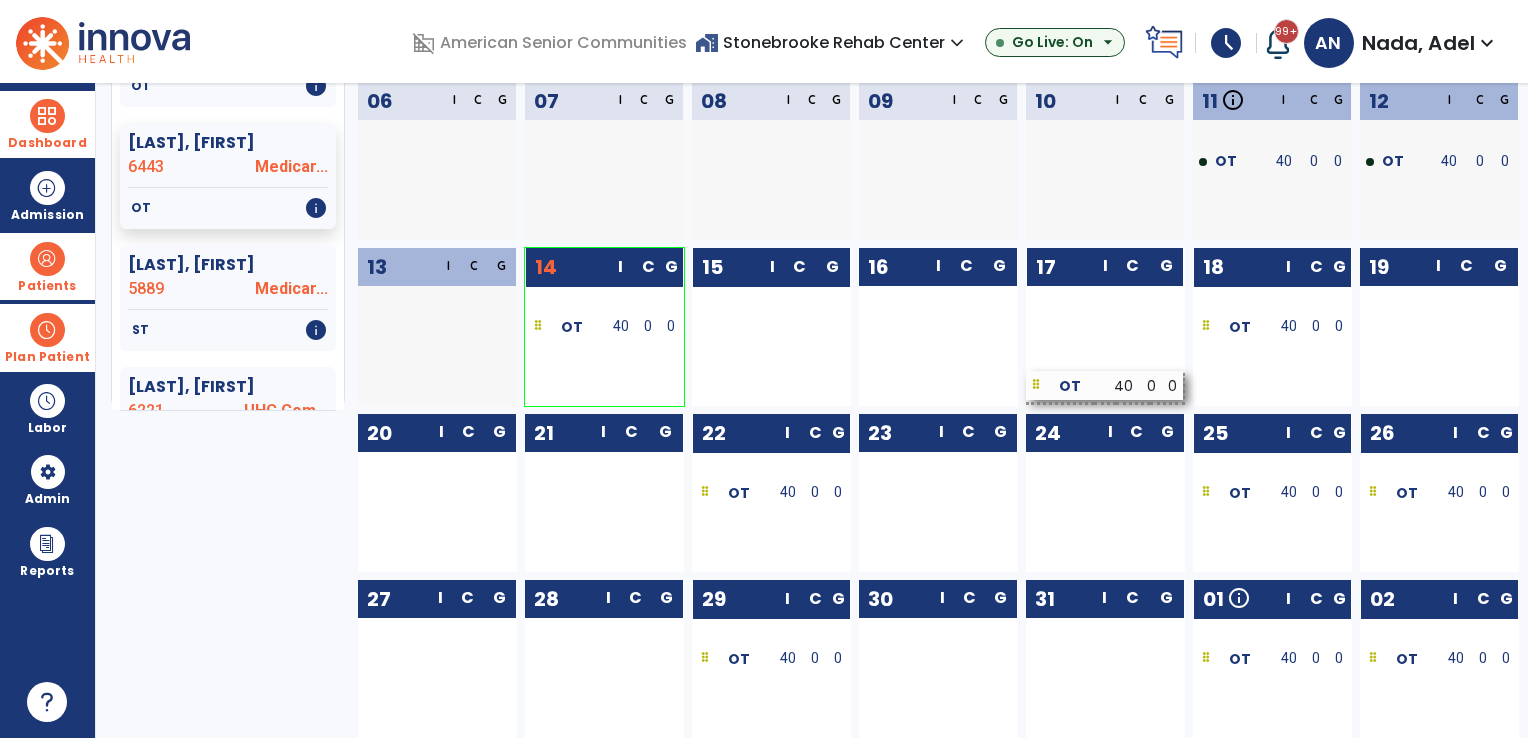 scroll, scrollTop: 692, scrollLeft: 0, axis: vertical 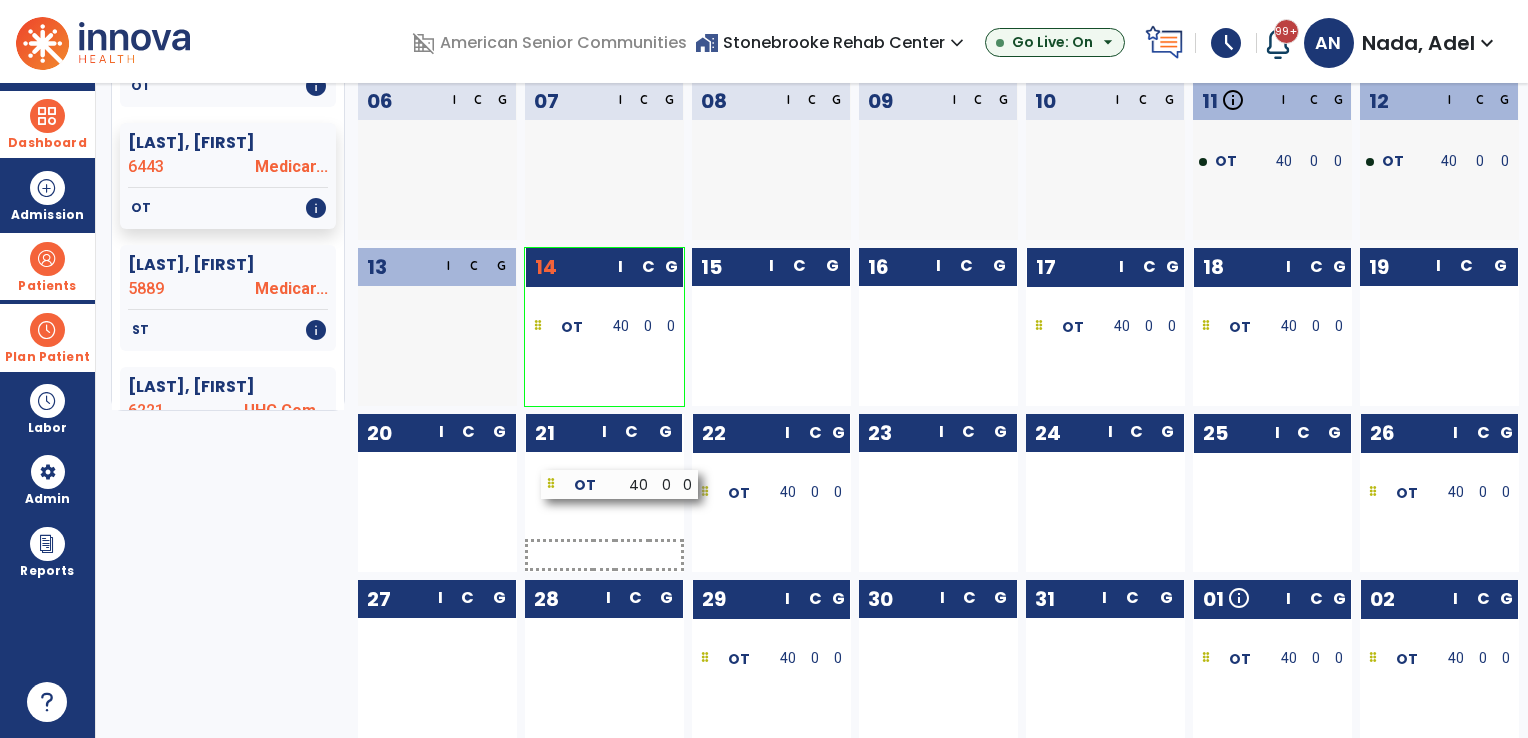 drag, startPoint x: 1240, startPoint y: 500, endPoint x: 589, endPoint y: 491, distance: 651.0622 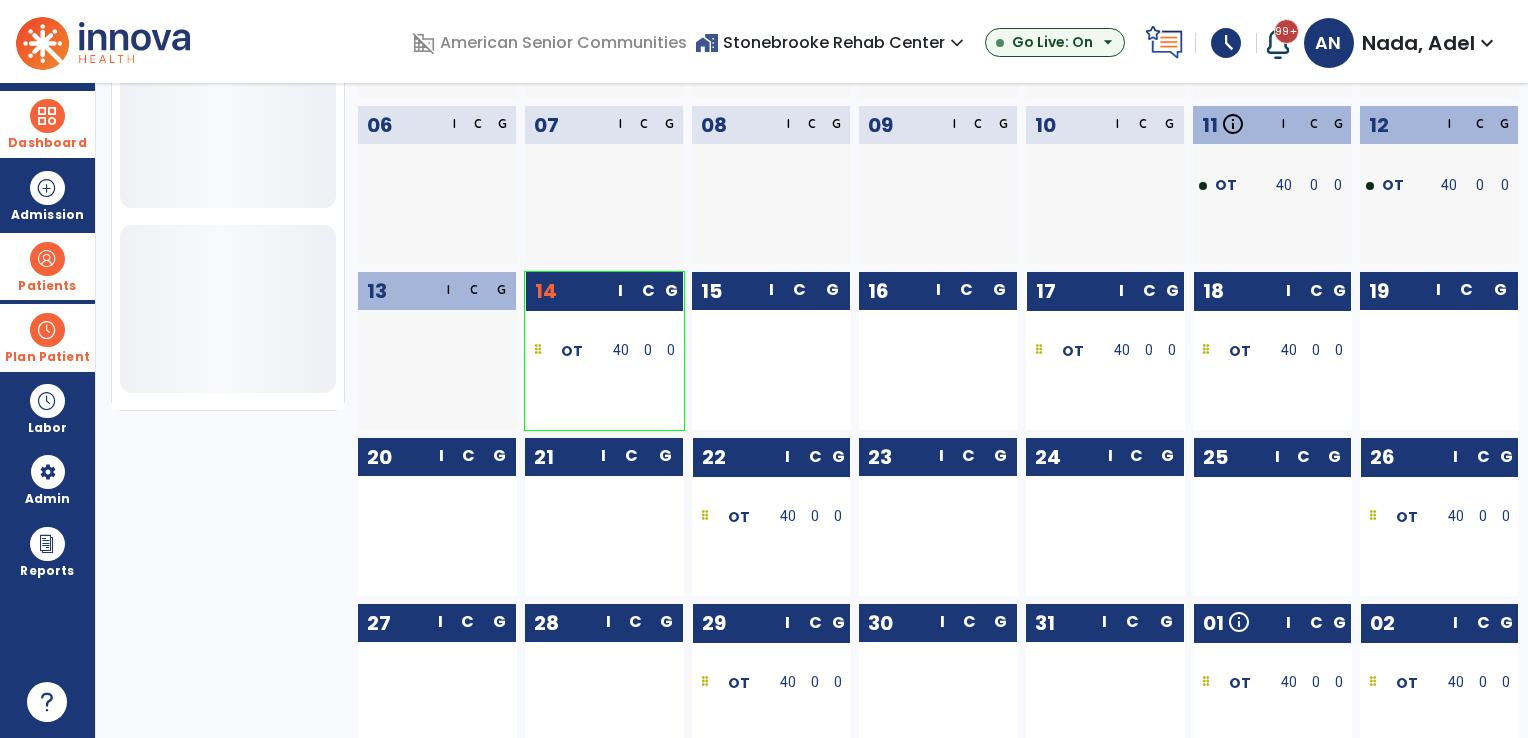 scroll, scrollTop: 692, scrollLeft: 0, axis: vertical 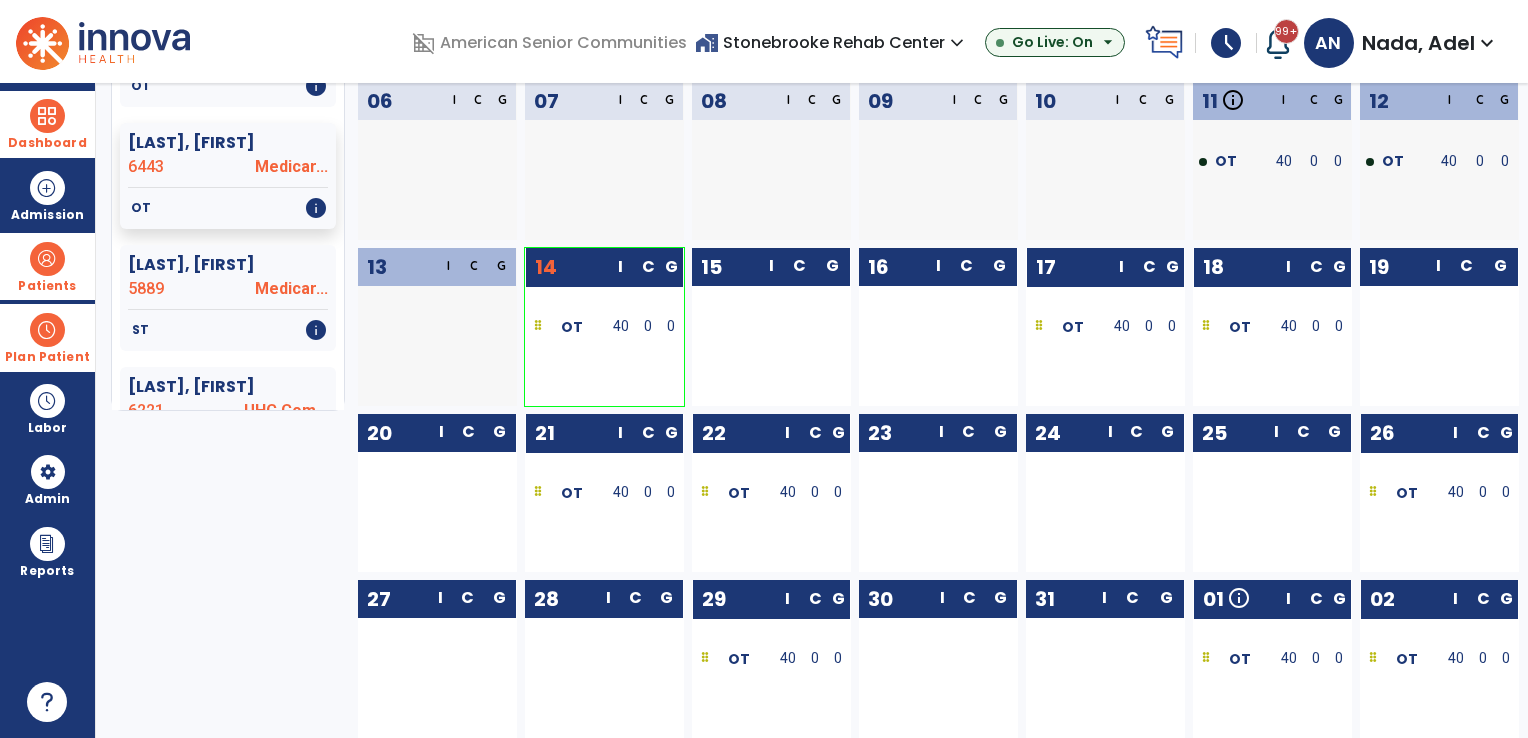 drag, startPoint x: 1439, startPoint y: 497, endPoint x: 1060, endPoint y: 474, distance: 379.69724 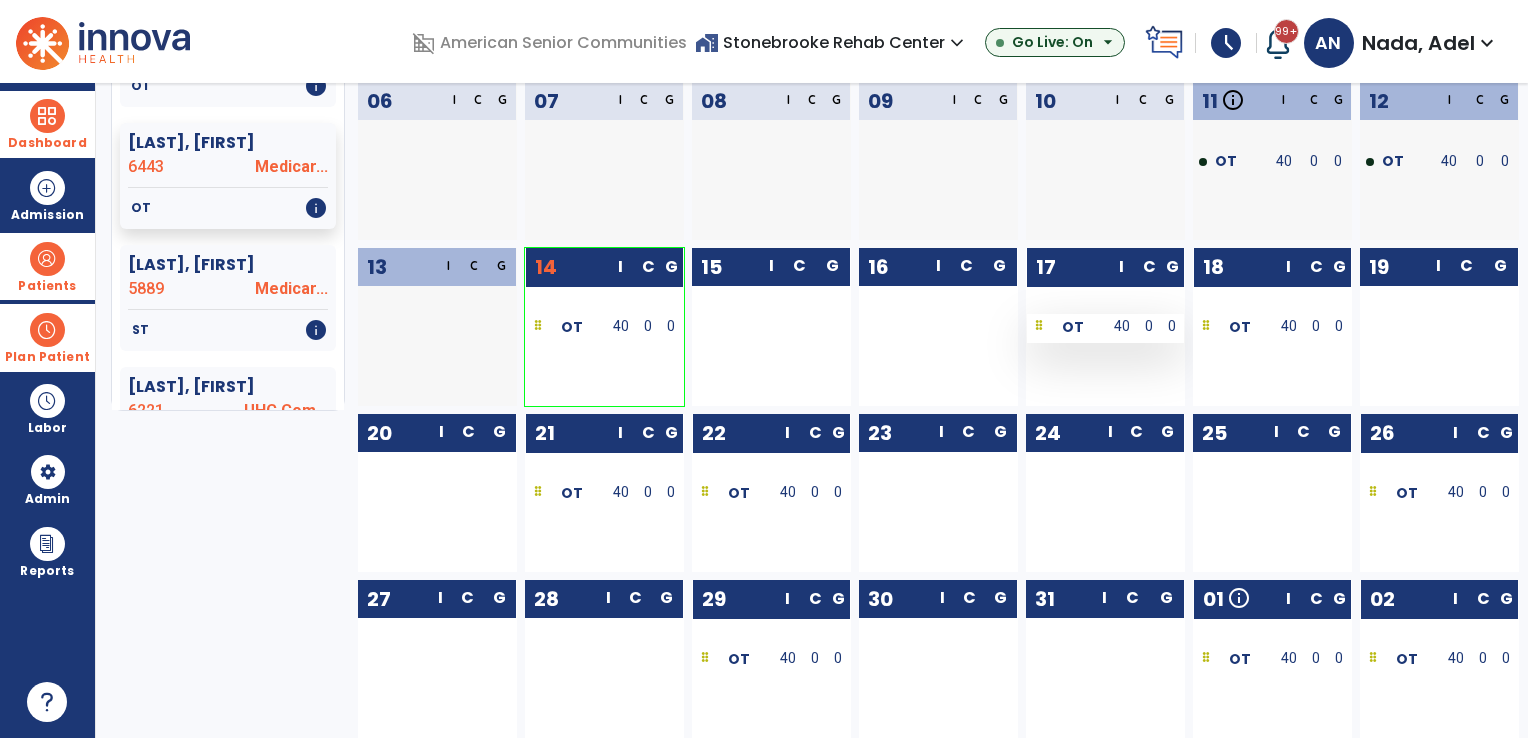 click on "OT" at bounding box center (1066, 326) 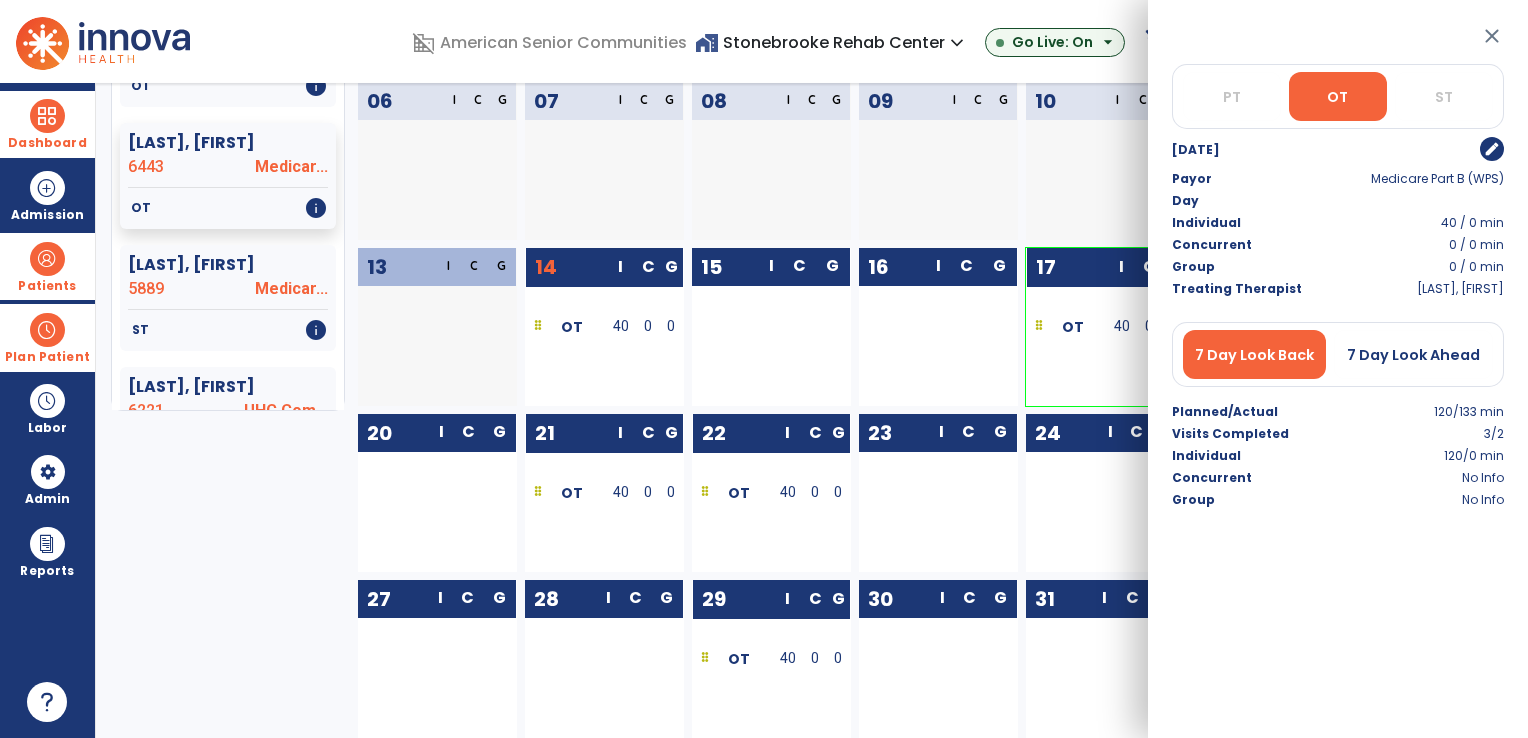 click on "edit" at bounding box center [1492, 149] 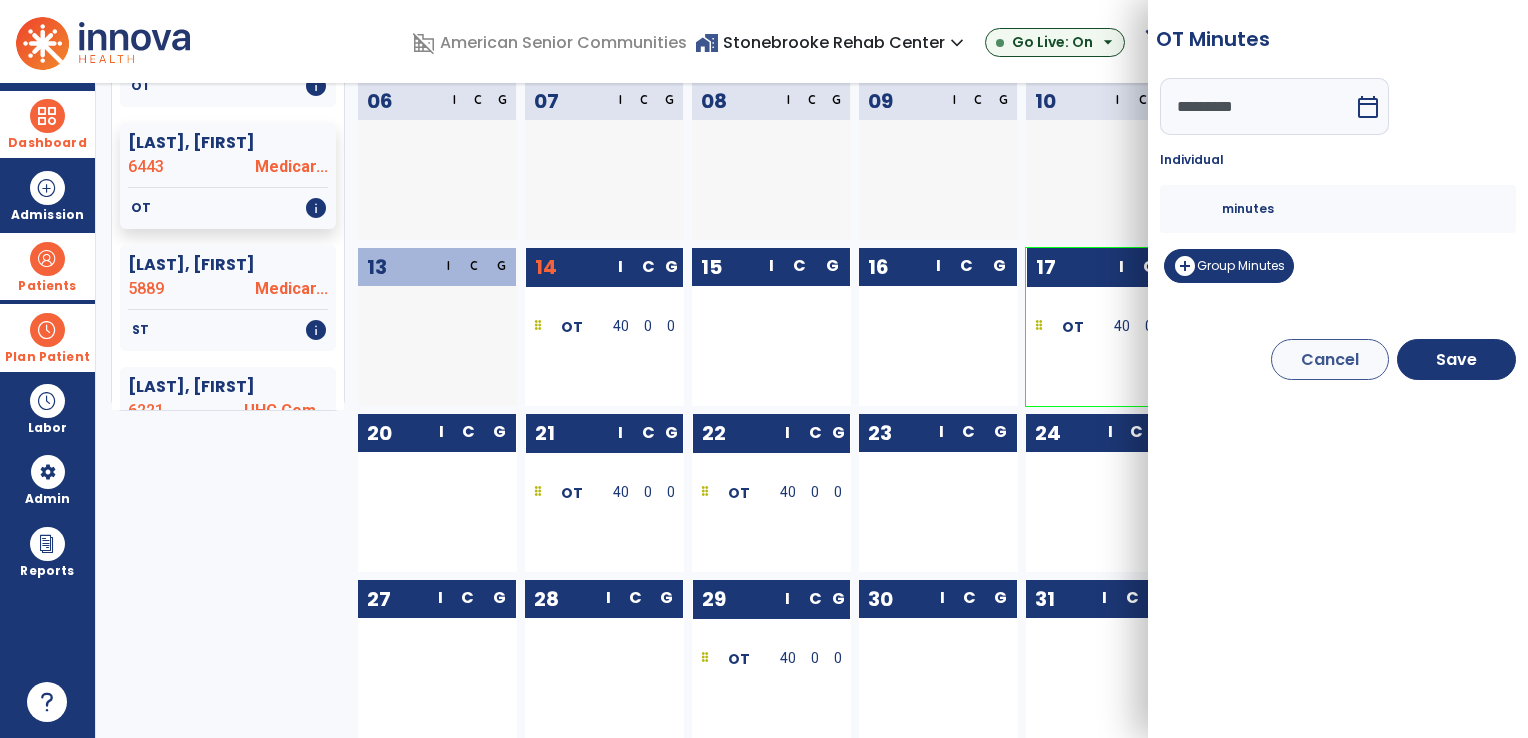 click on "**" at bounding box center (1198, 209) 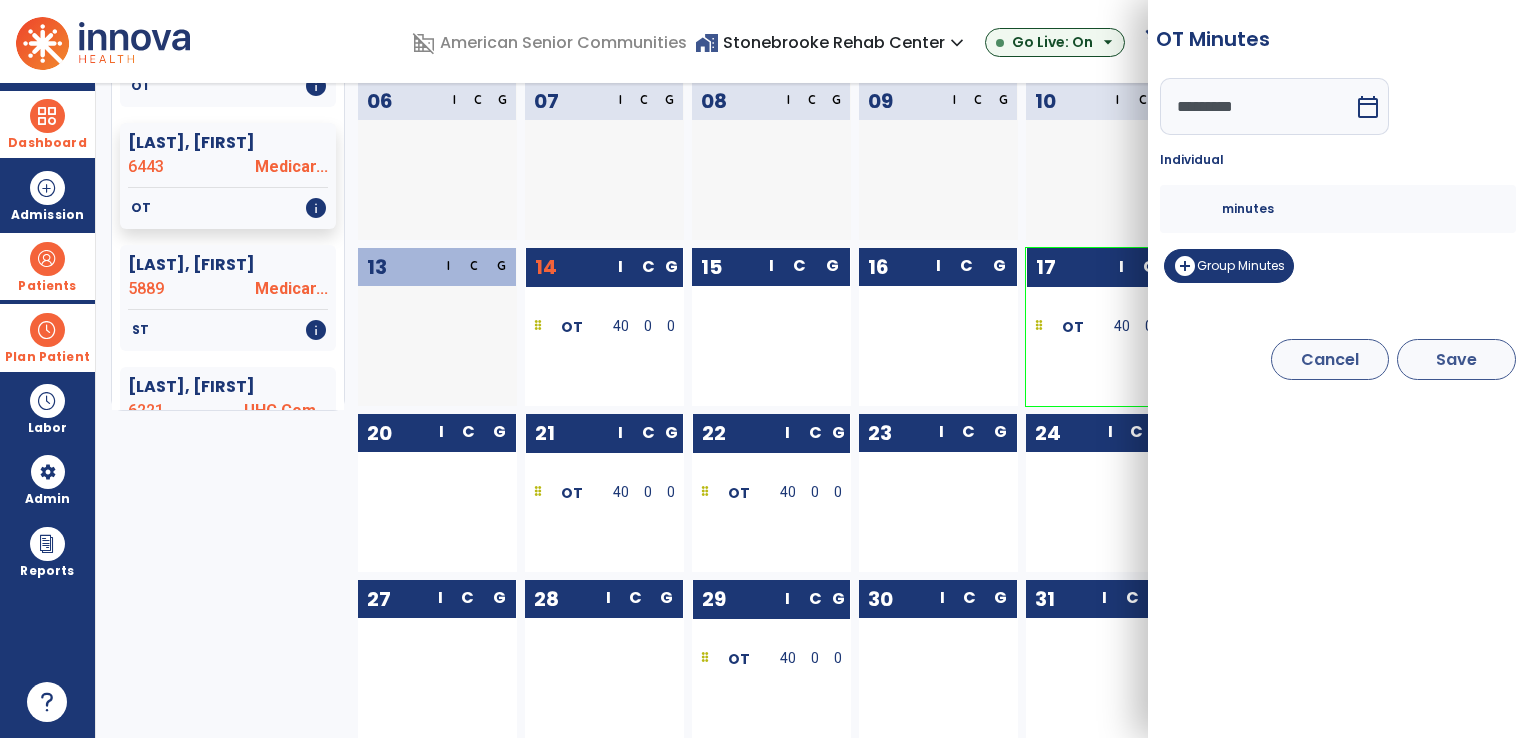 type on "**" 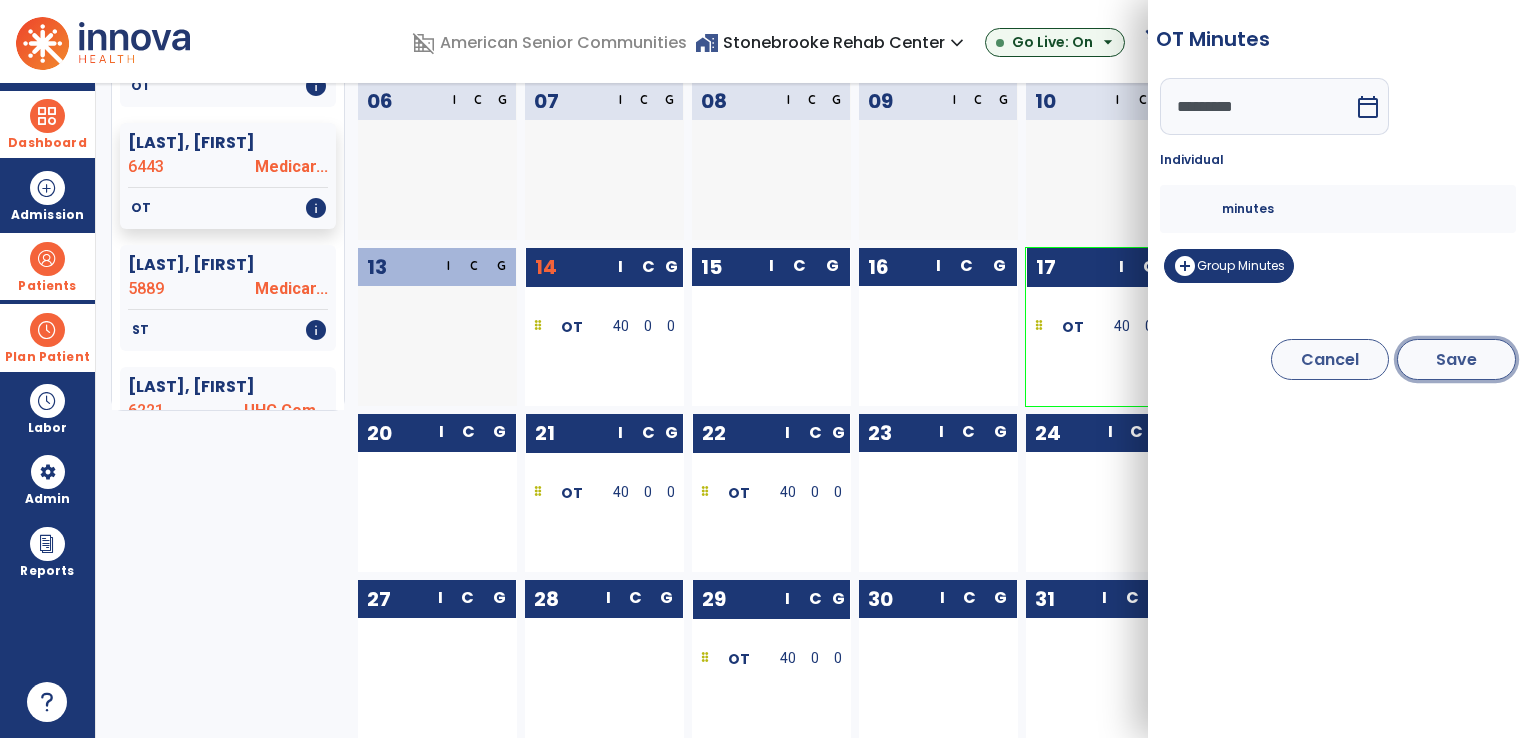 click on "Save" at bounding box center (1456, 359) 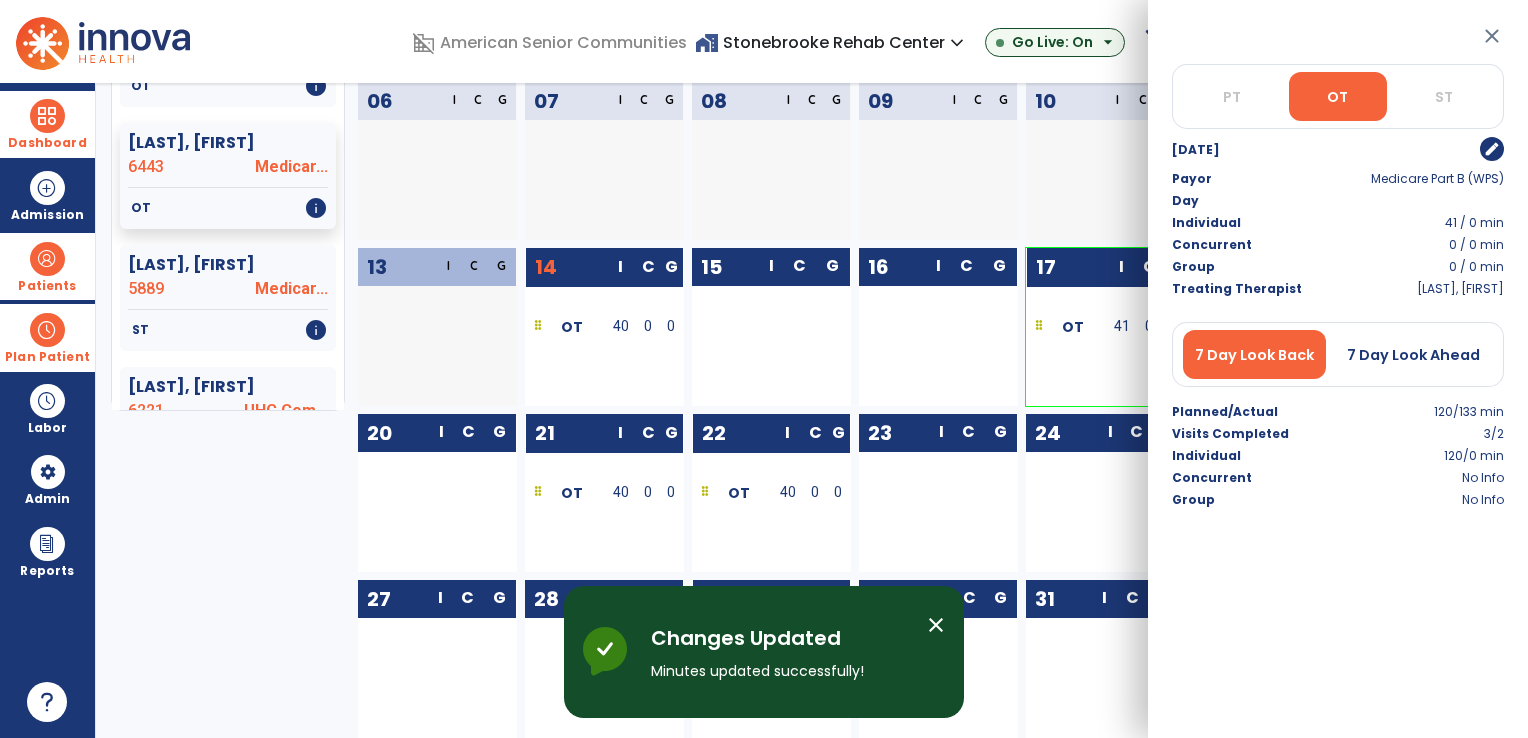click at bounding box center [1040, 161] 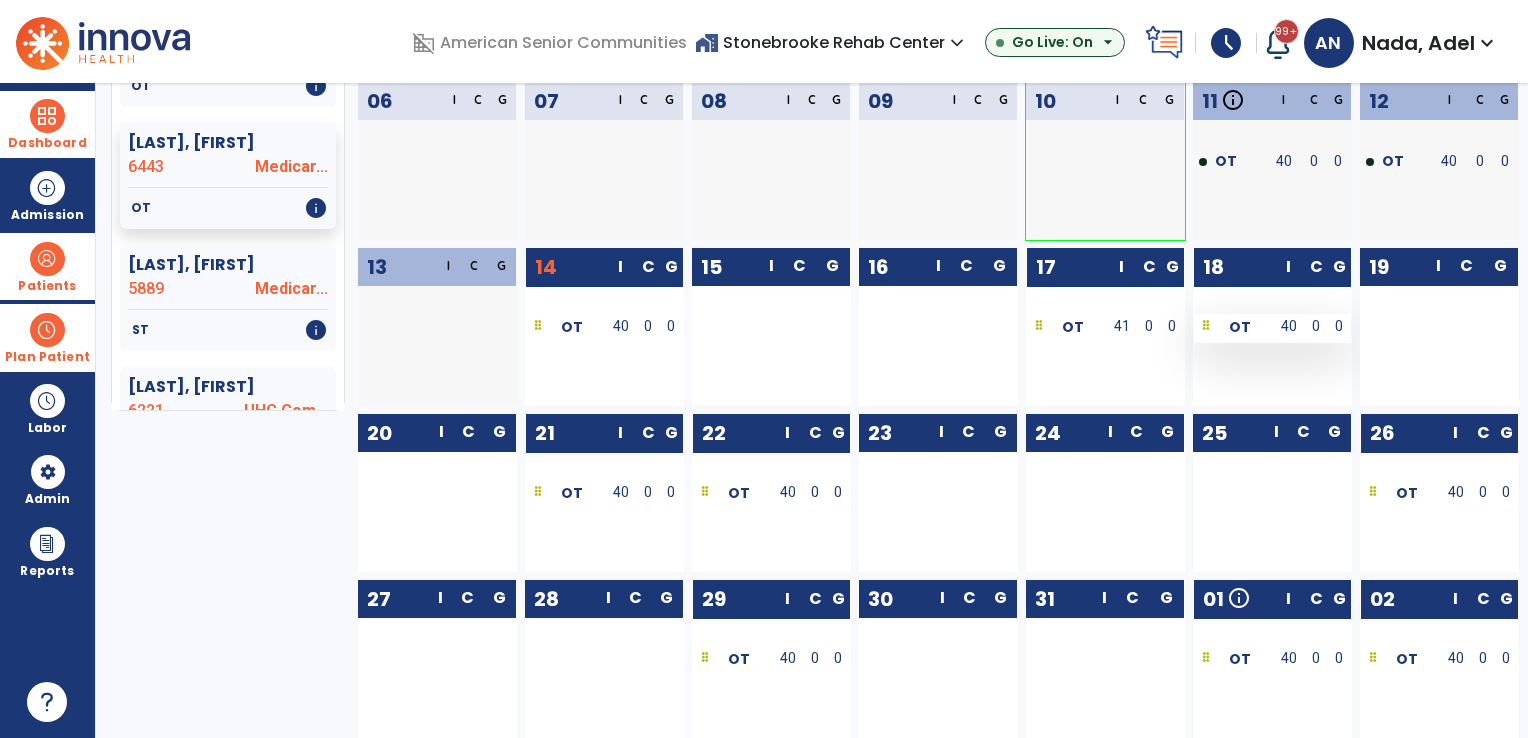 click at bounding box center [1206, 327] 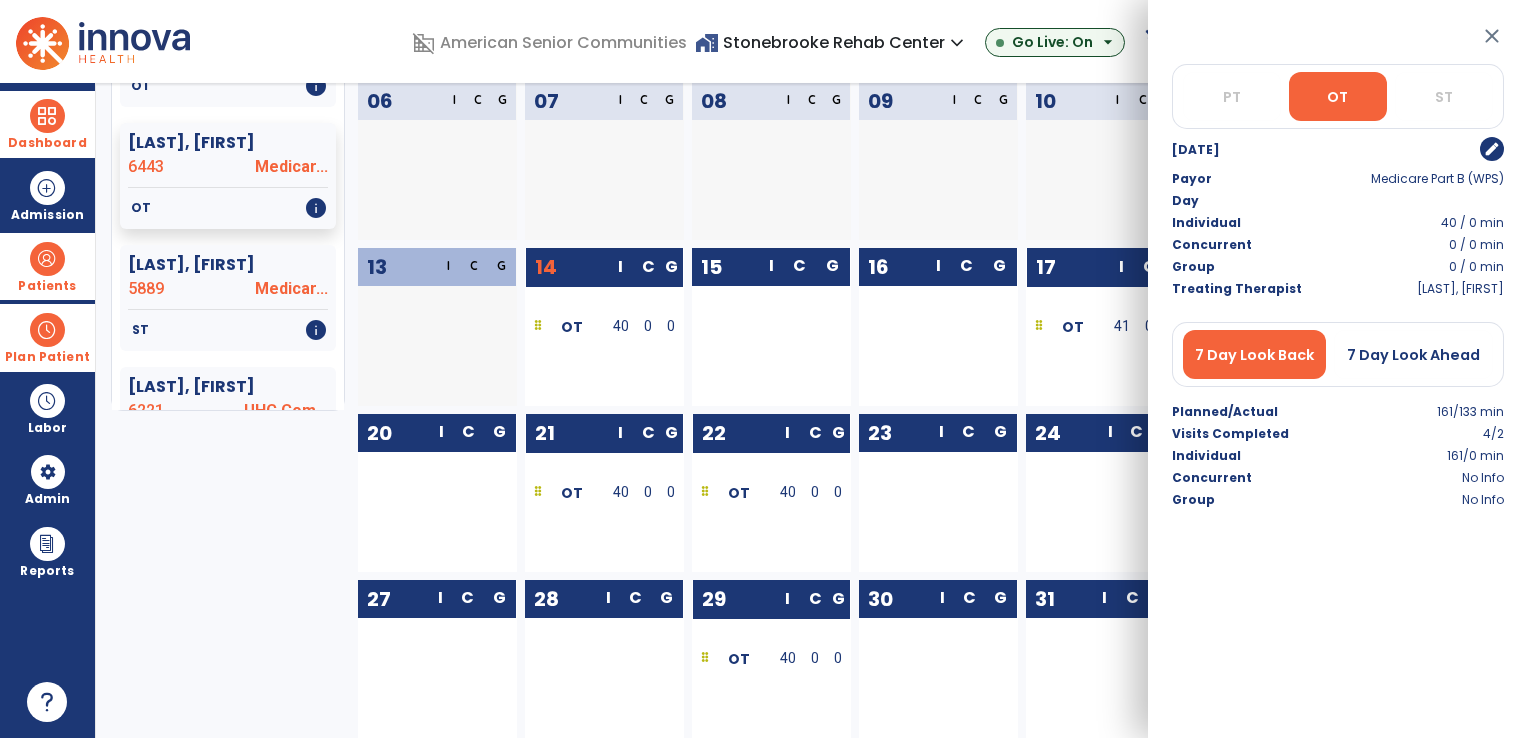 click on "edit" at bounding box center [1492, 149] 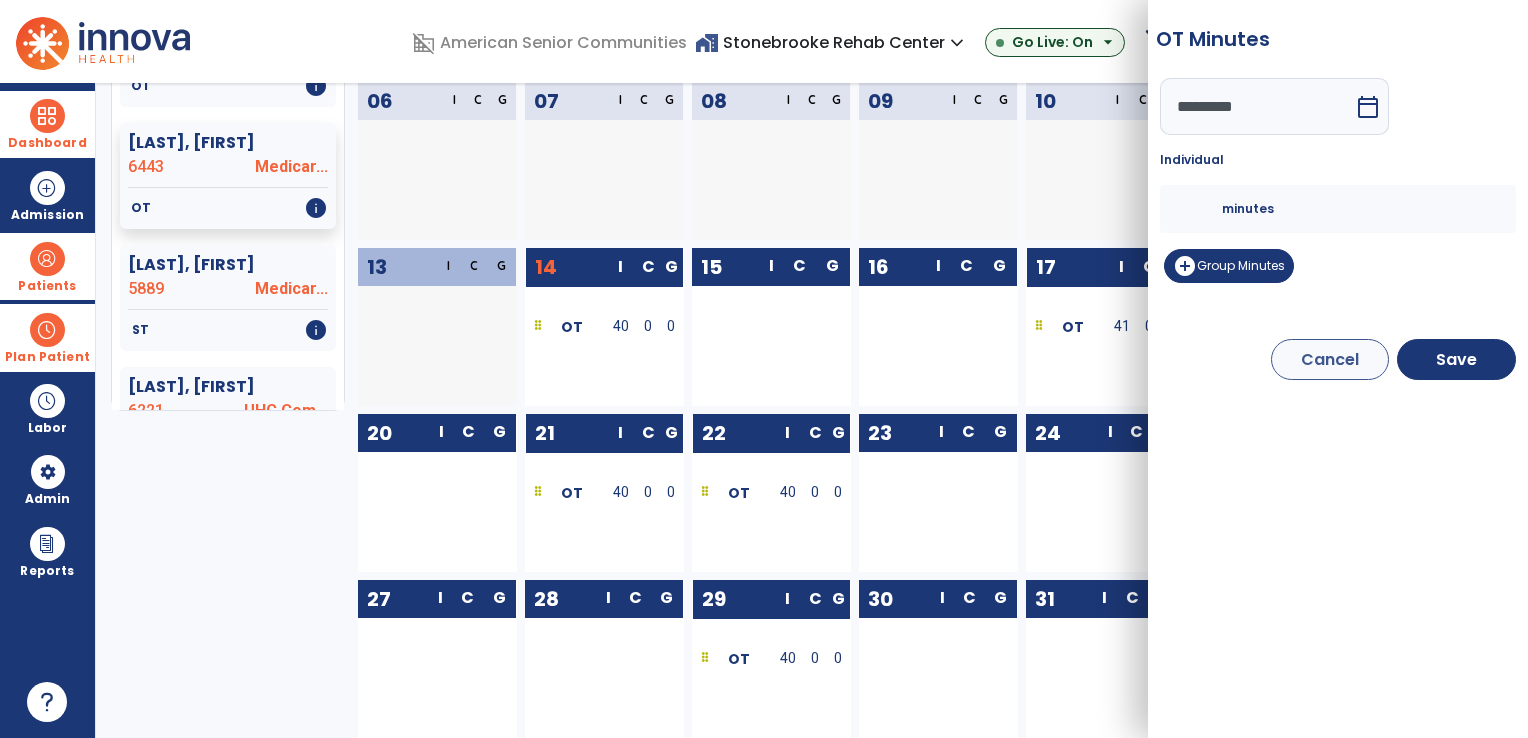 click on "**" at bounding box center [1198, 209] 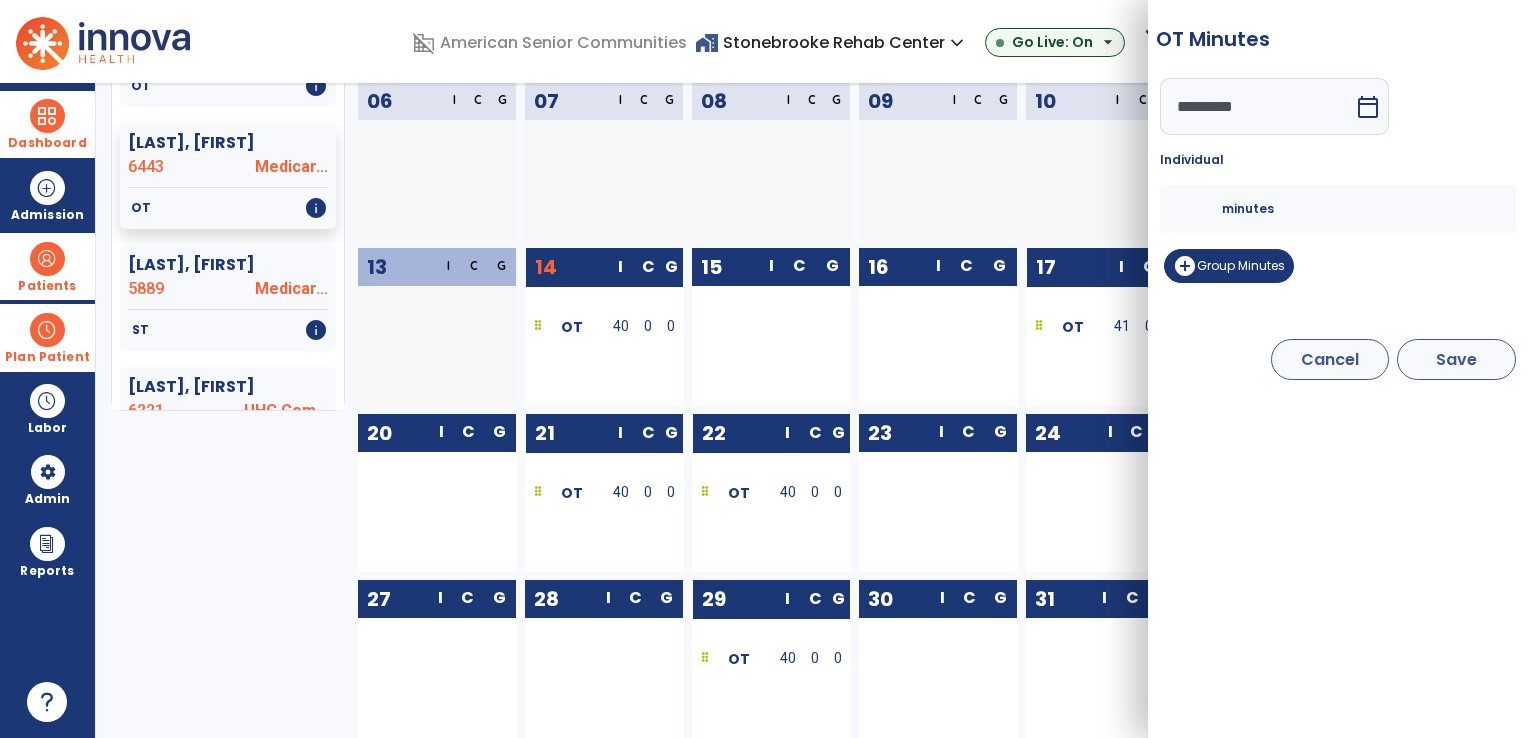 type on "**" 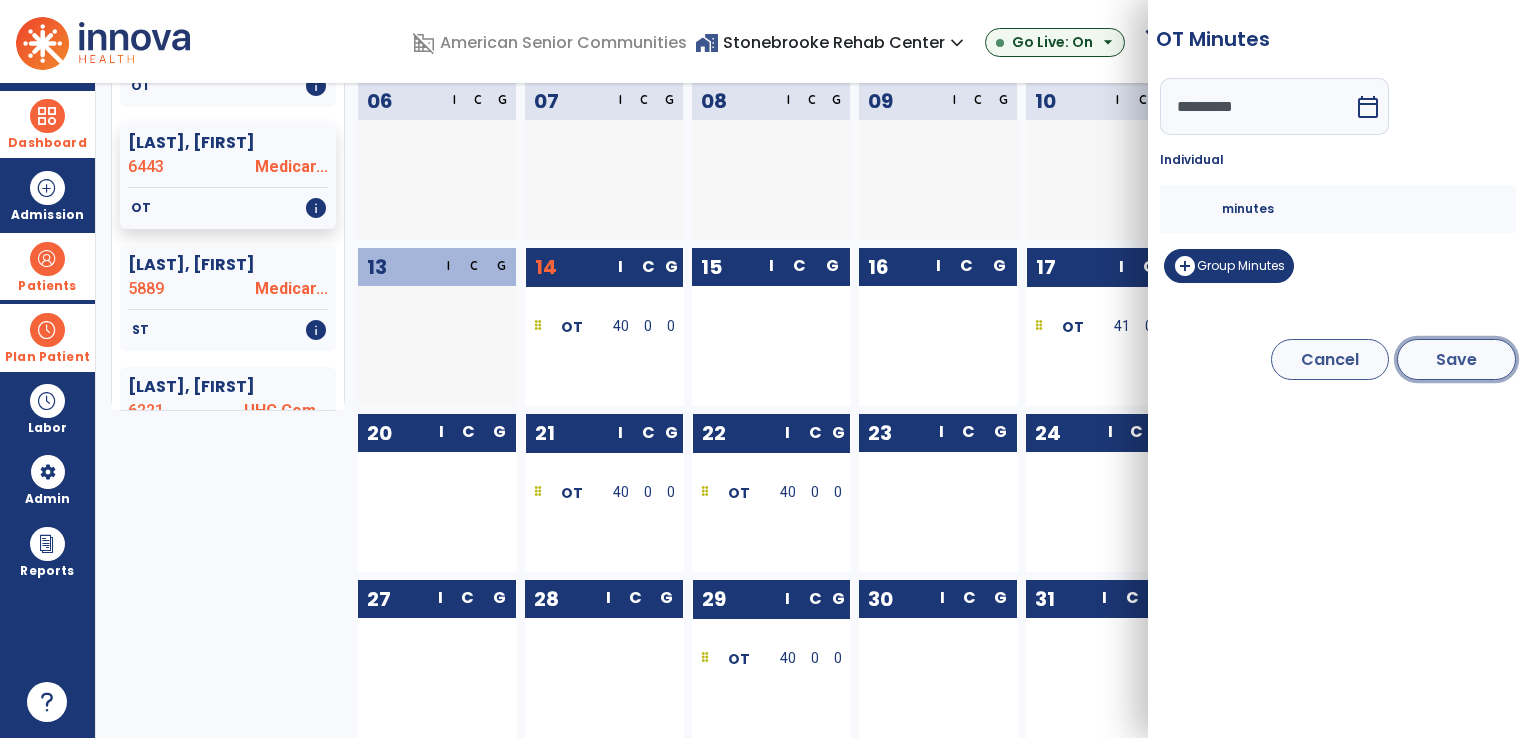 click on "Save" at bounding box center [1456, 359] 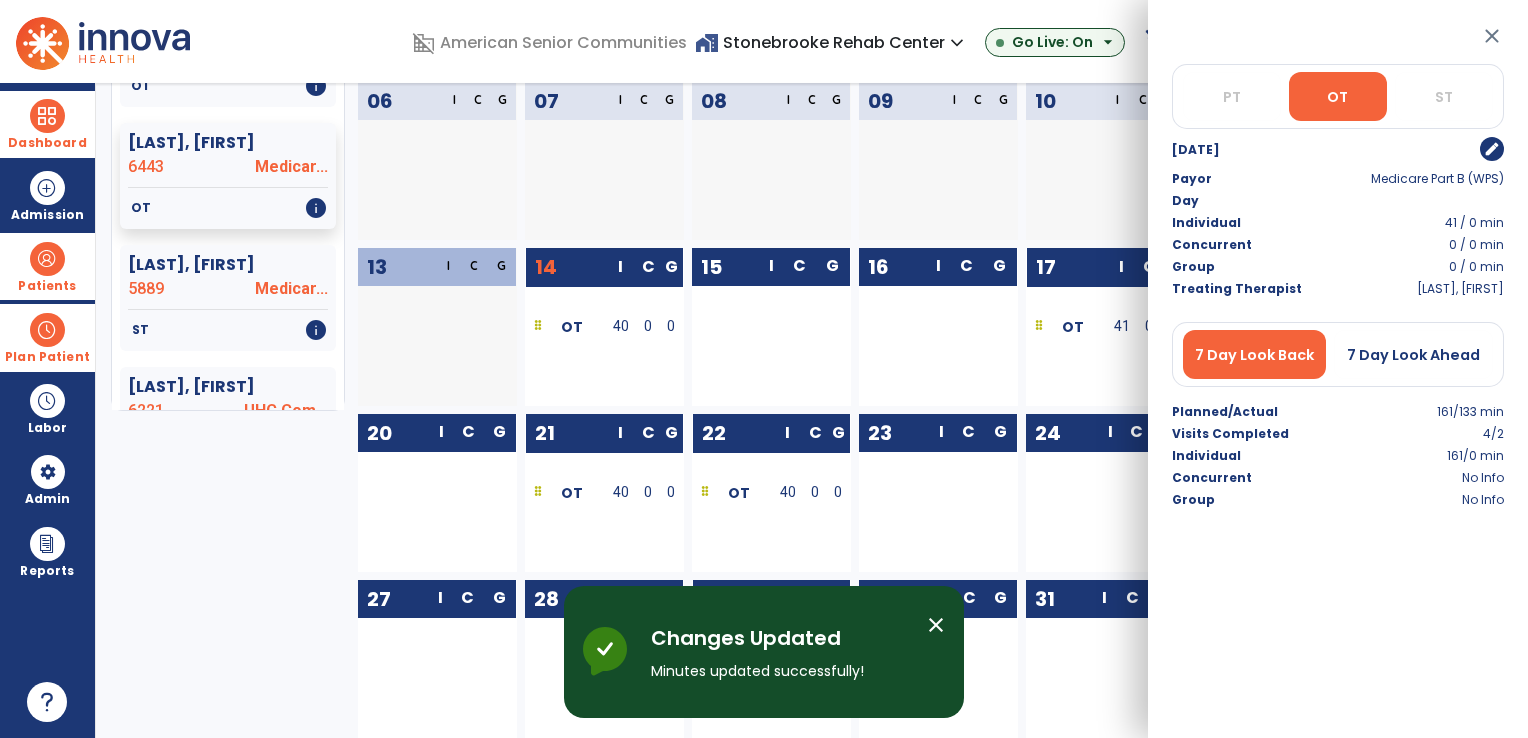 click at bounding box center (1065, 163) 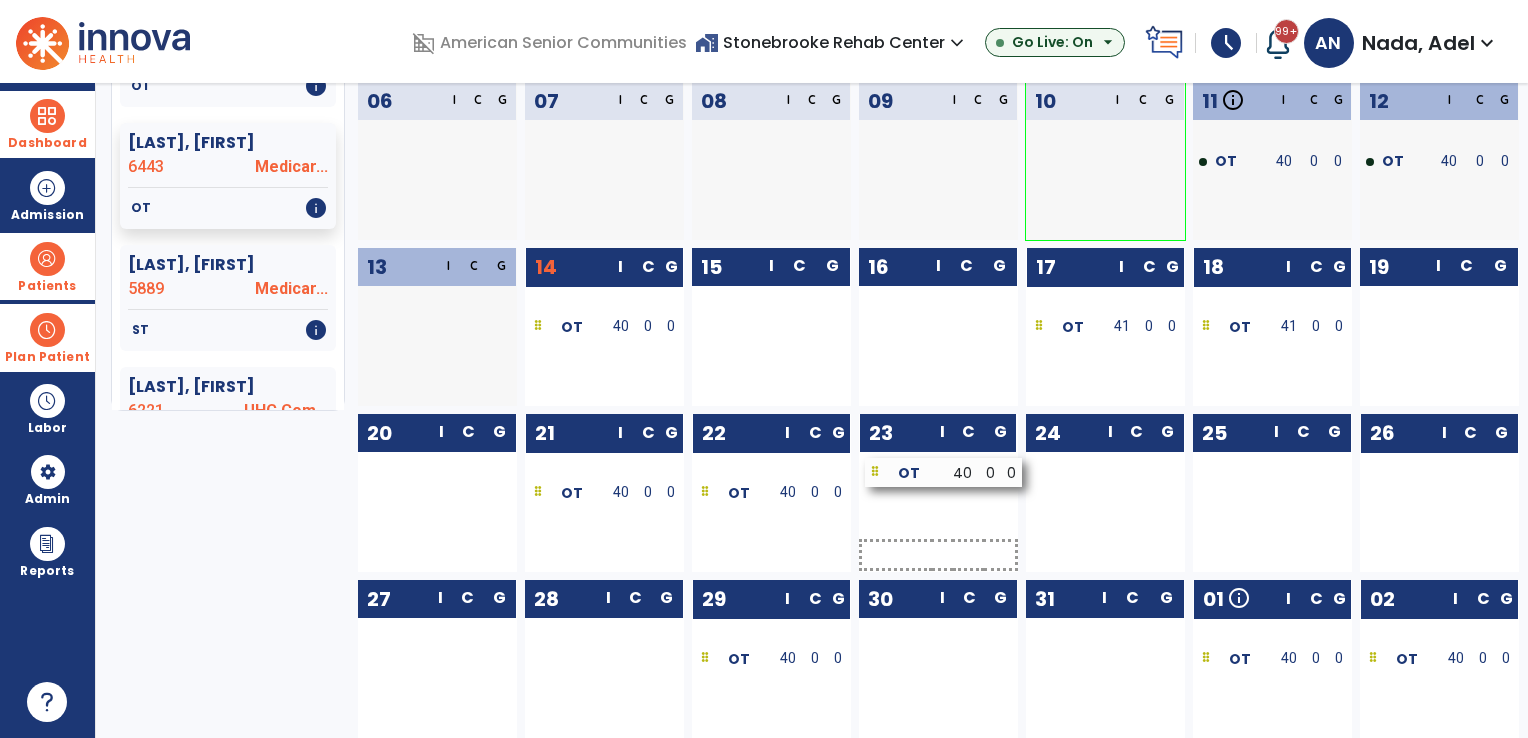 drag, startPoint x: 1384, startPoint y: 503, endPoint x: 908, endPoint y: 476, distance: 476.76514 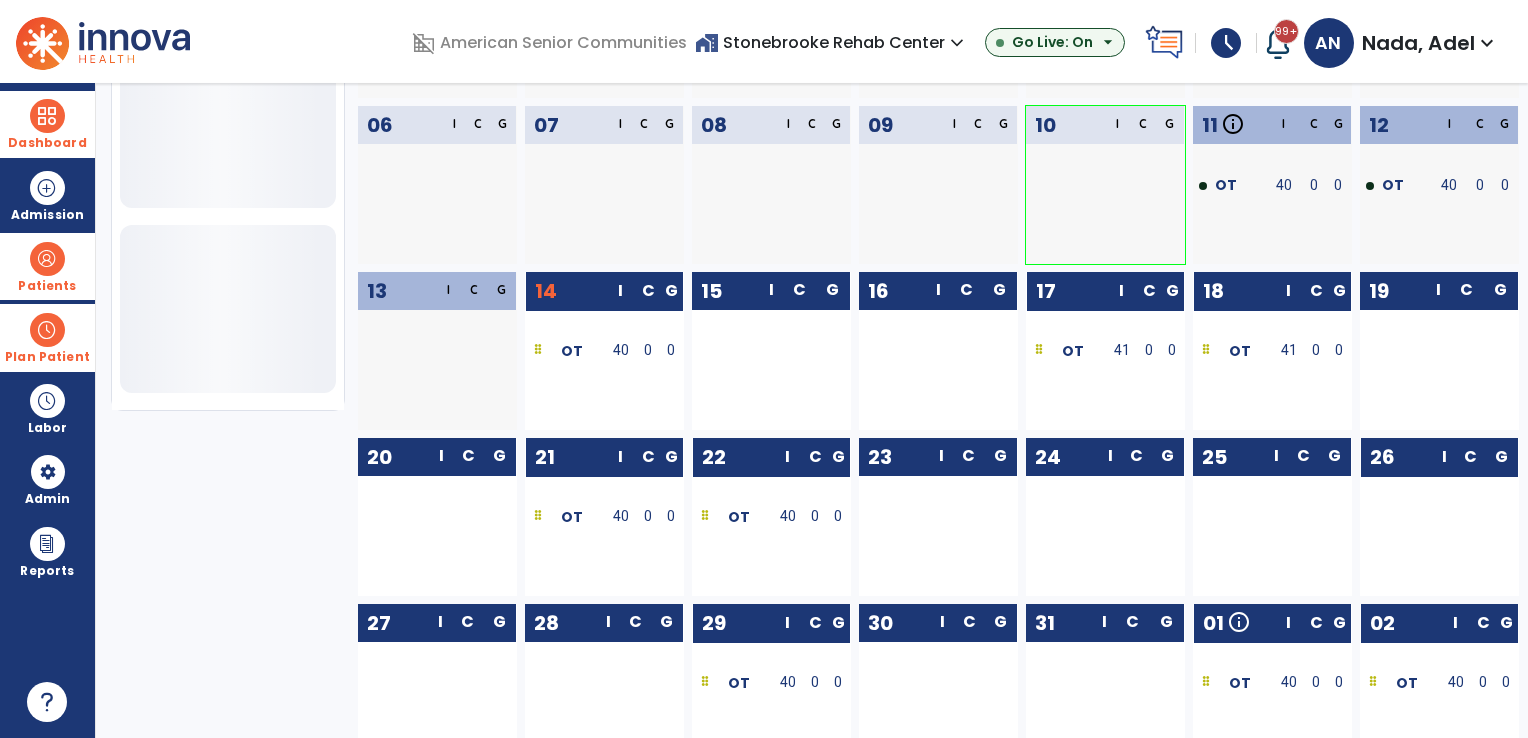 scroll, scrollTop: 692, scrollLeft: 0, axis: vertical 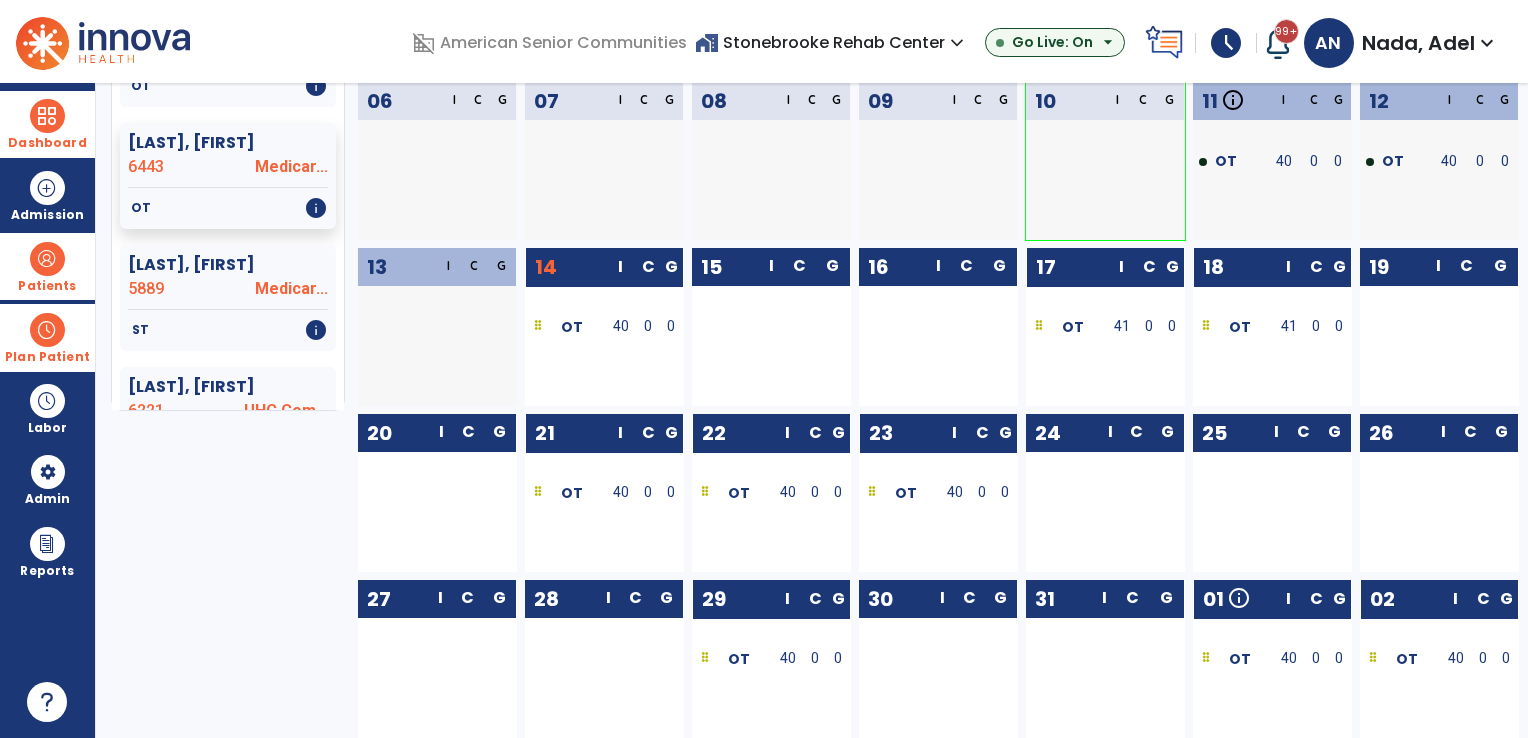 click on "Patients" at bounding box center (47, 286) 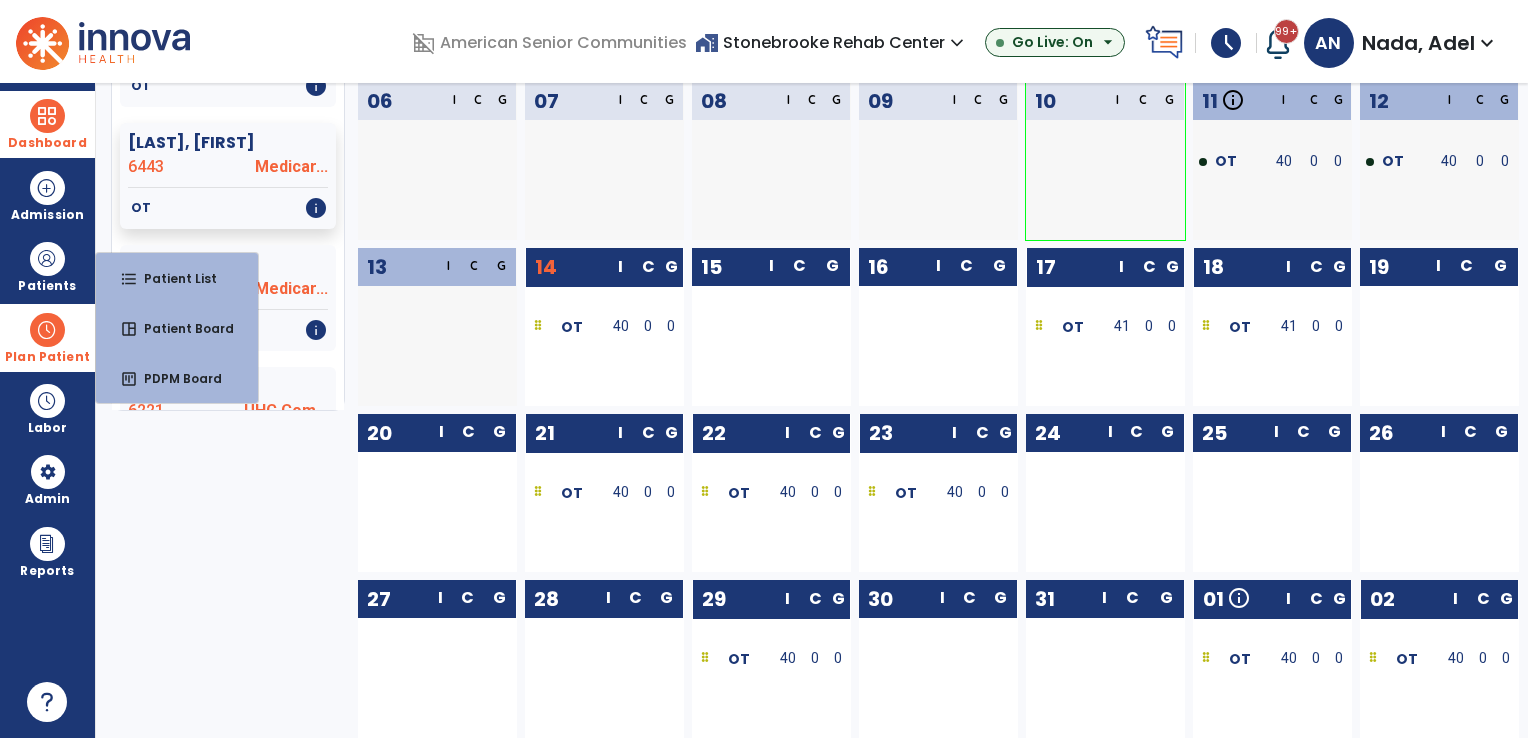 click at bounding box center (47, 330) 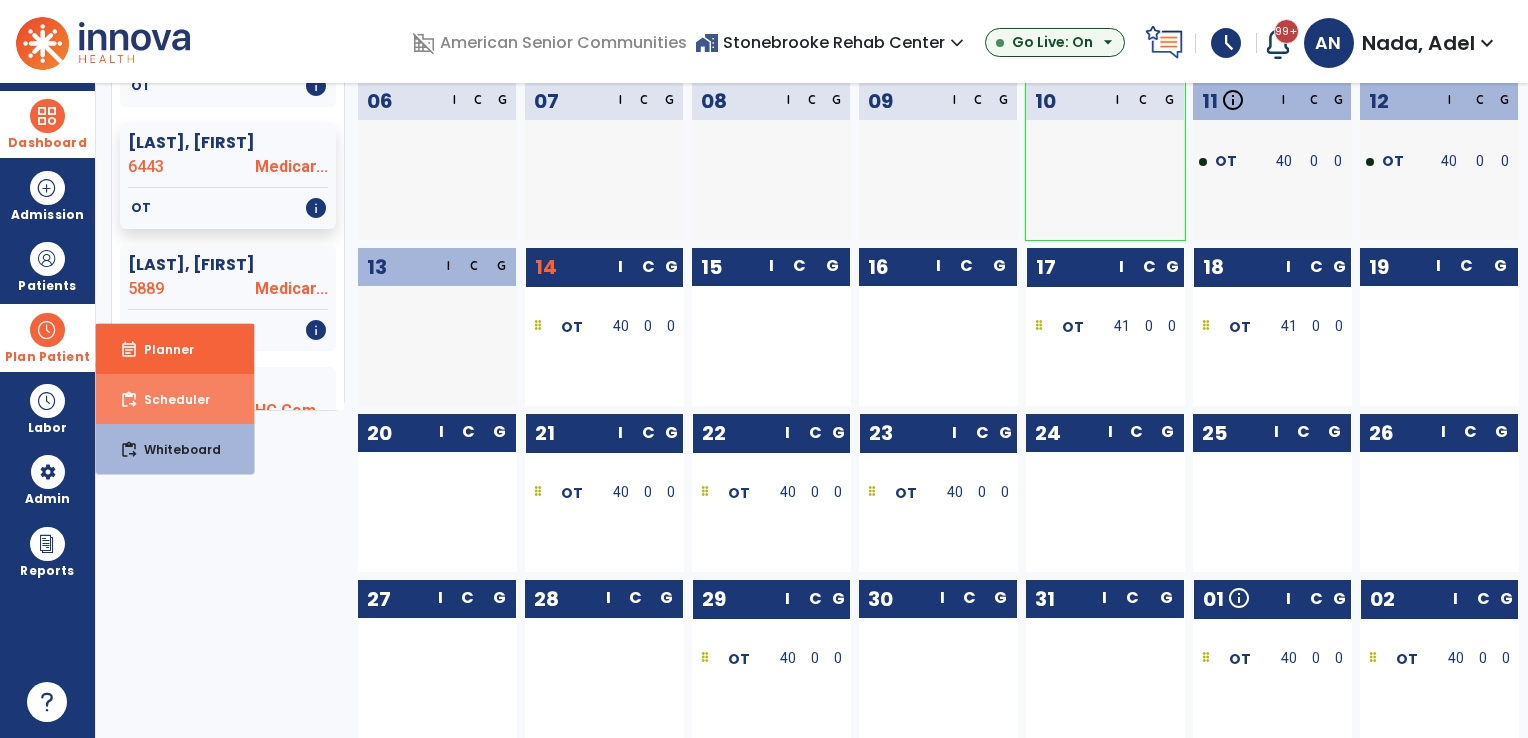click on "content_paste_go  Scheduler" at bounding box center (175, 399) 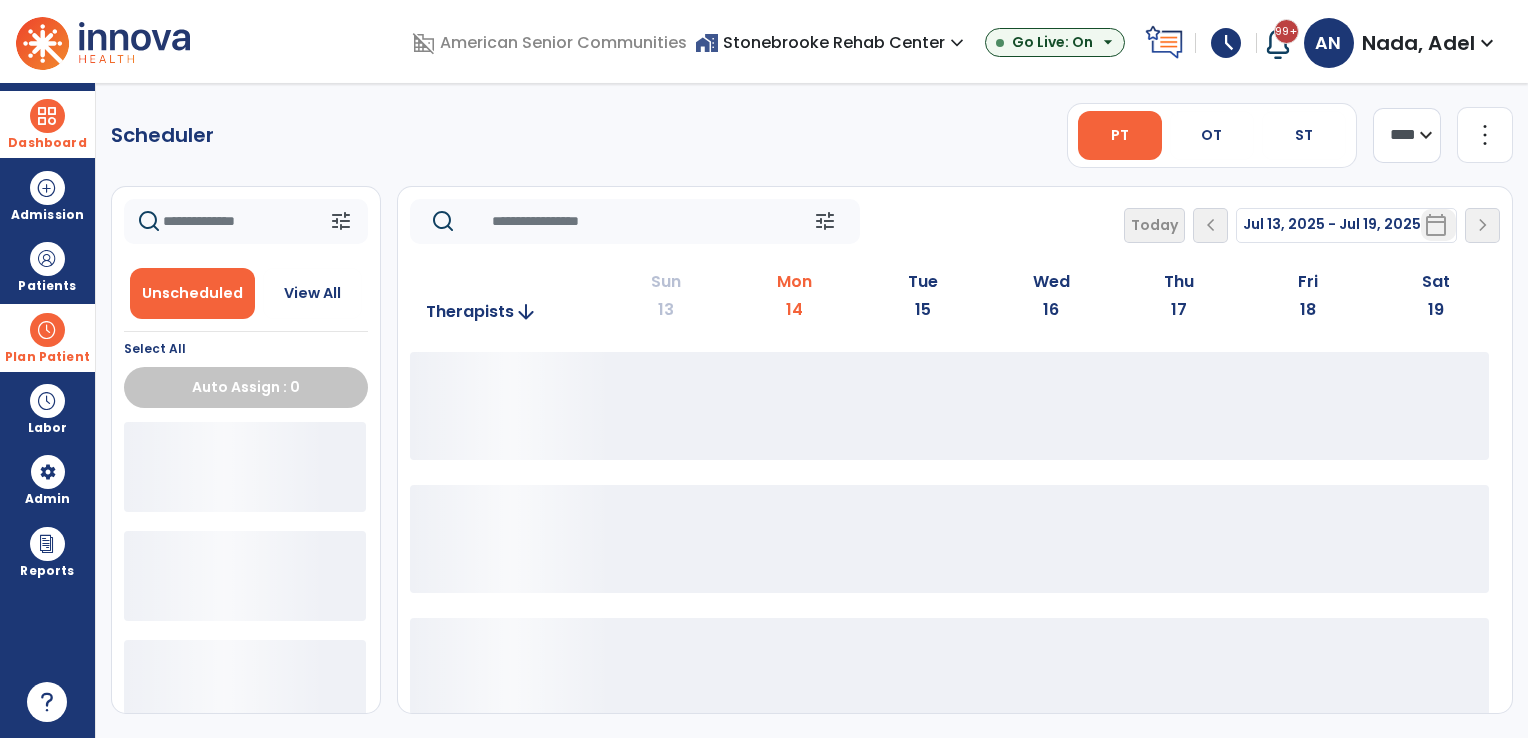scroll, scrollTop: 0, scrollLeft: 0, axis: both 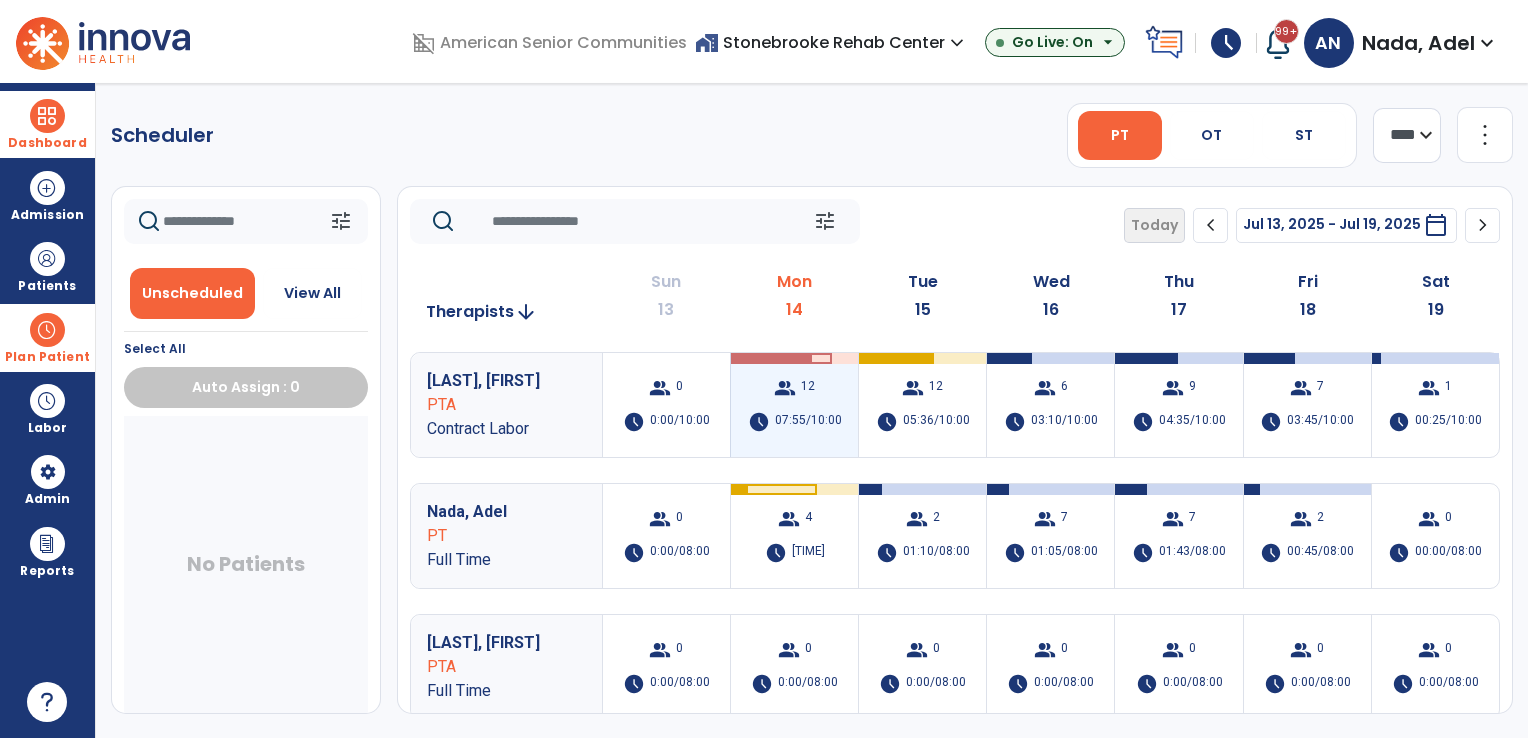 click on "07:55/10:00" at bounding box center (808, 422) 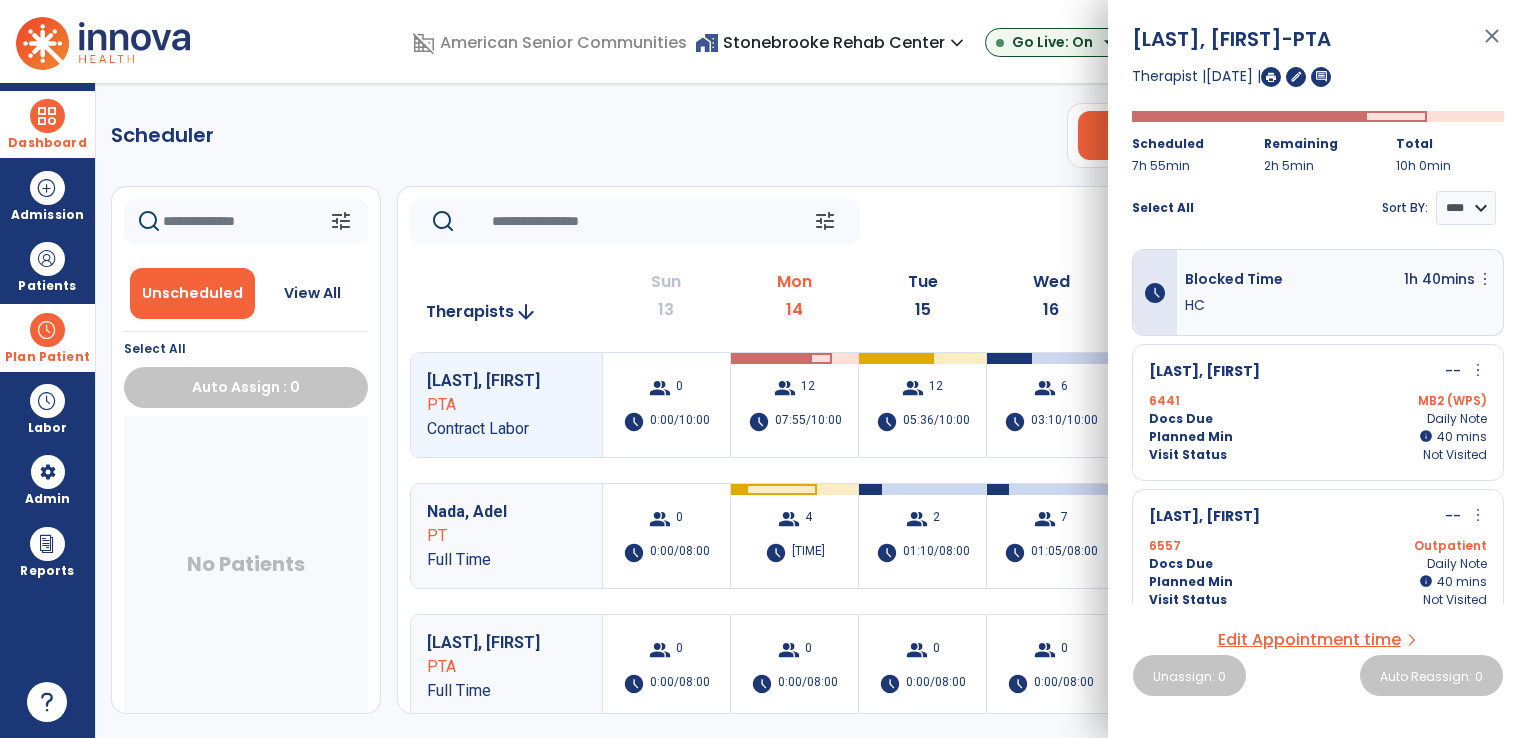 click at bounding box center [1271, 77] 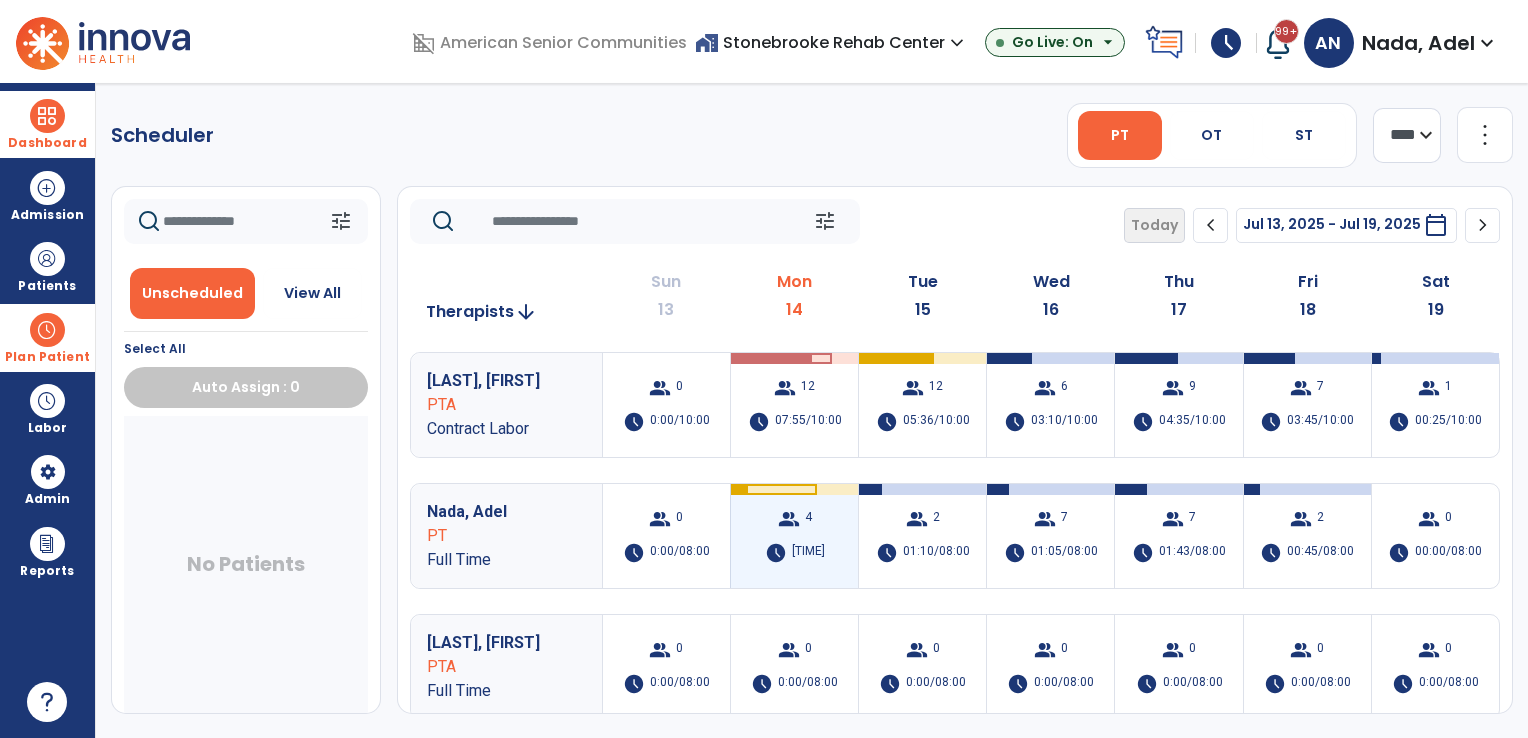 click on "group  4  schedule  [TIME]" at bounding box center (794, 536) 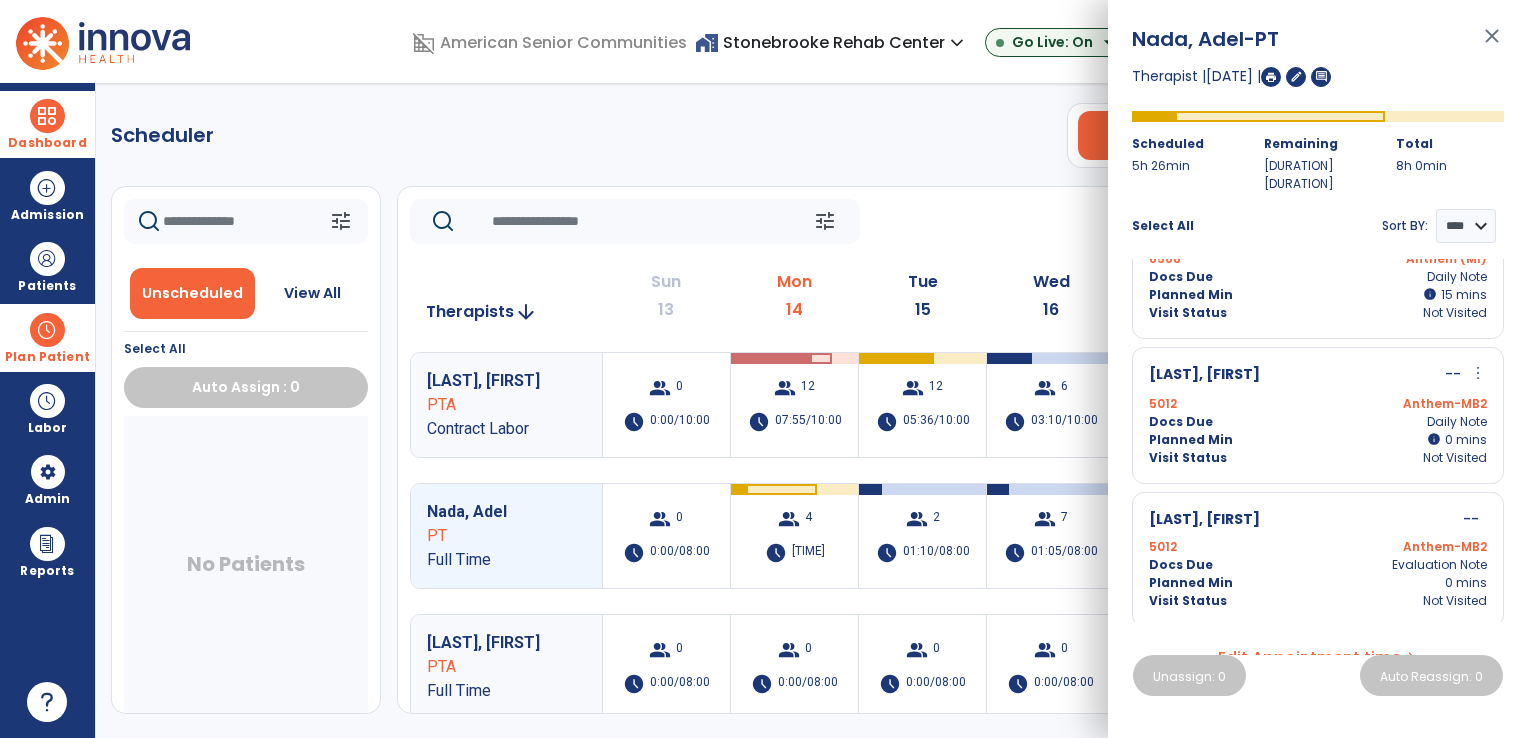 scroll, scrollTop: 401, scrollLeft: 0, axis: vertical 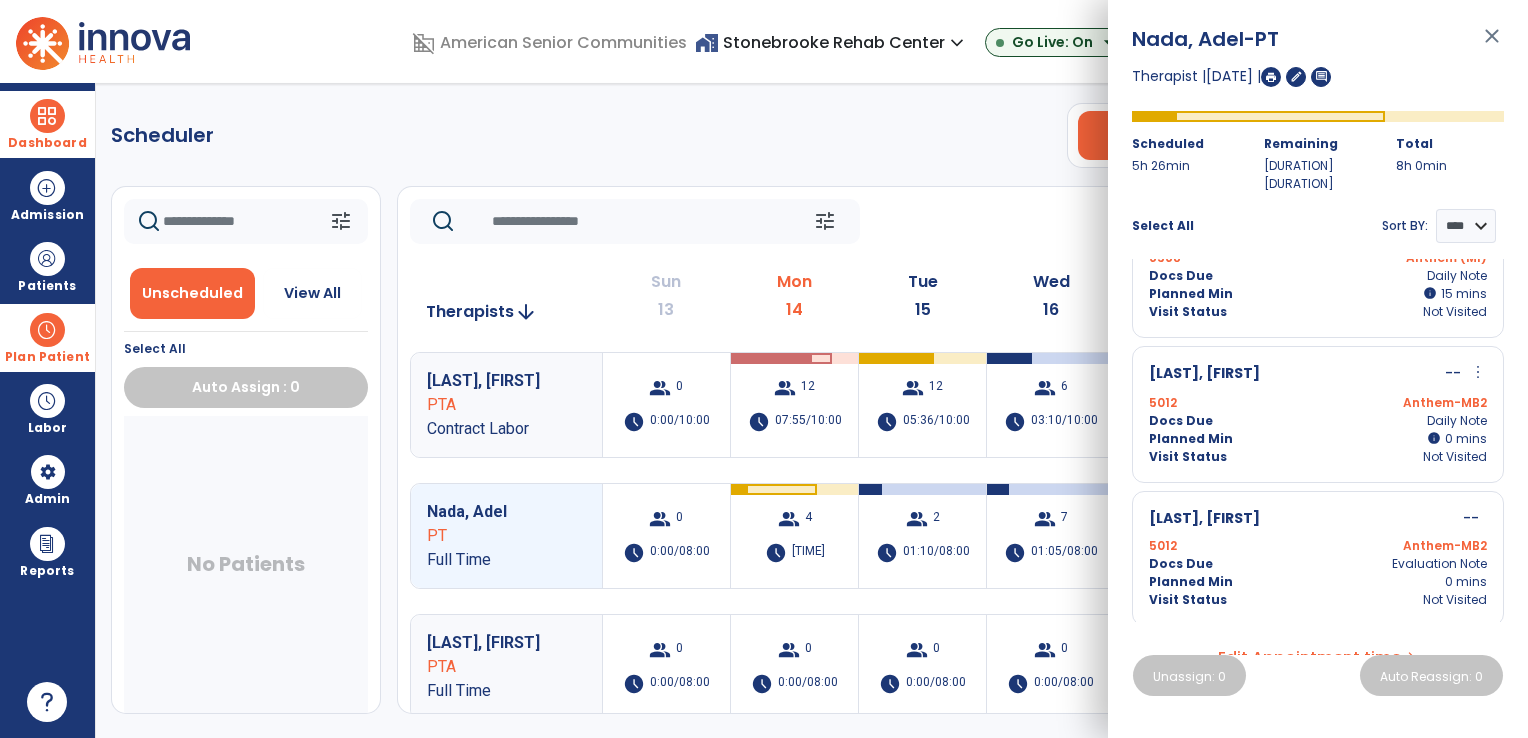 click on "tune   Today  chevron_left [DATE] - [DATE]  *********  calendar_today  chevron_right" 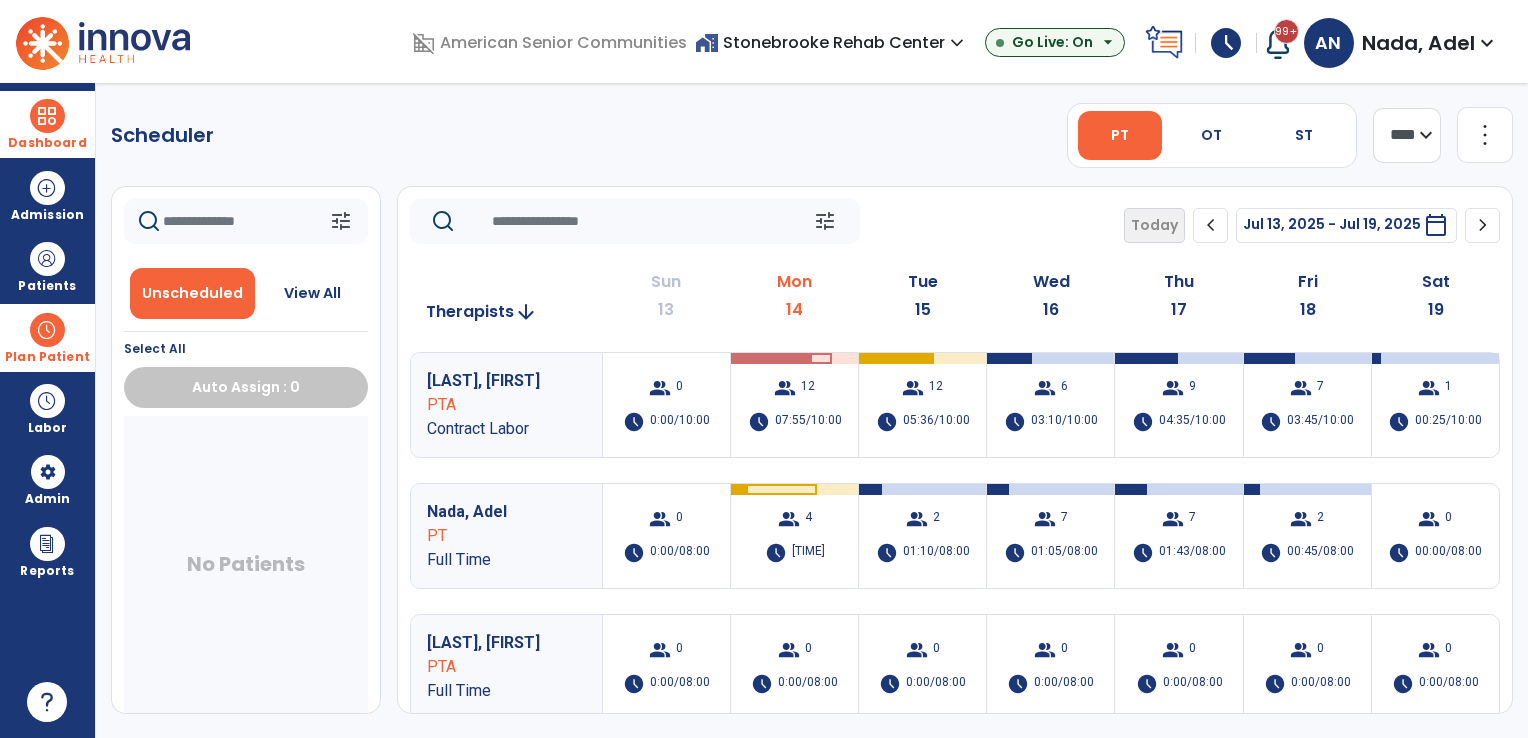 click at bounding box center [47, 330] 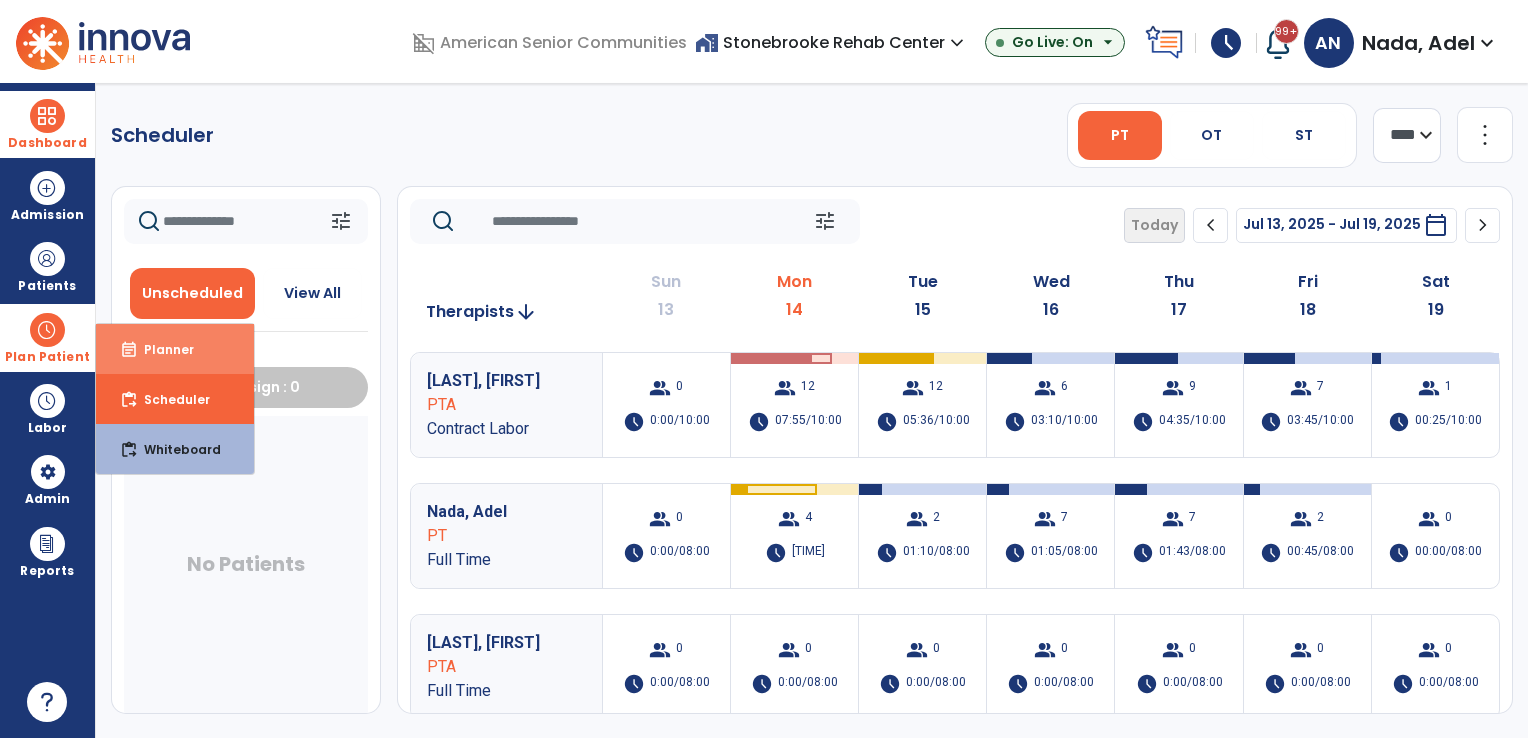 click on "Planner" at bounding box center [161, 349] 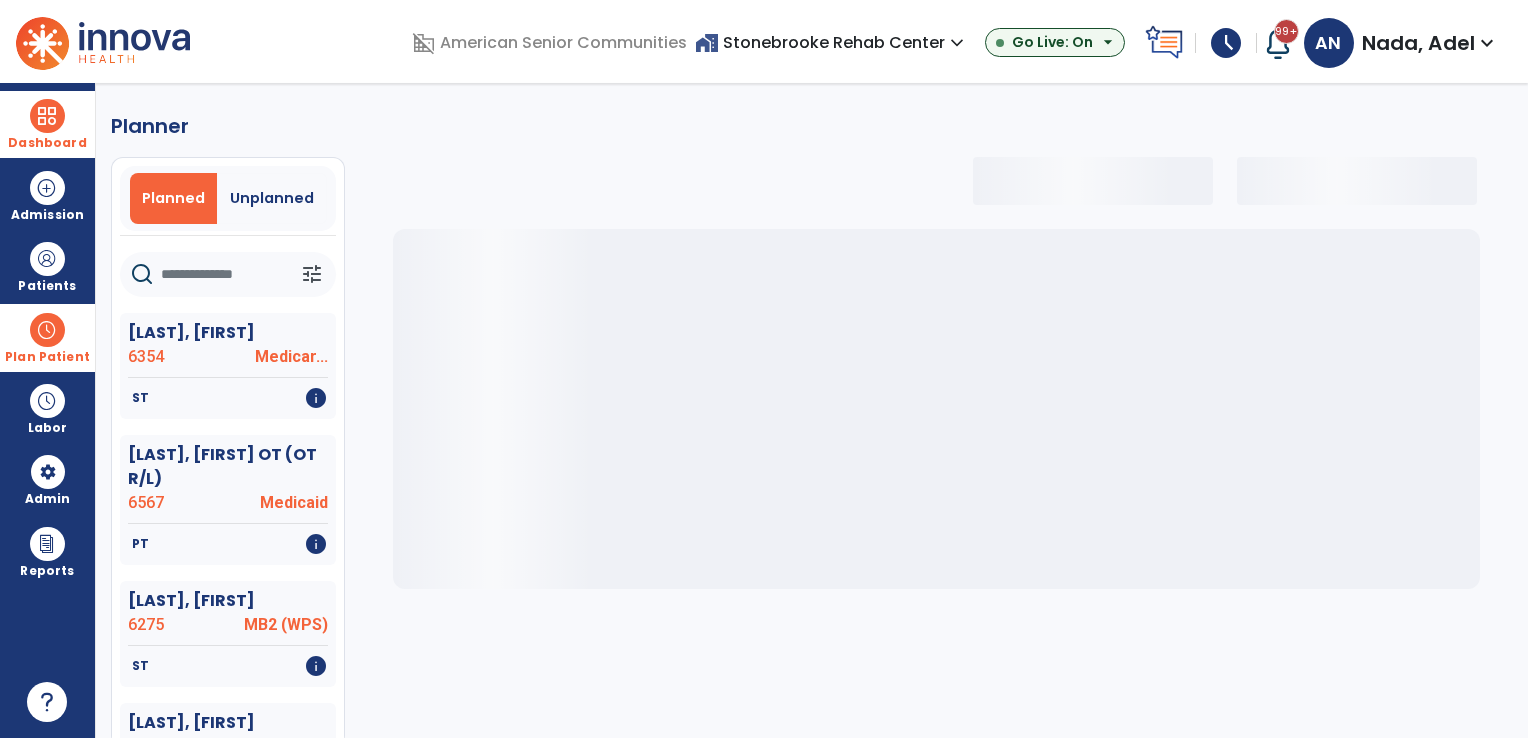 select on "***" 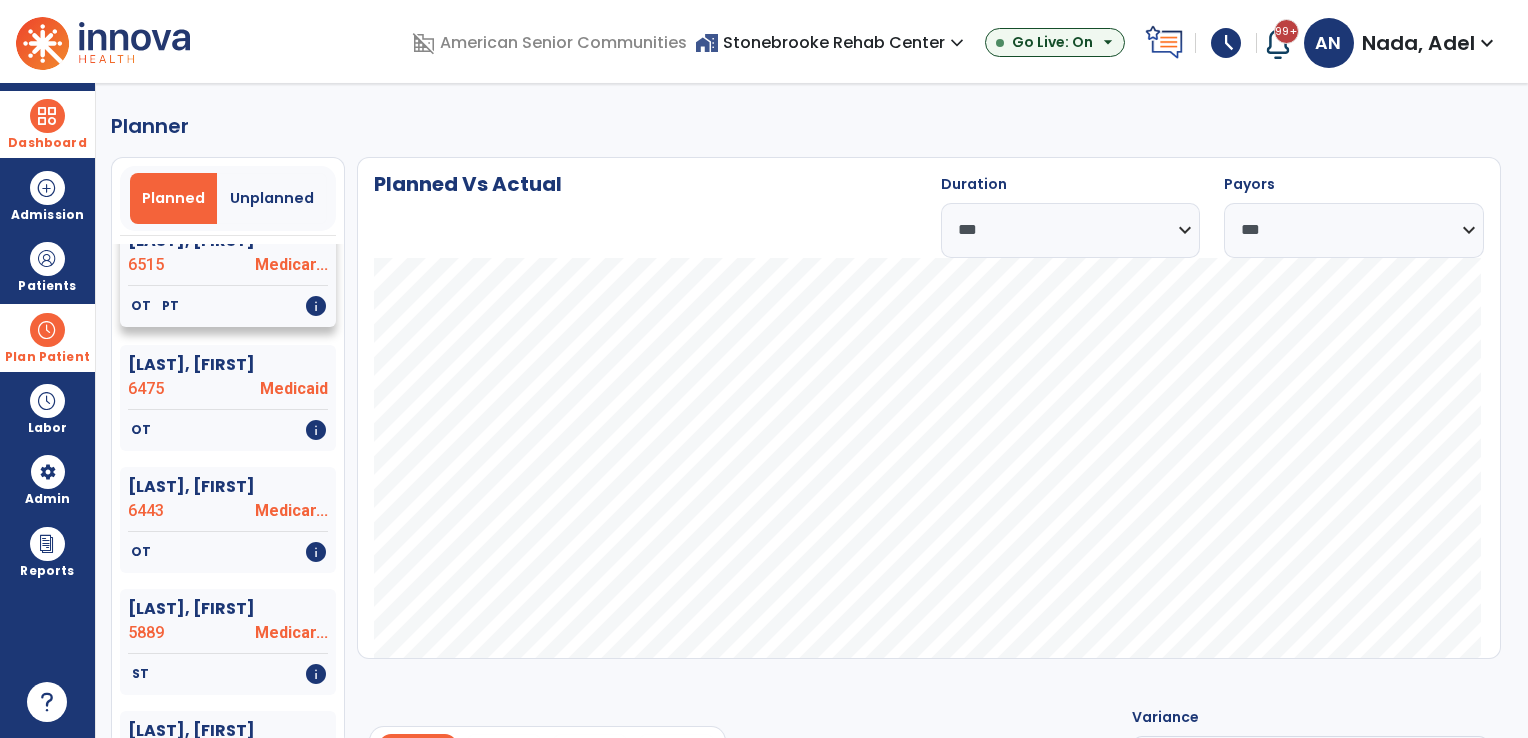 scroll, scrollTop: 1000, scrollLeft: 0, axis: vertical 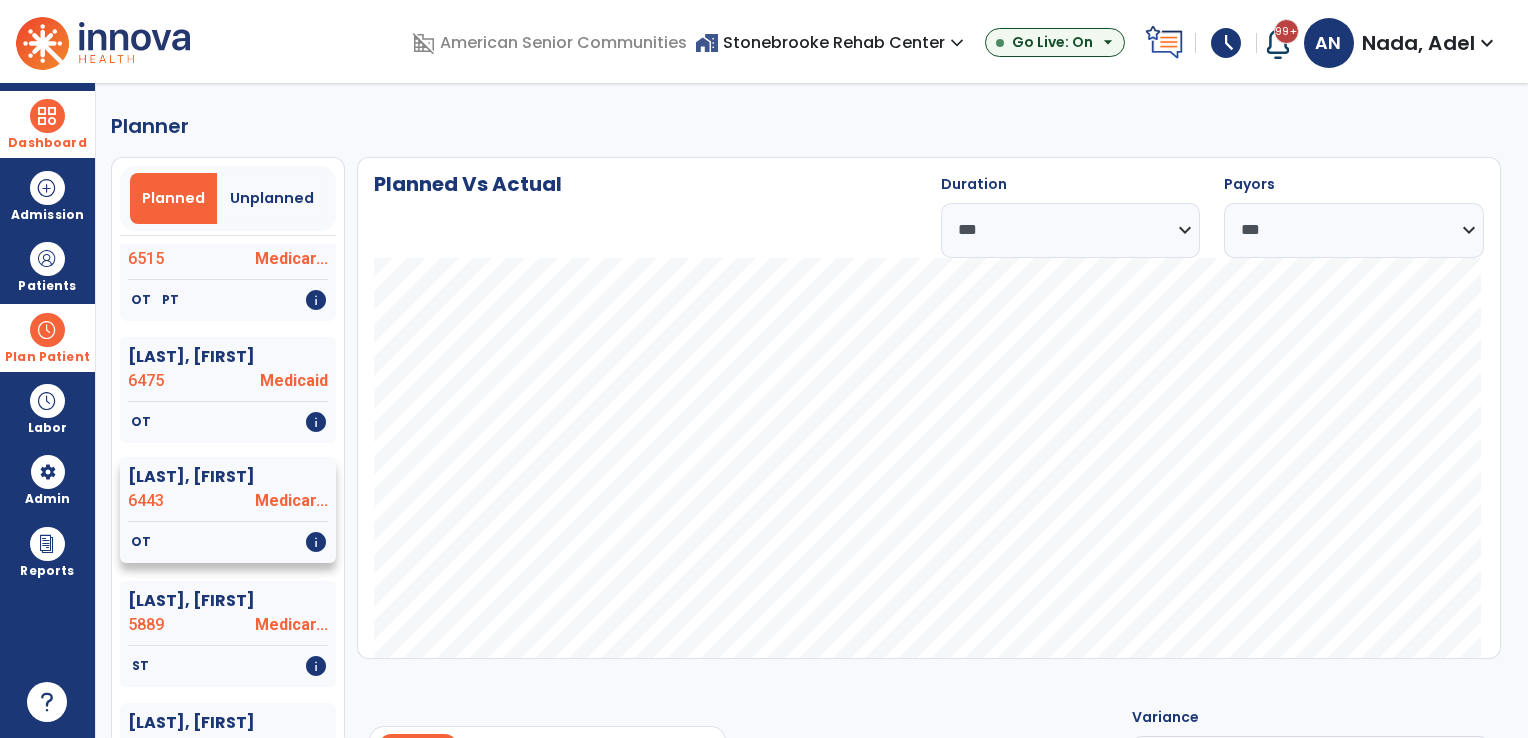 click on "[LAST], [FIRST]" 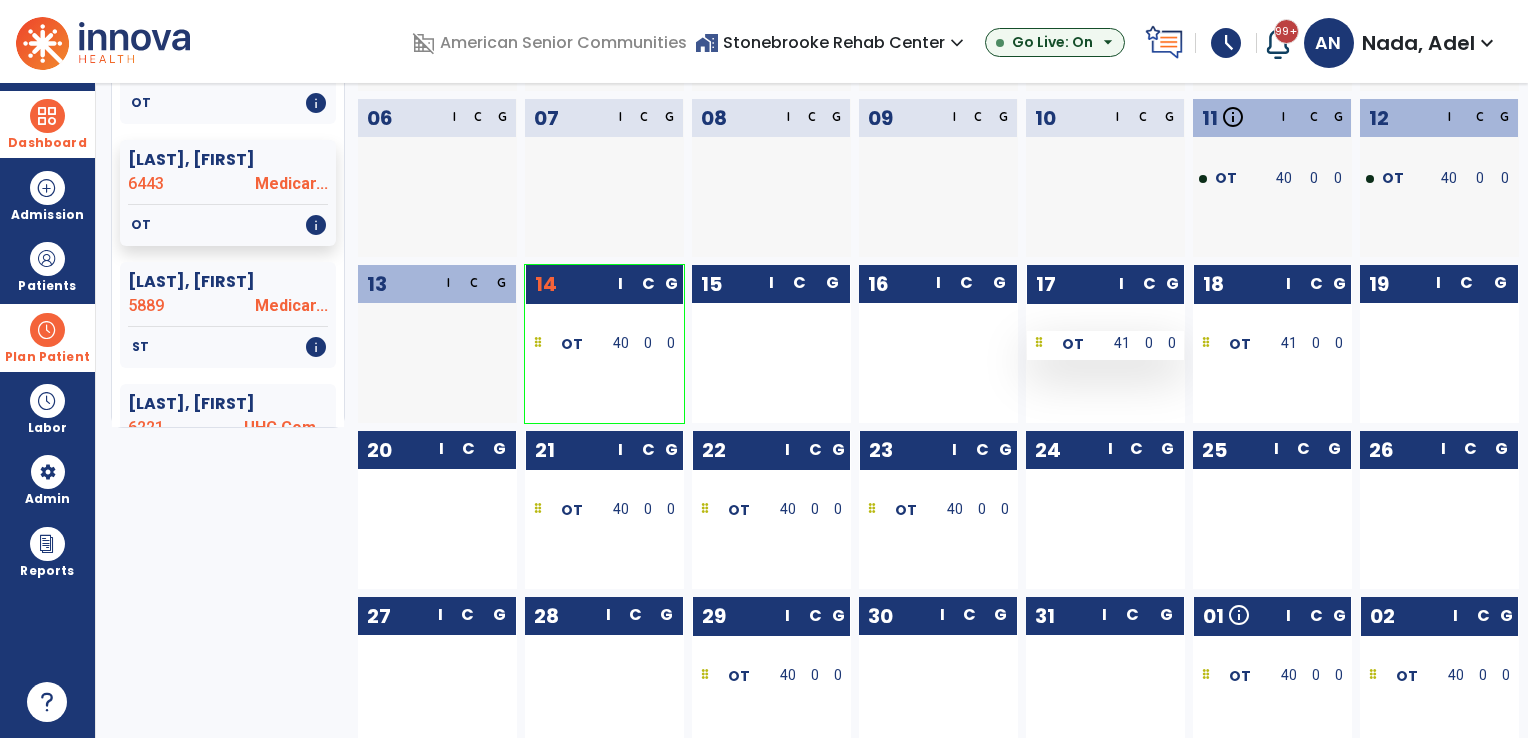 scroll, scrollTop: 336, scrollLeft: 0, axis: vertical 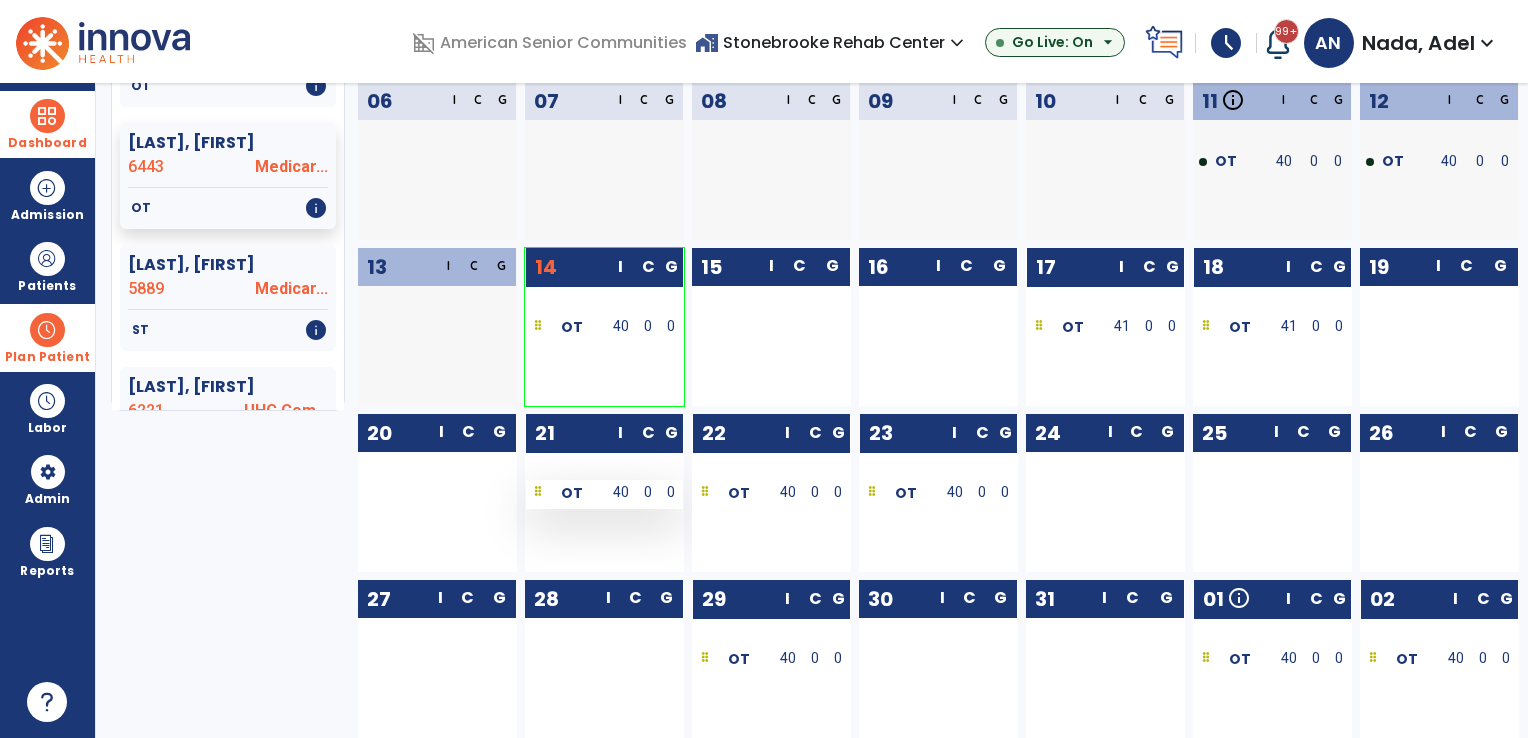click at bounding box center (538, 493) 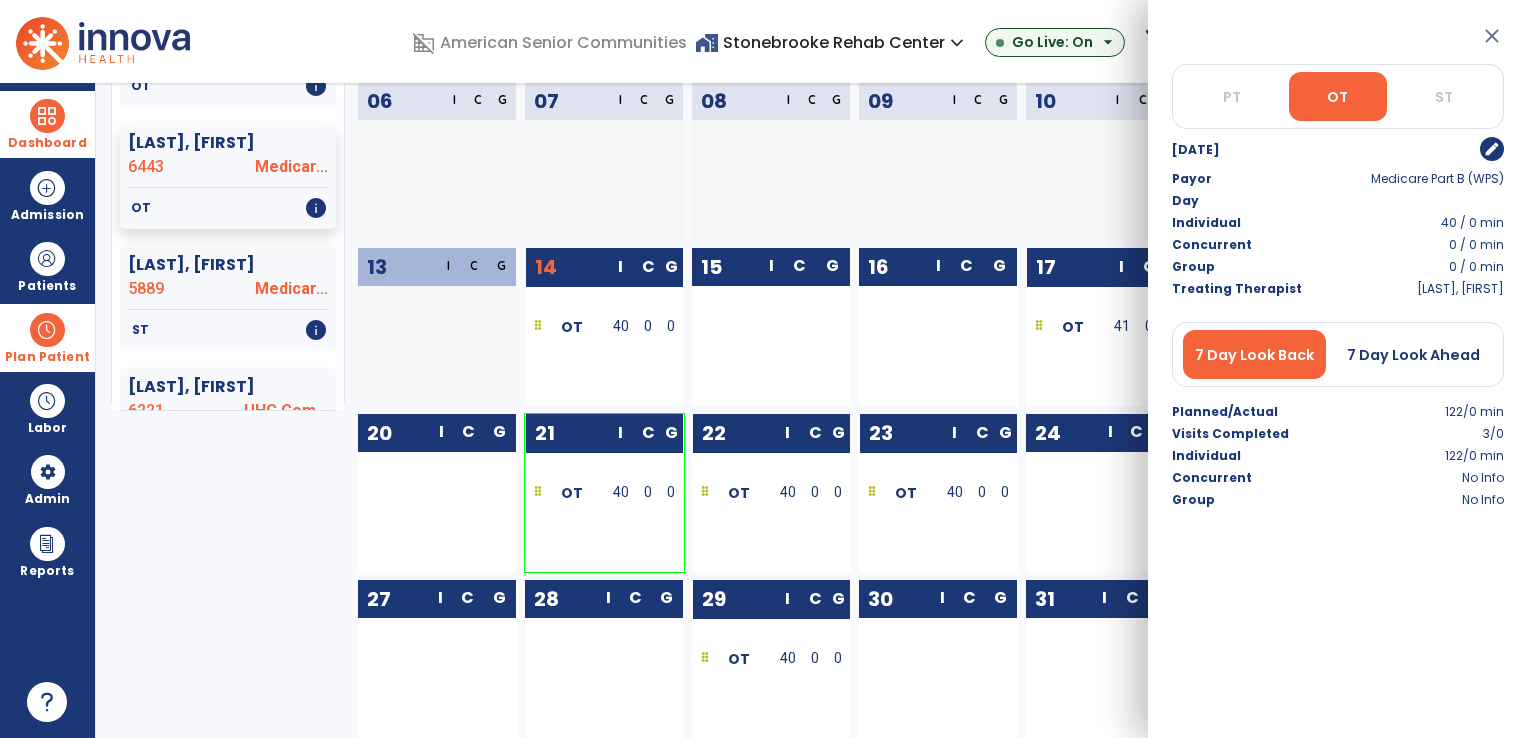 click on "edit" at bounding box center [1492, 149] 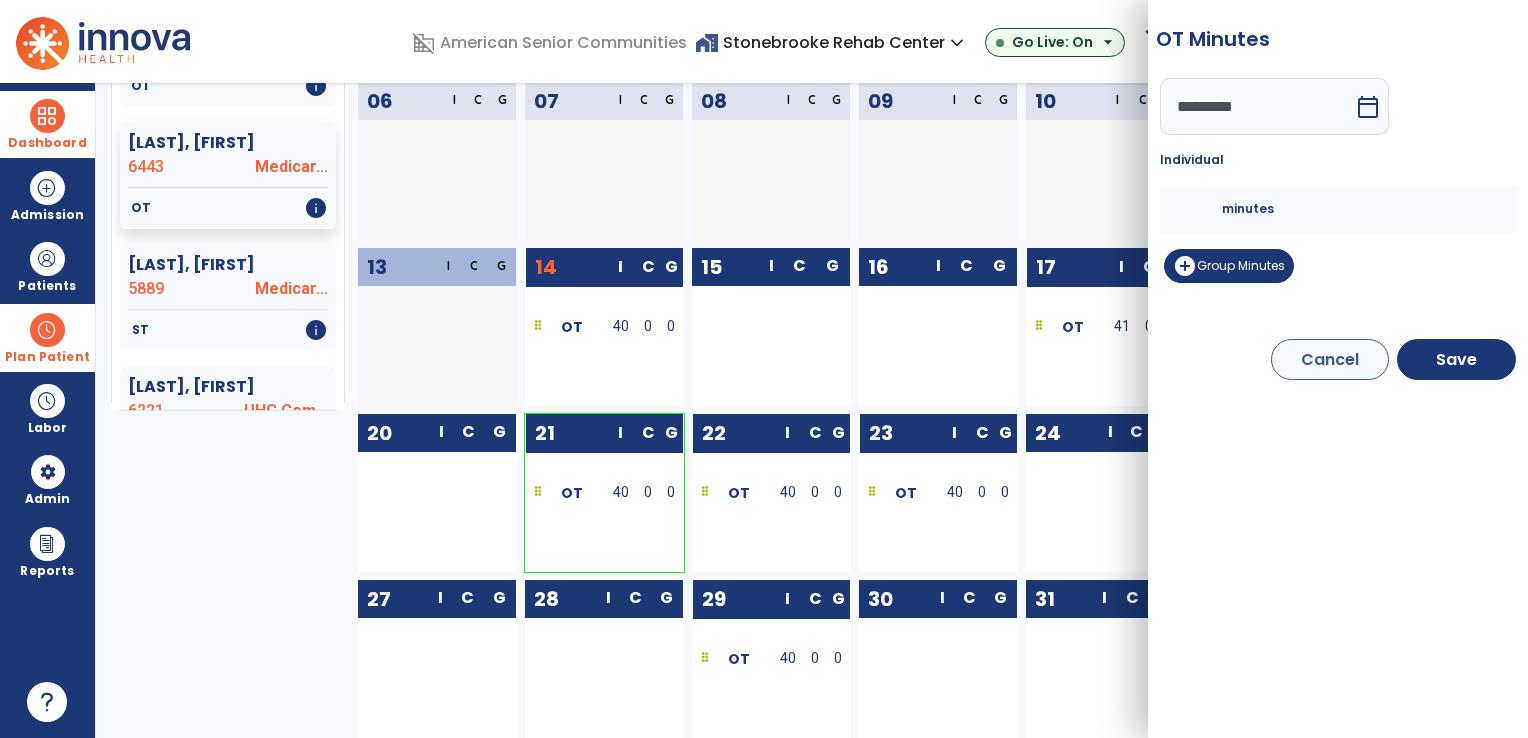 click on "**" at bounding box center (1198, 209) 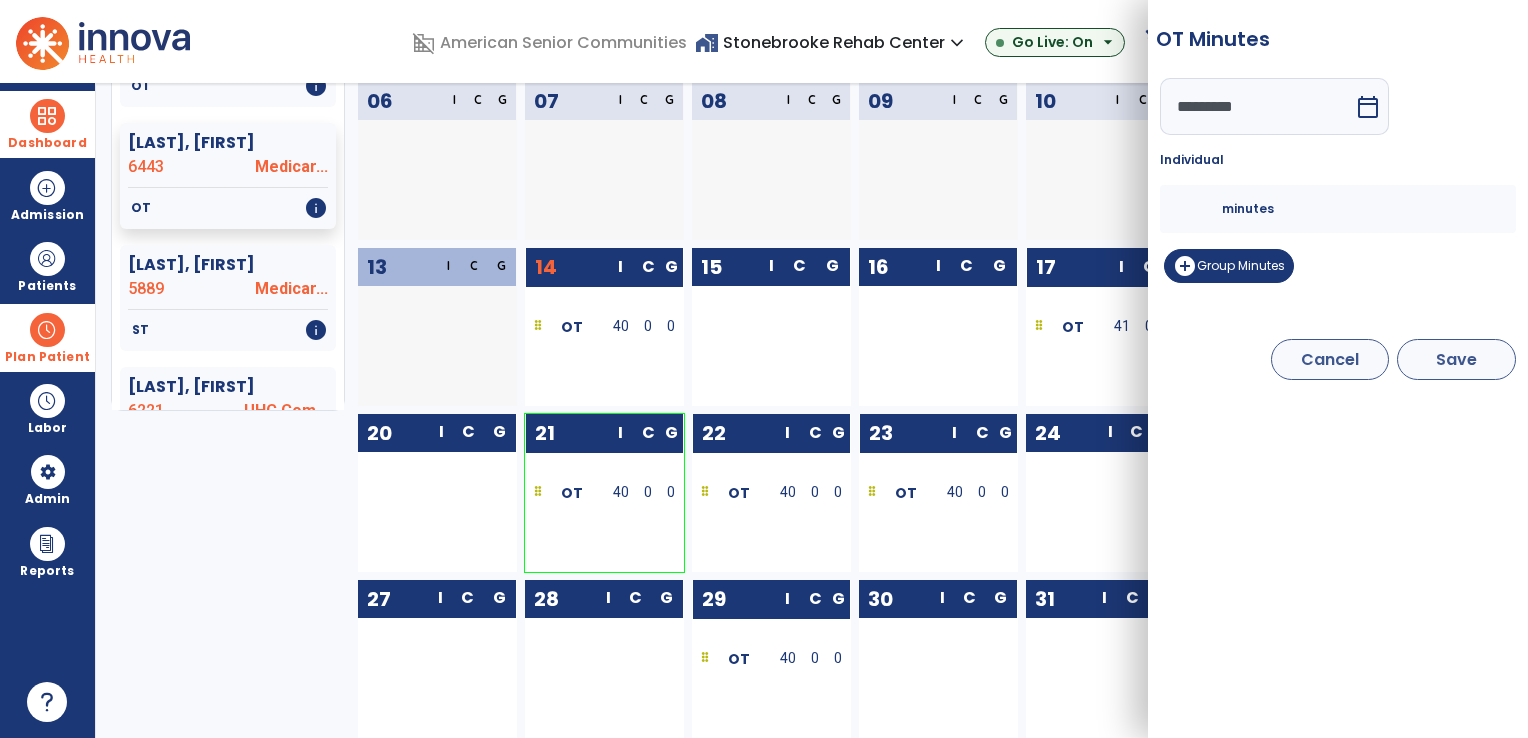 type on "**" 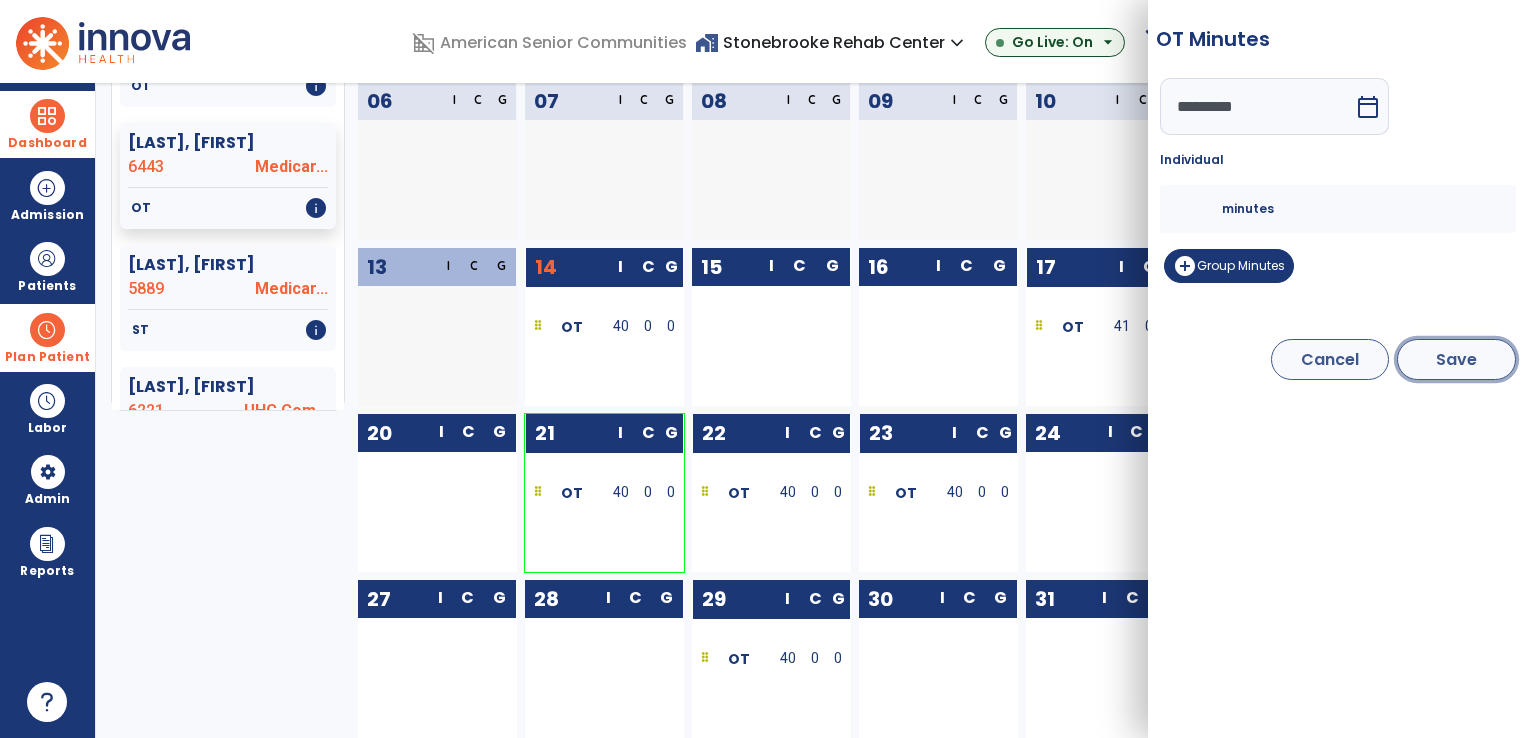 click on "Save" at bounding box center (1456, 359) 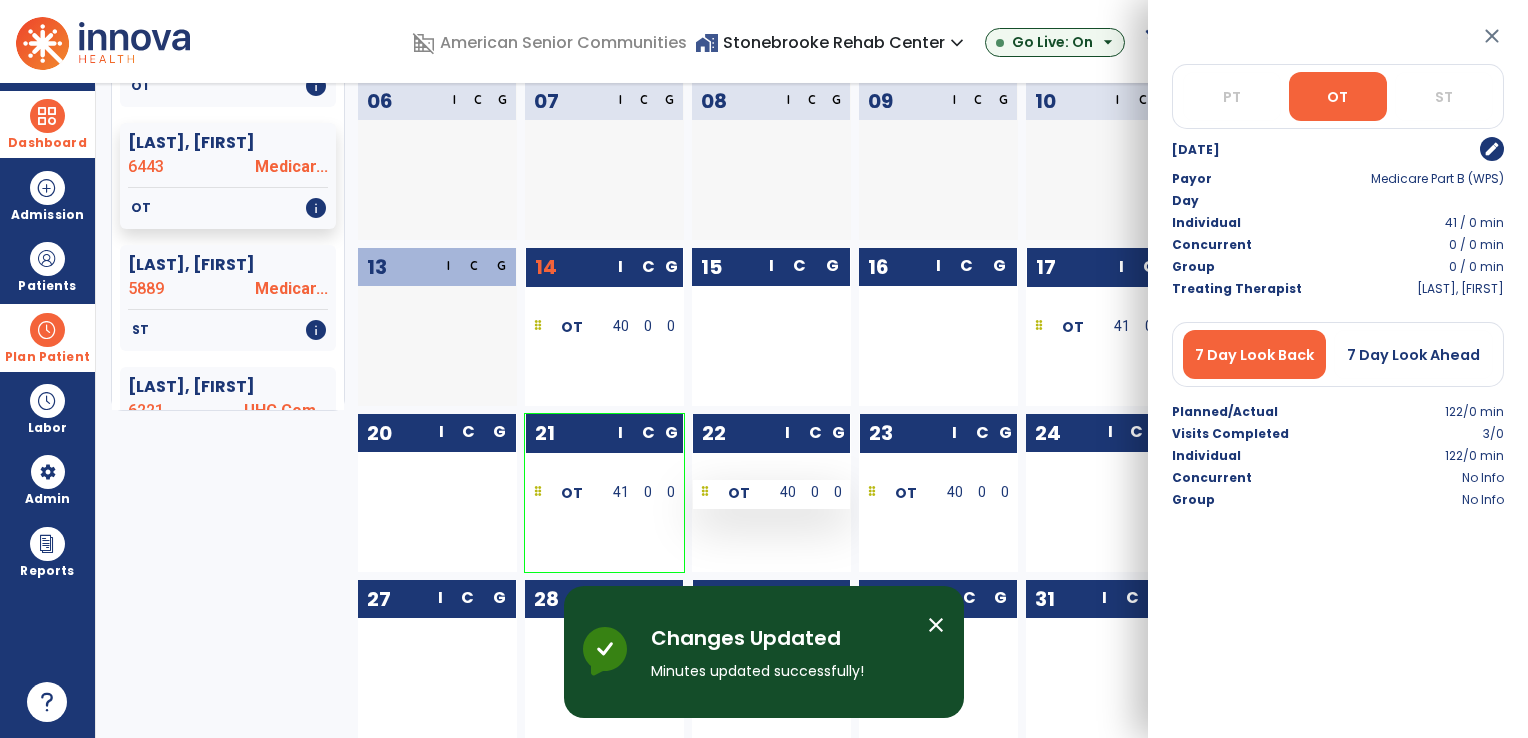 click at bounding box center (705, 493) 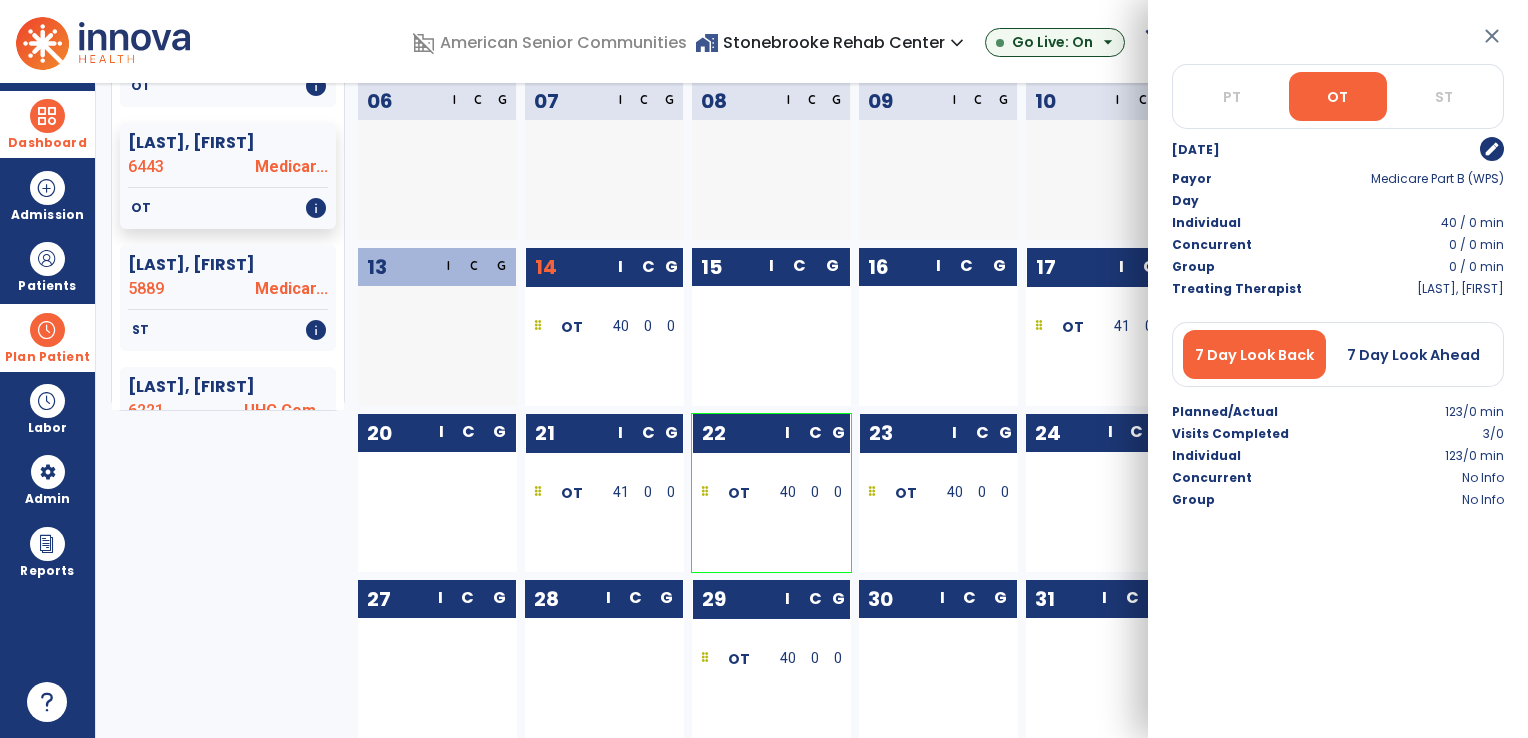 click on "edit" at bounding box center (1492, 149) 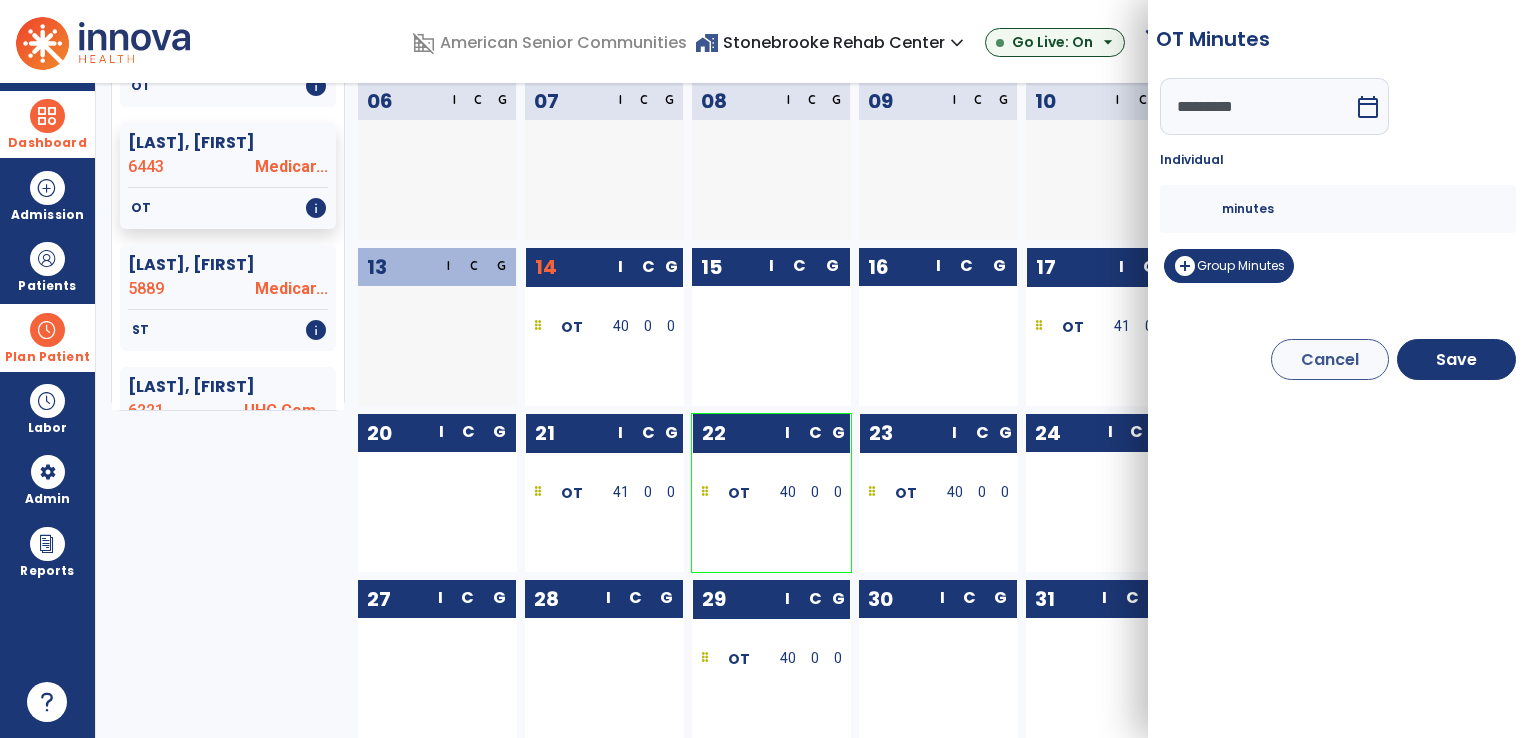 click on "**" at bounding box center (1198, 209) 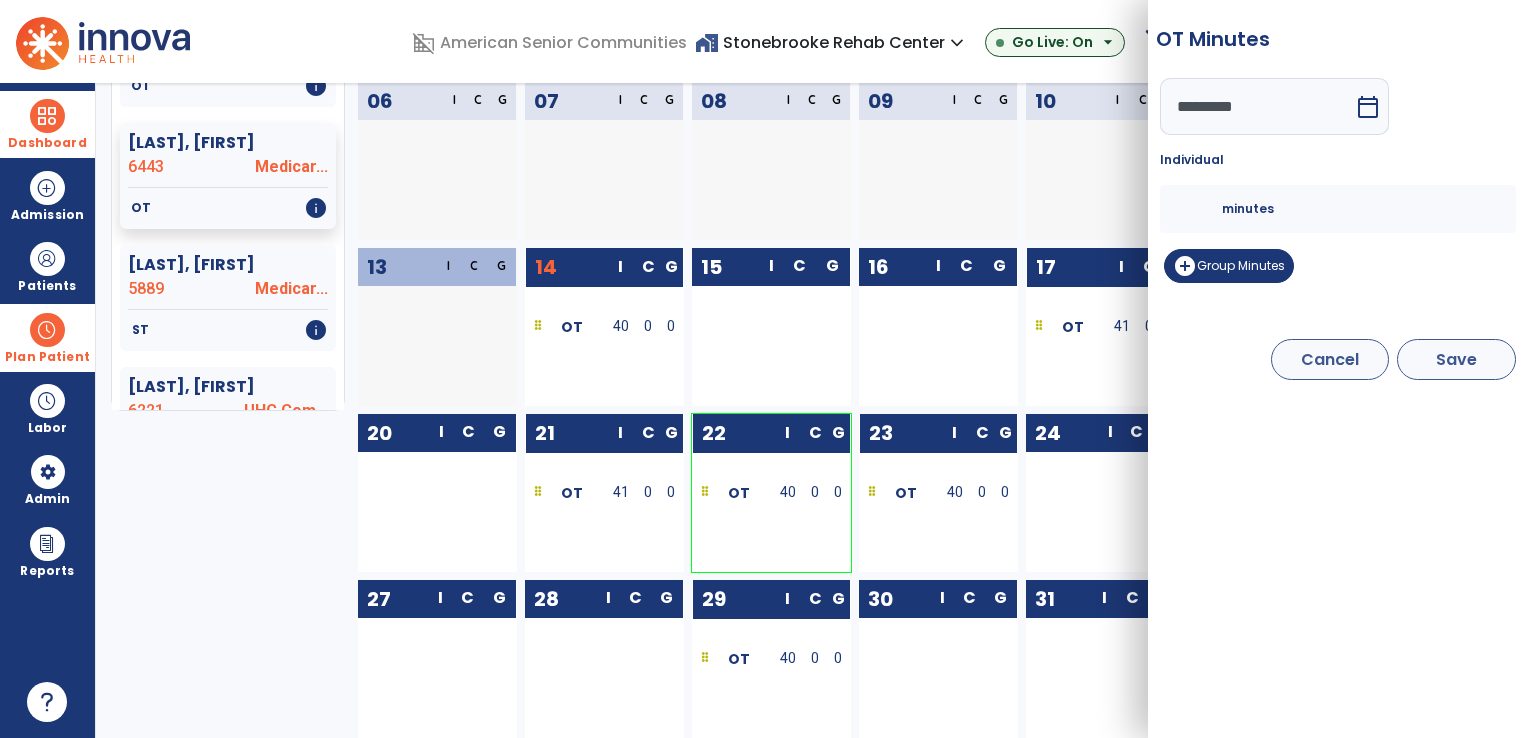 type on "**" 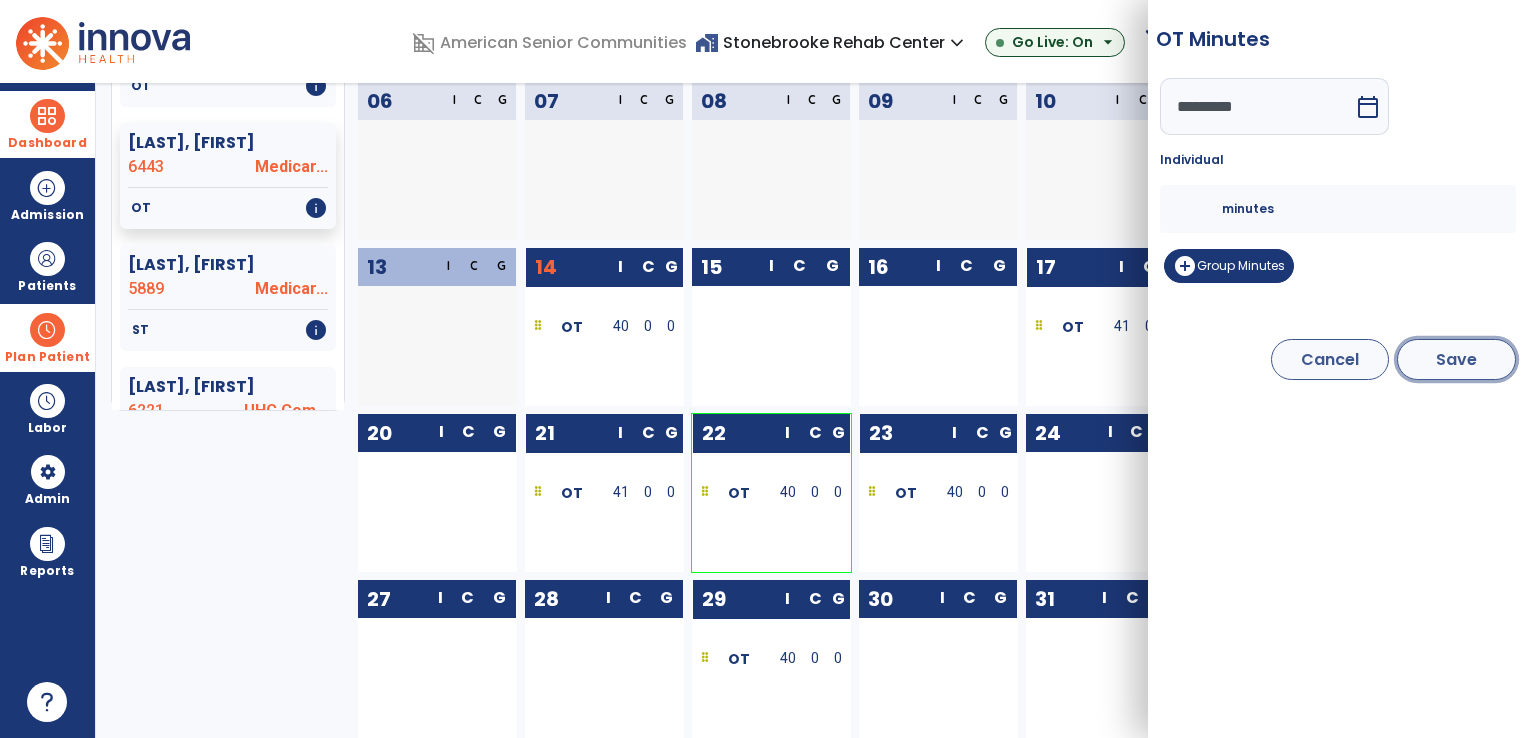 click on "Save" at bounding box center (1456, 359) 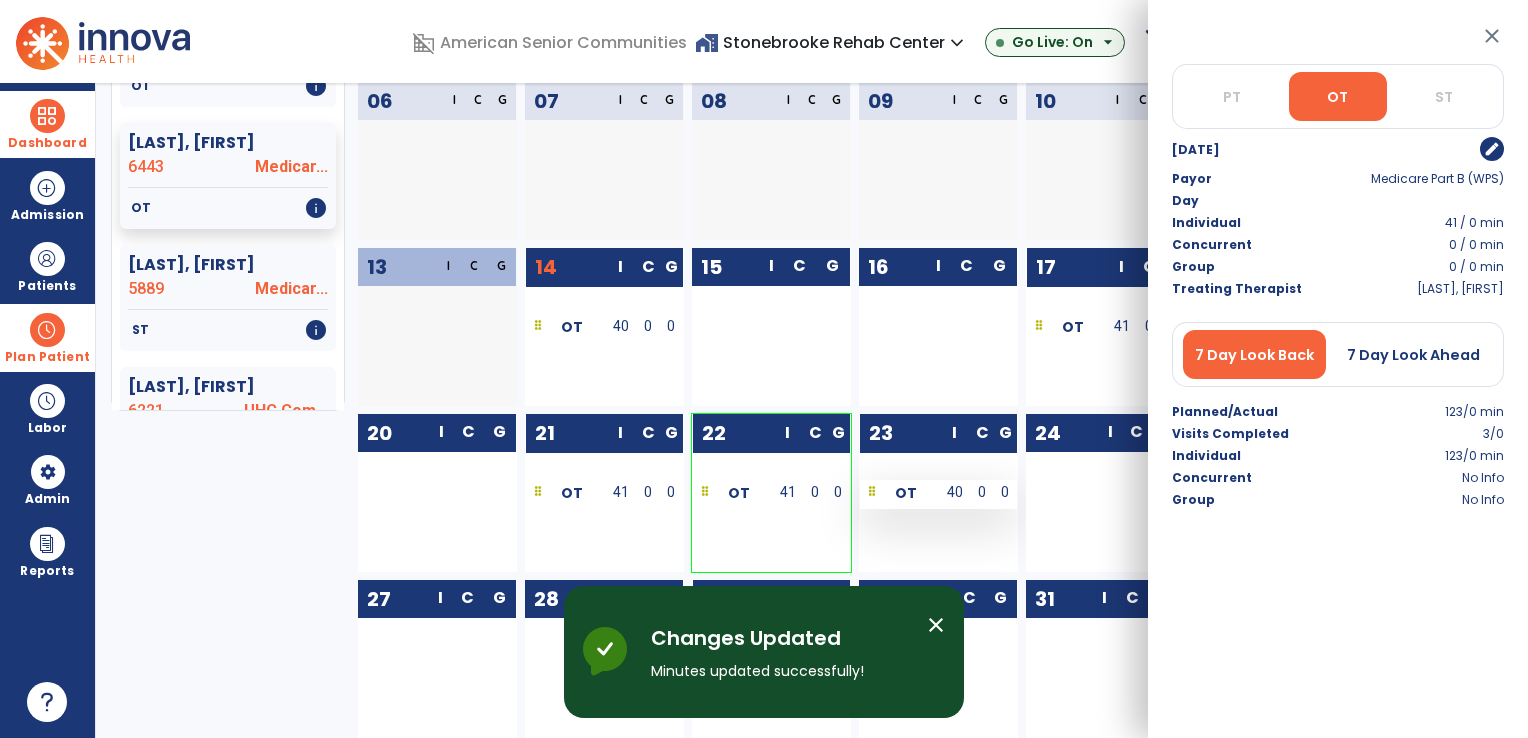 click at bounding box center [872, 493] 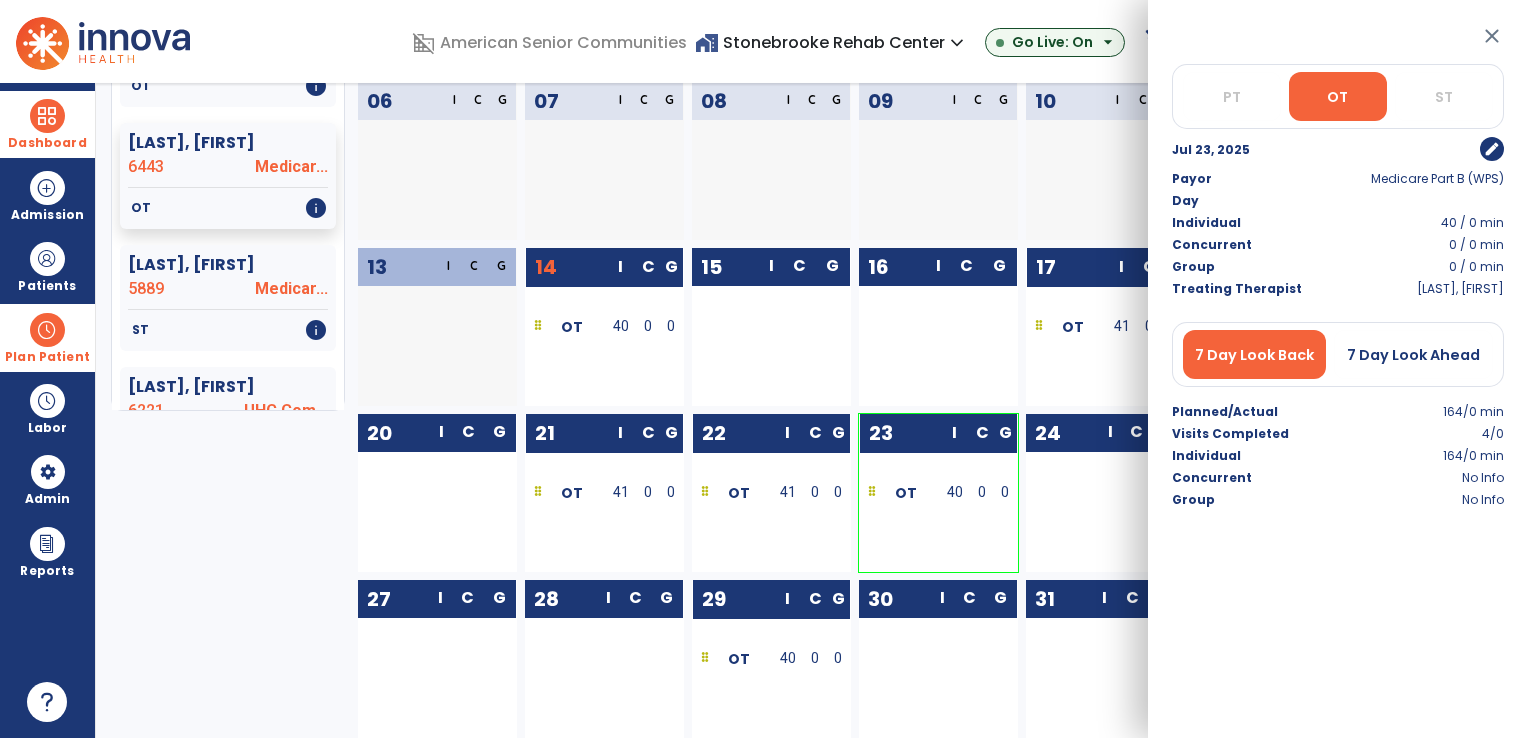 click on "edit" at bounding box center (1492, 149) 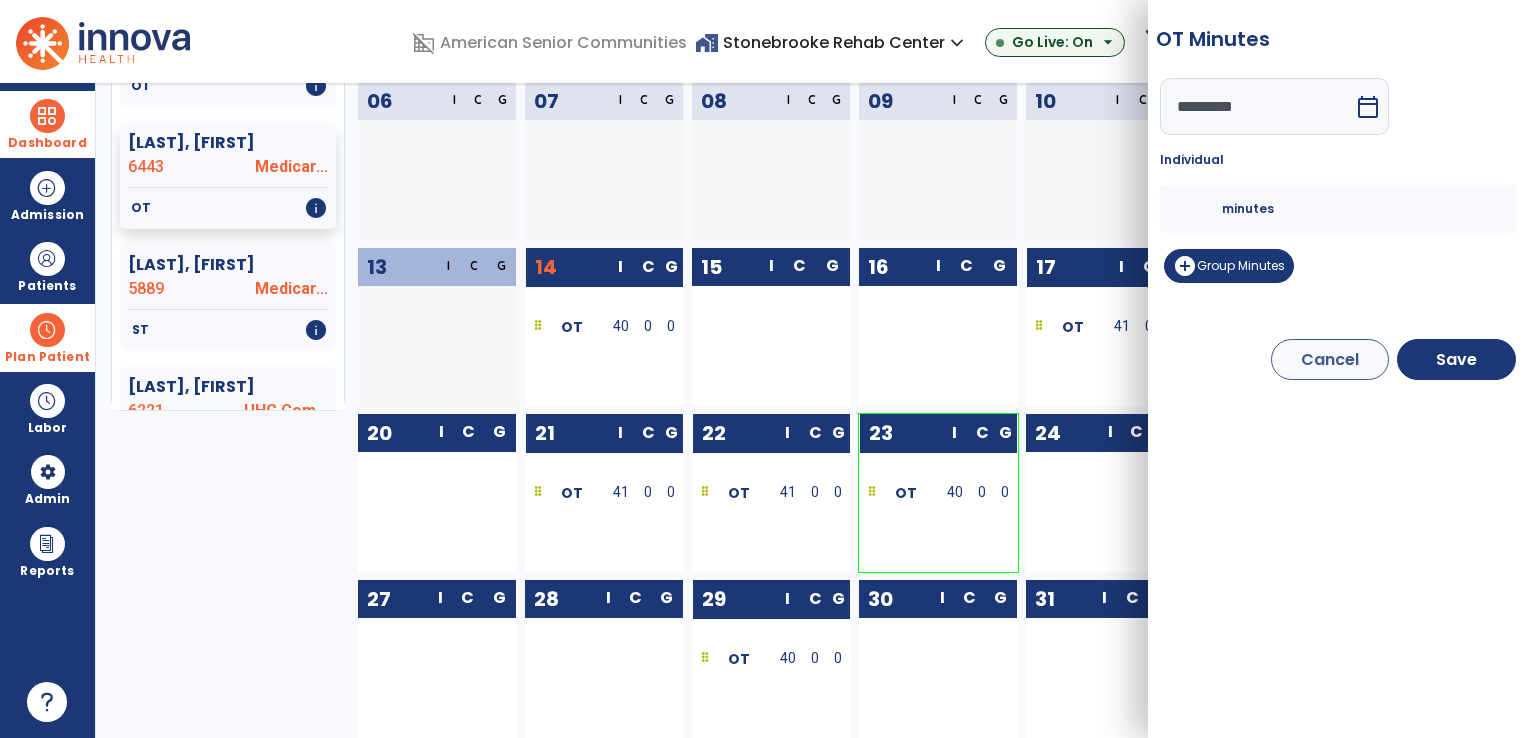 click on "**" at bounding box center [1198, 209] 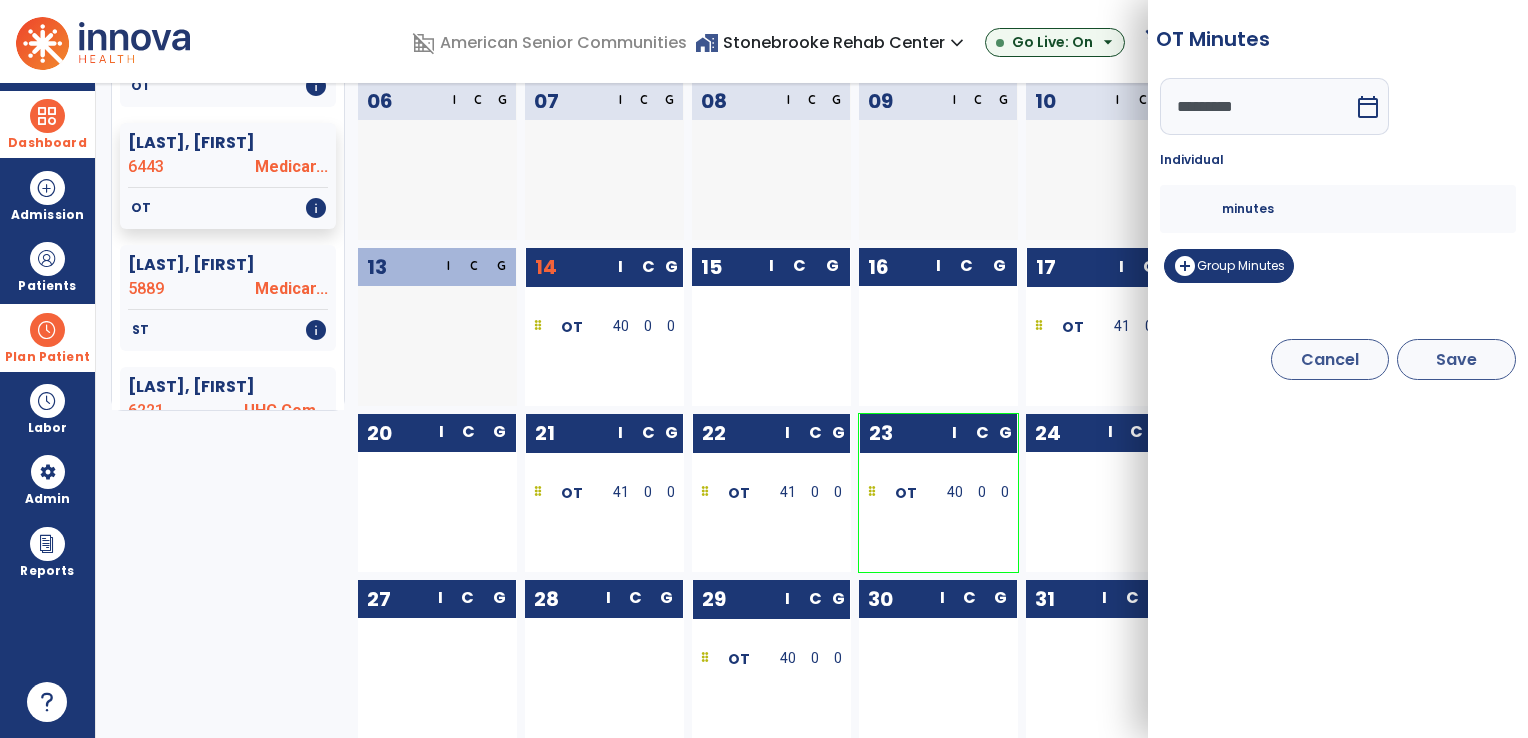 type on "**" 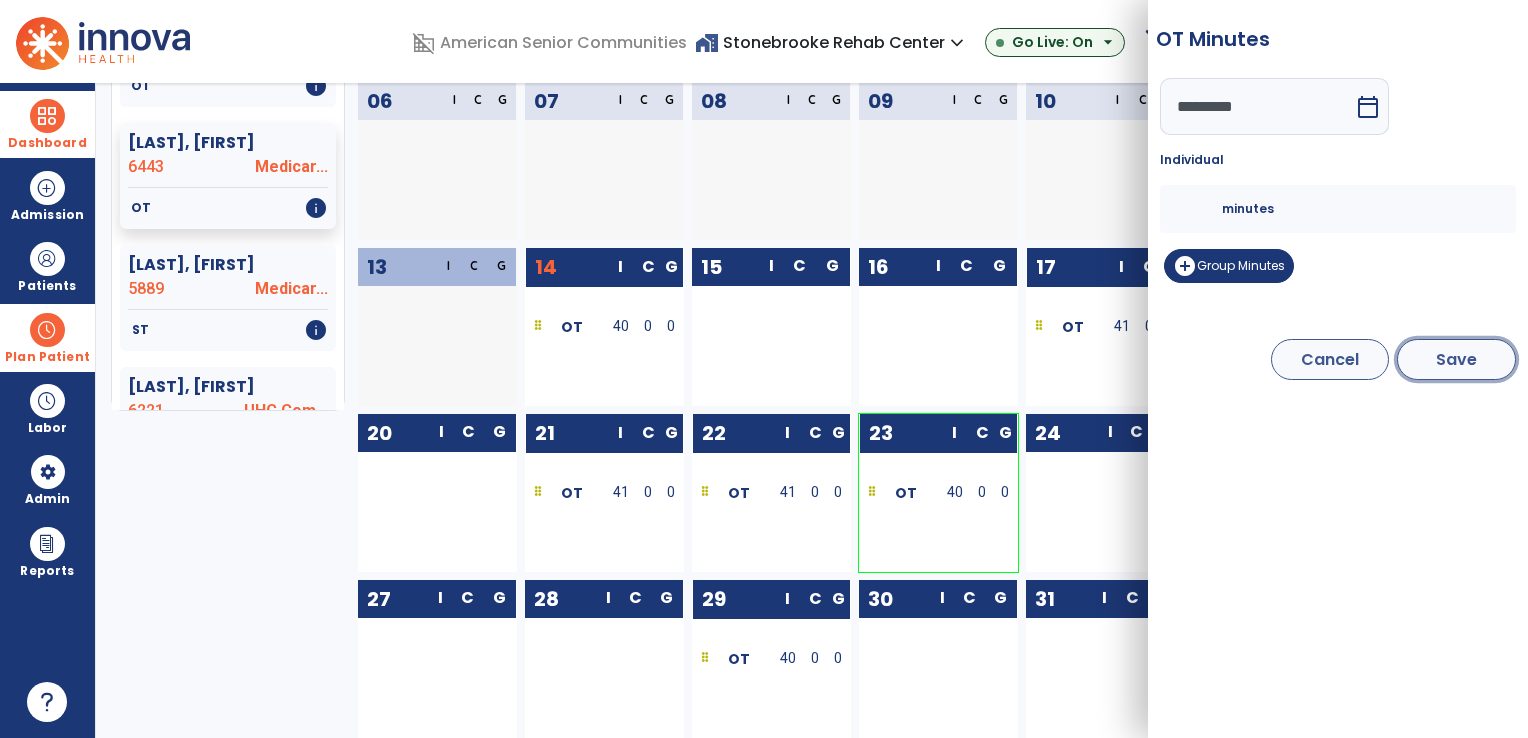 click on "Save" at bounding box center (1456, 359) 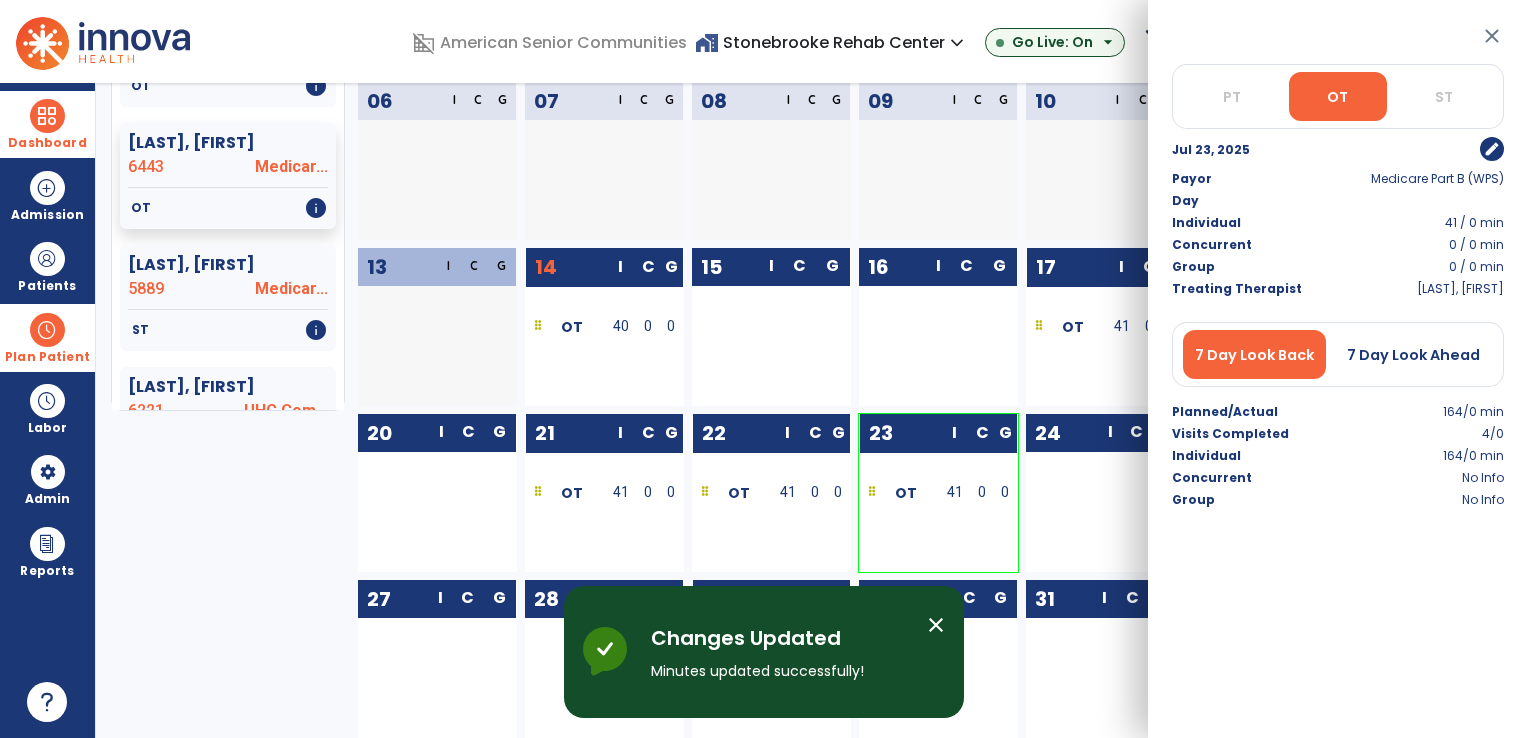 click on "17" 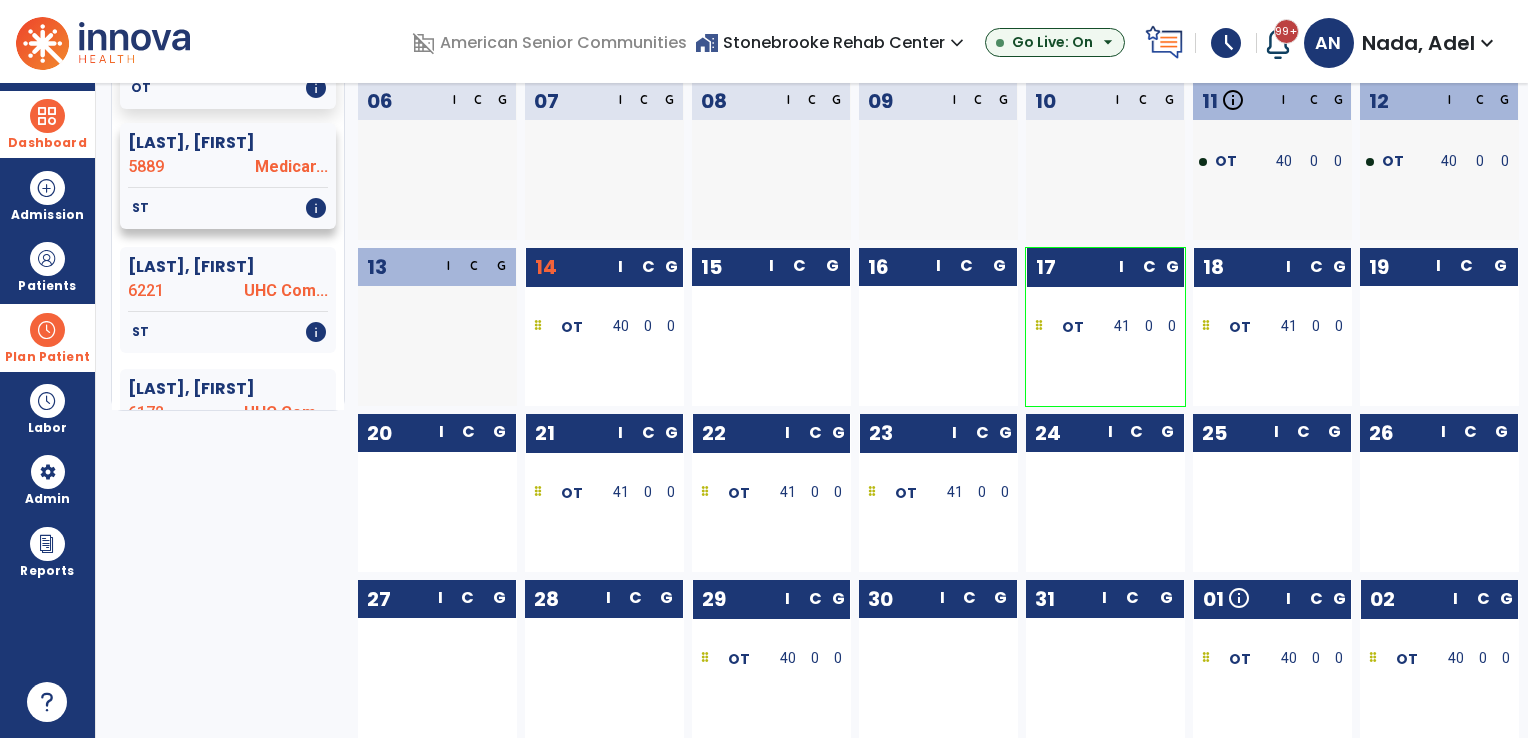 scroll, scrollTop: 1200, scrollLeft: 0, axis: vertical 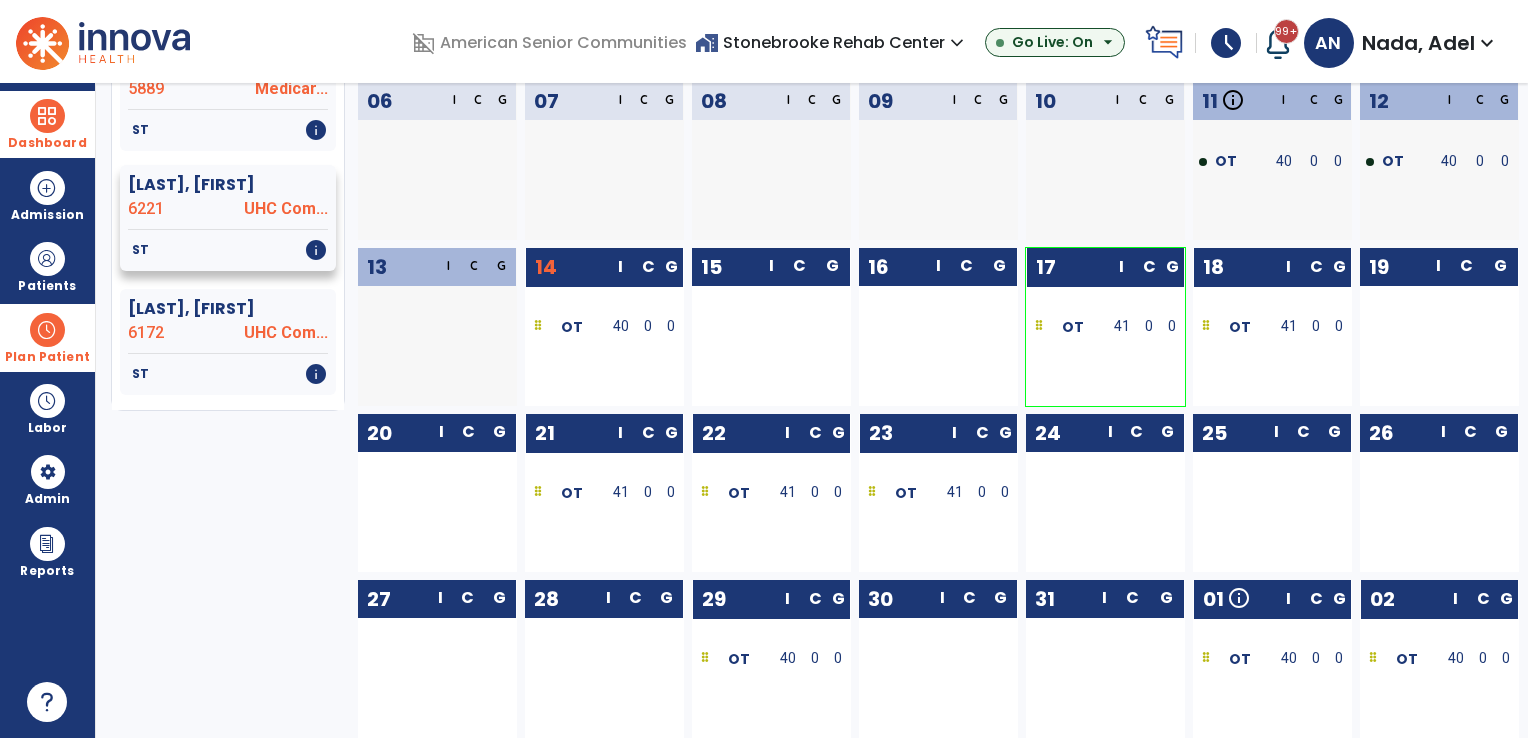click on "6221" 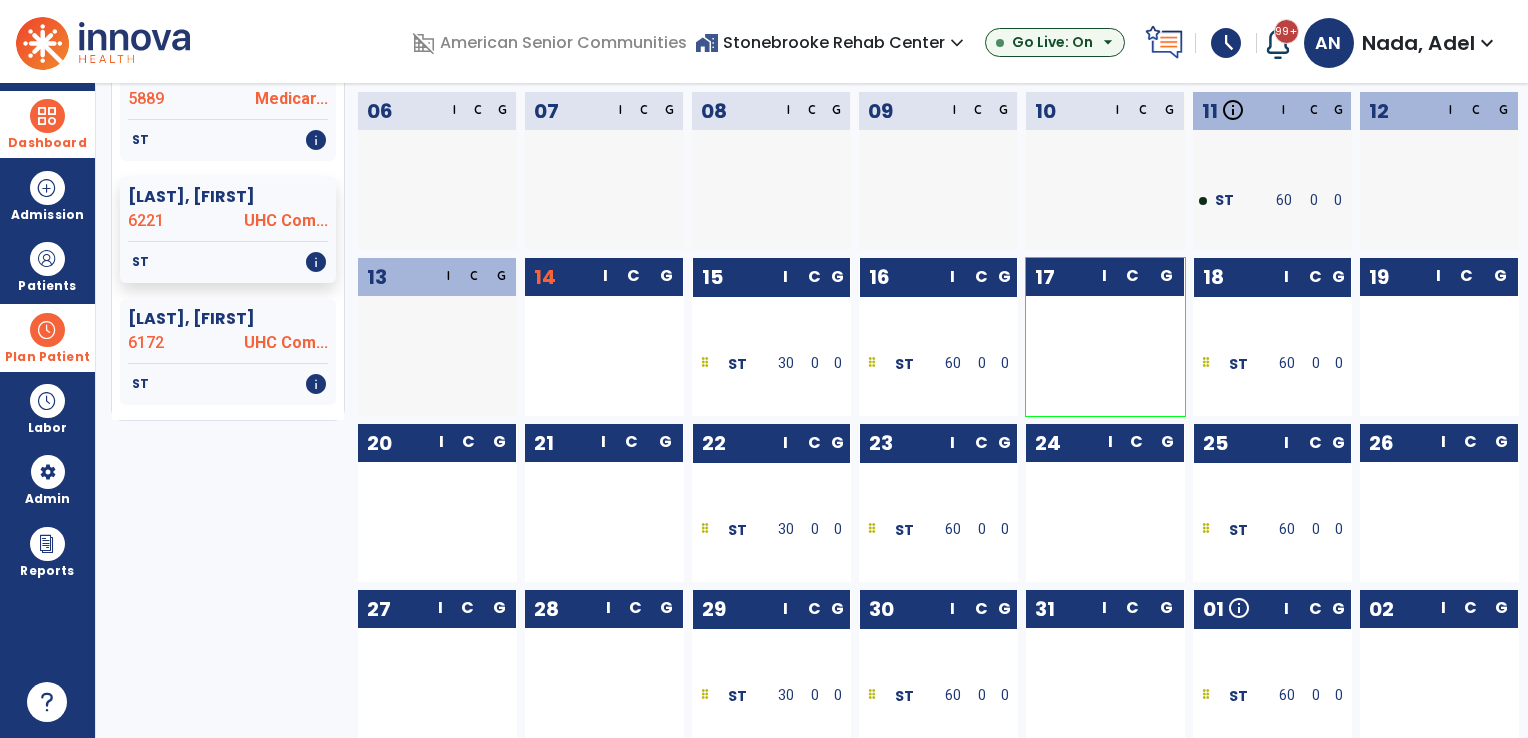 scroll, scrollTop: 336, scrollLeft: 0, axis: vertical 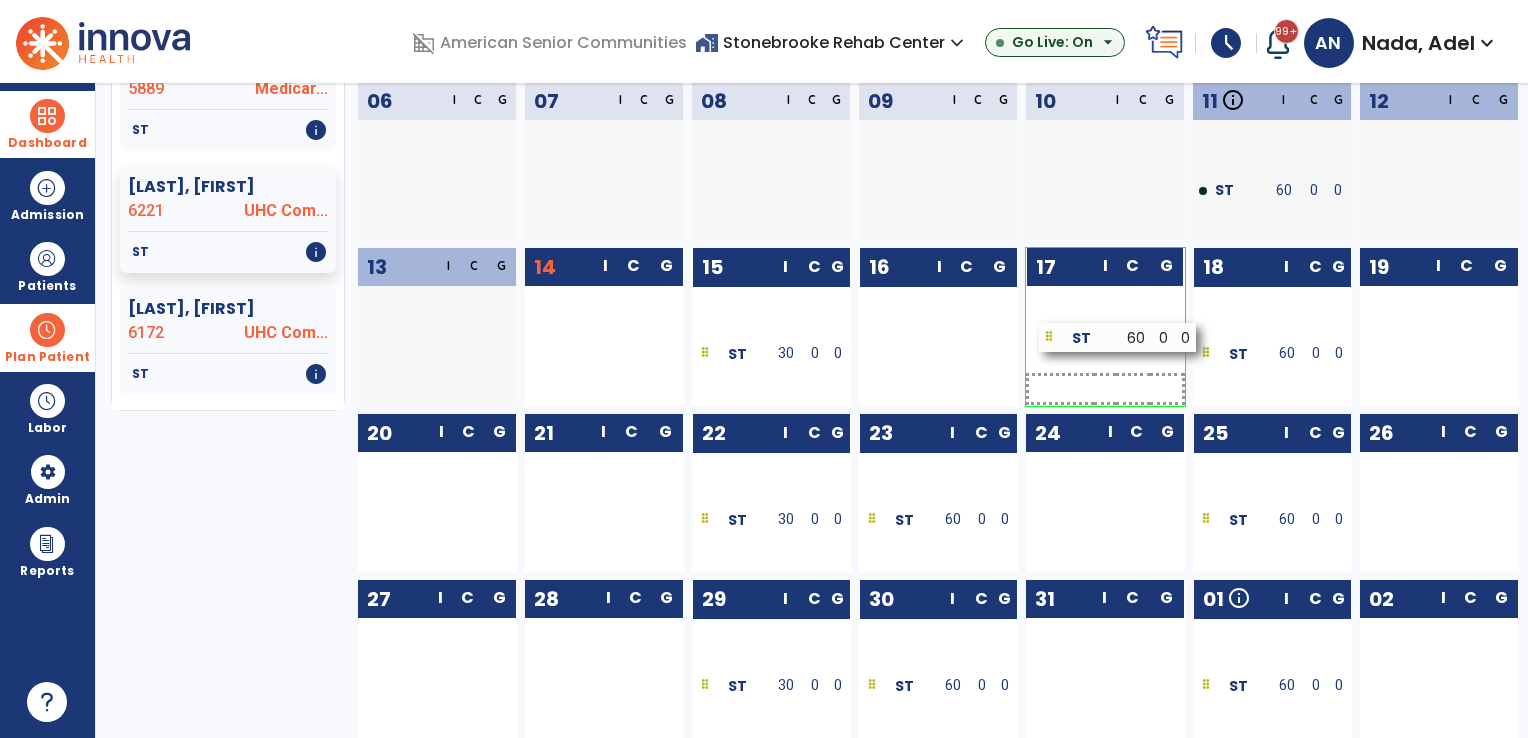 drag, startPoint x: 944, startPoint y: 357, endPoint x: 1125, endPoint y: 341, distance: 181.70581 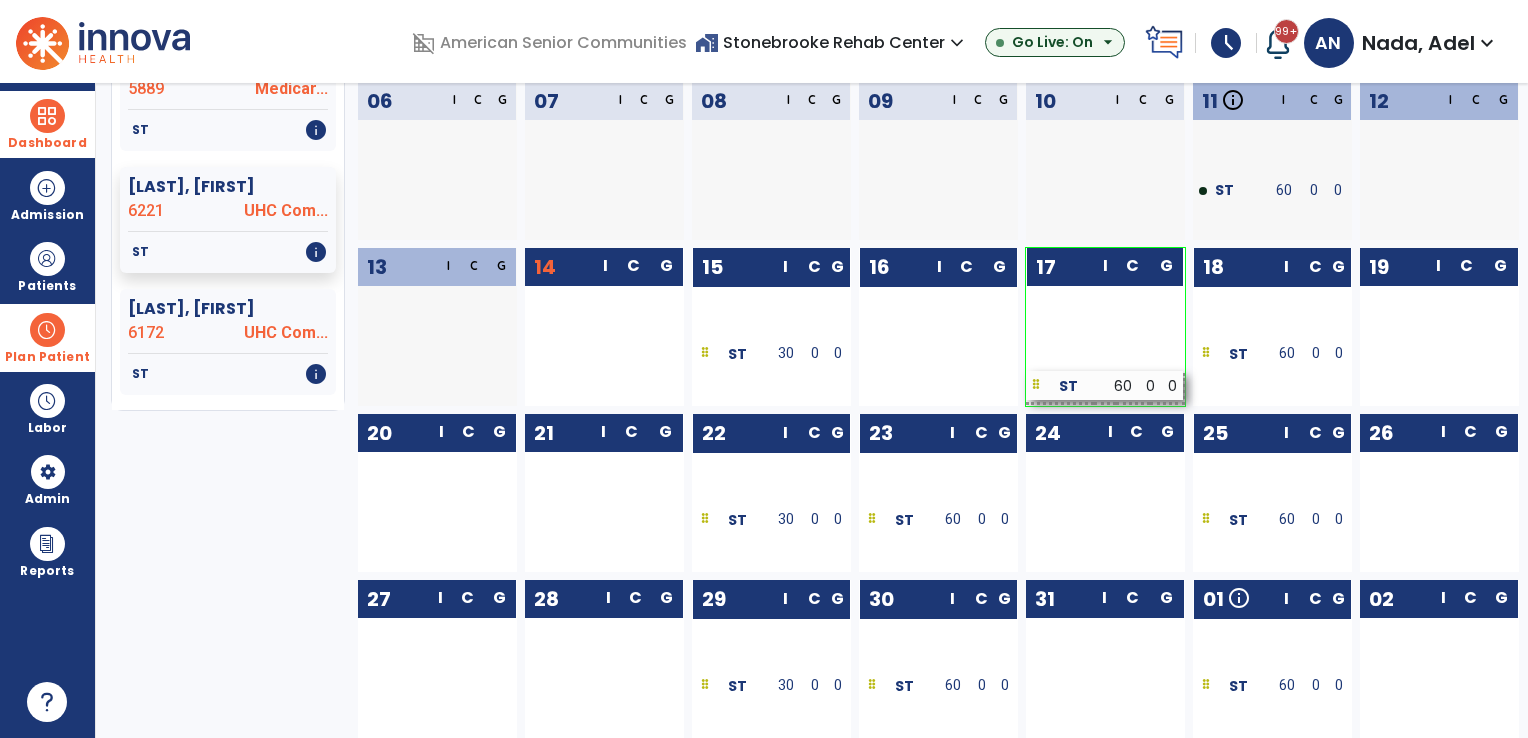 scroll, scrollTop: 692, scrollLeft: 0, axis: vertical 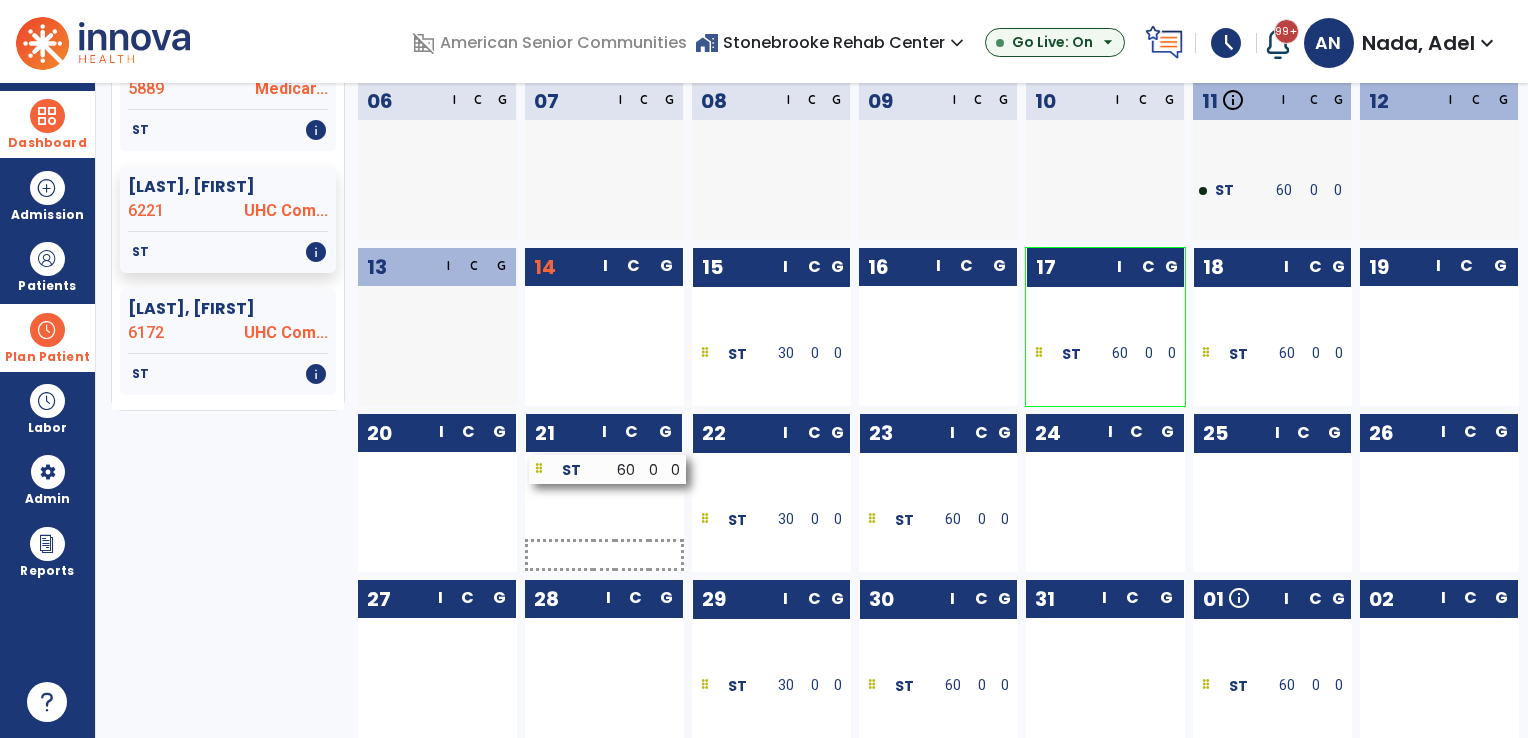 drag, startPoint x: 1232, startPoint y: 514, endPoint x: 569, endPoint y: 464, distance: 664.8827 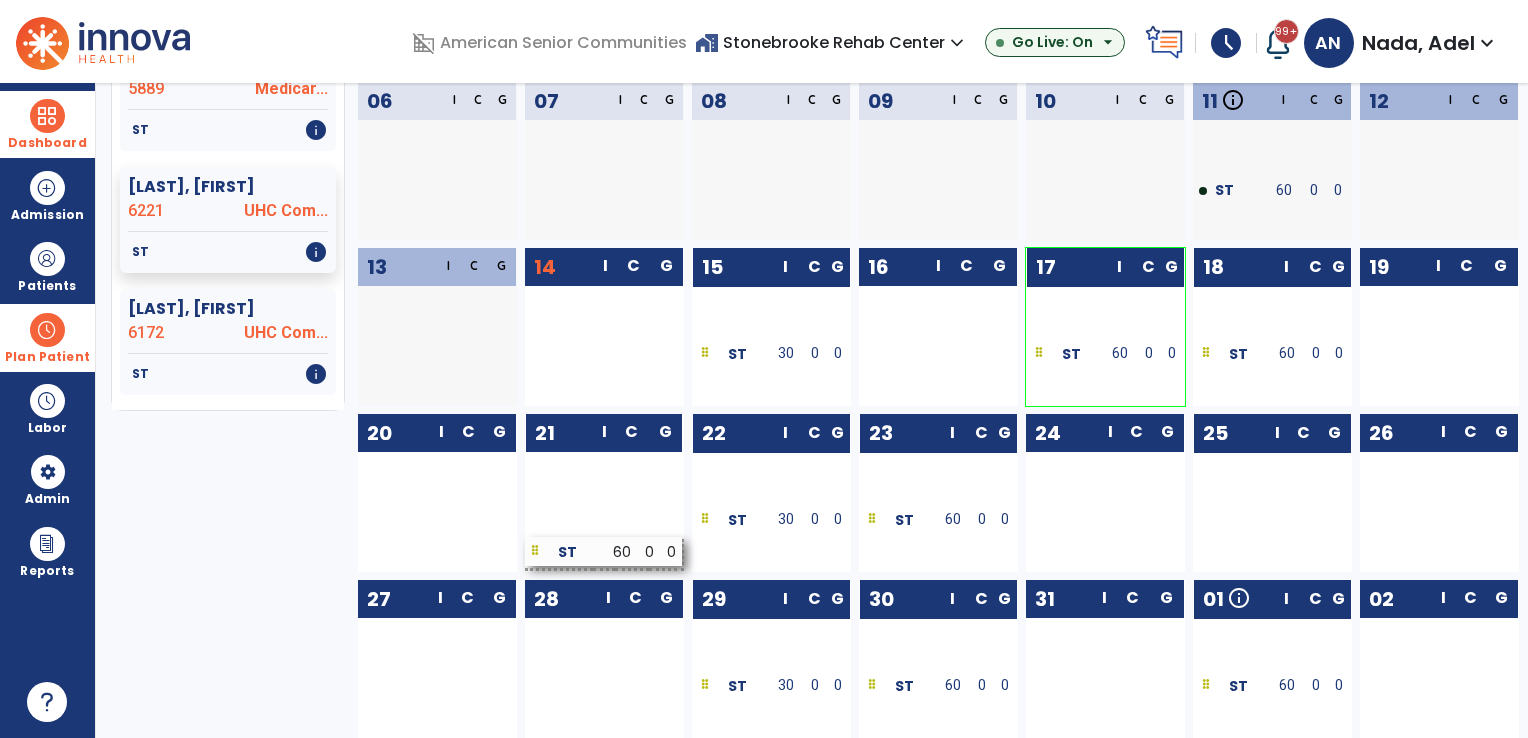 scroll, scrollTop: 692, scrollLeft: 0, axis: vertical 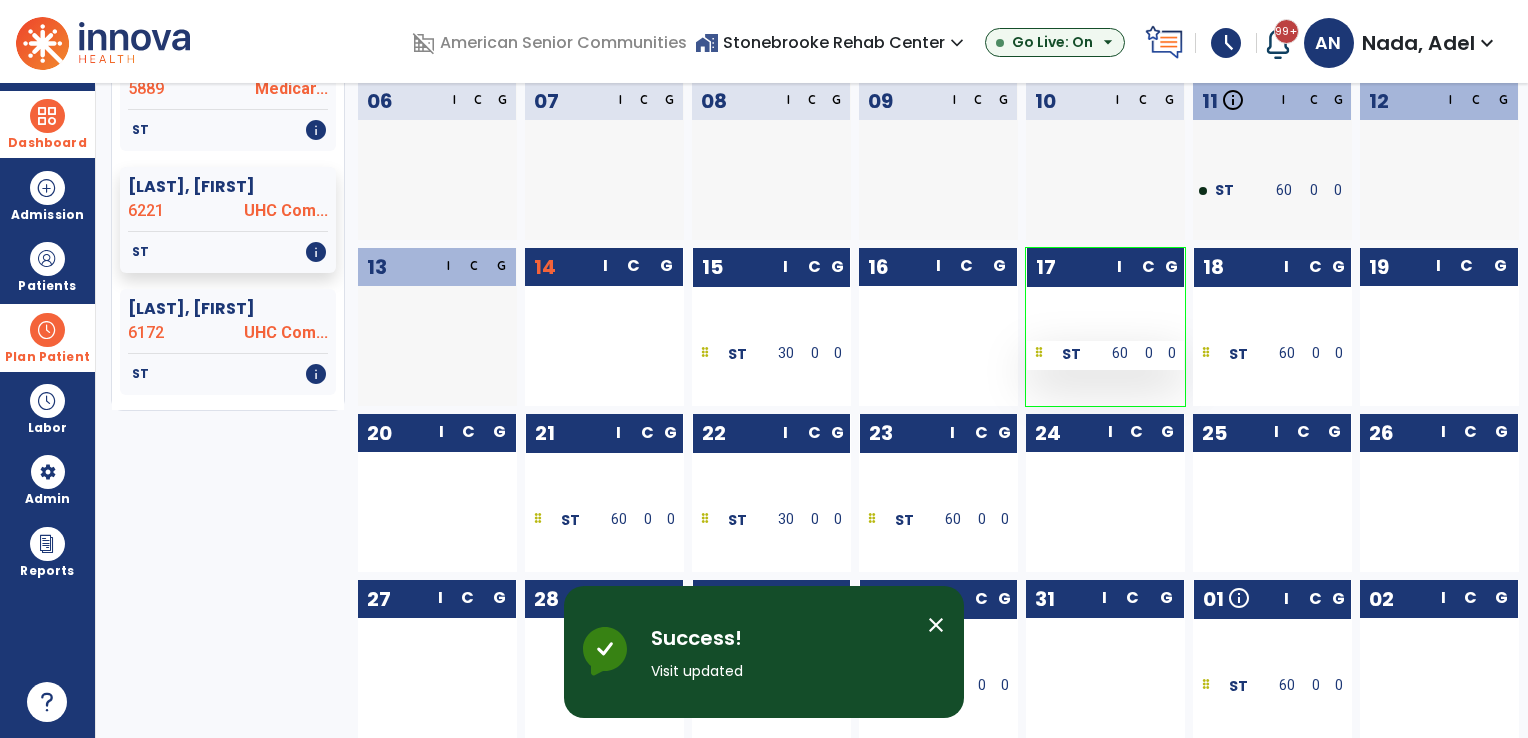 click at bounding box center (1039, 354) 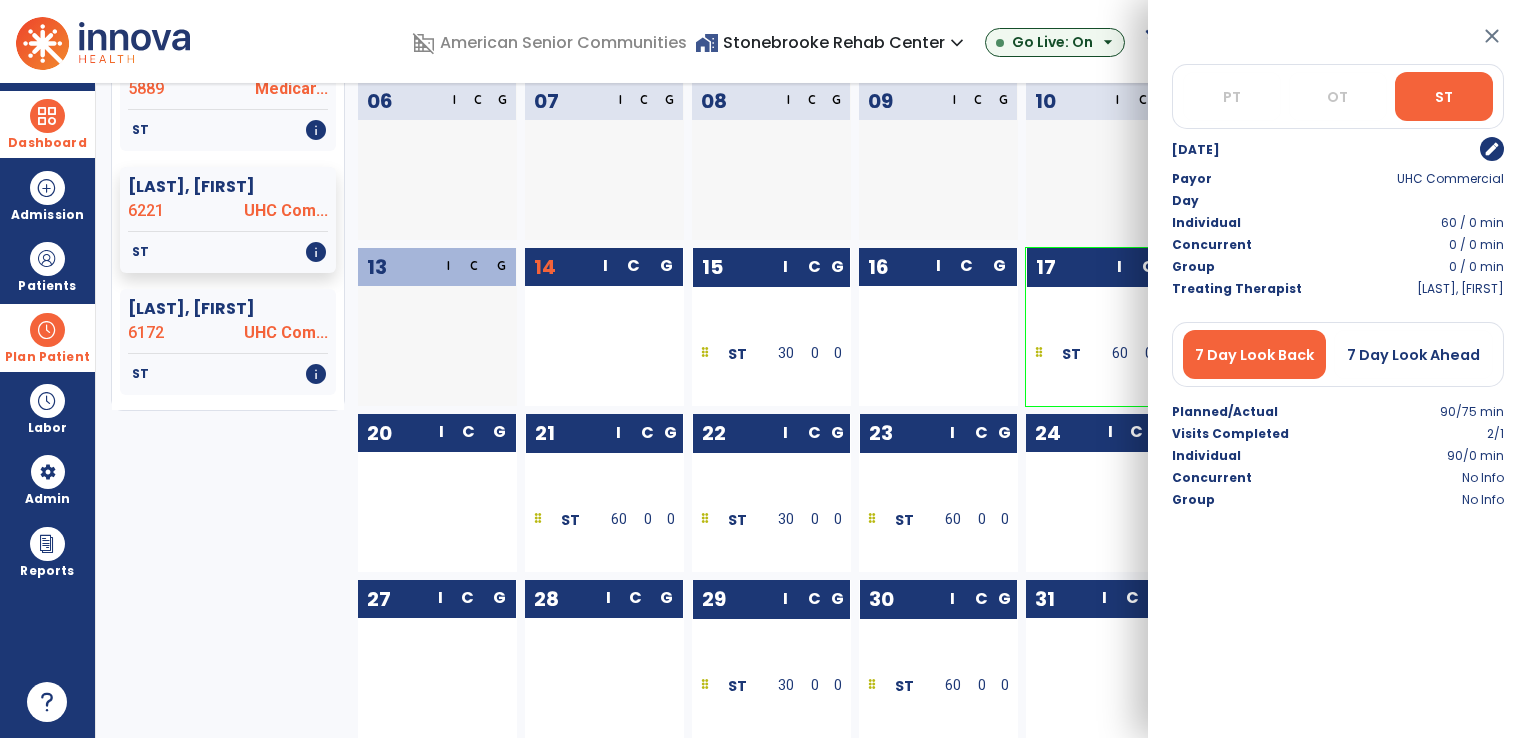 click on "edit" at bounding box center [1492, 149] 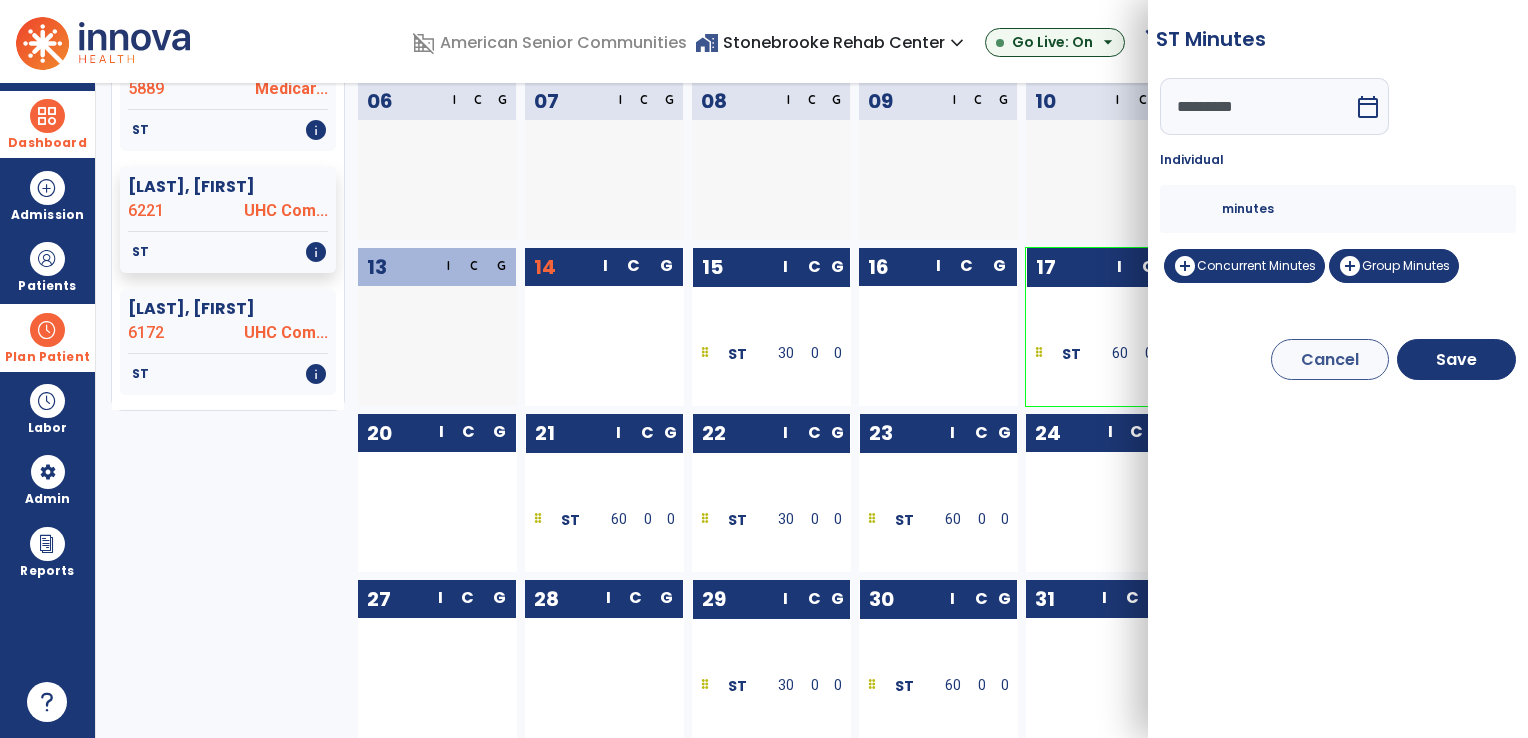 click on "**" at bounding box center (1198, 209) 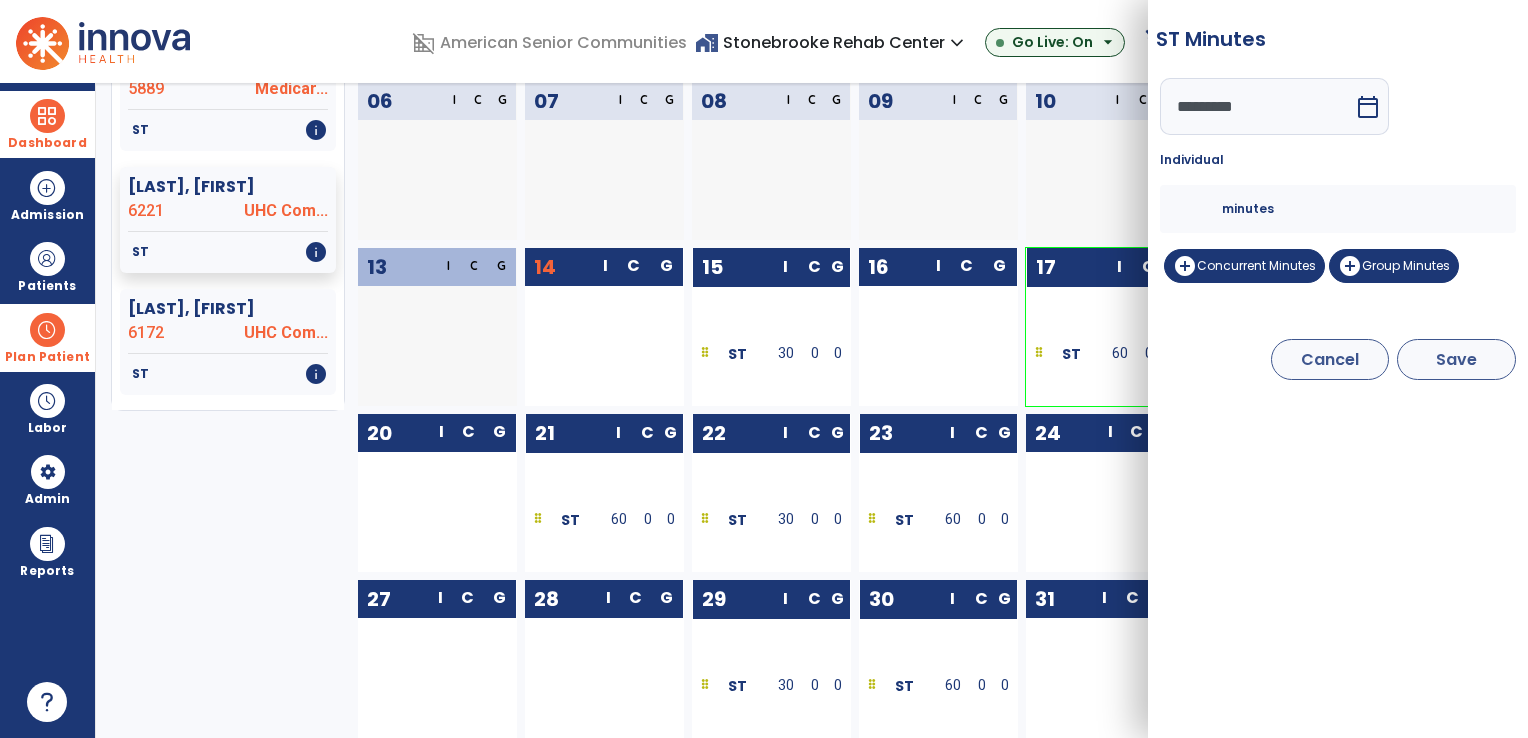 type on "**" 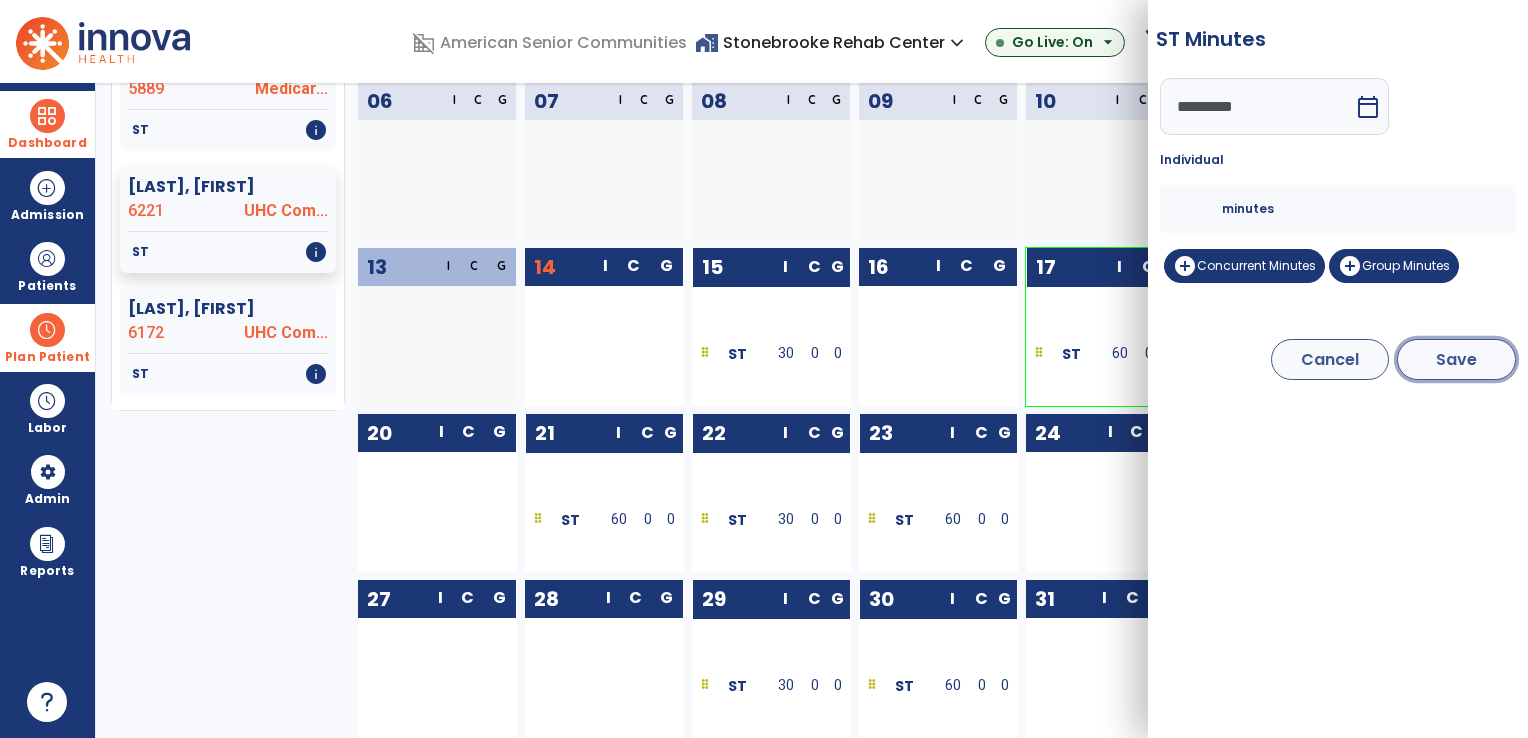 click on "Save" at bounding box center [1456, 359] 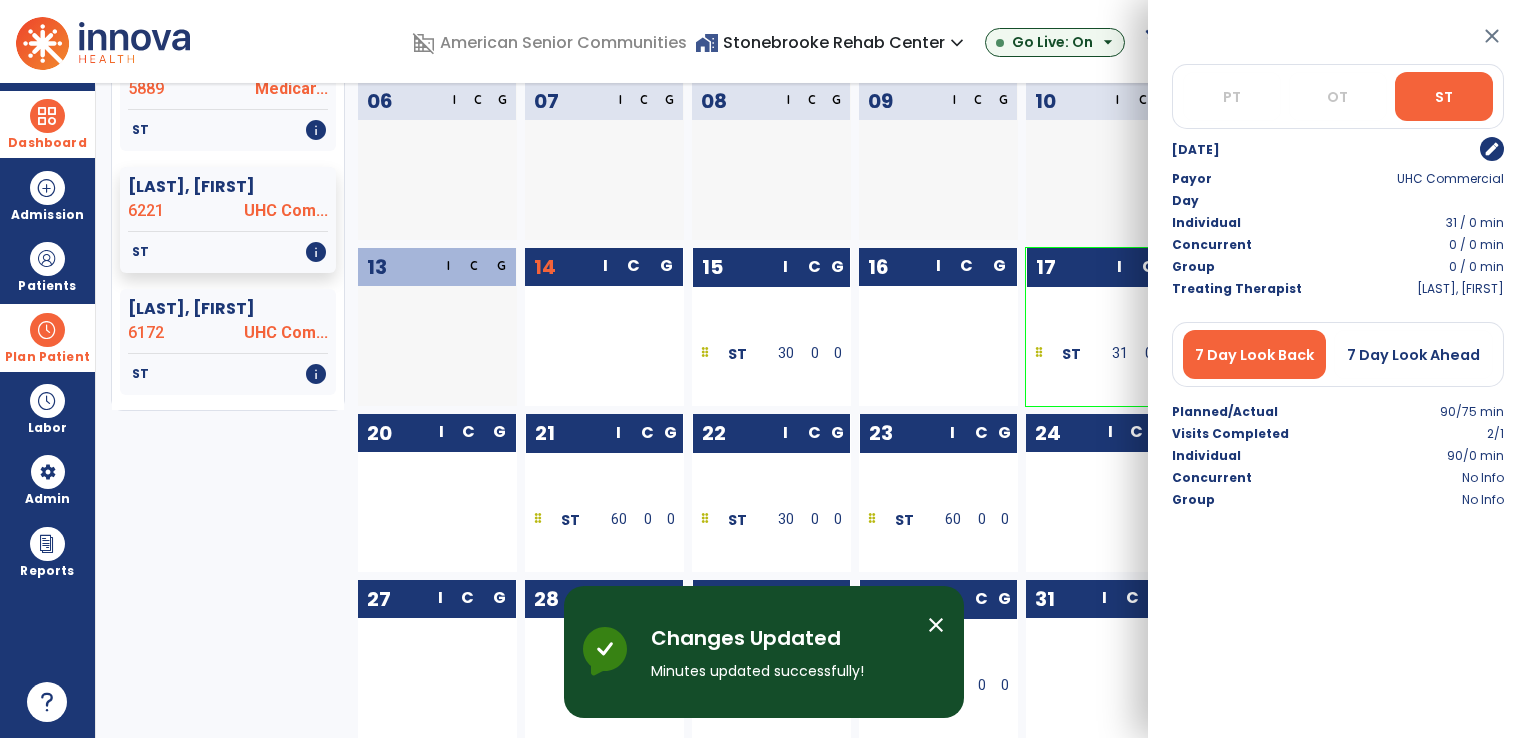 click on "17" 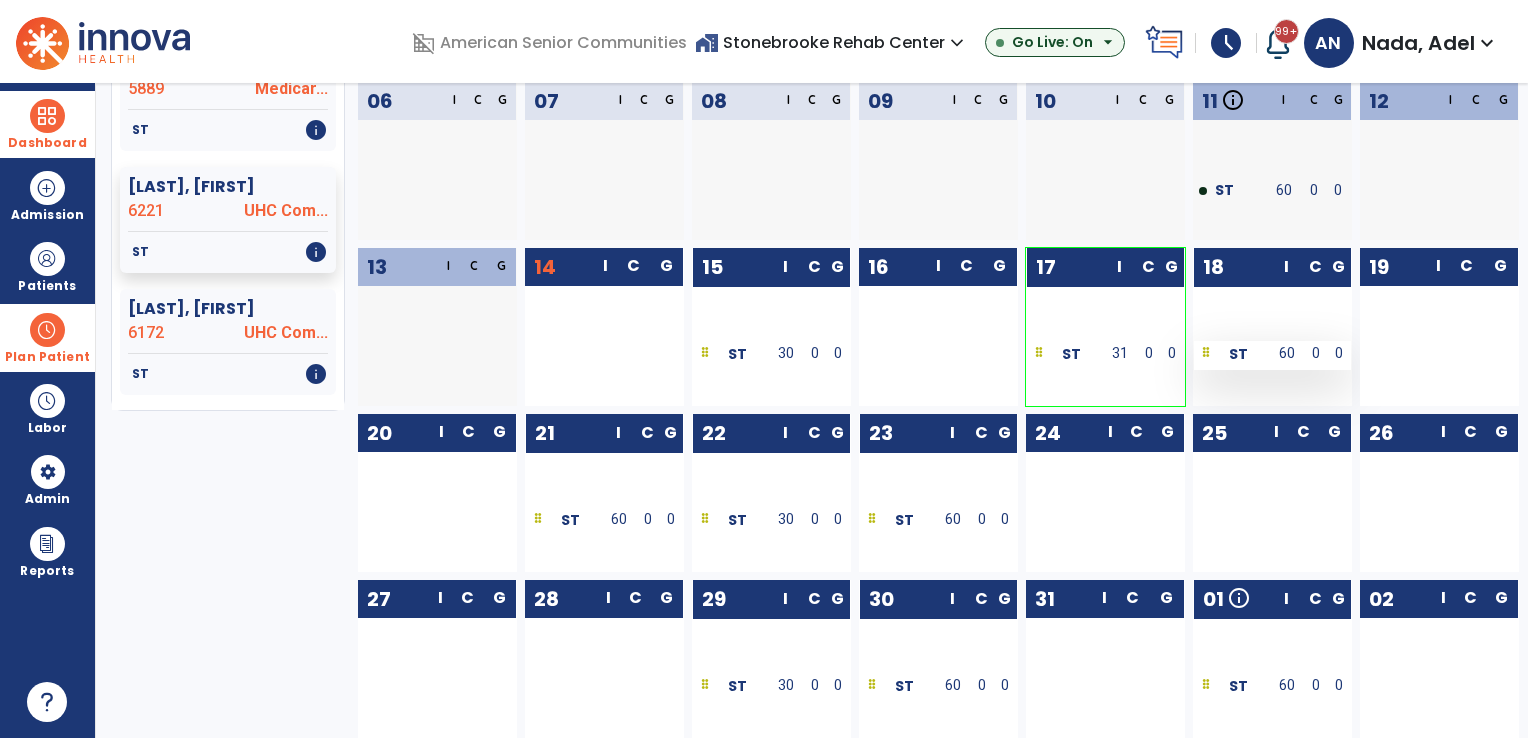 click at bounding box center (1206, 354) 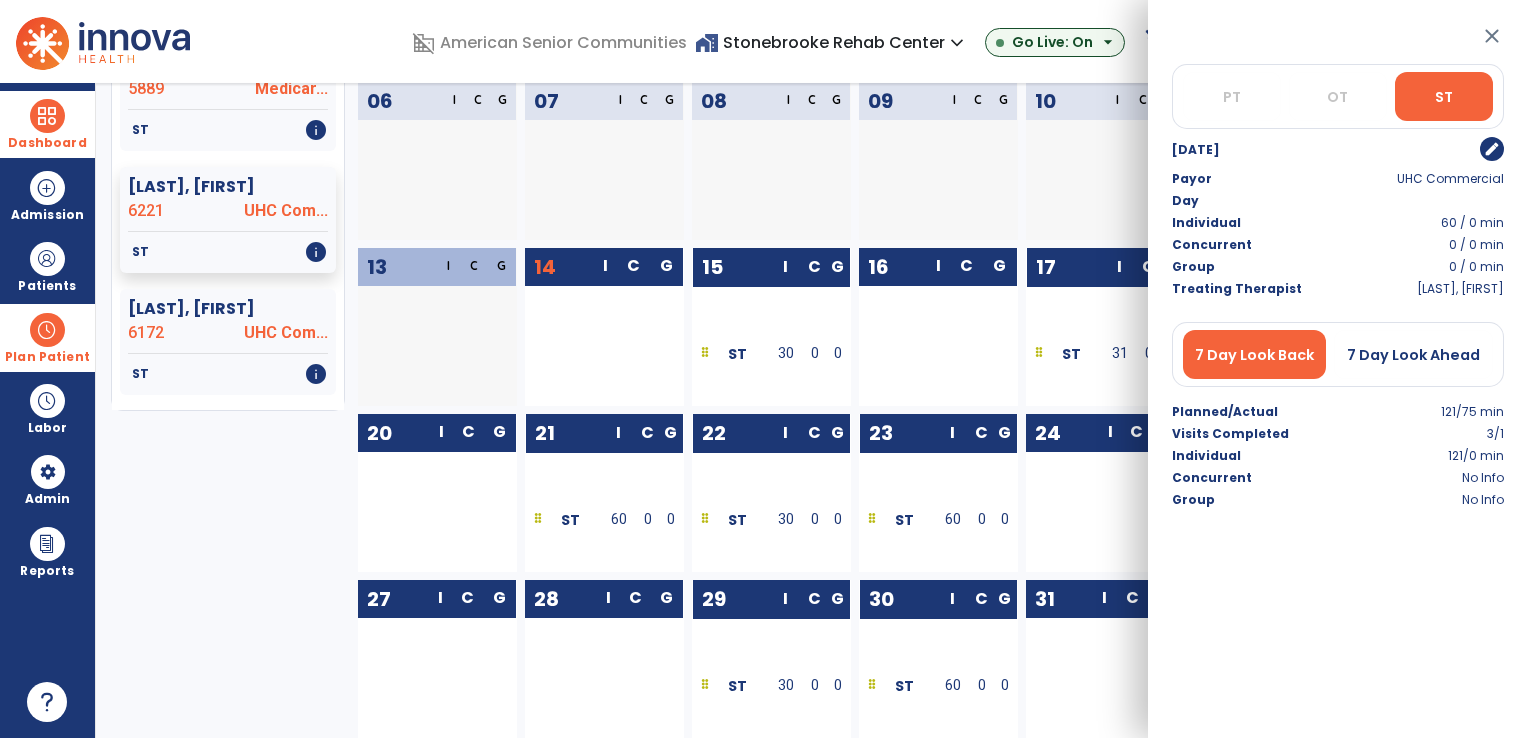 click on "edit" at bounding box center [1492, 149] 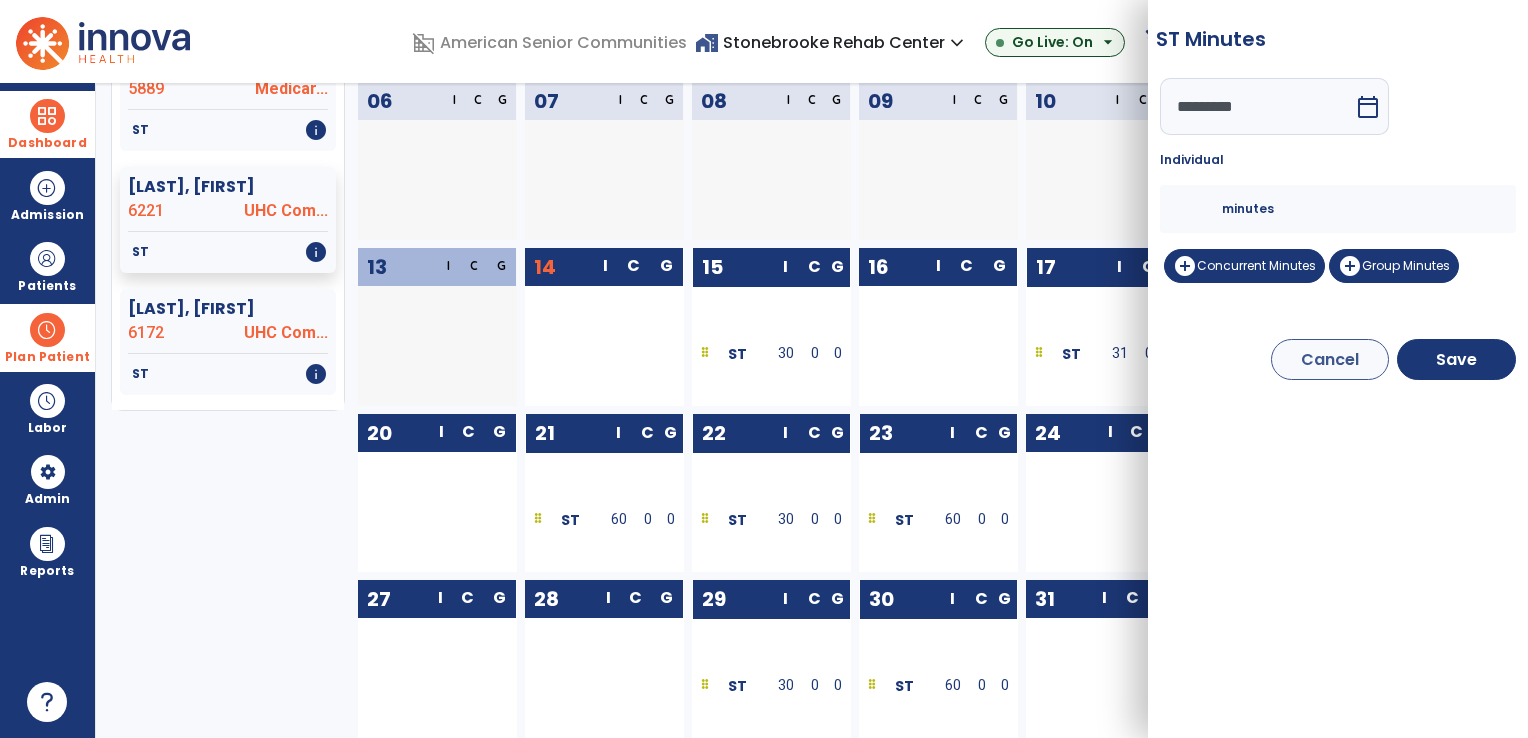 click on "** minutes" at bounding box center [1338, 209] 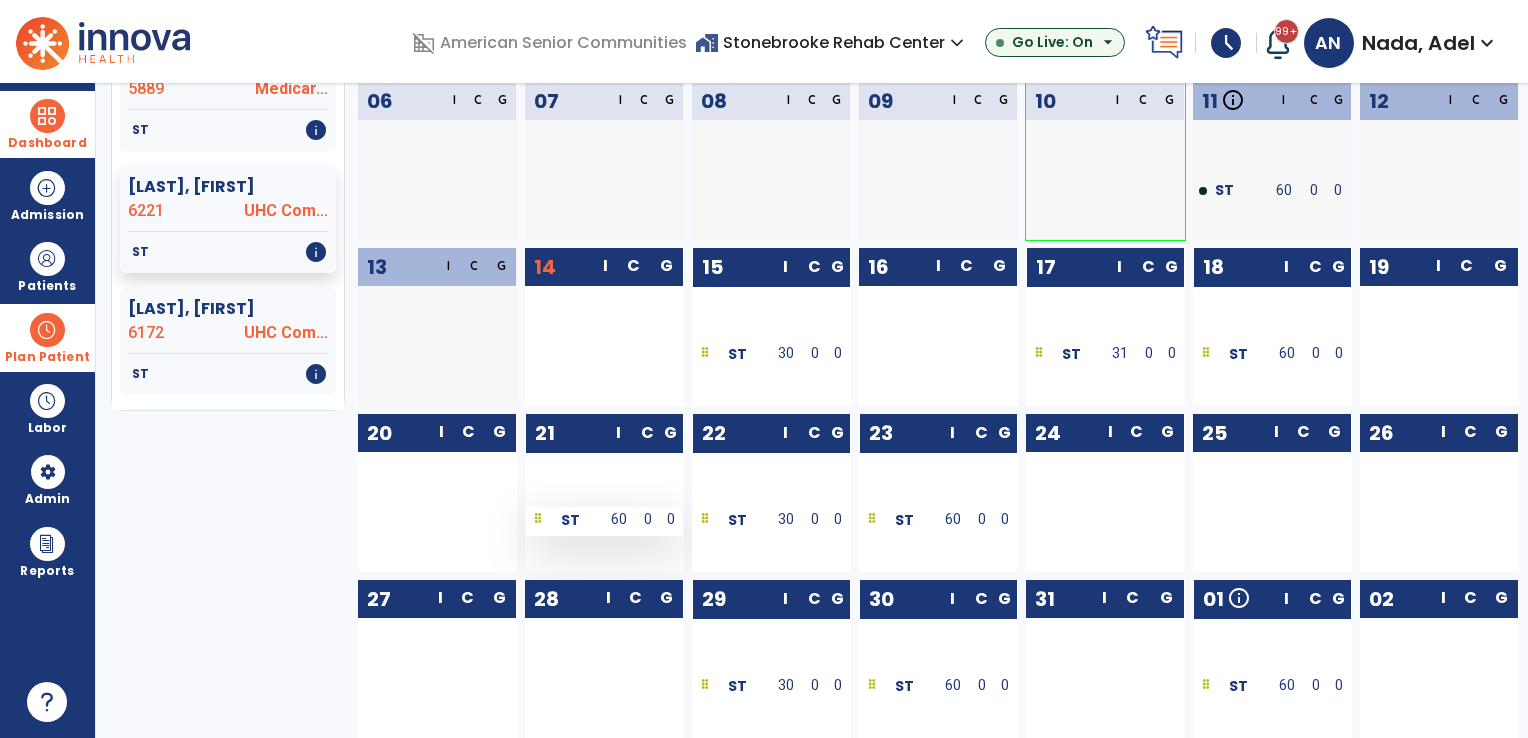 click at bounding box center (538, 520) 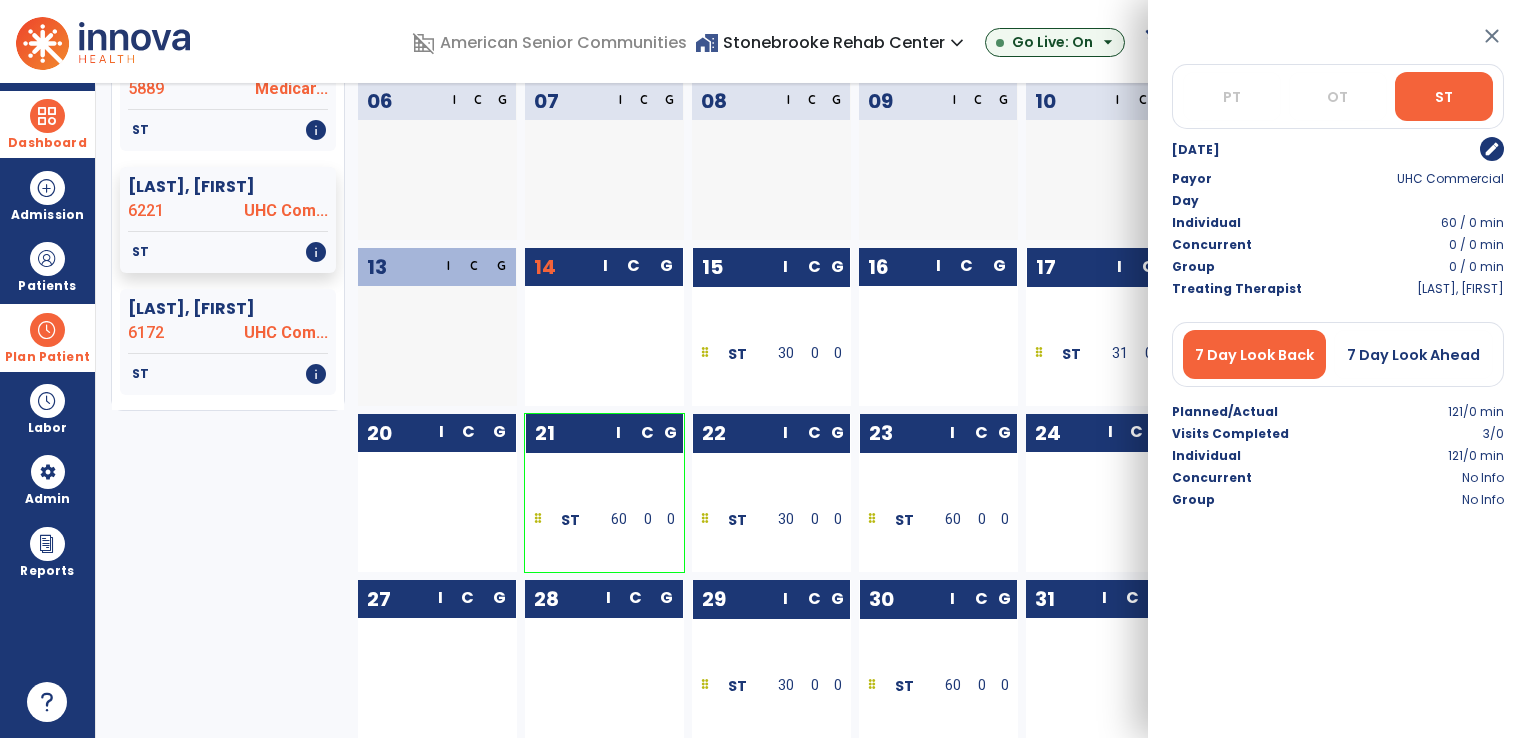 click on "edit" at bounding box center [1492, 149] 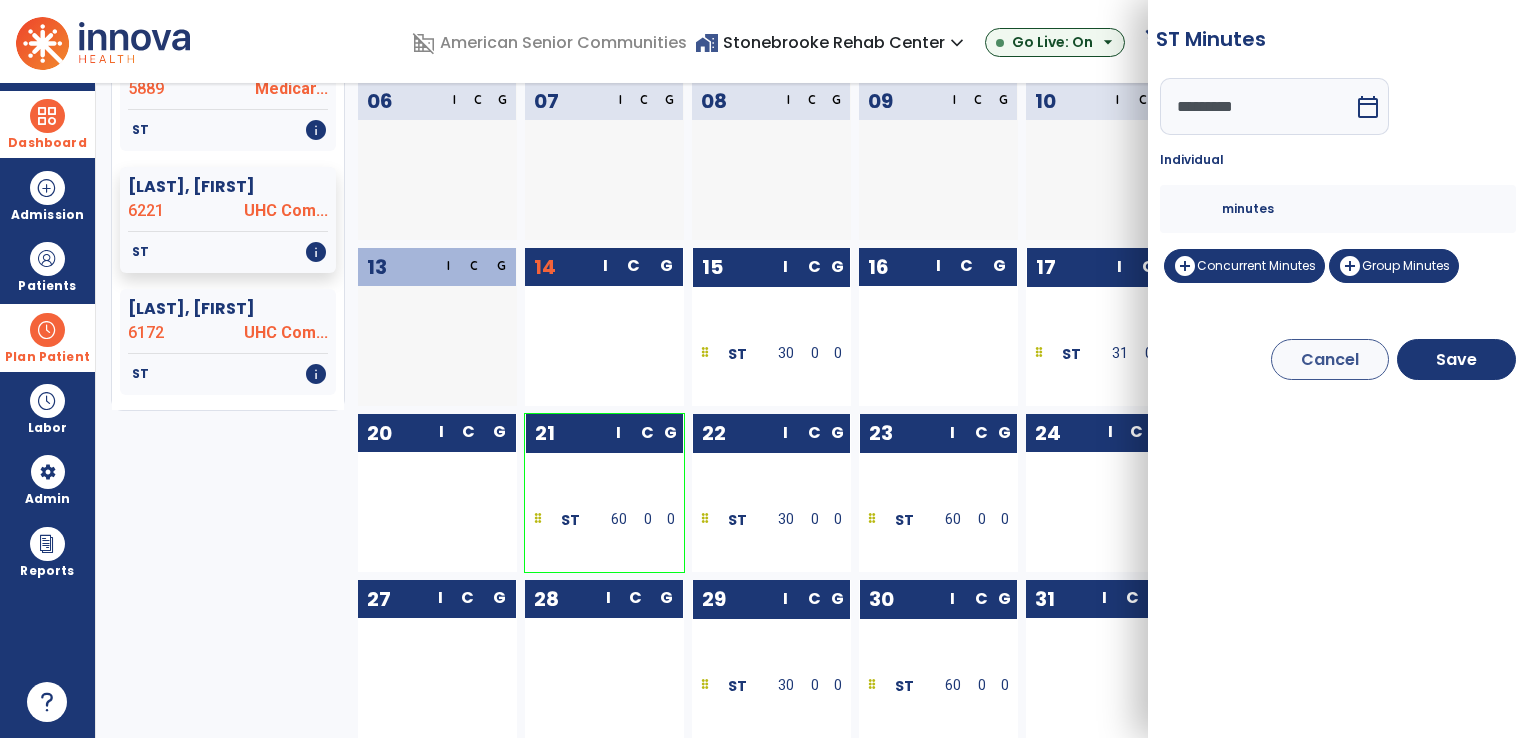 click on "**" at bounding box center [1198, 209] 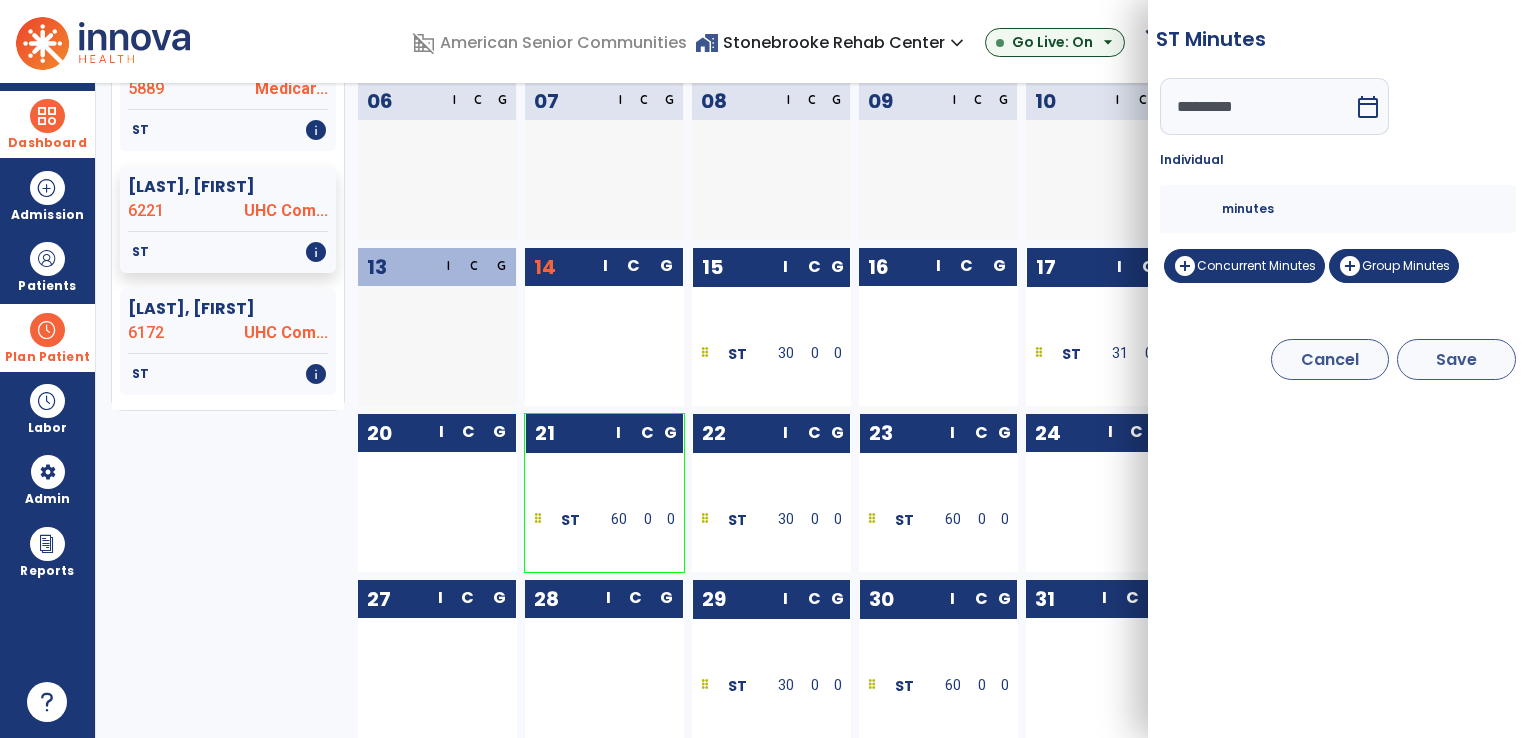 type on "**" 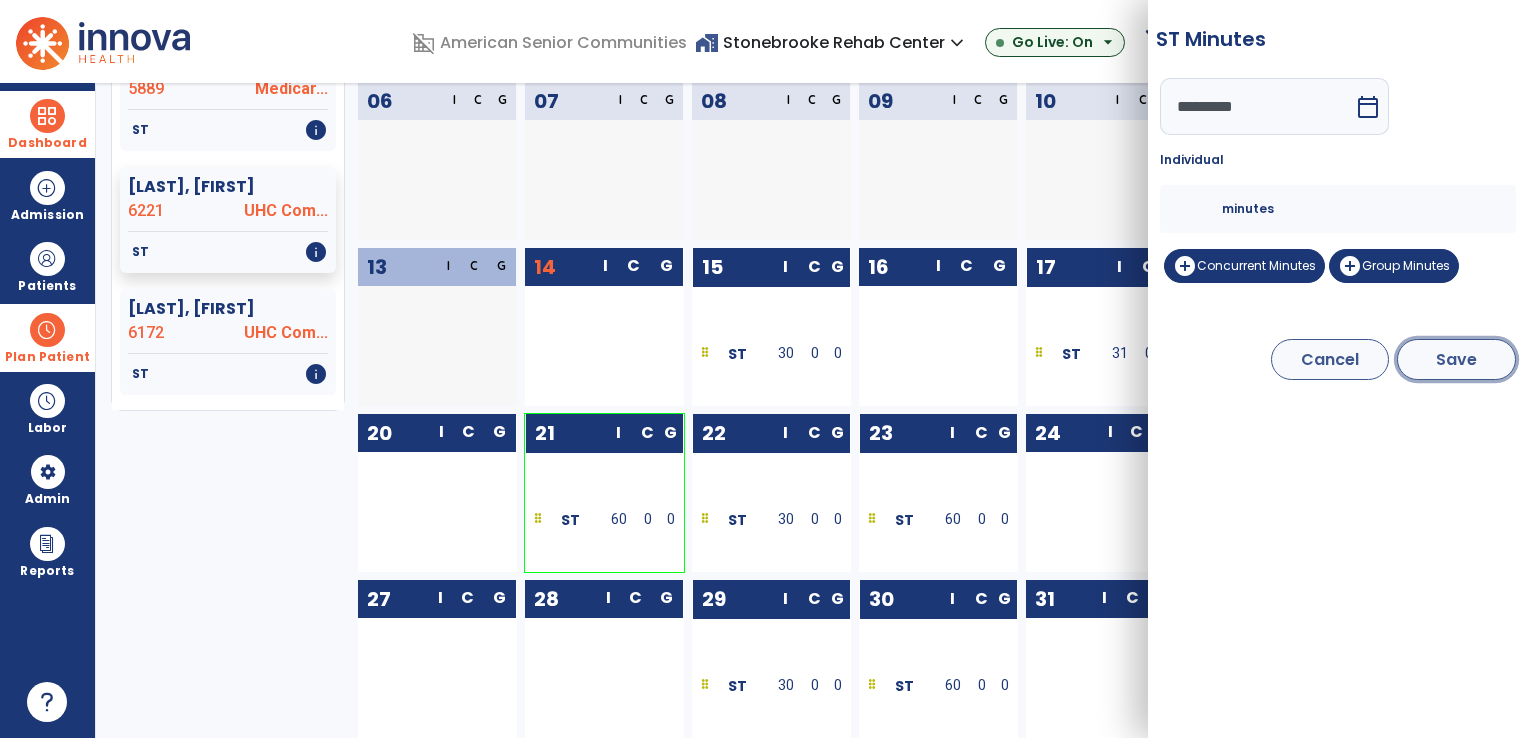 click on "Save" at bounding box center [1456, 359] 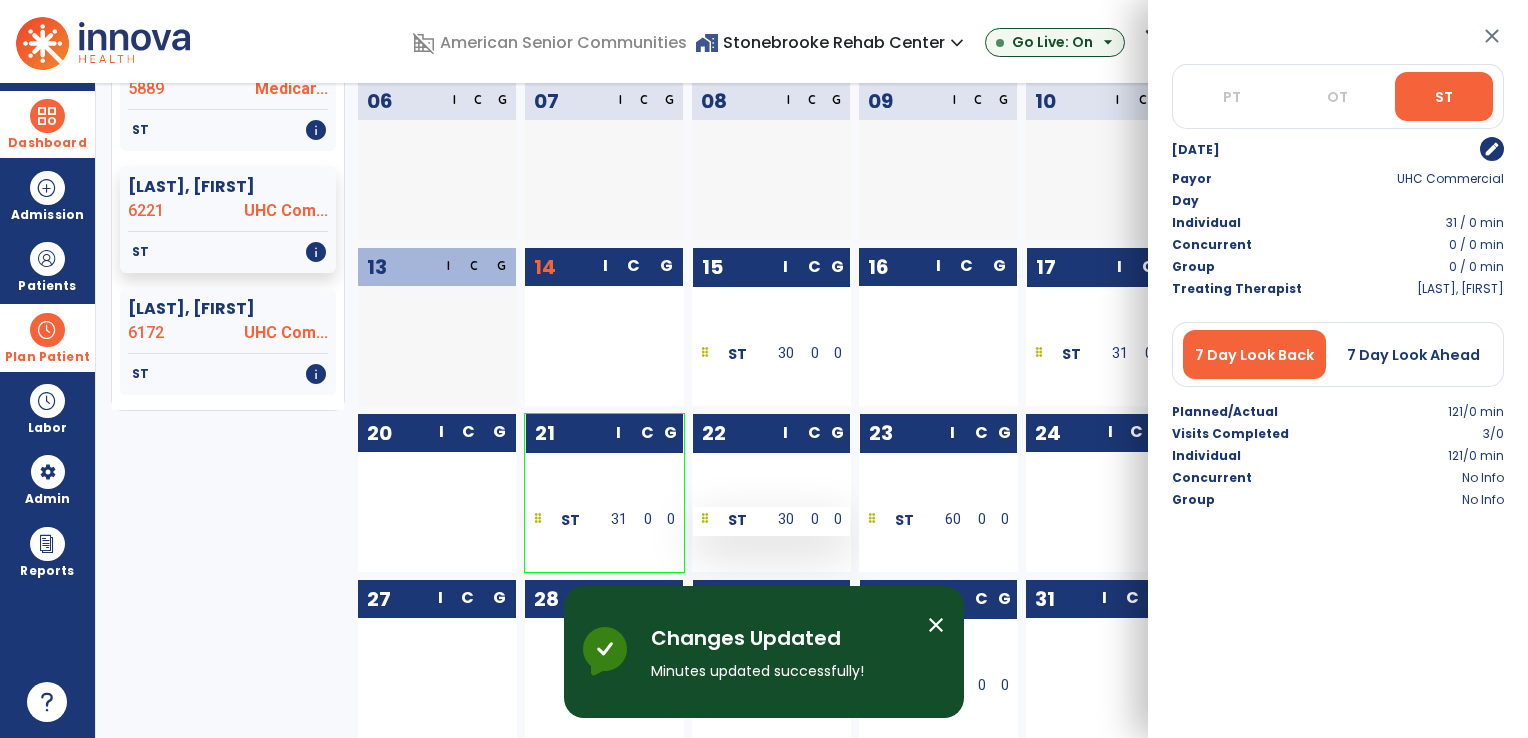 click at bounding box center [705, 520] 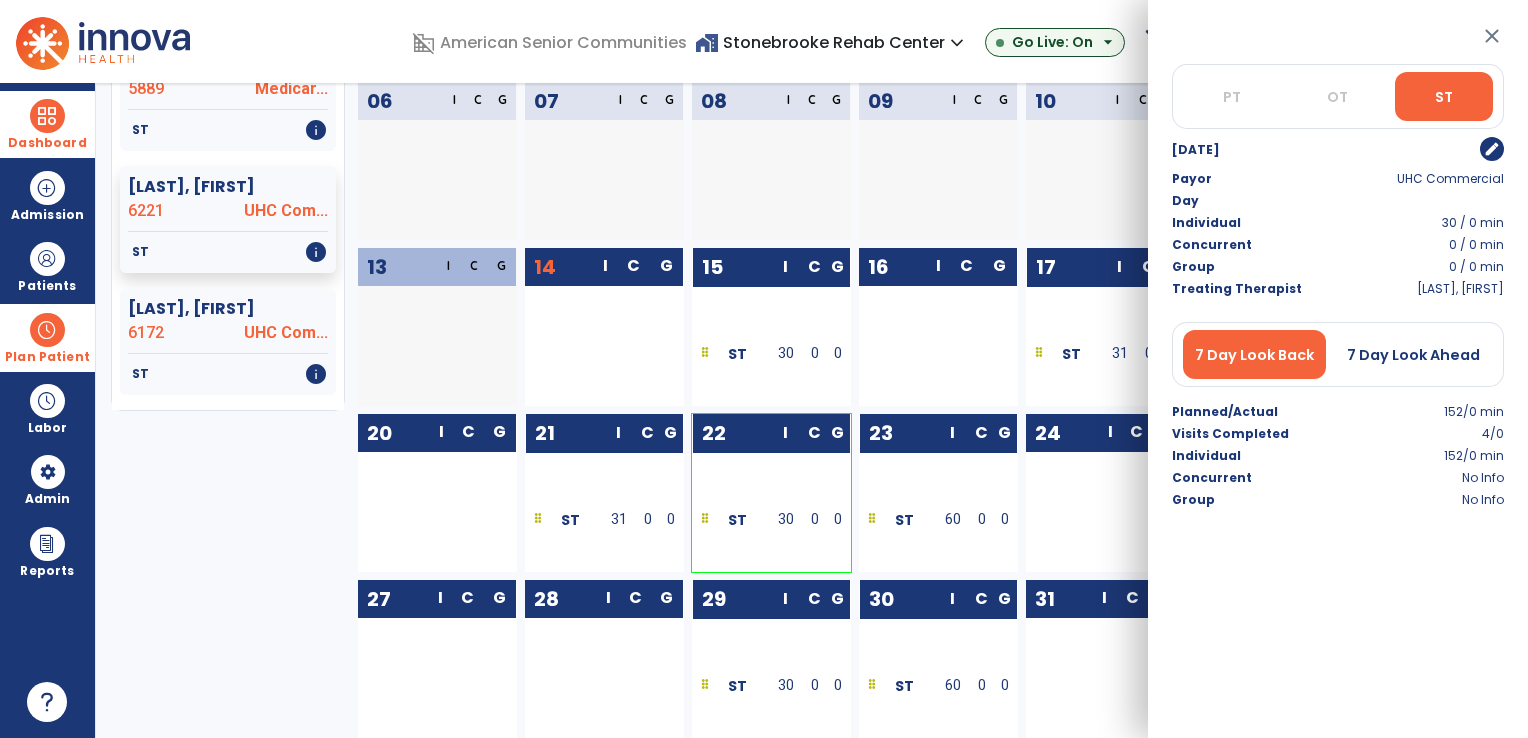 click on "edit" at bounding box center (1492, 149) 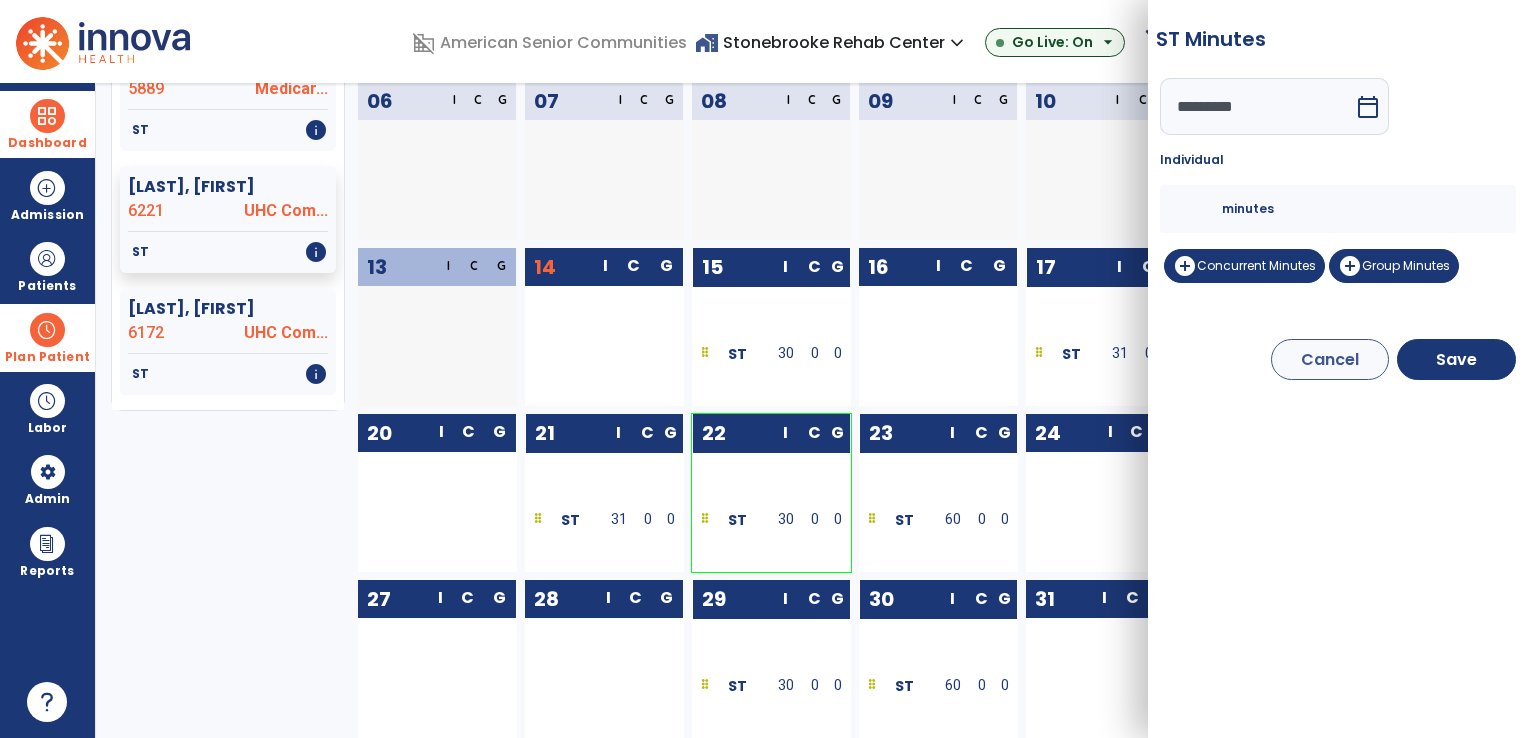 click on "**" at bounding box center [1198, 209] 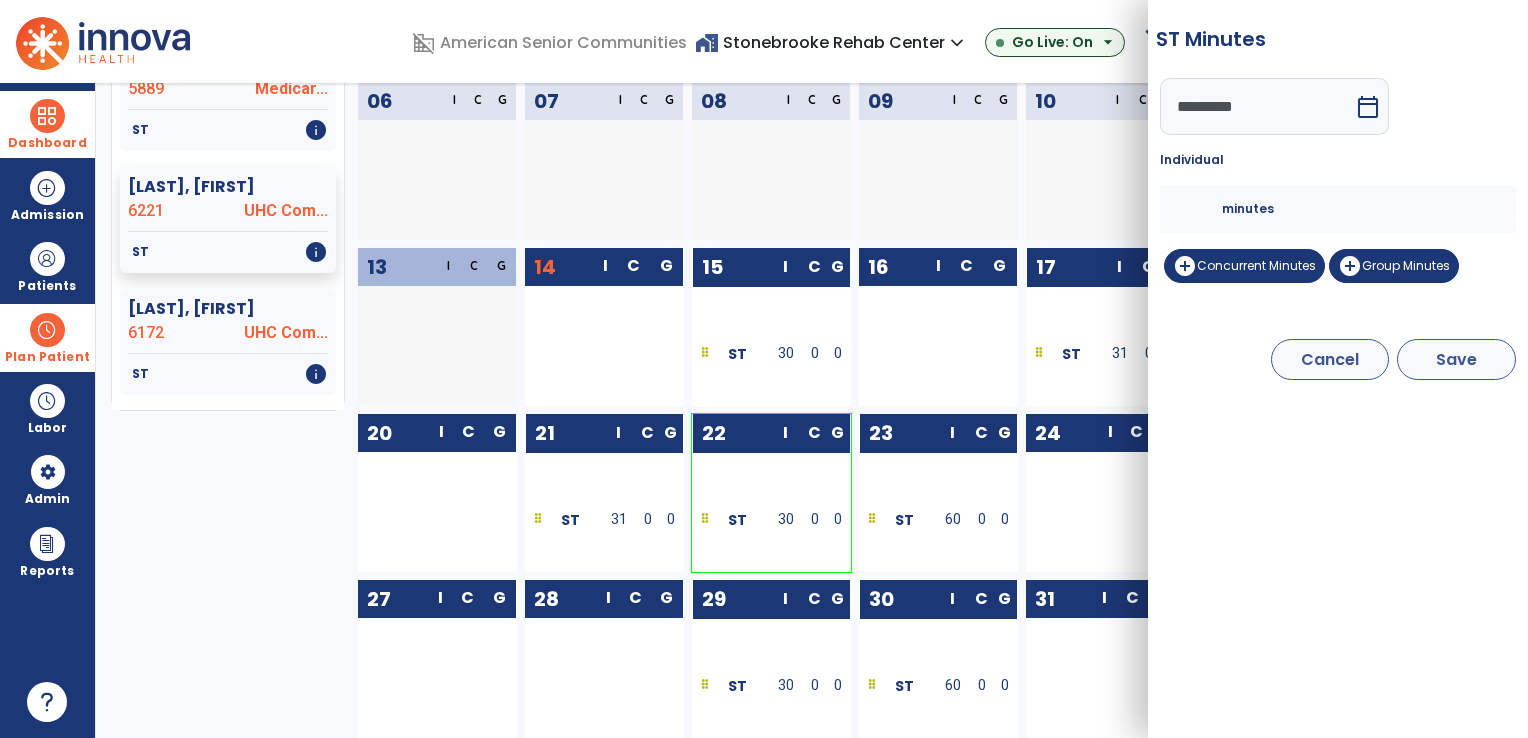 type on "**" 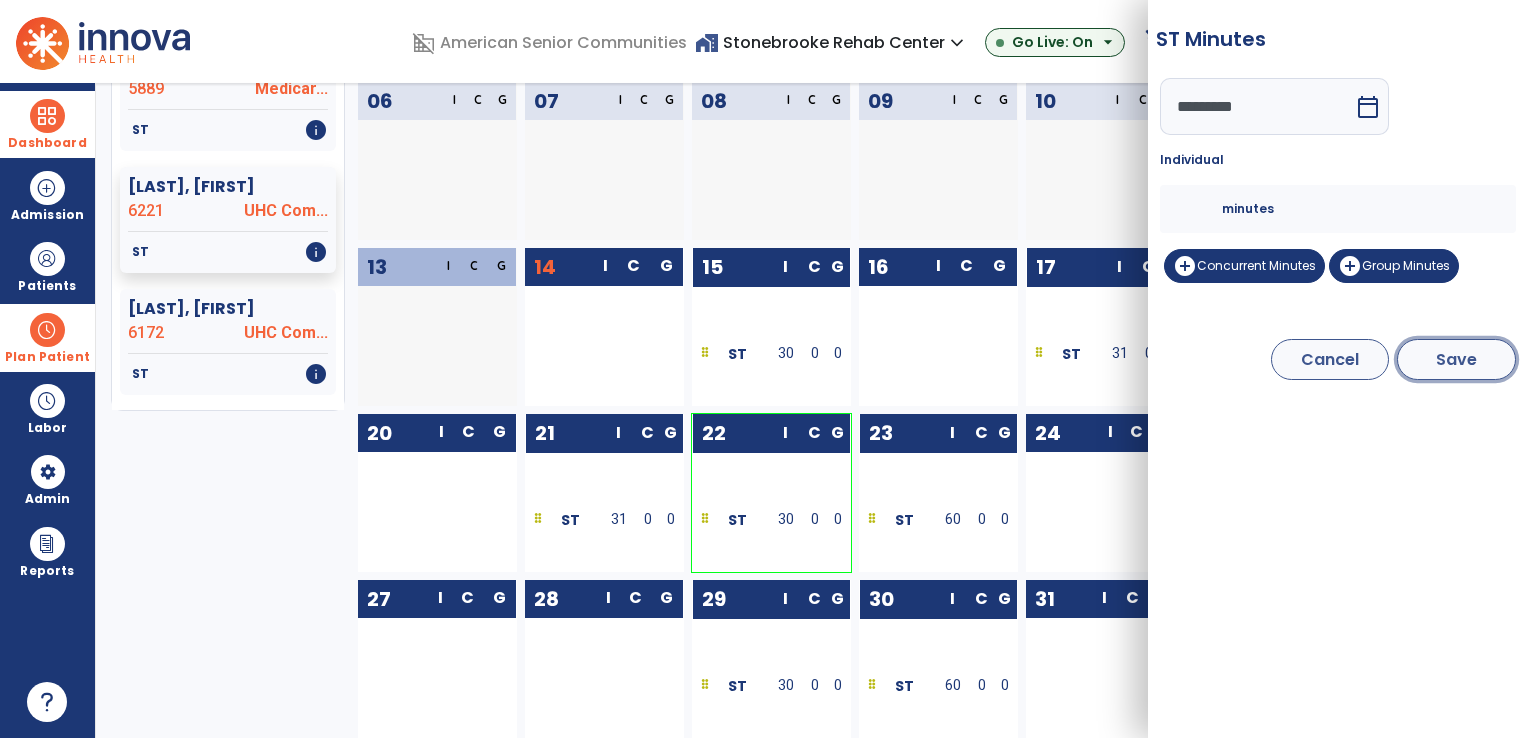 click on "Save" at bounding box center (1456, 359) 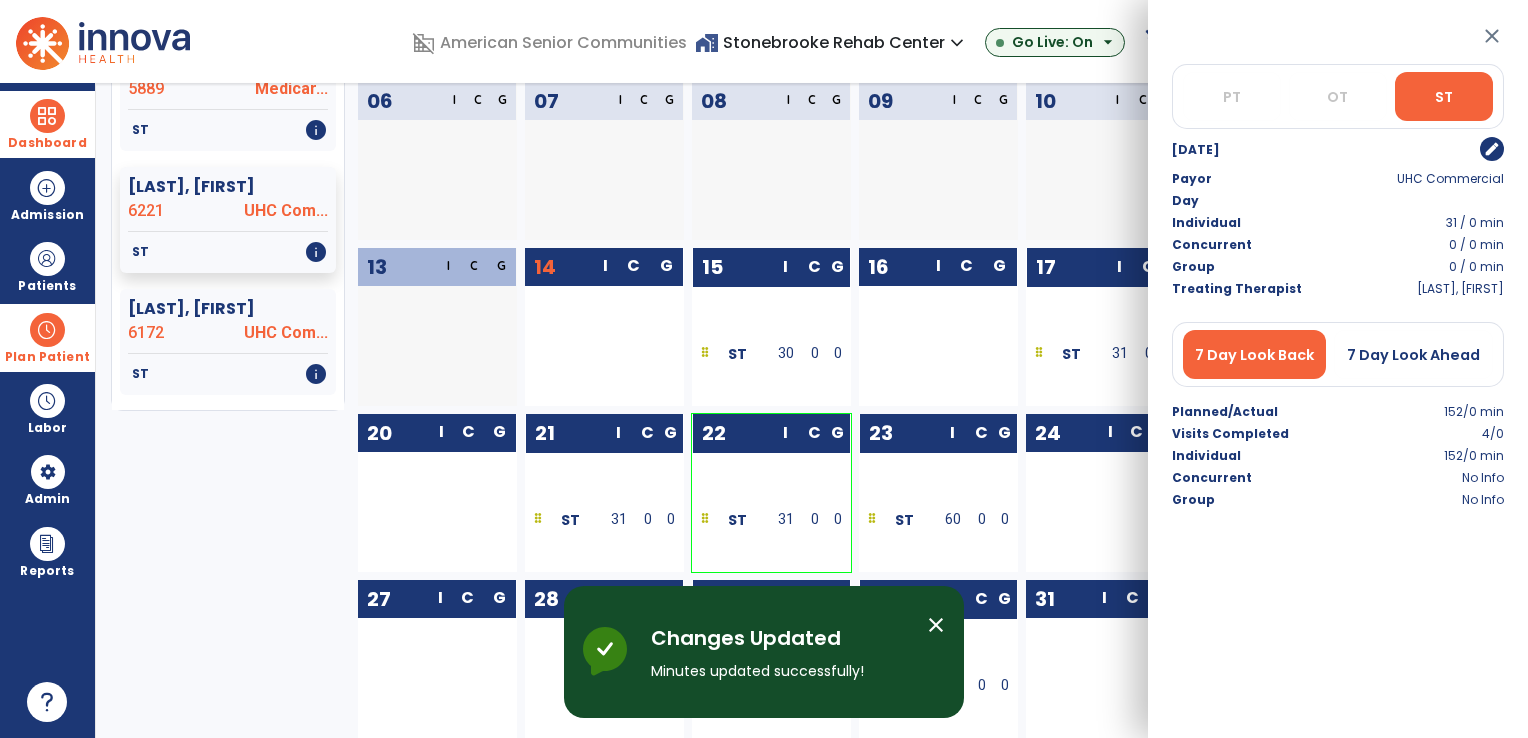 click at bounding box center (872, 520) 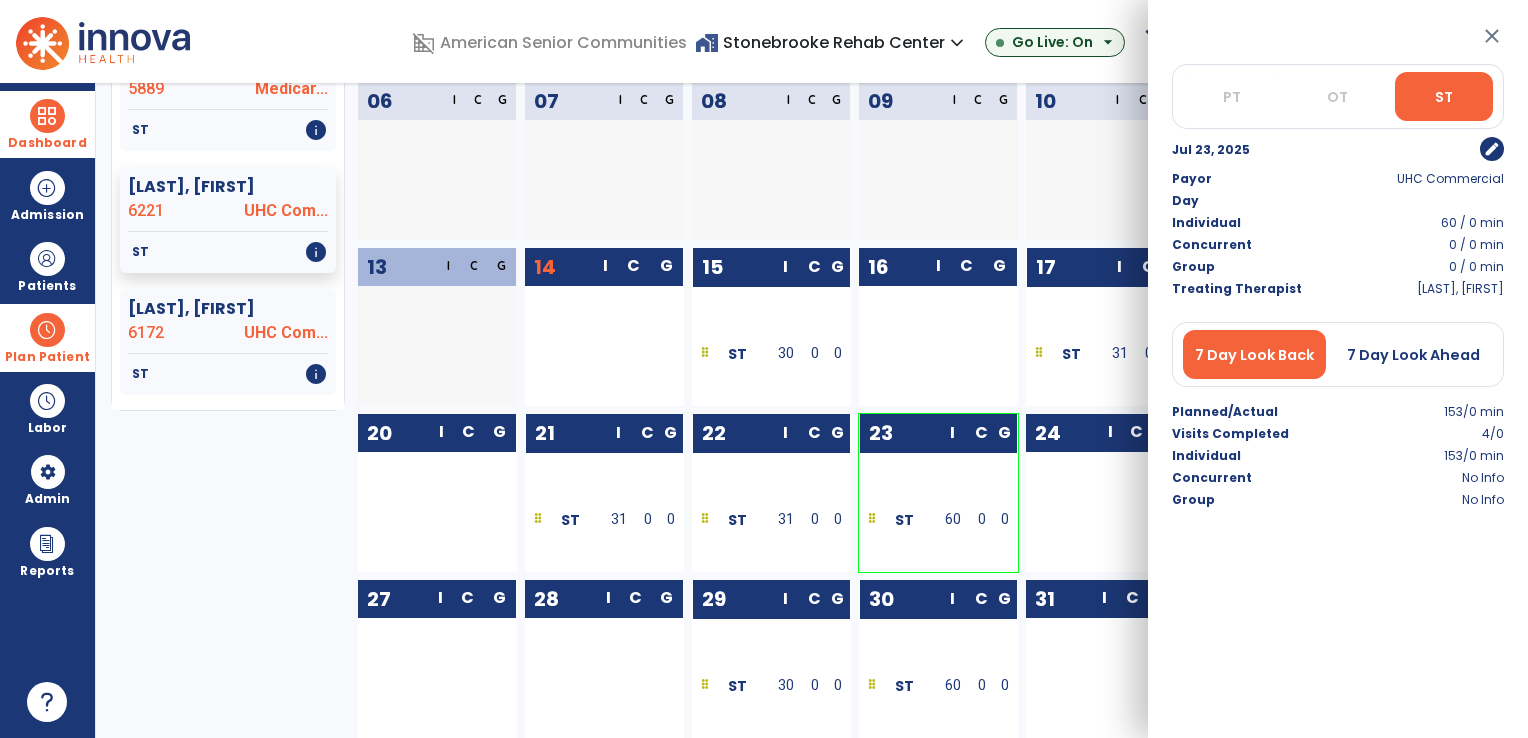 click on "edit" at bounding box center (1492, 149) 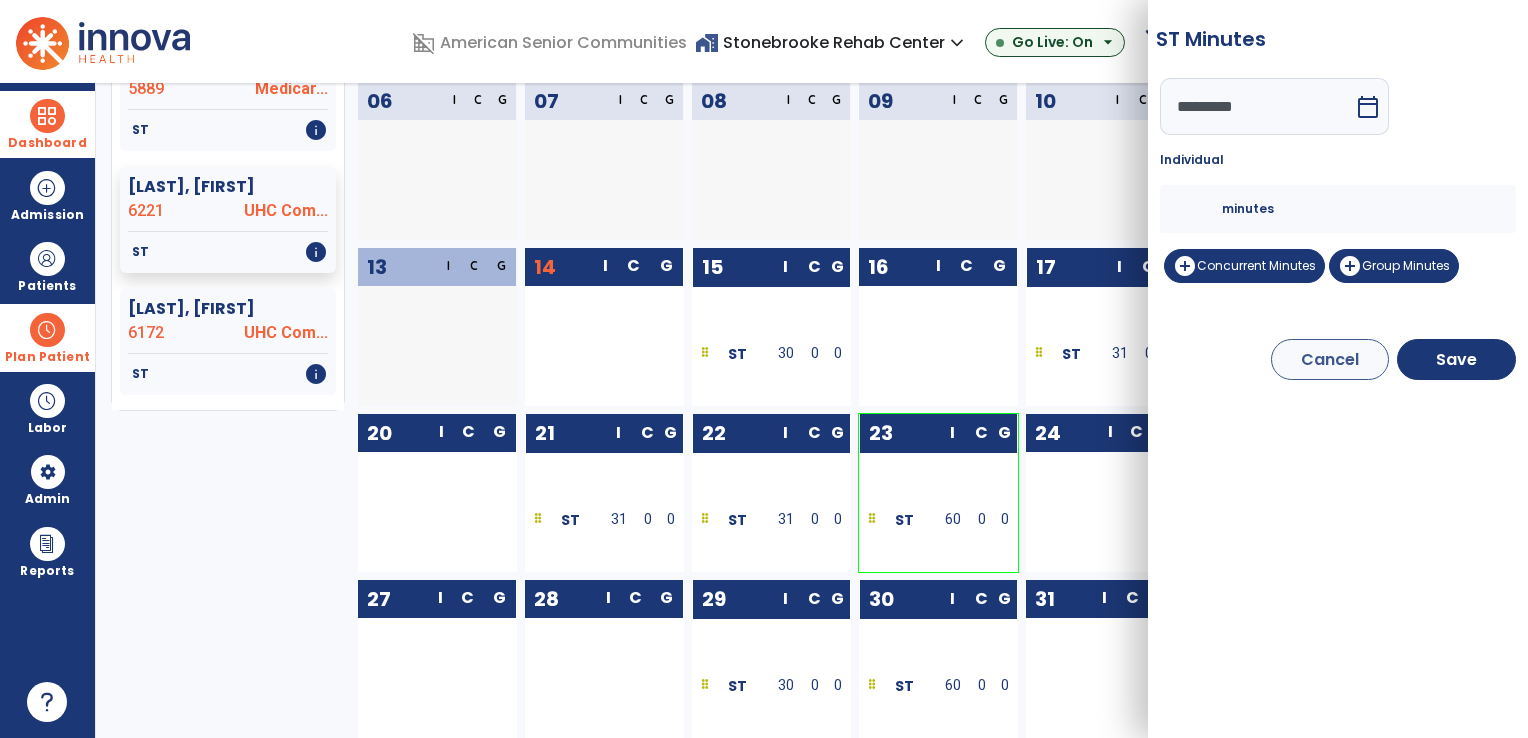 click on "**" at bounding box center (1198, 209) 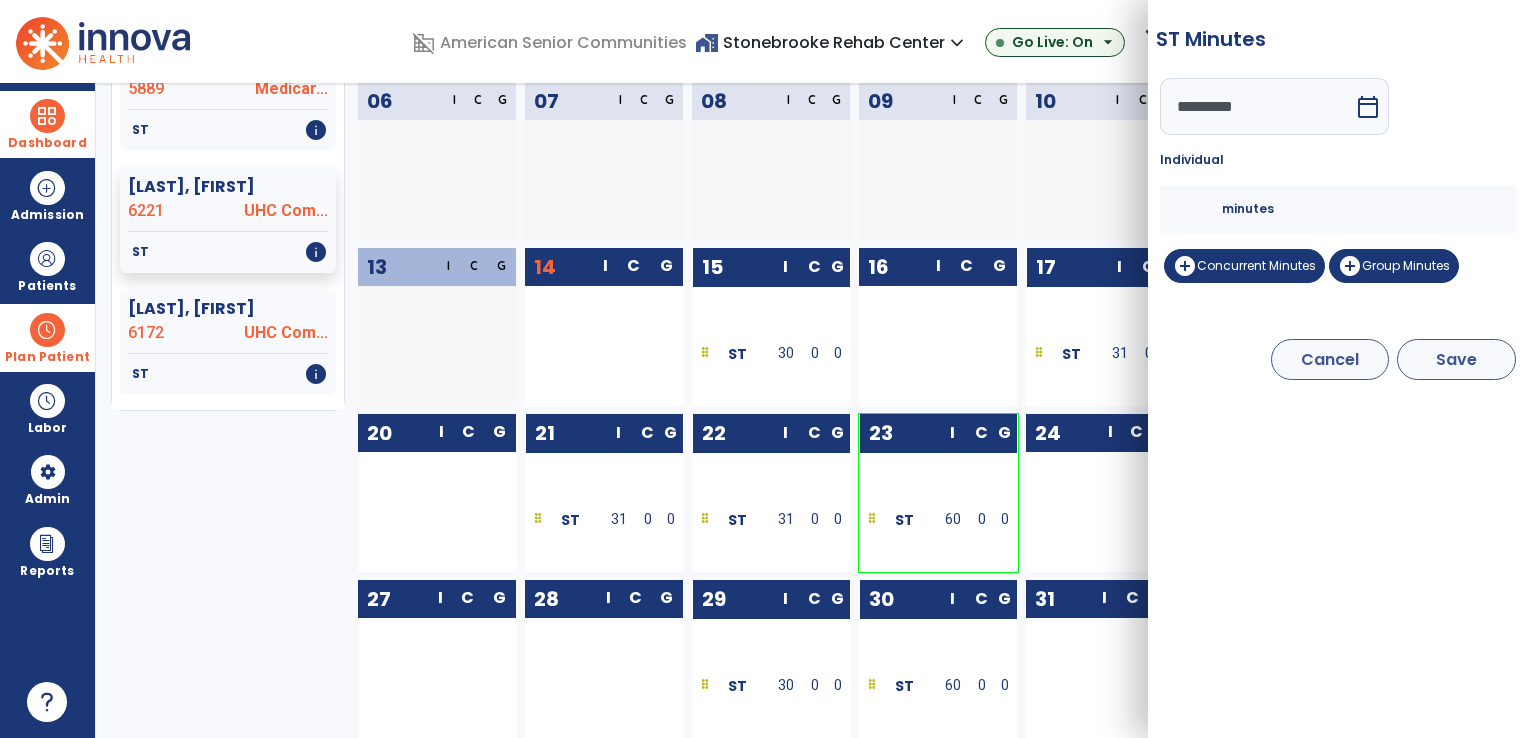 type on "**" 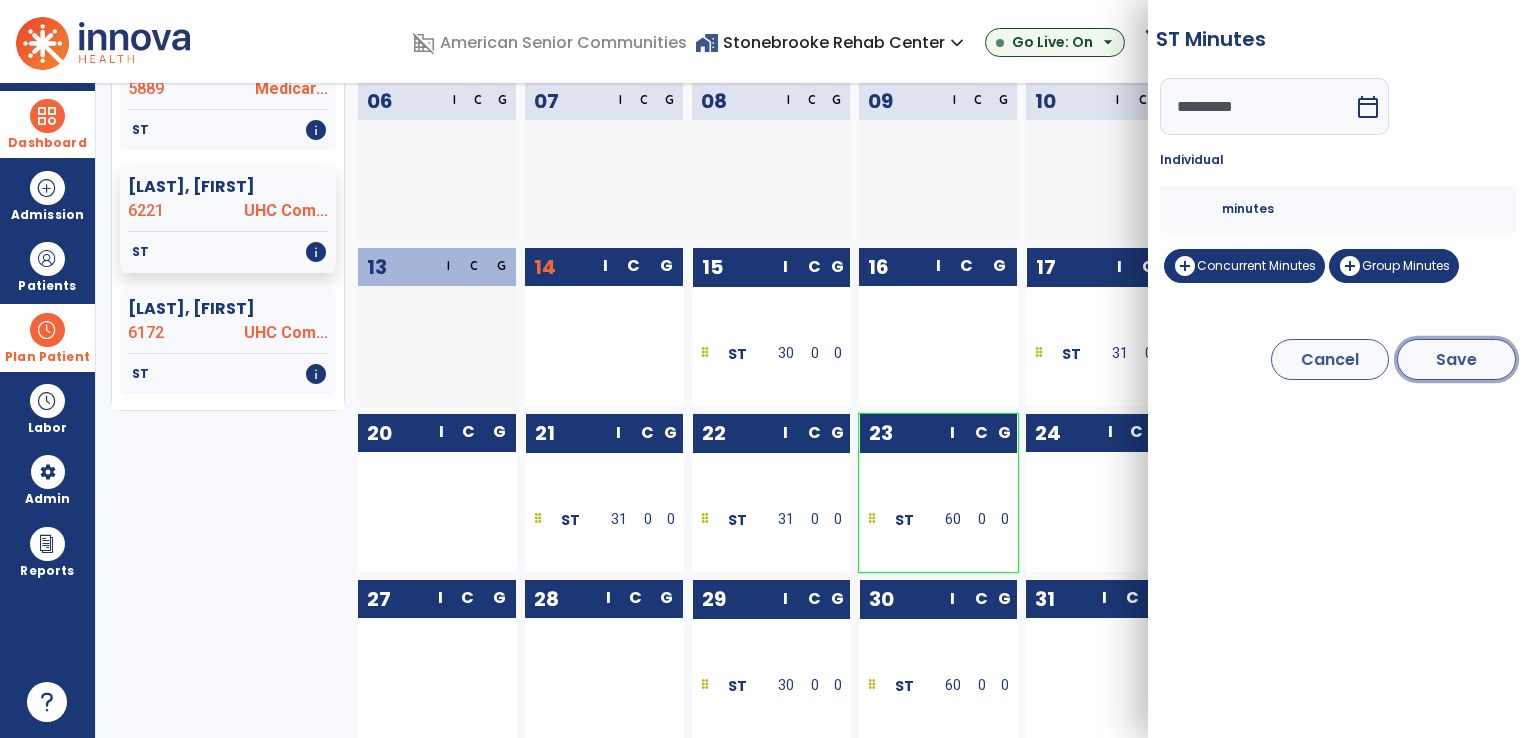click on "Save" at bounding box center (1456, 359) 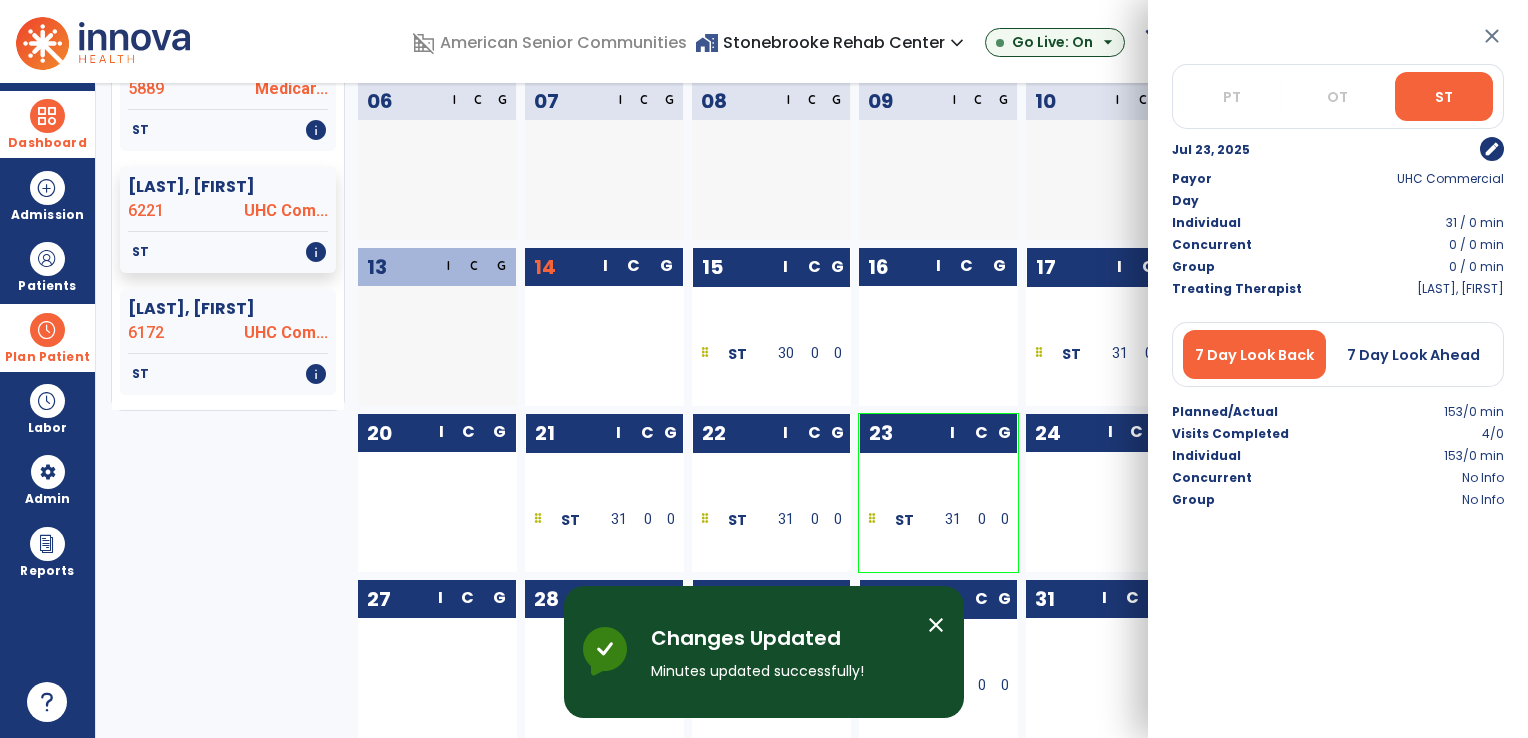 click on "close   PT   OT   ST  [DATE]  edit  Payor UHC Commercial Day Individual  31 / 0 min  Concurrent  0 / 0 min  Group  0 / 0 min  Treating Therapist  [LAST], [FIRST]   7 Day Look Back   7 Day Look Ahead  Planned/Actual  153/0 min  Visits Completed  4/0  Individual  153/0 min  Concurrent  No Info  Group  No Info" at bounding box center (1338, 369) 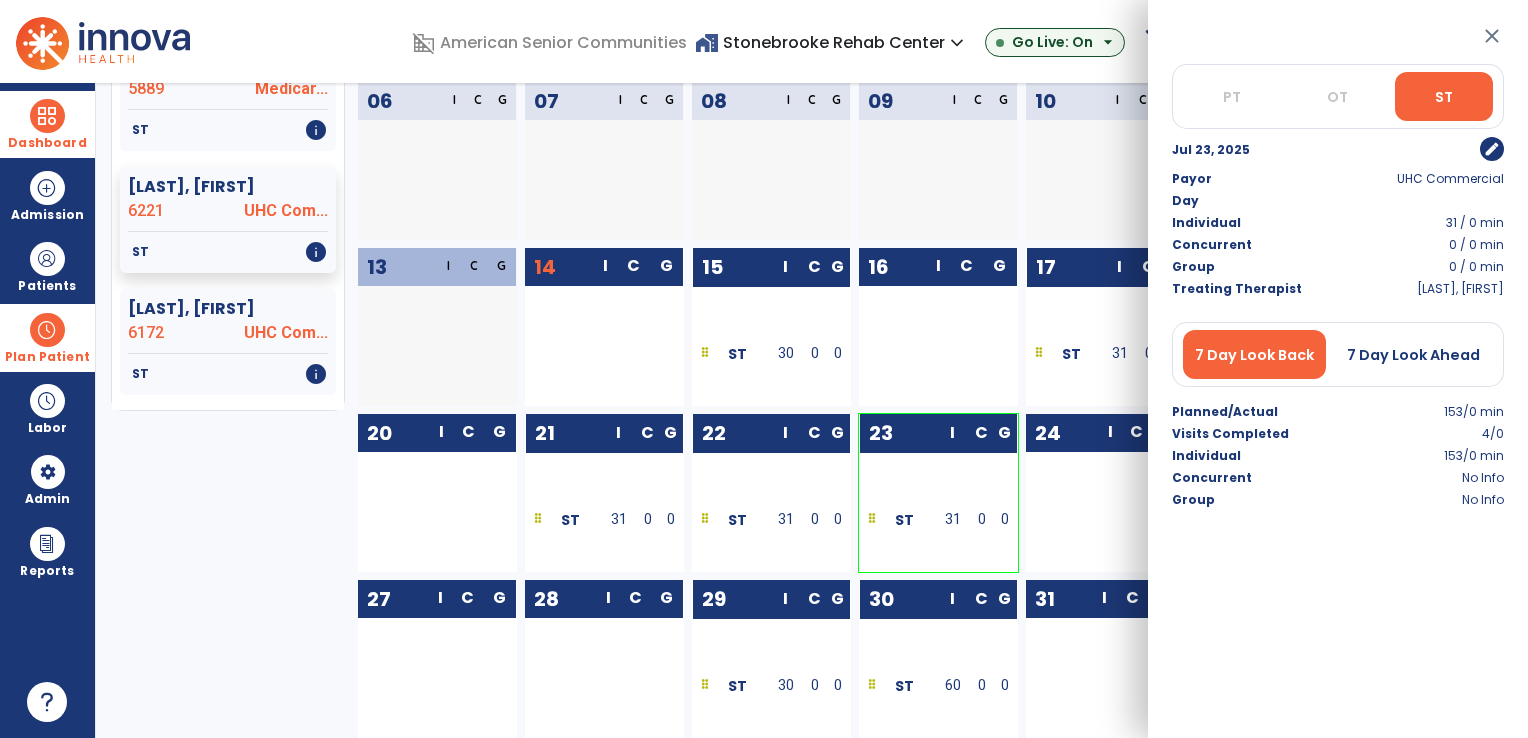 click on "close" at bounding box center [1492, 36] 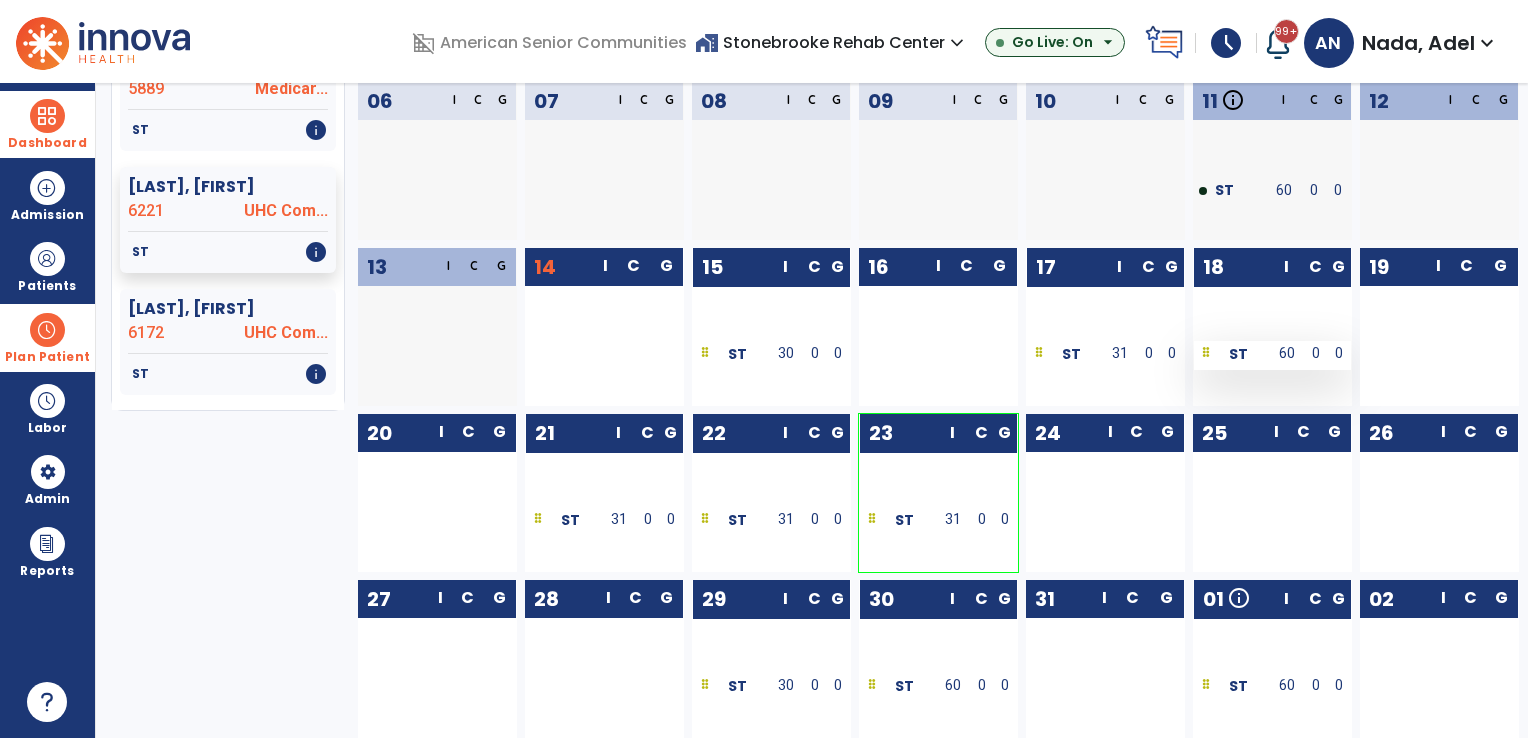 click on "60" at bounding box center [1287, 355] 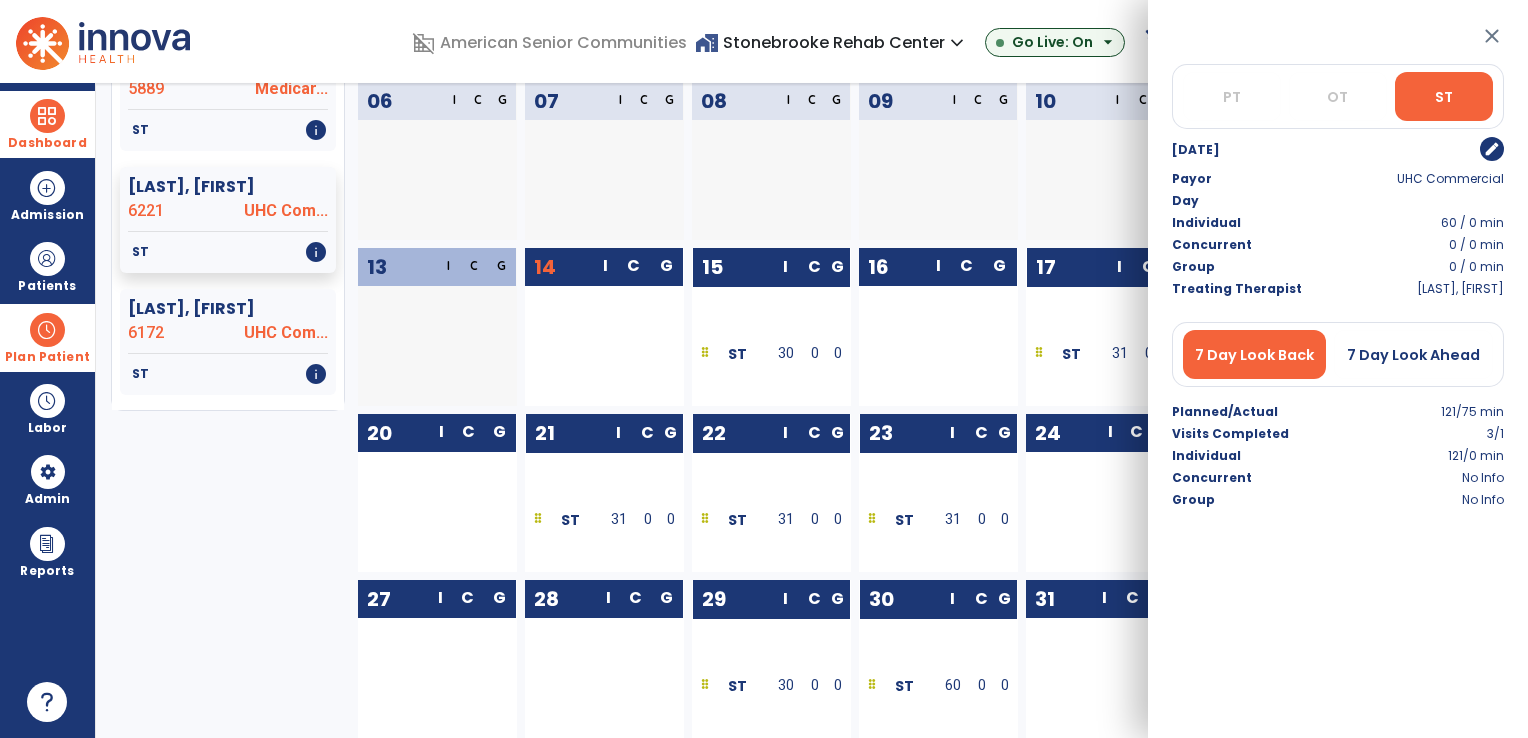 click on "edit" at bounding box center (1492, 149) 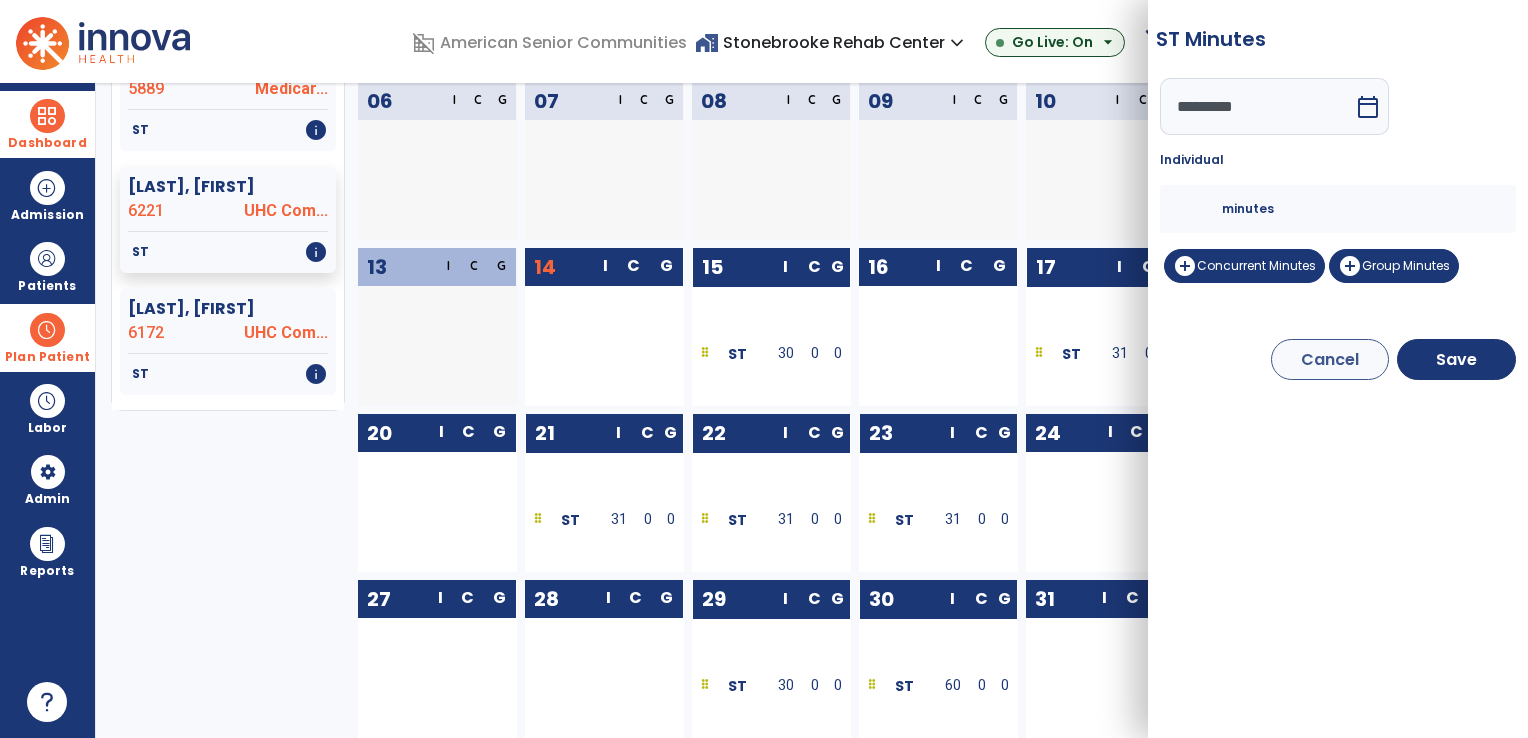 click on "**" at bounding box center [1198, 209] 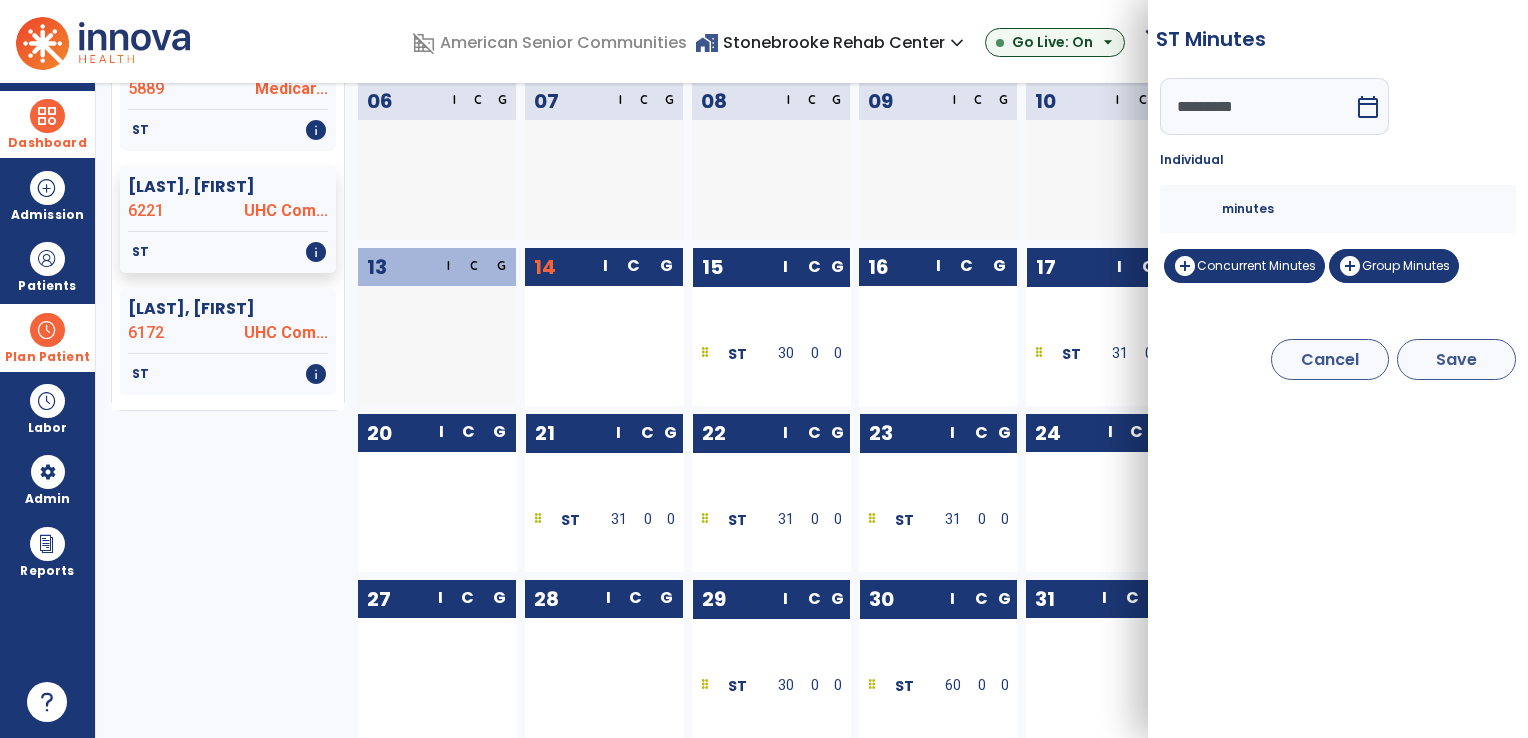 type on "**" 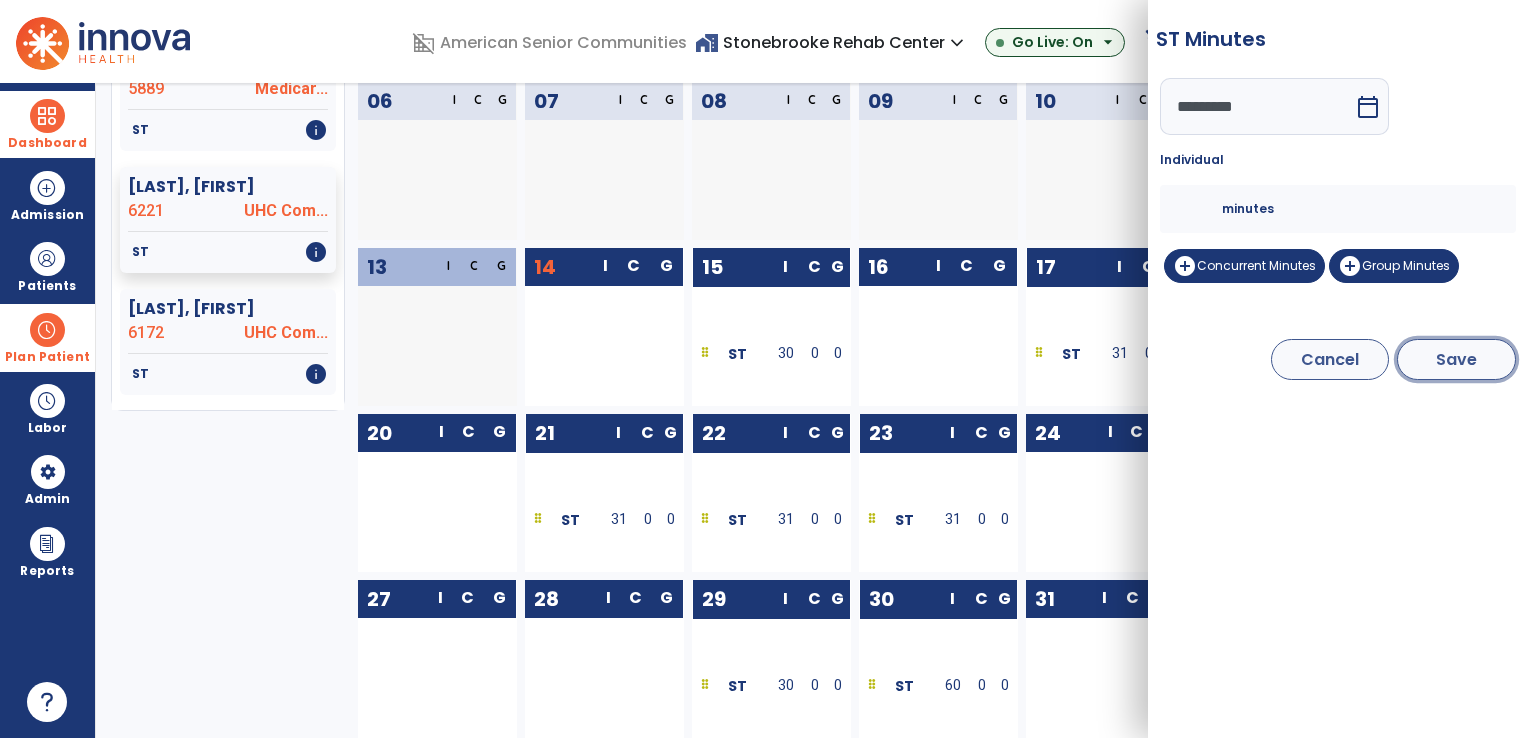 click on "Save" at bounding box center (1456, 359) 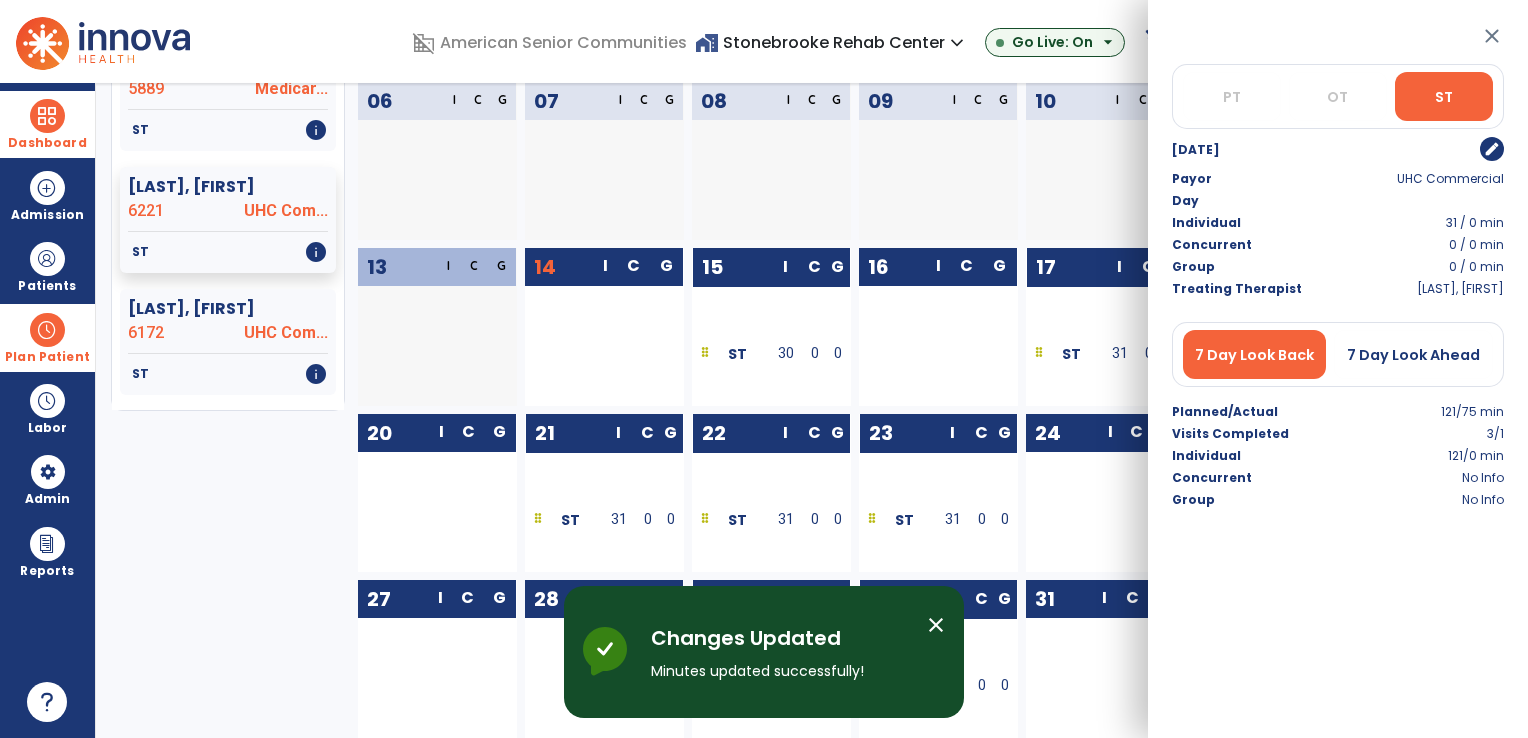 click on "close" at bounding box center [1492, 36] 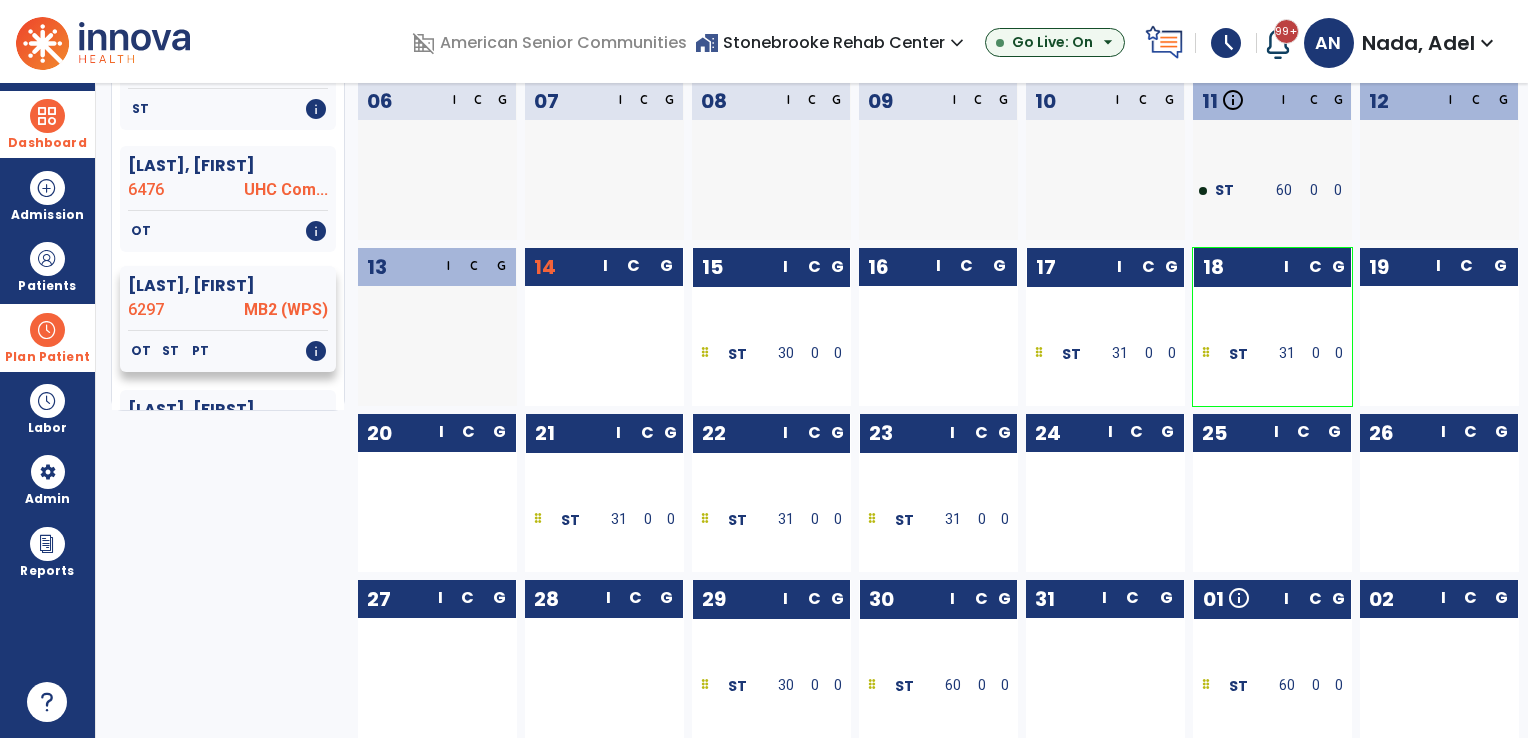 scroll, scrollTop: 1500, scrollLeft: 0, axis: vertical 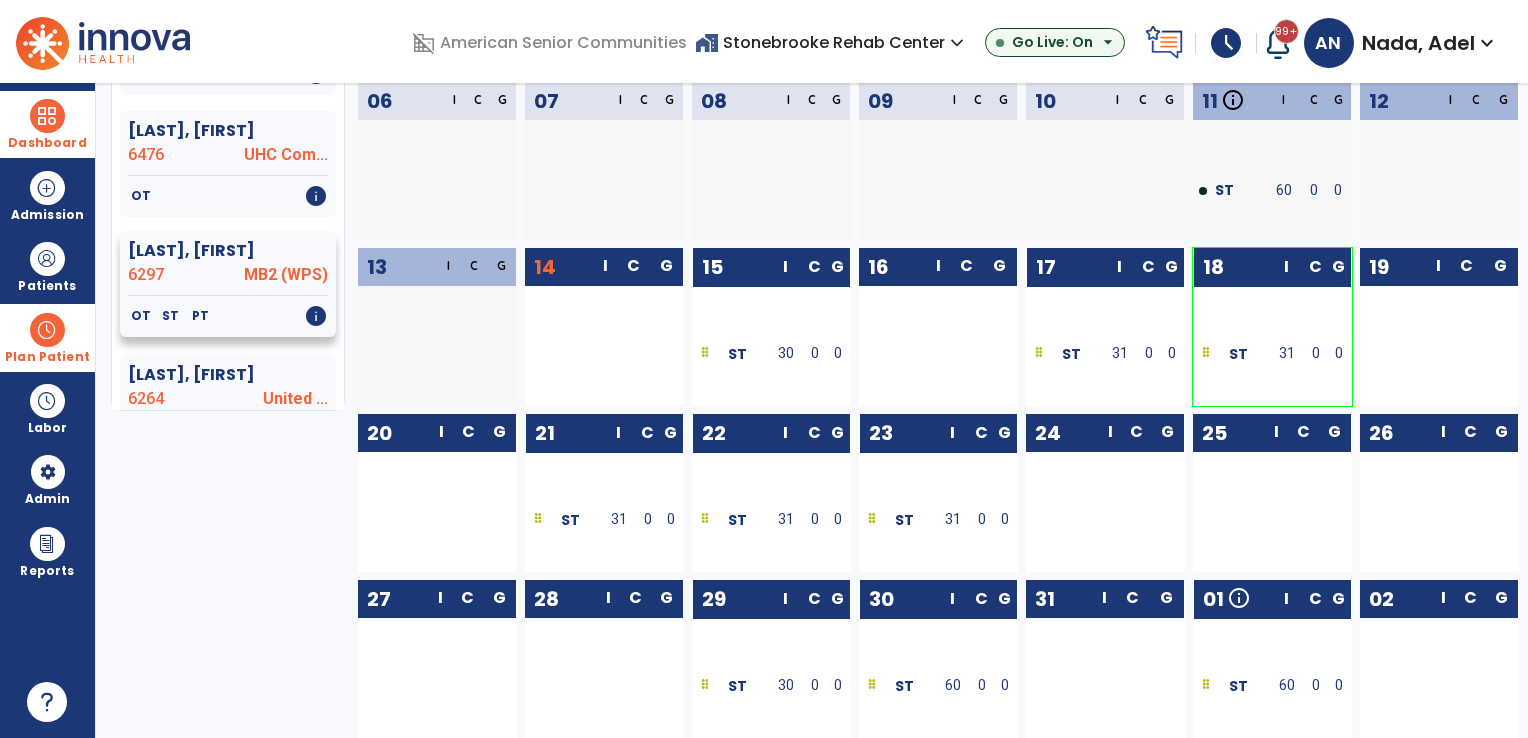 click on "6297" 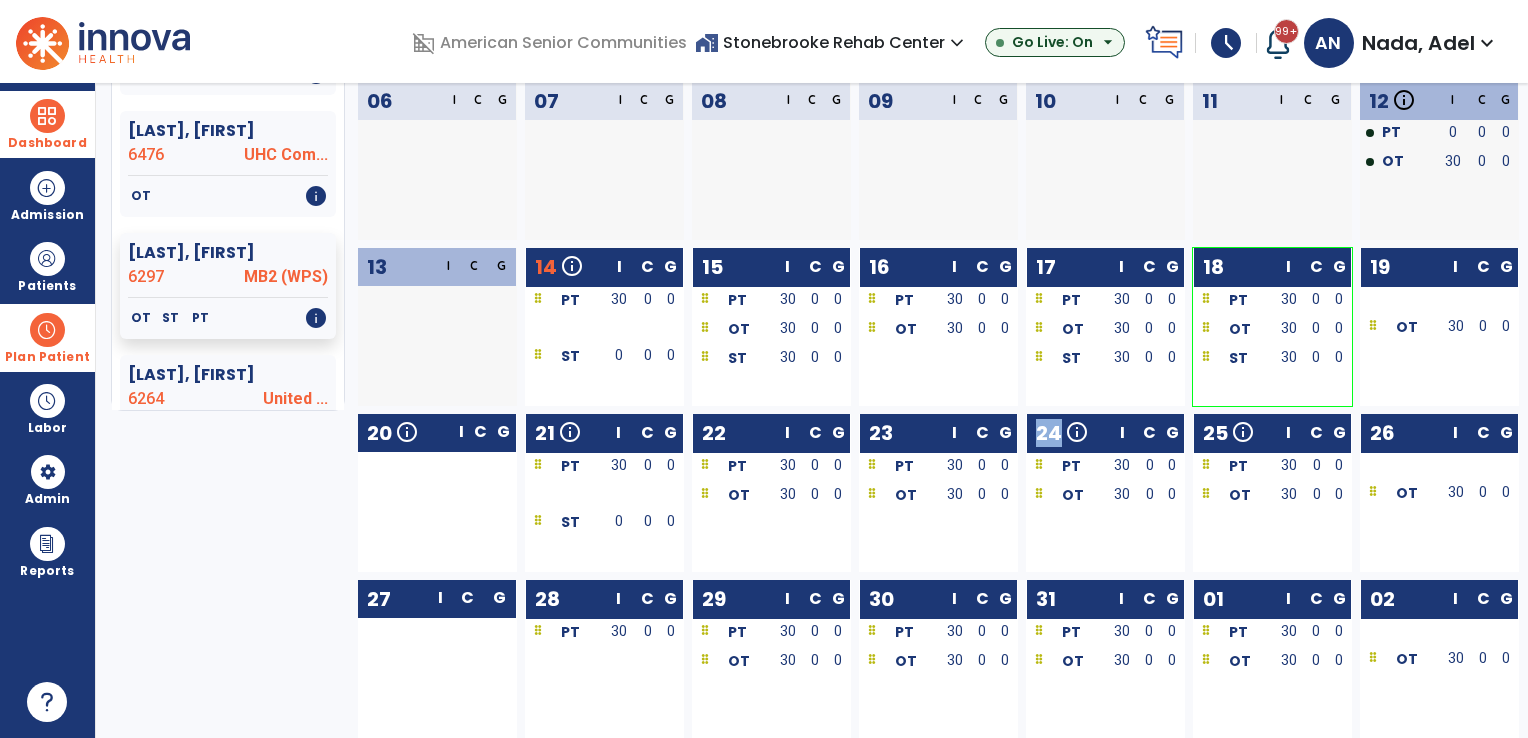 drag, startPoint x: 1040, startPoint y: 430, endPoint x: 1044, endPoint y: 440, distance: 10.770329 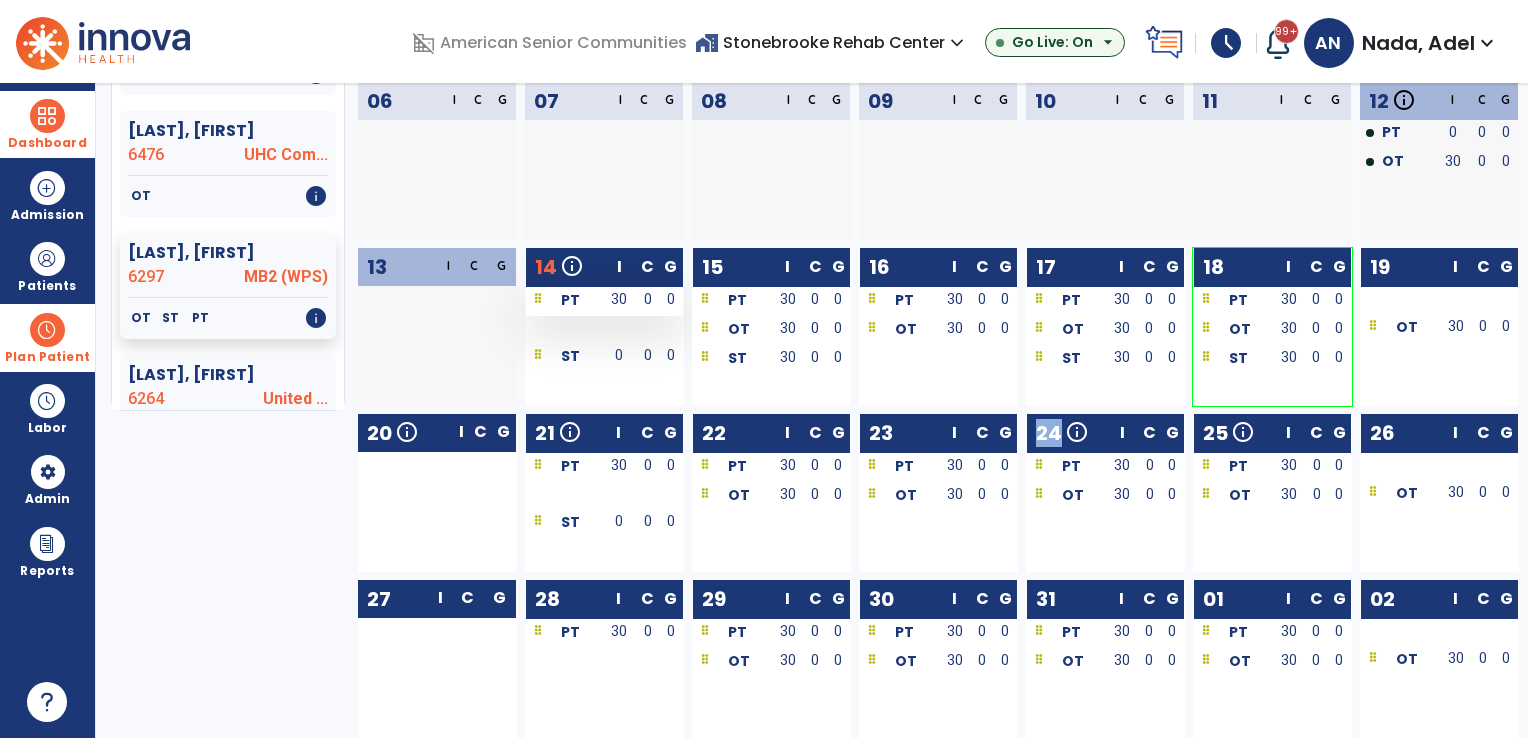 click at bounding box center (538, 300) 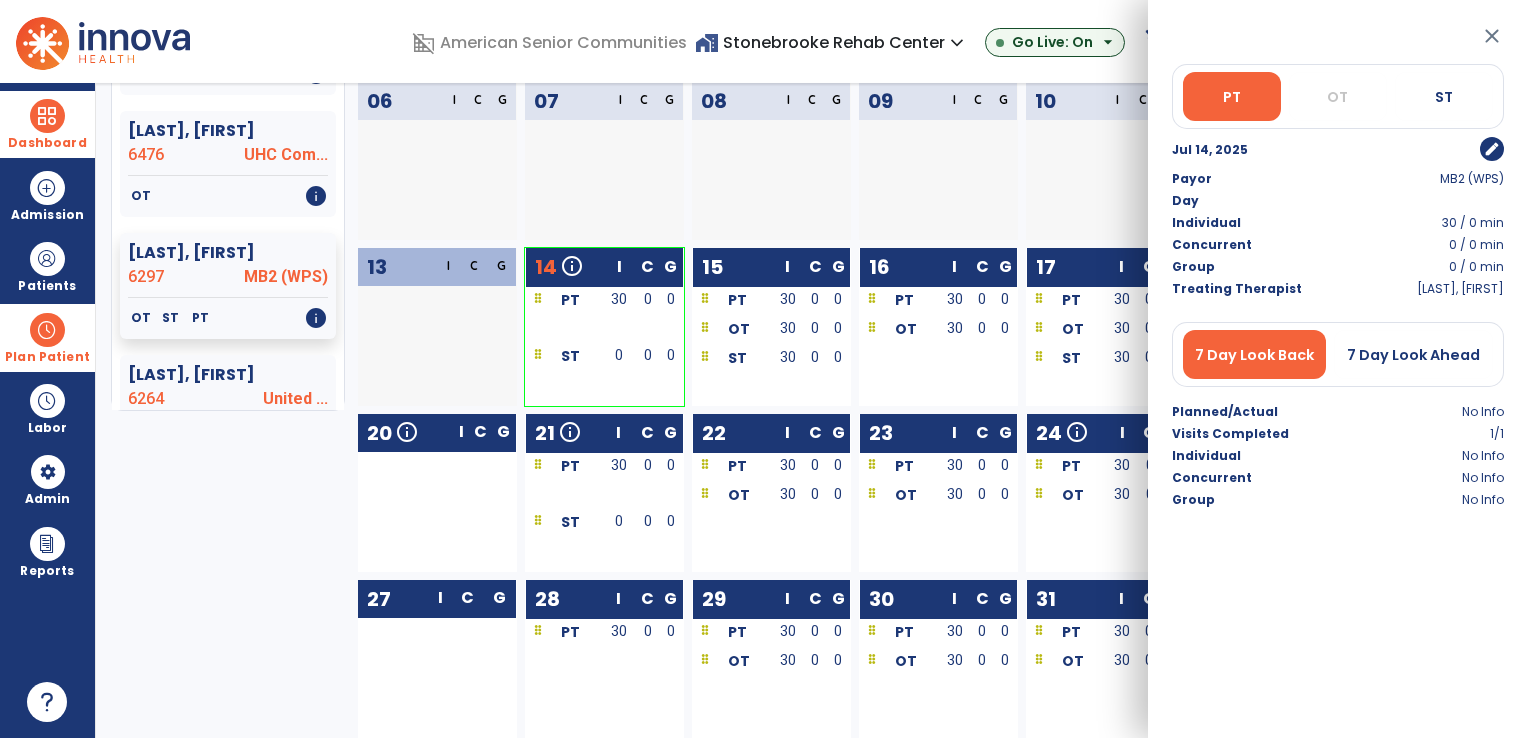 click on "[NUMBER]  info Progress Note  PT  Upcoming" 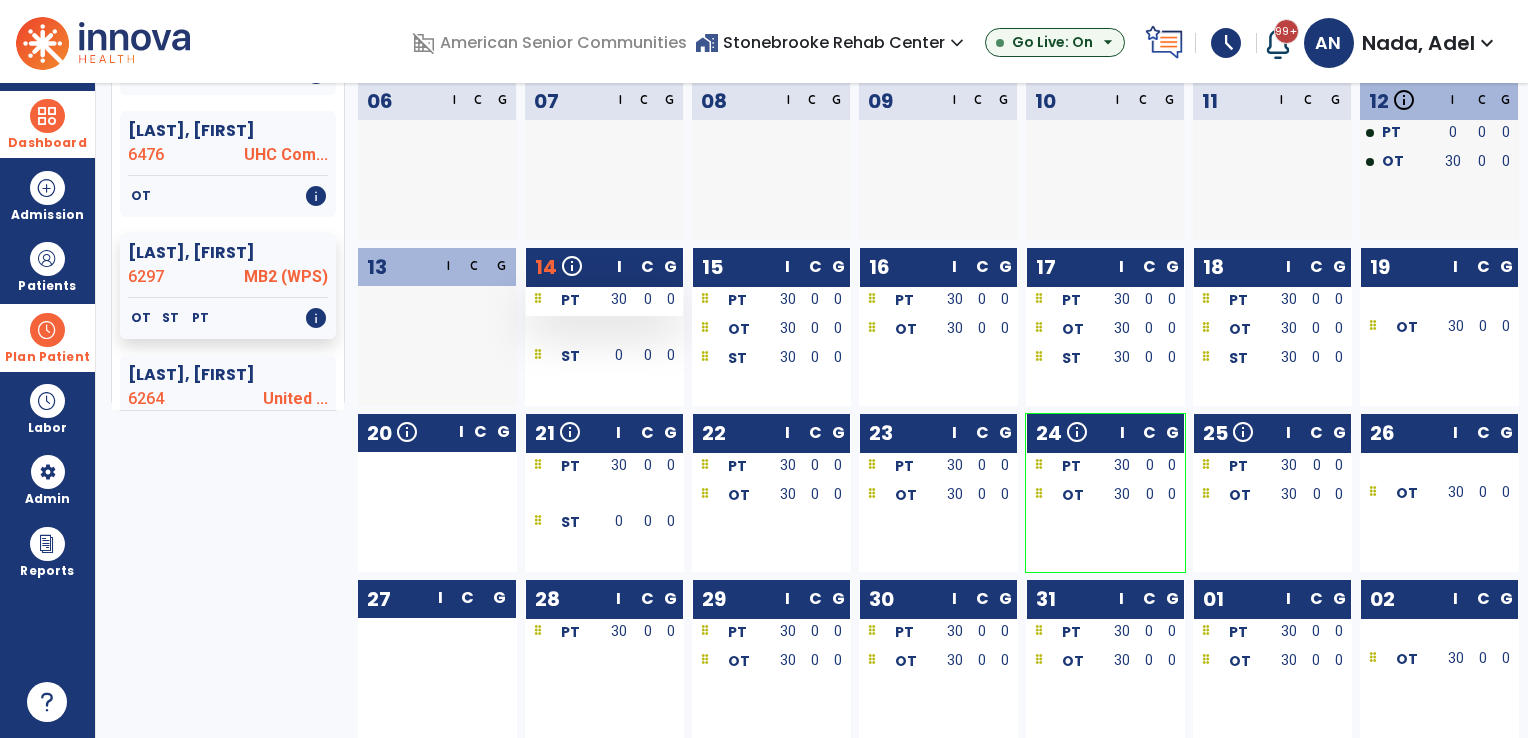 click on "PT" at bounding box center [564, 299] 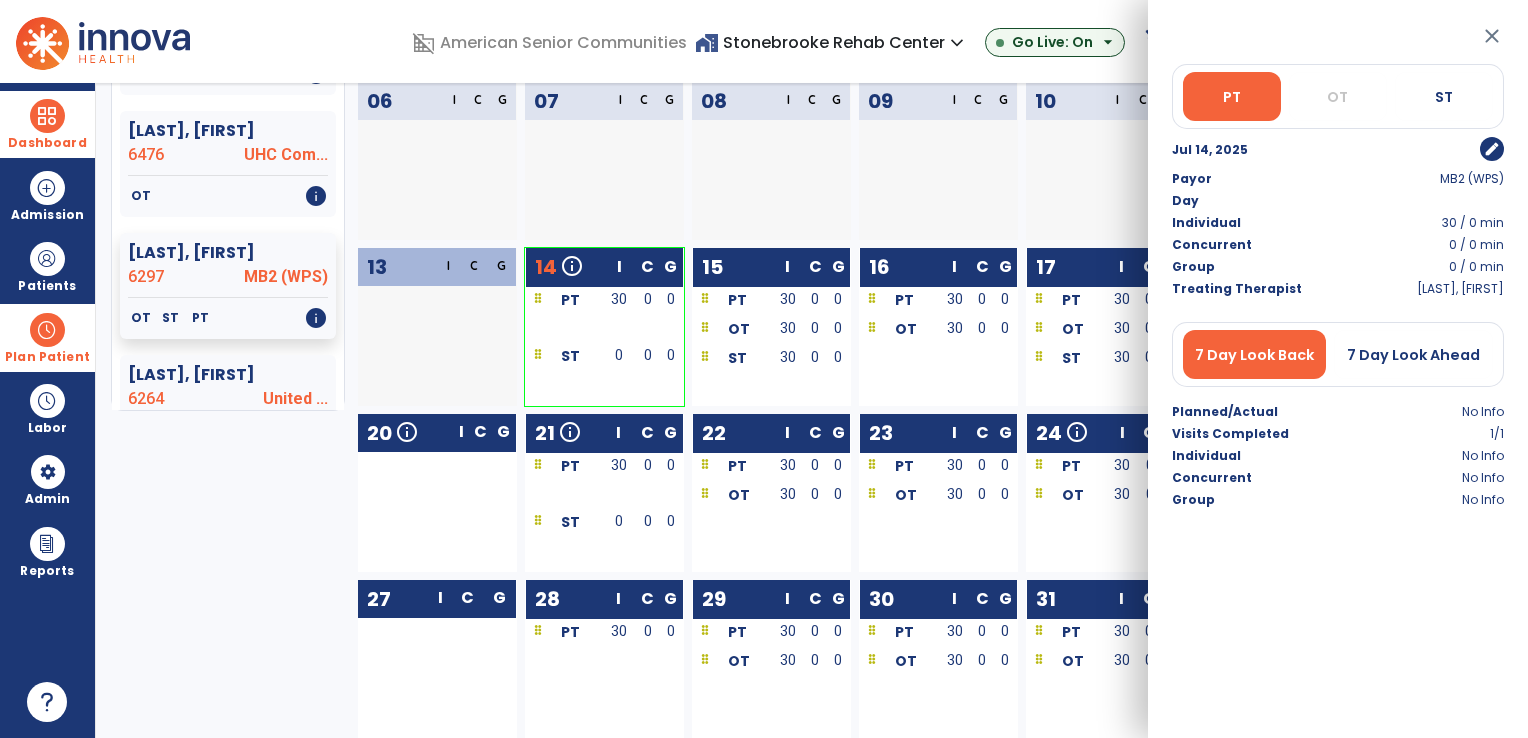 click on "edit" at bounding box center (1492, 149) 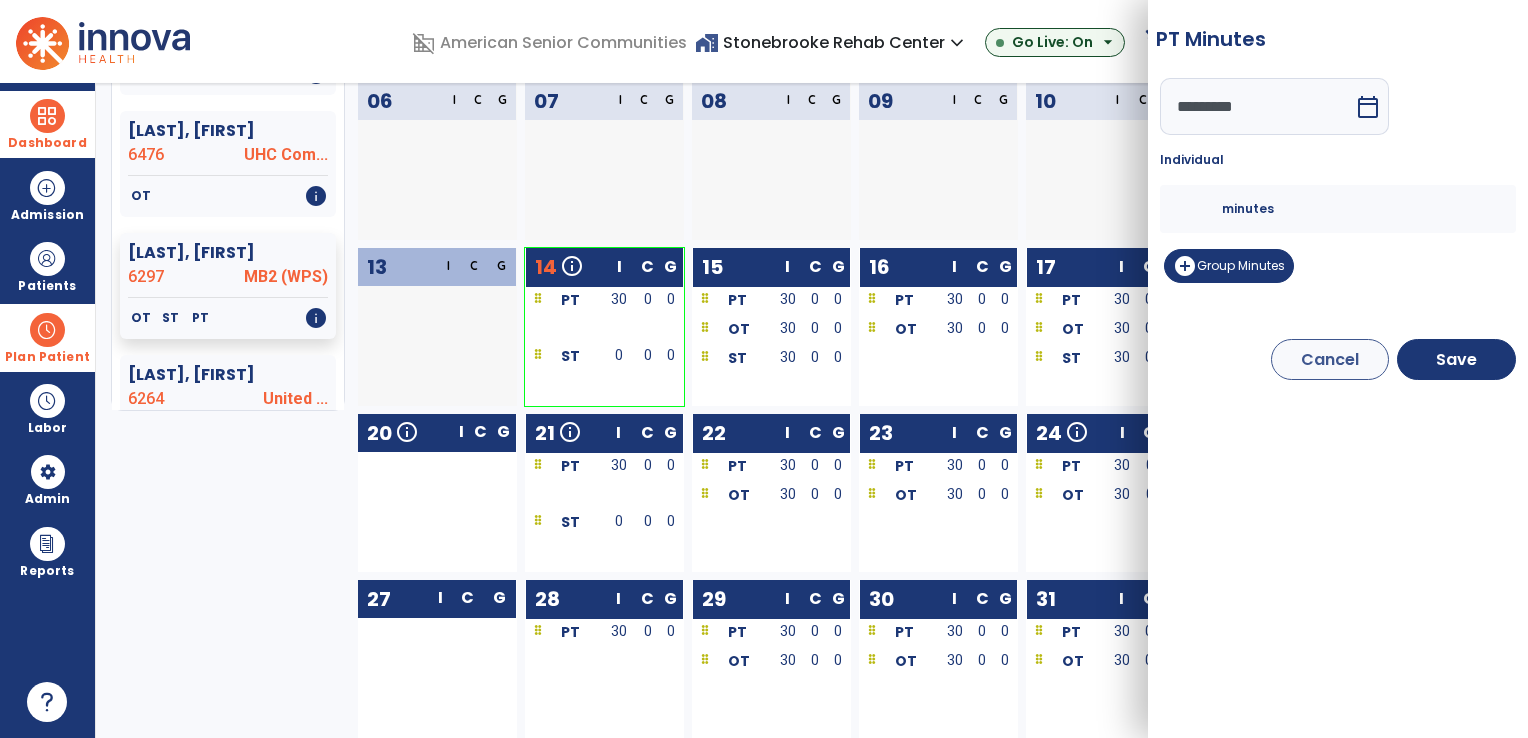 click on "**" at bounding box center (1198, 209) 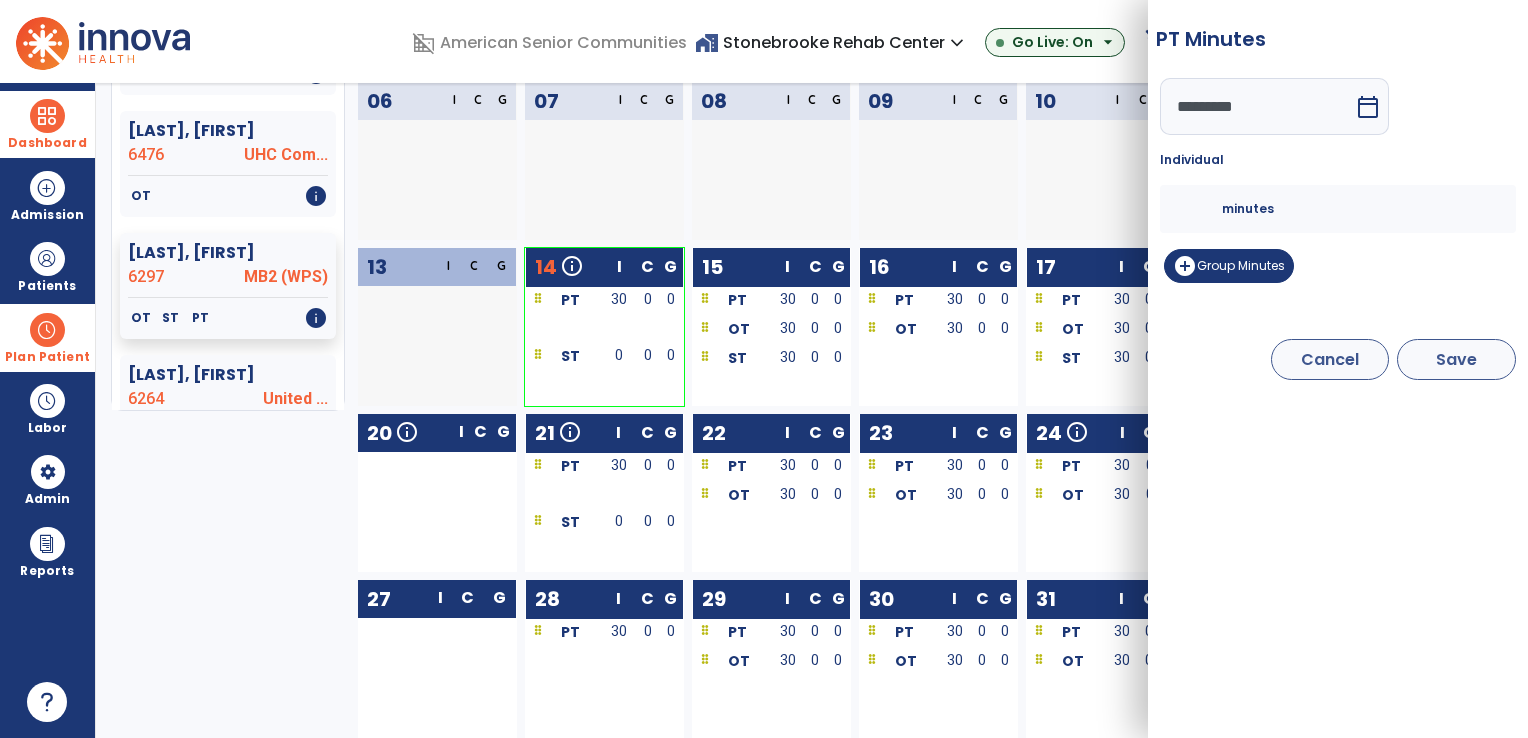type on "**" 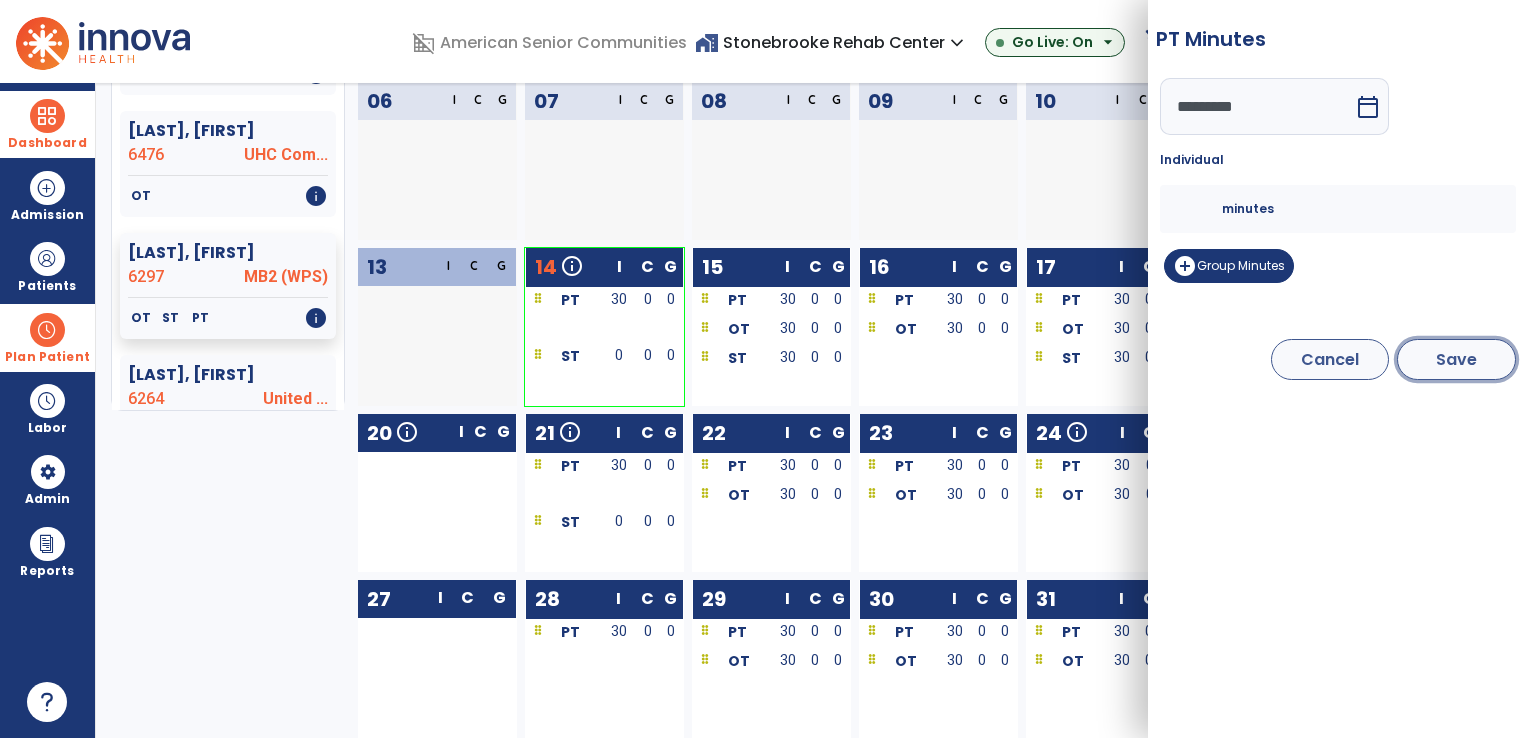click on "Save" at bounding box center (1456, 359) 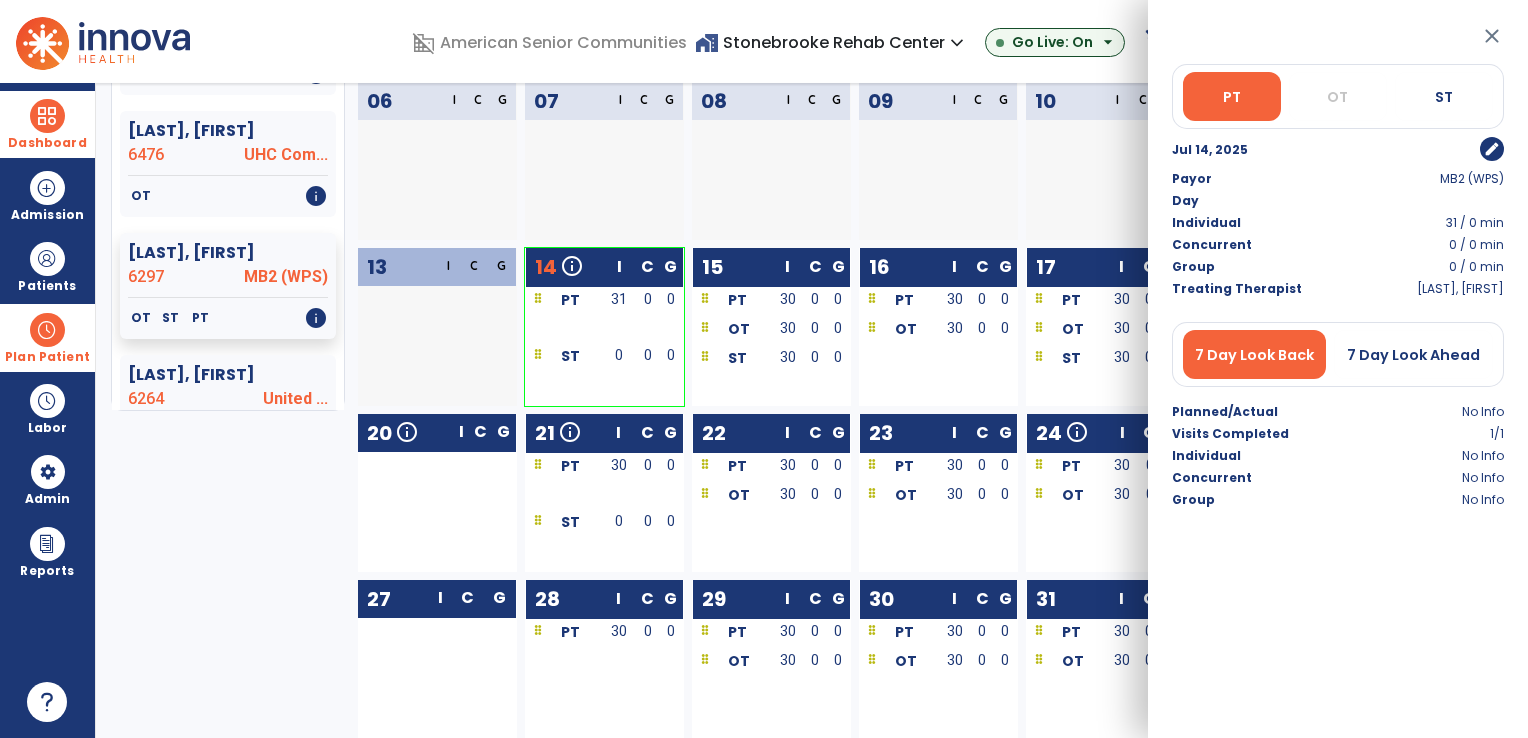 click on "close" at bounding box center [1492, 36] 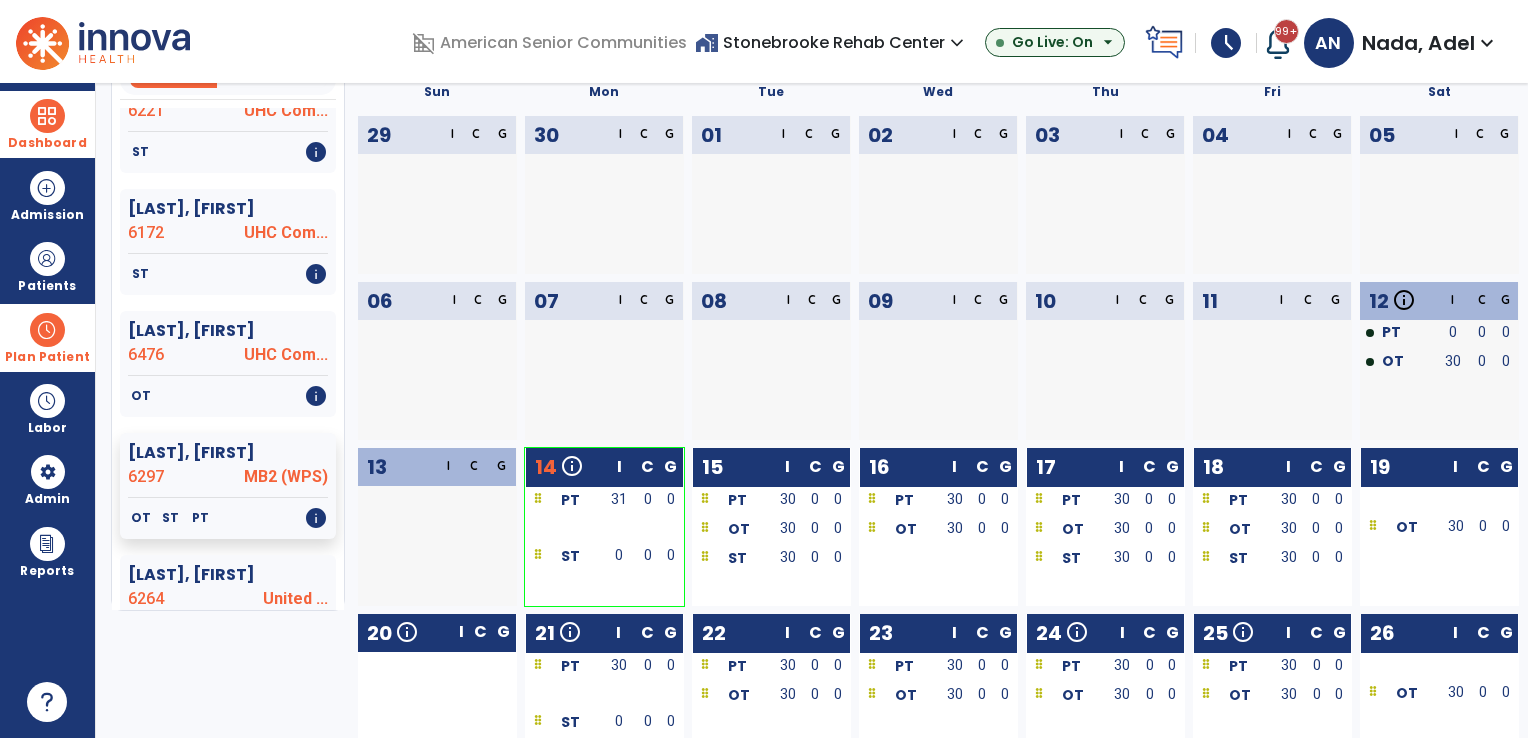 scroll, scrollTop: 336, scrollLeft: 0, axis: vertical 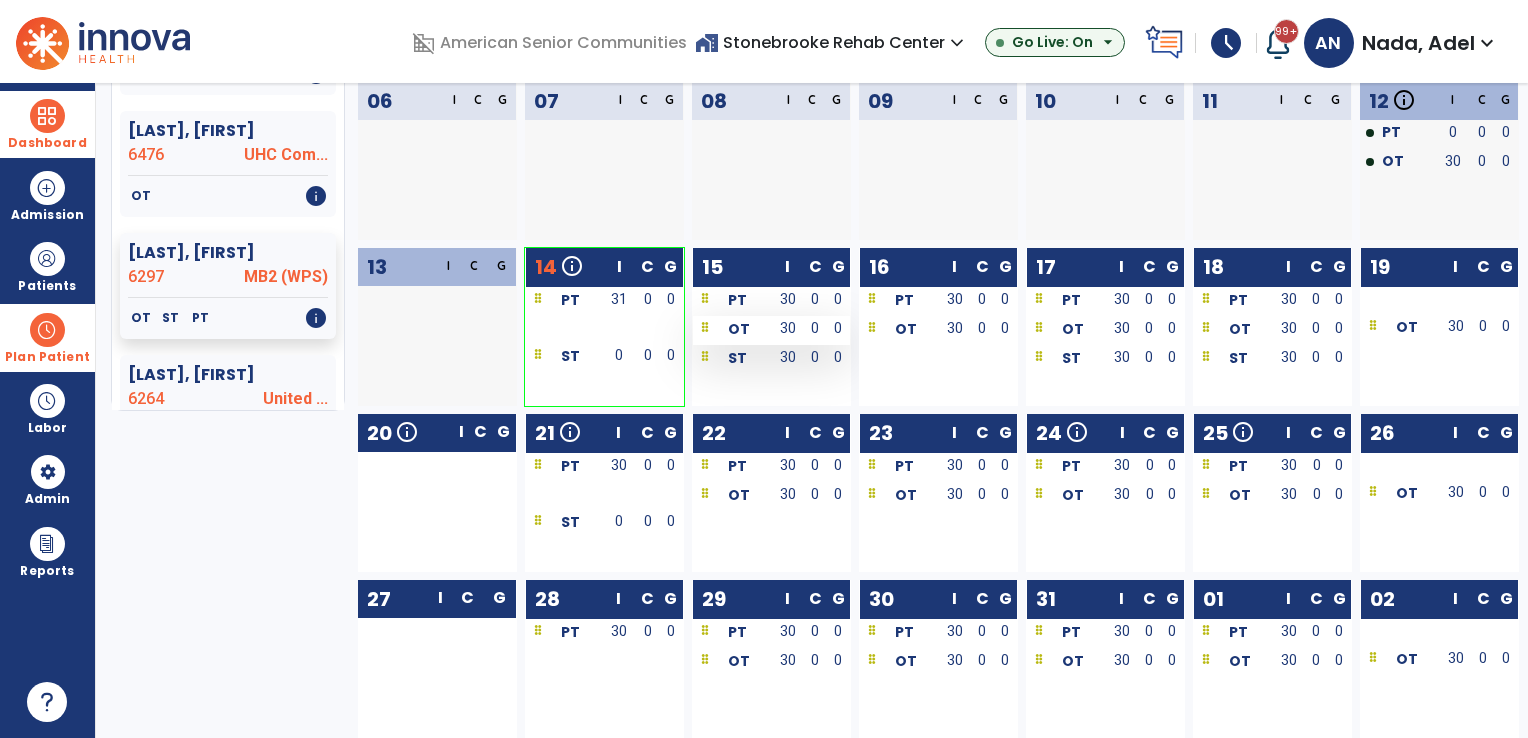 click at bounding box center (705, 329) 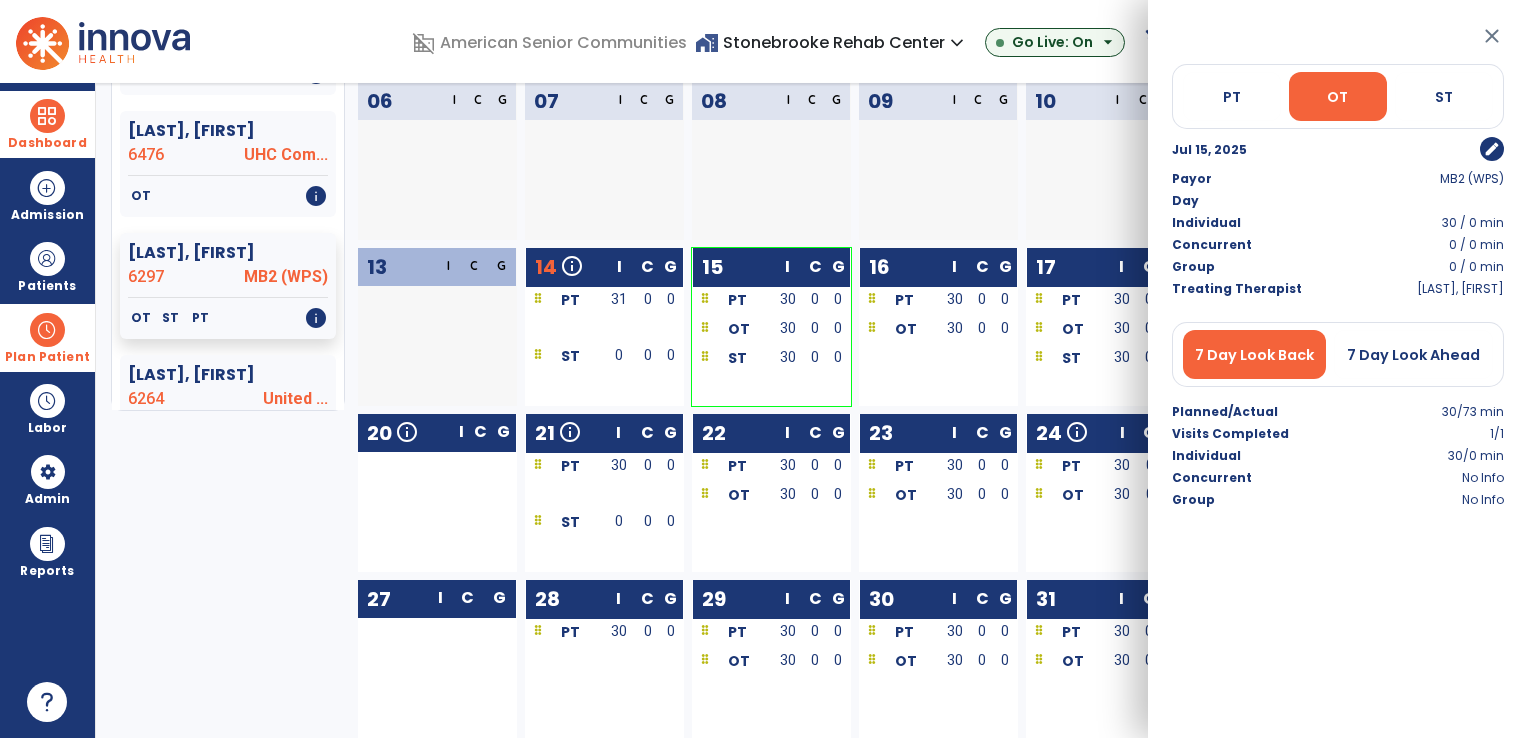 click on "edit" at bounding box center [1492, 149] 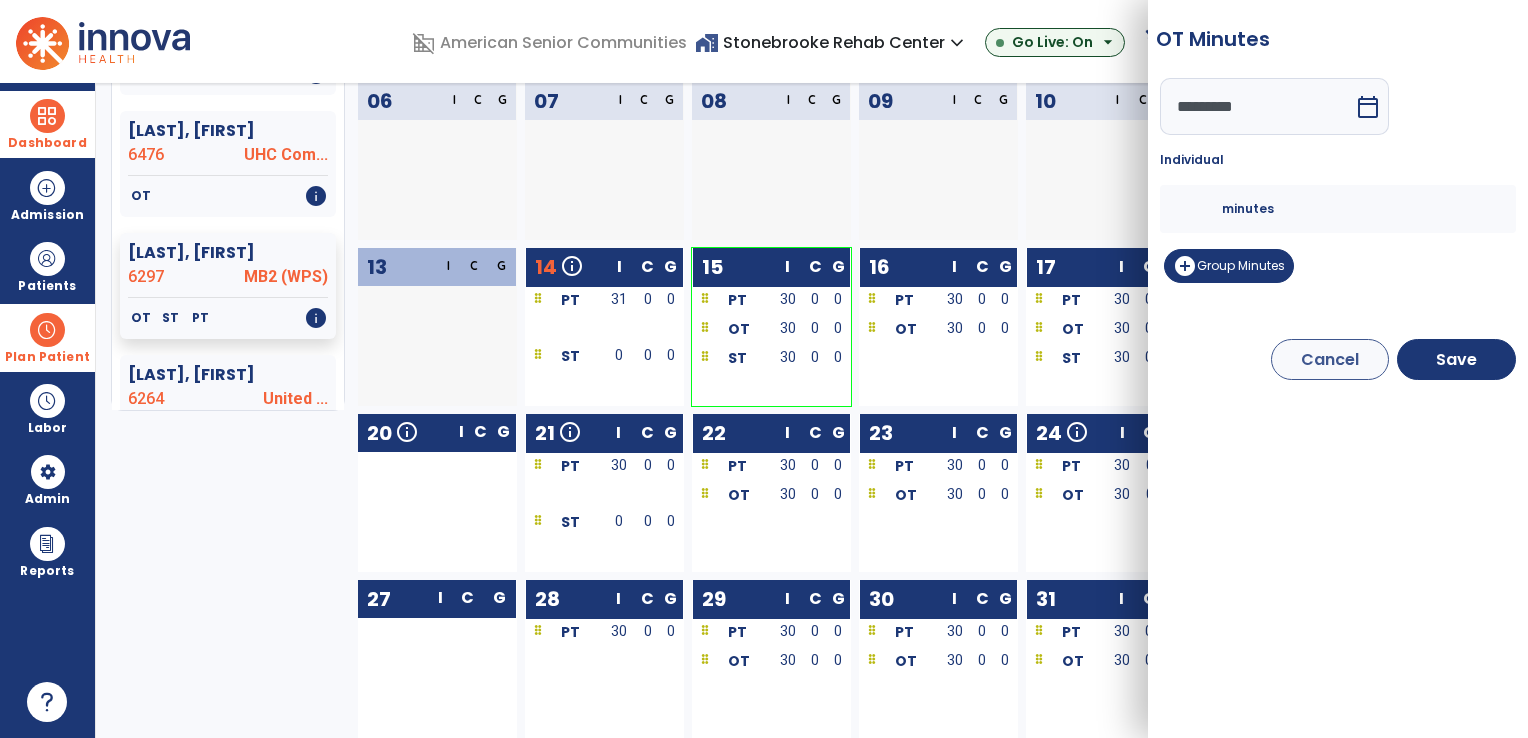 click on "**" at bounding box center [1198, 209] 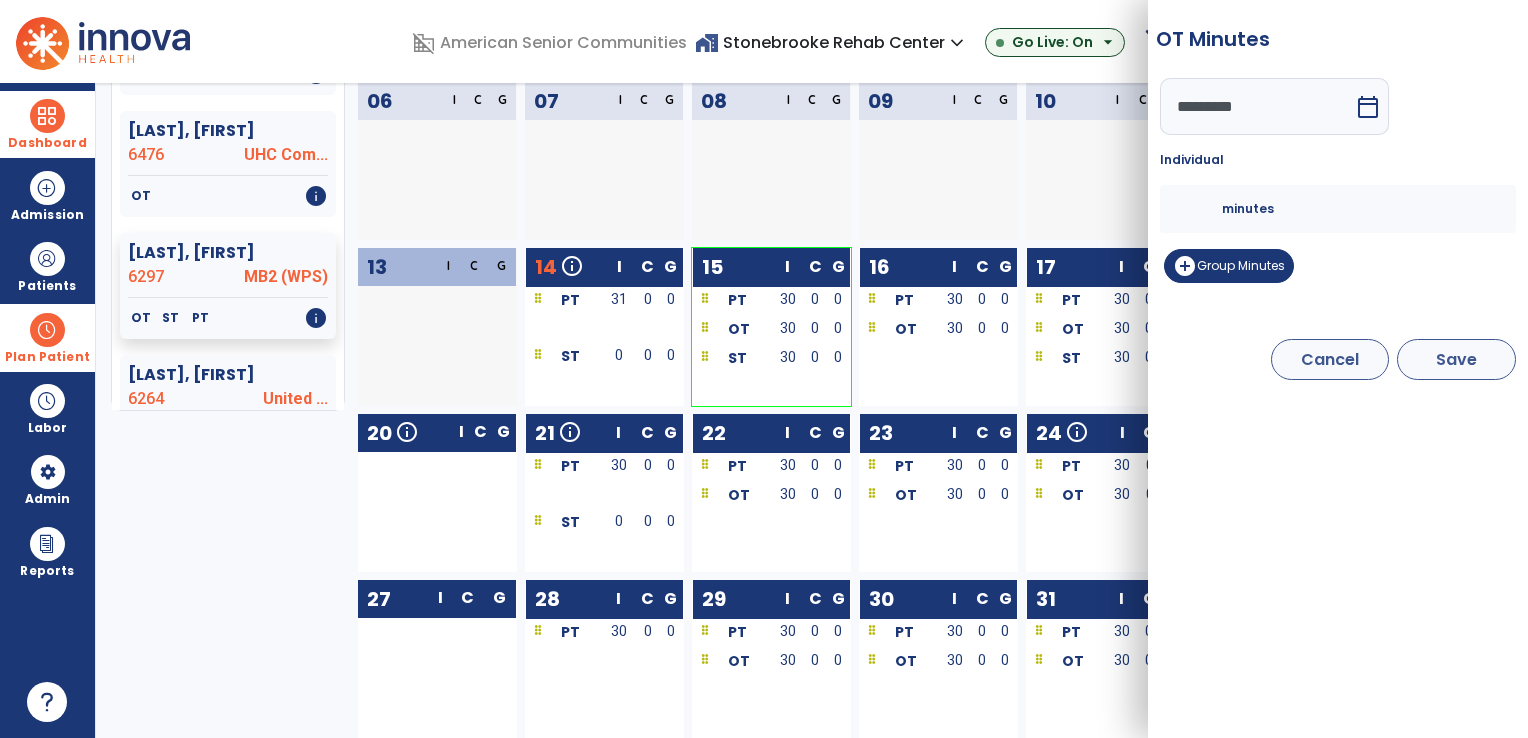 type on "**" 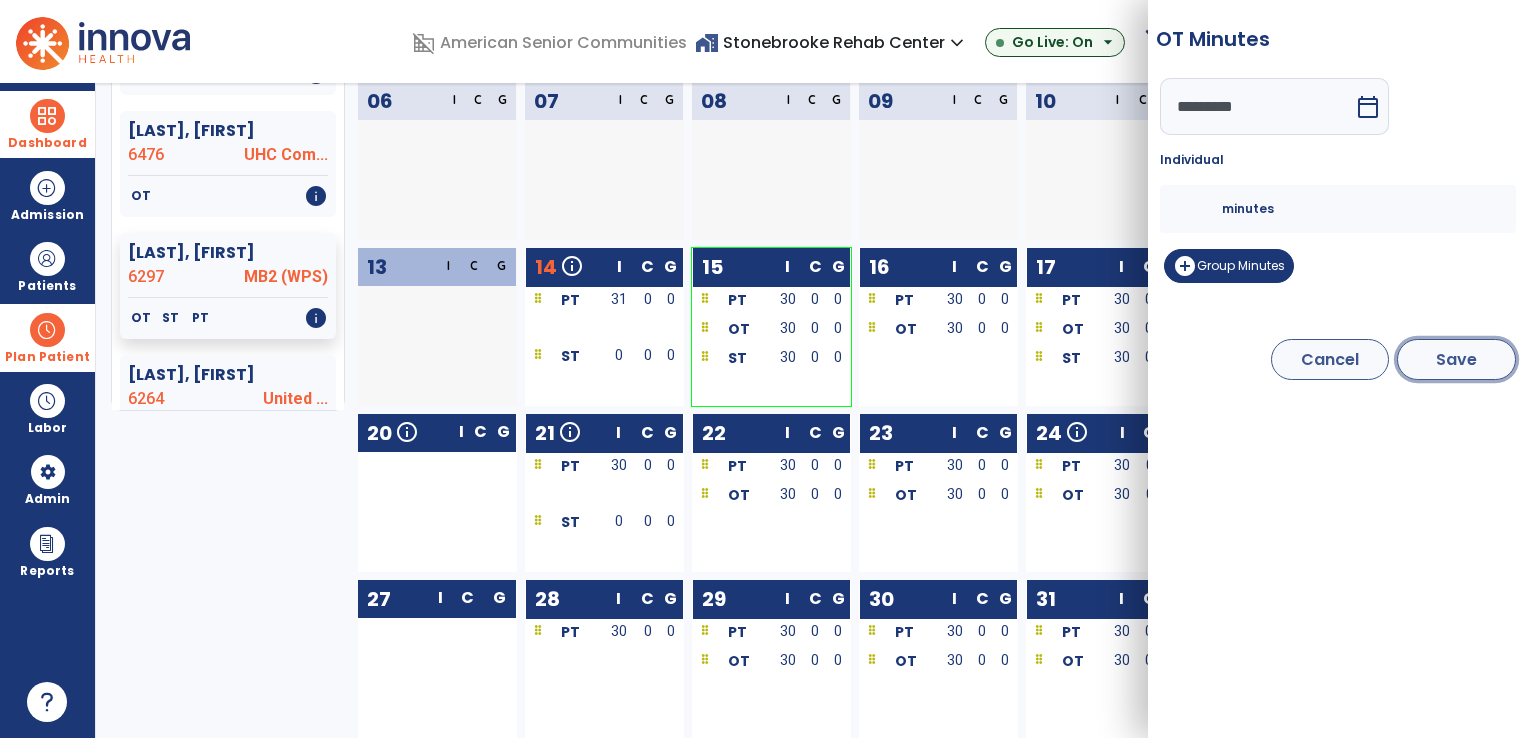 click on "Save" at bounding box center [1456, 359] 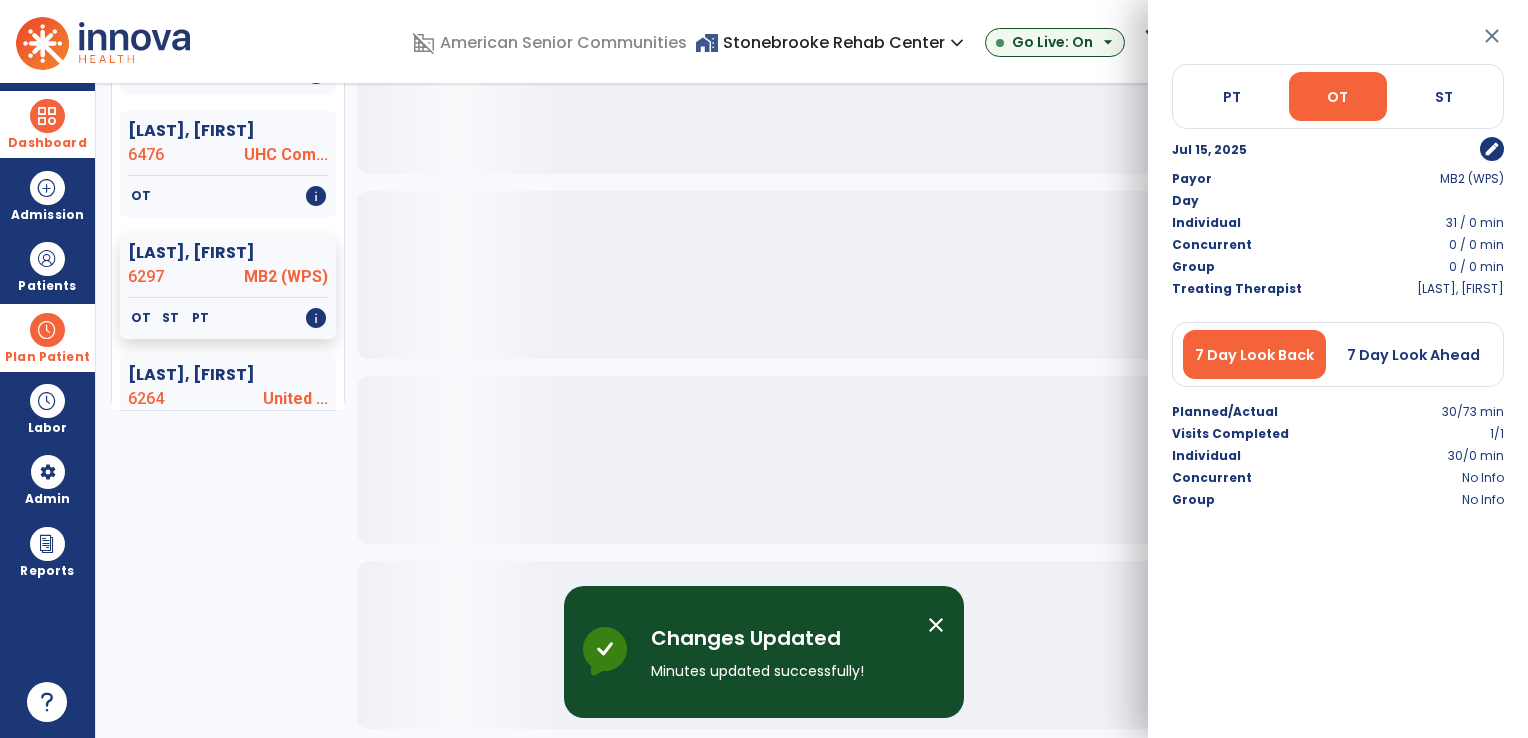 click on "home_work Stonebrooke Rehab Center expand_more ASC-Sandbox Hickory Creek at New Castle Rosewalk Village of Indy Stonebrooke Rehab Center Go Live: On arrow_drop_down" at bounding box center (916, 43) 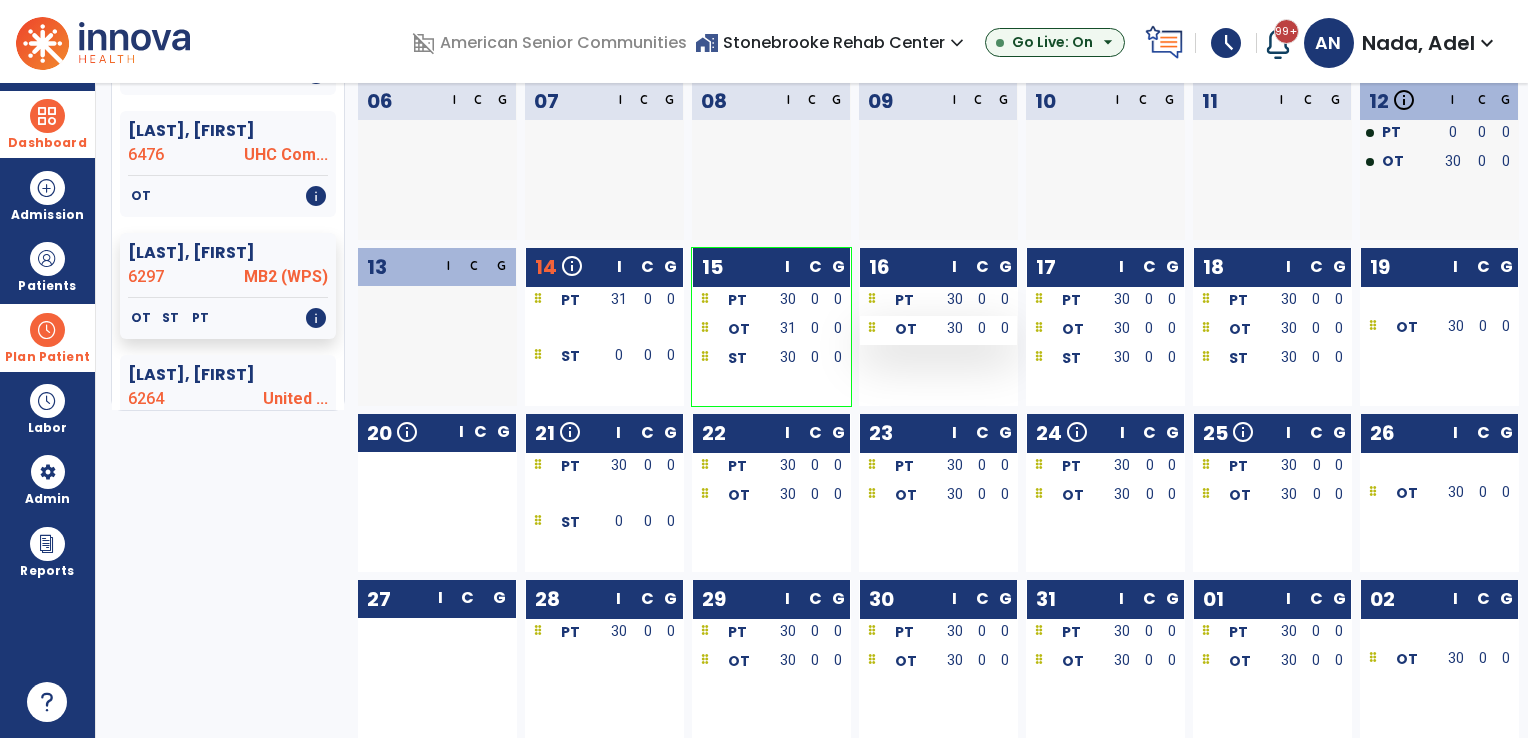 click on "OT" at bounding box center (899, 328) 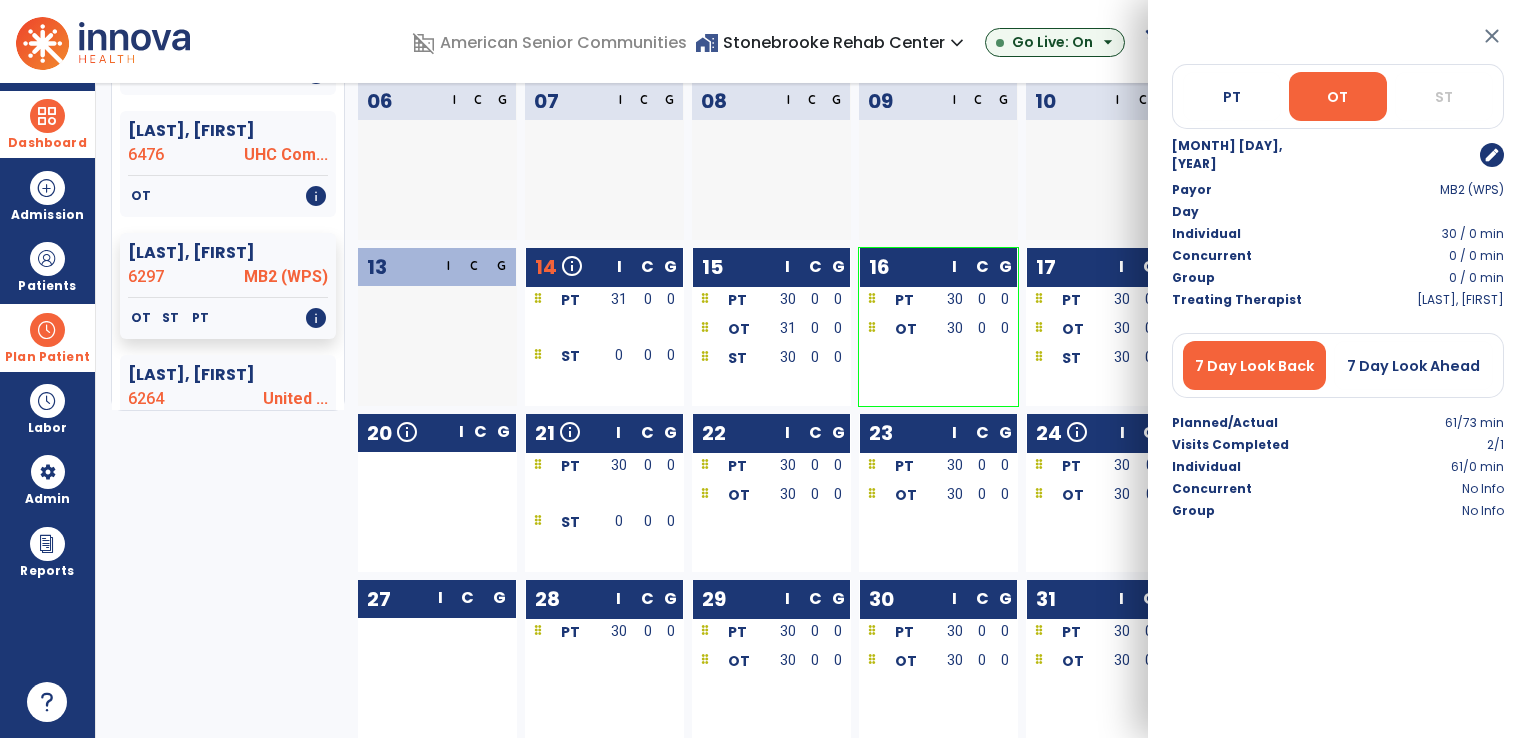 click on "edit" at bounding box center (1492, 155) 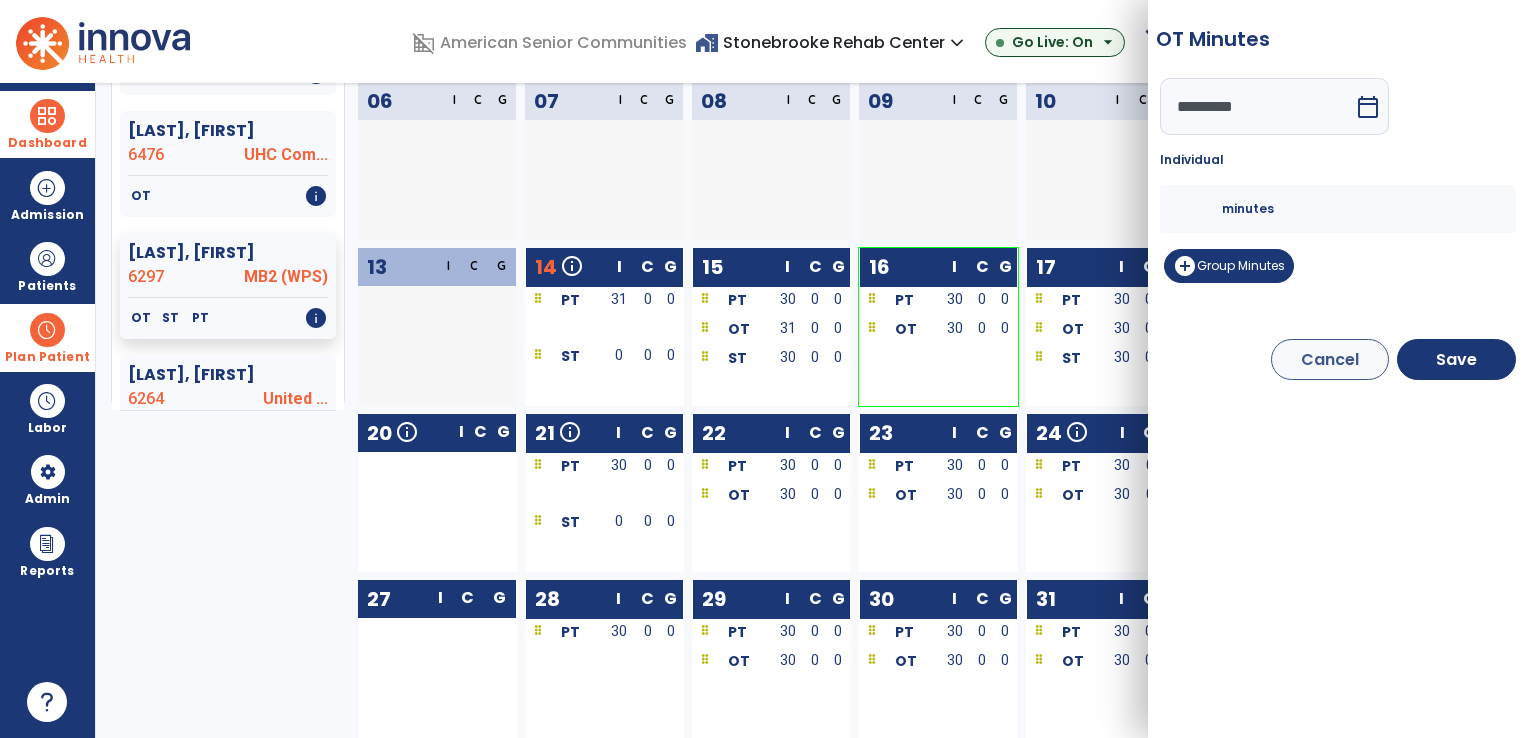 click on "**" at bounding box center [1198, 209] 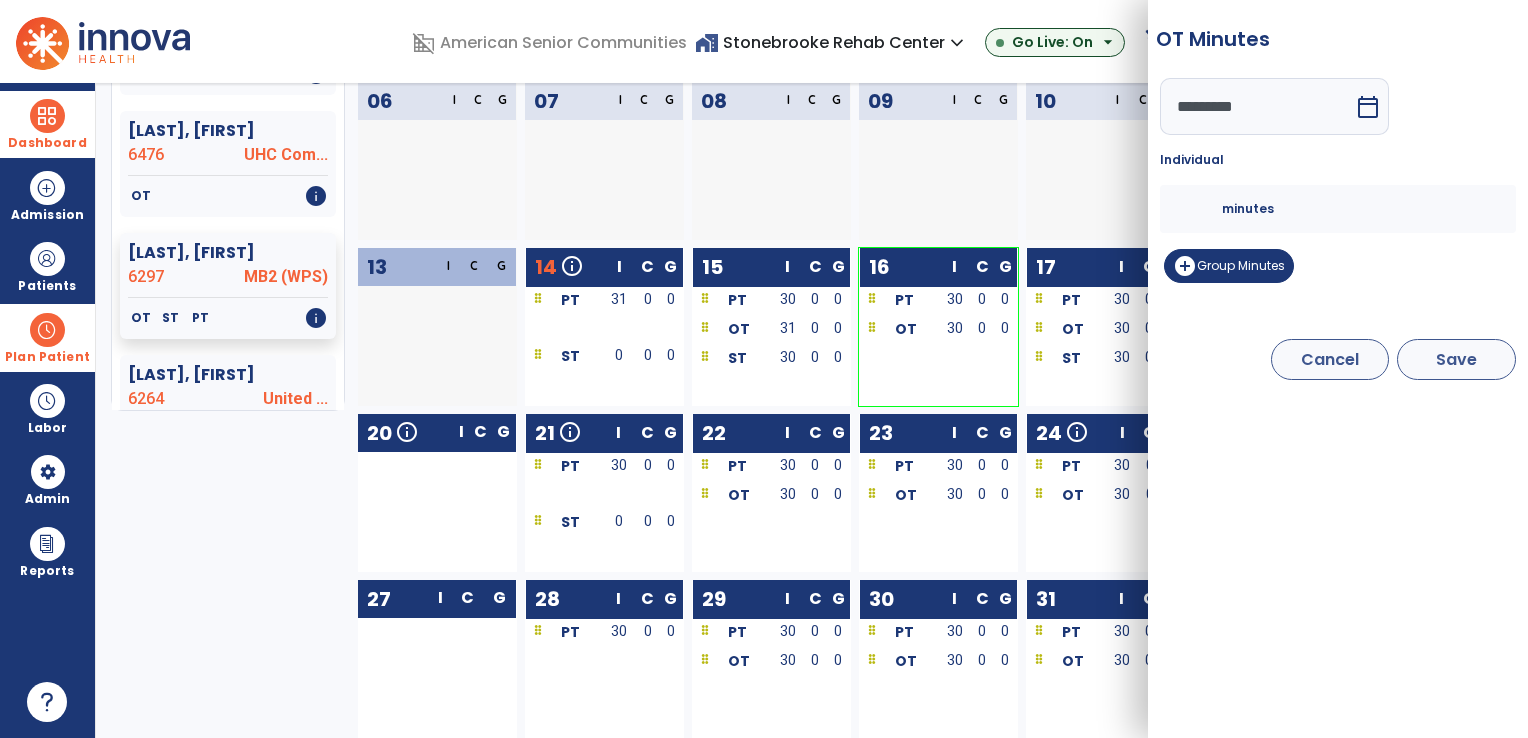 type on "**" 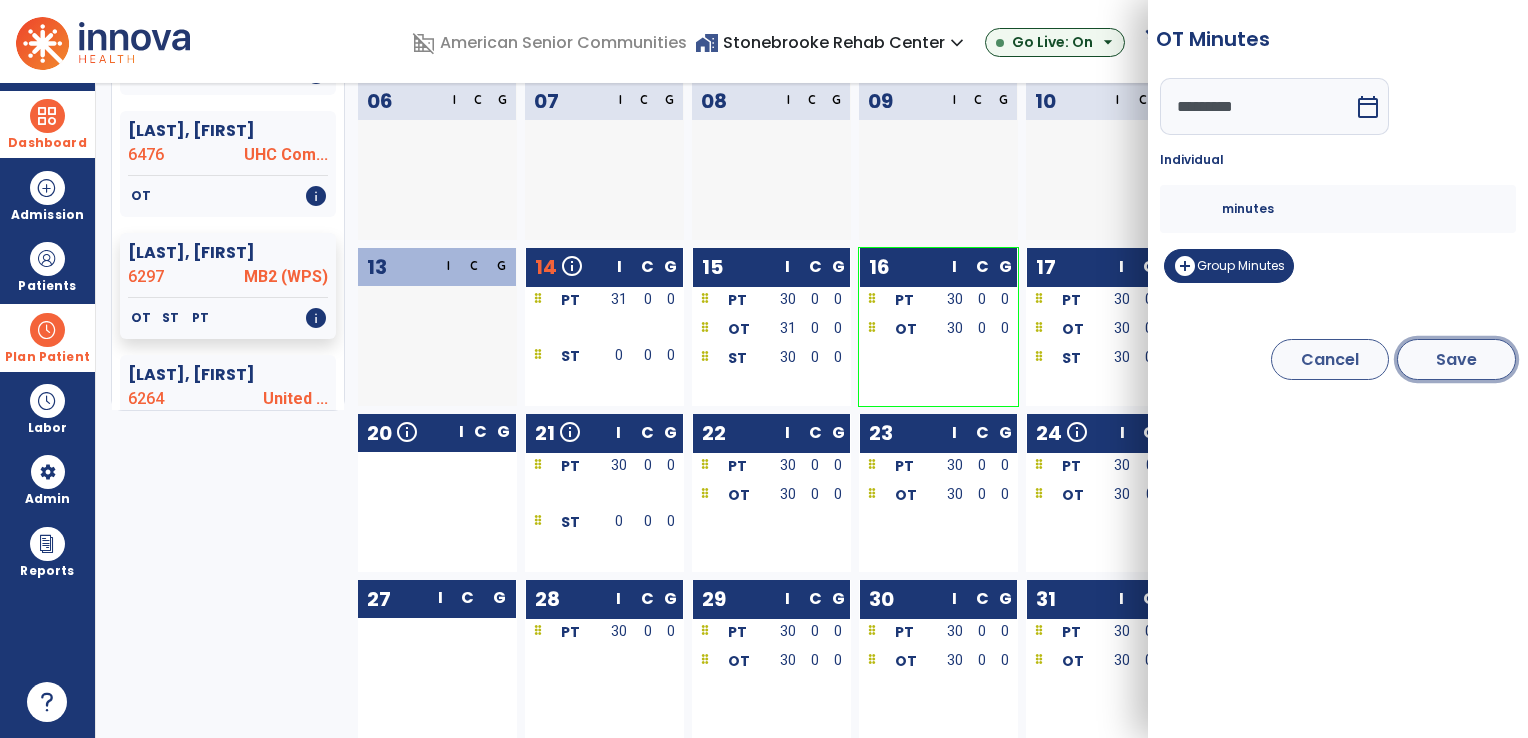 click on "Save" at bounding box center [1456, 359] 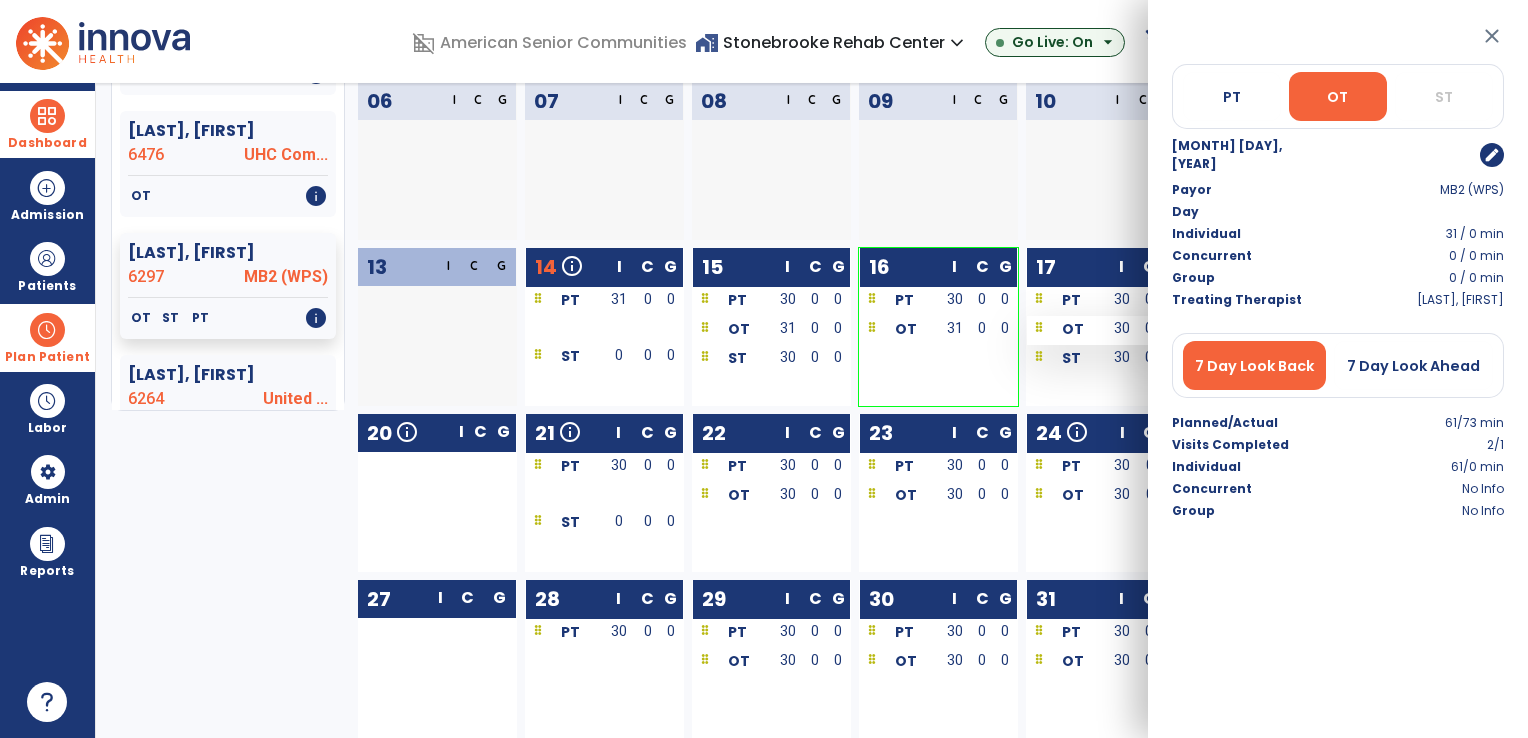 click at bounding box center (1039, 329) 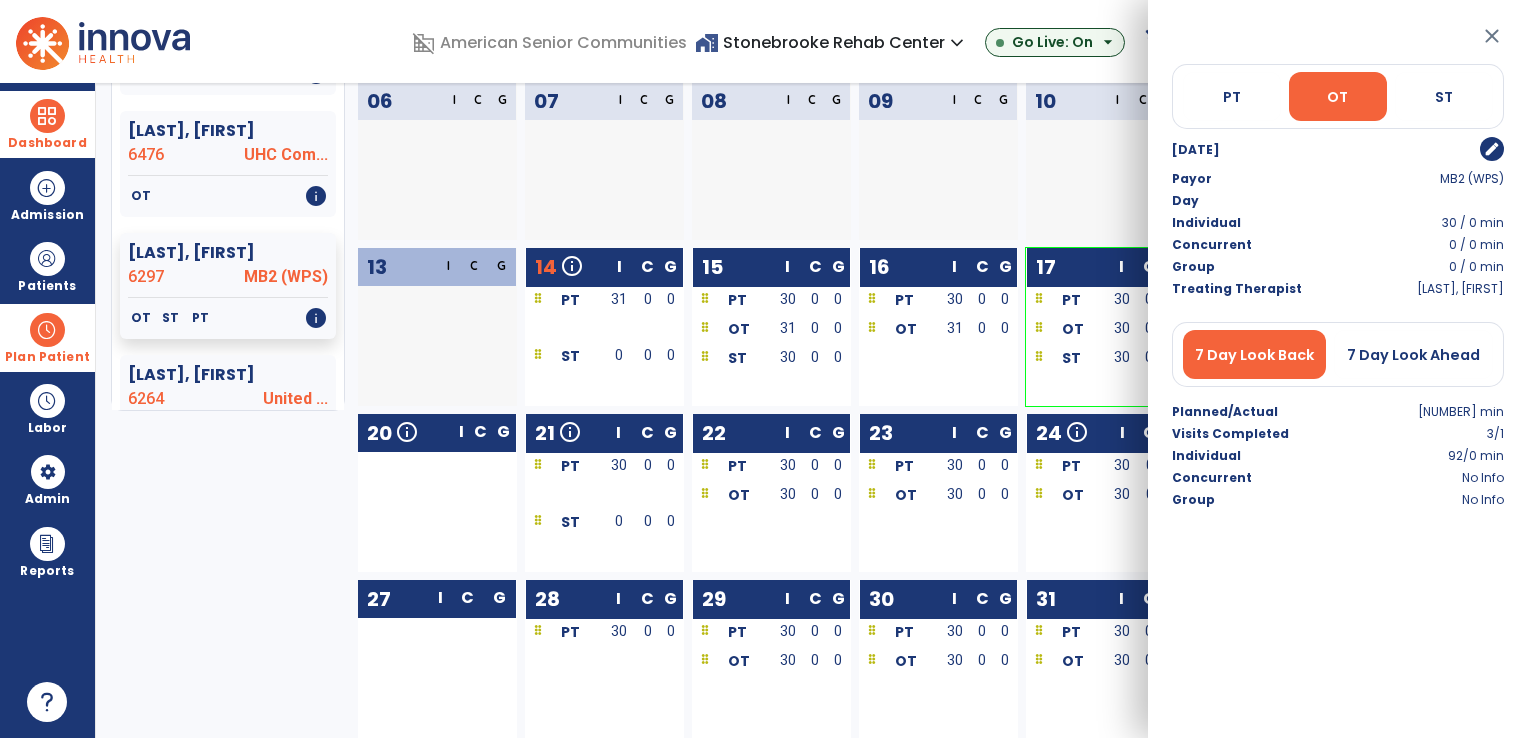 click on "edit" at bounding box center [1492, 149] 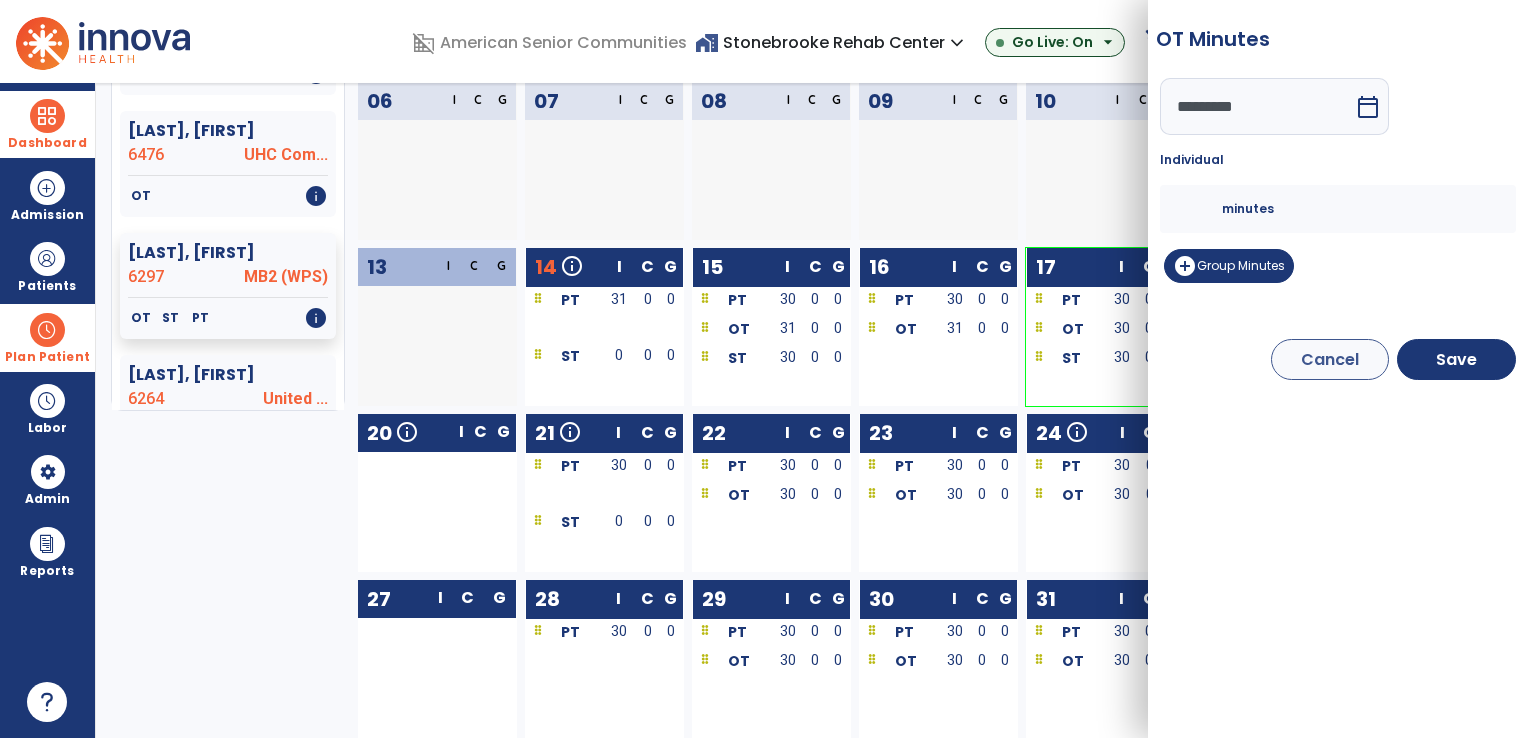 click on "**" at bounding box center [1198, 209] 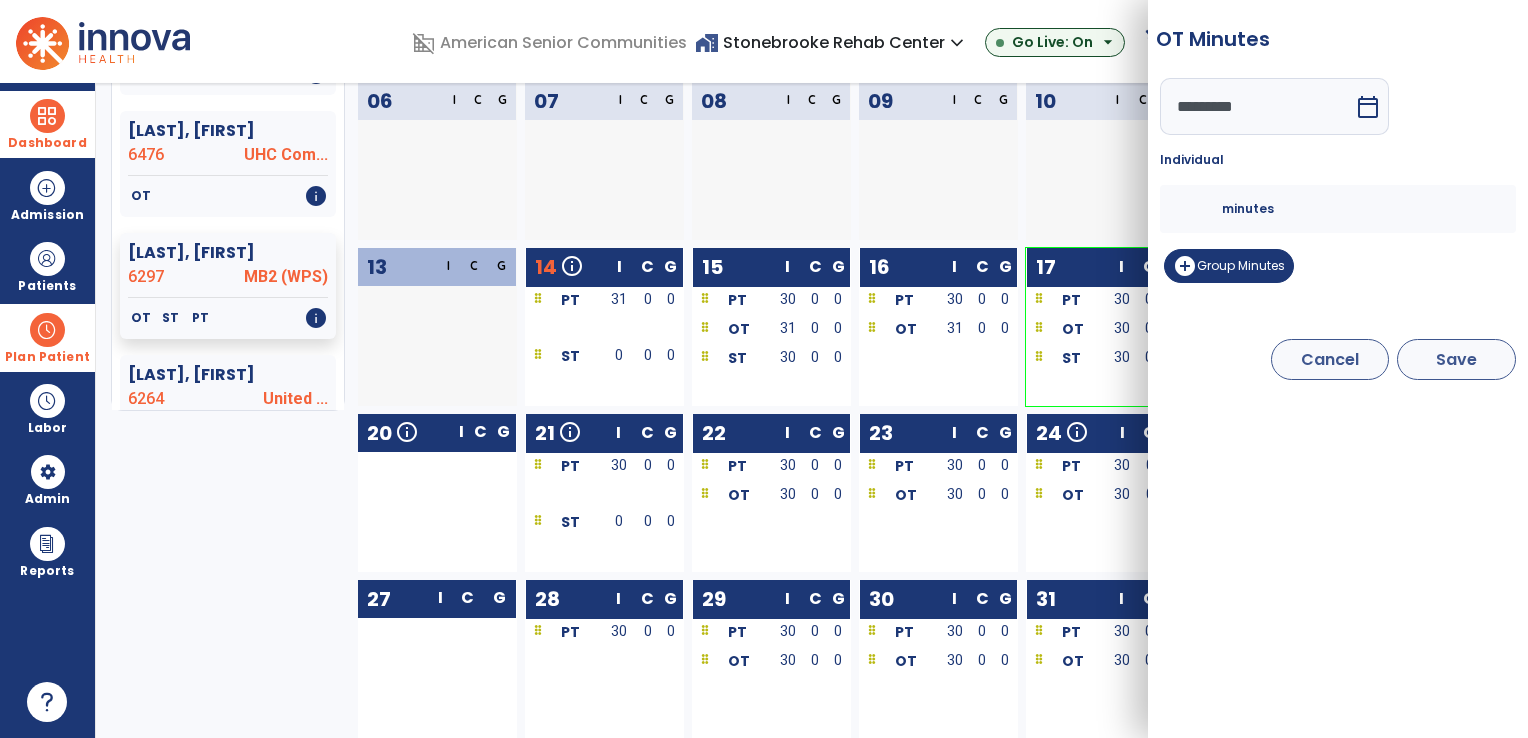 type on "**" 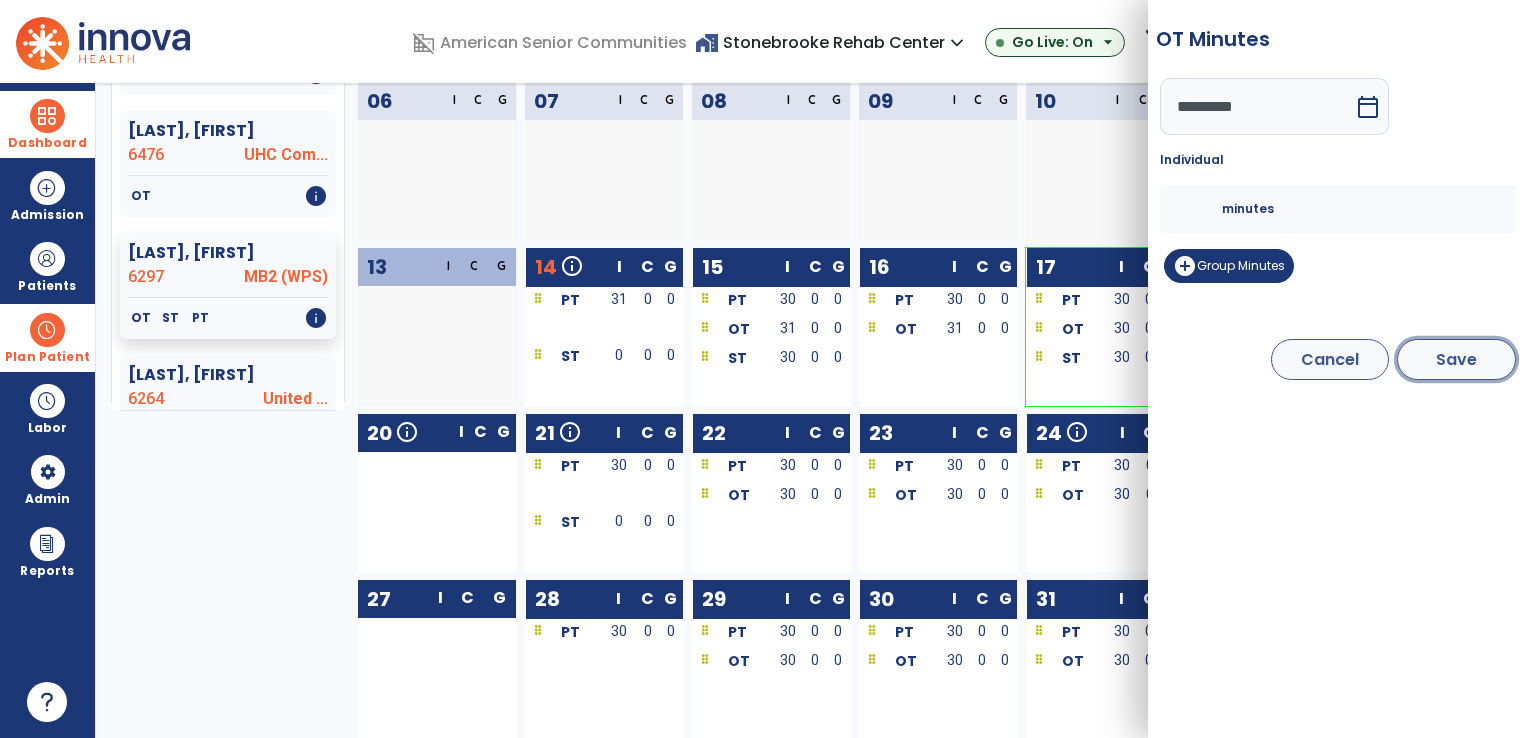 click on "Save" at bounding box center [1456, 359] 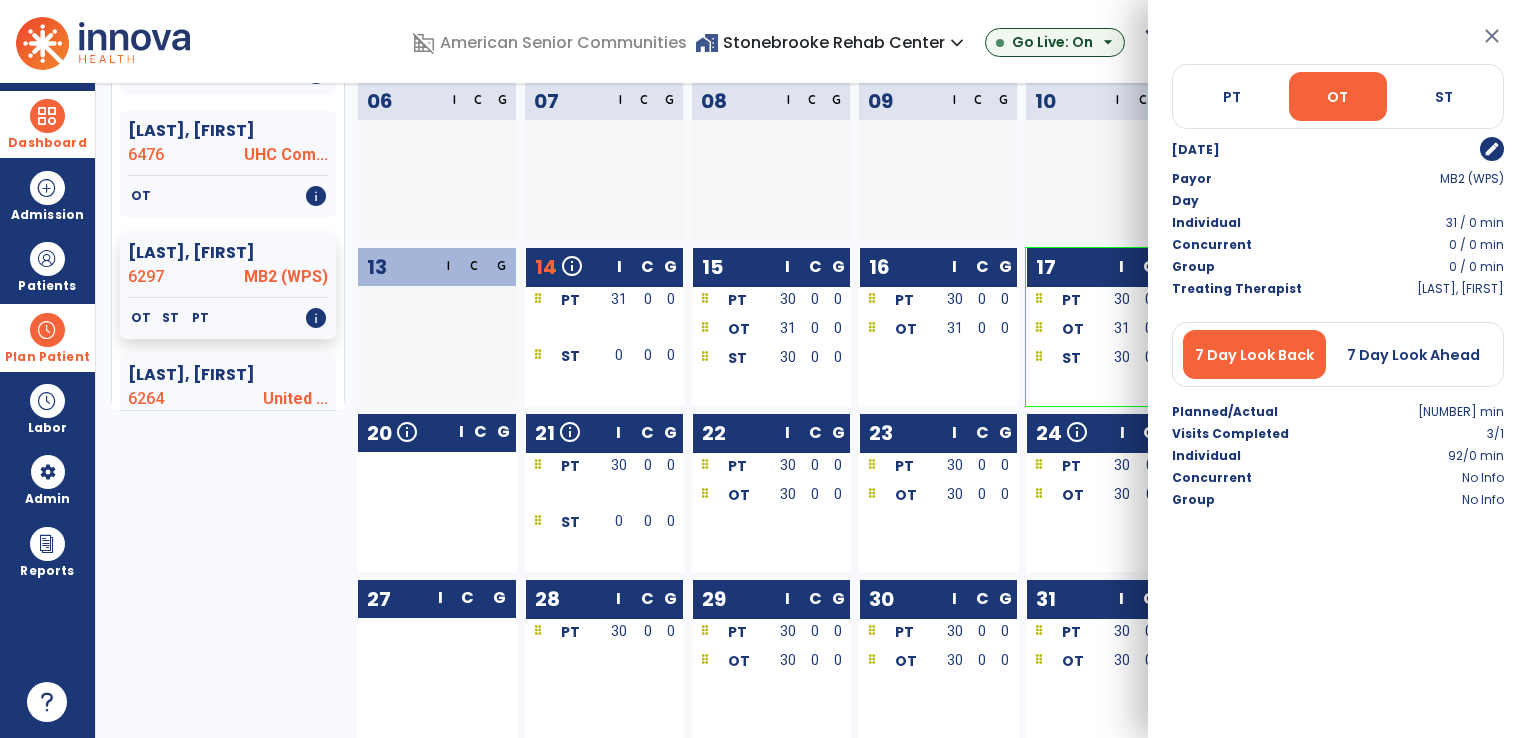 click on "close" at bounding box center [1492, 36] 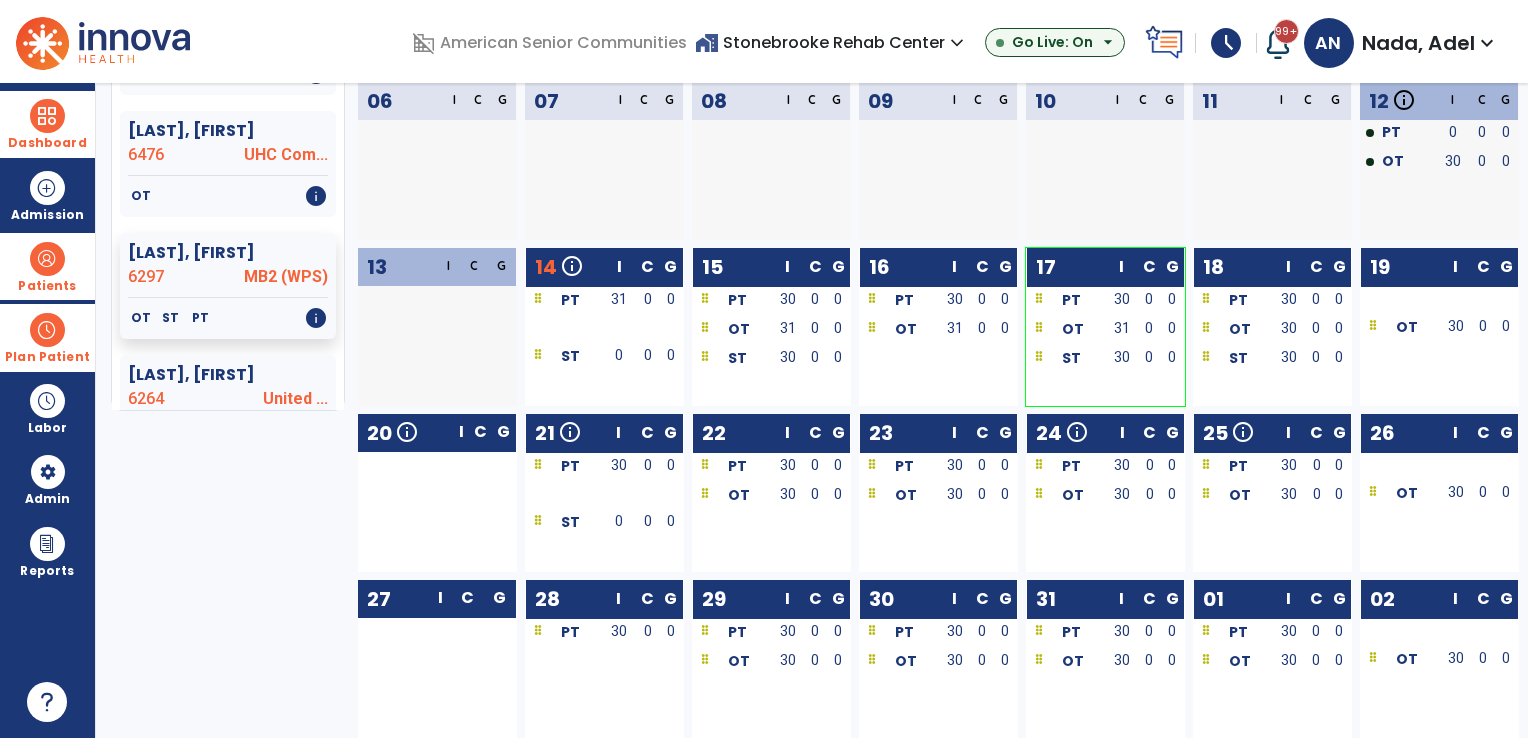 click at bounding box center (47, 259) 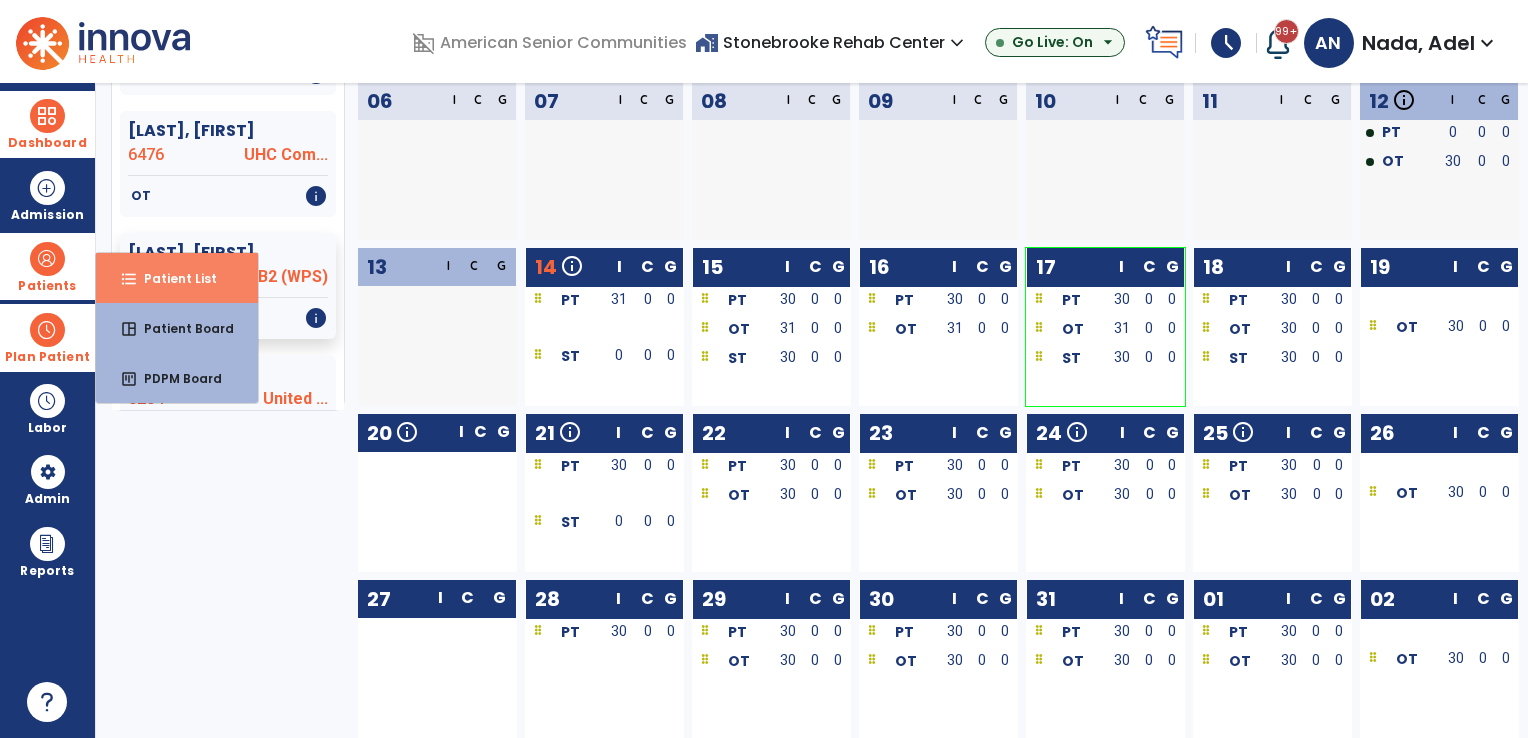 click on "Patient List" at bounding box center (172, 278) 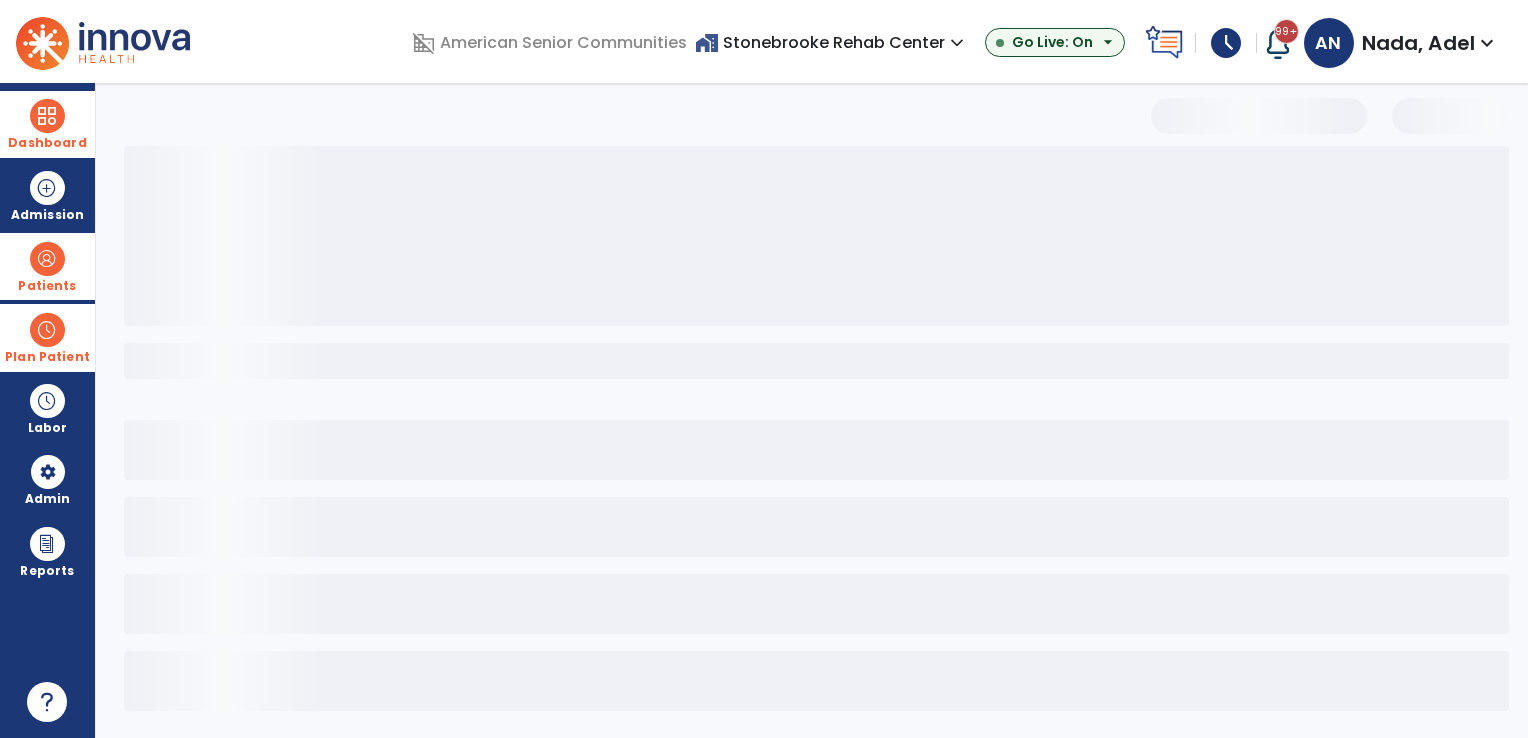 scroll, scrollTop: 0, scrollLeft: 0, axis: both 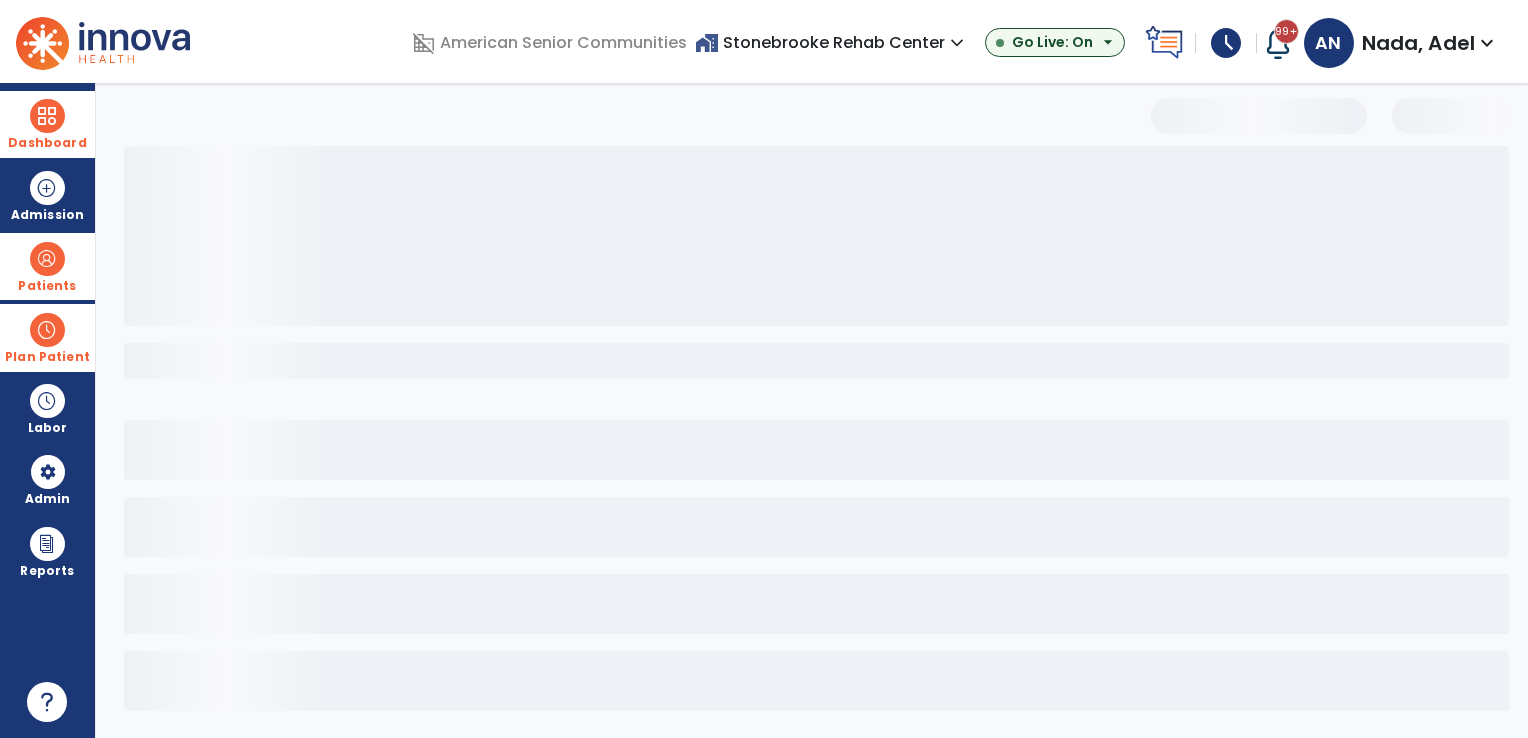 select on "***" 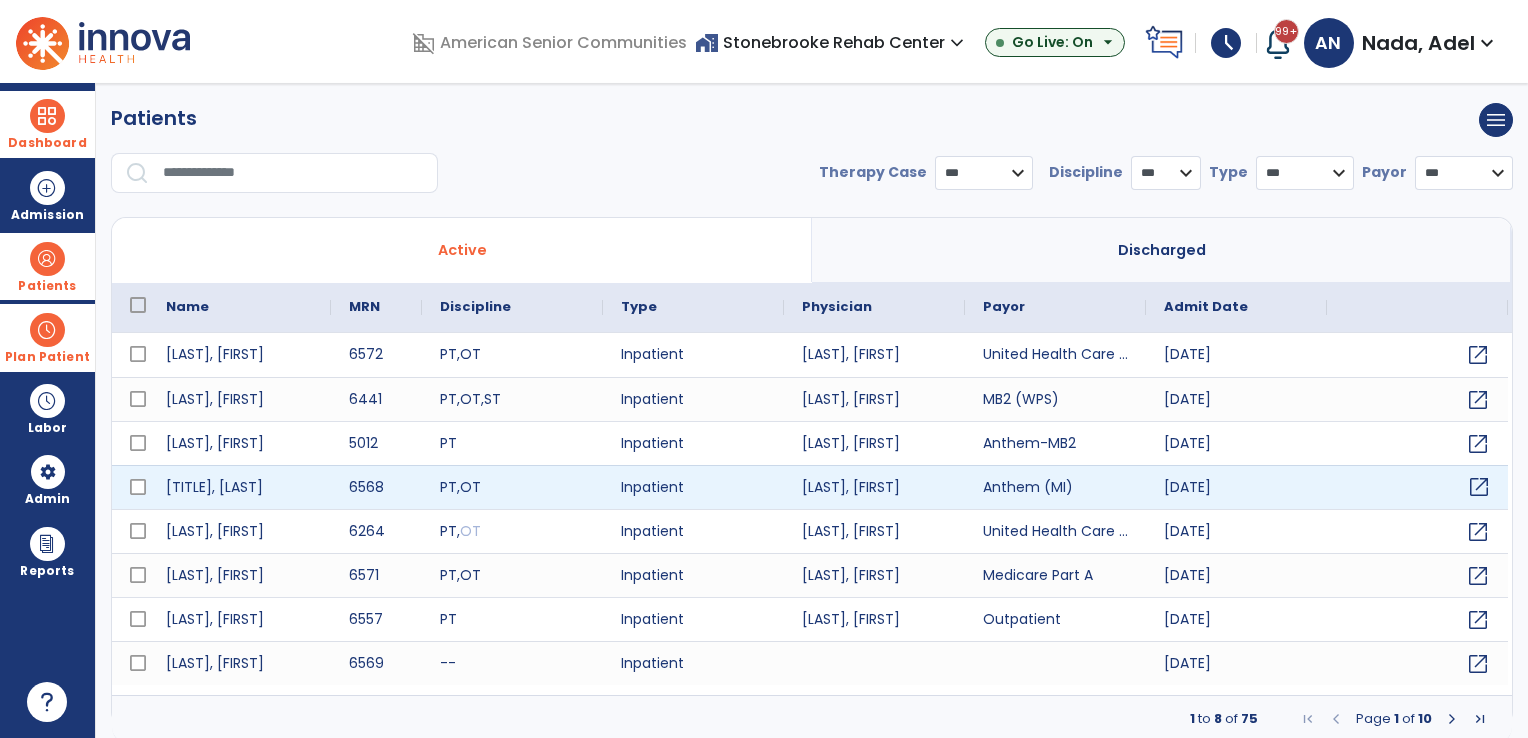 click on "open_in_new" at bounding box center (1479, 487) 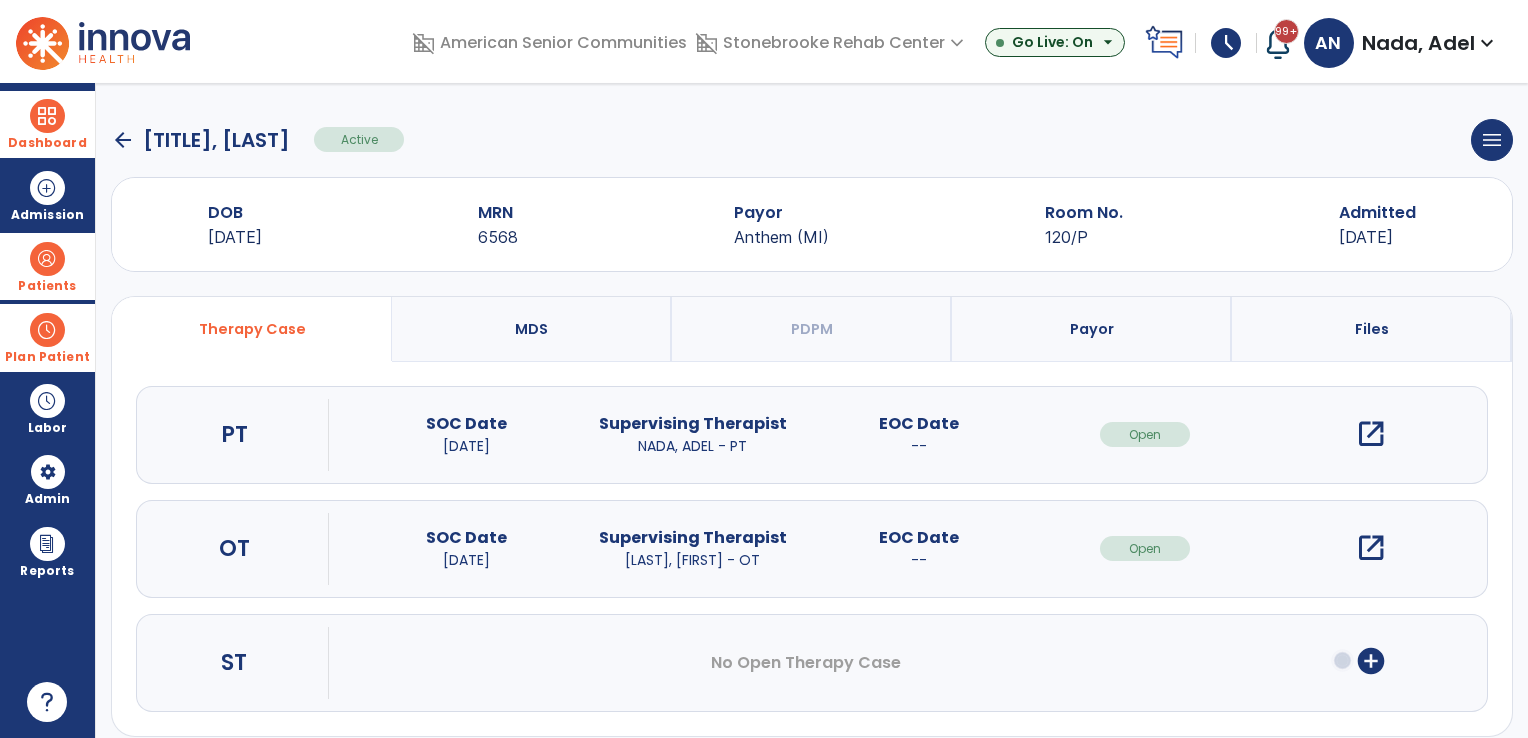 click on "open_in_new" at bounding box center [1371, 434] 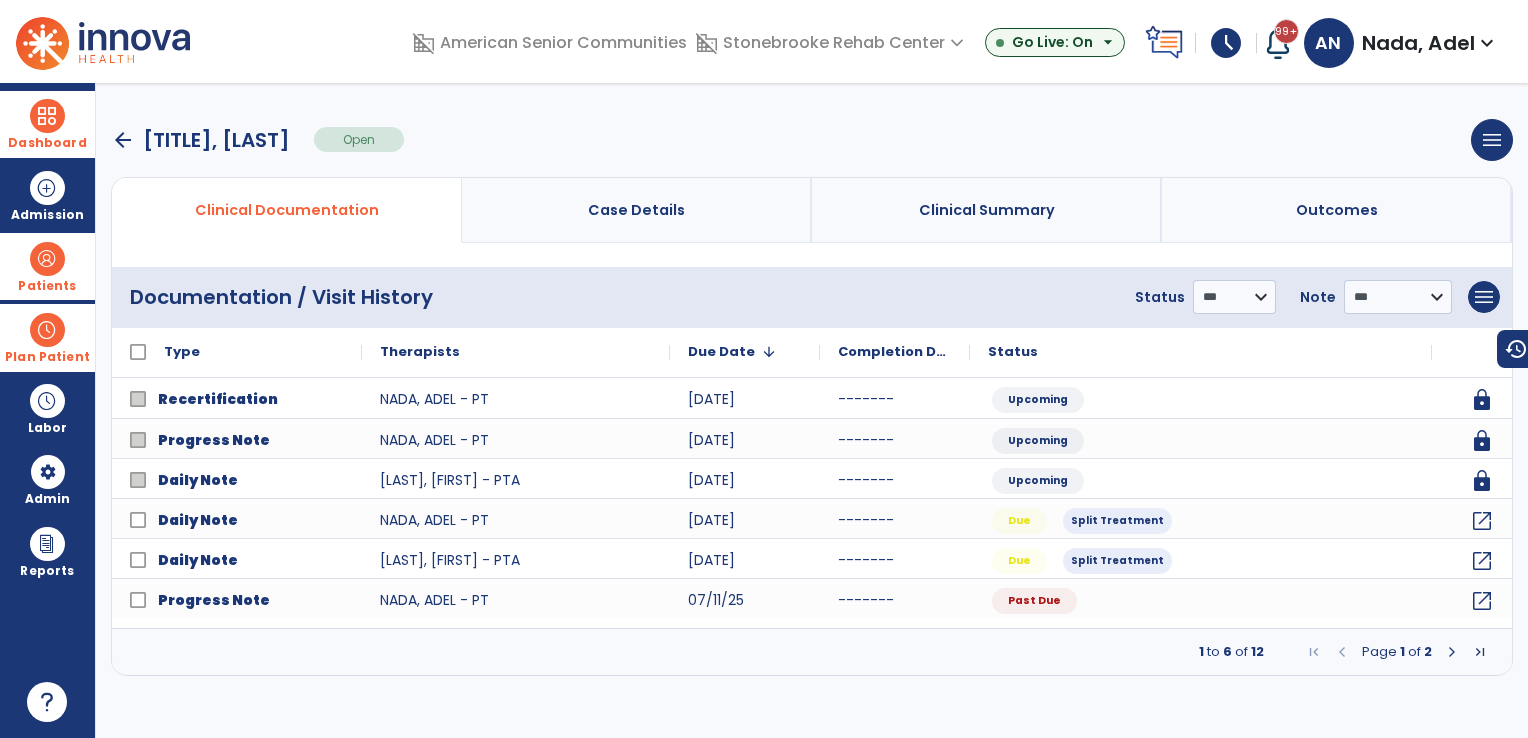 click at bounding box center [1452, 652] 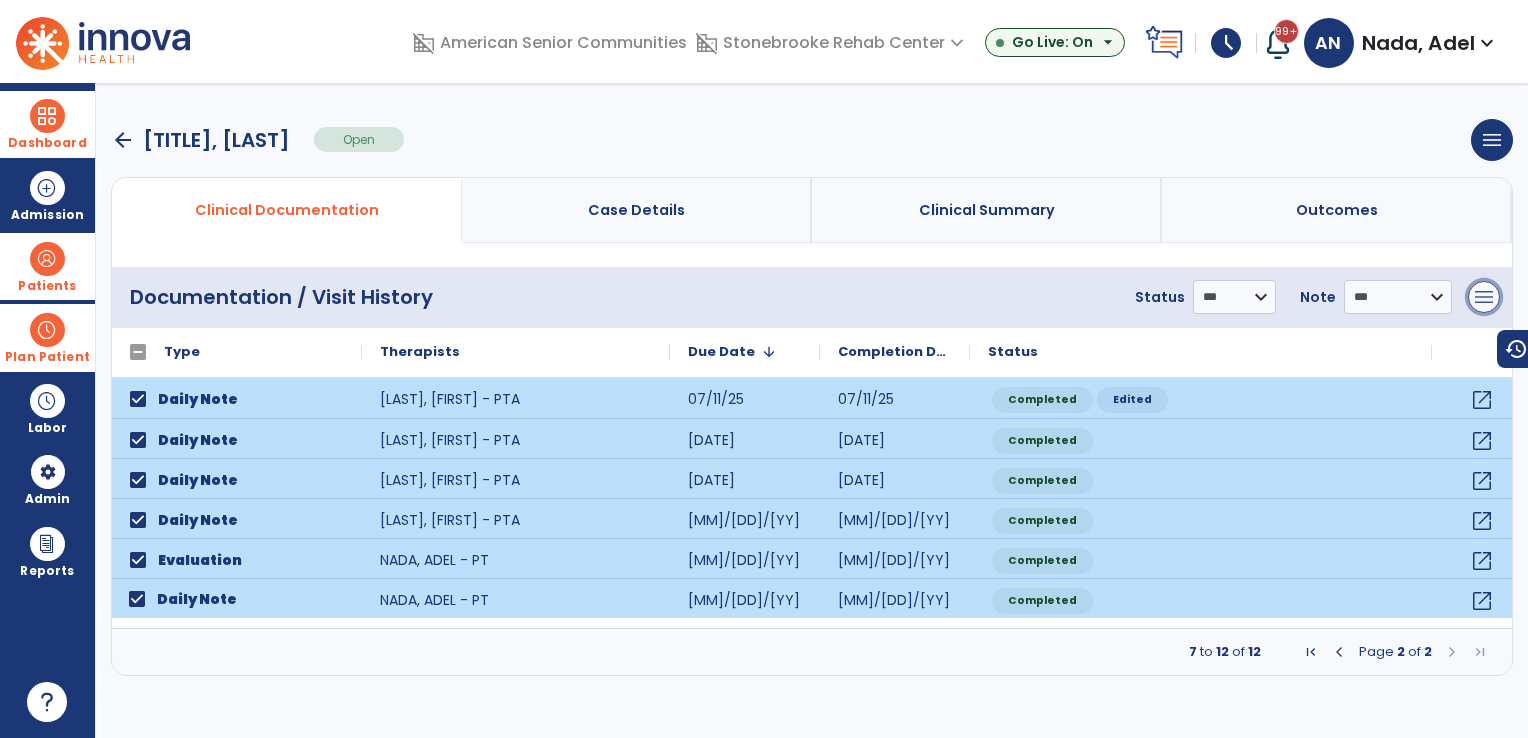 click on "menu" at bounding box center [1484, 297] 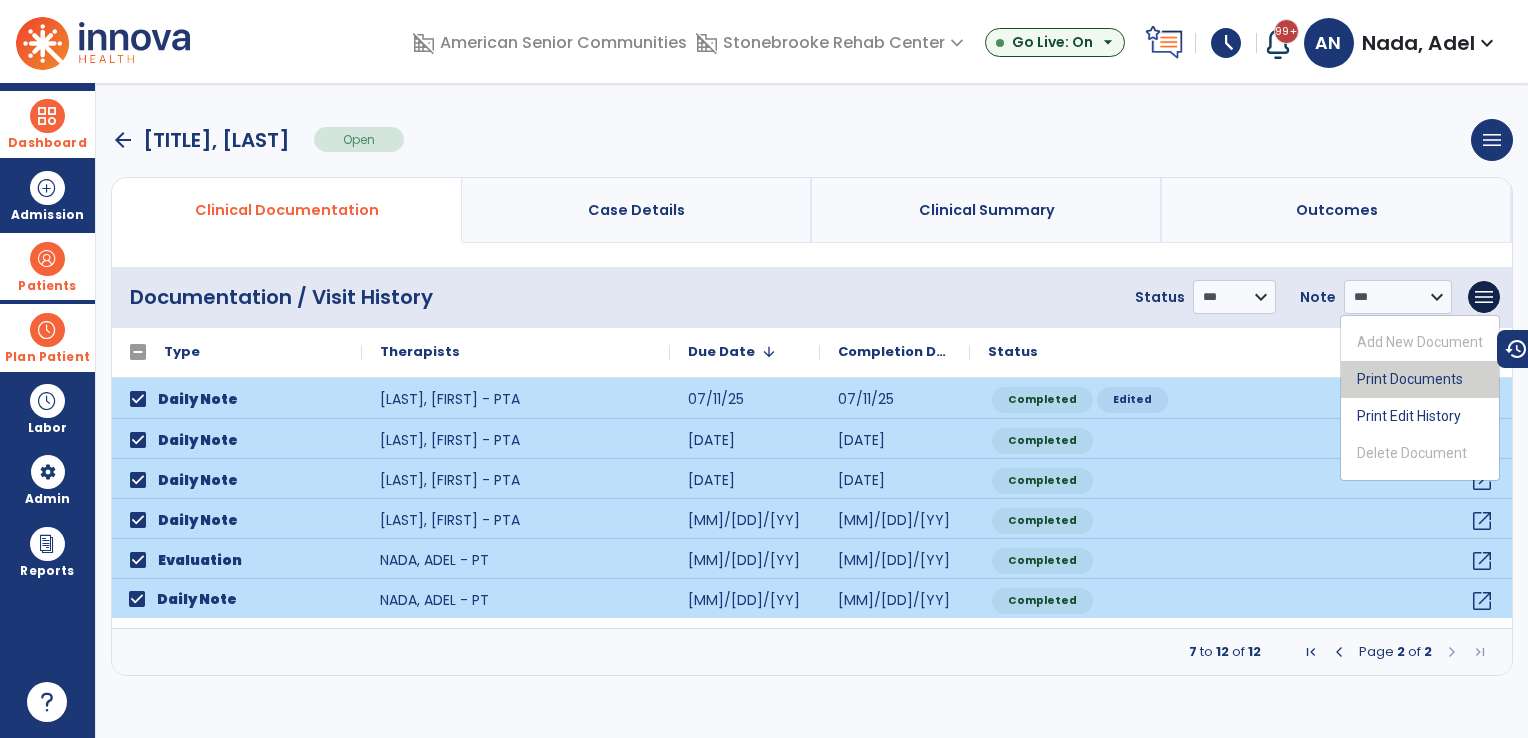 click on "Print Documents" at bounding box center [1420, 379] 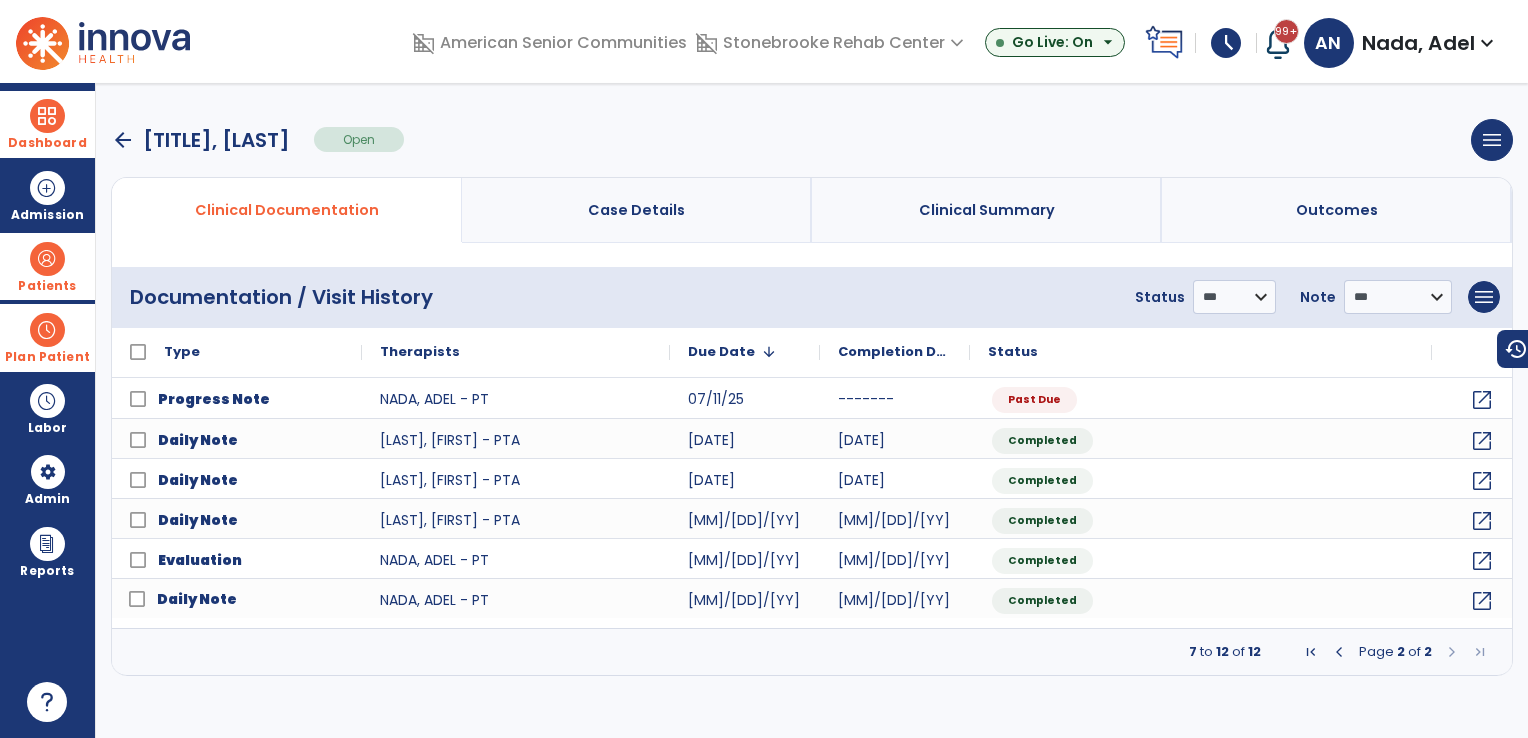 click on "arrow_back" at bounding box center [123, 140] 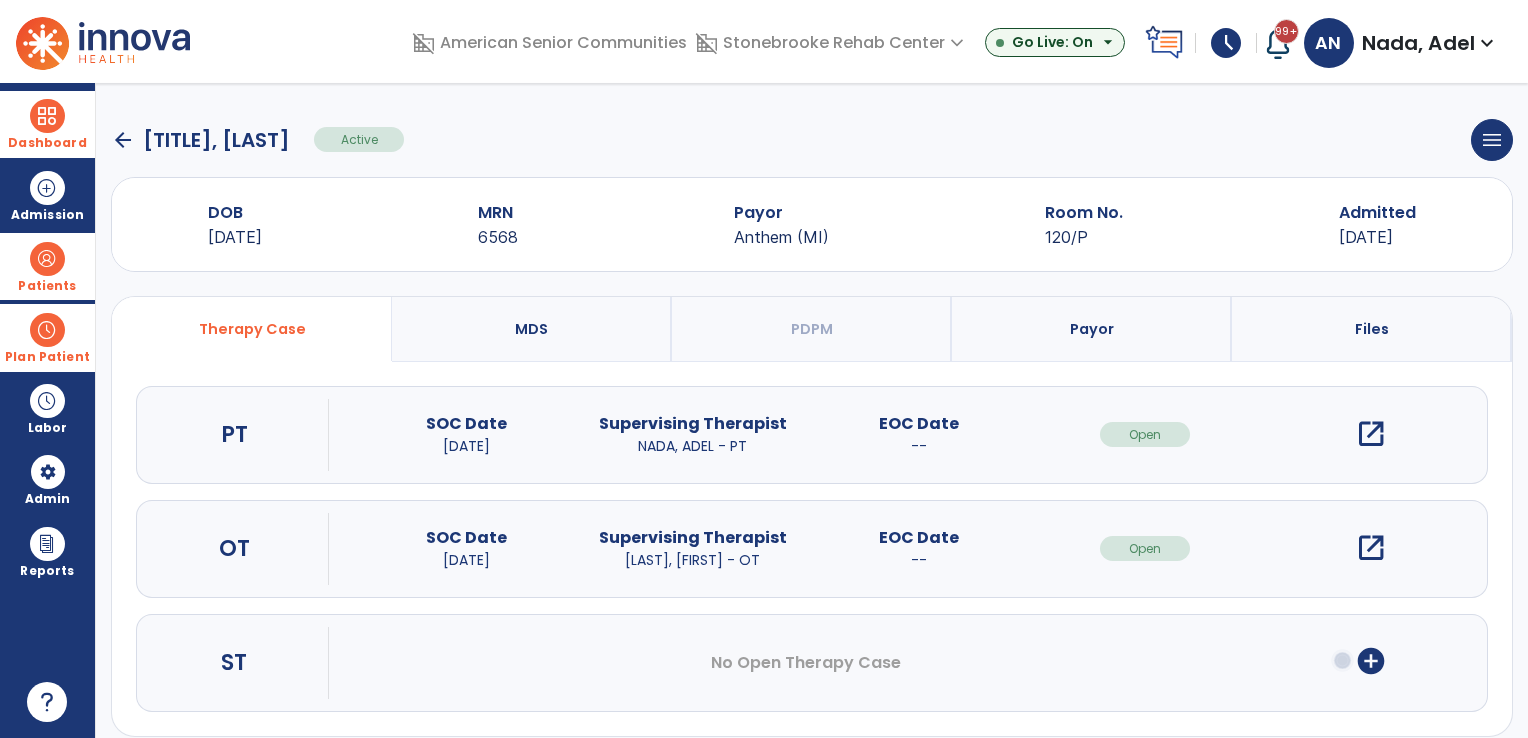 click on "open_in_new" at bounding box center [1371, 548] 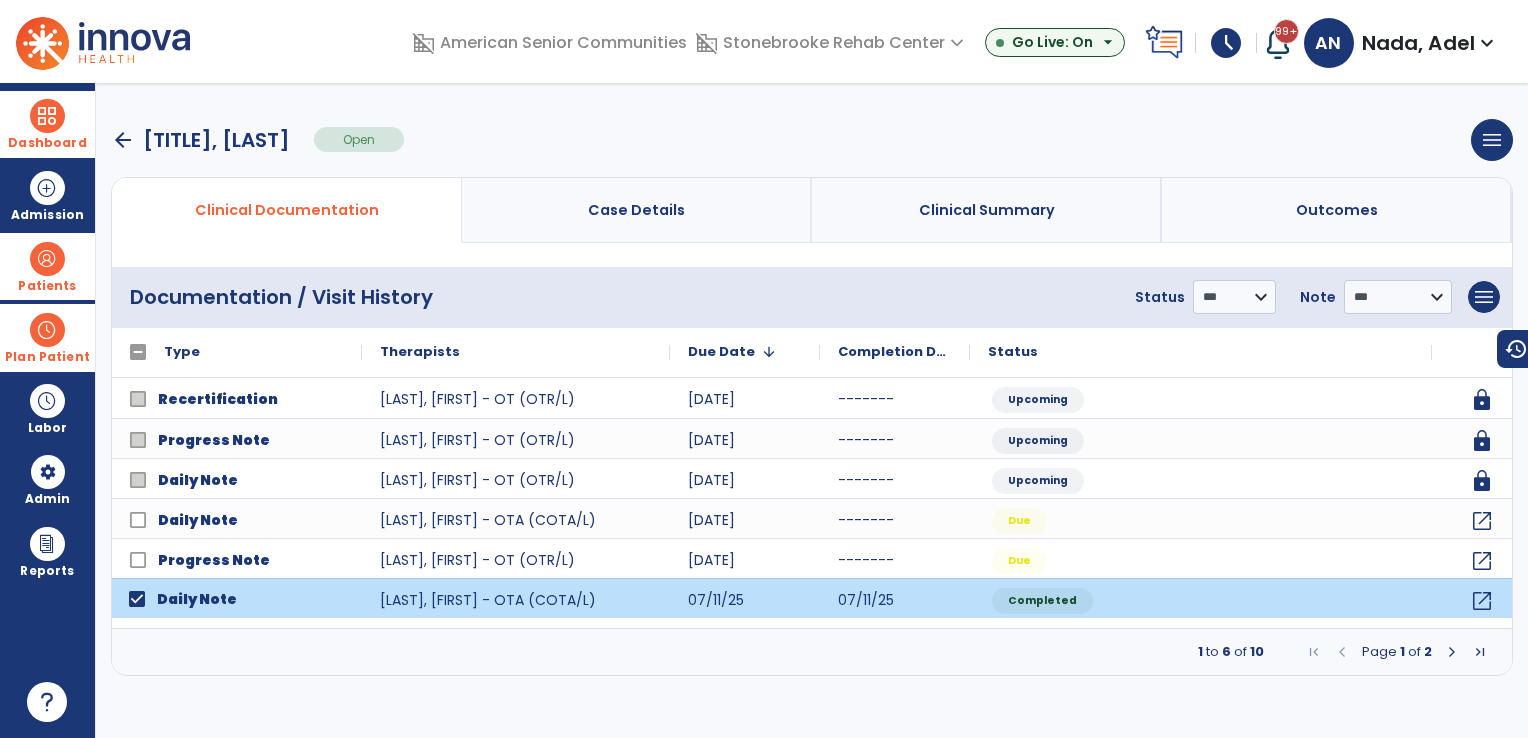 click at bounding box center (1452, 652) 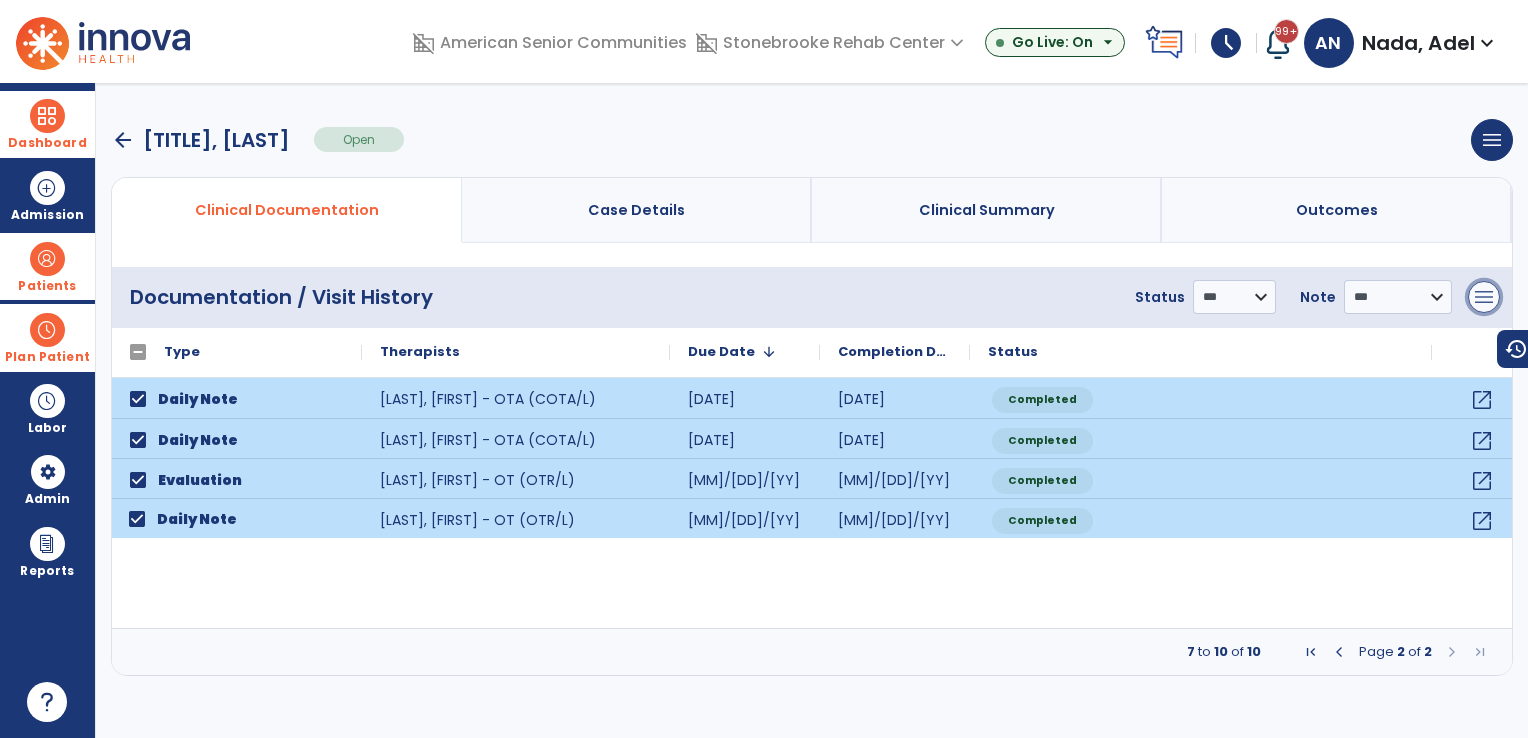 click on "menu" at bounding box center (1484, 297) 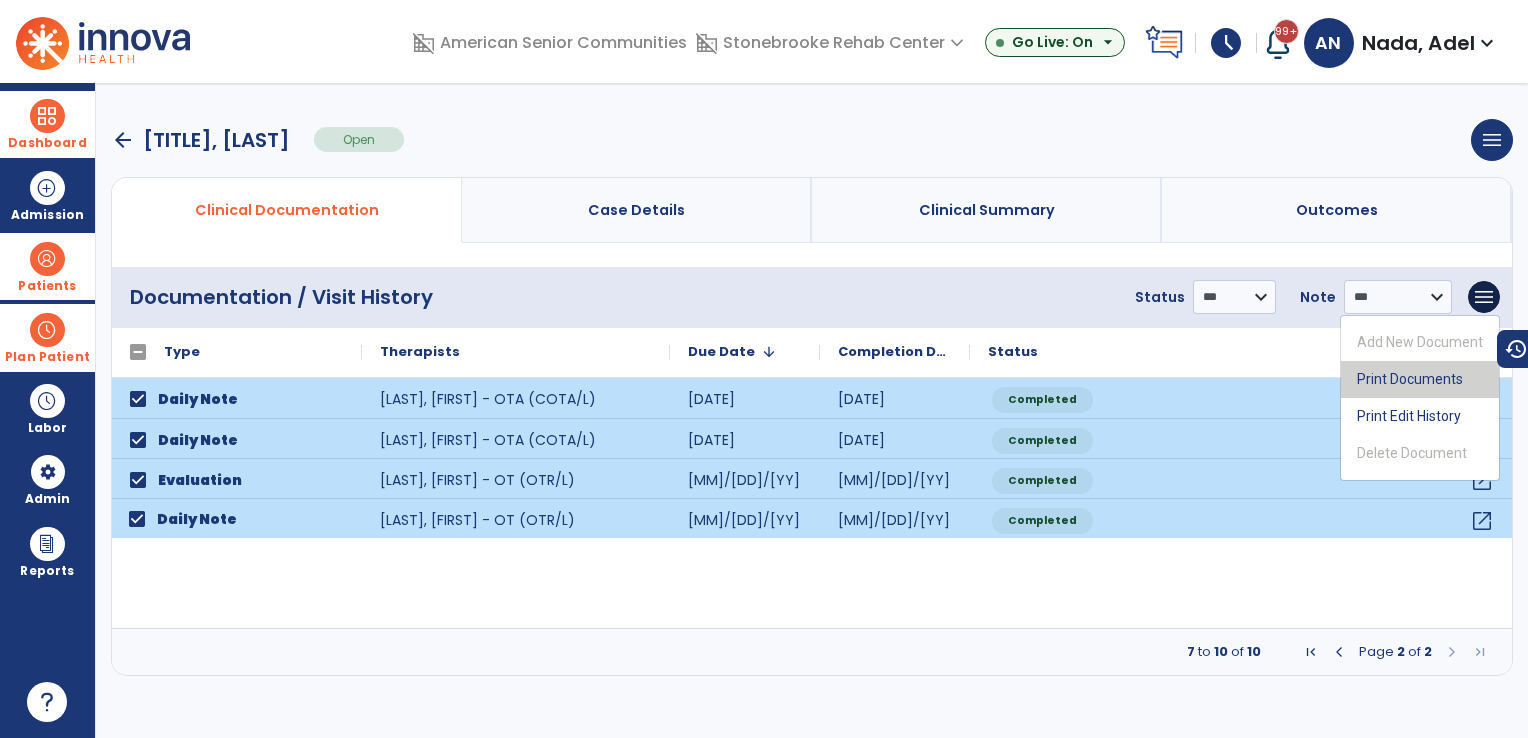 click on "Print Documents" at bounding box center [1420, 379] 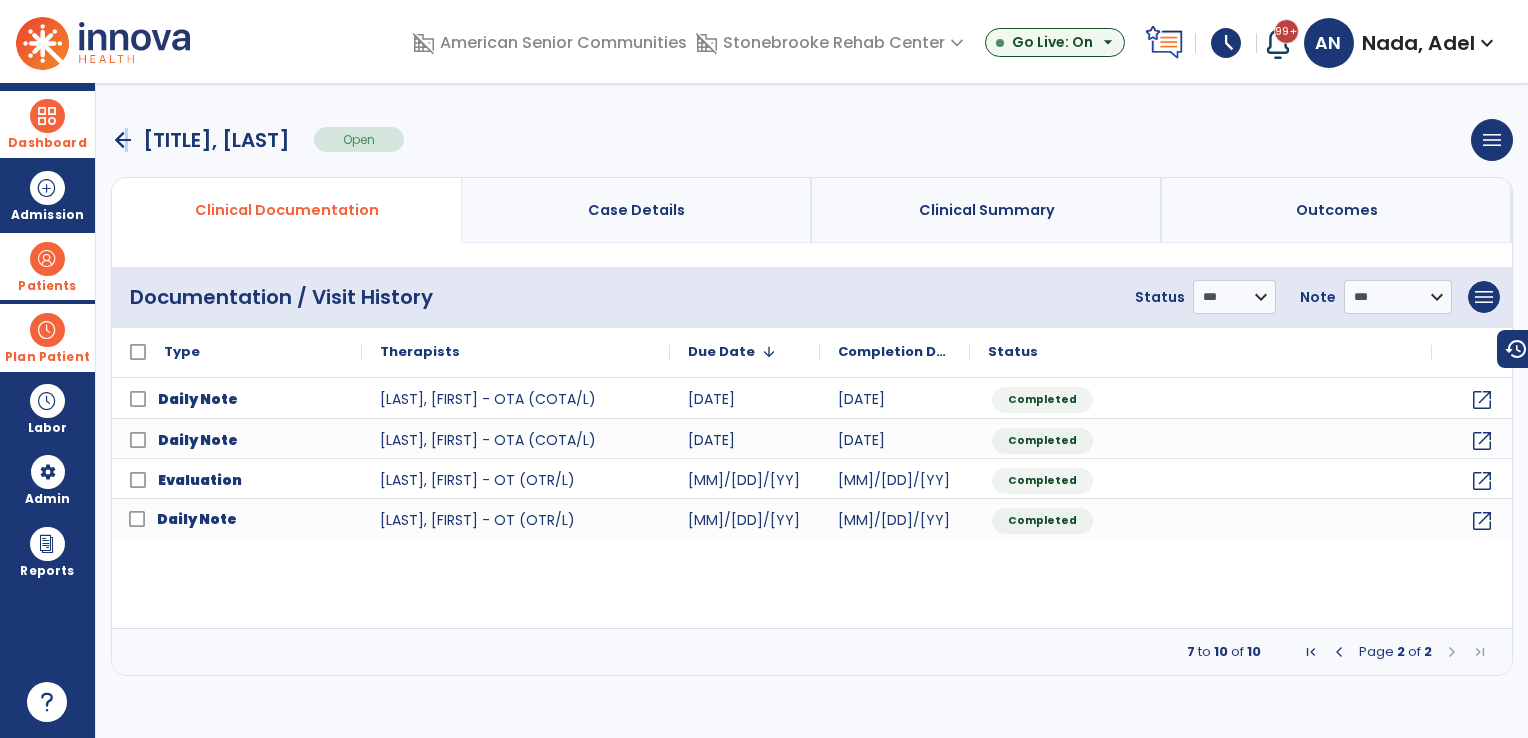 click on "arrow_back" at bounding box center [123, 140] 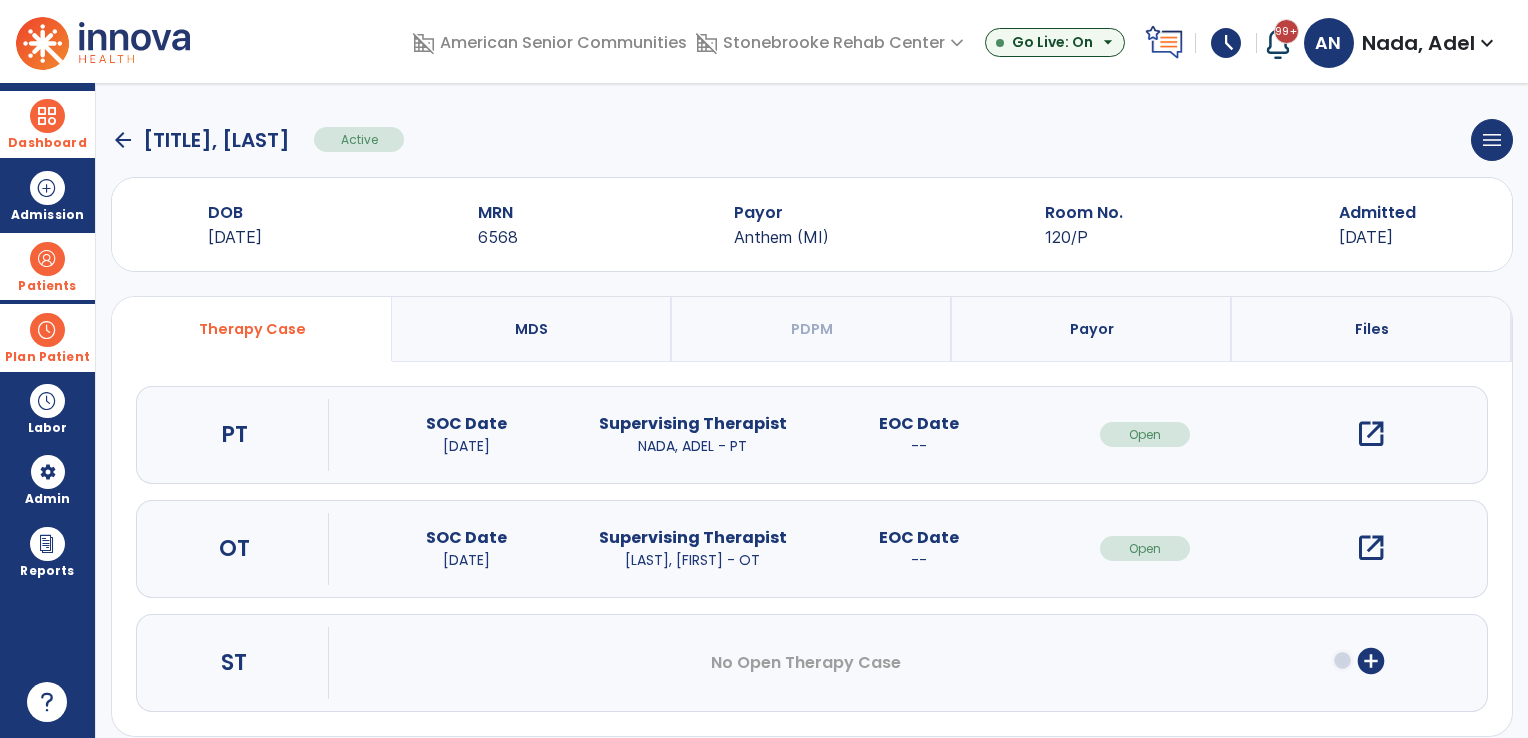 click at bounding box center [47, 259] 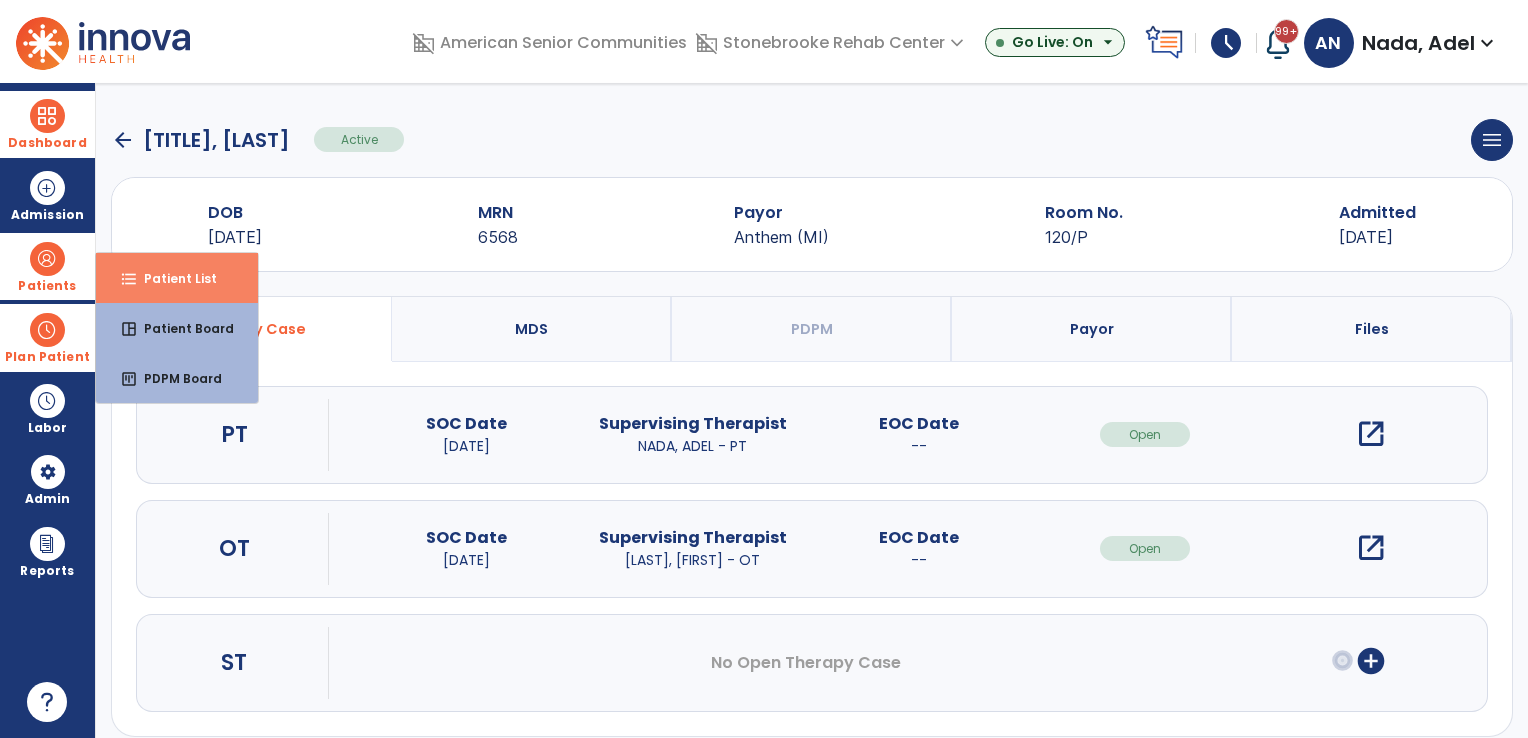 click on "format_list_bulleted  Patient List" at bounding box center (177, 278) 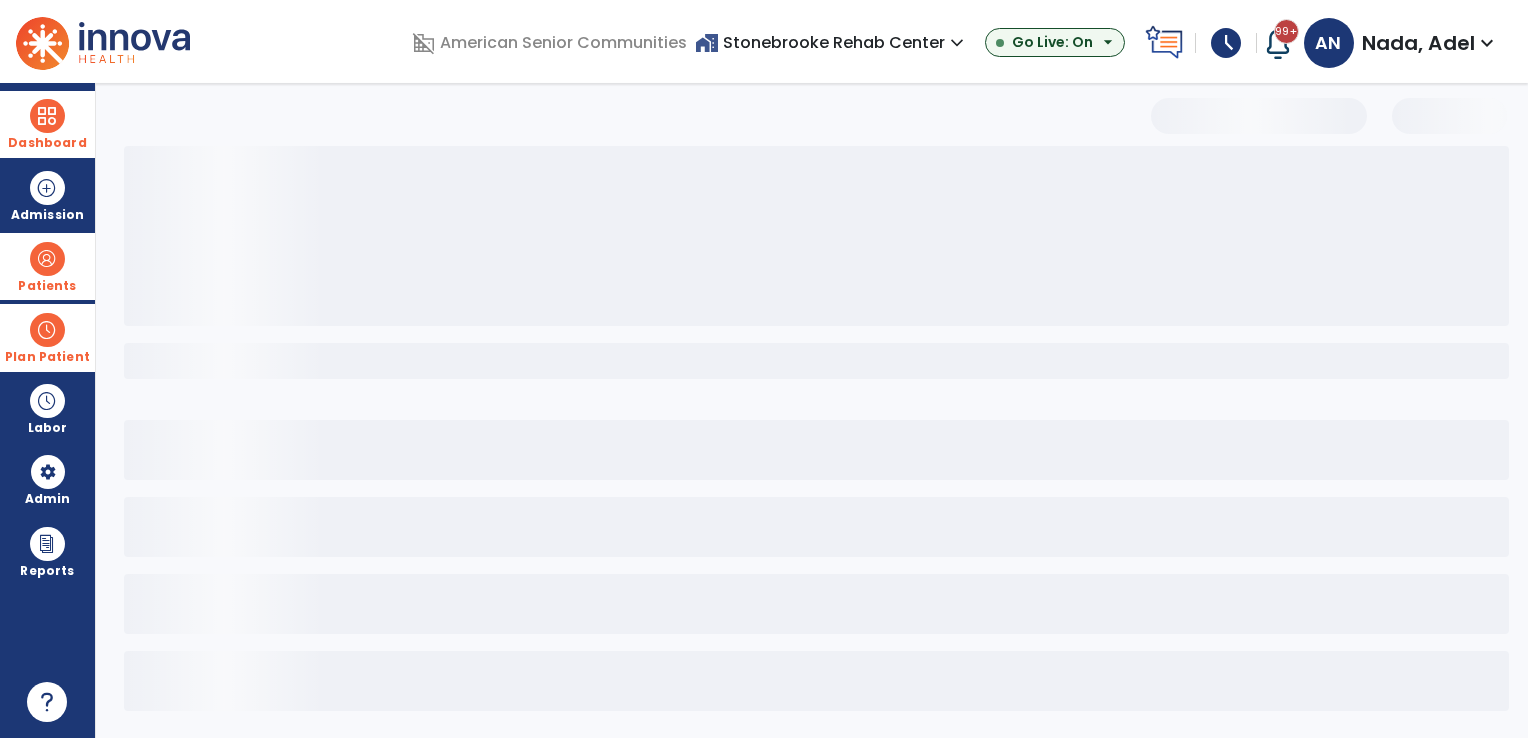 select on "***" 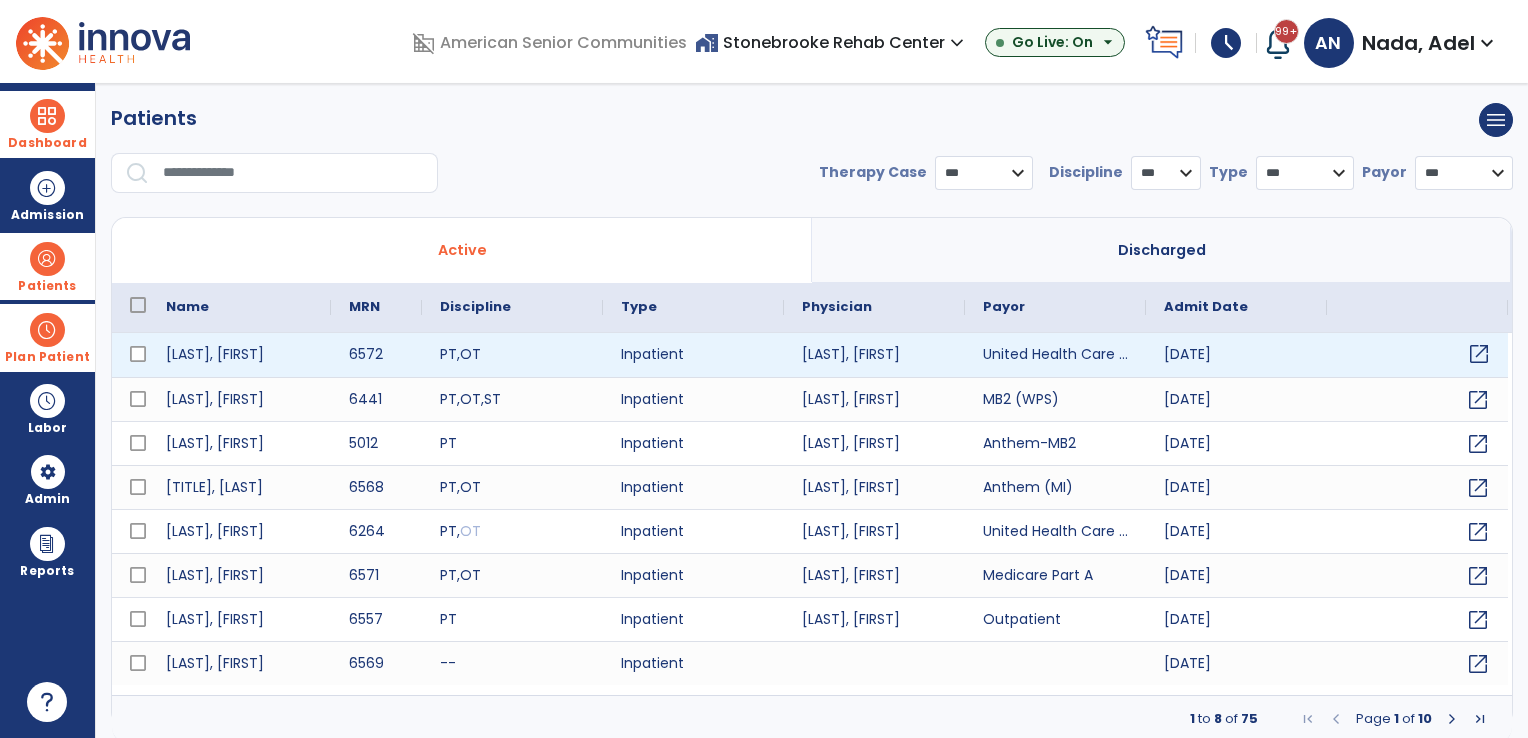 click on "open_in_new" at bounding box center [1479, 354] 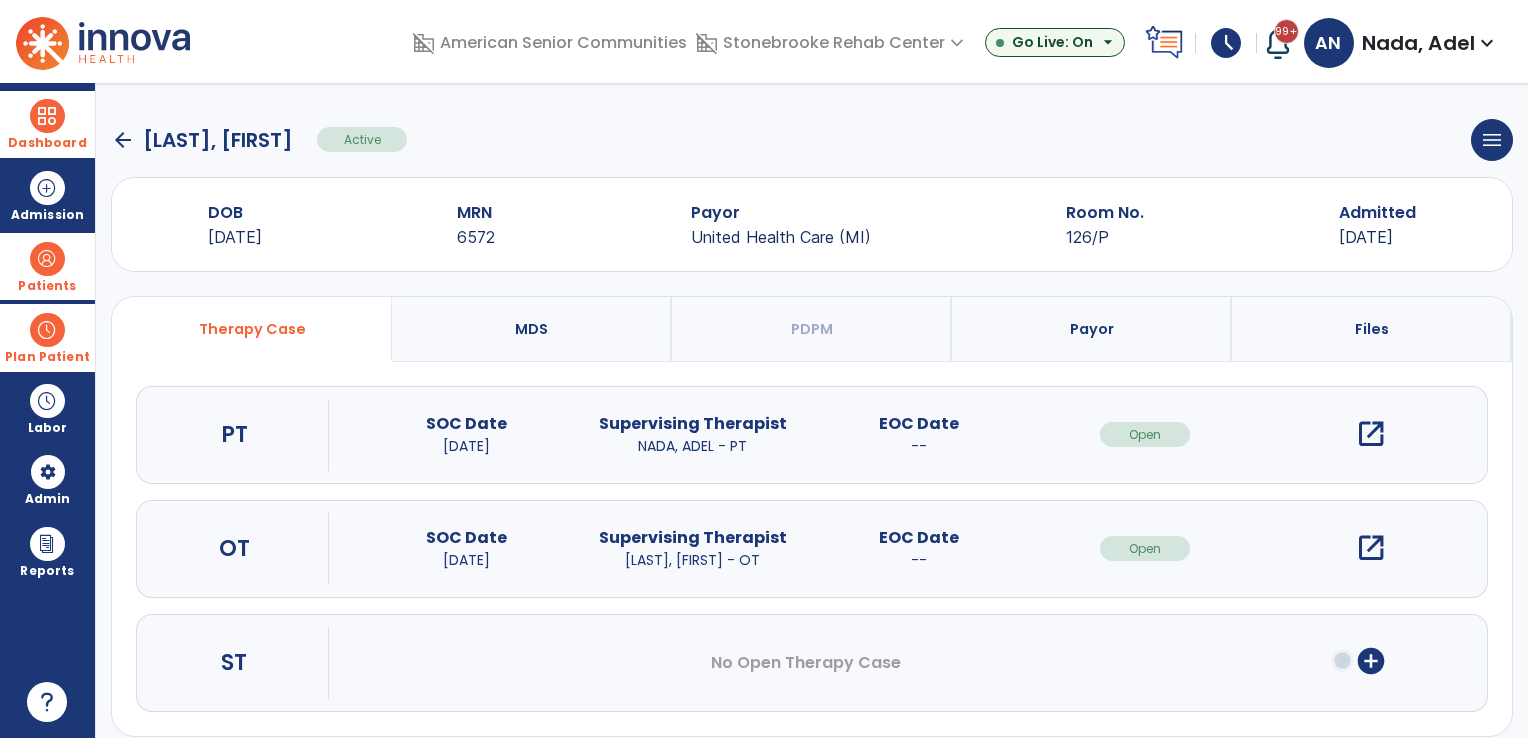 click on "open_in_new" at bounding box center [1371, 434] 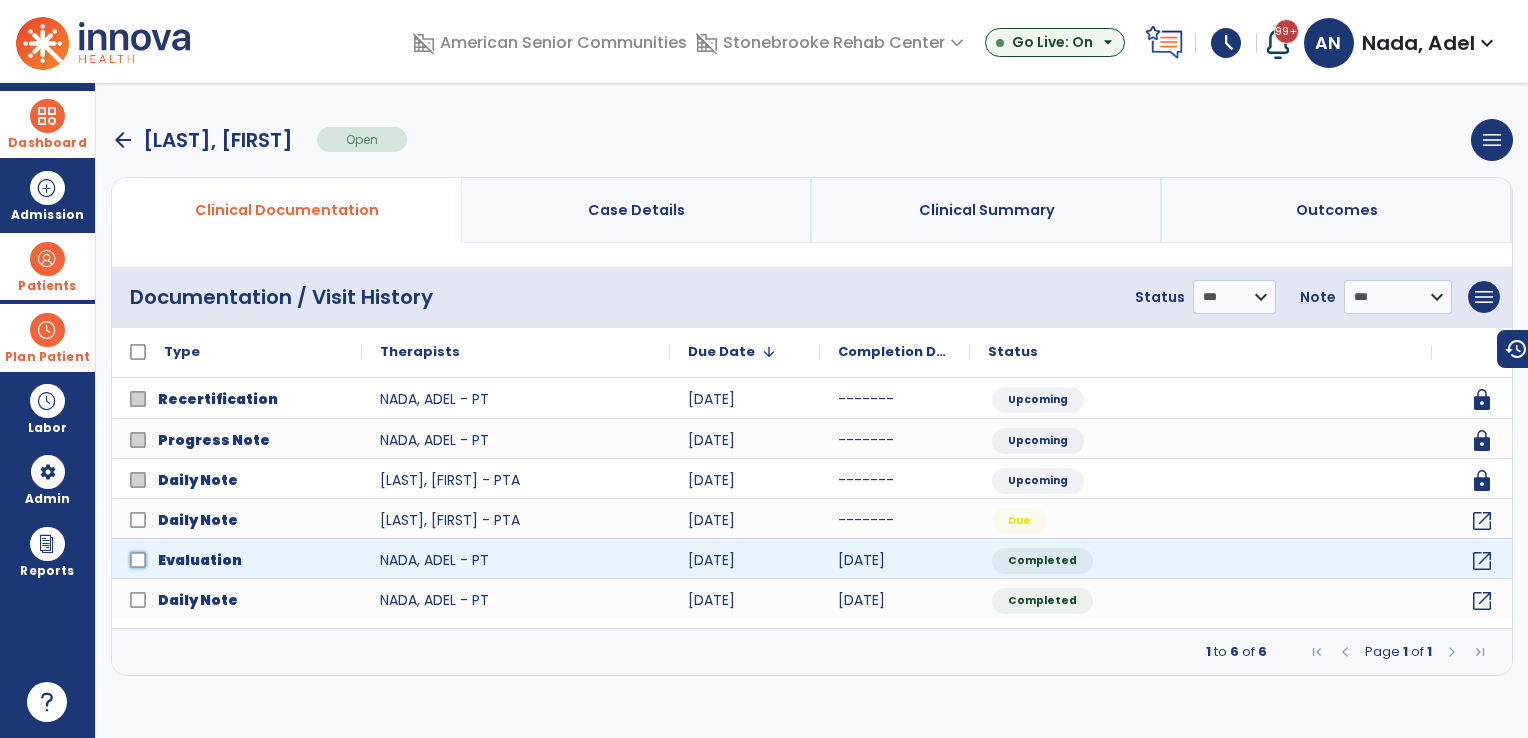 click 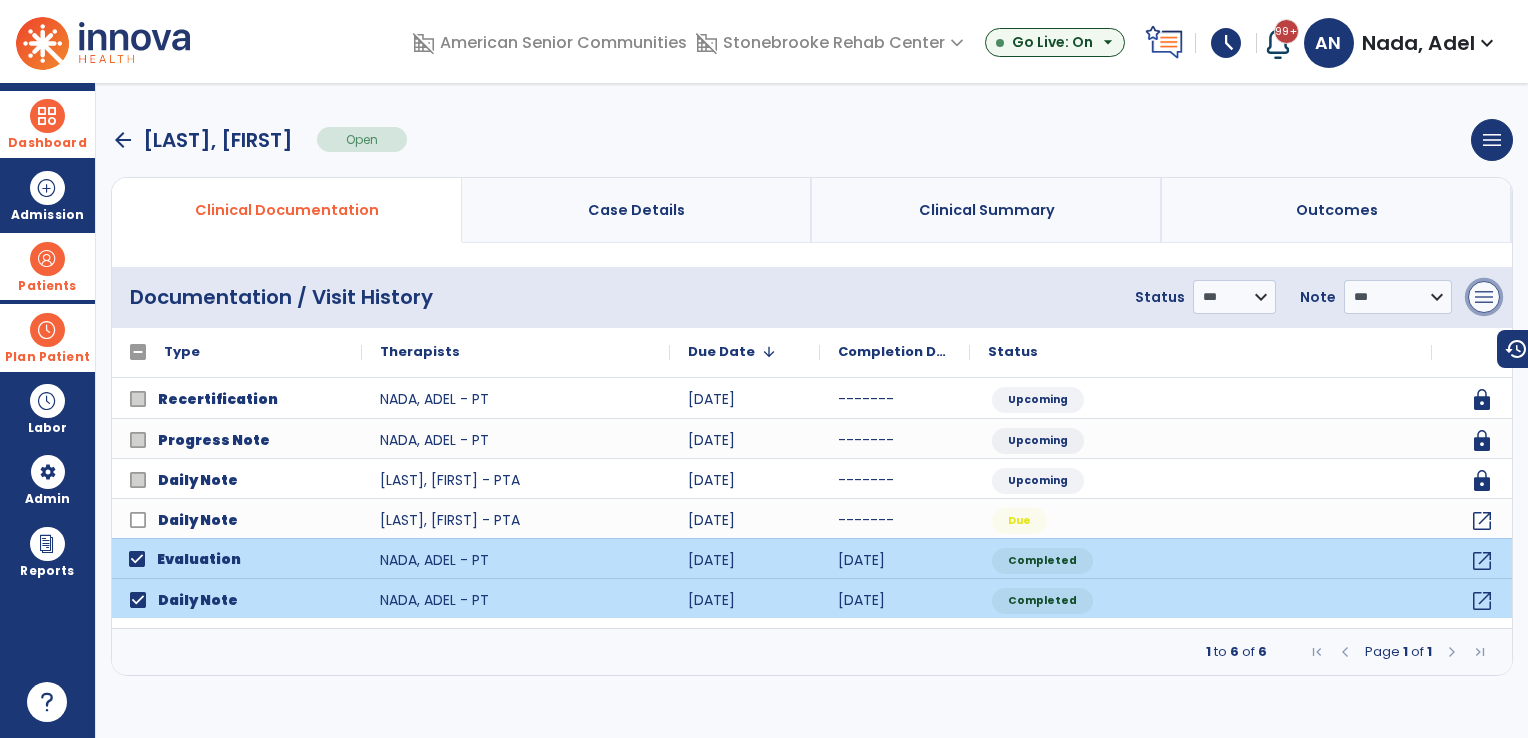 click on "menu" at bounding box center [1484, 297] 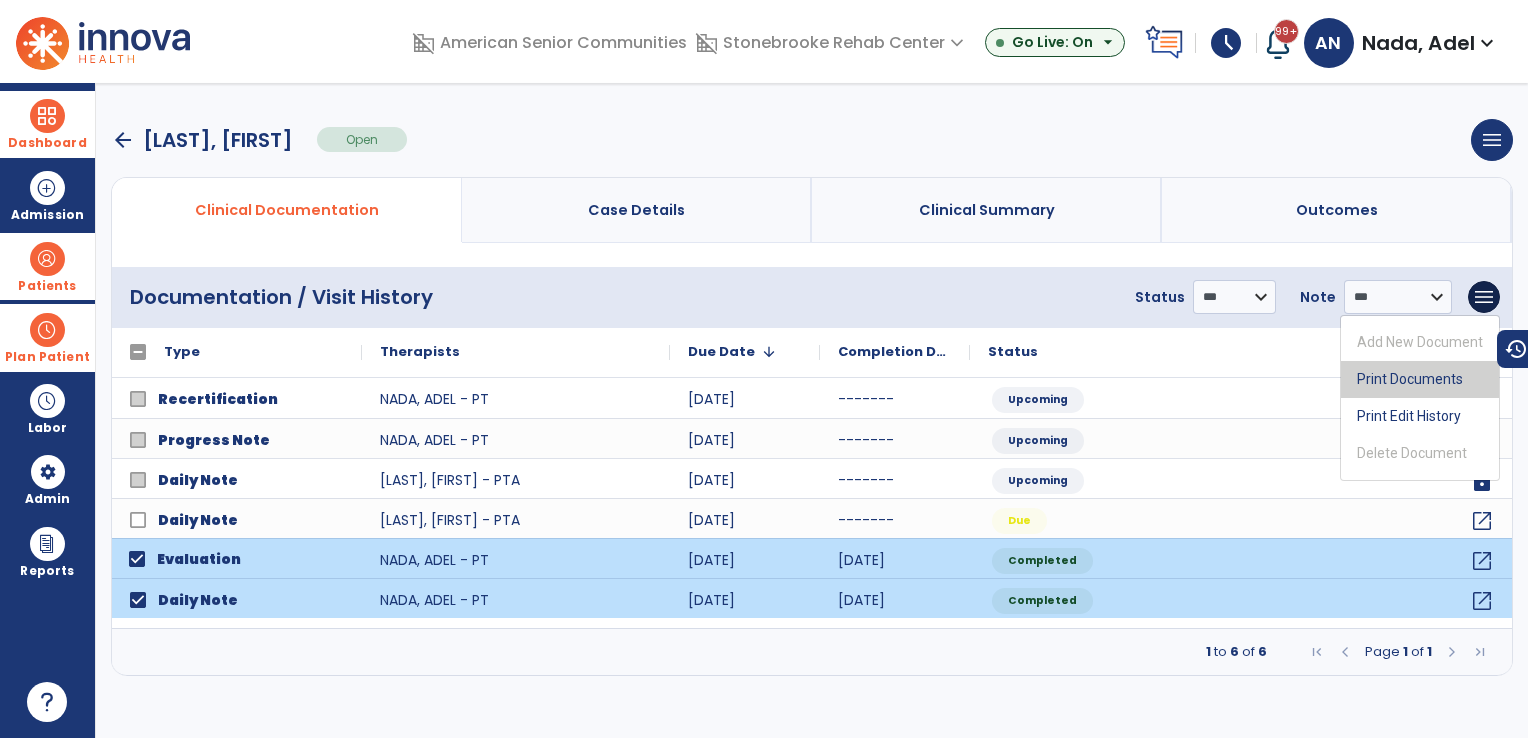 click on "Print Documents" at bounding box center (1420, 379) 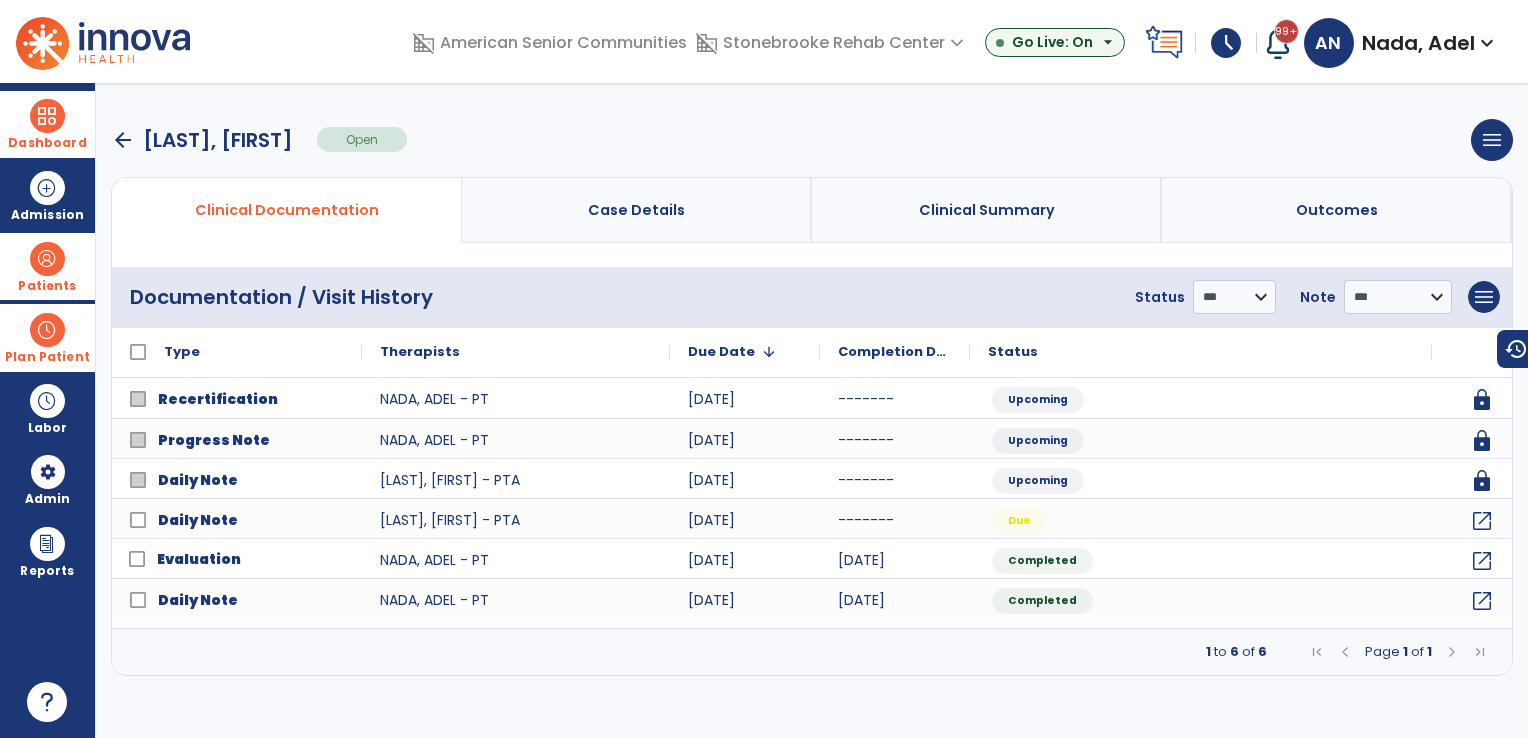 click on "arrow_back" at bounding box center (123, 140) 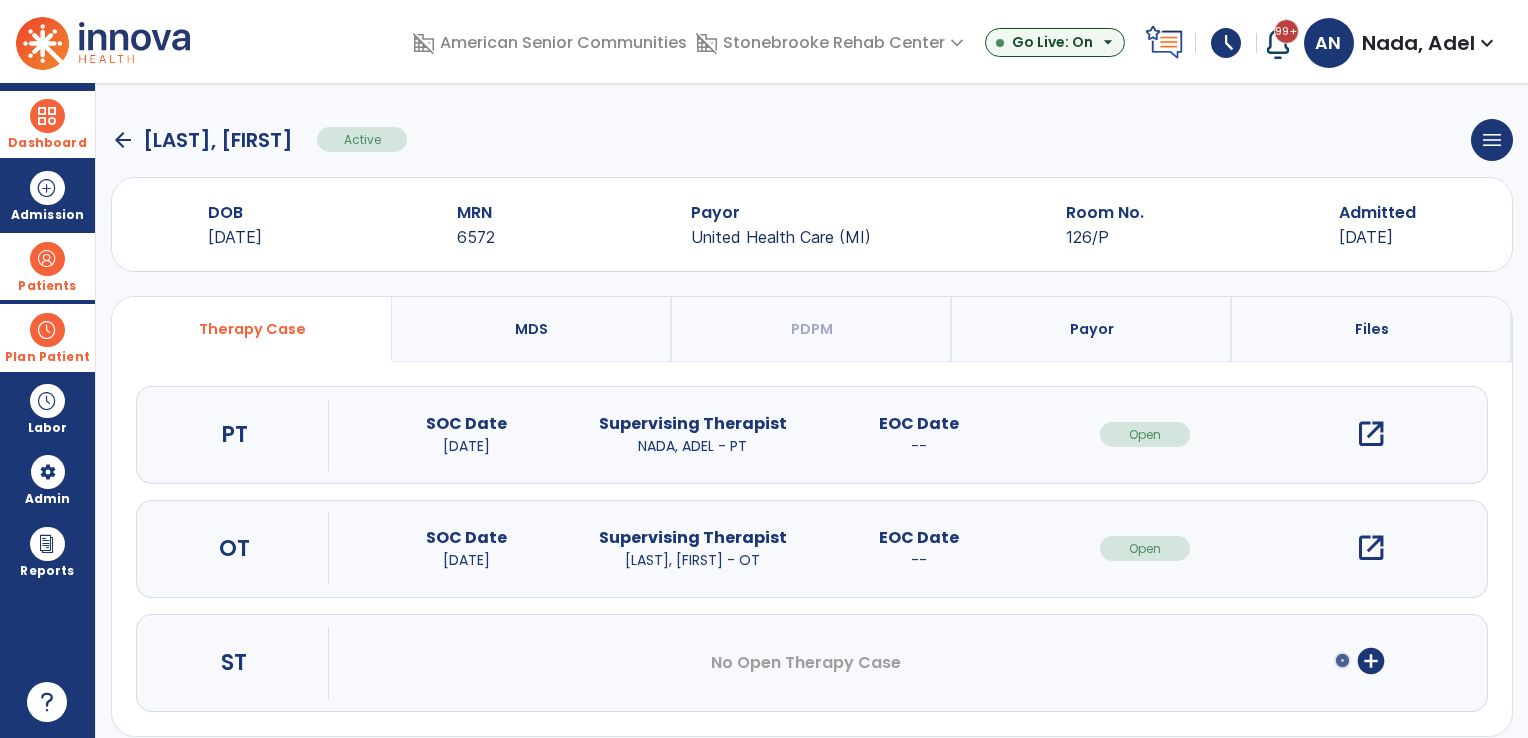 click on "open_in_new" at bounding box center (1371, 548) 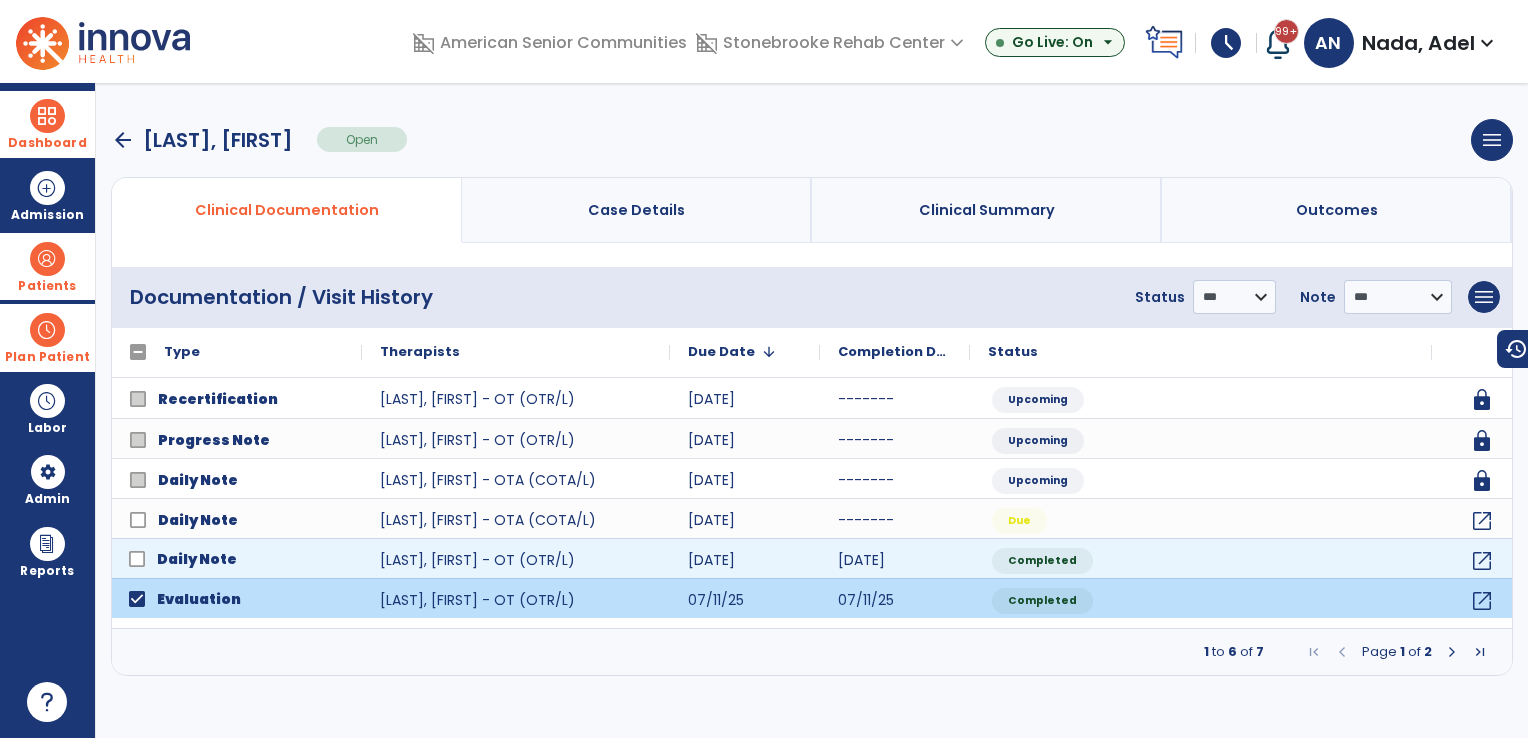 click 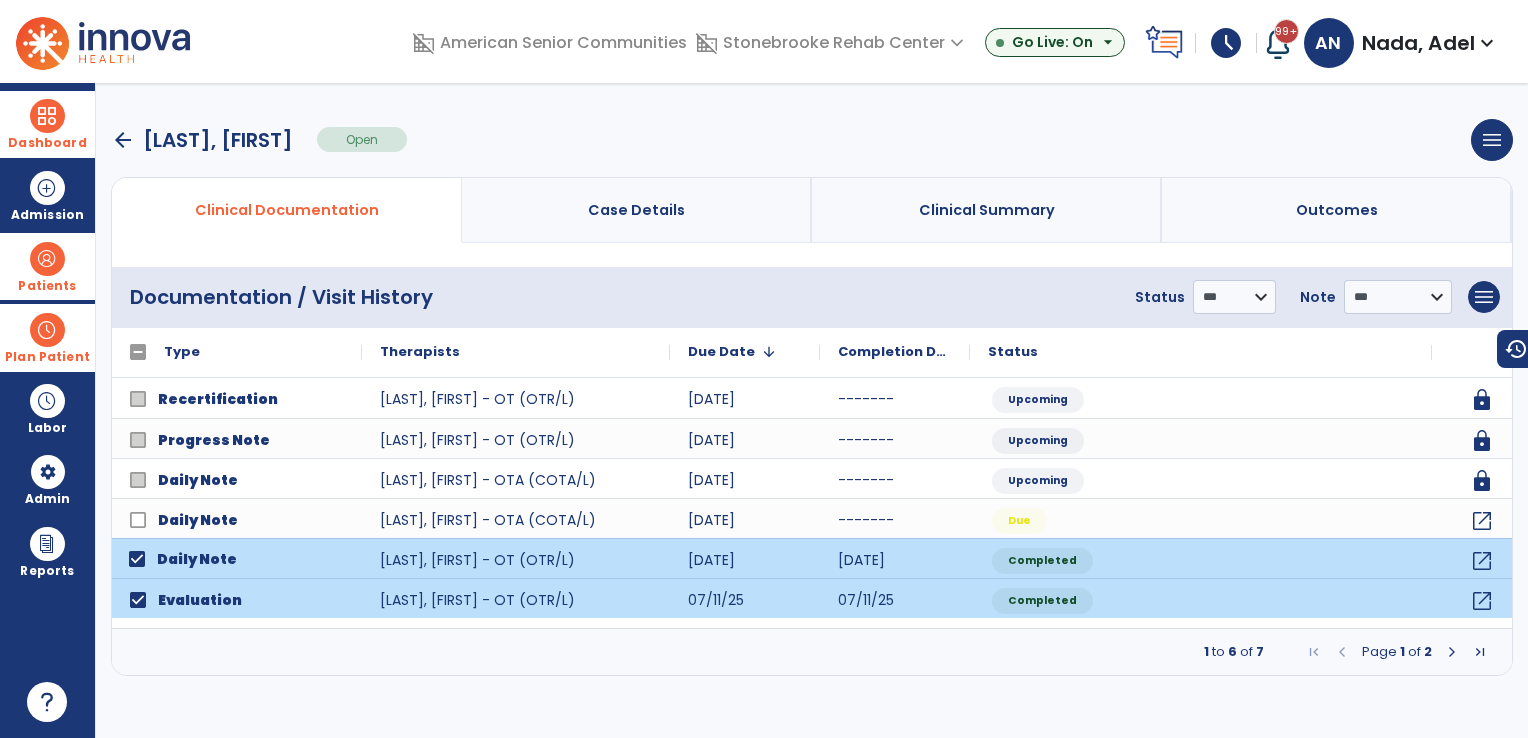 click at bounding box center [1452, 652] 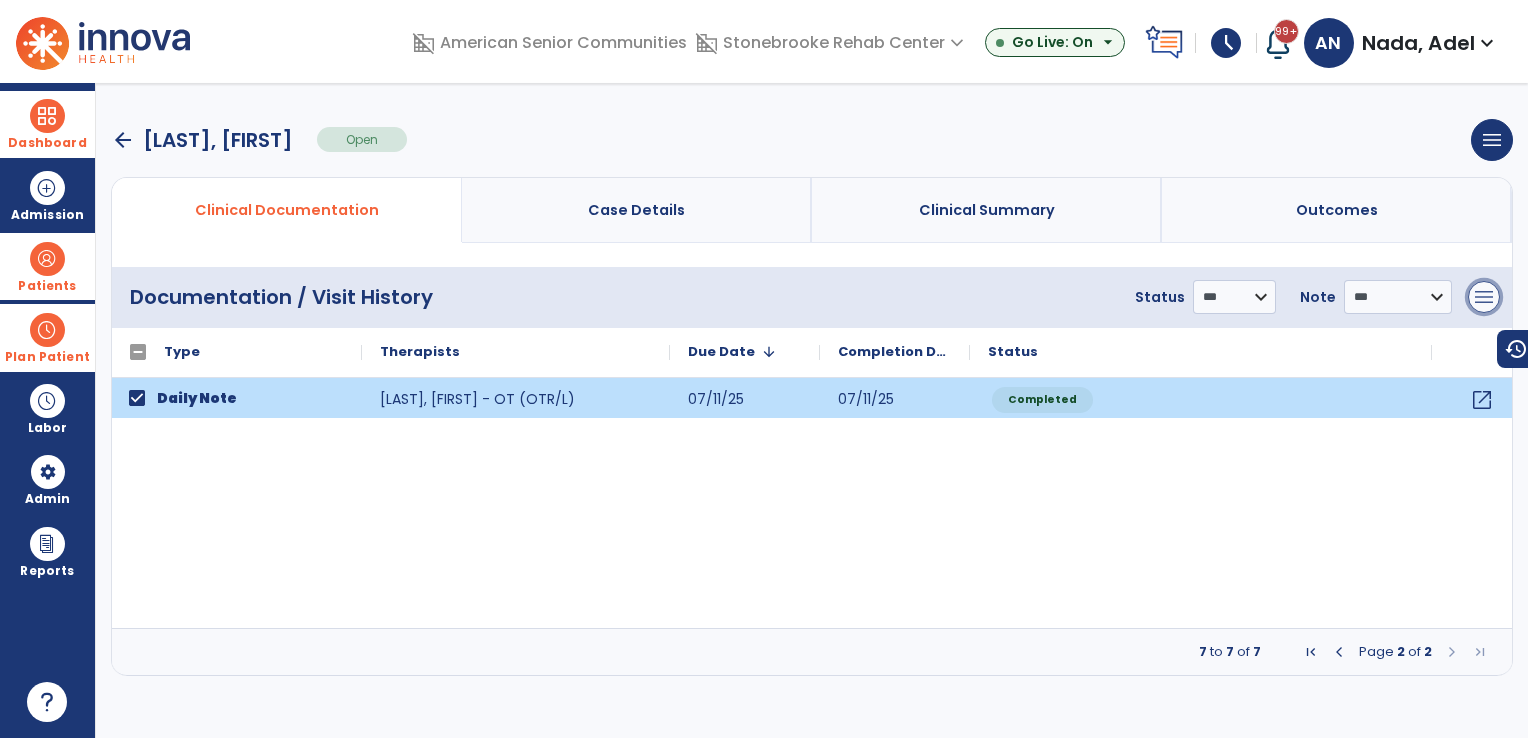 click on "menu" at bounding box center (1484, 297) 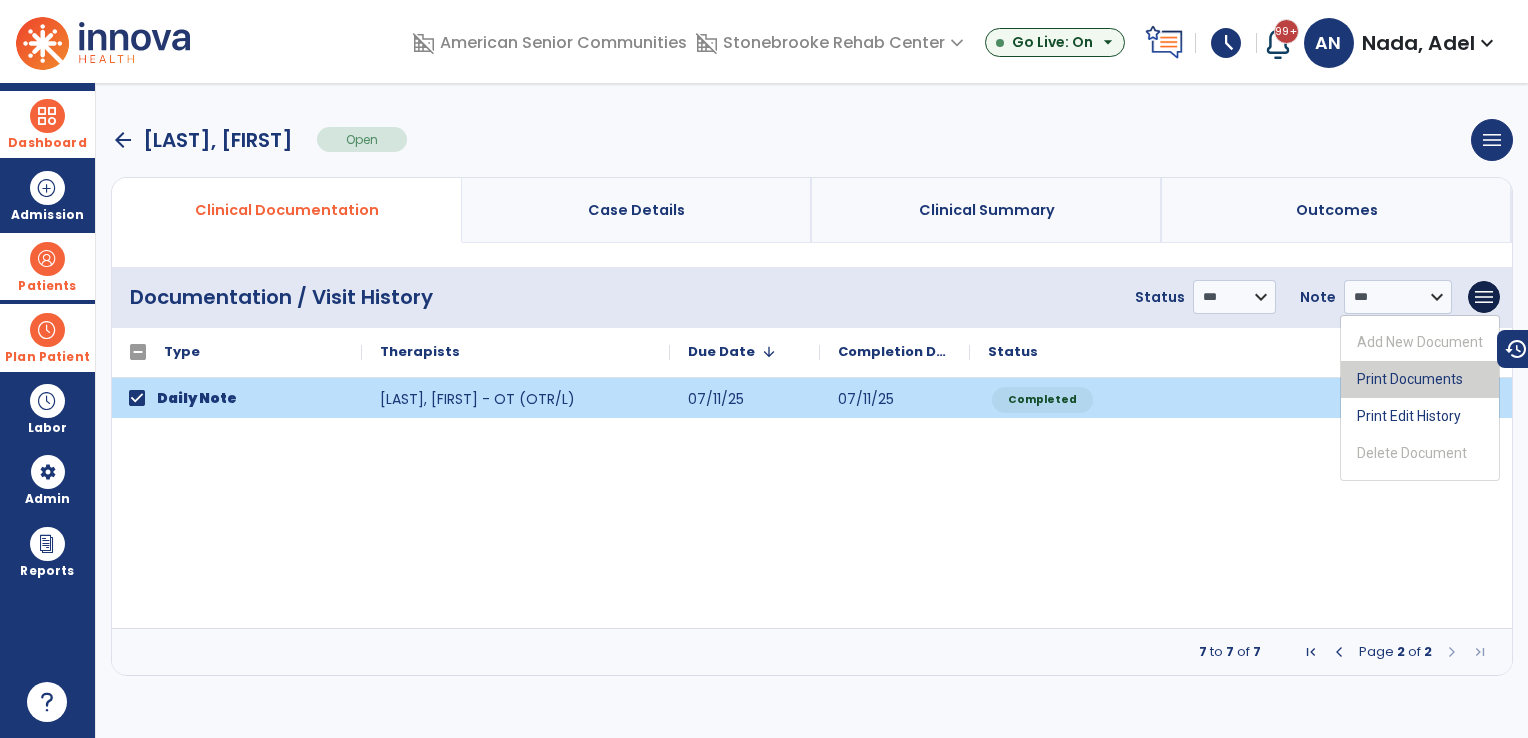 click on "Print Documents" at bounding box center (1420, 379) 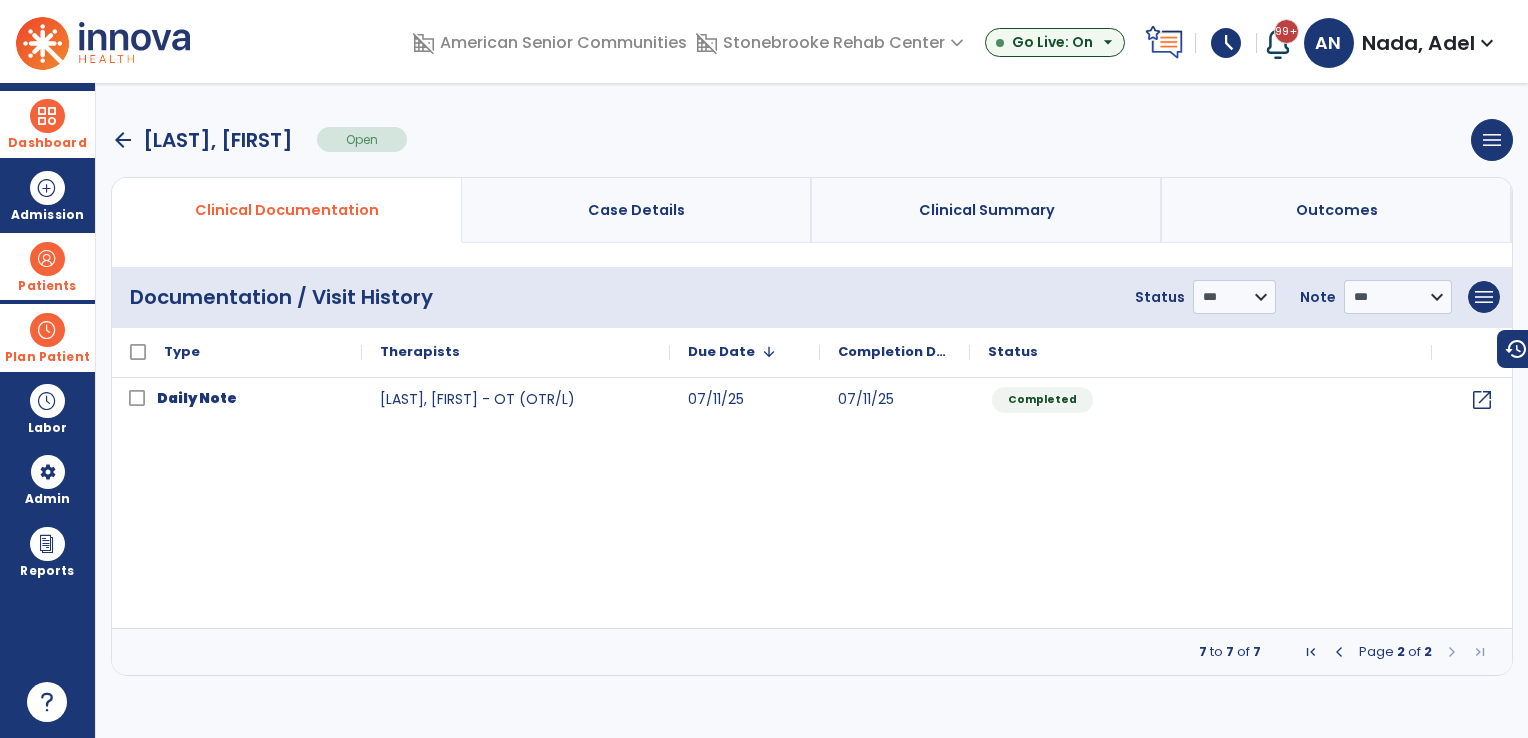 click on "Dashboard" at bounding box center (47, 124) 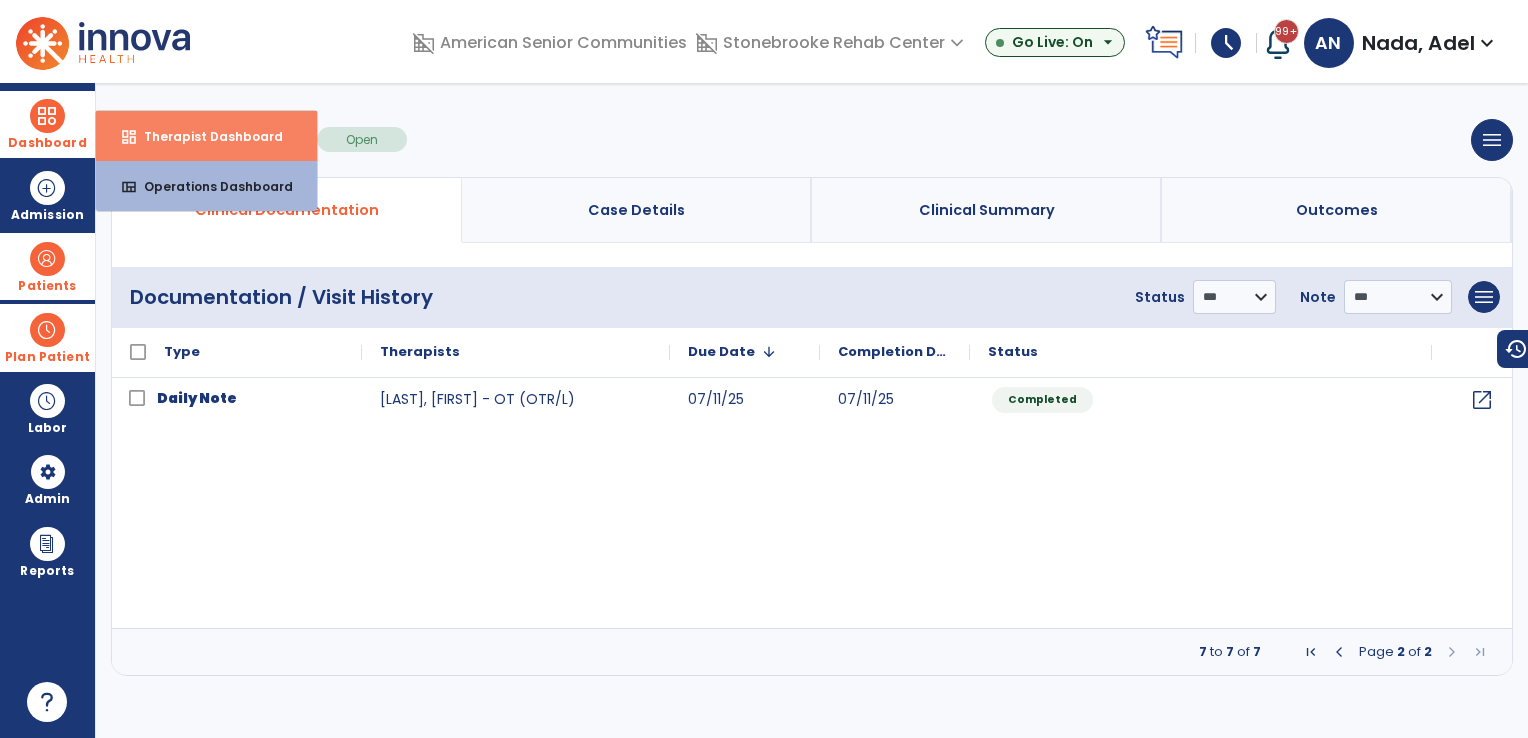 click on "Therapist Dashboard" at bounding box center [205, 136] 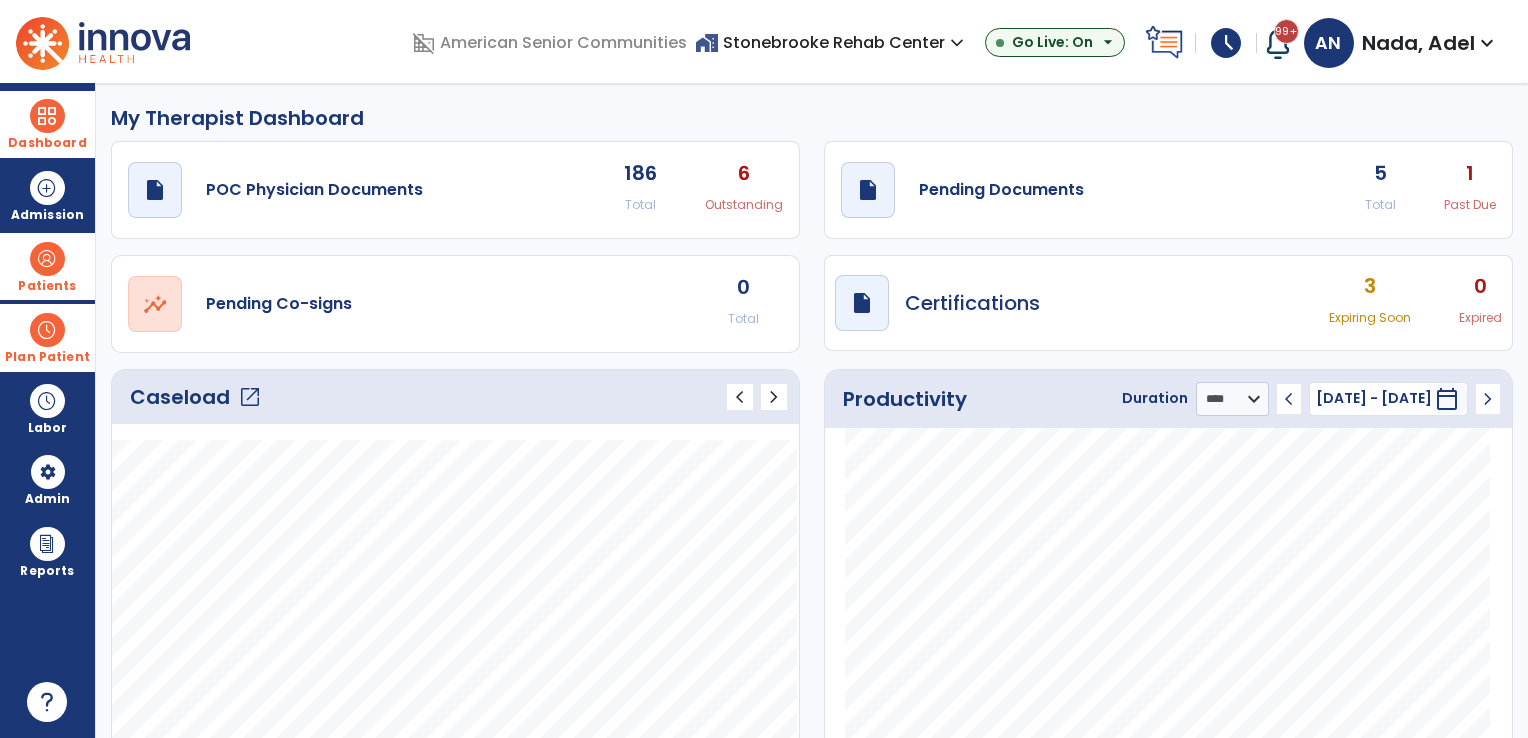 click on "draft   open_in_new  Pending Documents 5 Total 1 Past Due" 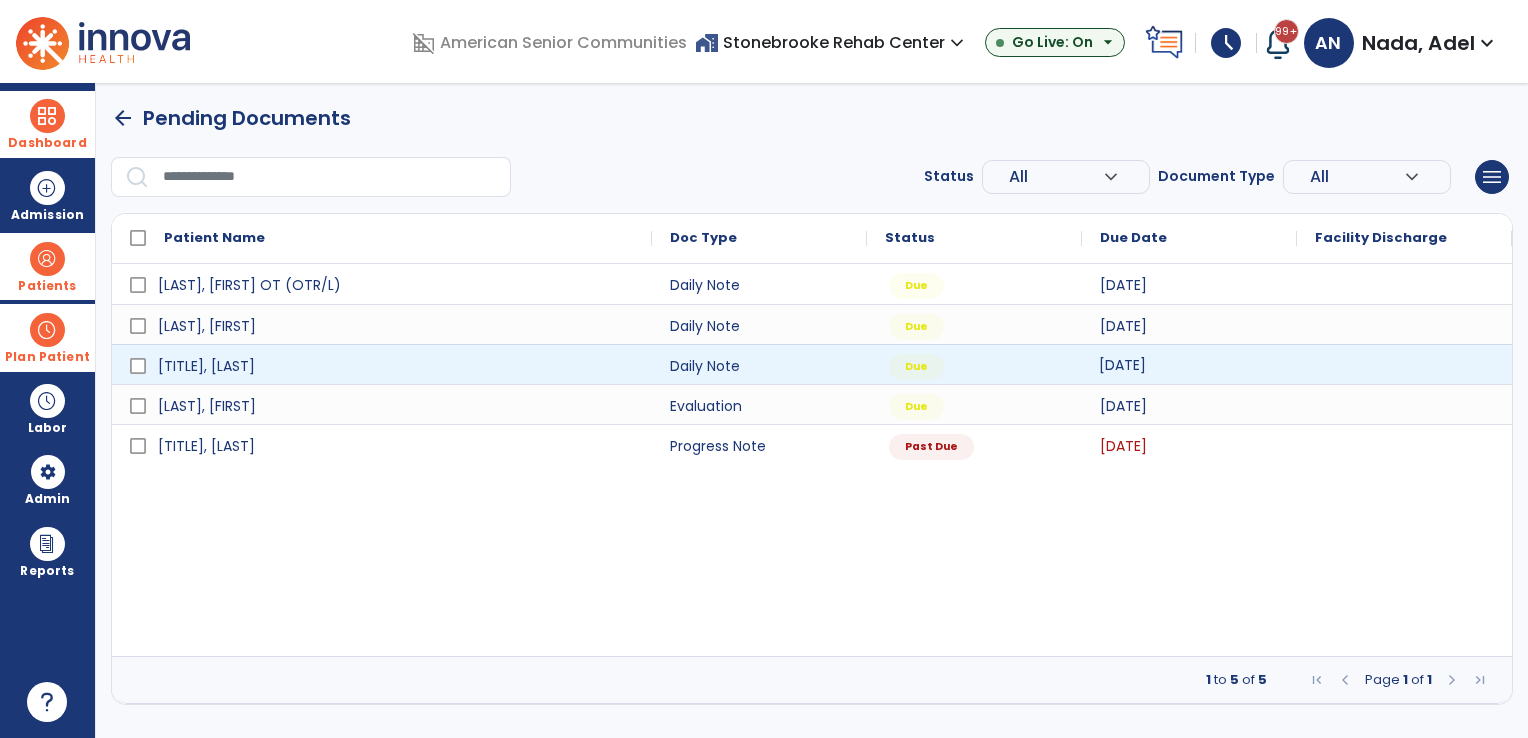 click on "[DATE]" at bounding box center [1122, 365] 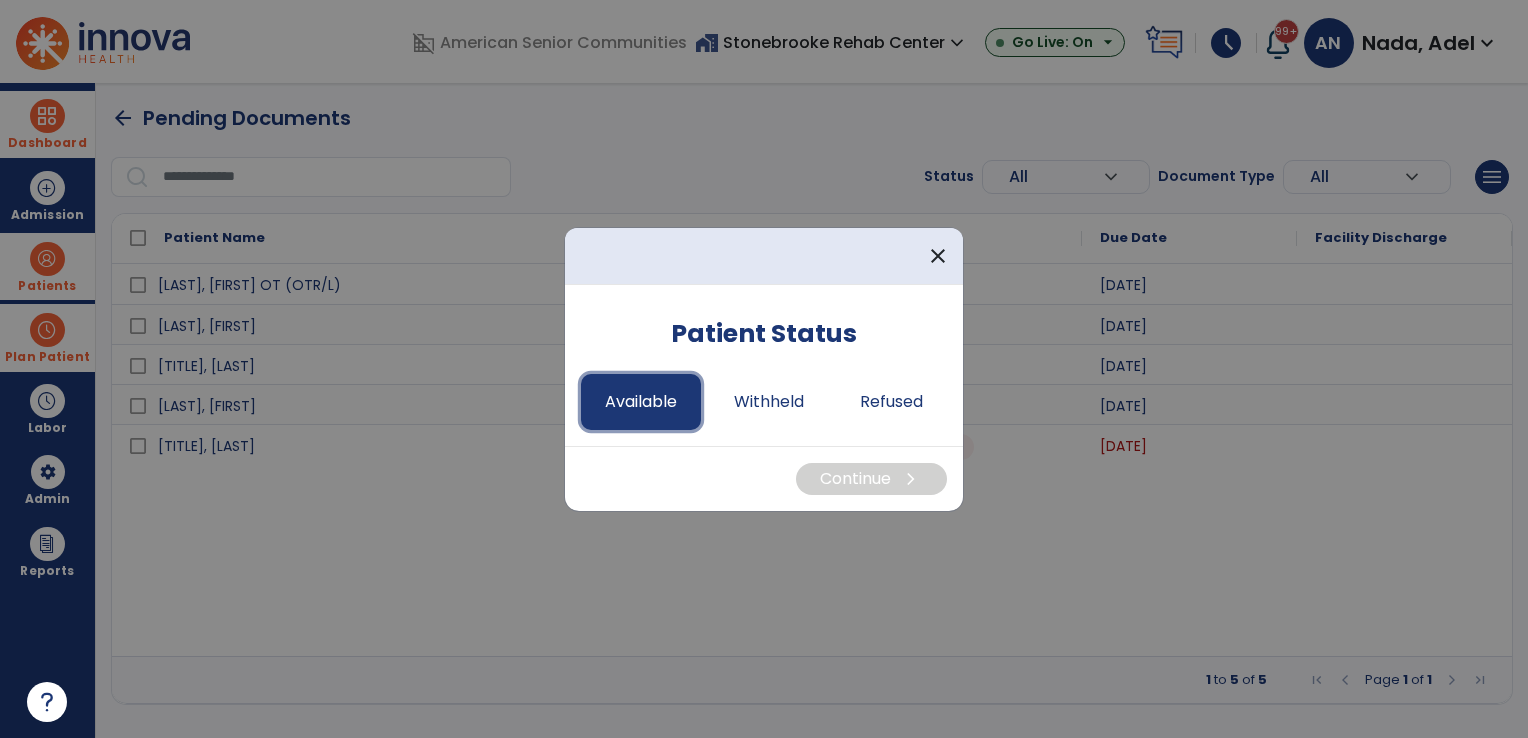 click on "Available" at bounding box center (641, 402) 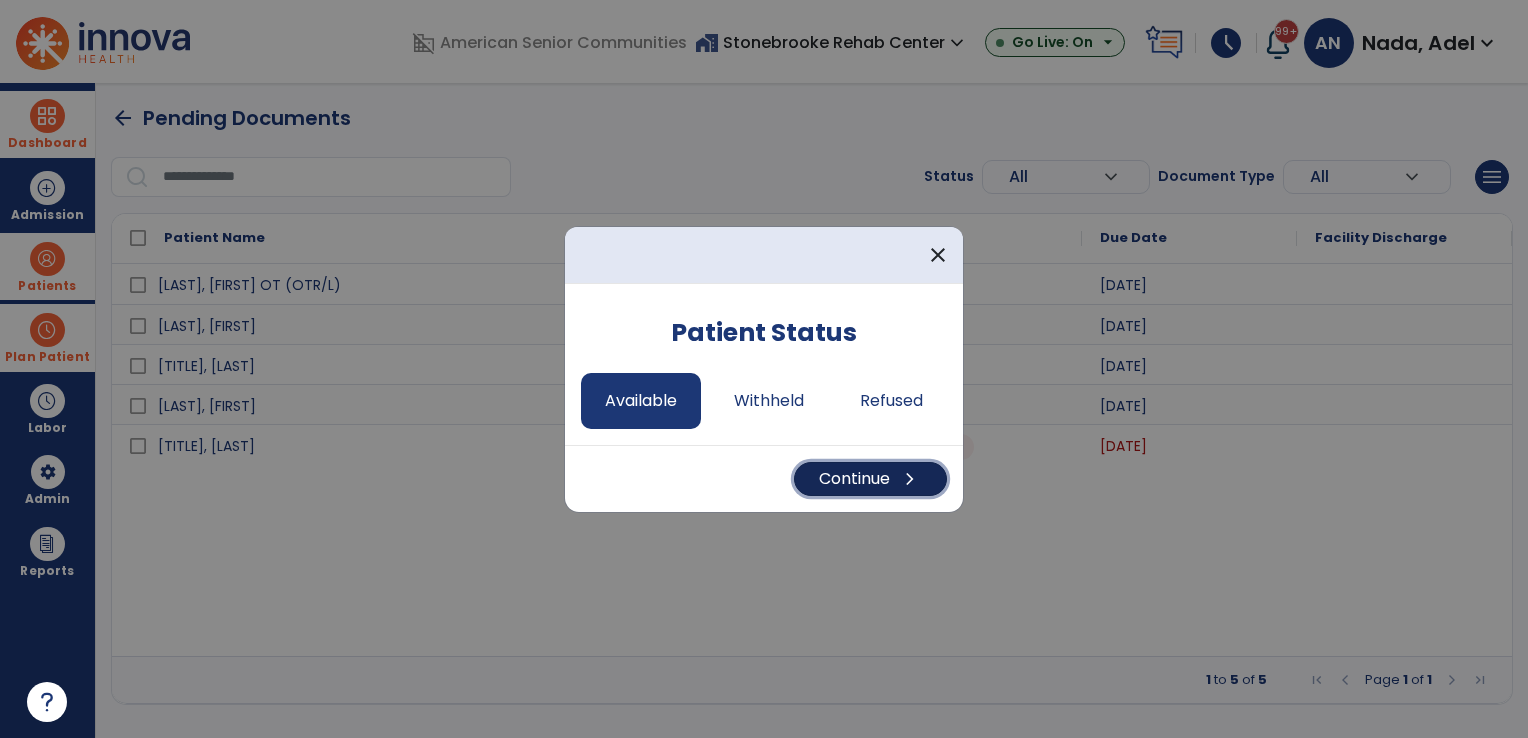 click on "Continue   chevron_right" at bounding box center (870, 479) 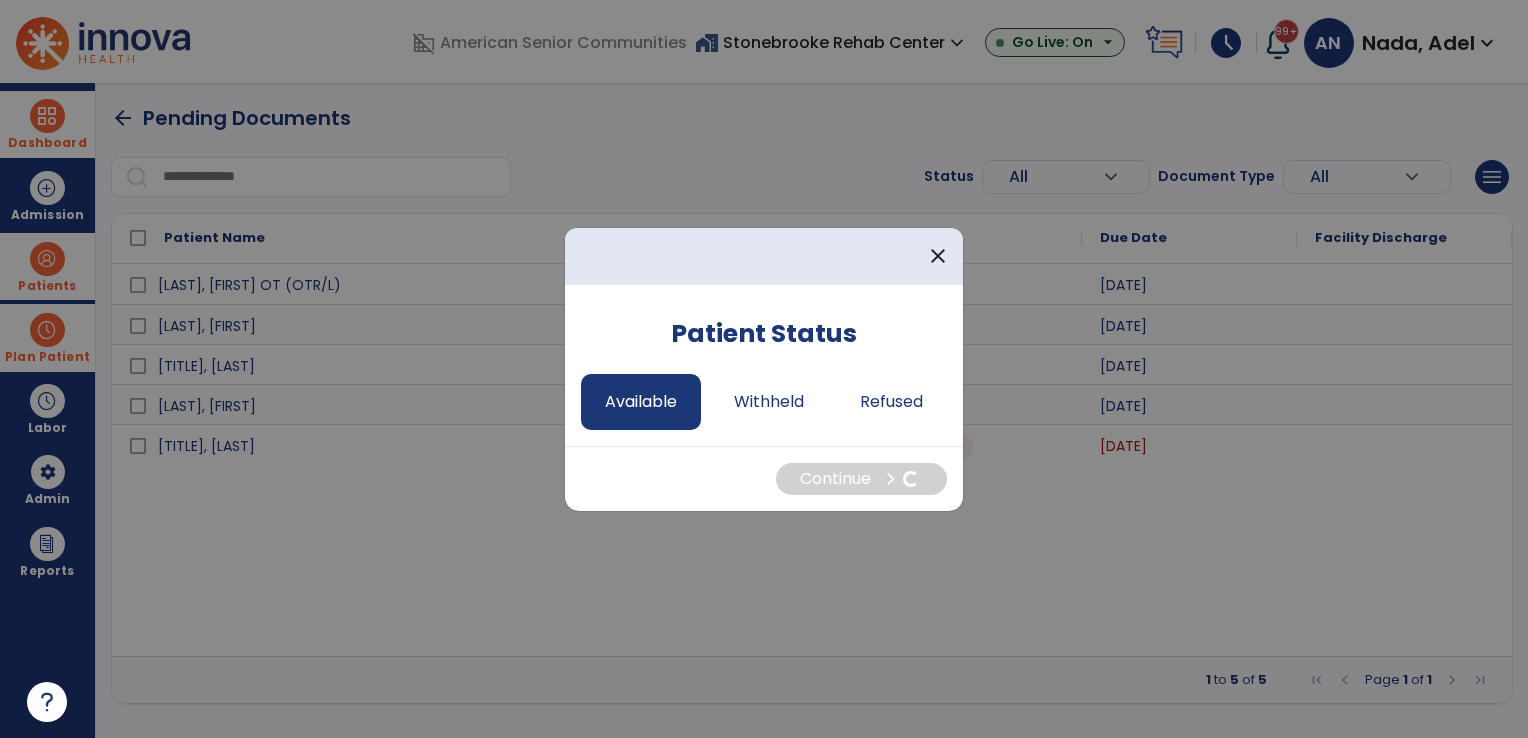 select on "*" 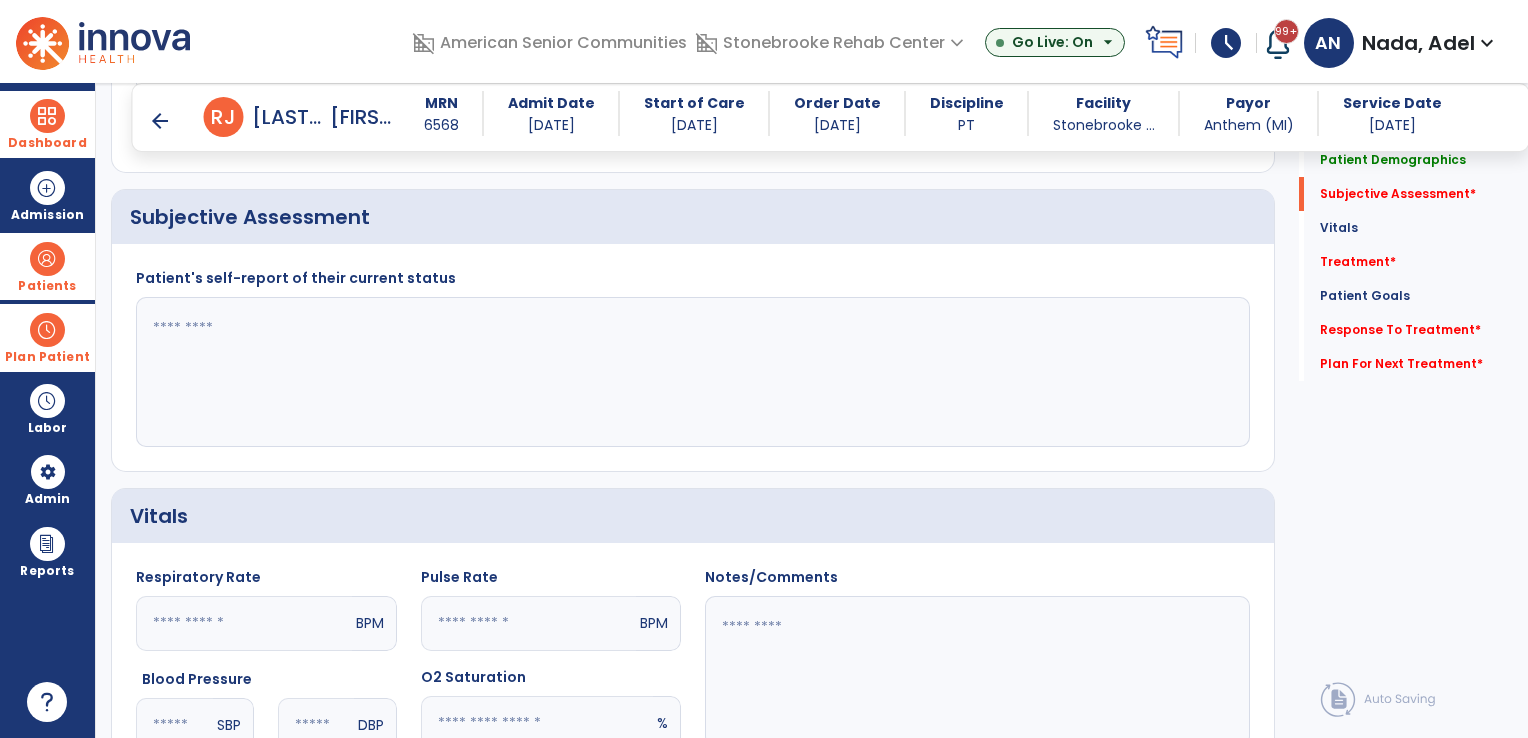 scroll, scrollTop: 400, scrollLeft: 0, axis: vertical 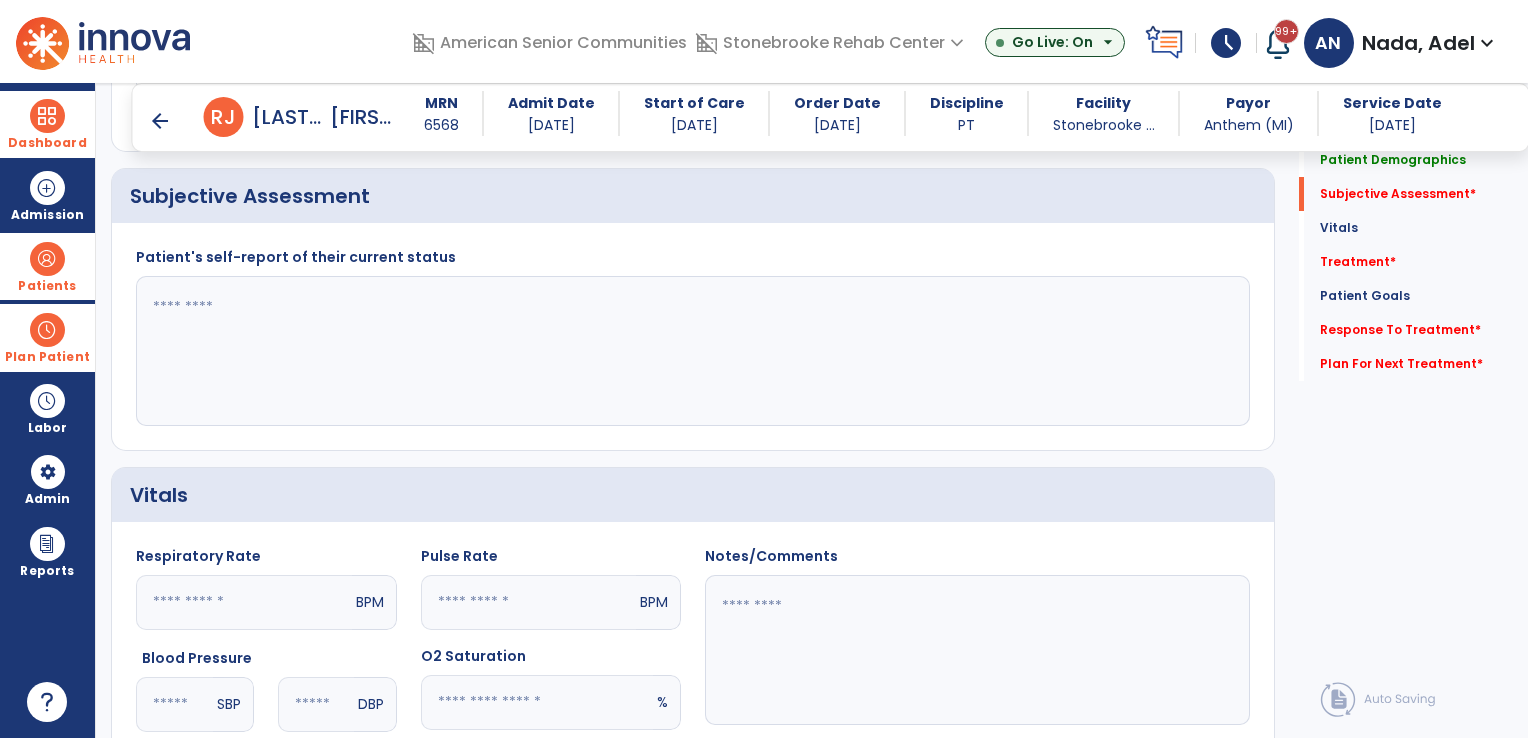 click 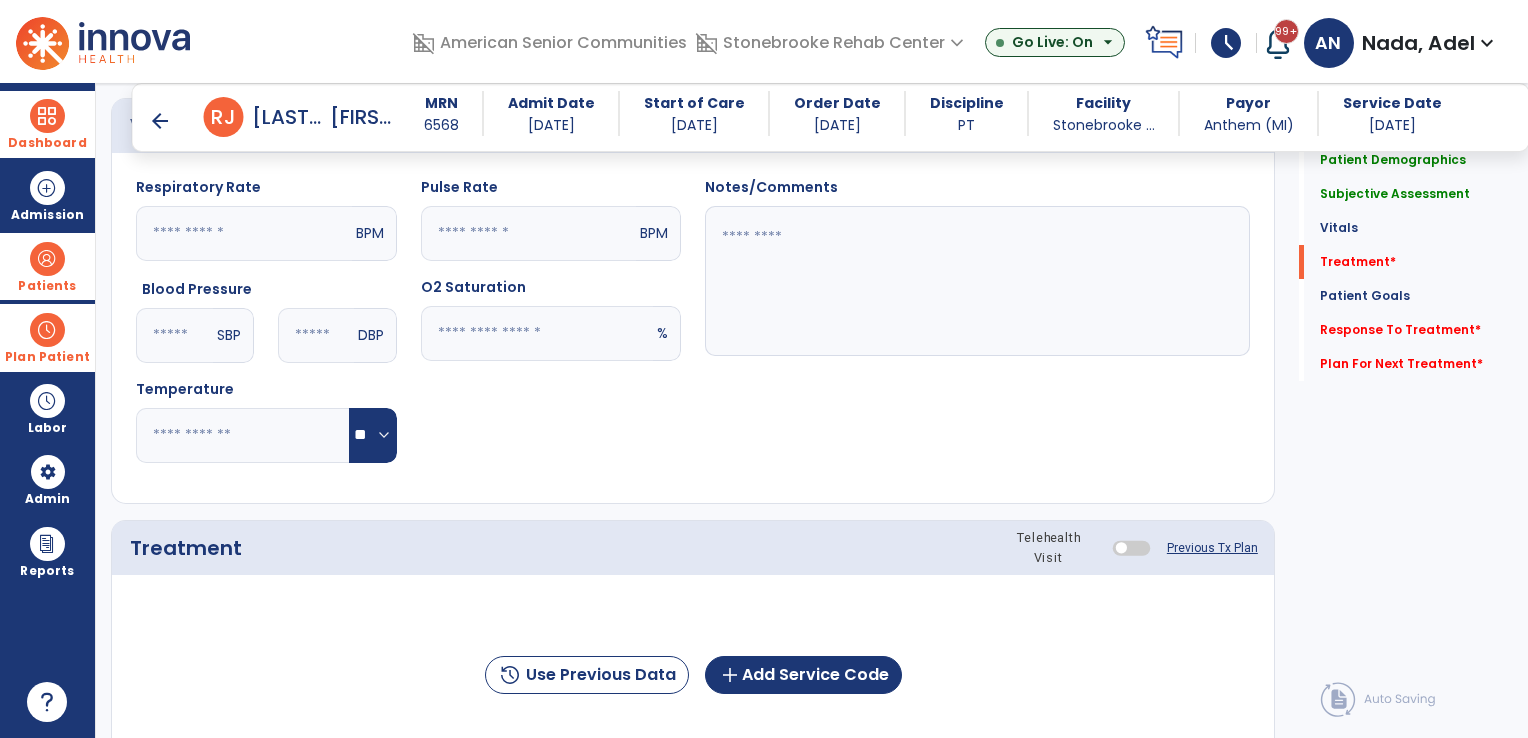 scroll, scrollTop: 1000, scrollLeft: 0, axis: vertical 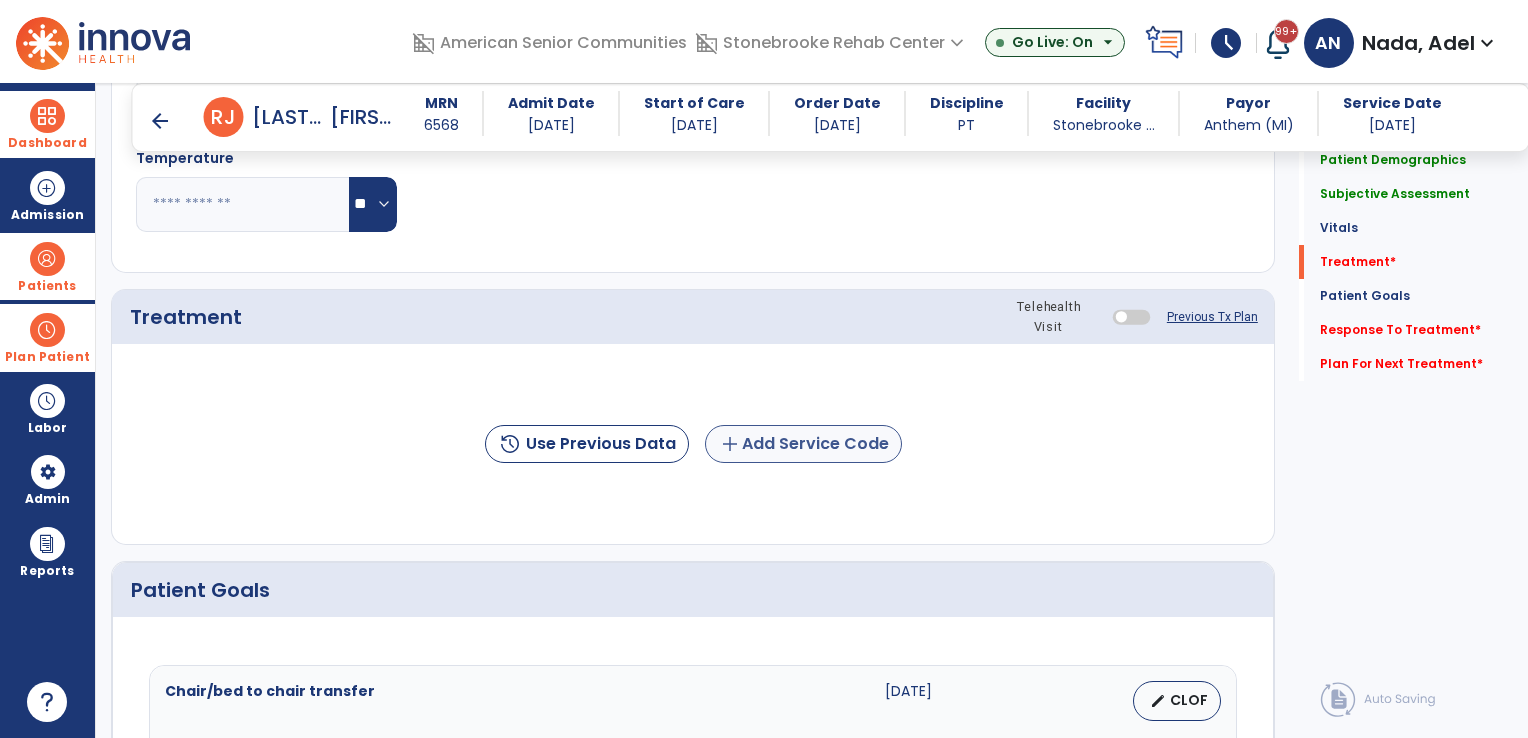 type on "**********" 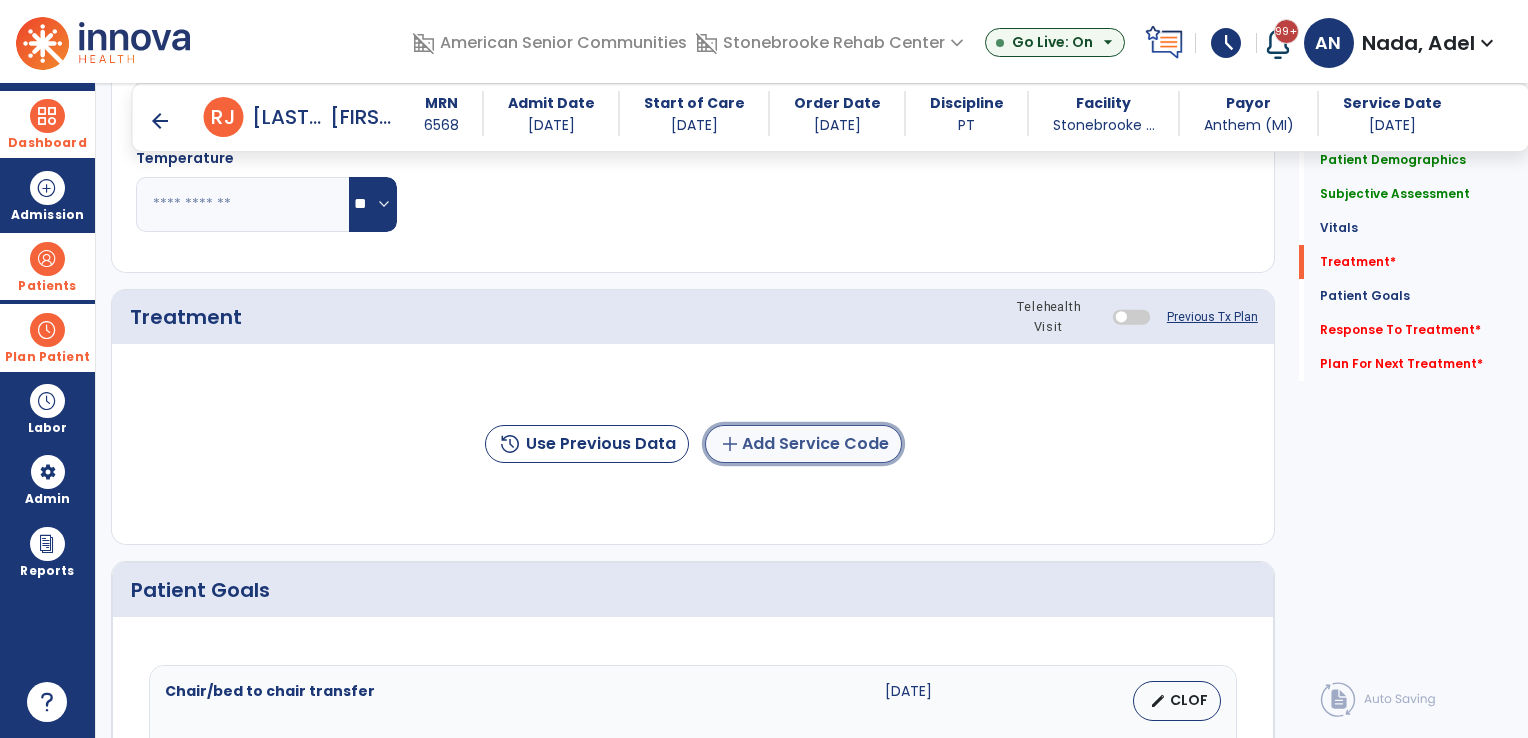 click on "add  Add Service Code" 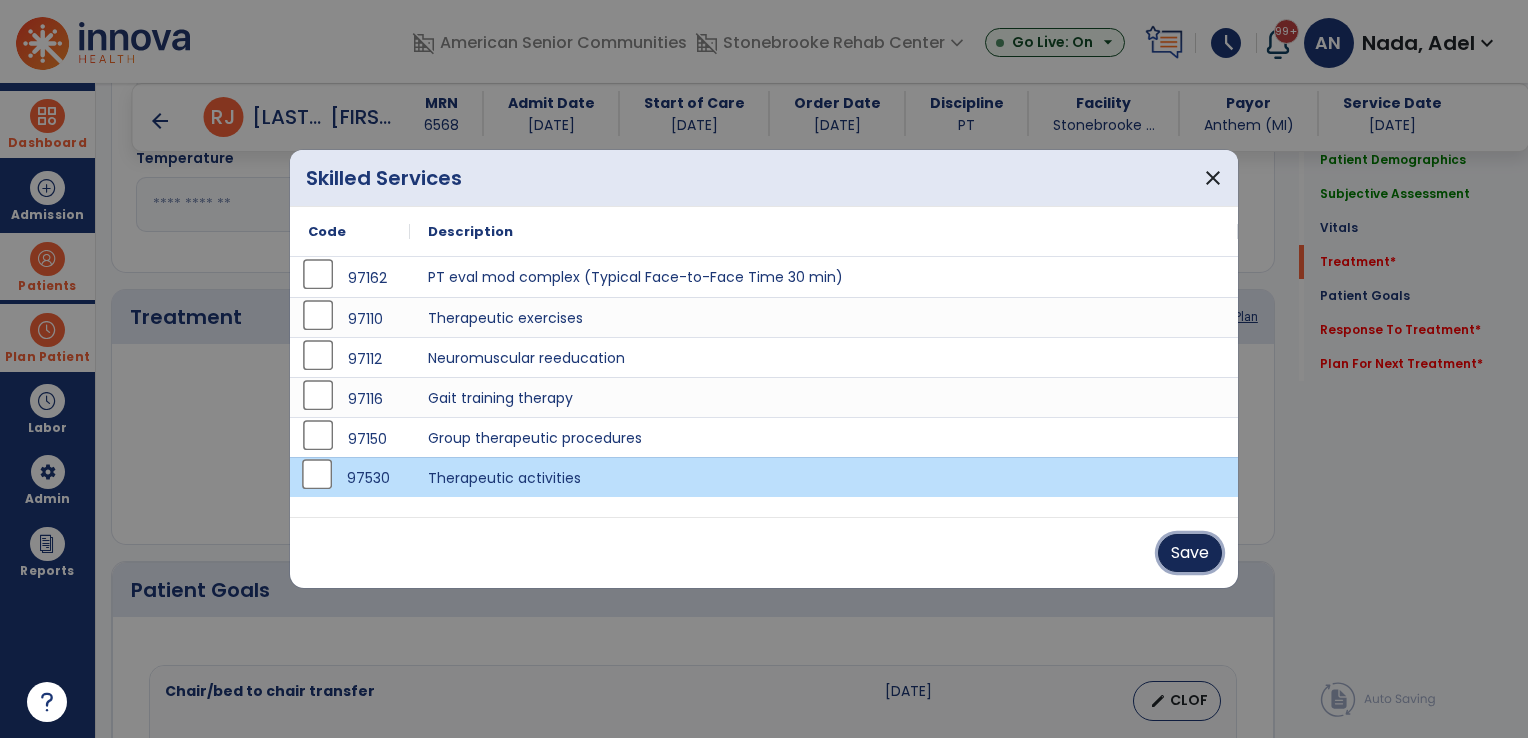 click on "Save" at bounding box center (1190, 553) 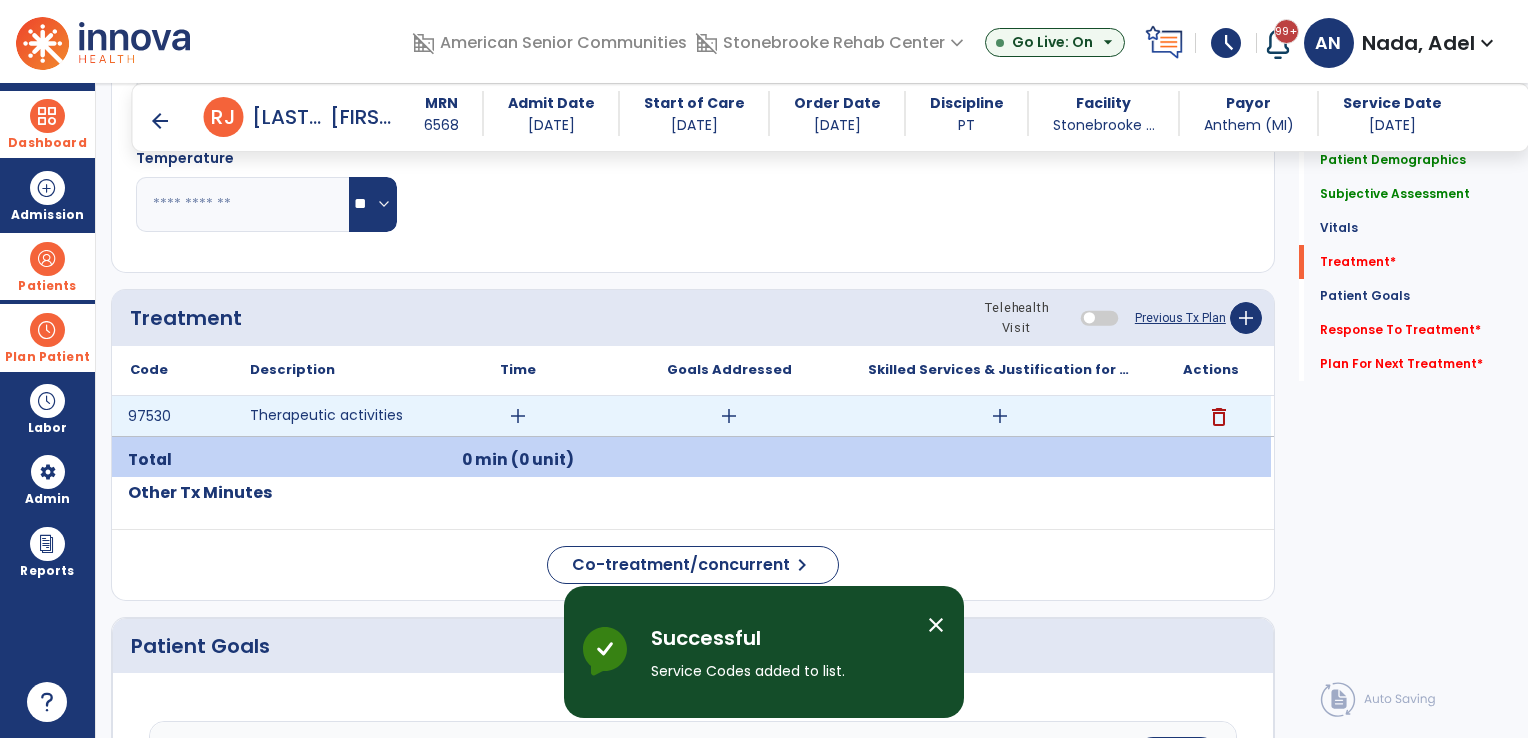 click on "add" at bounding box center [518, 416] 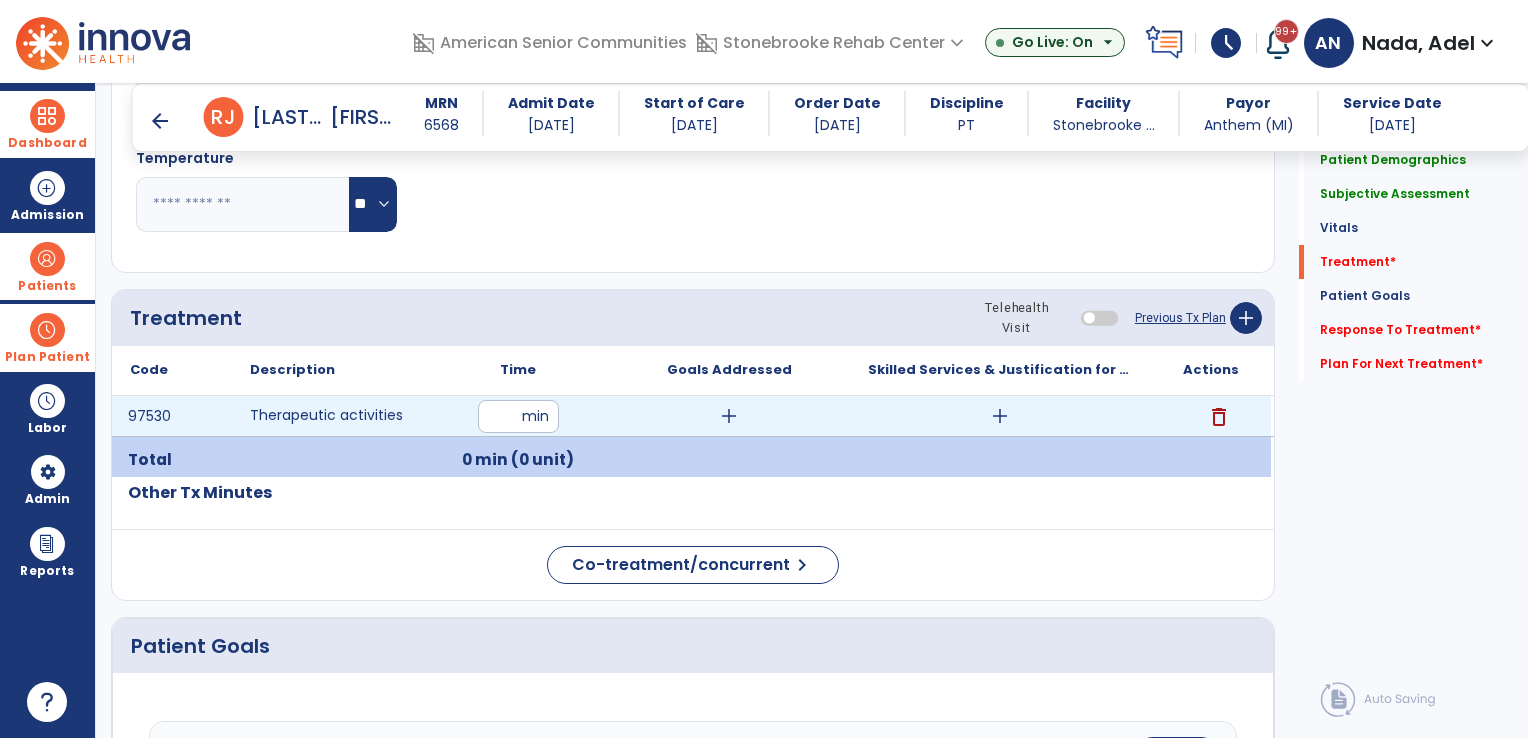 type on "**" 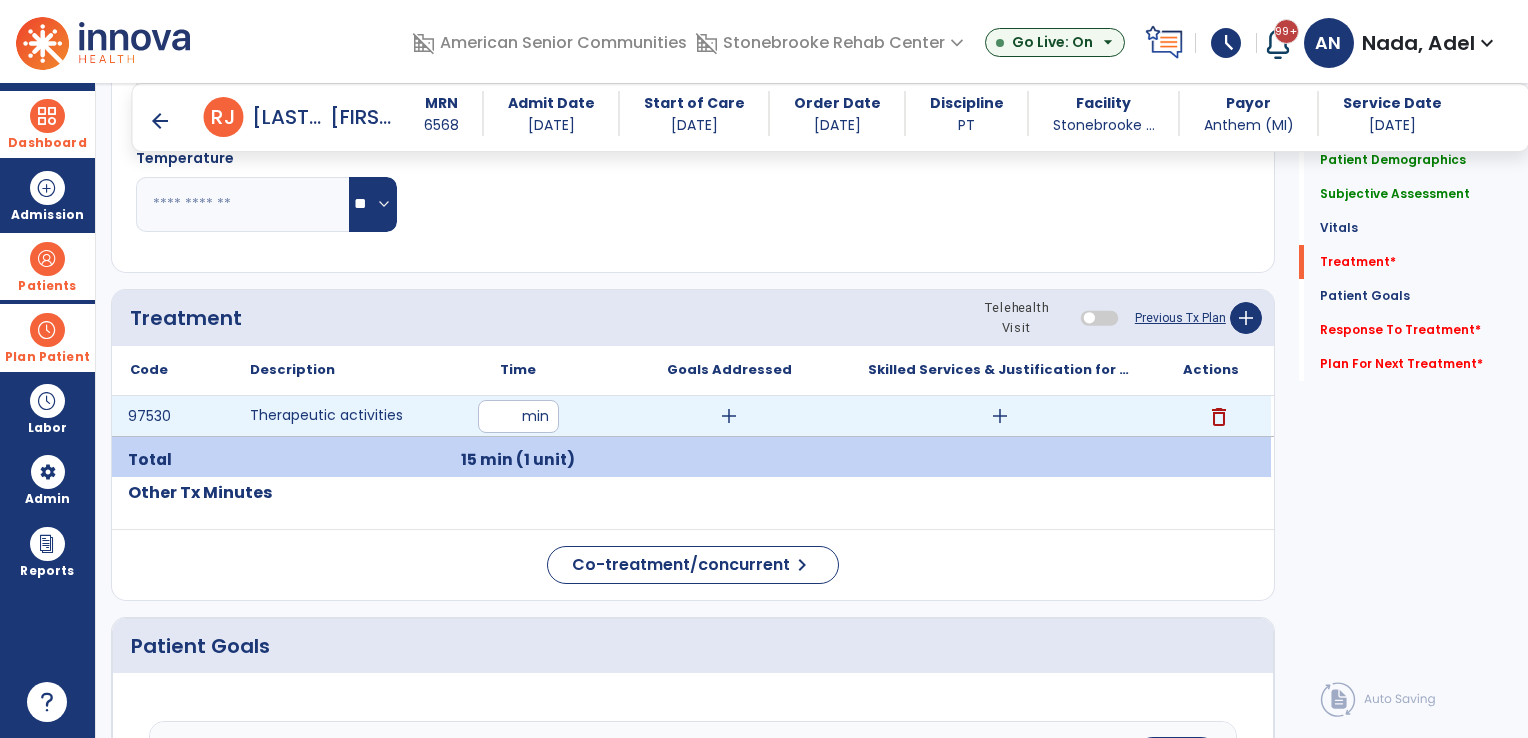 click on "add" at bounding box center [1000, 416] 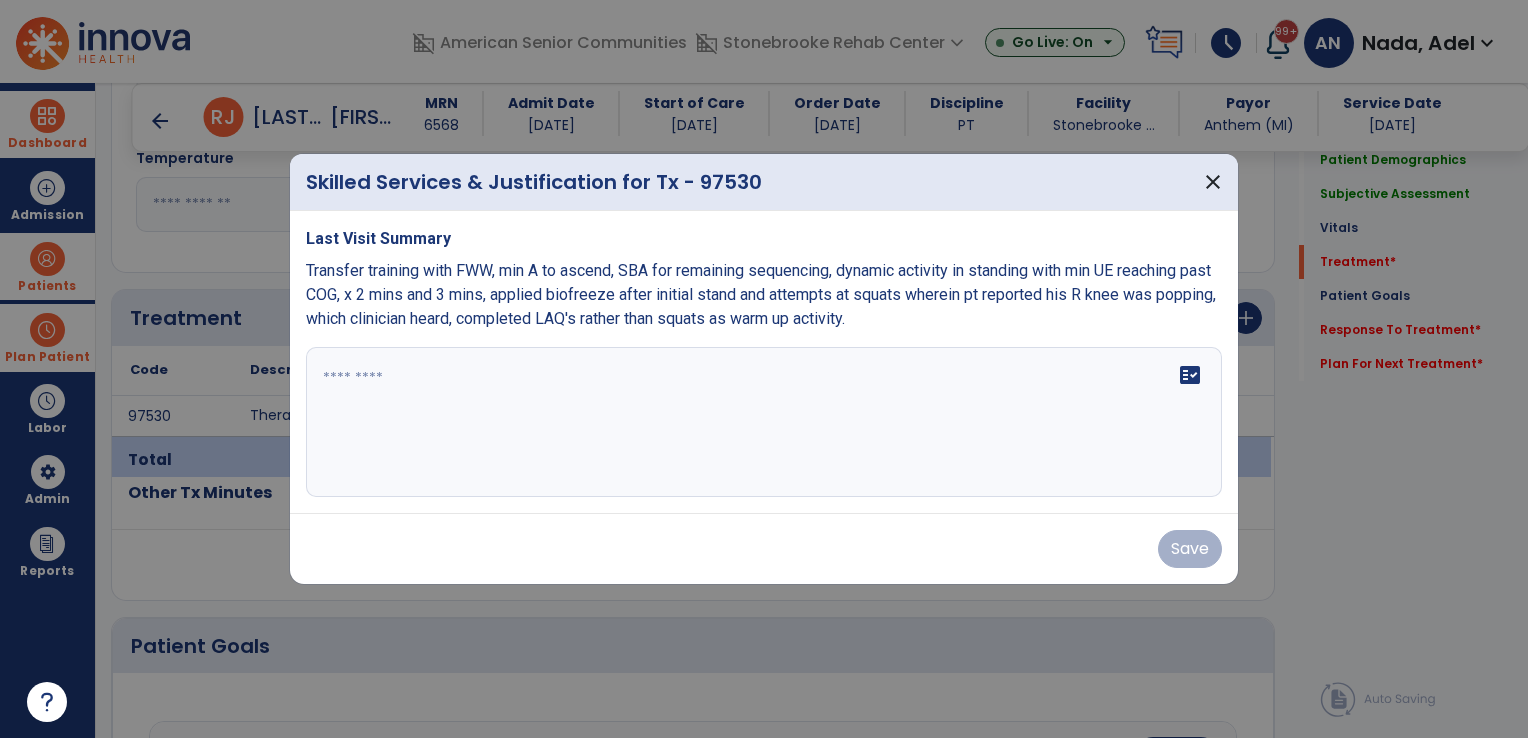 click on "fact_check" at bounding box center (764, 422) 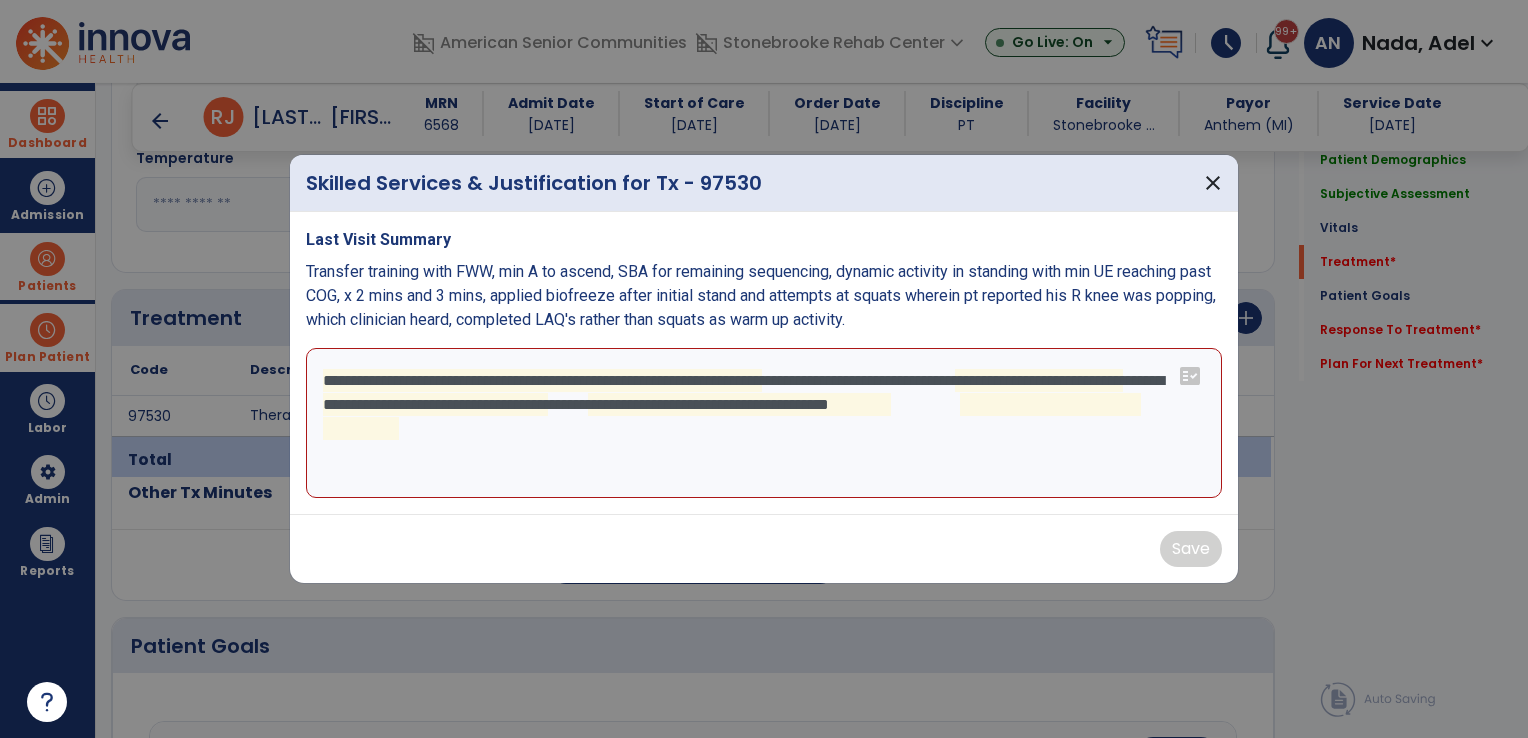 click on "**********" at bounding box center [764, 423] 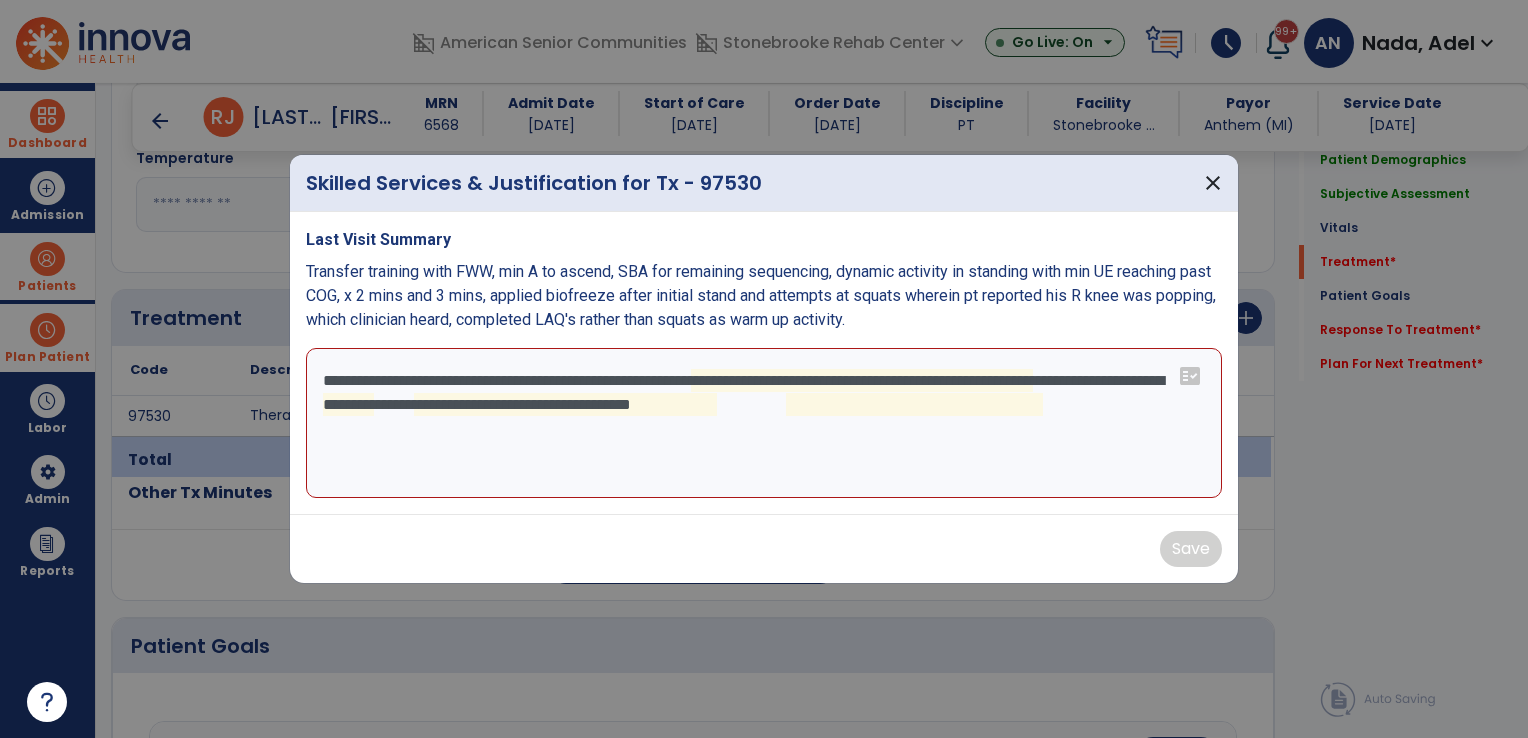 click on "**********" at bounding box center (764, 423) 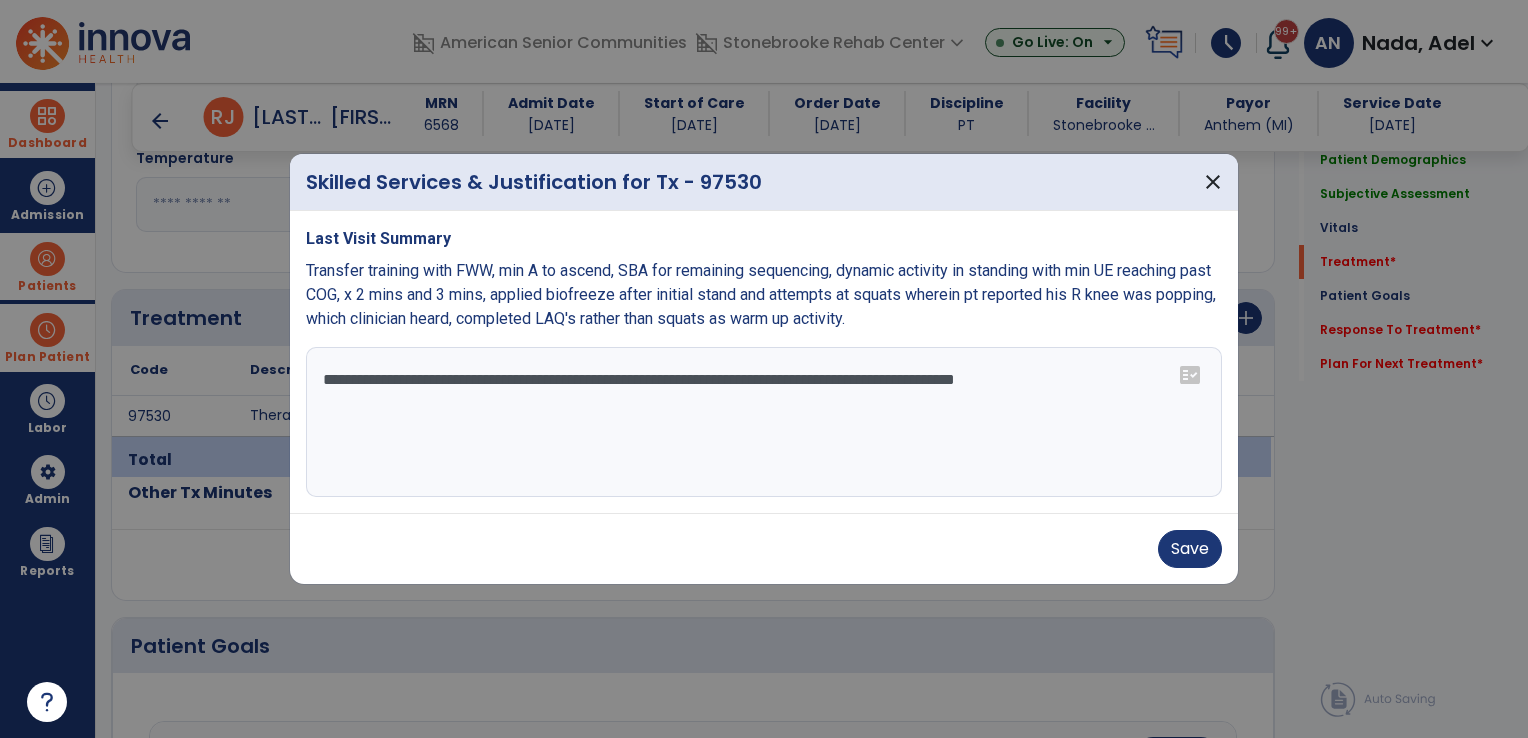 type on "**********" 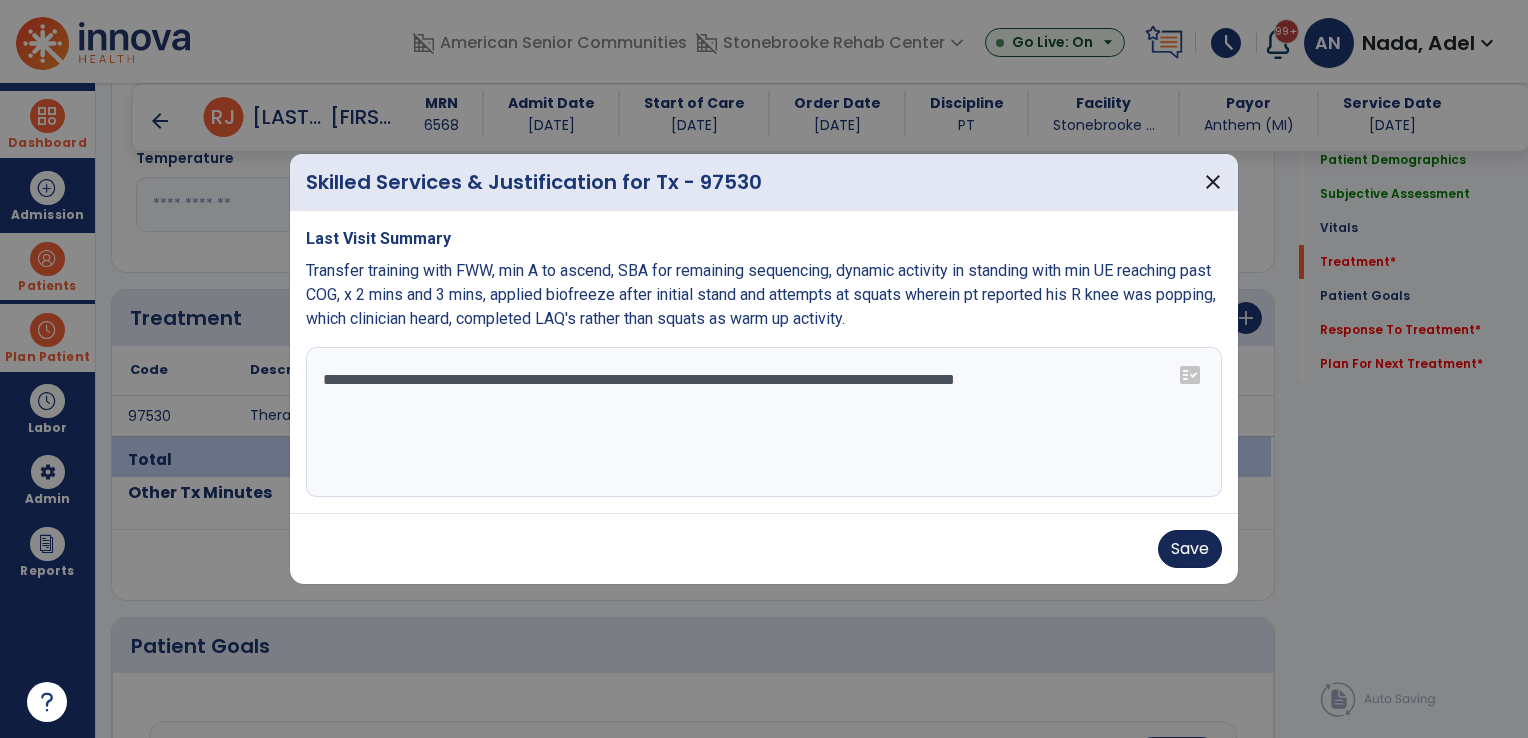click on "Save" at bounding box center [764, 548] 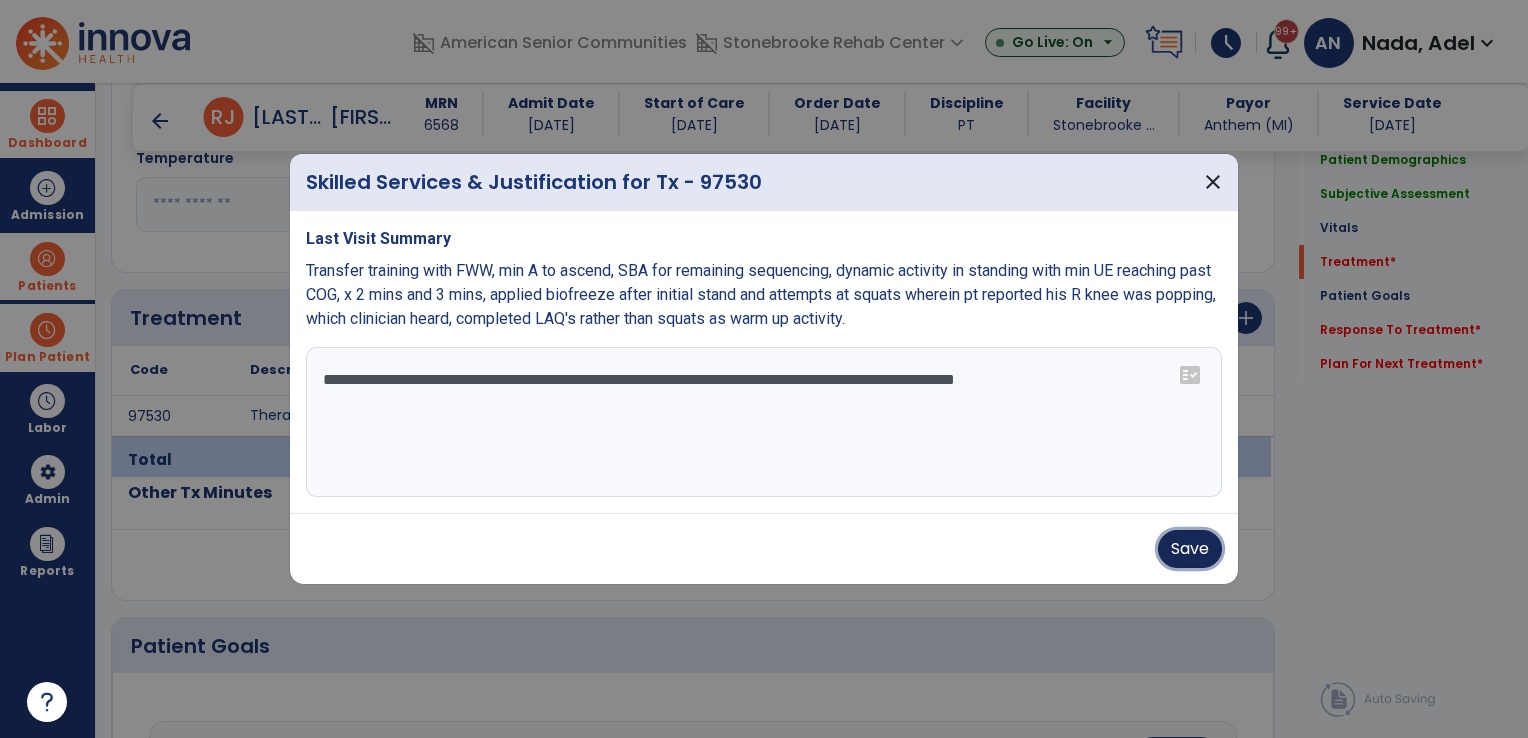 drag, startPoint x: 1199, startPoint y: 553, endPoint x: 1042, endPoint y: 487, distance: 170.30855 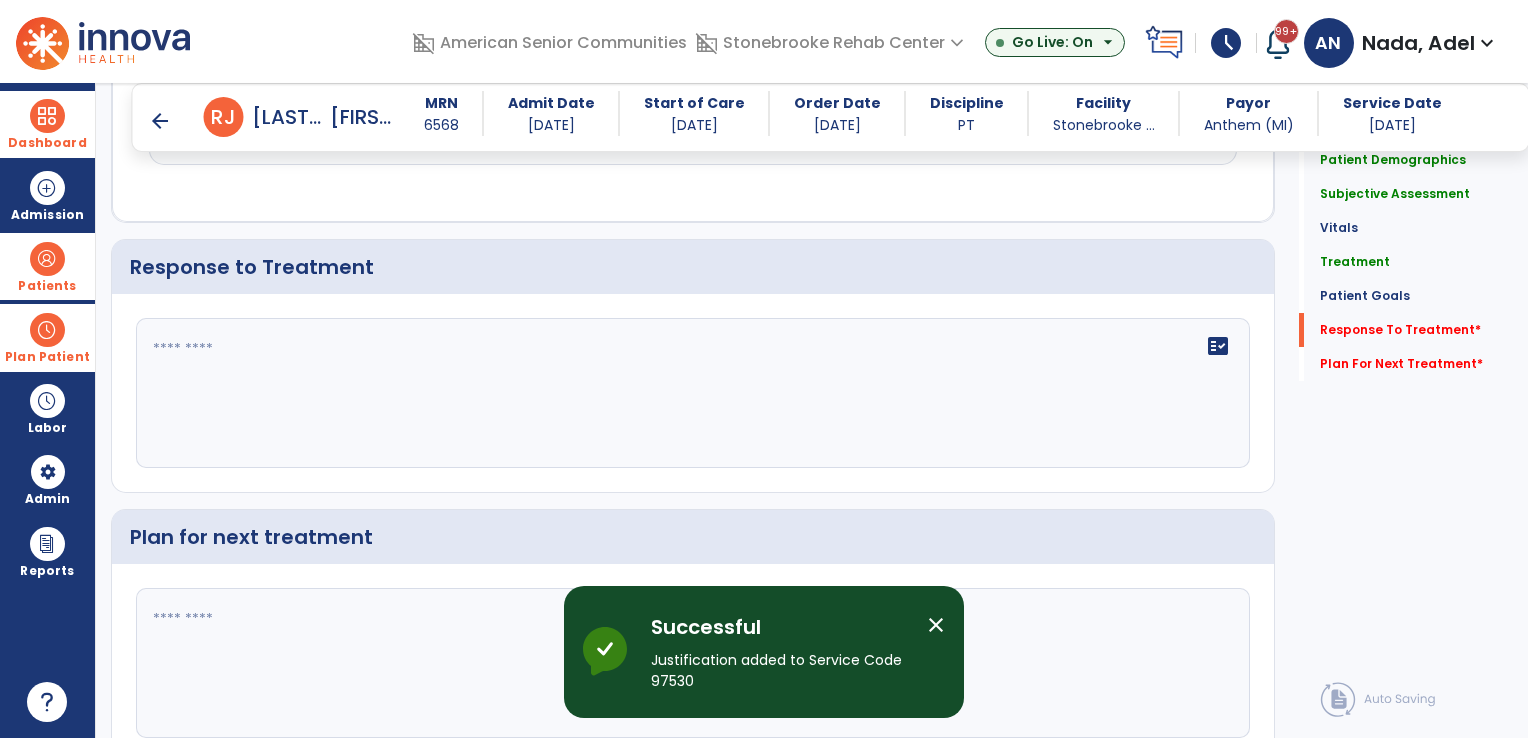 scroll, scrollTop: 2600, scrollLeft: 0, axis: vertical 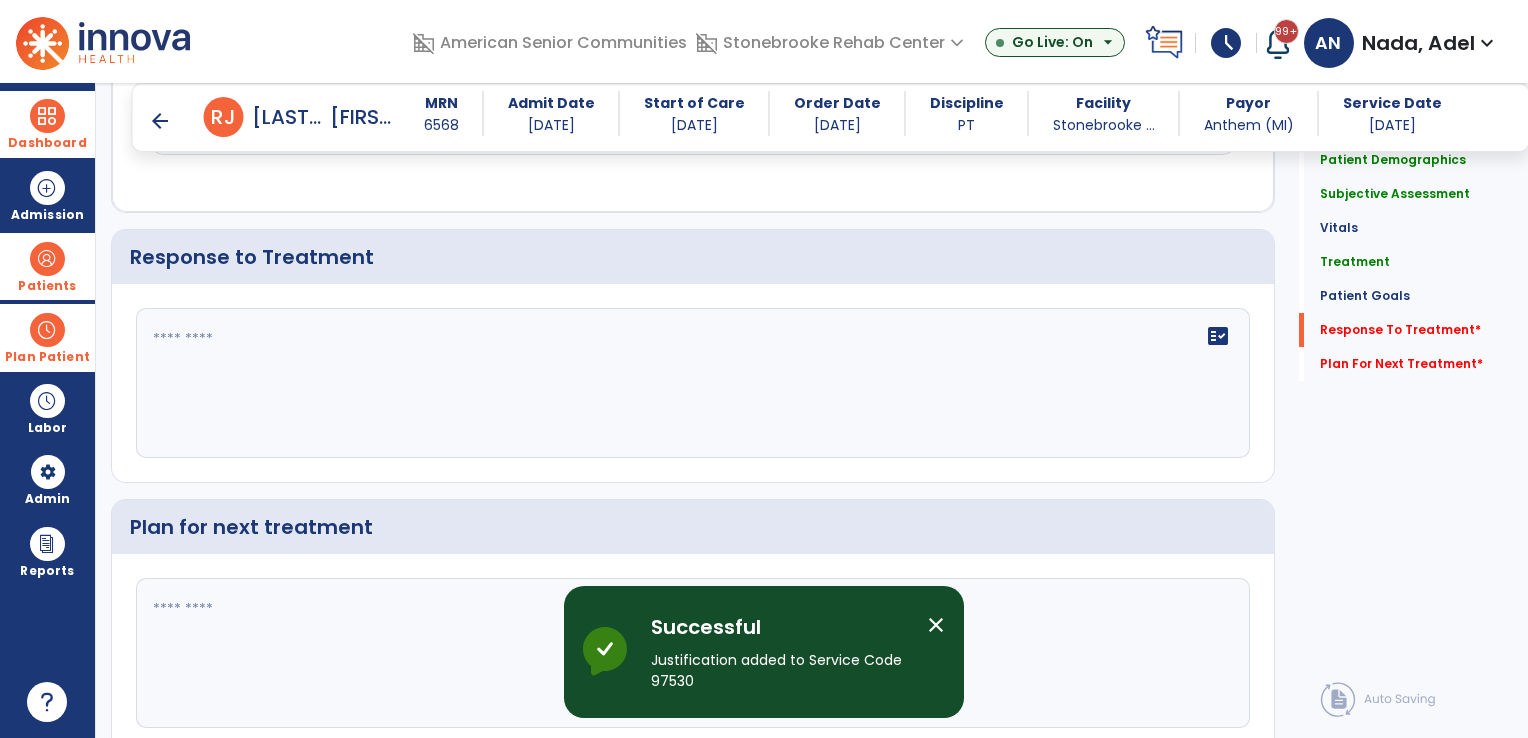 click on "fact_check" 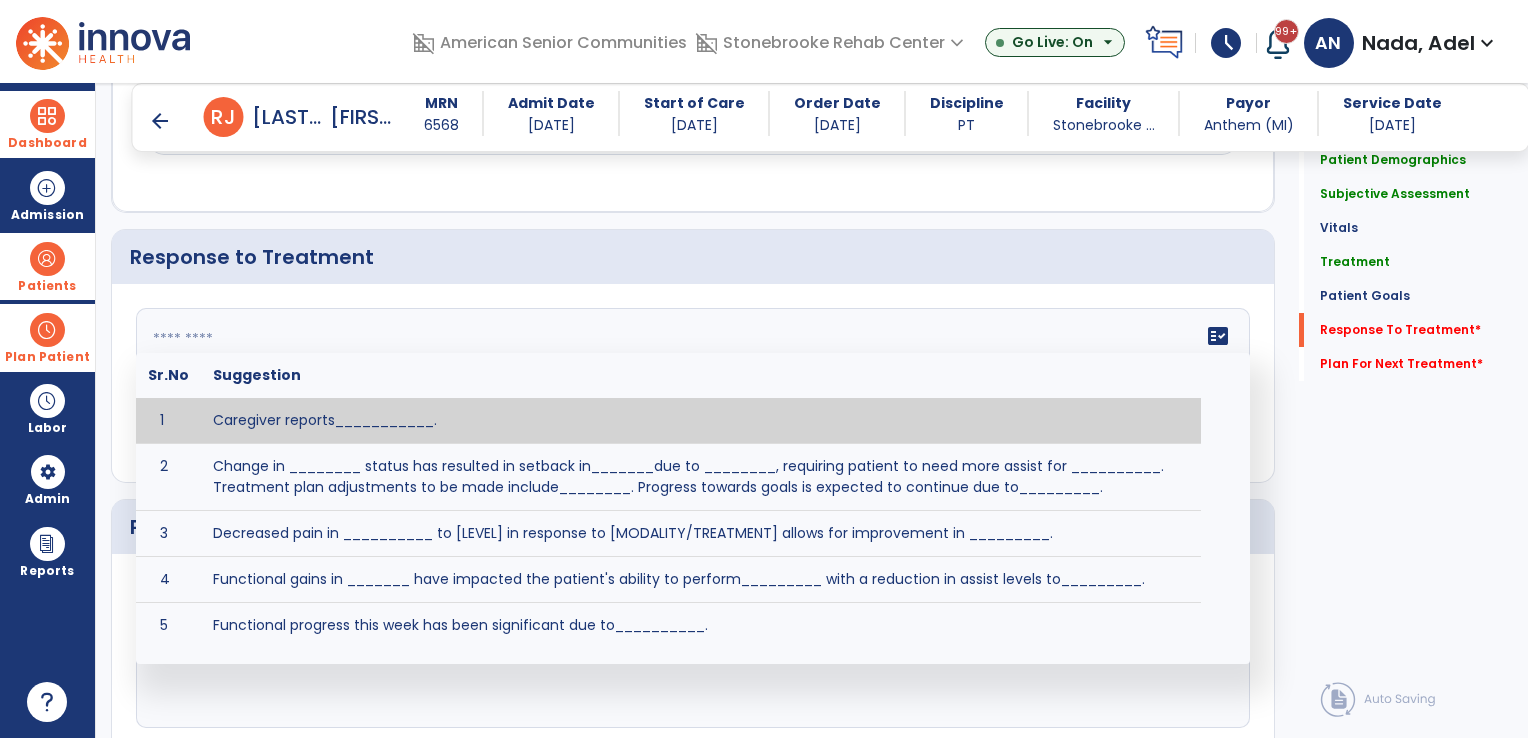 click 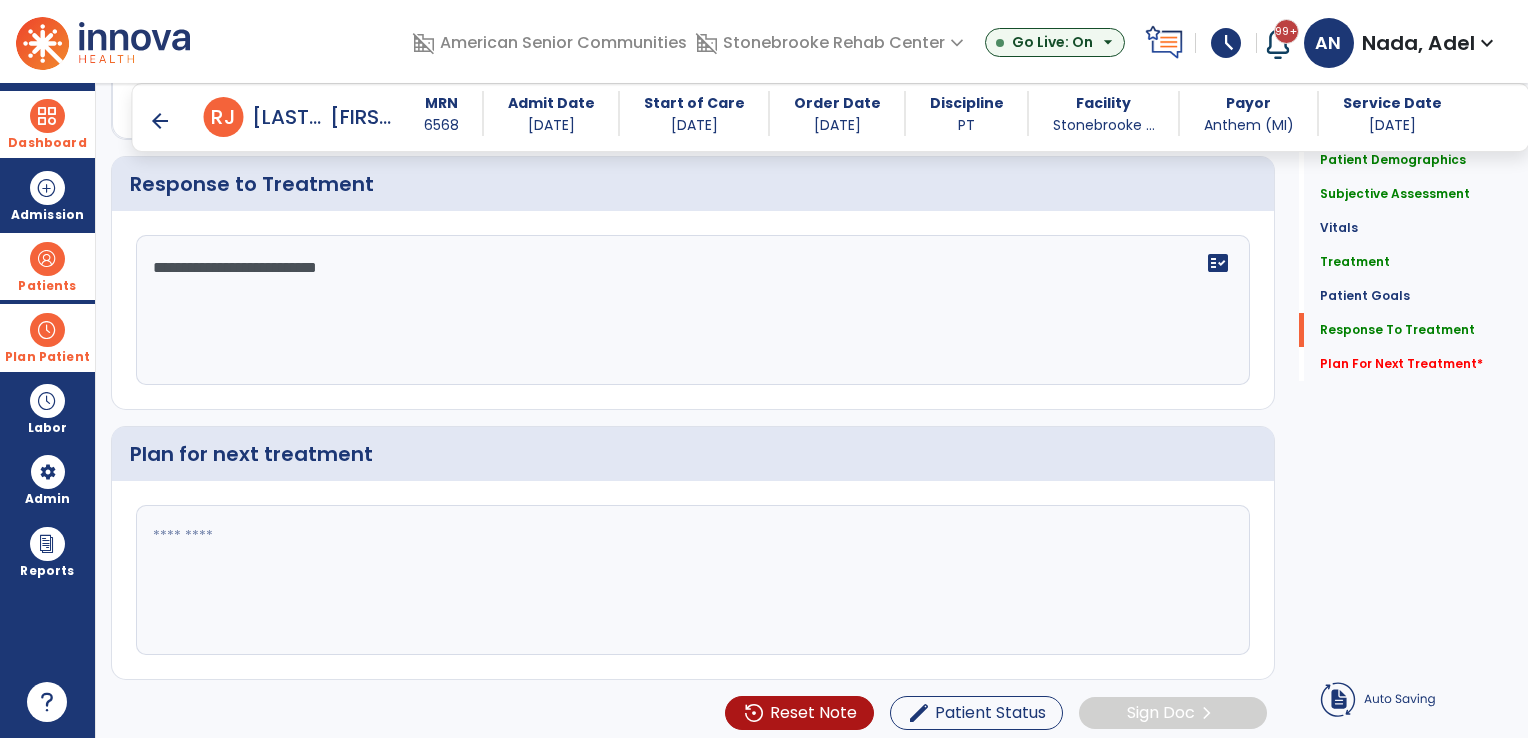 type on "**********" 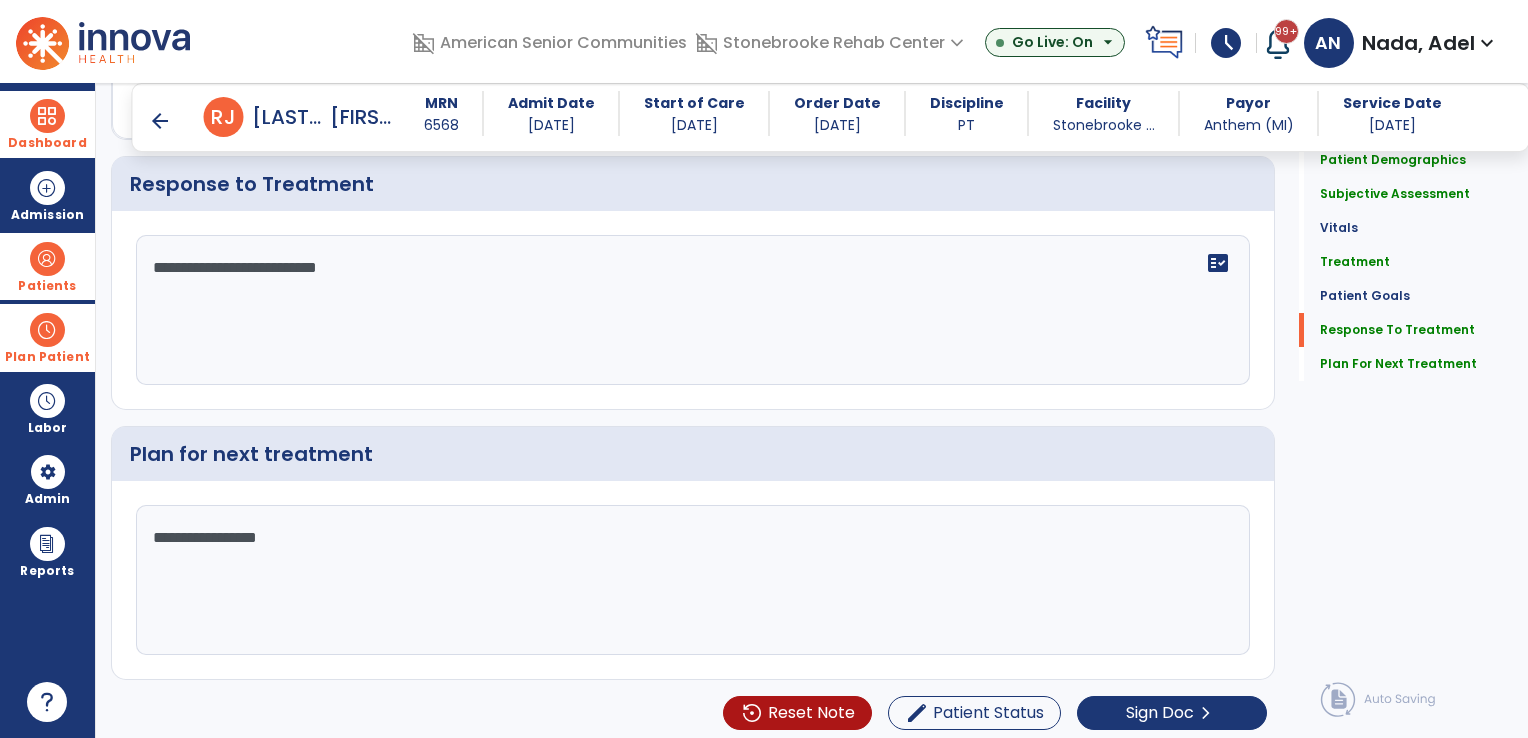 scroll, scrollTop: 2673, scrollLeft: 0, axis: vertical 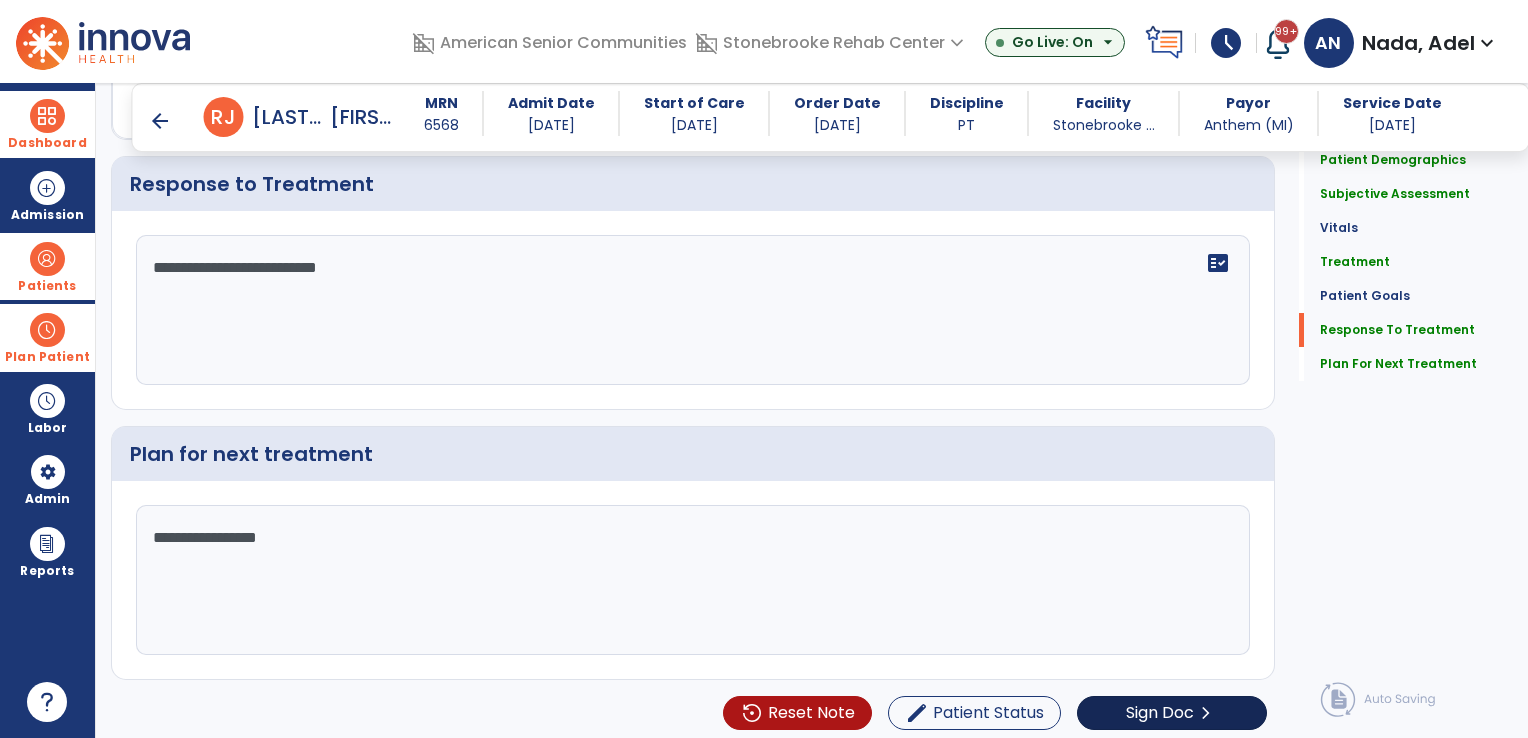 type on "**********" 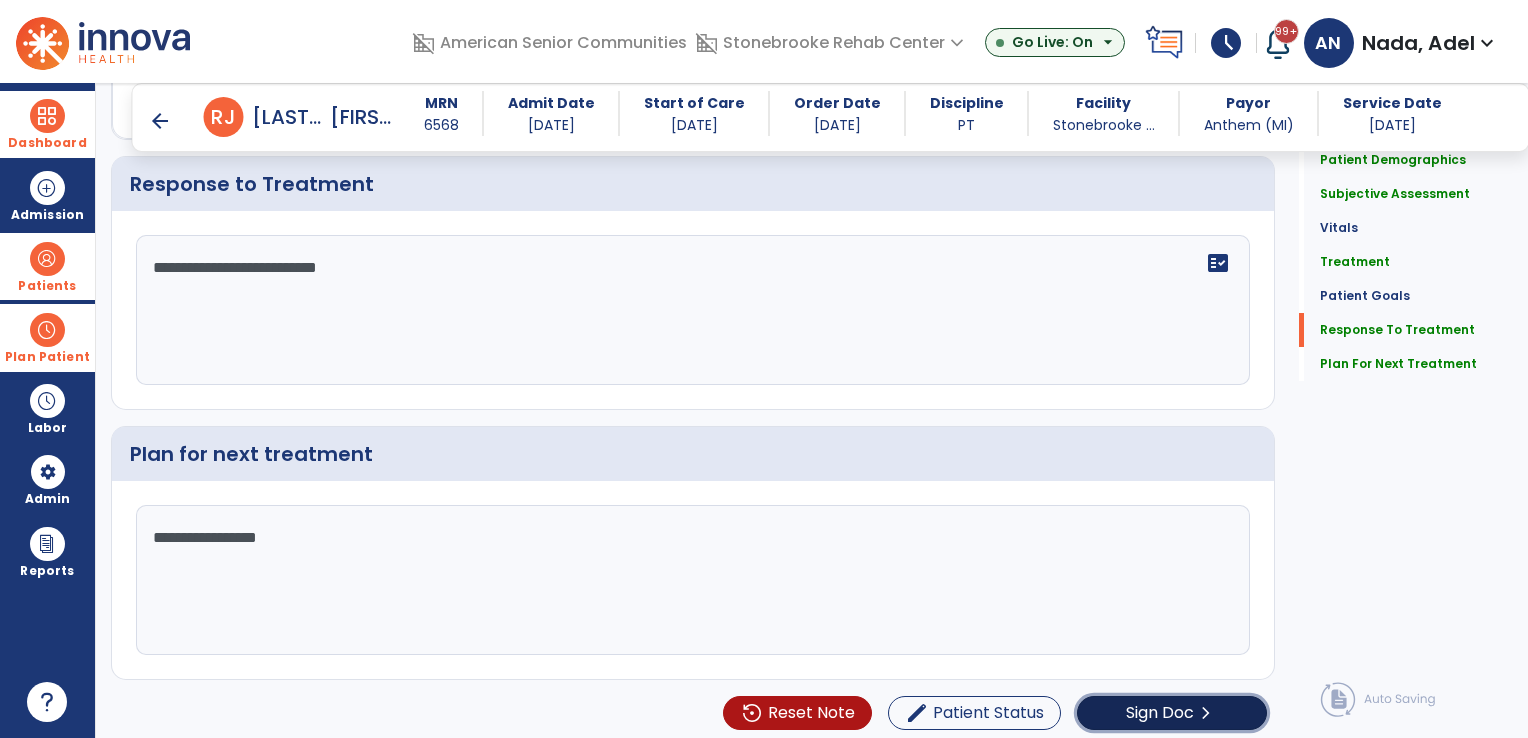 click on "Sign Doc" 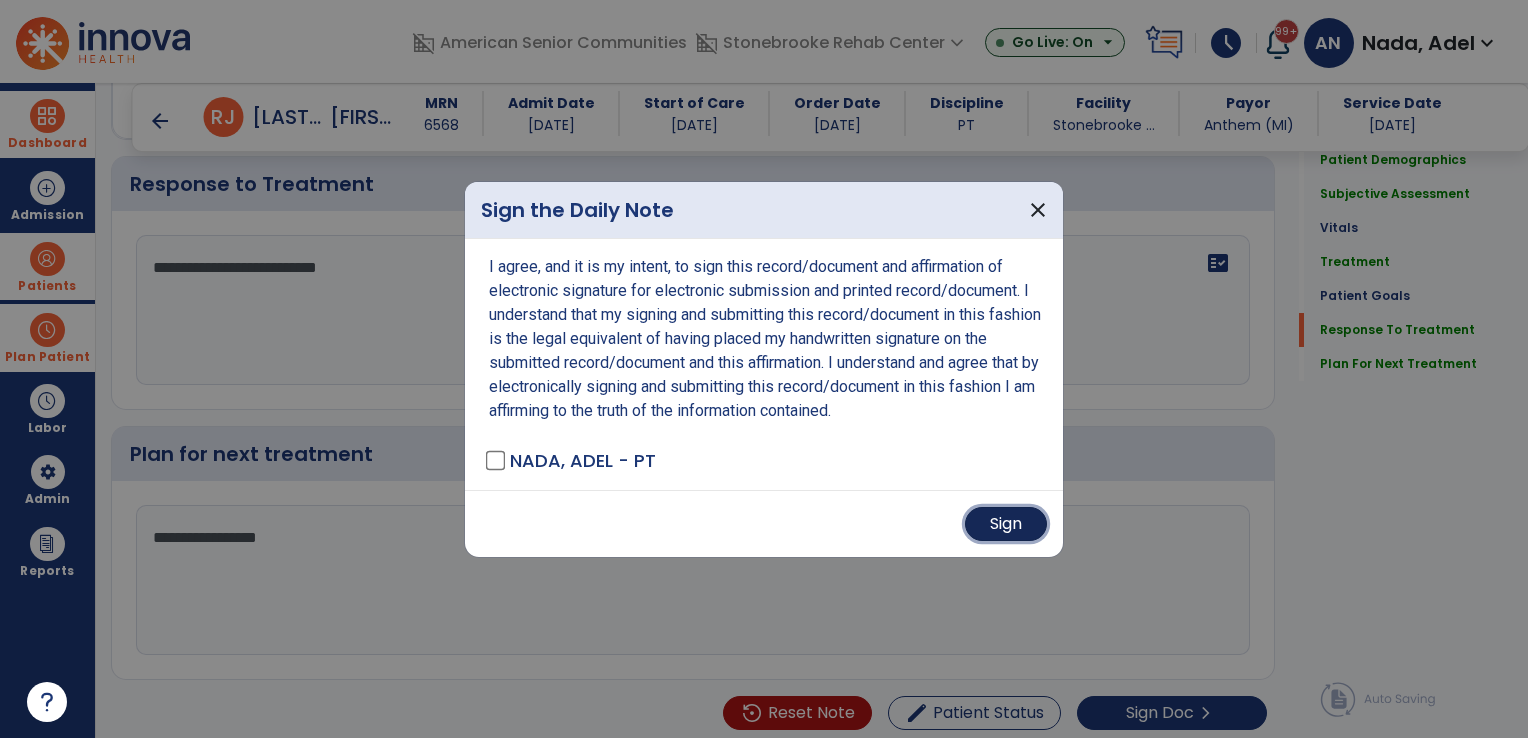 click on "Sign" at bounding box center [1006, 524] 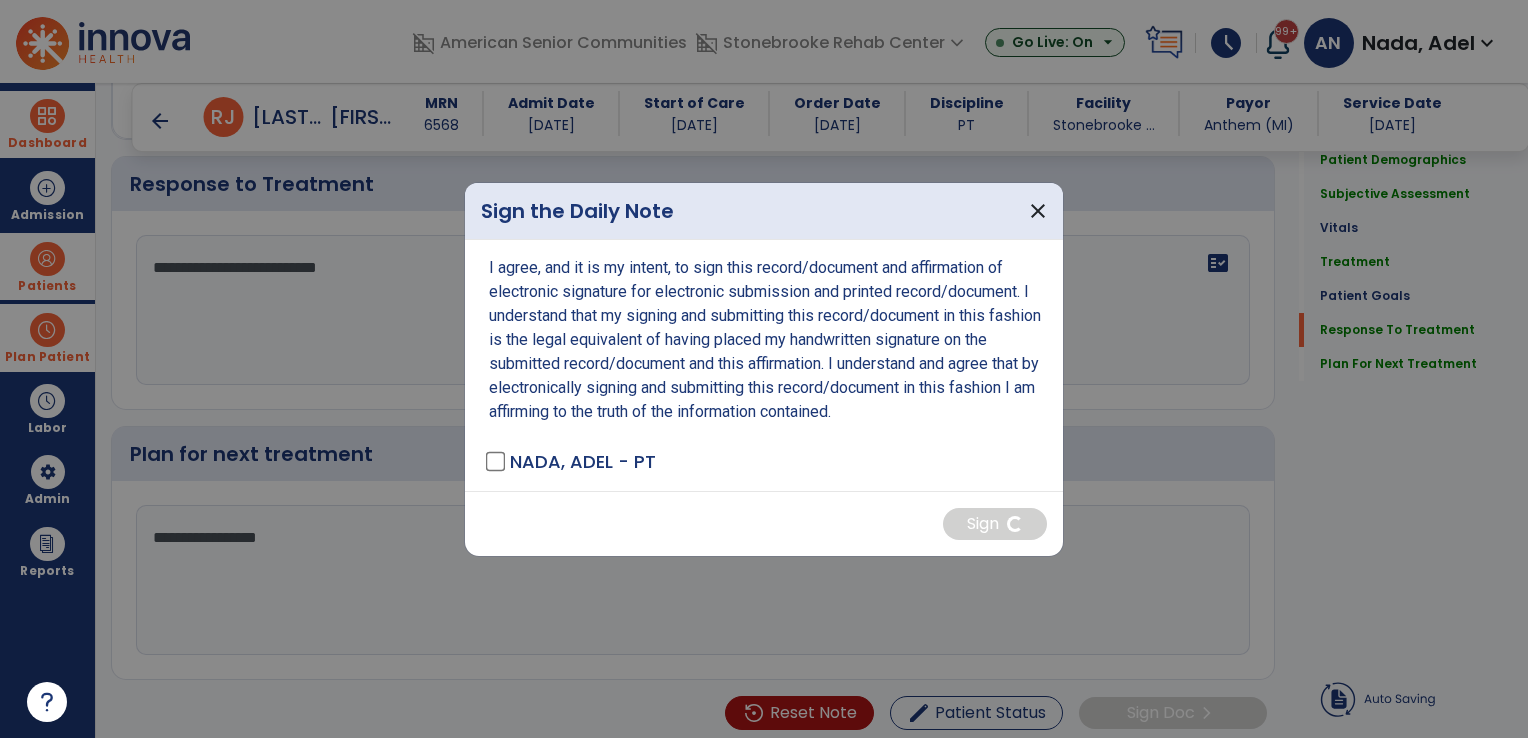 scroll, scrollTop: 0, scrollLeft: 0, axis: both 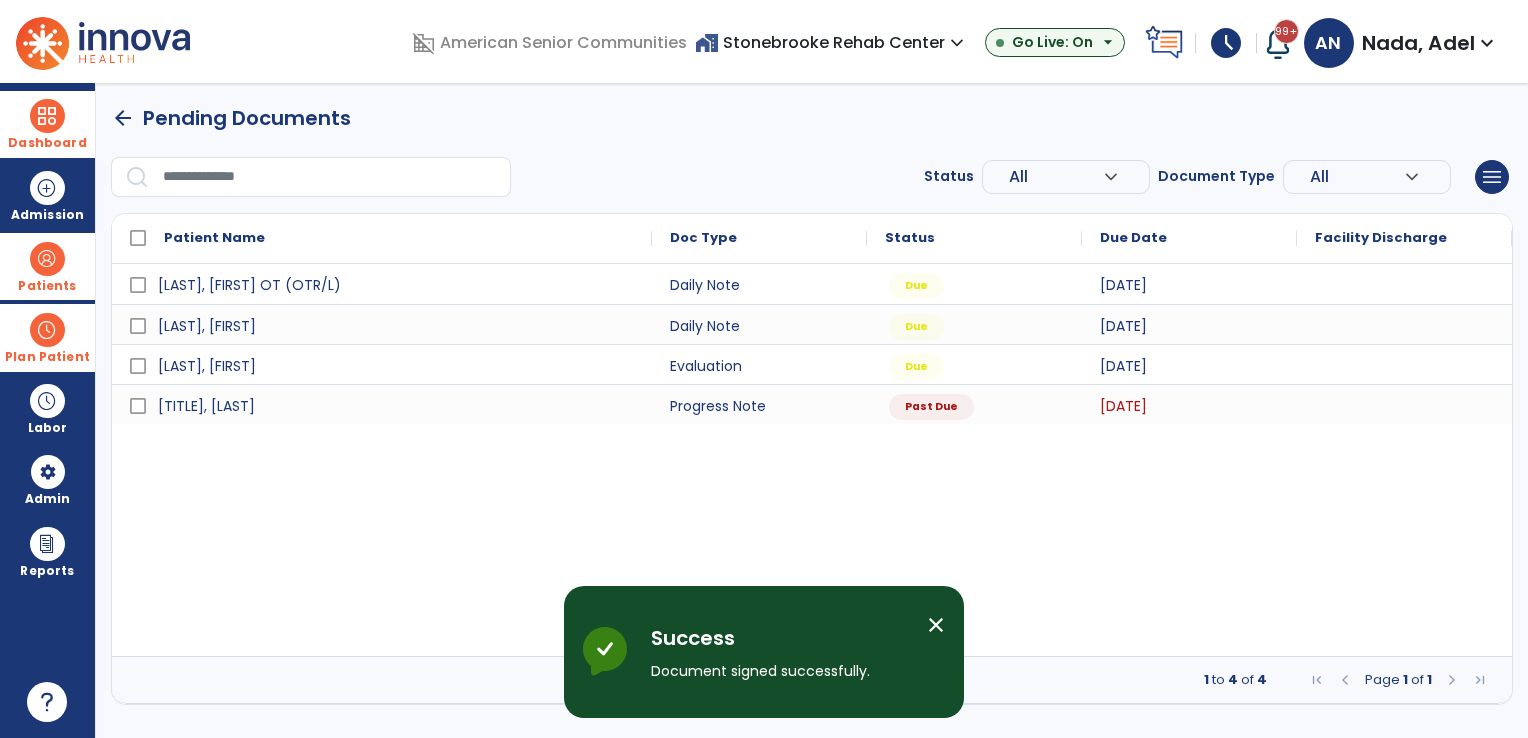 click at bounding box center (47, 330) 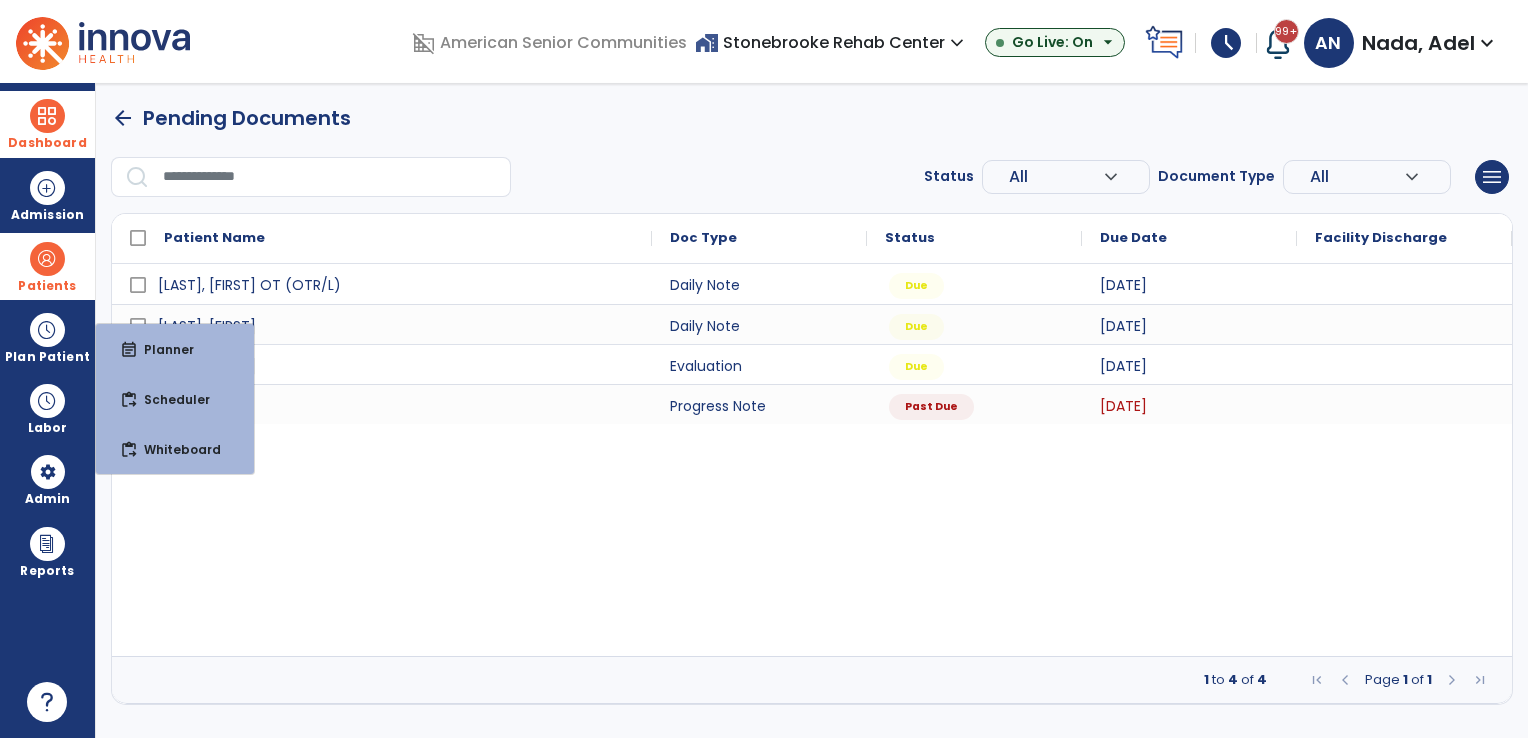 click at bounding box center (47, 259) 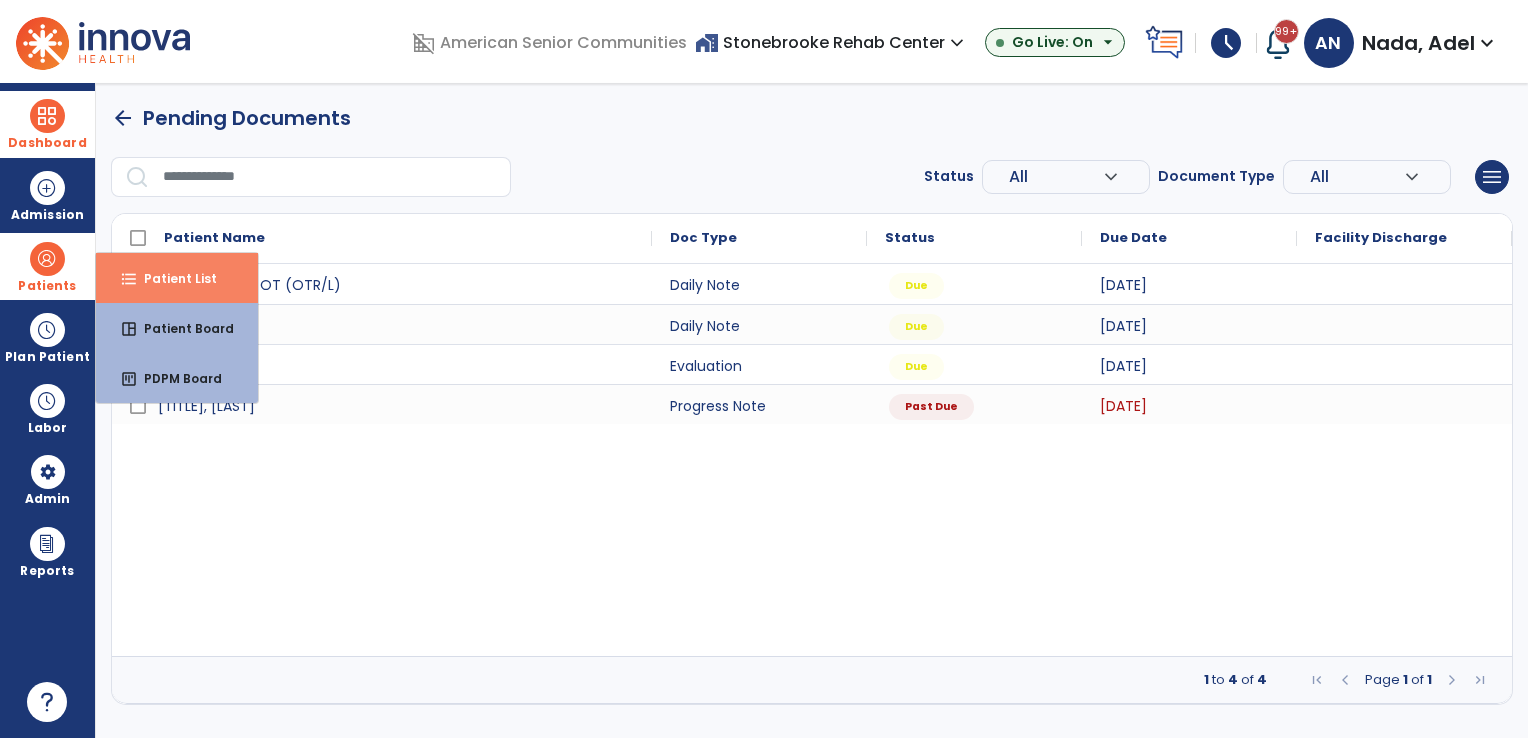 click on "Patient List" at bounding box center (172, 278) 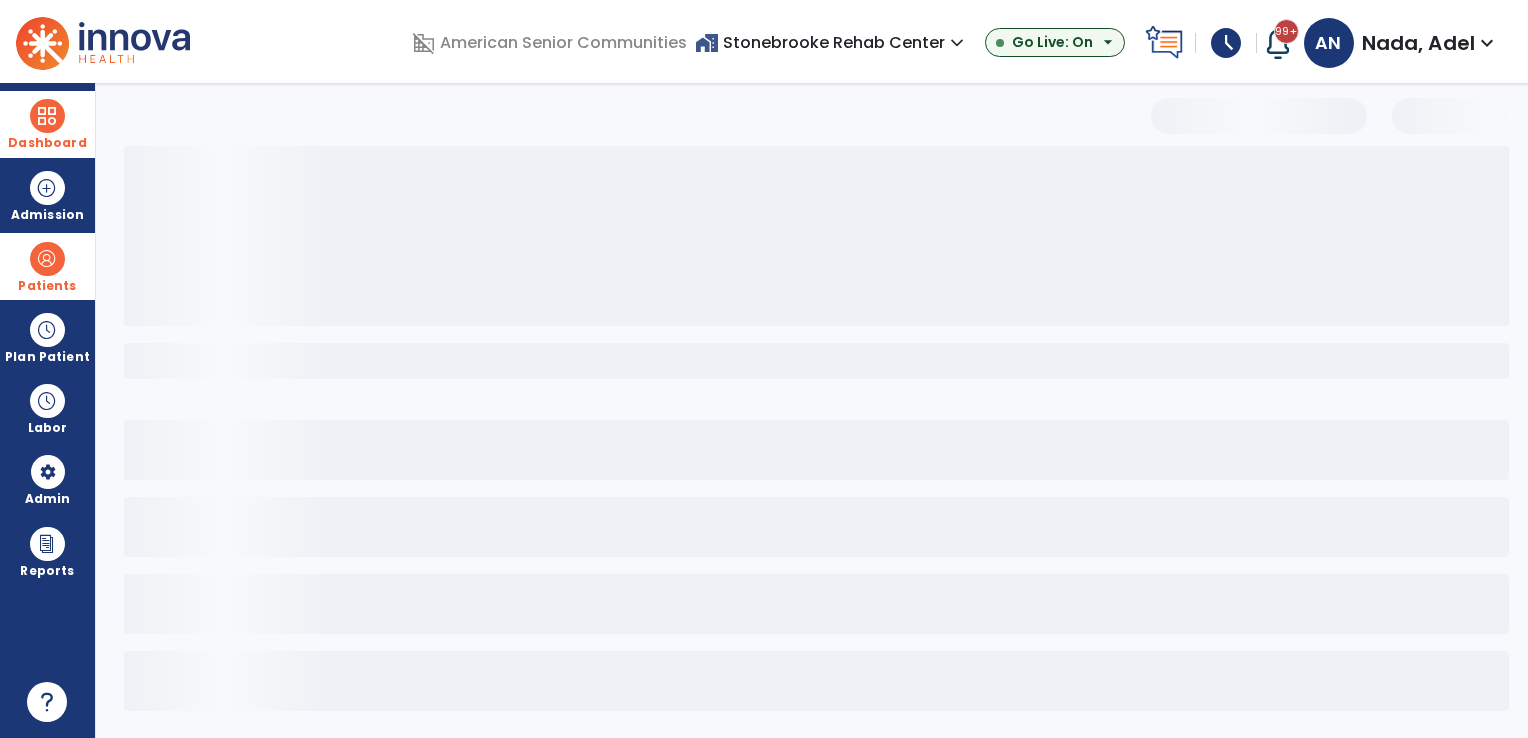 select on "***" 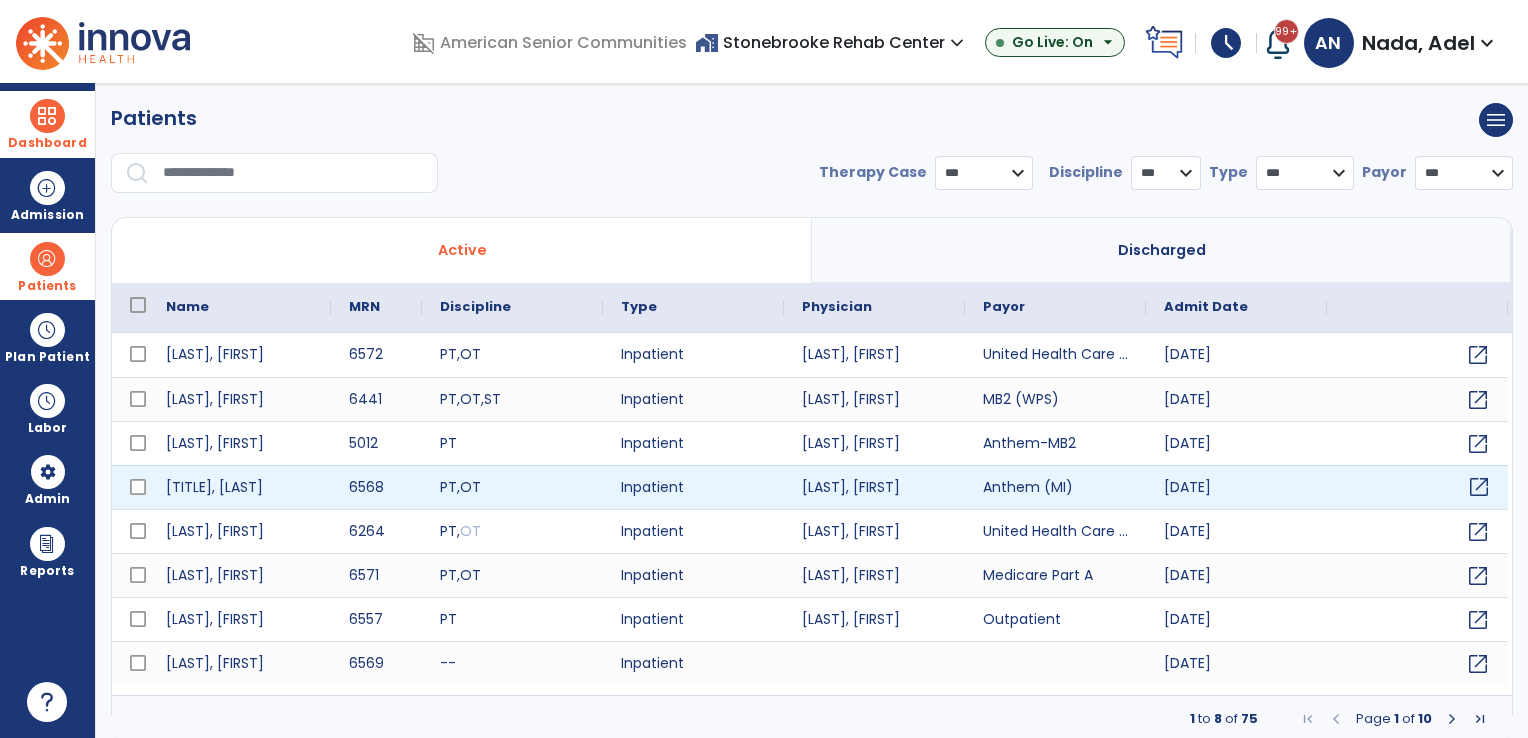 click on "open_in_new" at bounding box center (1479, 487) 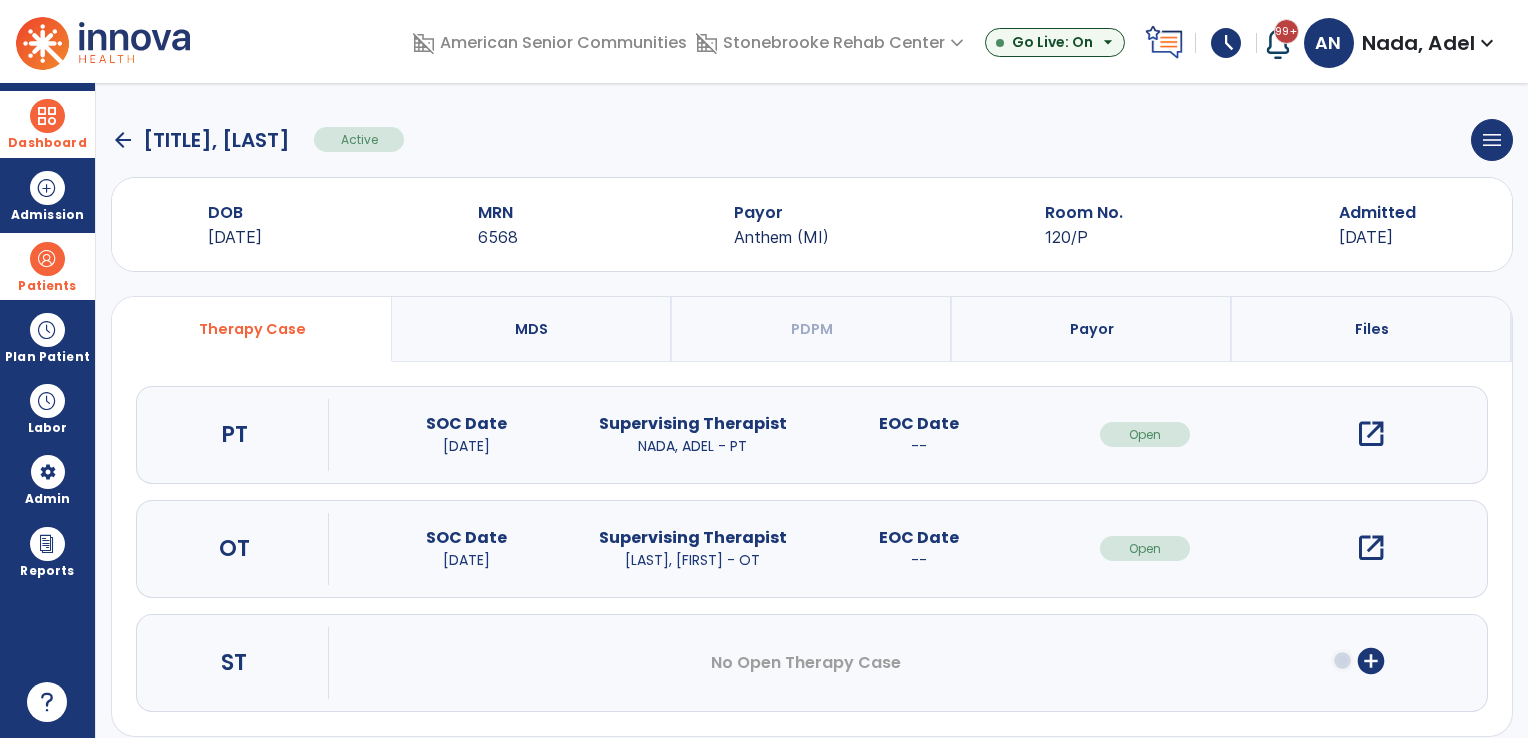 click on "open_in_new" at bounding box center [1371, 434] 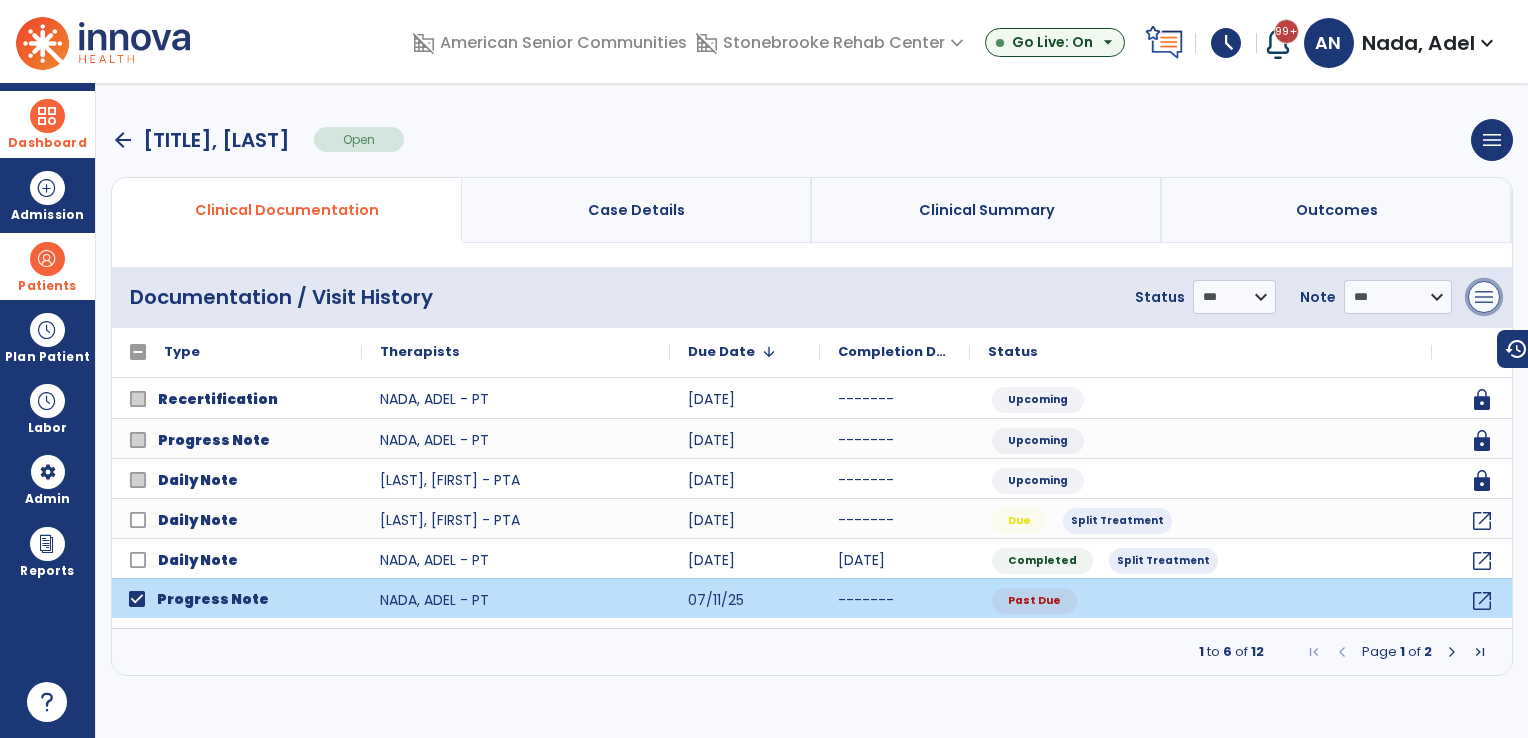 click on "menu" at bounding box center [1484, 297] 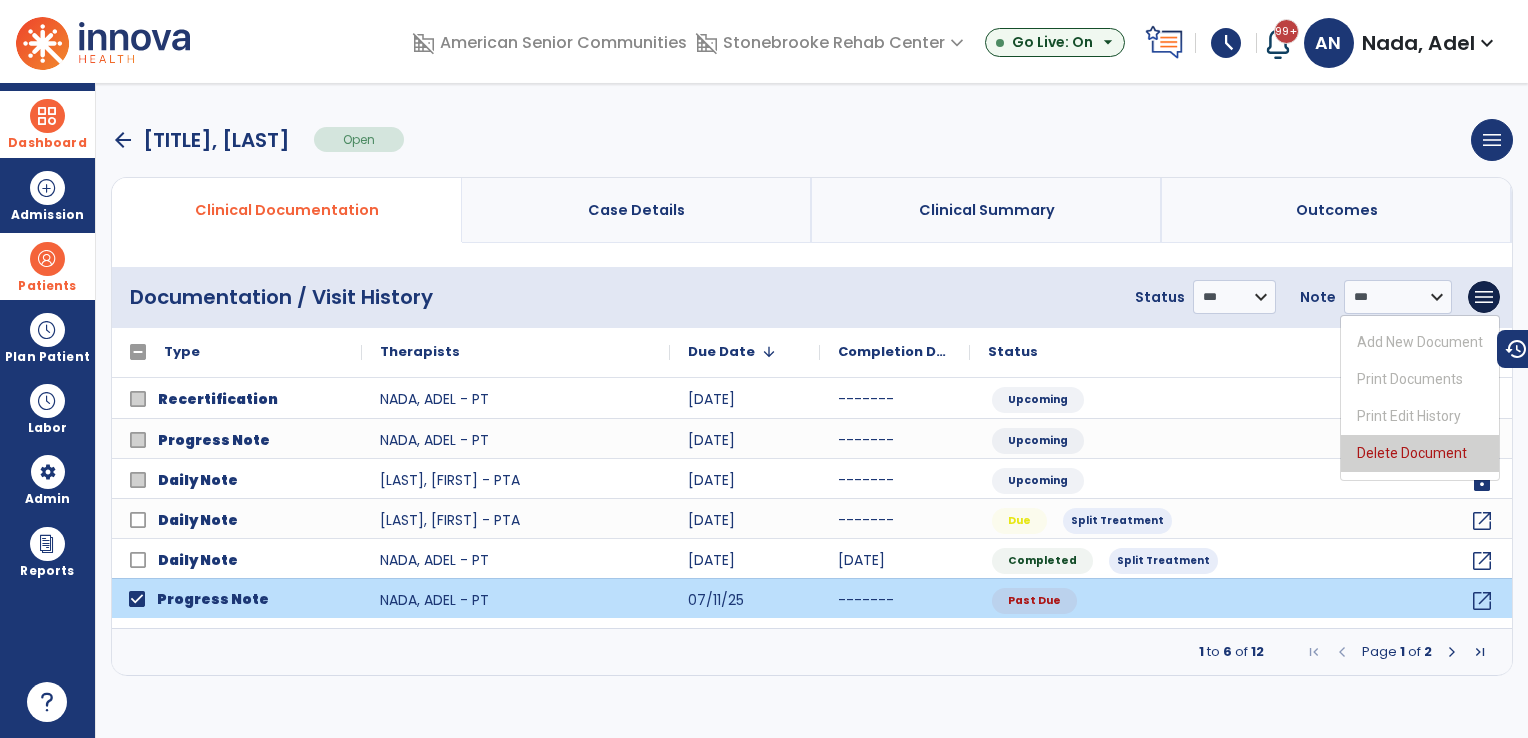 click on "Delete Document" at bounding box center (1420, 453) 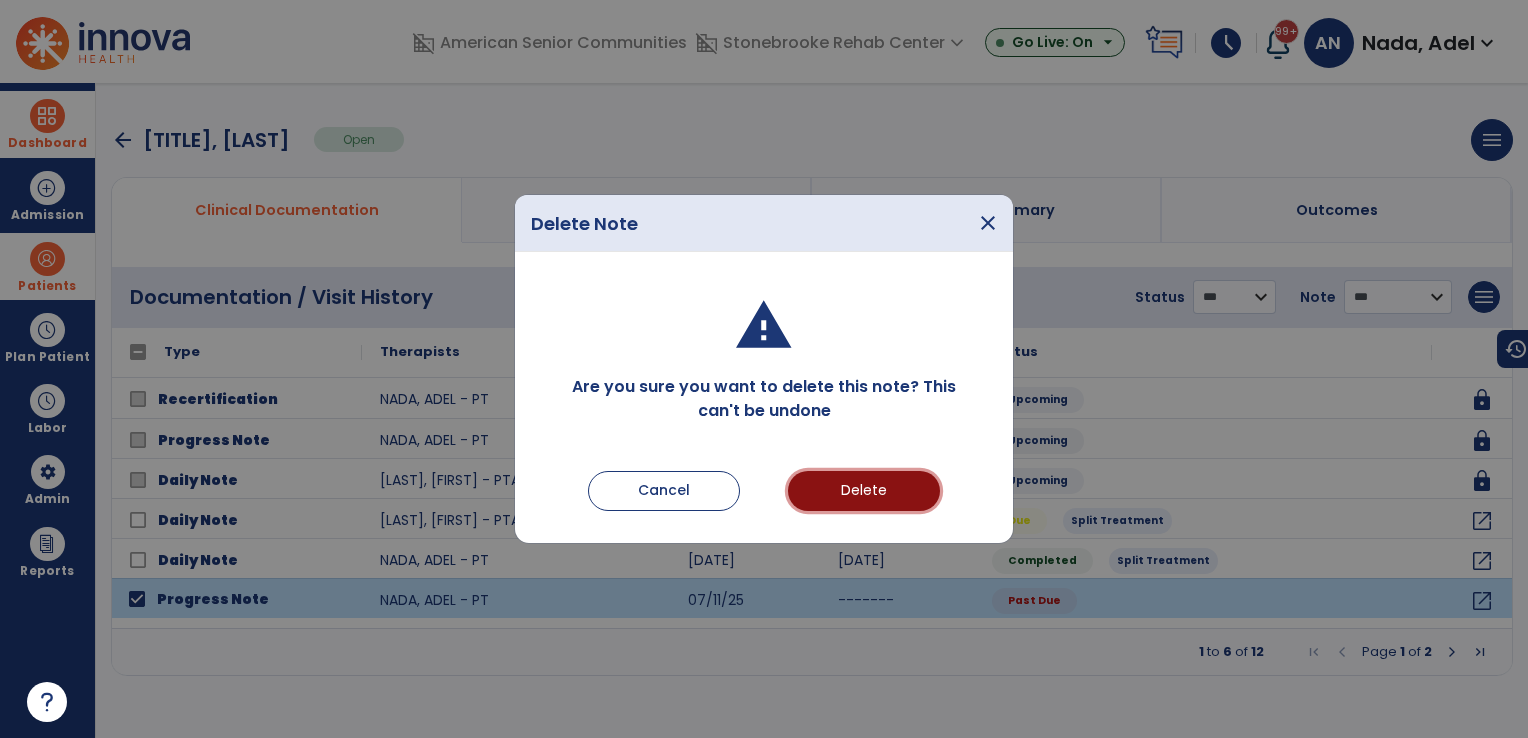 click on "Delete" at bounding box center [864, 491] 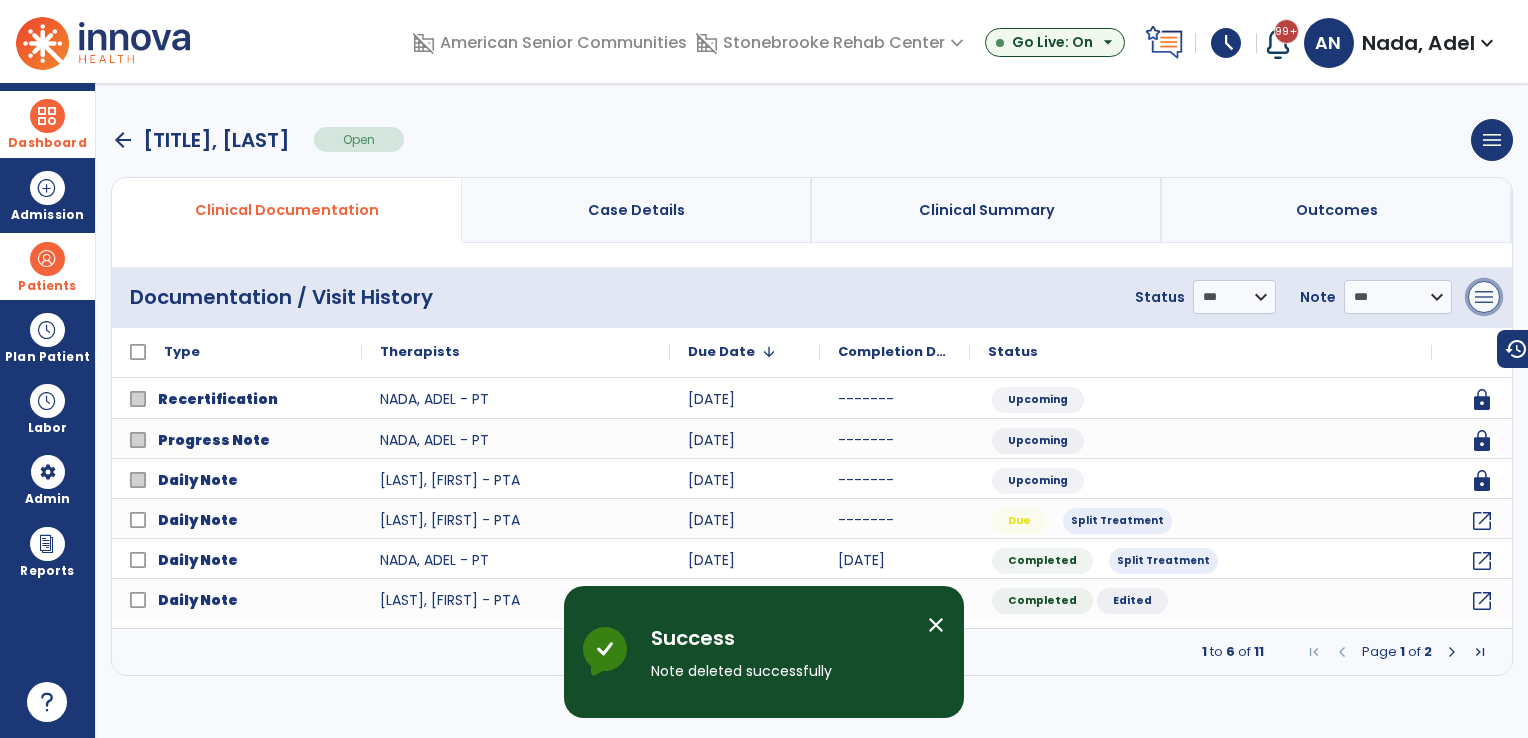 click on "menu" at bounding box center [1484, 297] 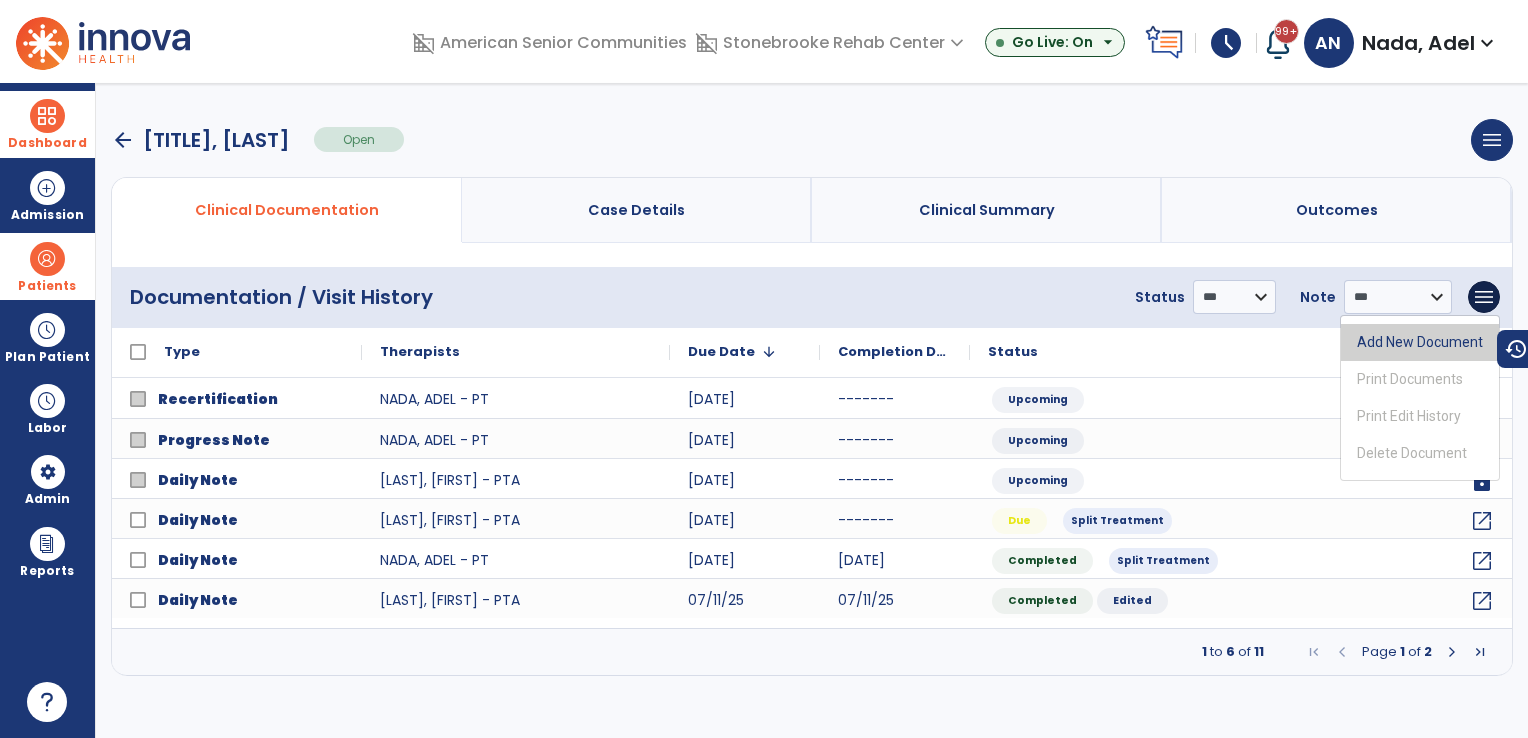 click on "Add New Document" at bounding box center [1420, 342] 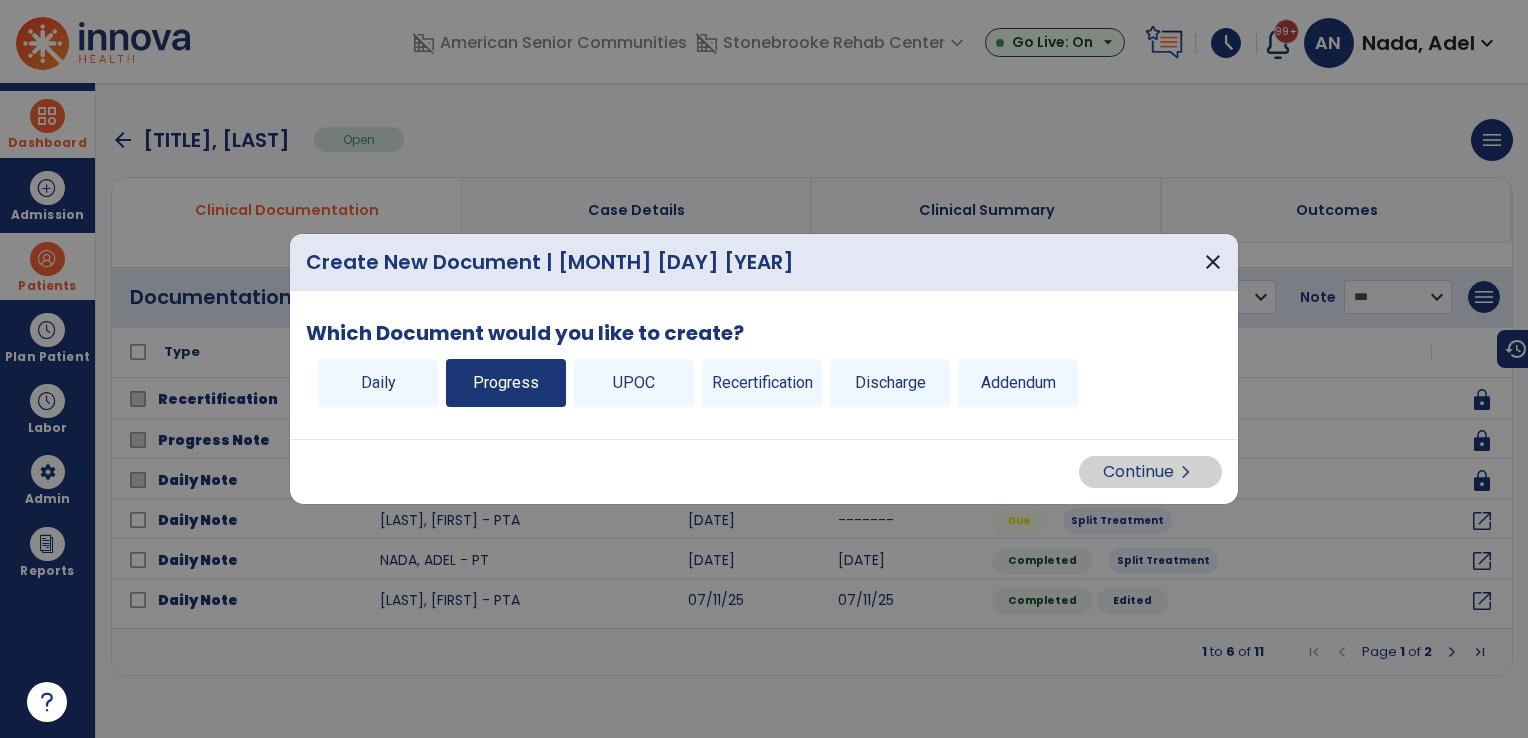 click on "Progress" at bounding box center [506, 383] 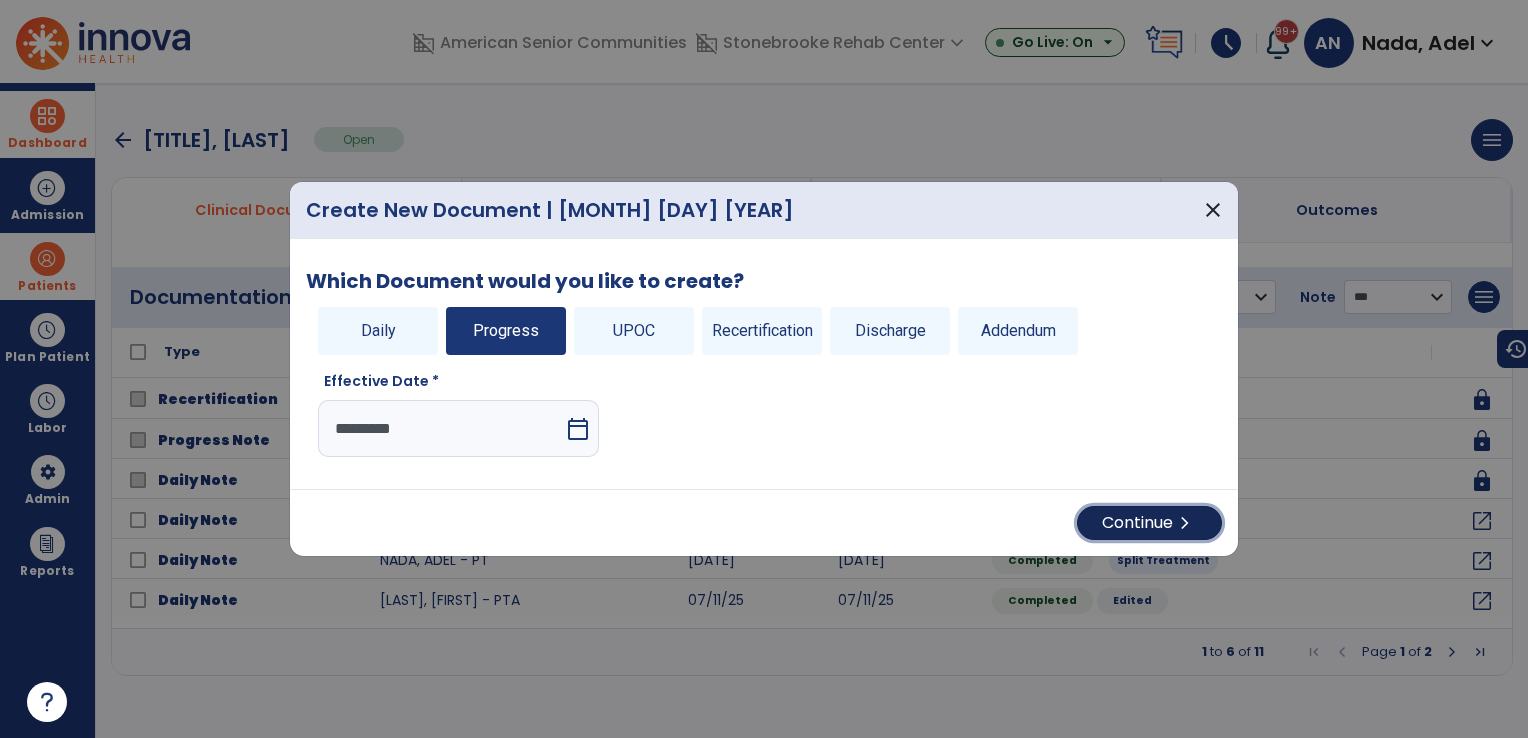 click on "Continue   chevron_right" at bounding box center (1149, 523) 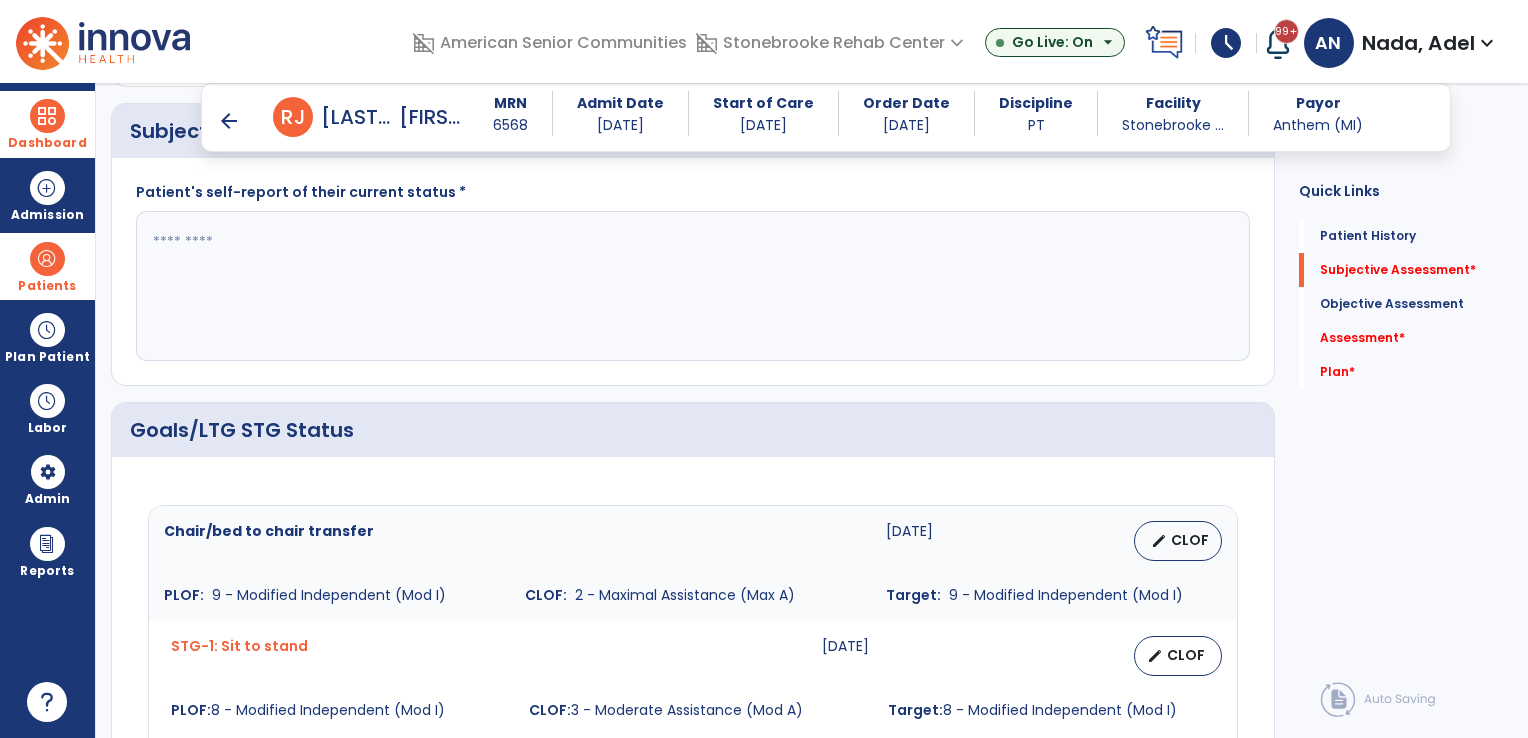 scroll, scrollTop: 500, scrollLeft: 0, axis: vertical 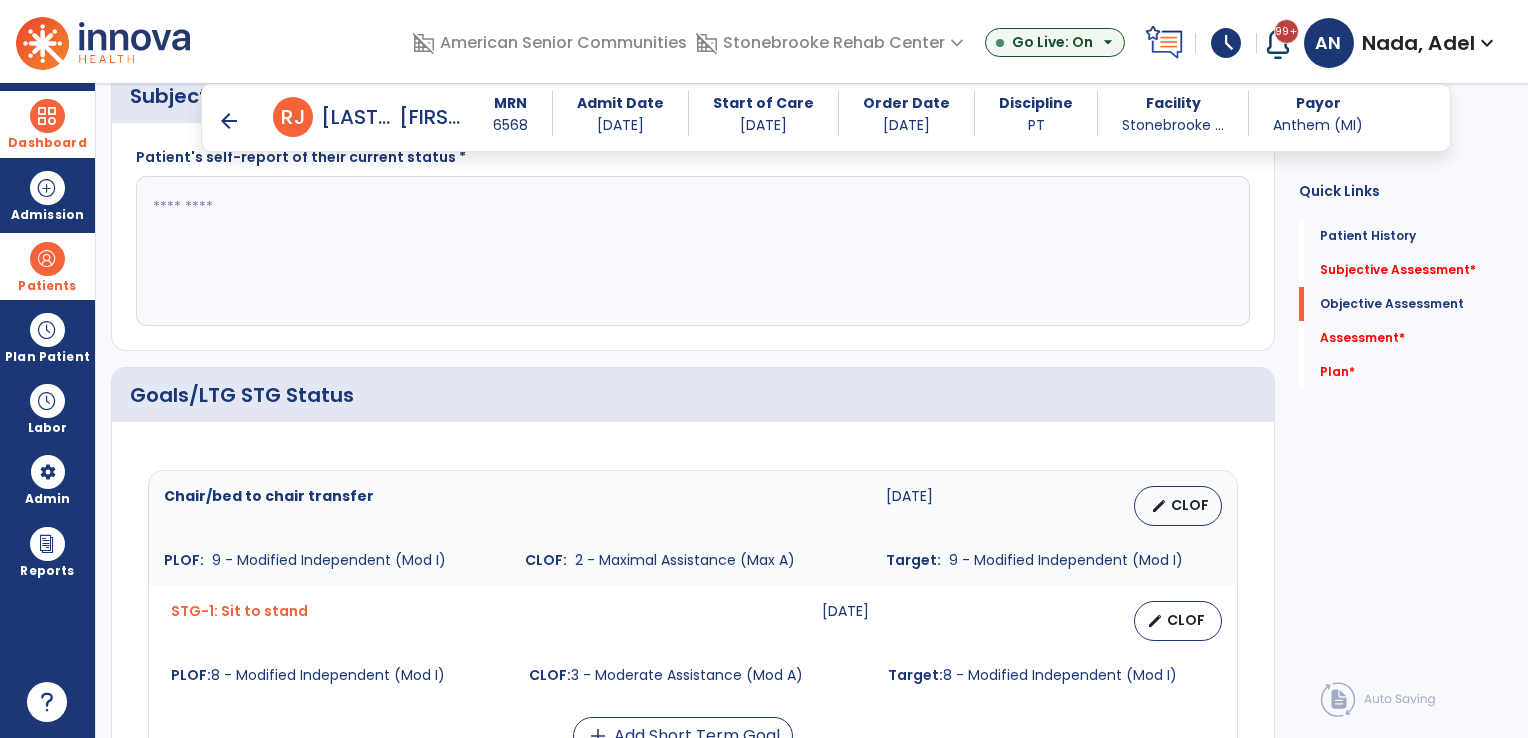 click 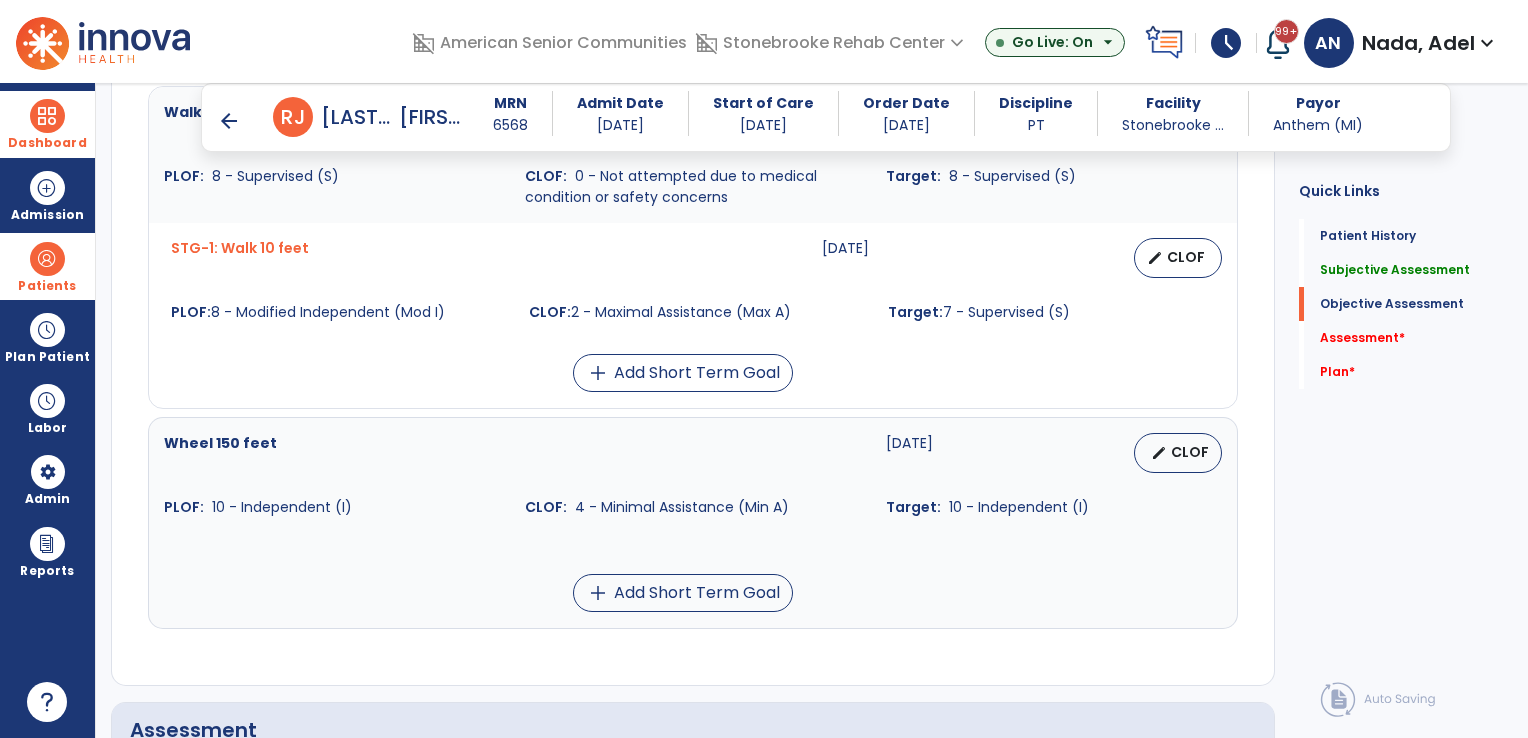 scroll, scrollTop: 1900, scrollLeft: 0, axis: vertical 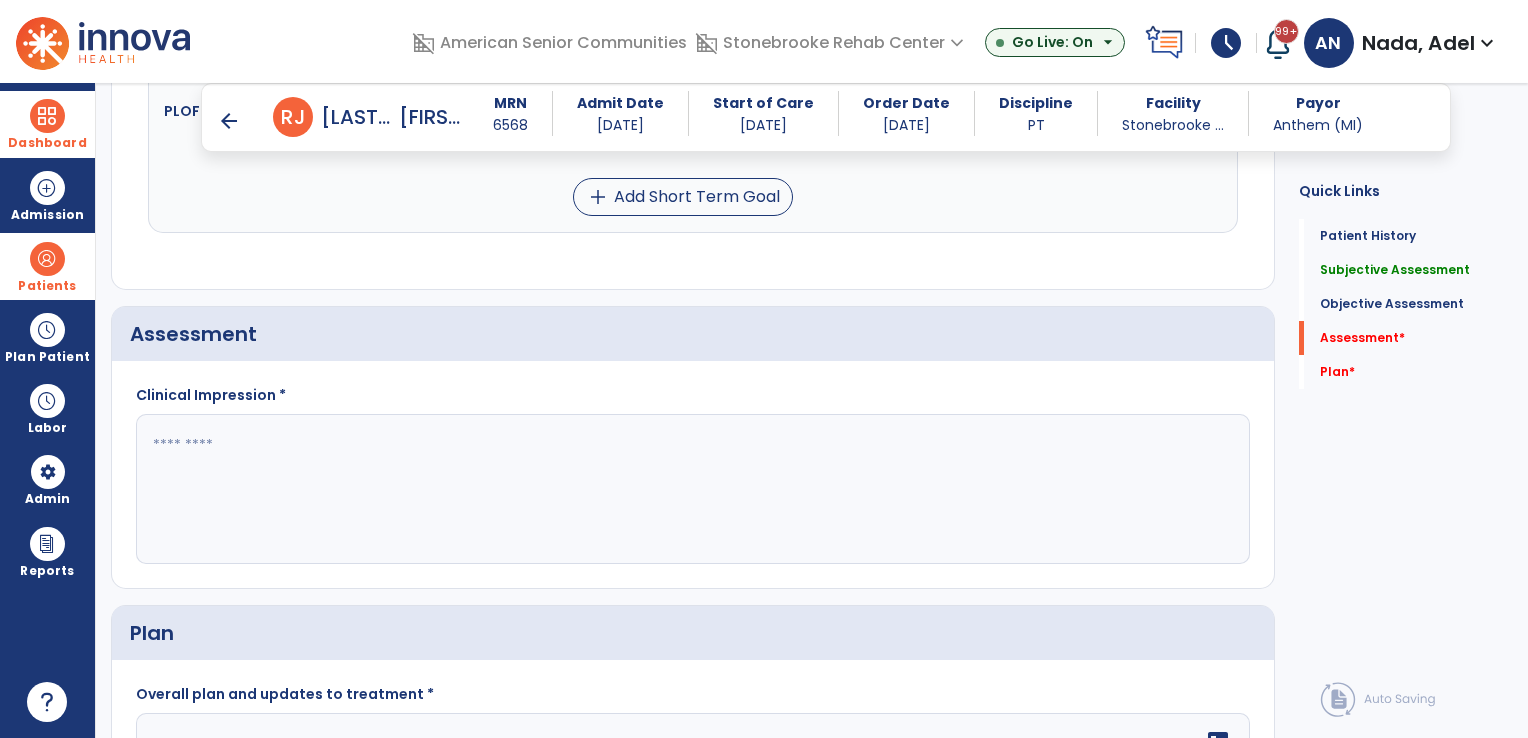 type on "**********" 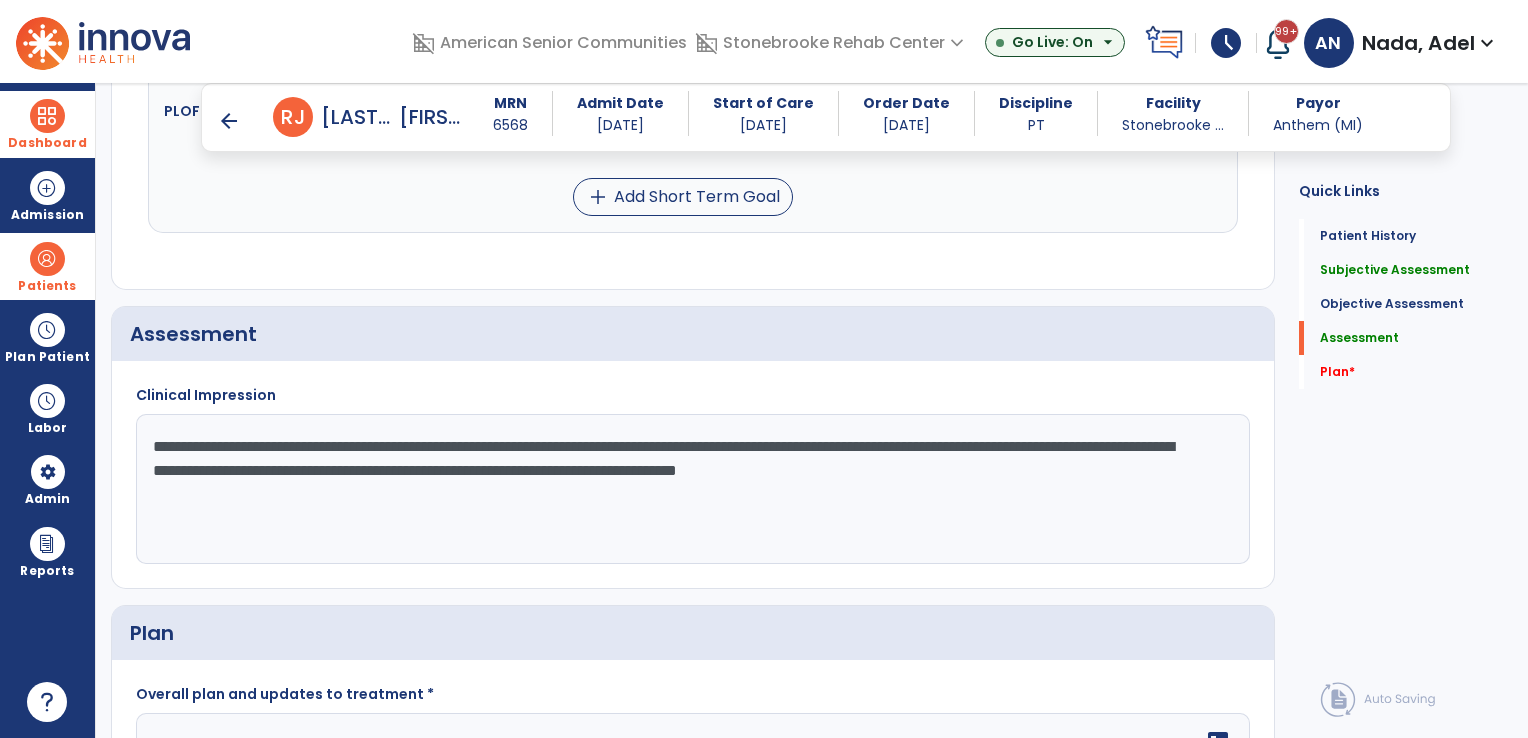 click on "**********" 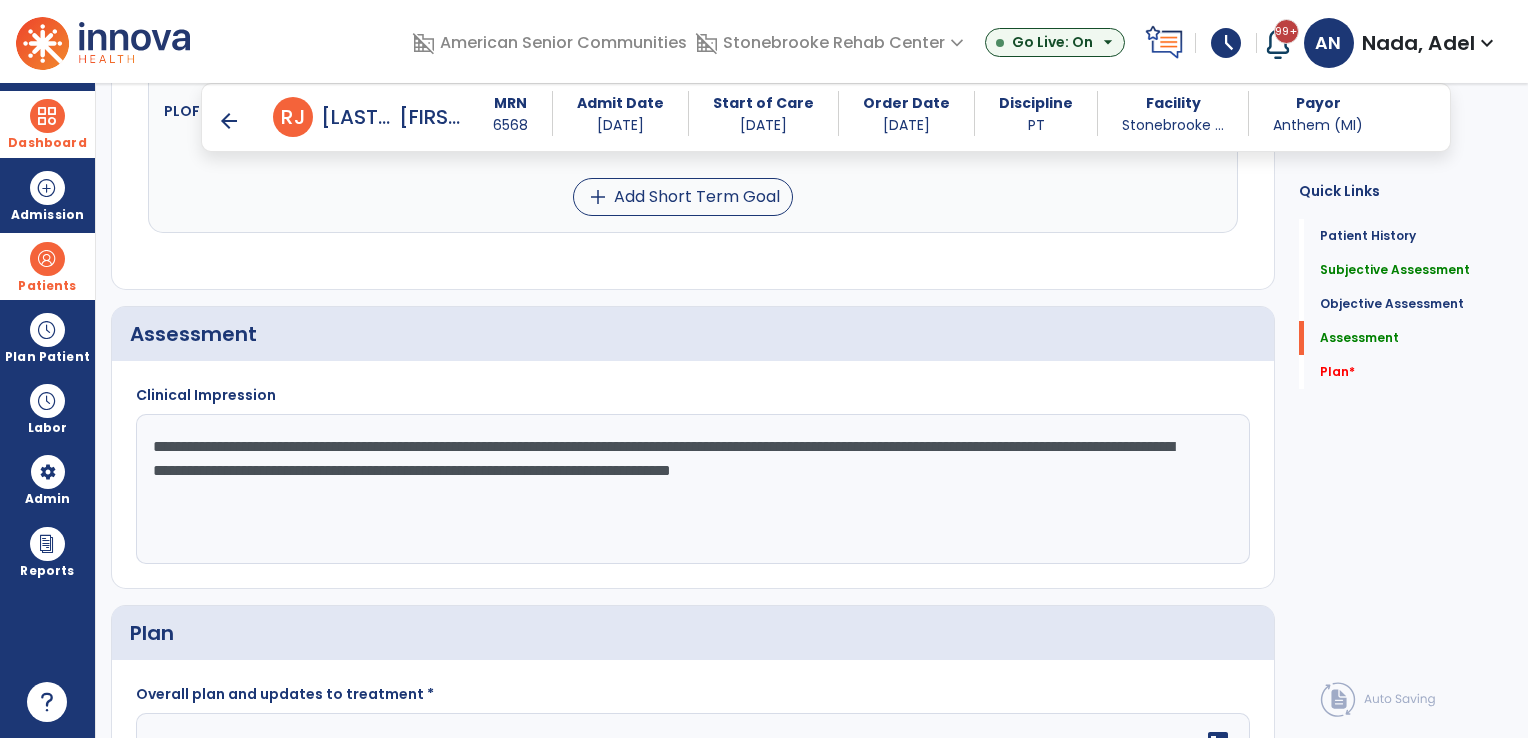 click on "**********" 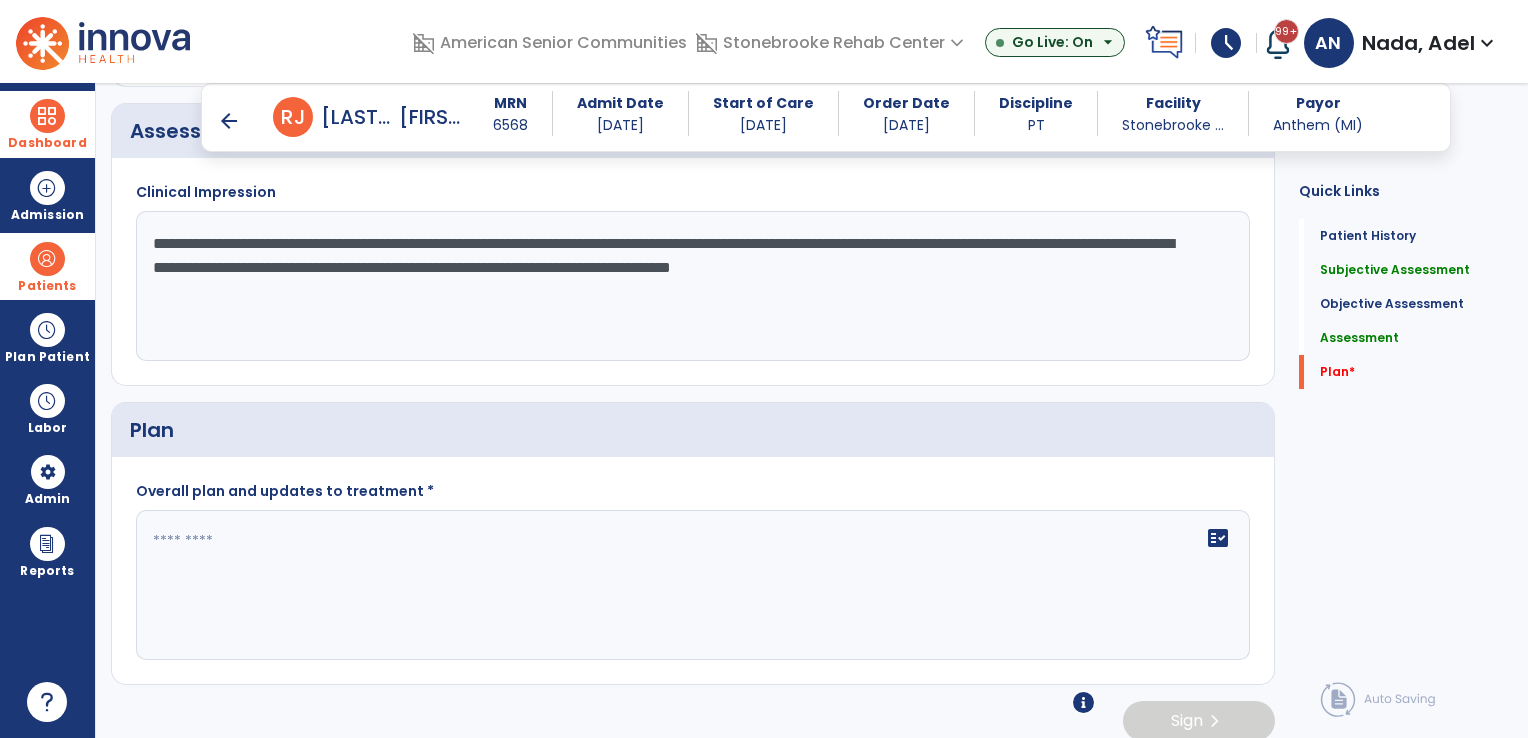 scroll, scrollTop: 2114, scrollLeft: 0, axis: vertical 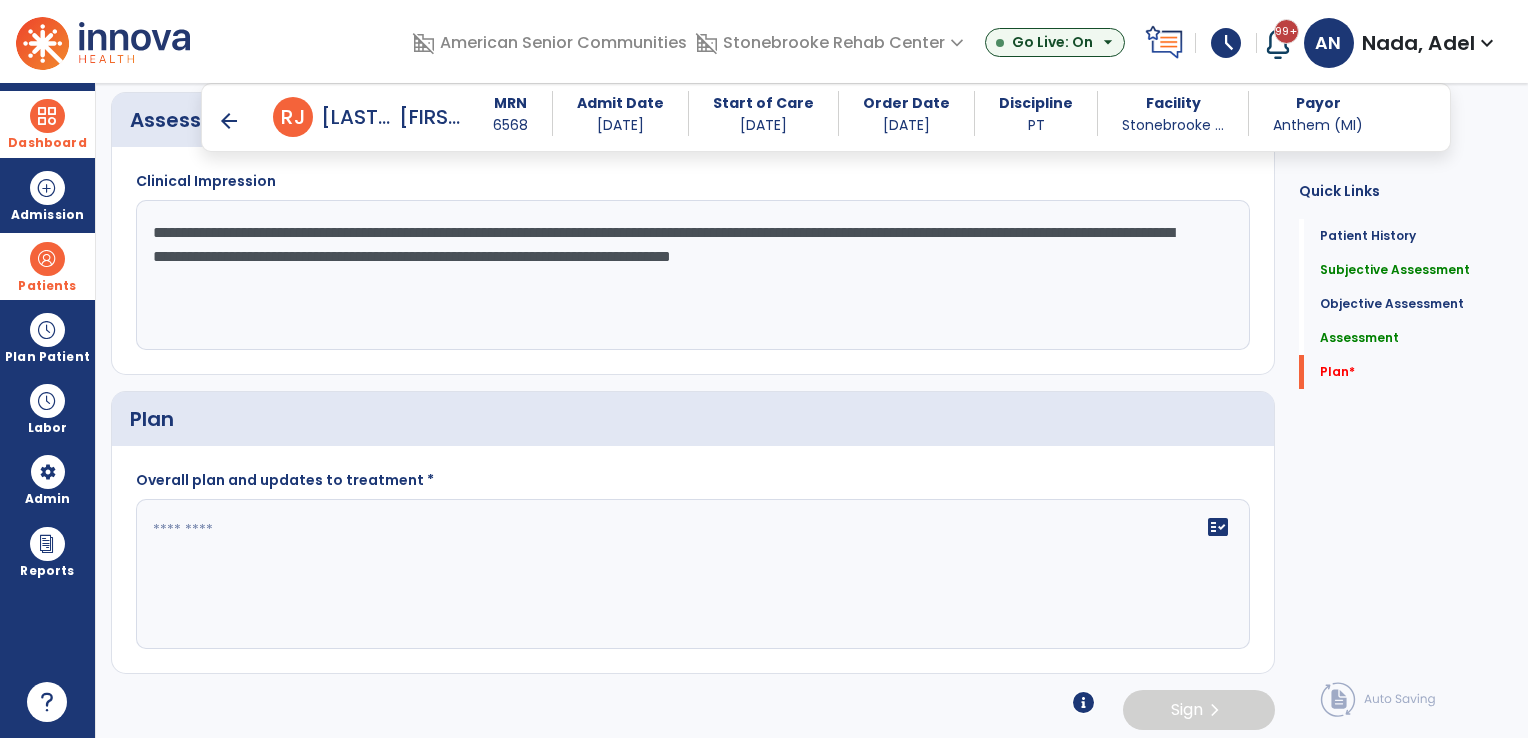 type on "**********" 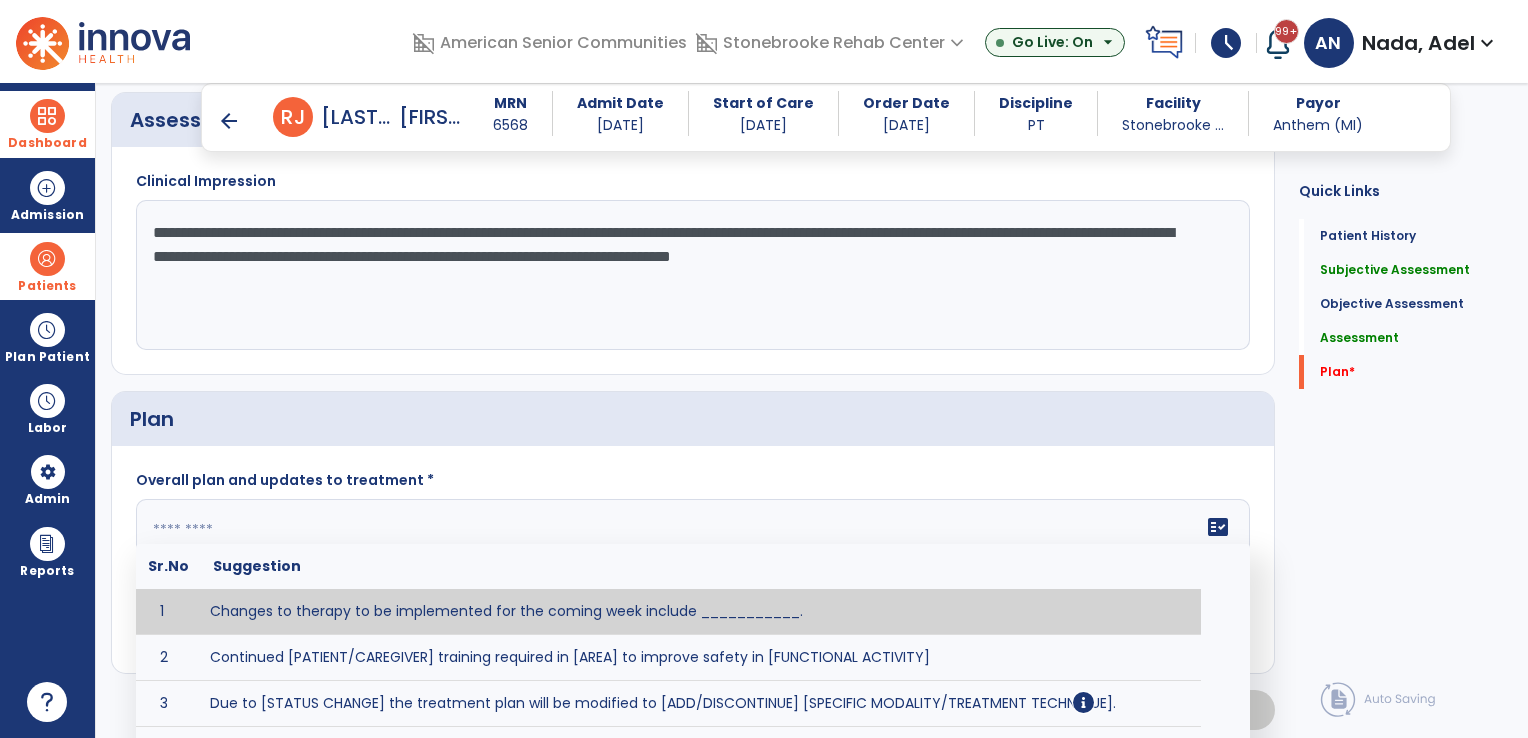 click 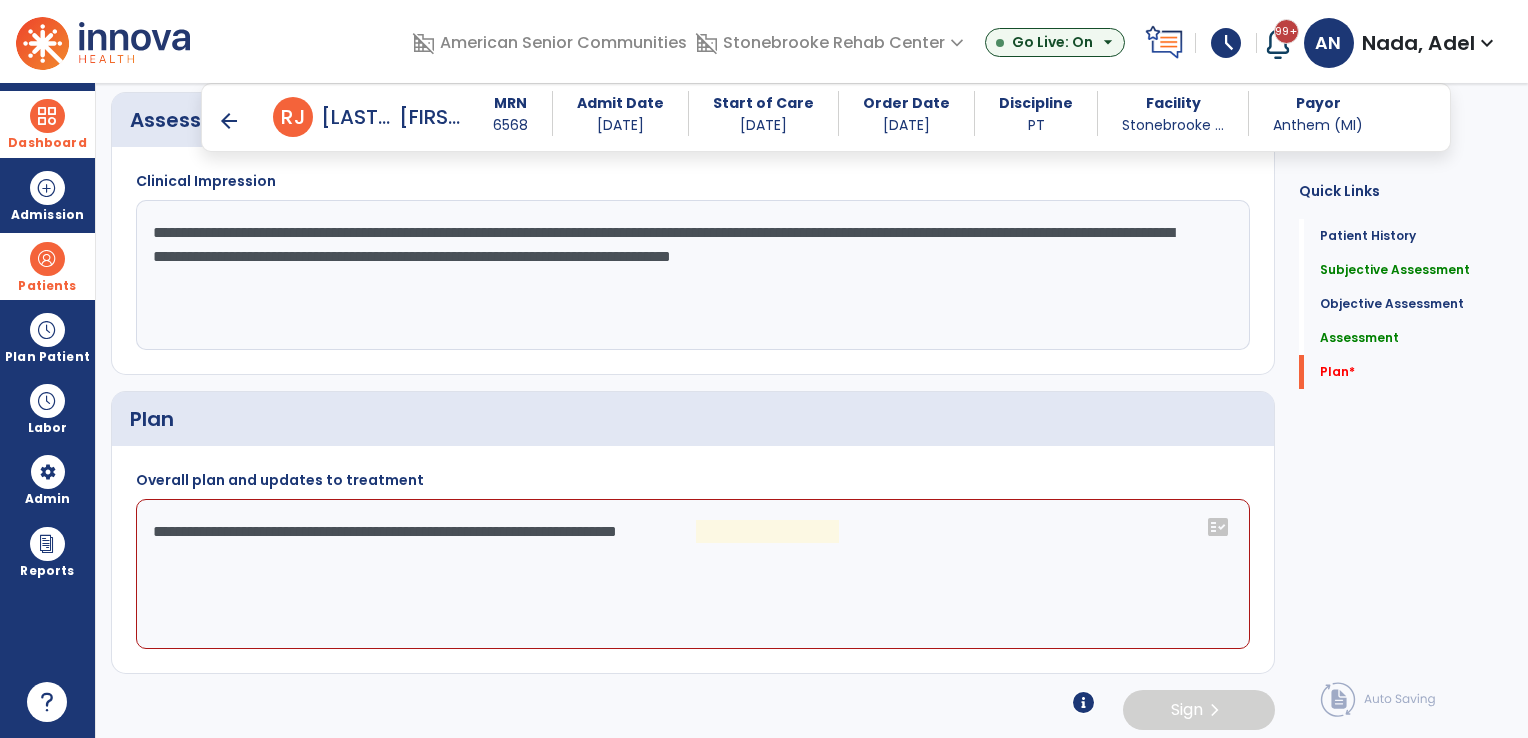 click on "**********" 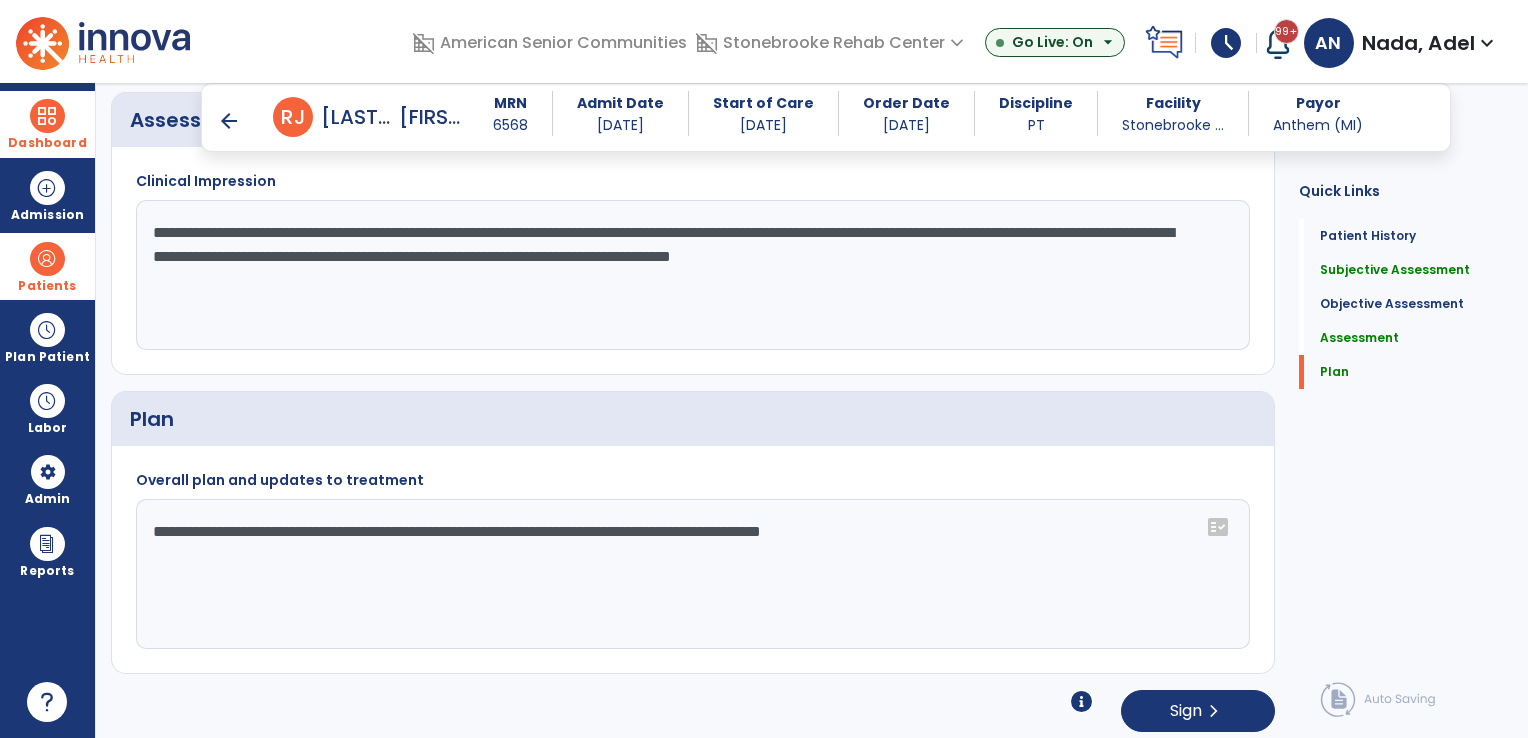scroll, scrollTop: 2116, scrollLeft: 0, axis: vertical 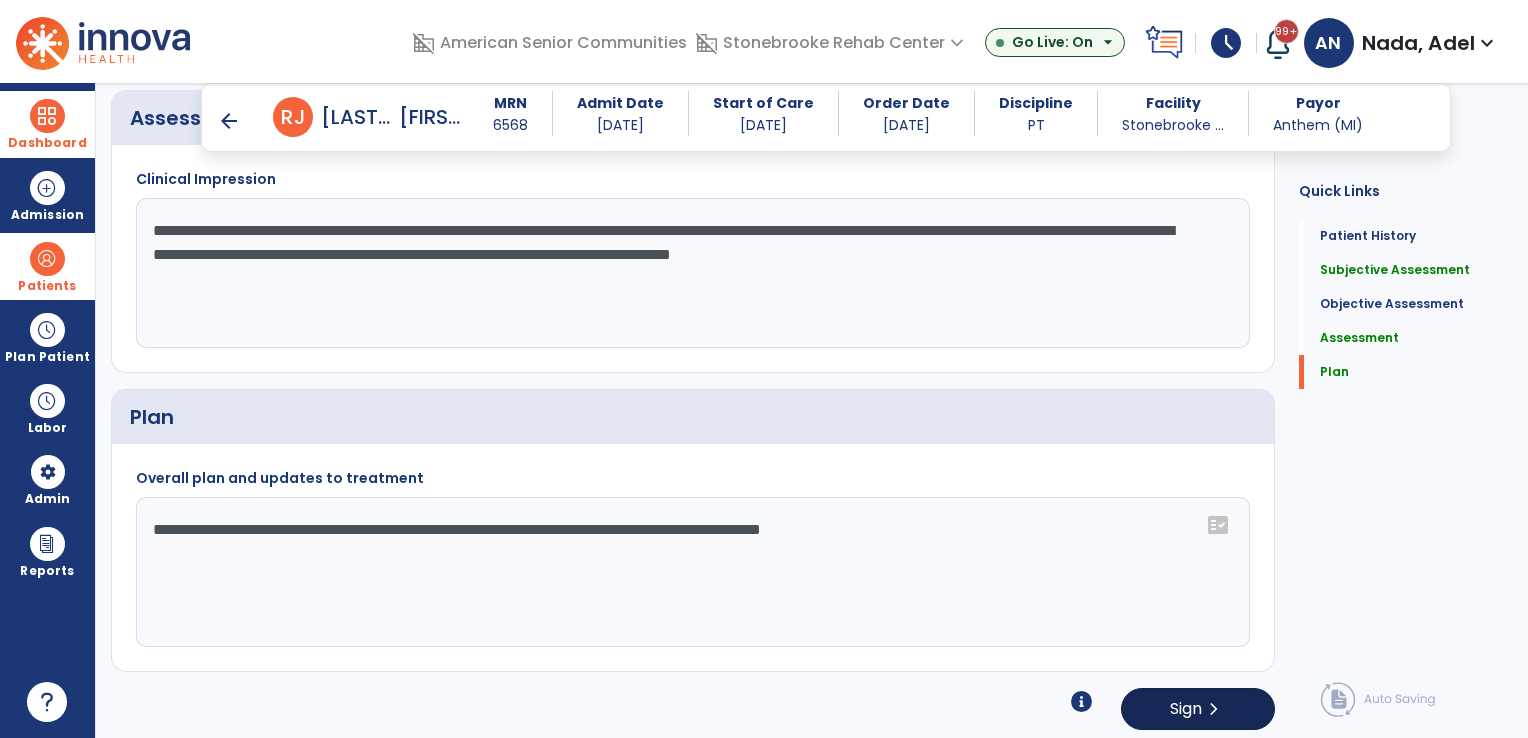 type on "**********" 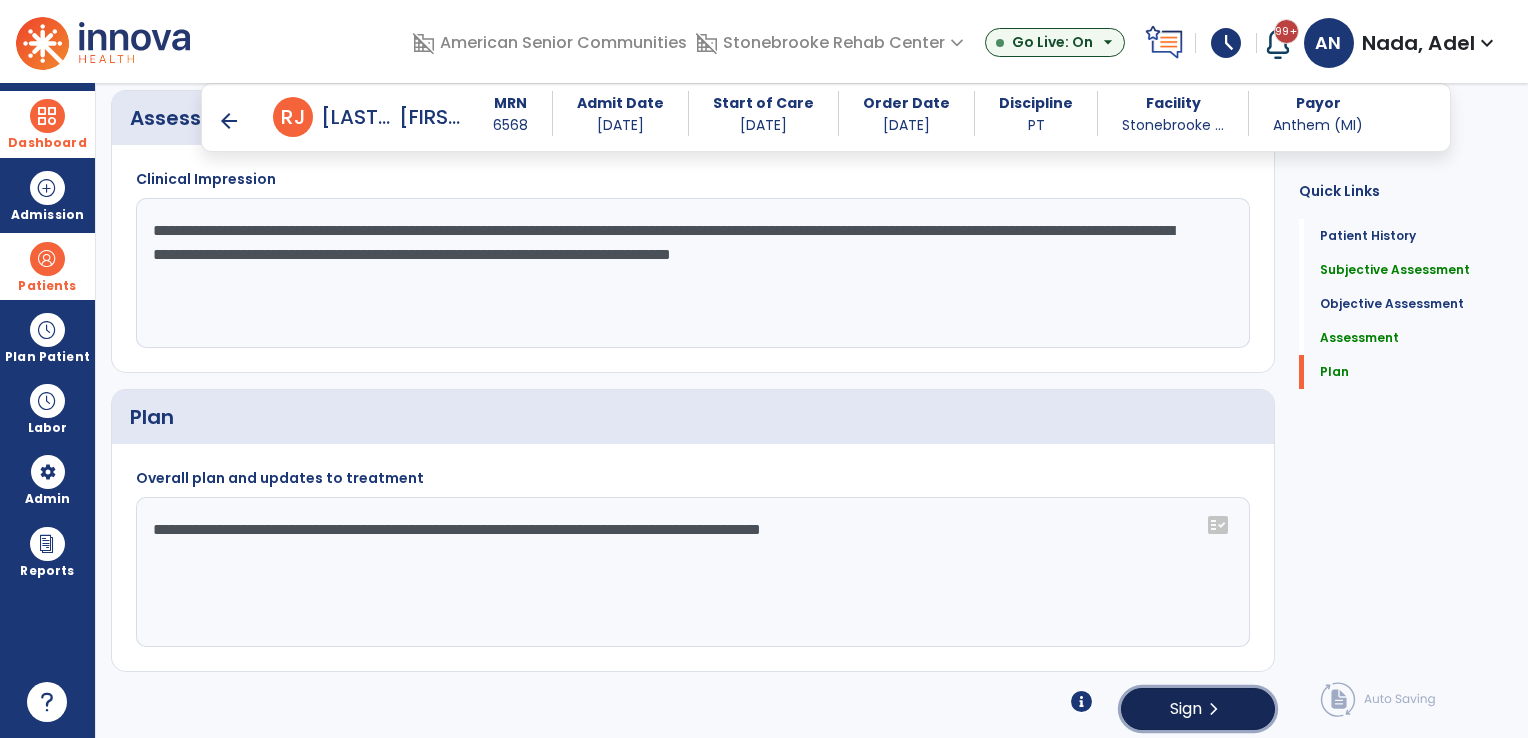 click on "chevron_right" 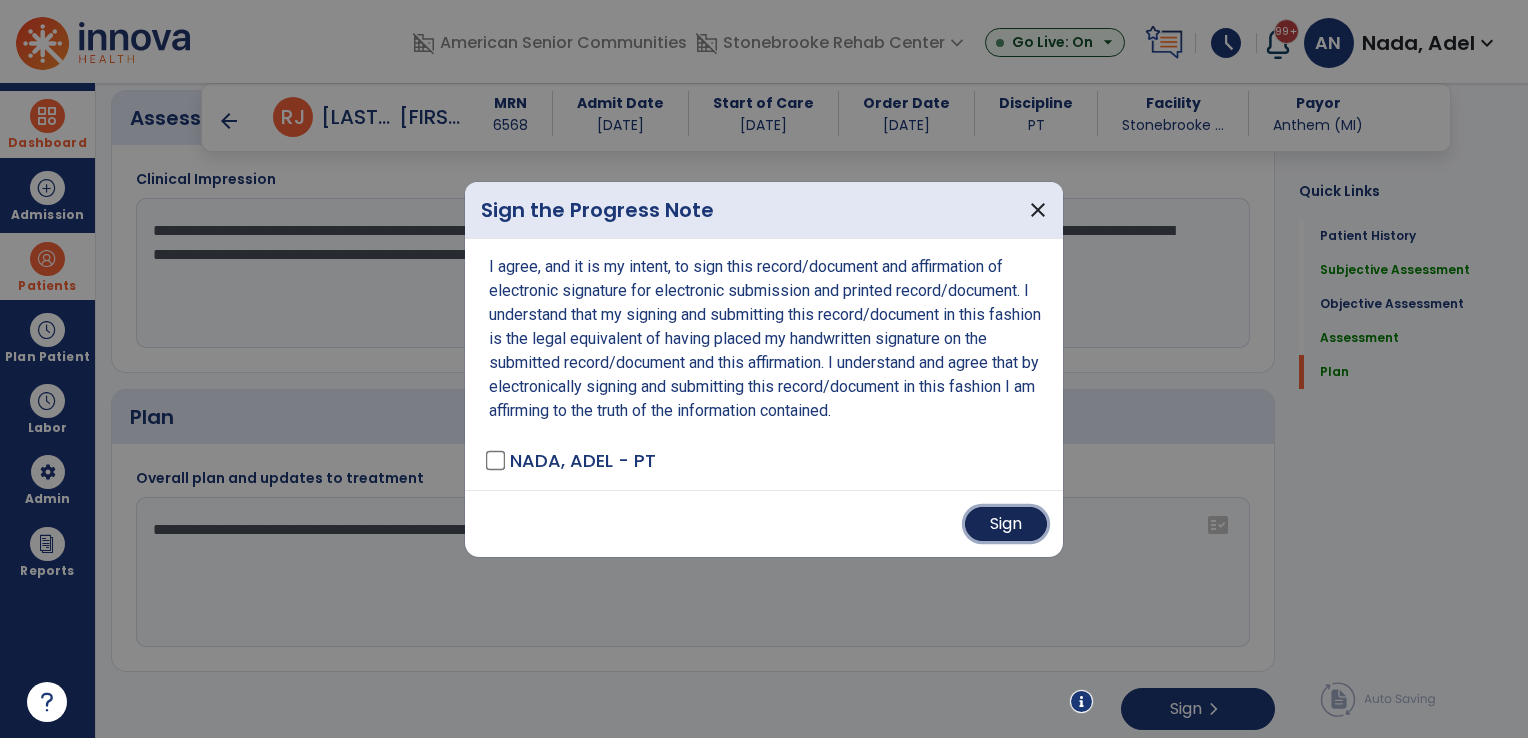 click on "Sign" at bounding box center [1006, 524] 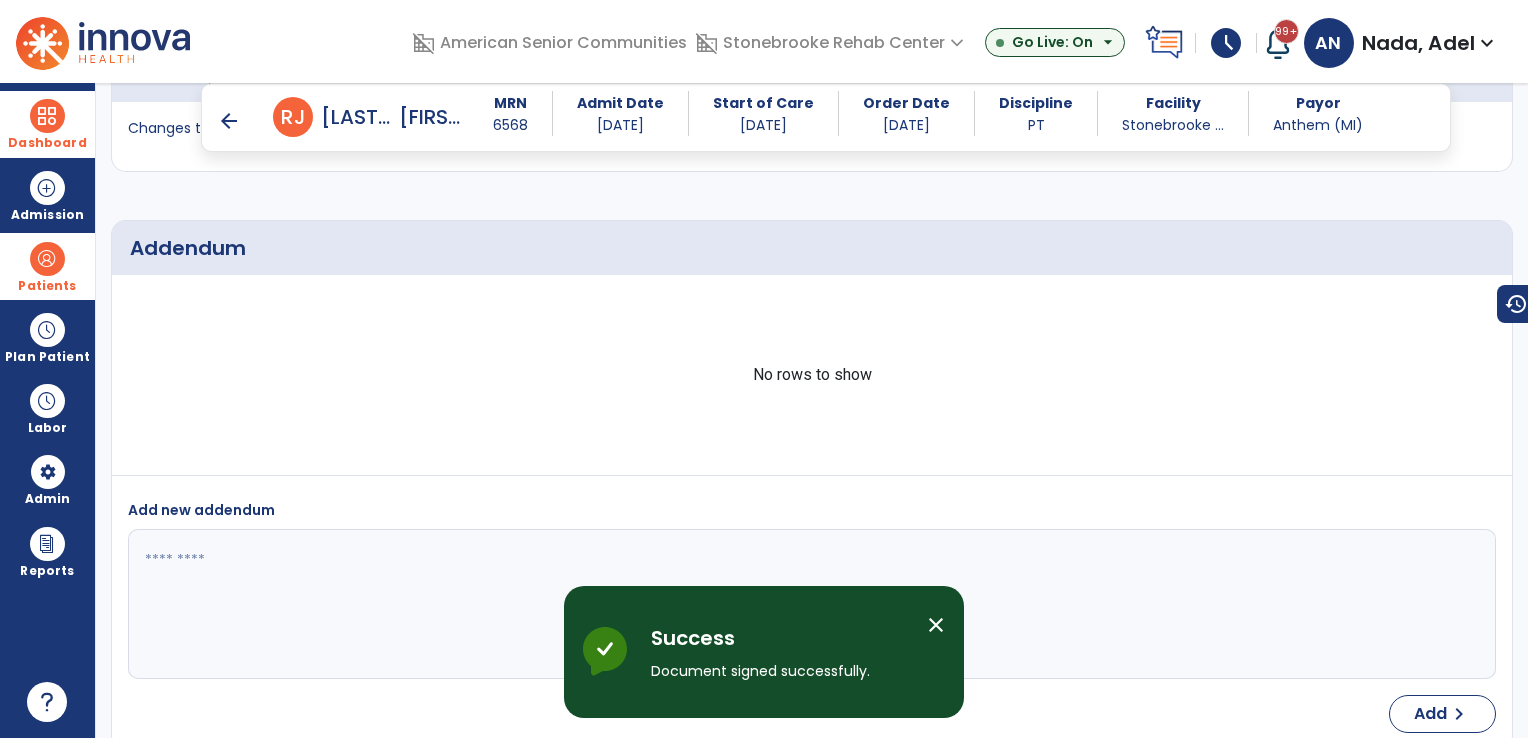 scroll, scrollTop: 2636, scrollLeft: 0, axis: vertical 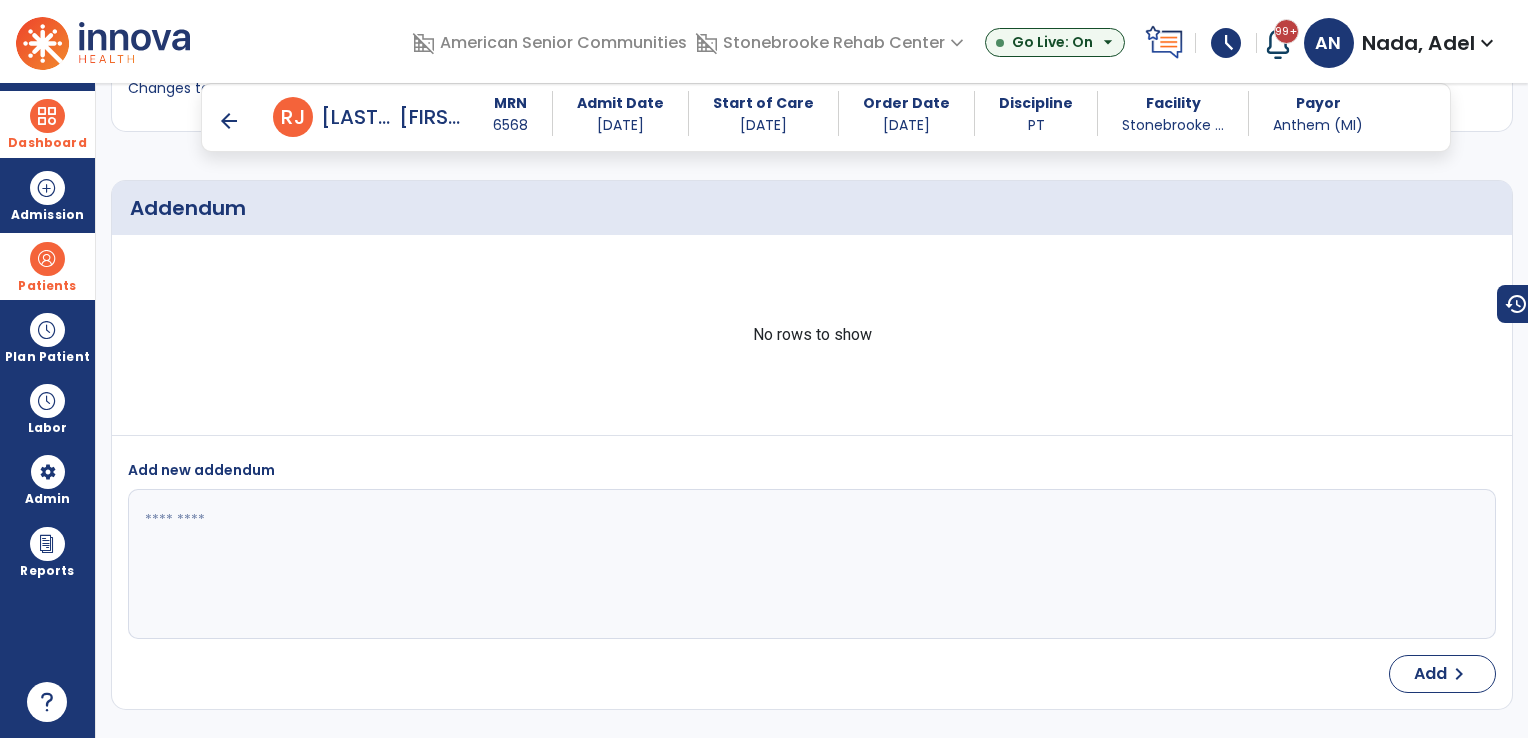 click on "arrow_back" at bounding box center [229, 121] 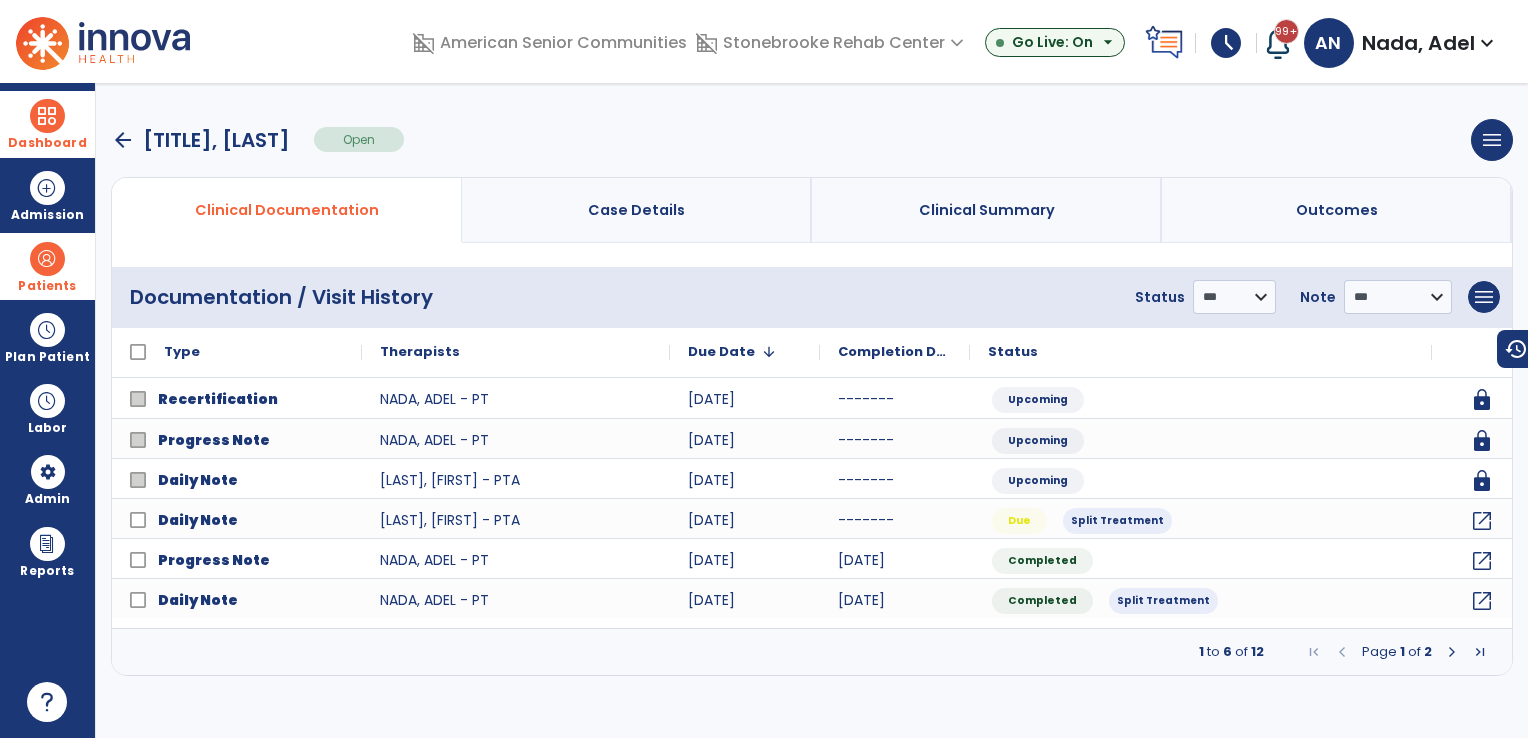 scroll, scrollTop: 0, scrollLeft: 0, axis: both 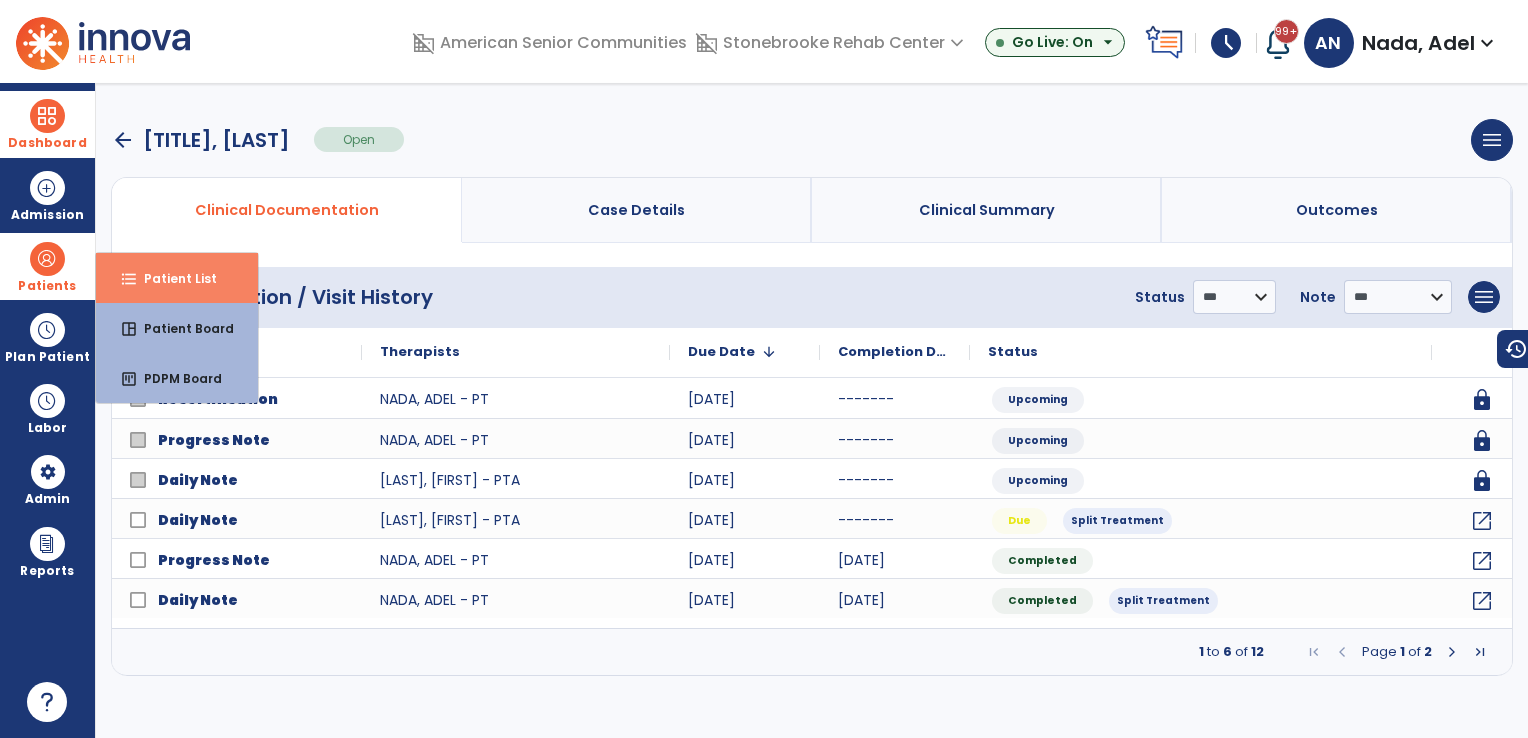 click on "Patient List" at bounding box center (172, 278) 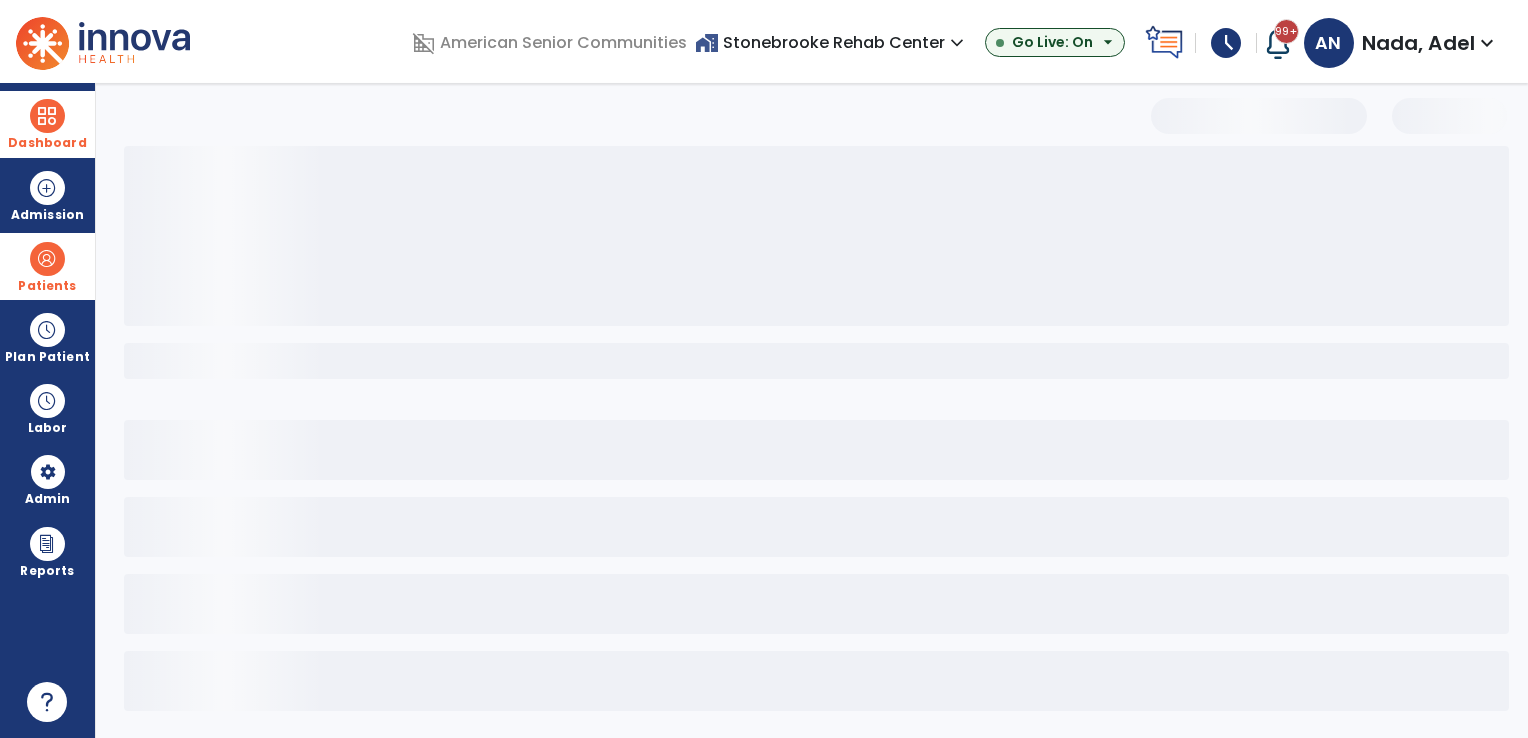 select on "***" 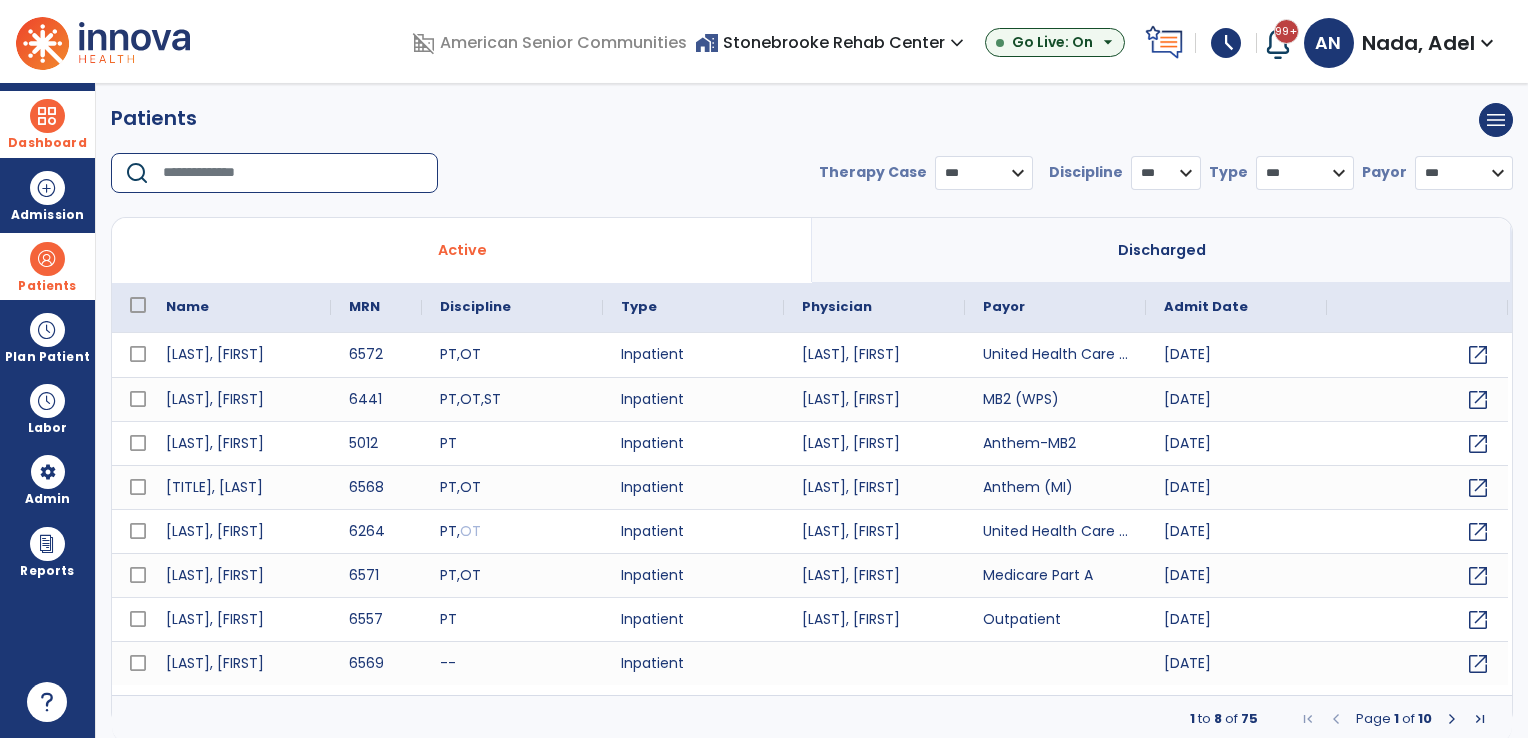 click at bounding box center (293, 173) 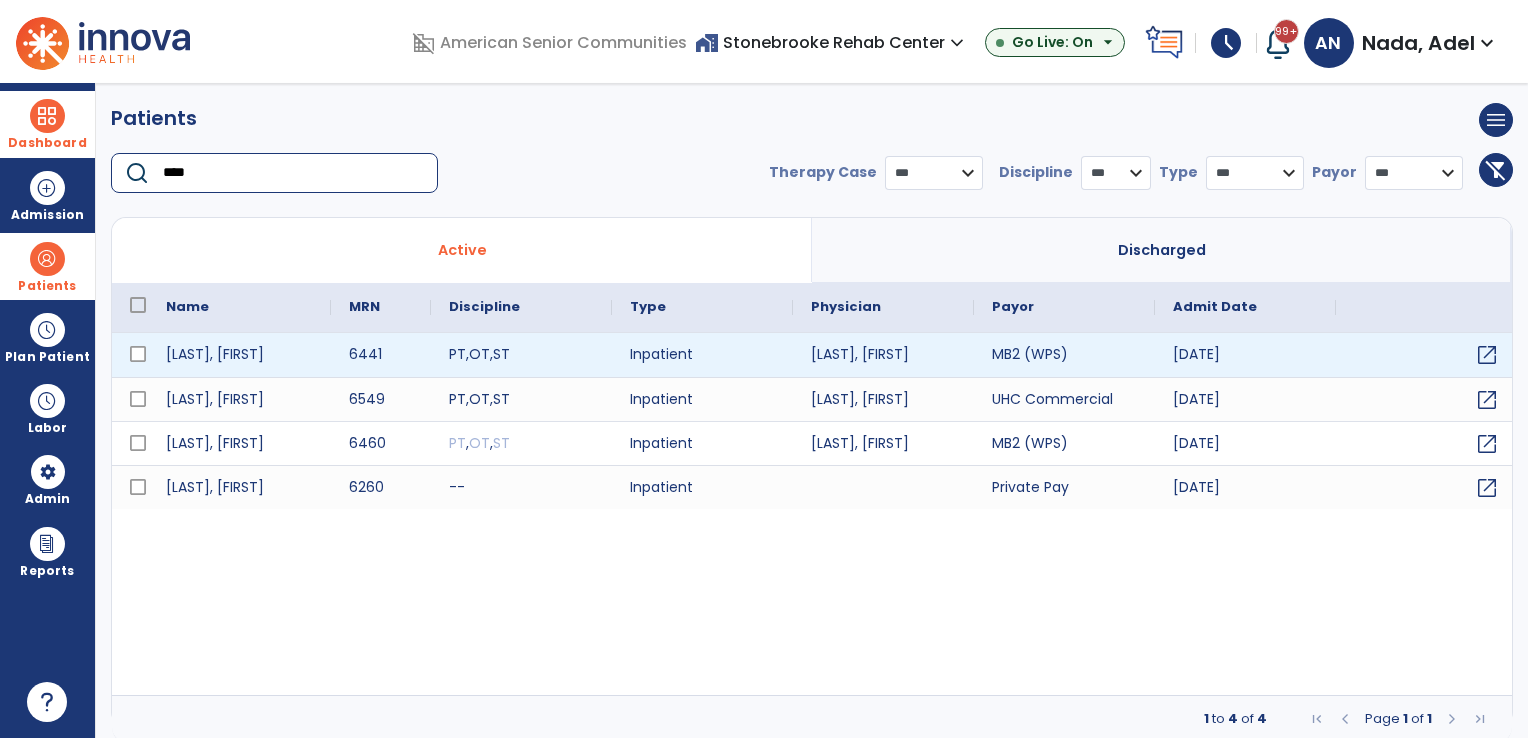 type on "****" 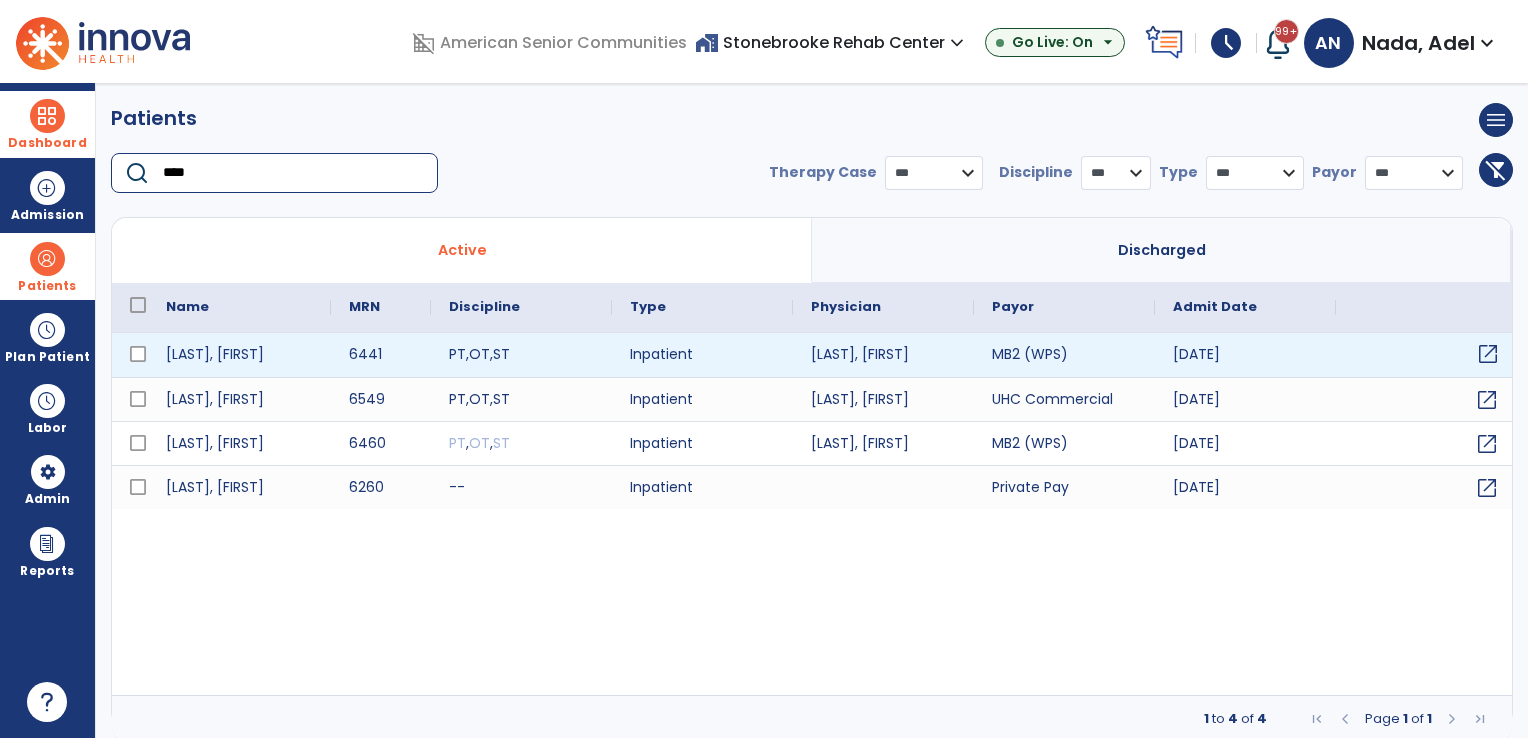 click on "open_in_new" at bounding box center [1488, 354] 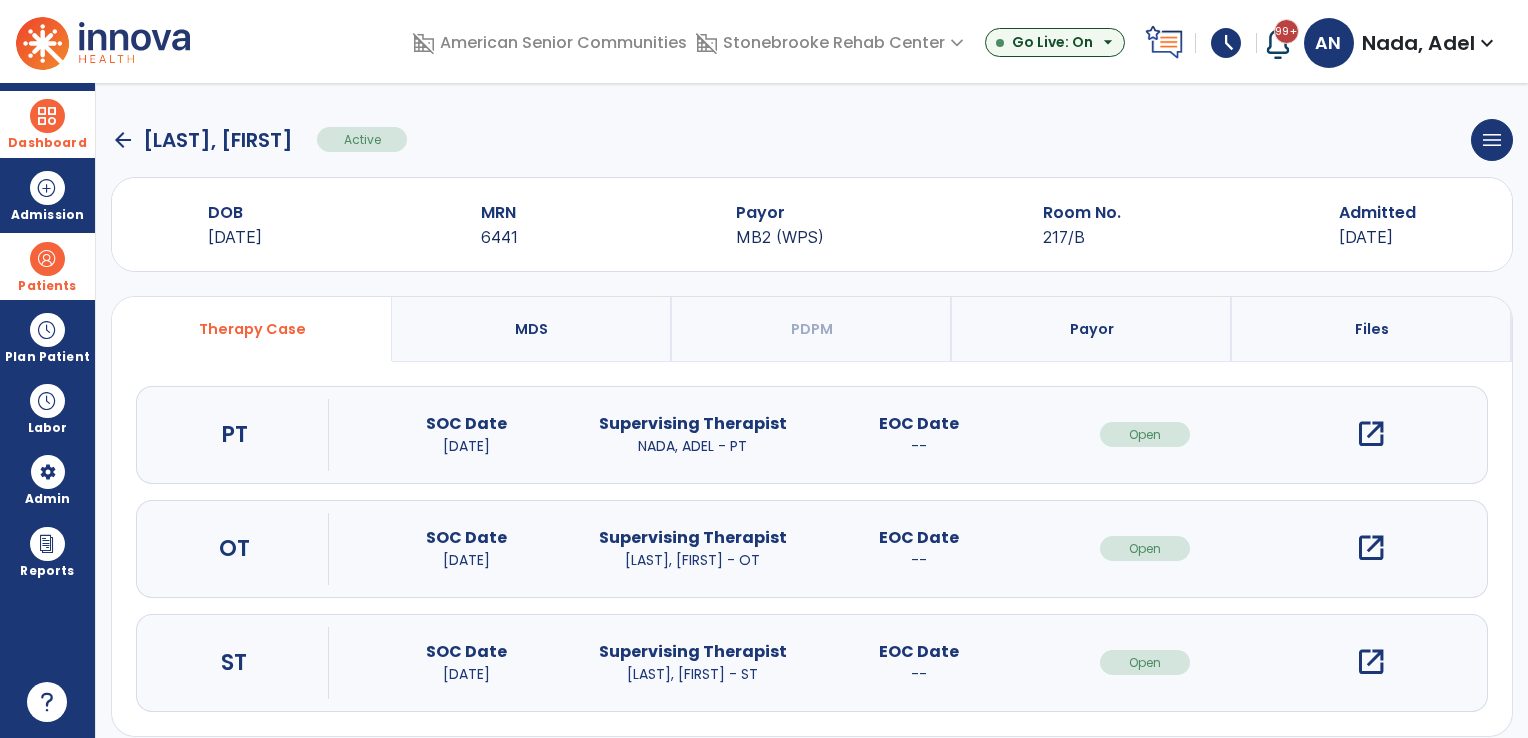 click on "open_in_new" at bounding box center [1371, 548] 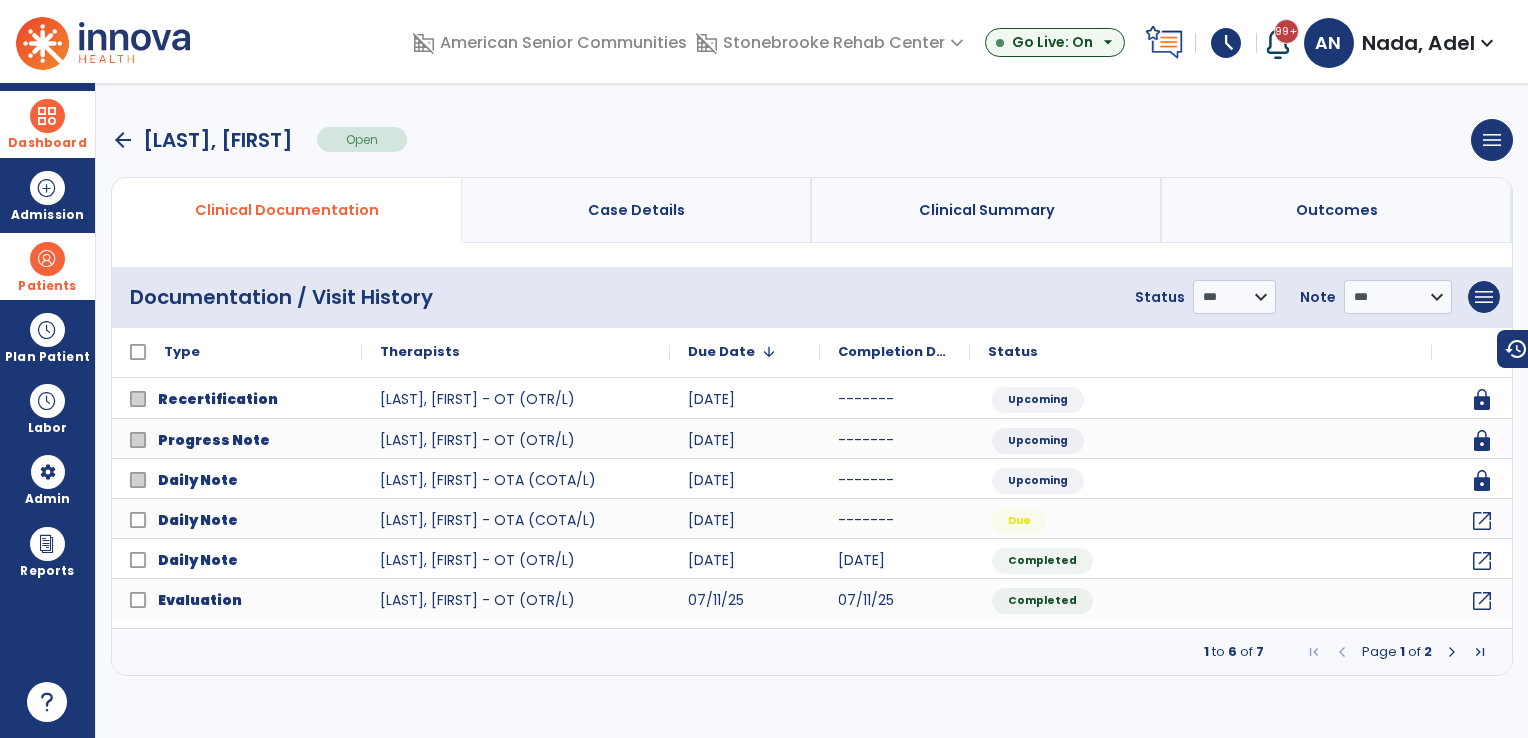 click on "arrow_back" at bounding box center (123, 140) 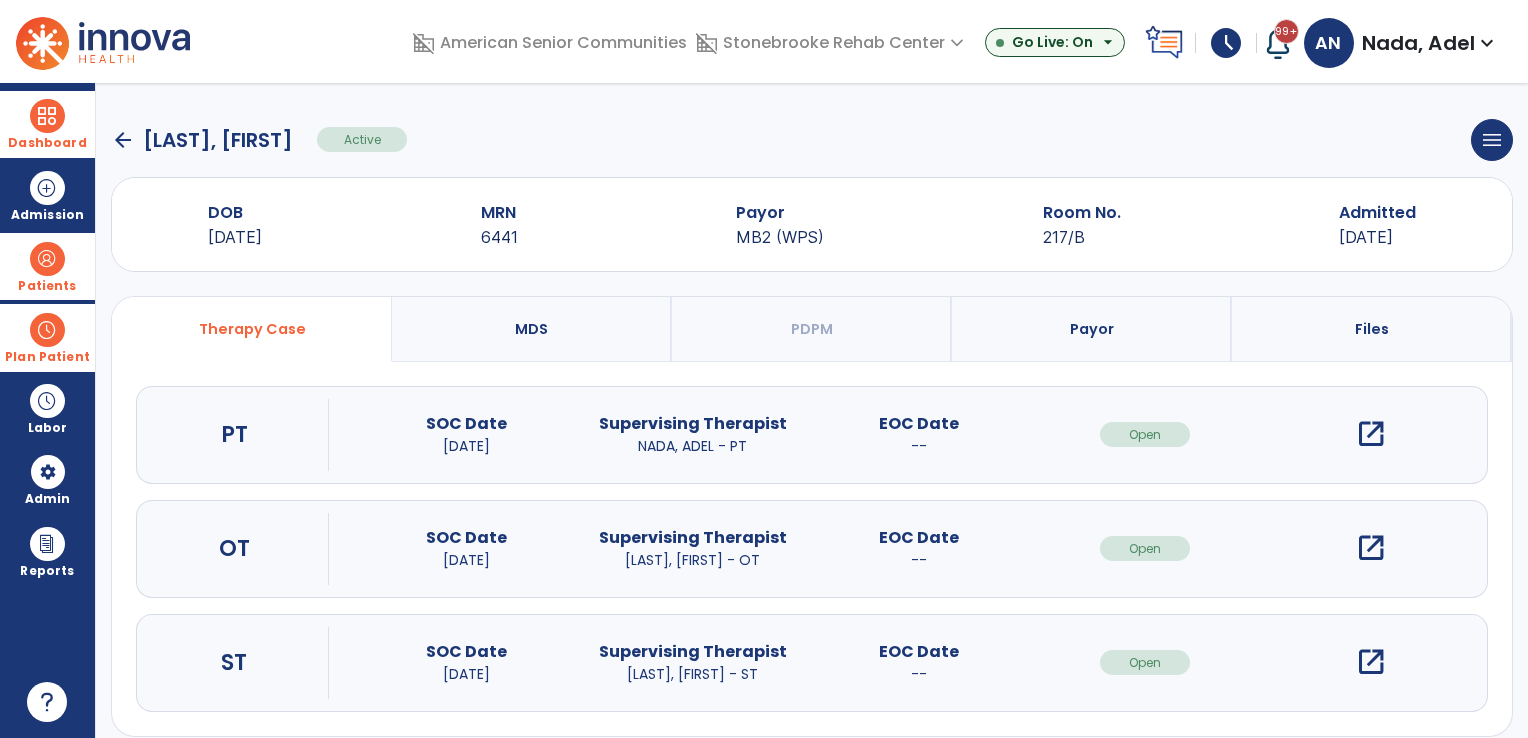 click at bounding box center [47, 330] 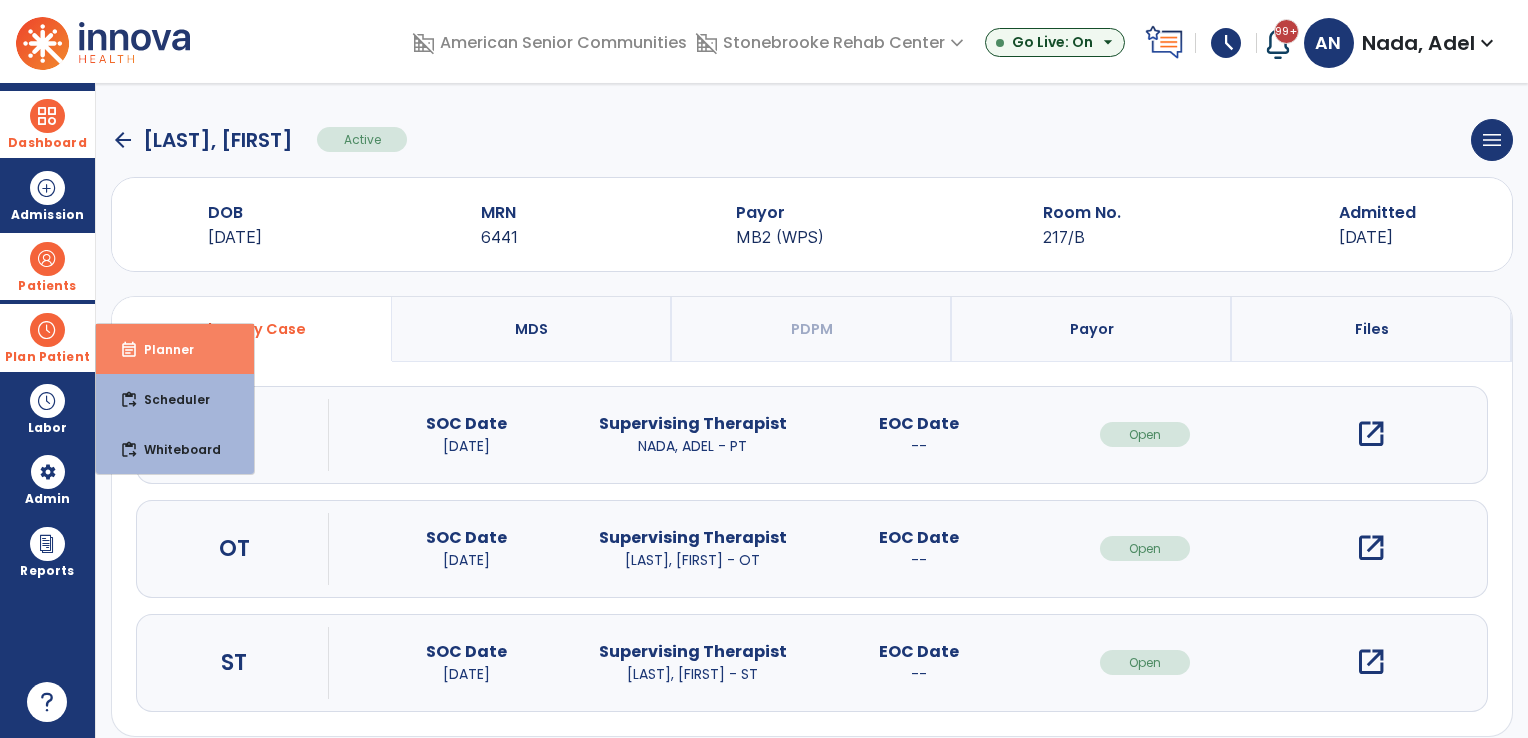 click on "Planner" at bounding box center (161, 349) 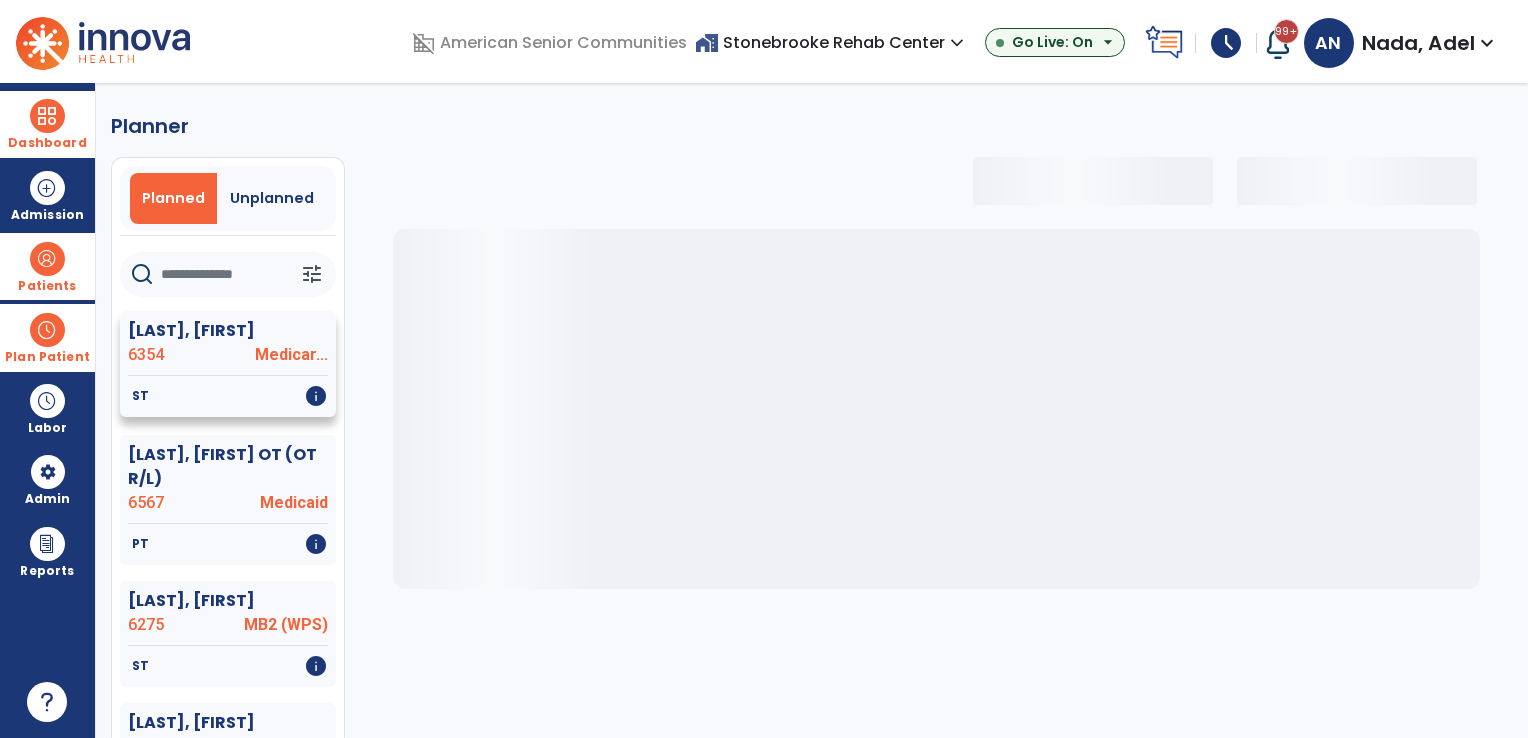 select on "***" 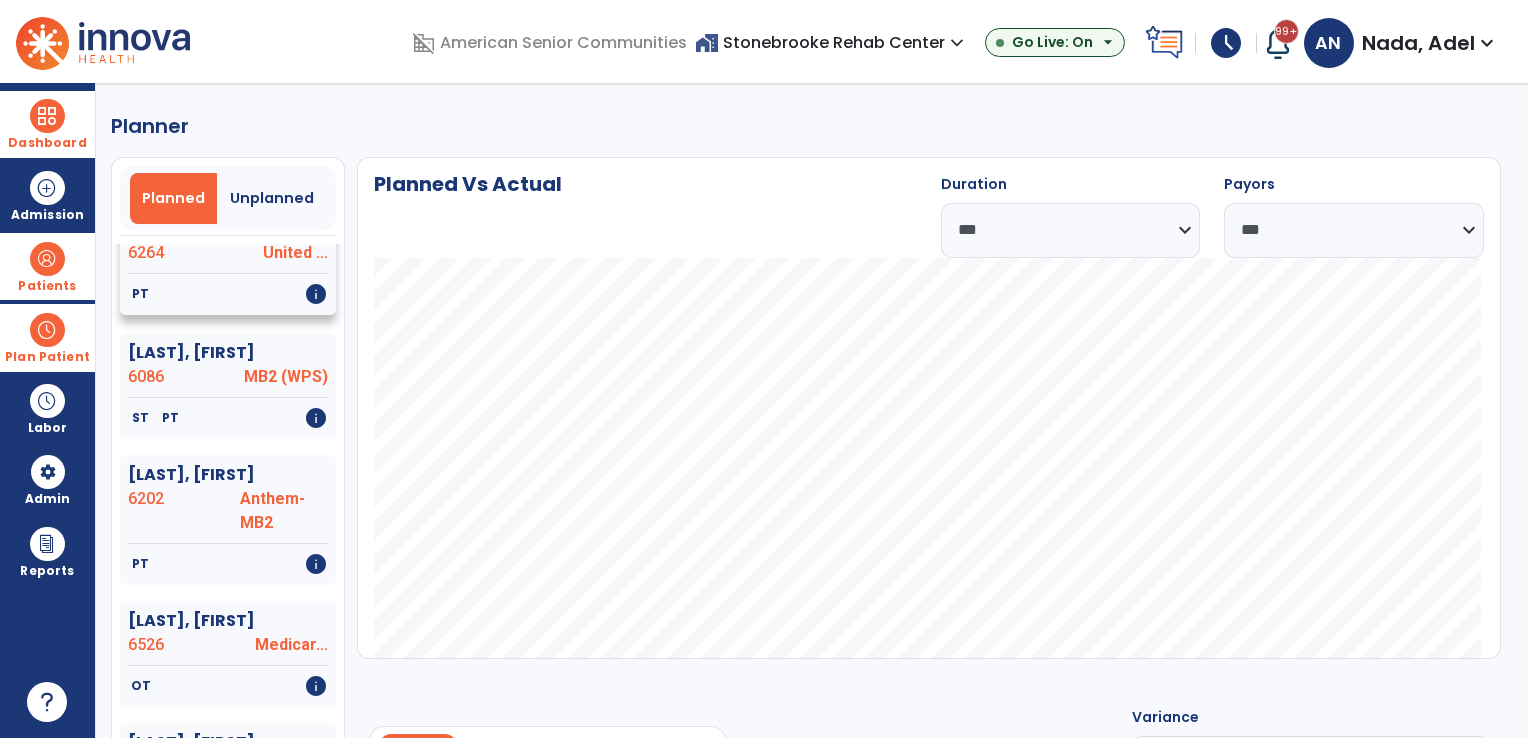 scroll, scrollTop: 2600, scrollLeft: 0, axis: vertical 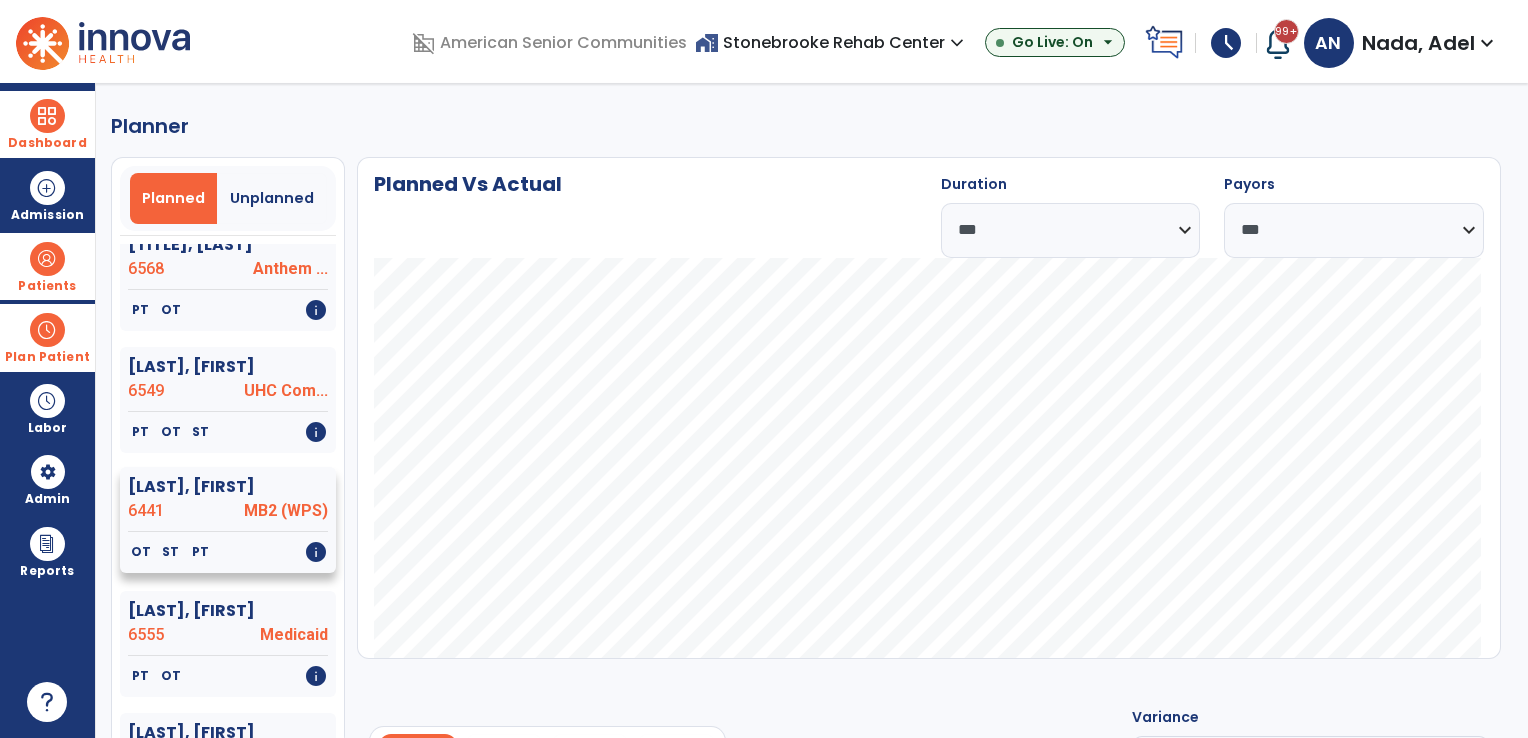 click on "OT   ST   PT   info" 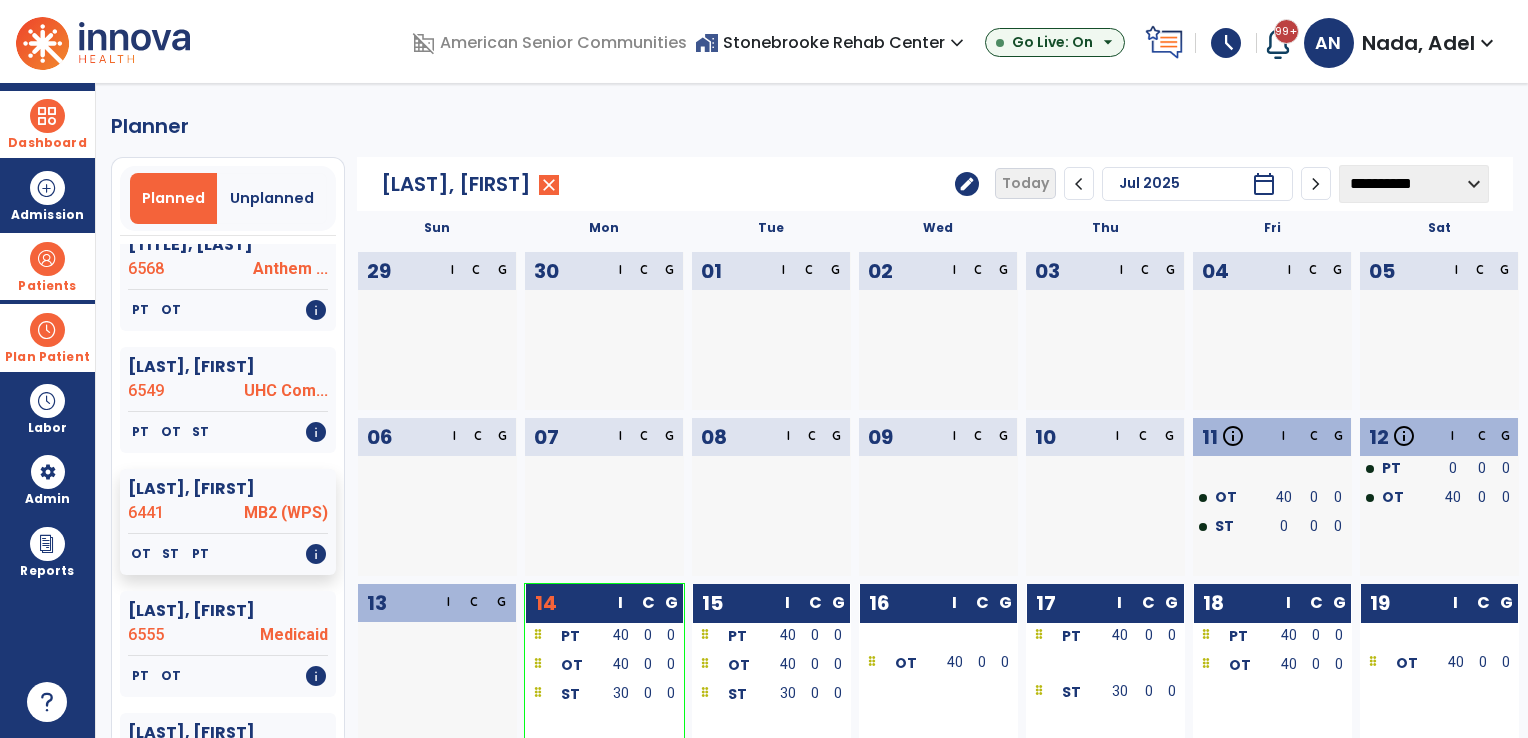 click on "edit" 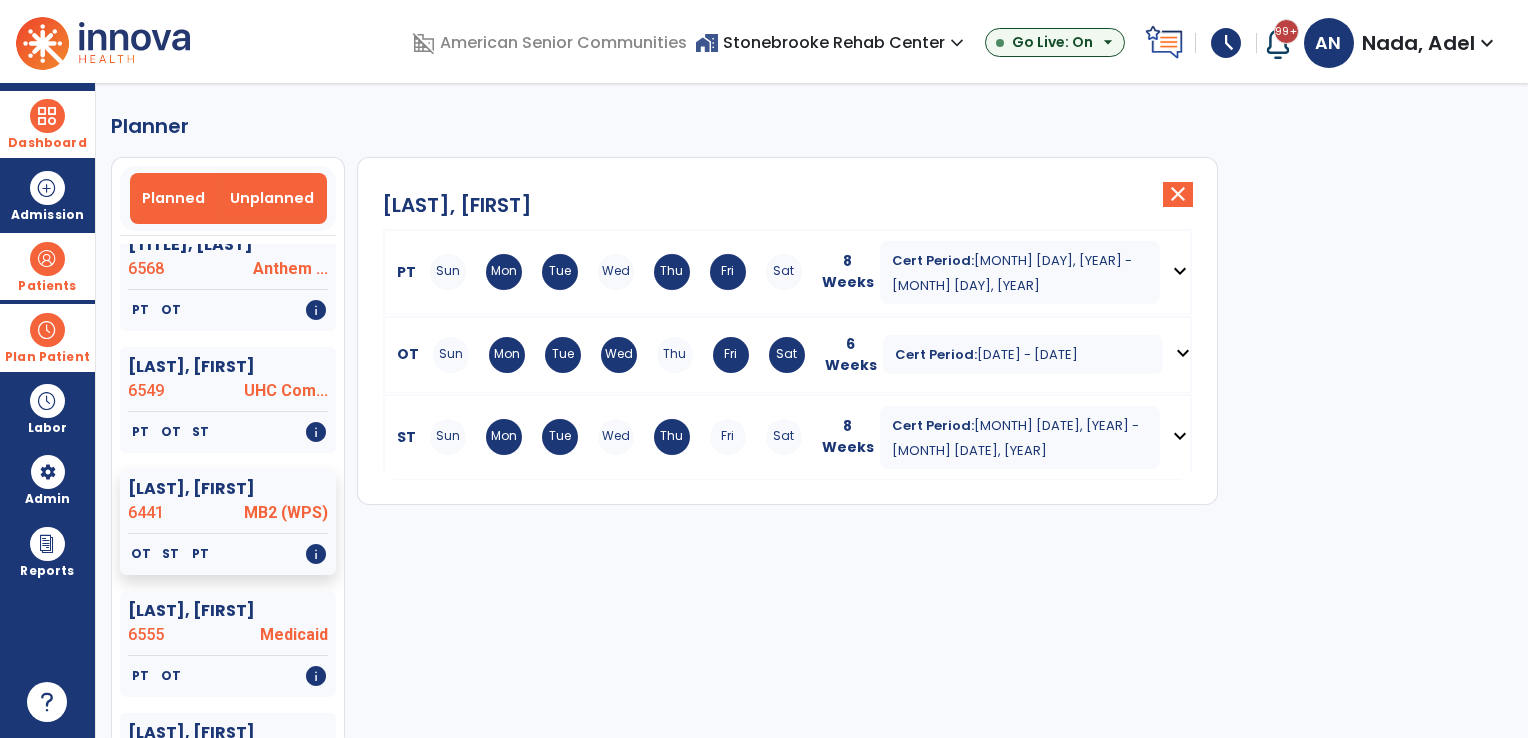click on "Unplanned" at bounding box center [272, 198] 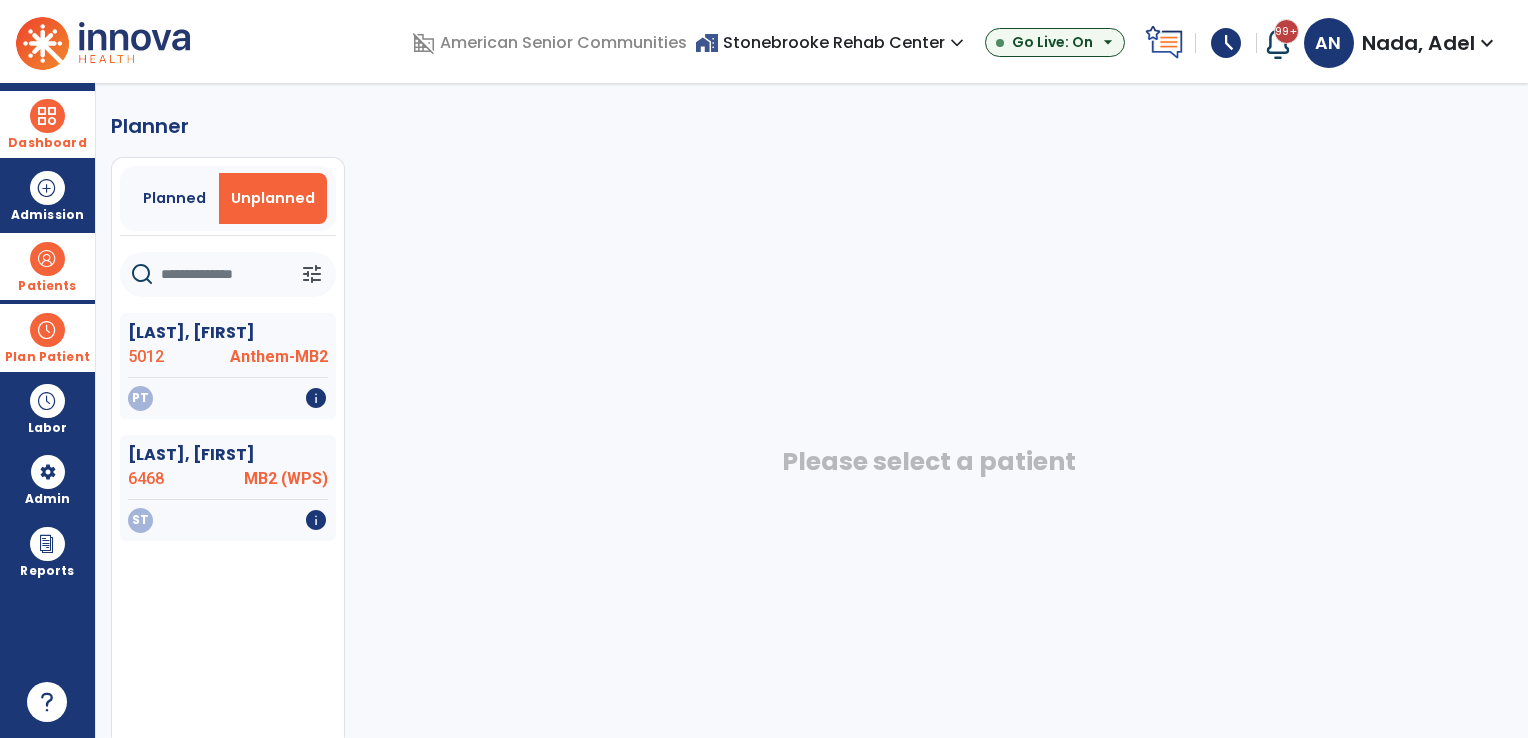 scroll, scrollTop: 0, scrollLeft: 0, axis: both 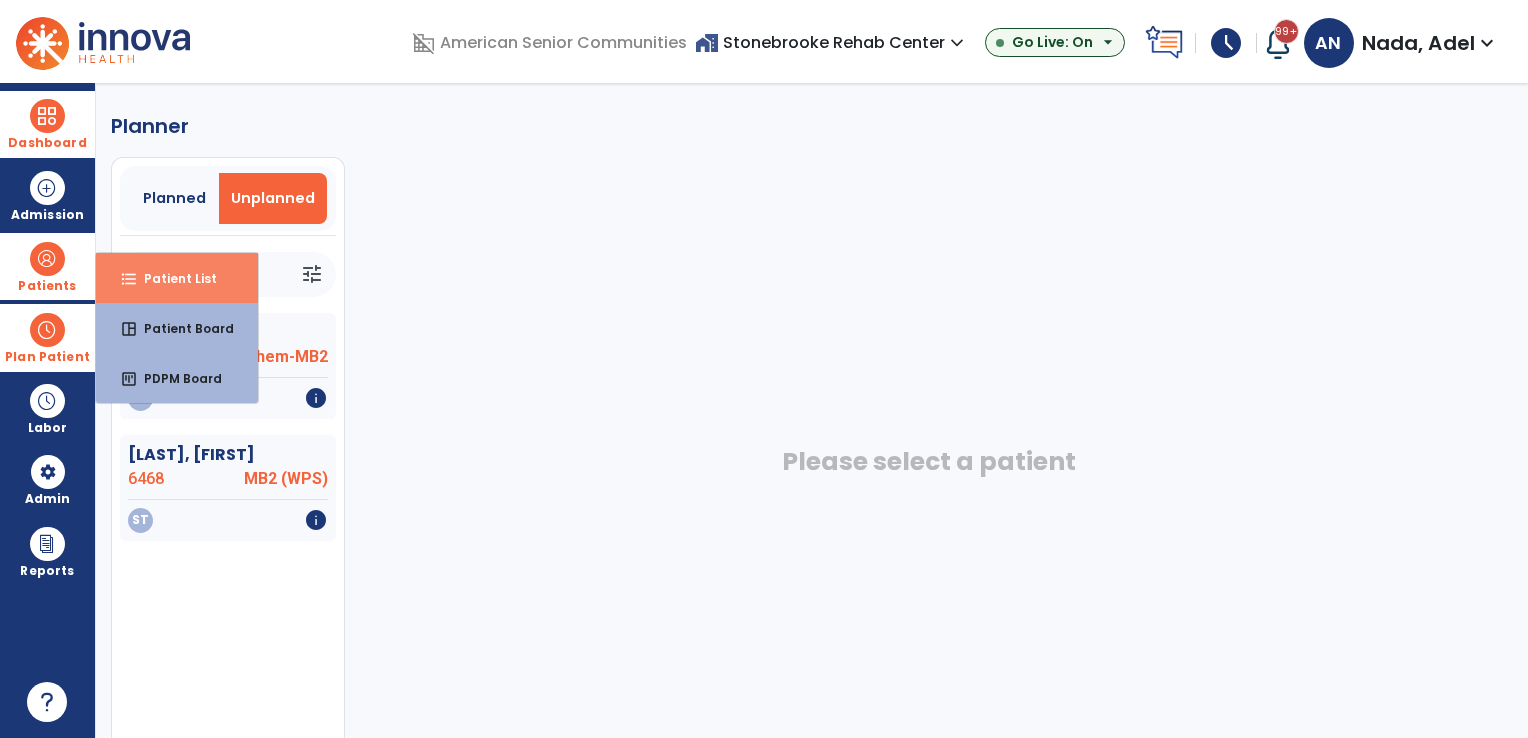 click on "Patient List" at bounding box center (172, 278) 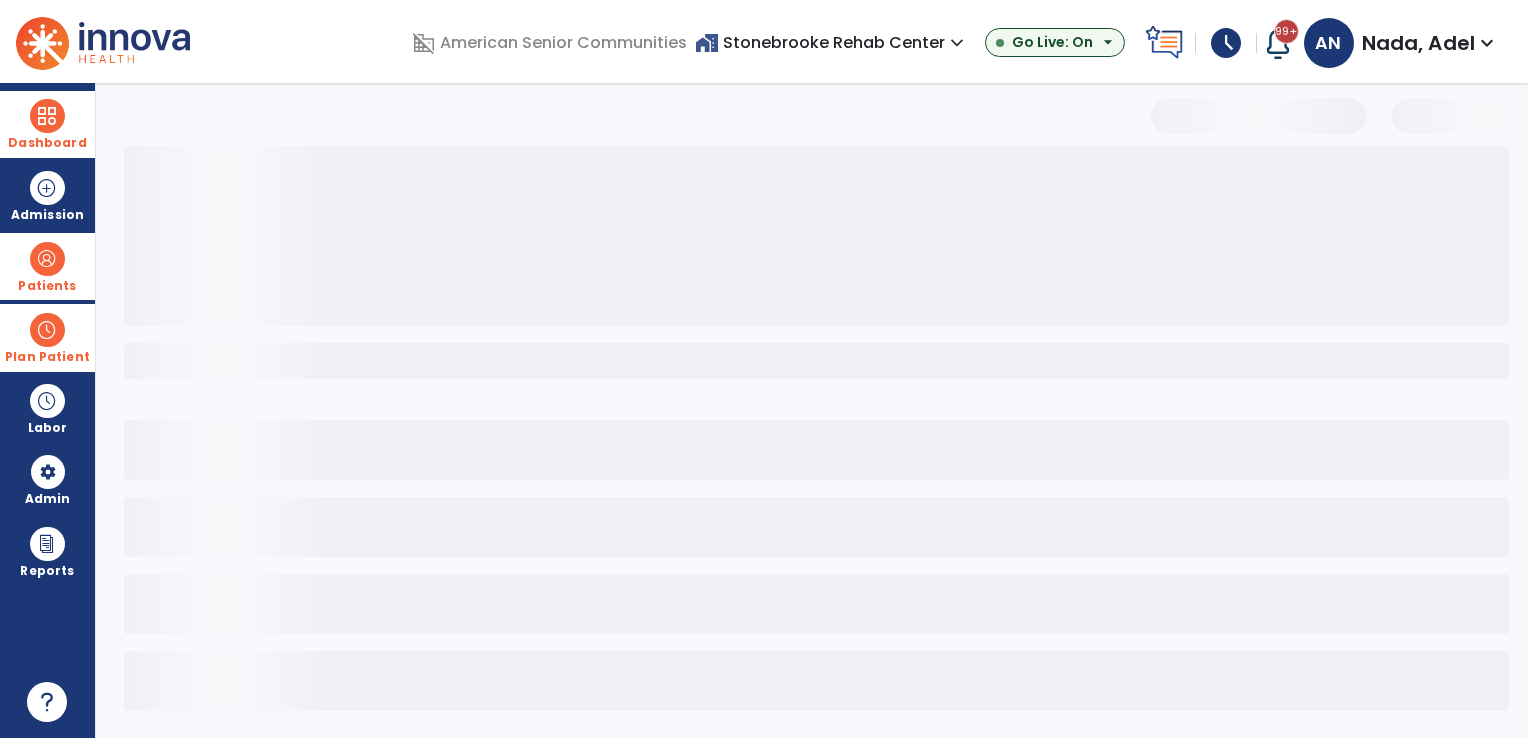 select on "***" 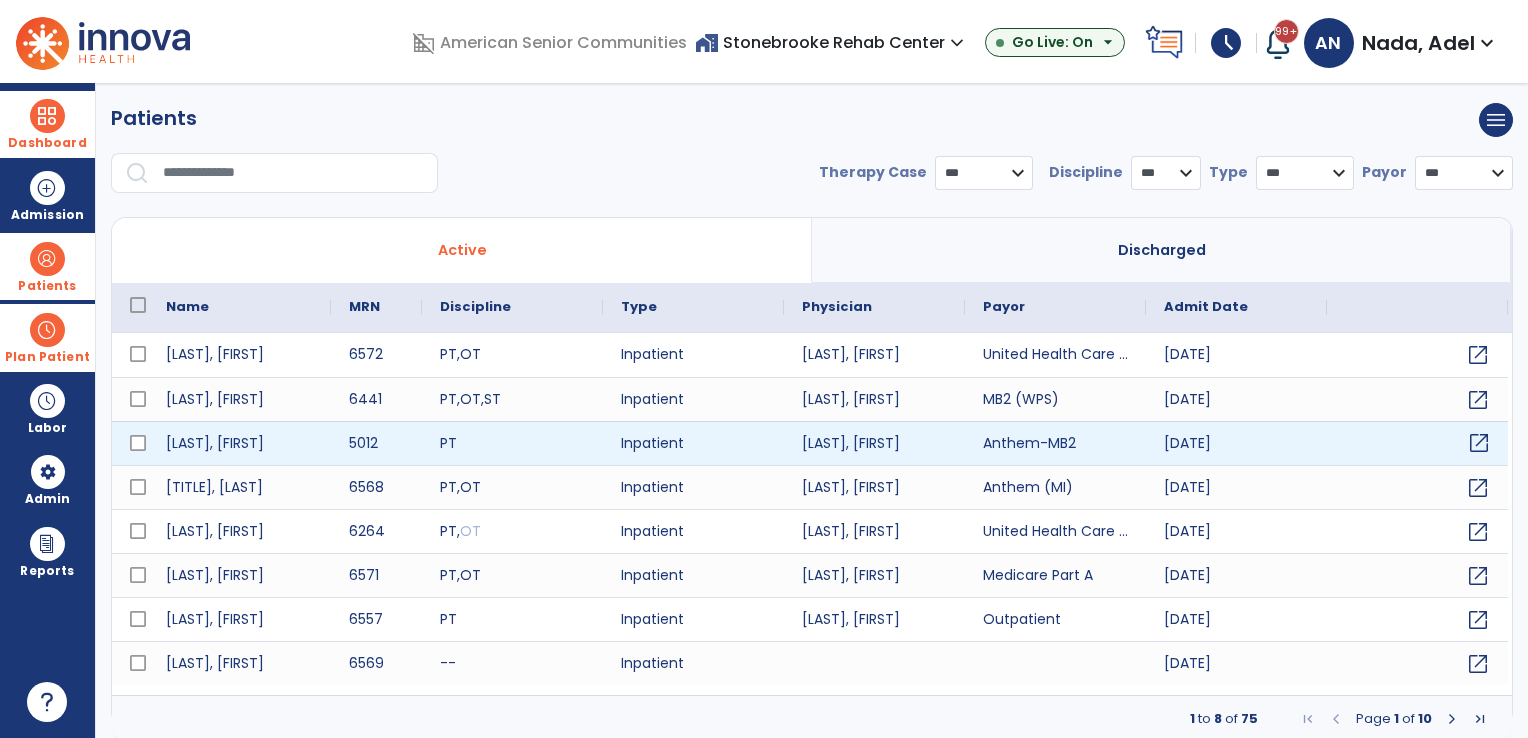 click on "open_in_new" at bounding box center [1417, 443] 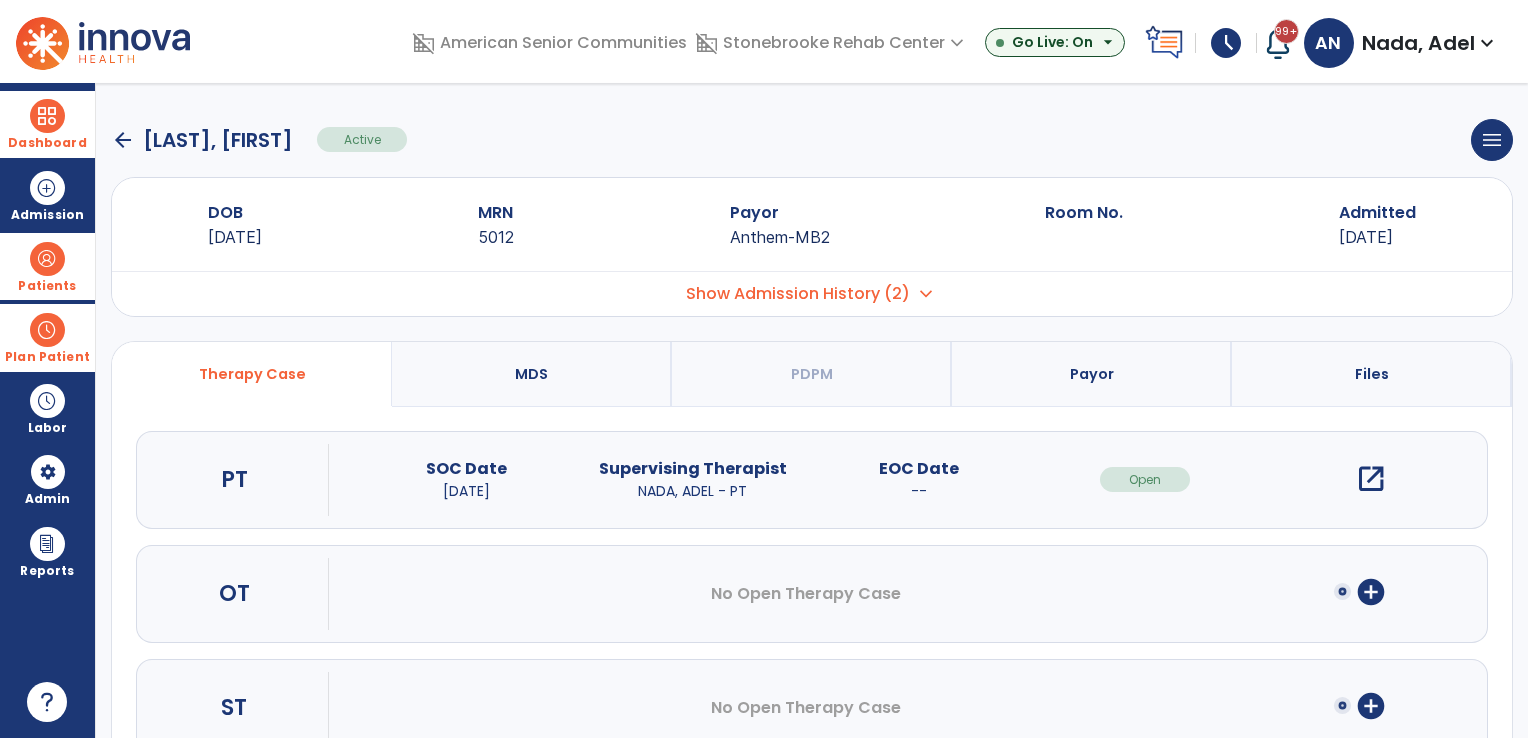 click on "Show Admission History (2)" at bounding box center [798, 294] 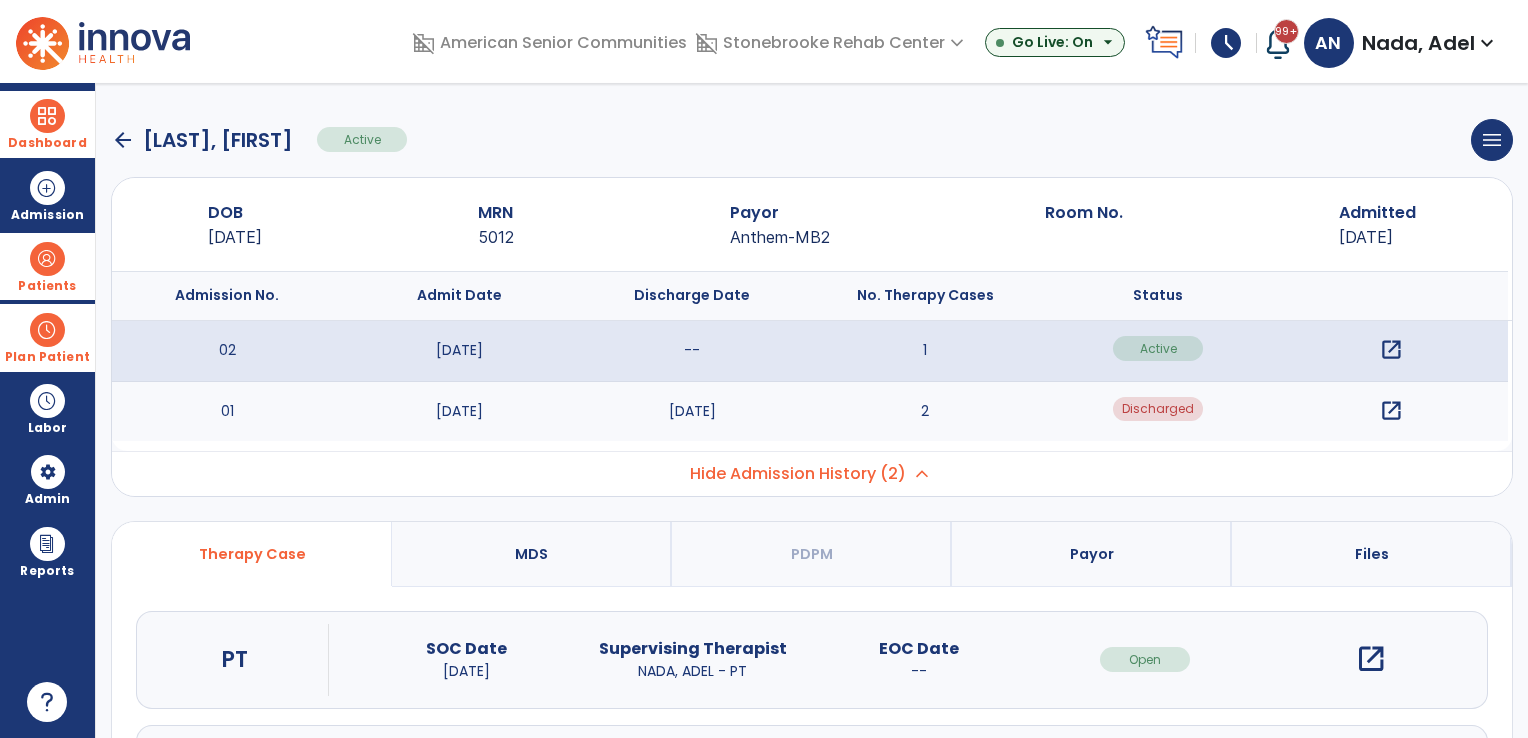 click on "open_in_new" at bounding box center (1391, 411) 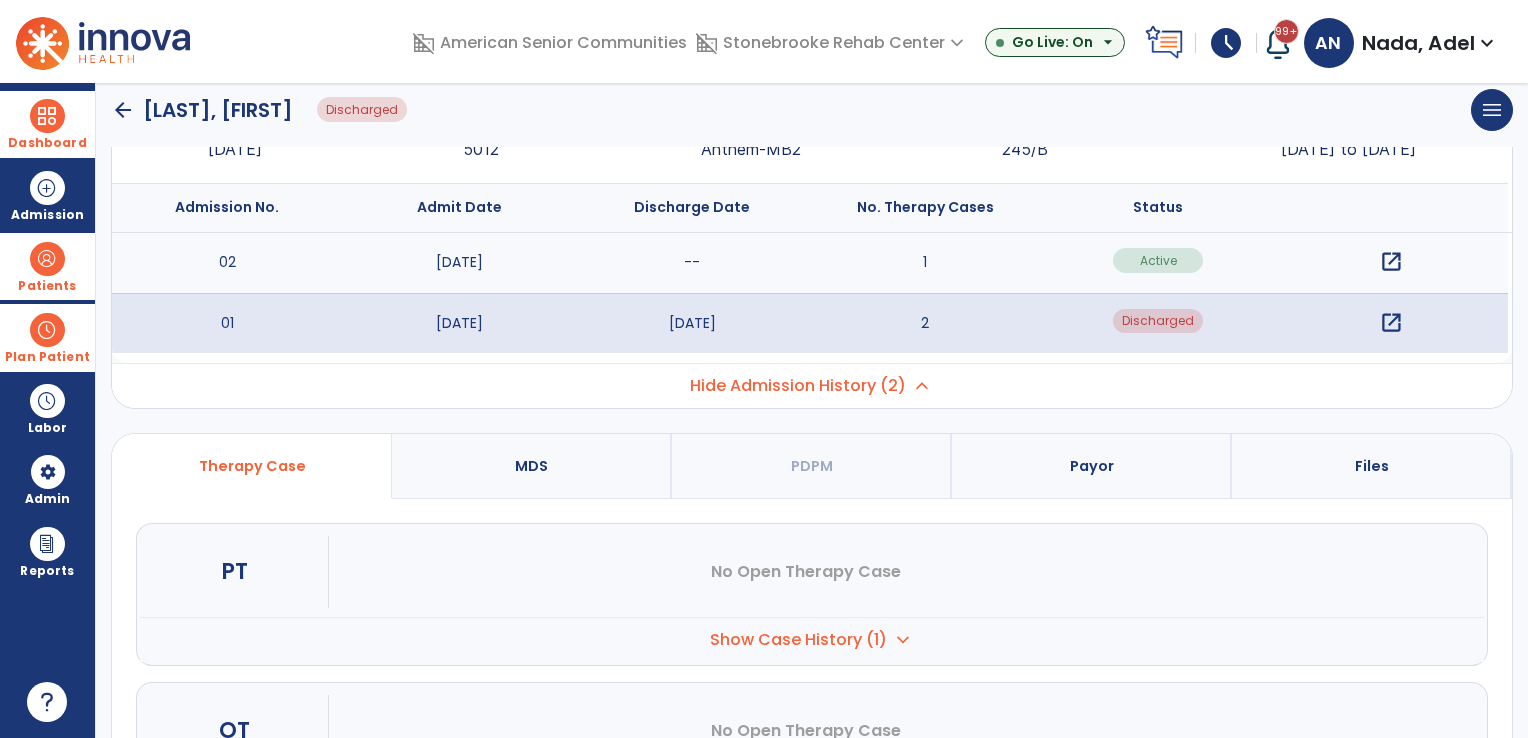 scroll, scrollTop: 200, scrollLeft: 0, axis: vertical 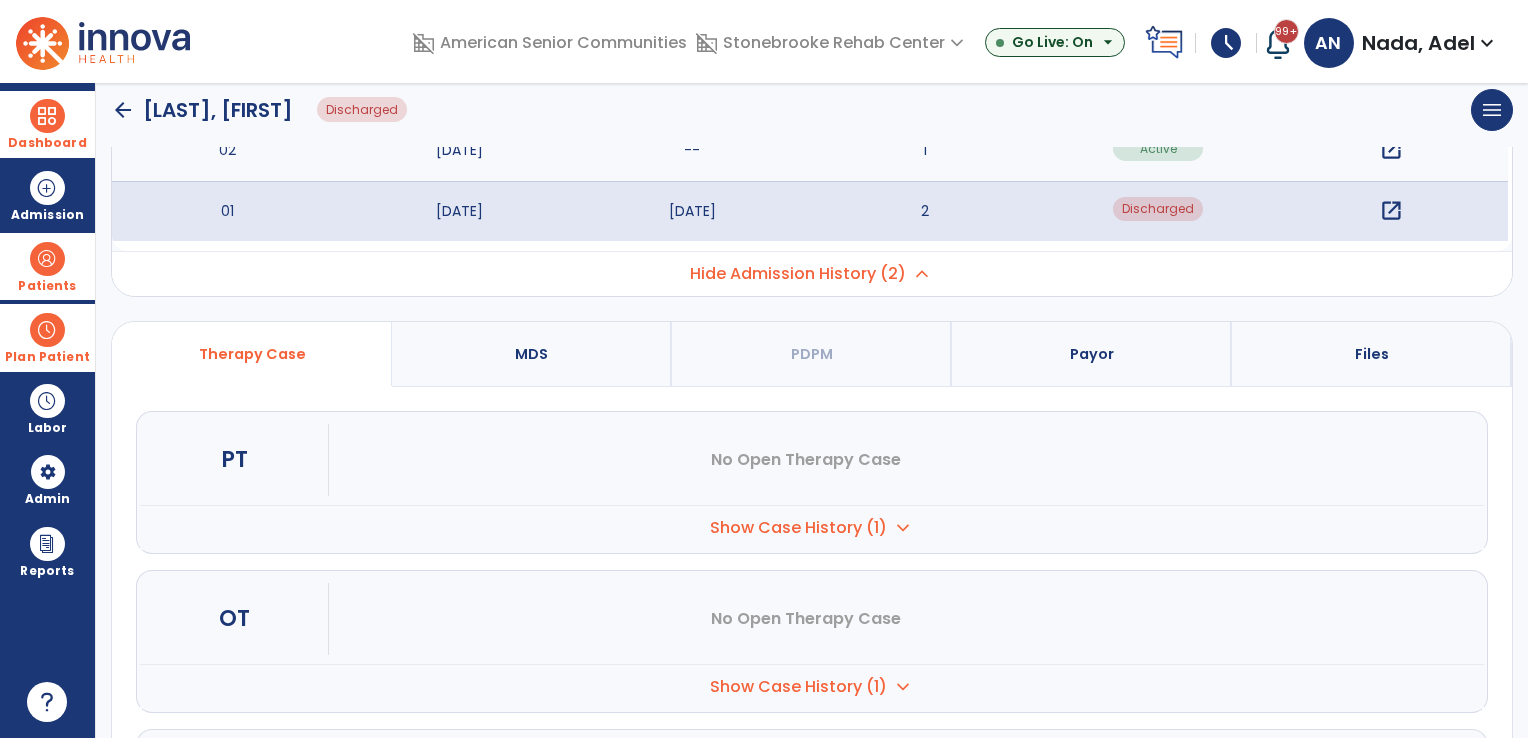 click on "Show Case History (1)" at bounding box center [798, 528] 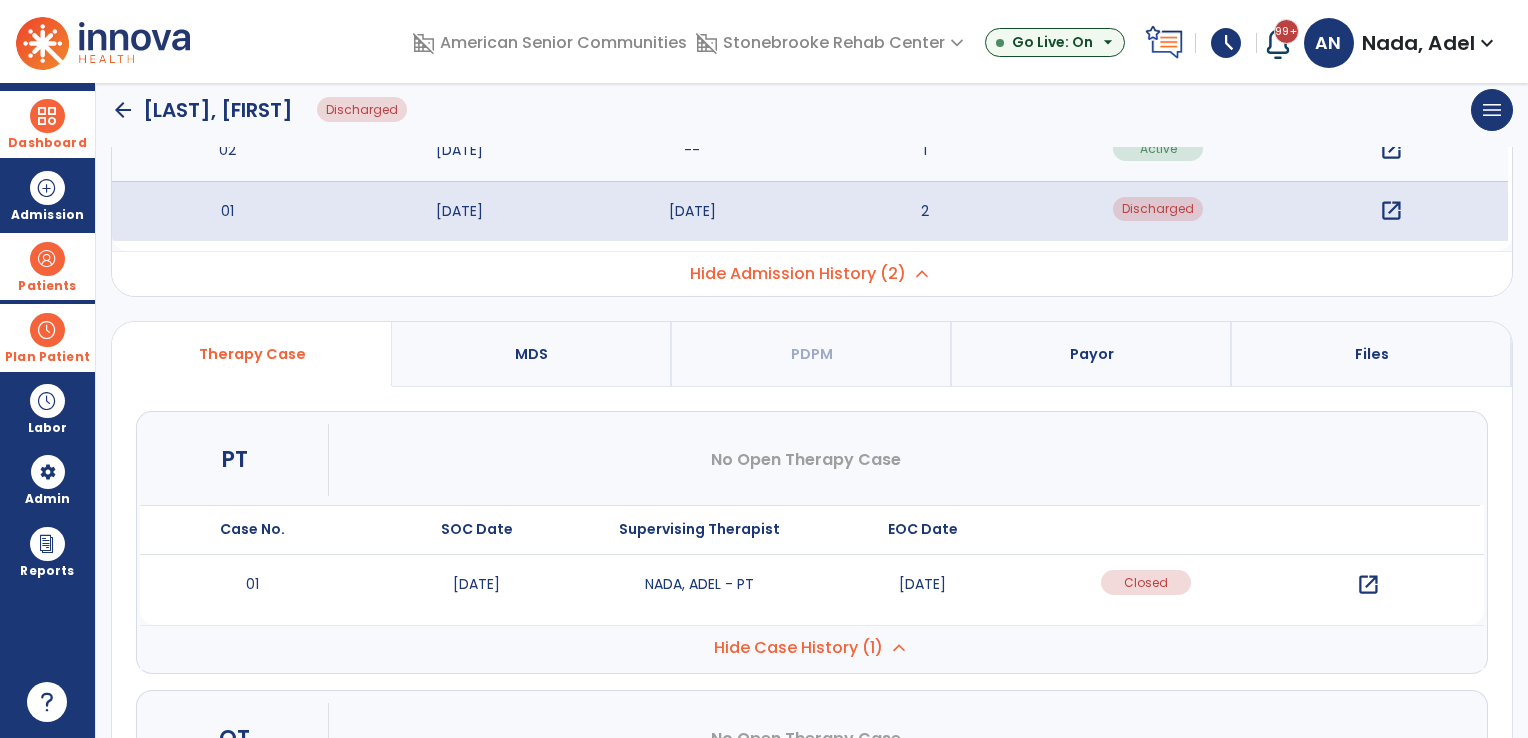 click on "open_in_new" at bounding box center (1368, 585) 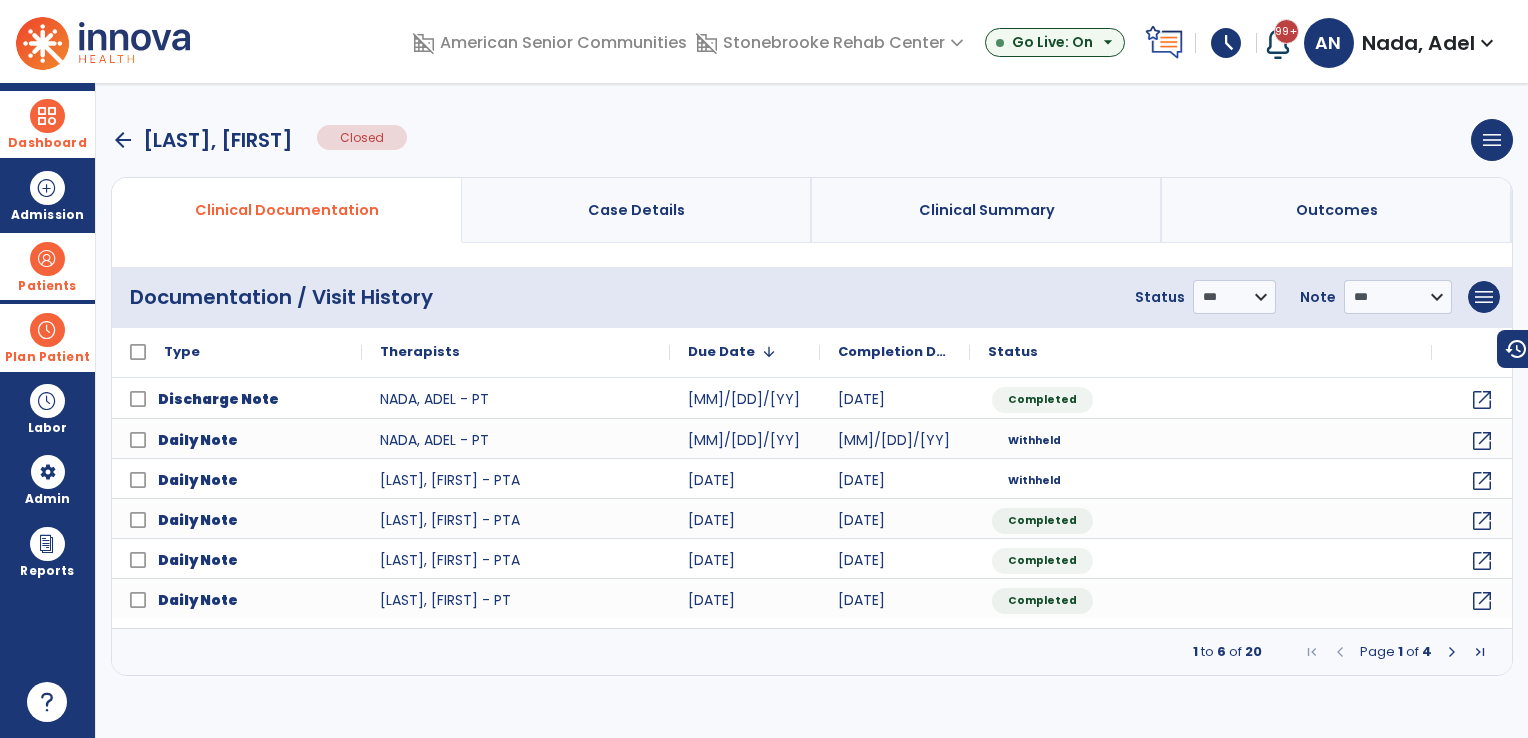 click at bounding box center [1480, 652] 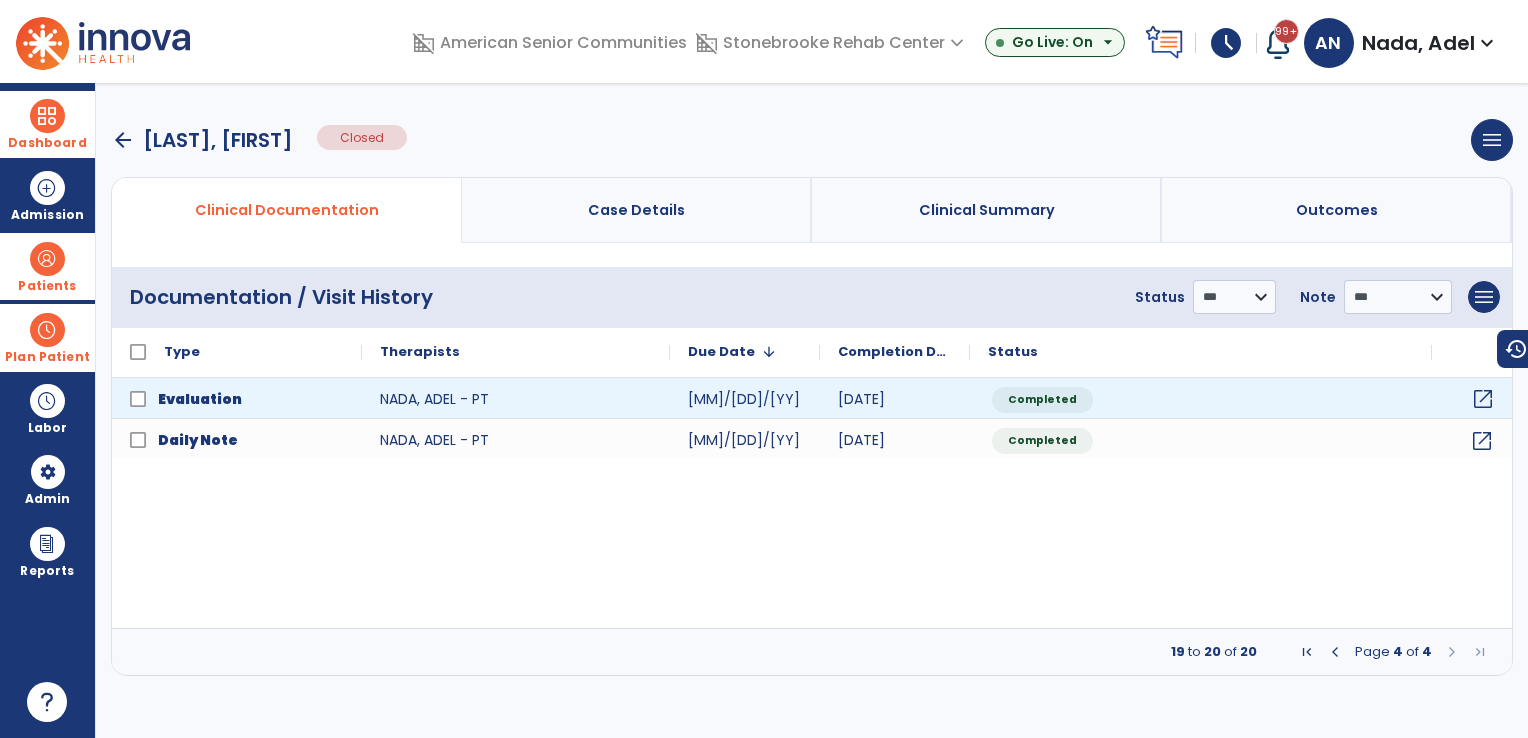 click on "open_in_new" 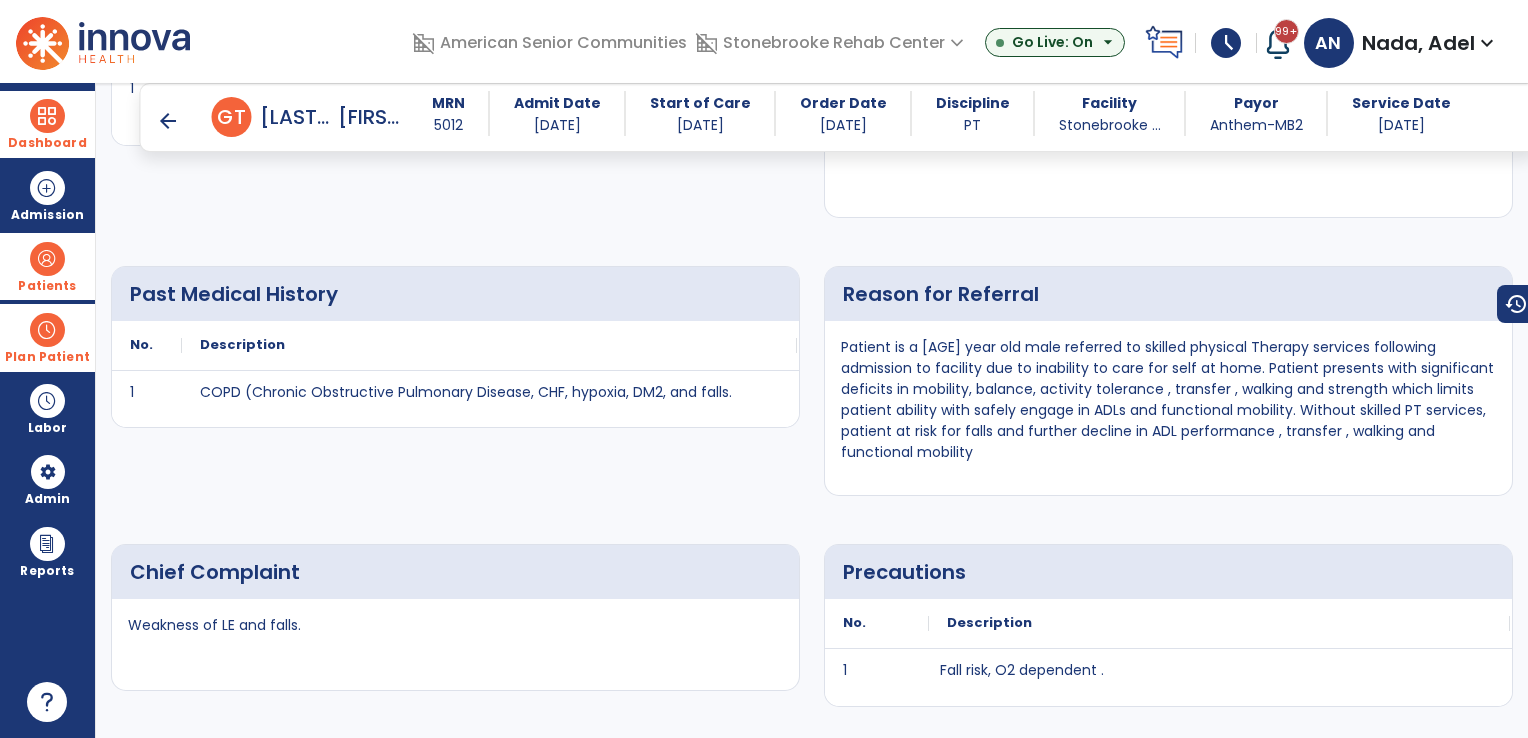 scroll, scrollTop: 600, scrollLeft: 0, axis: vertical 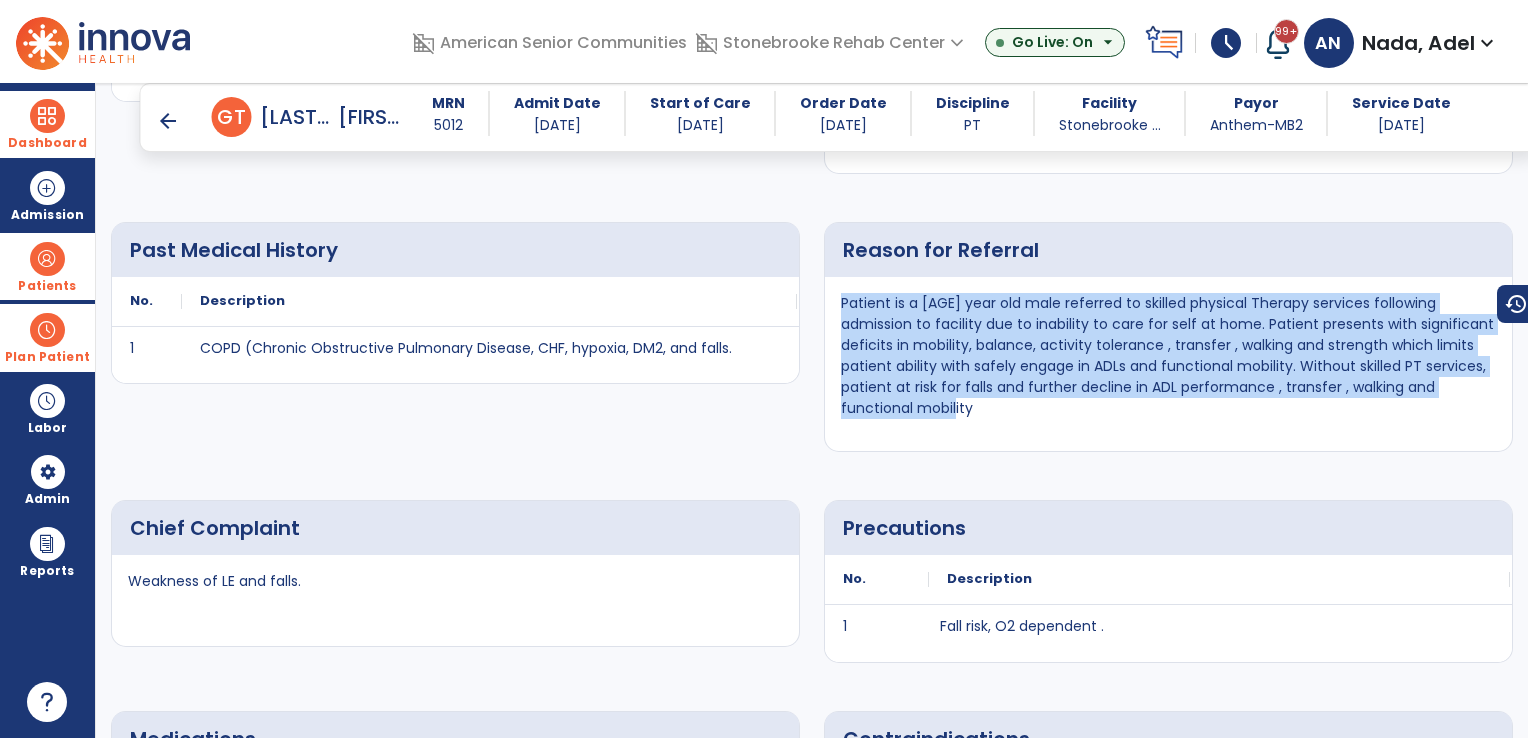 drag, startPoint x: 891, startPoint y: 409, endPoint x: 815, endPoint y: 302, distance: 131.24405 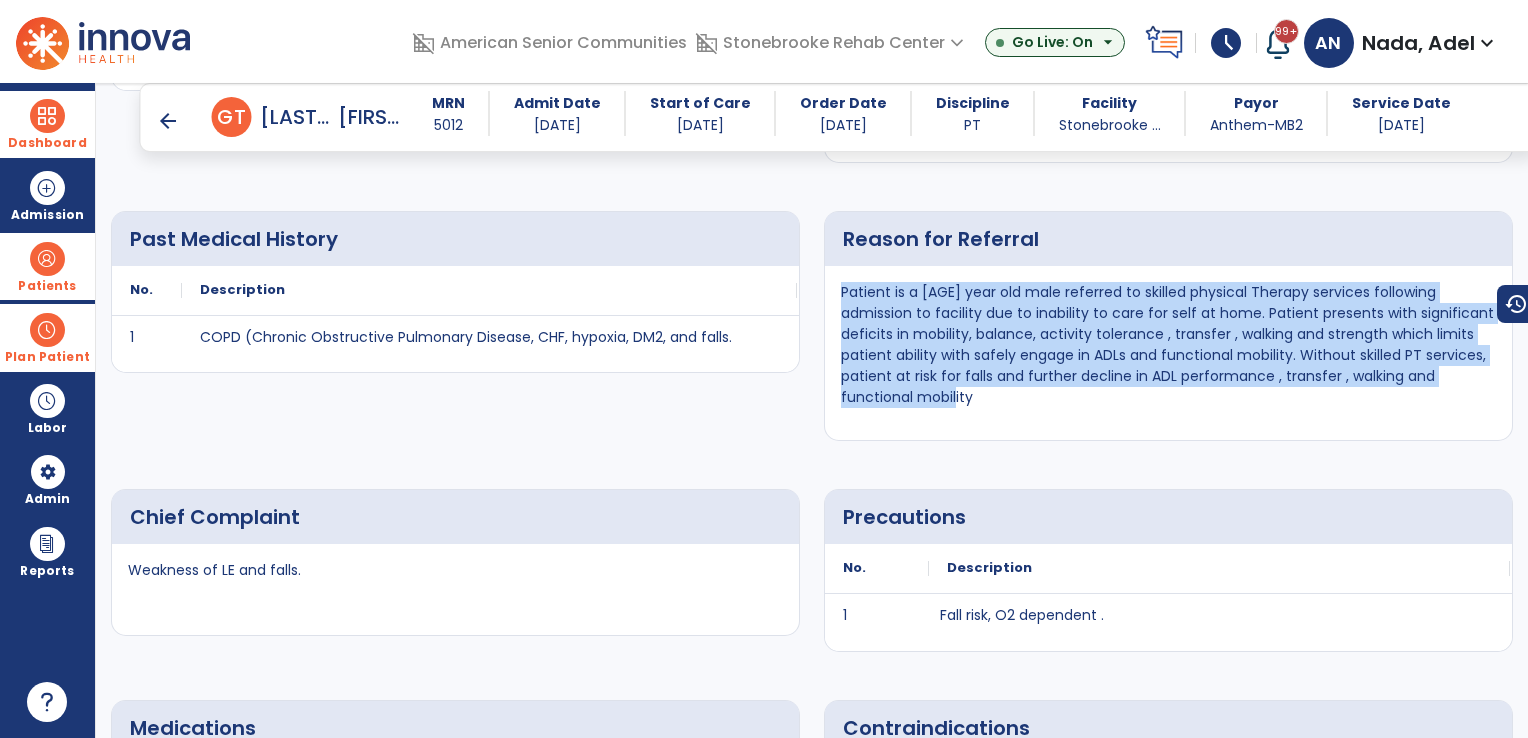 scroll, scrollTop: 600, scrollLeft: 0, axis: vertical 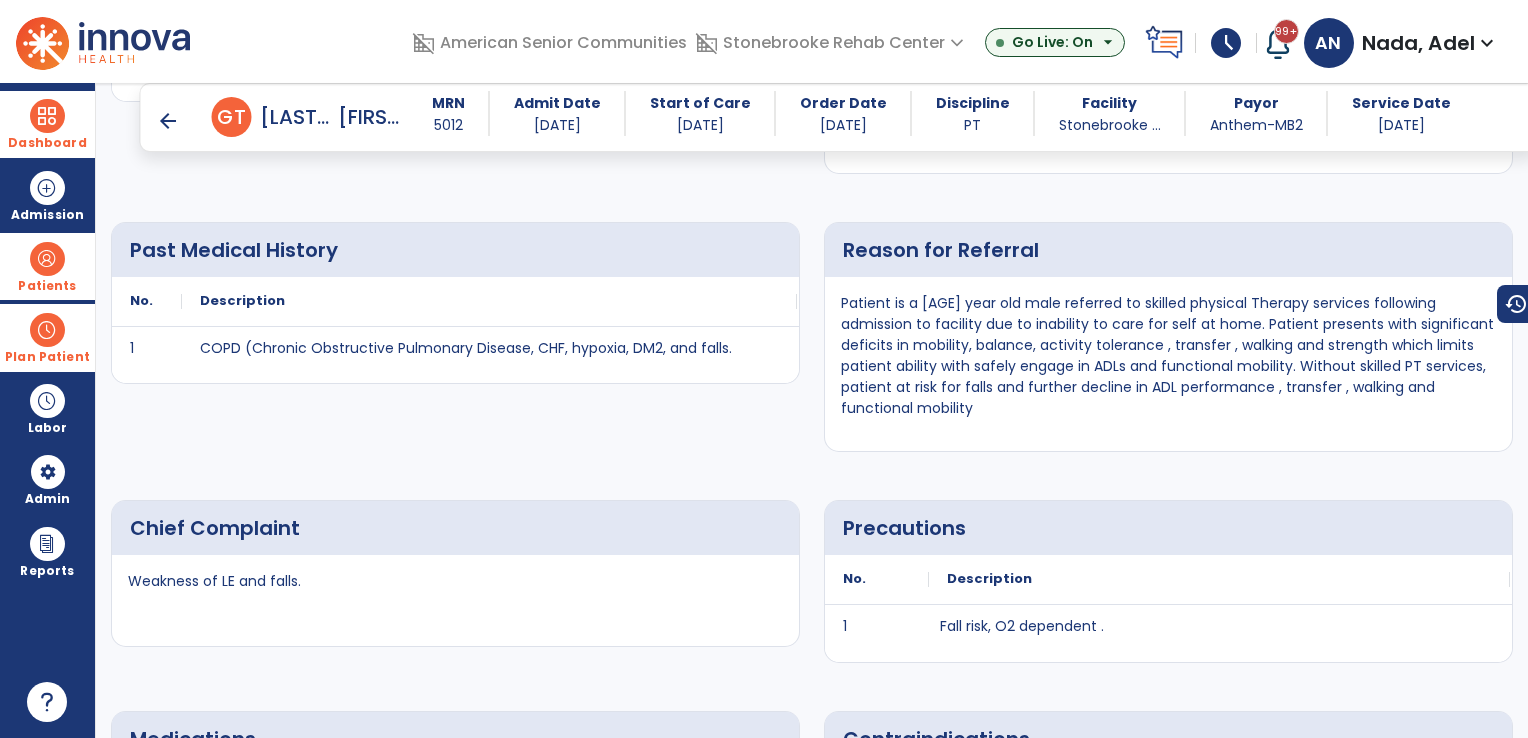 click on "Dashboard" at bounding box center (47, 124) 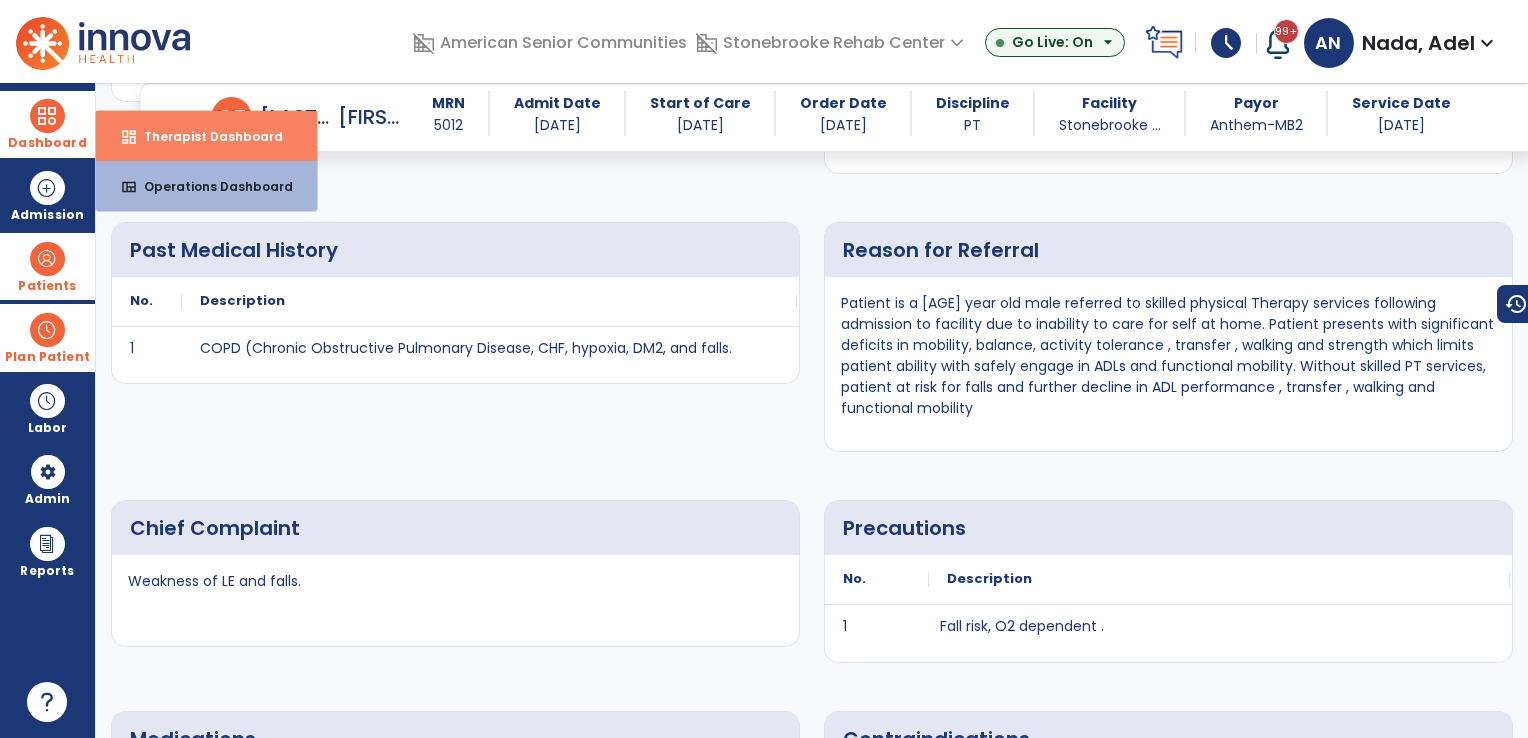 click on "dashboard  Therapist Dashboard" at bounding box center [206, 136] 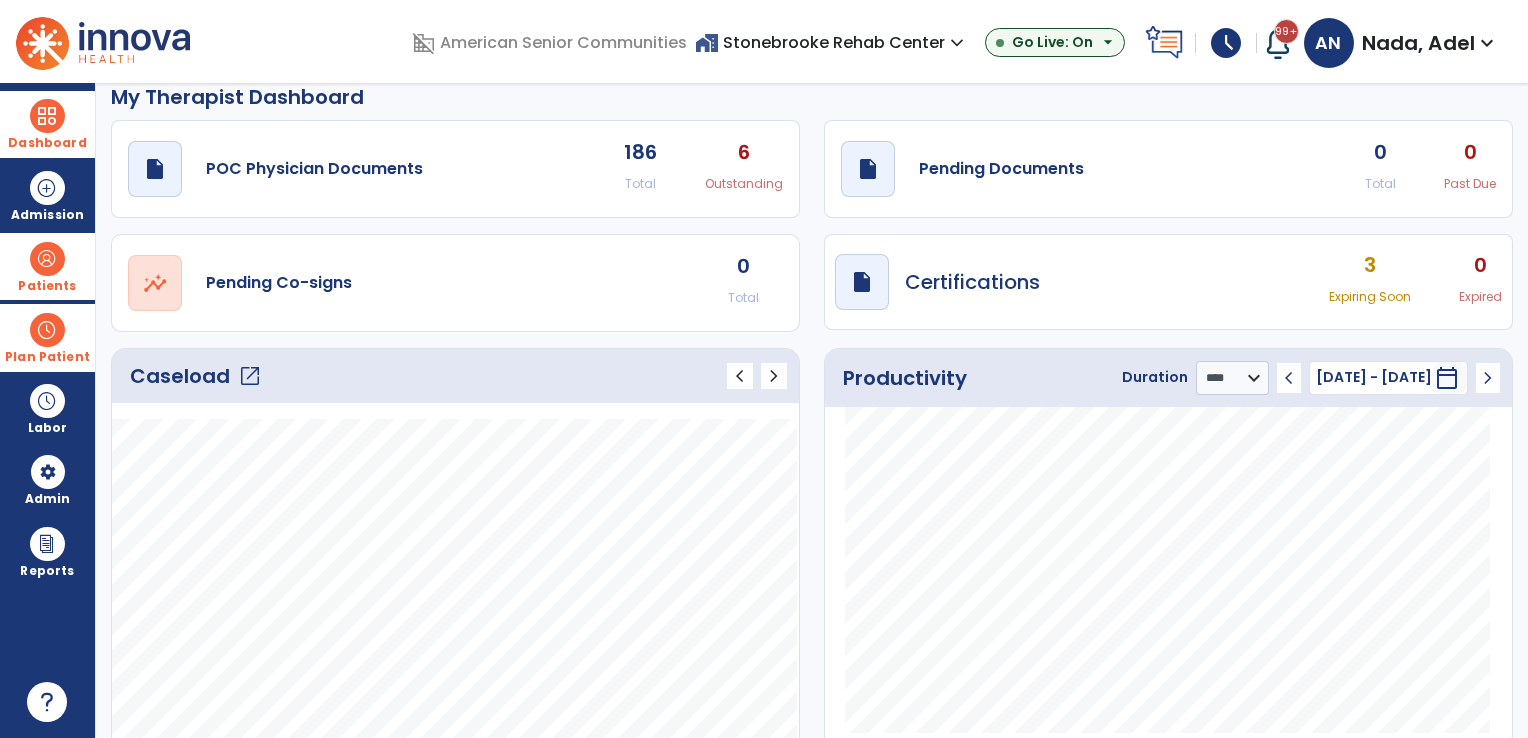 scroll, scrollTop: 0, scrollLeft: 0, axis: both 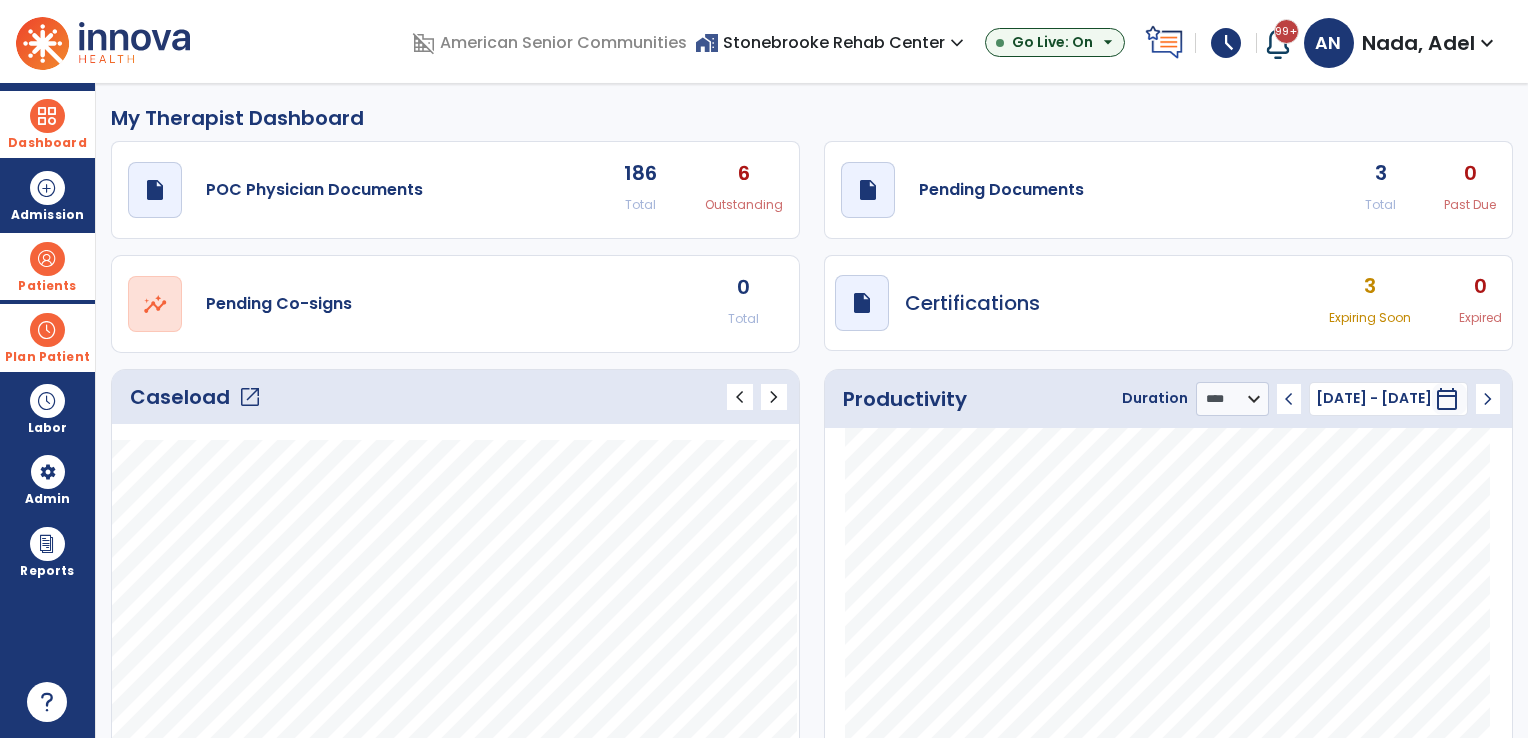 click on "draft   open_in_new  Pending Documents 3 Total 0 Past Due" 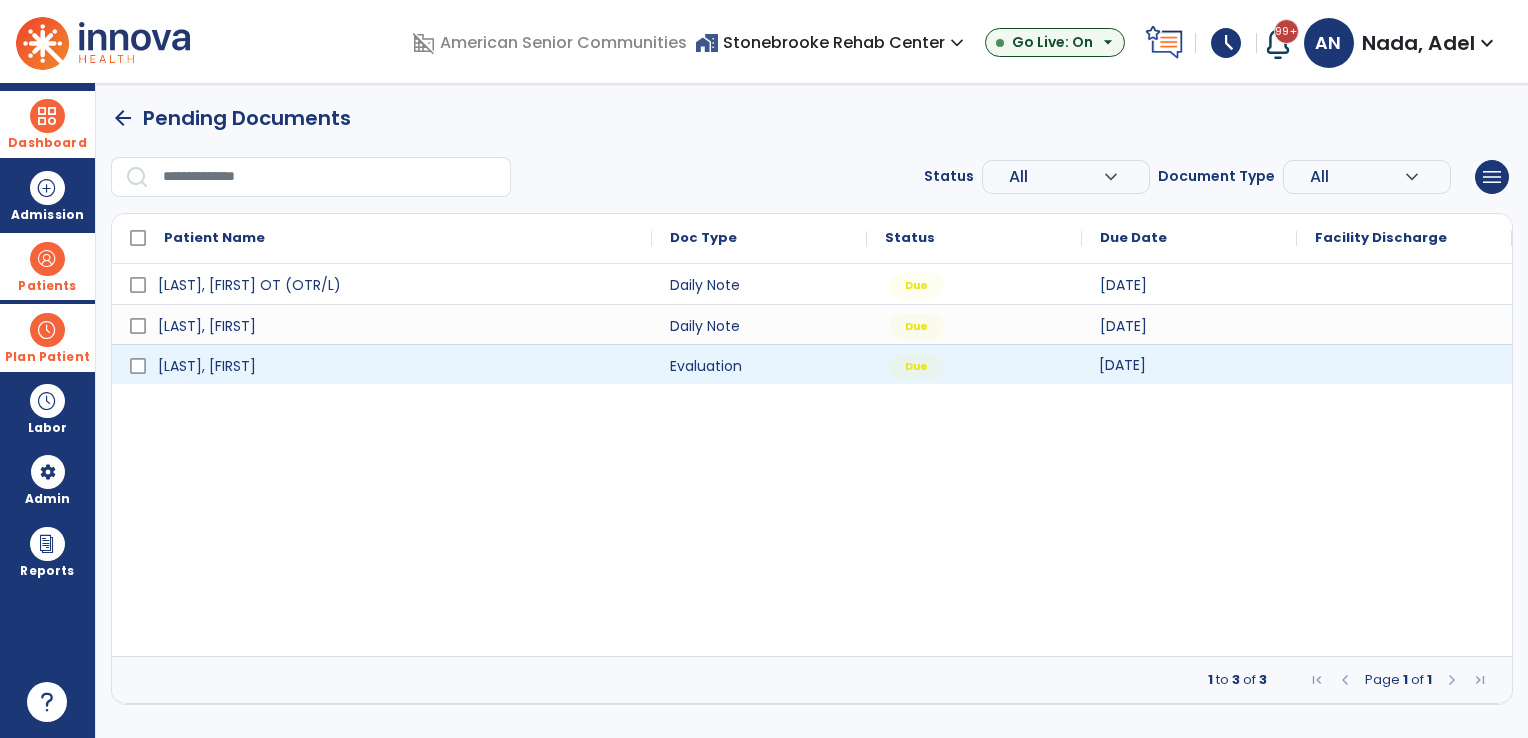 click on "[DATE]" at bounding box center (1189, 364) 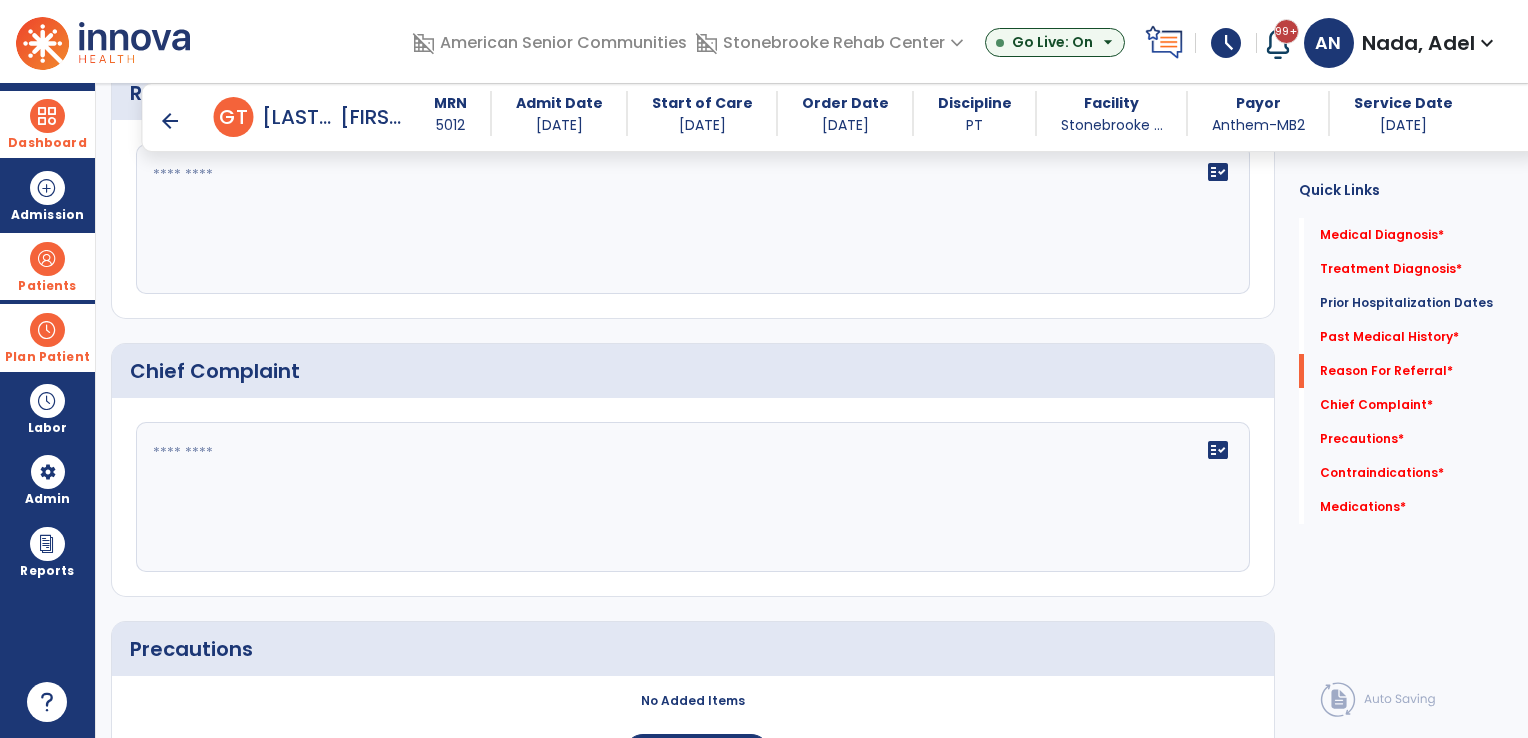scroll, scrollTop: 1100, scrollLeft: 0, axis: vertical 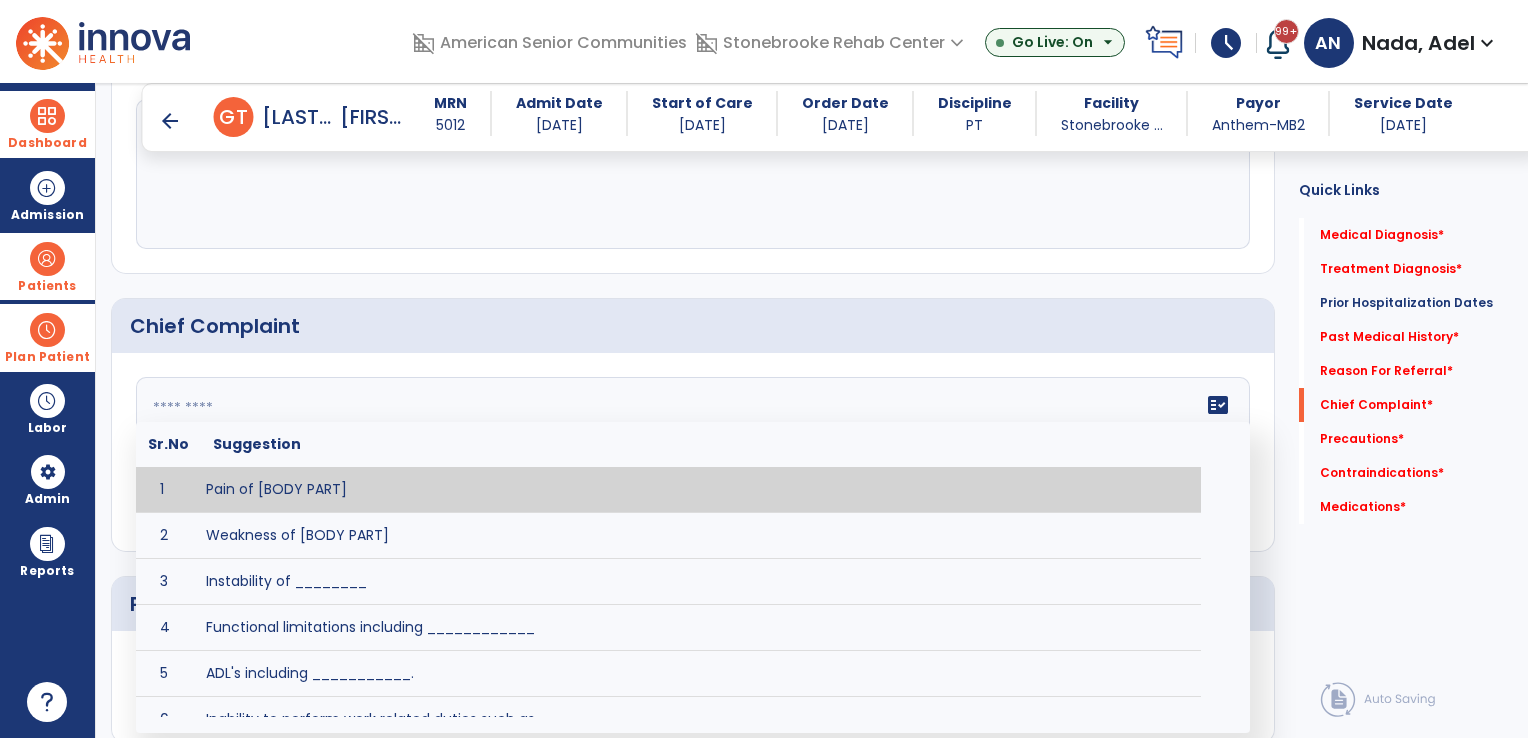 click on "fact_check  Sr.No Suggestion 1 Pain of [BODY PART] 2 Weakness of [BODY PART] 3 Instability of ________ 4 Functional limitations including ____________ 5 ADL's including ___________. 6 Inability to perform work related duties such as _________ 7 Inability to perform house hold duties such as __________. 8 Loss of balance. 9 Problems with gait including _________." 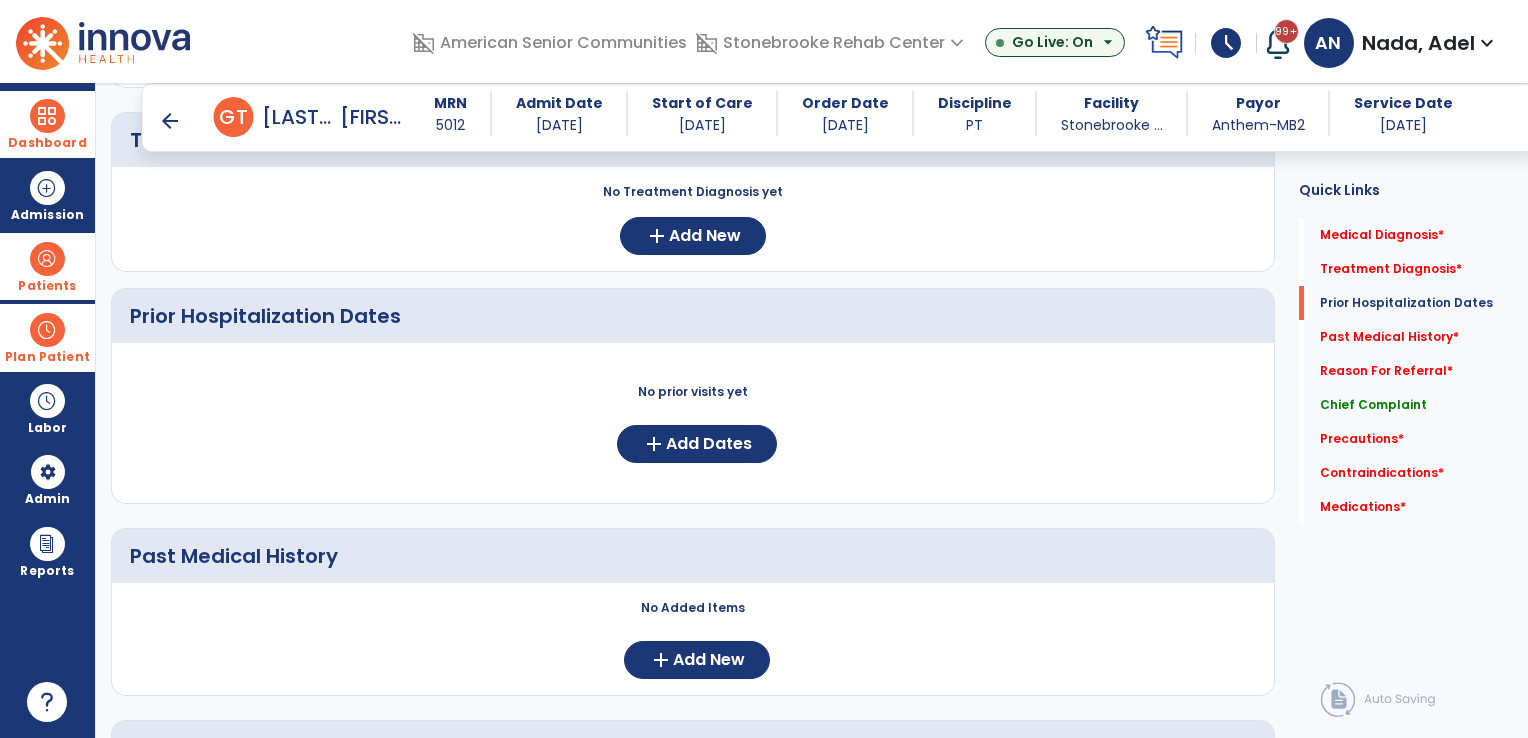 scroll, scrollTop: 400, scrollLeft: 0, axis: vertical 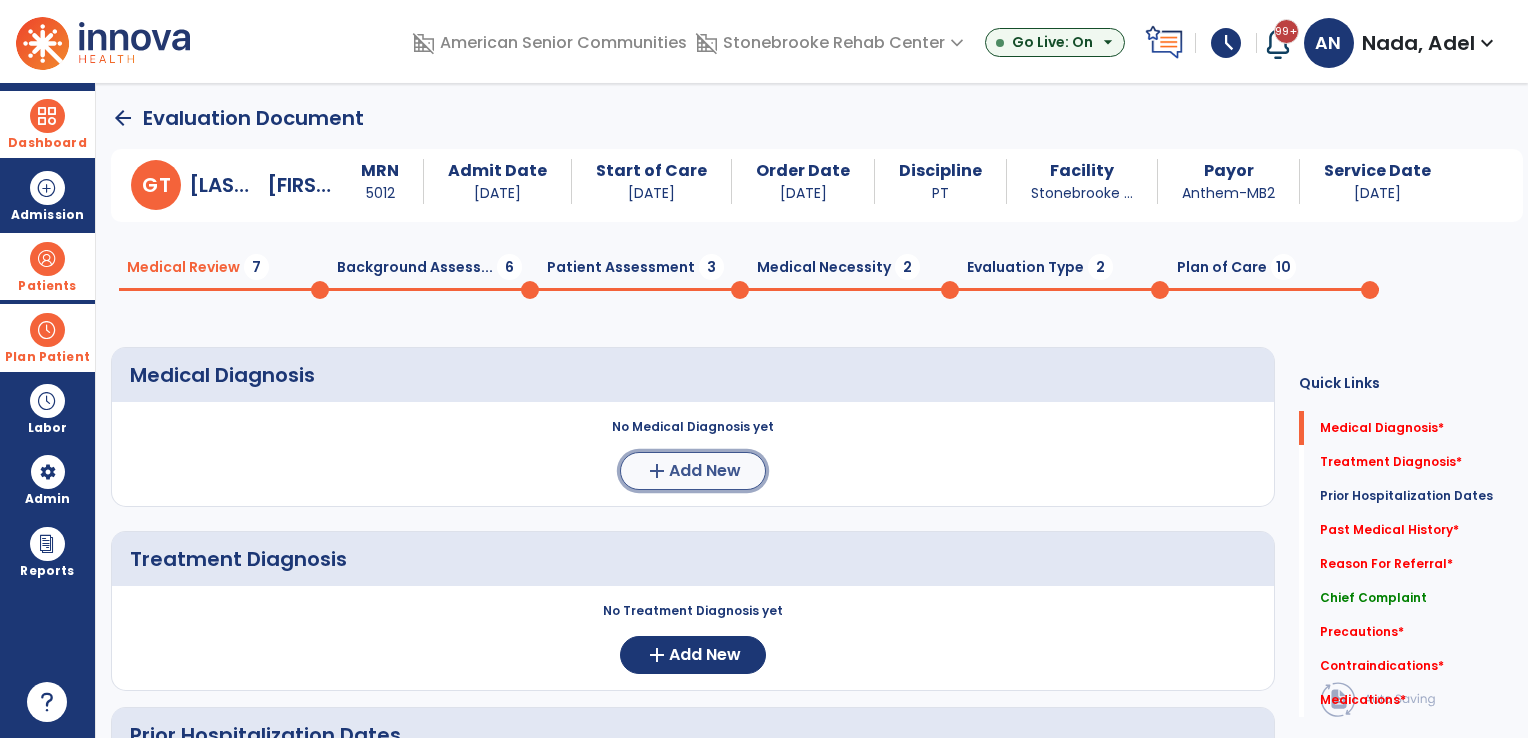 click on "add  Add New" 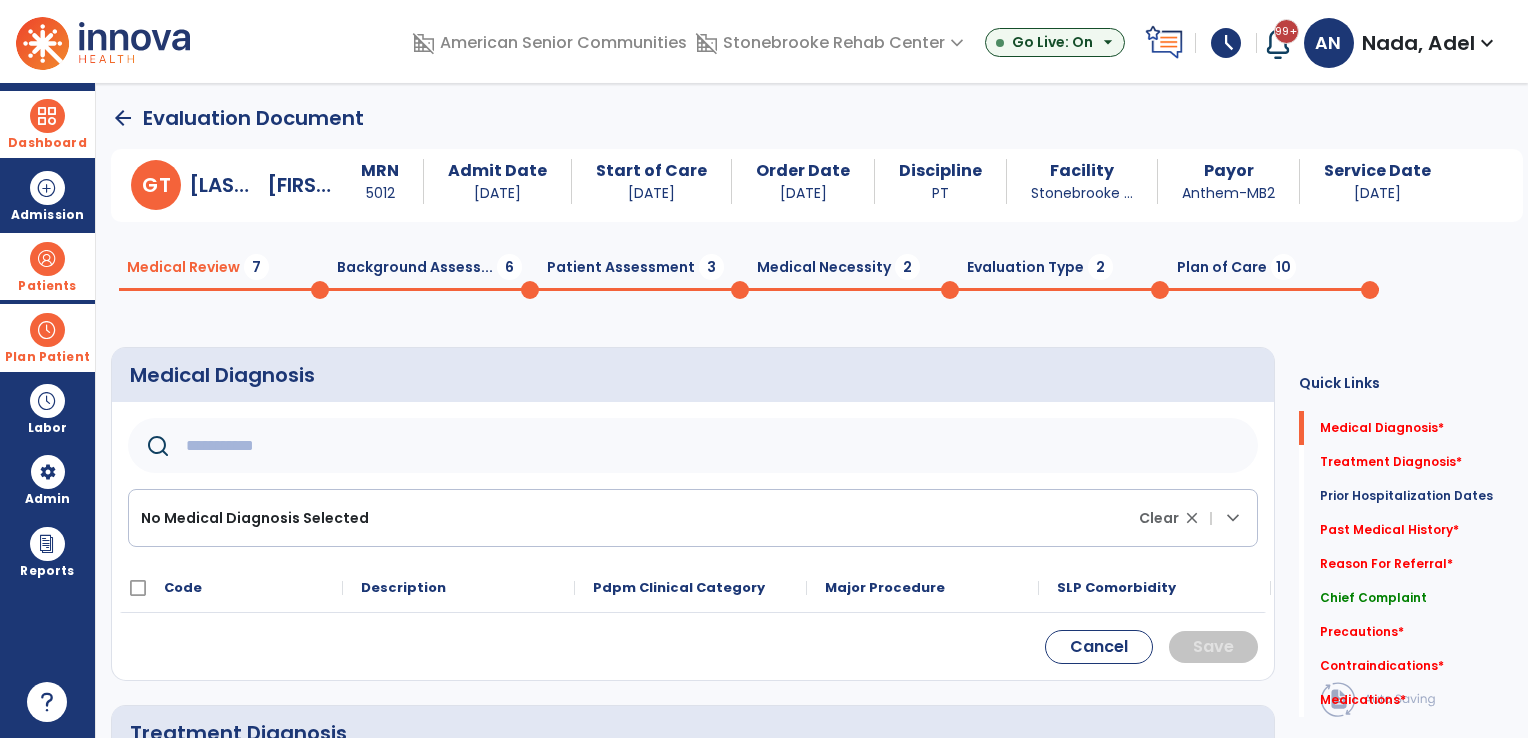 click 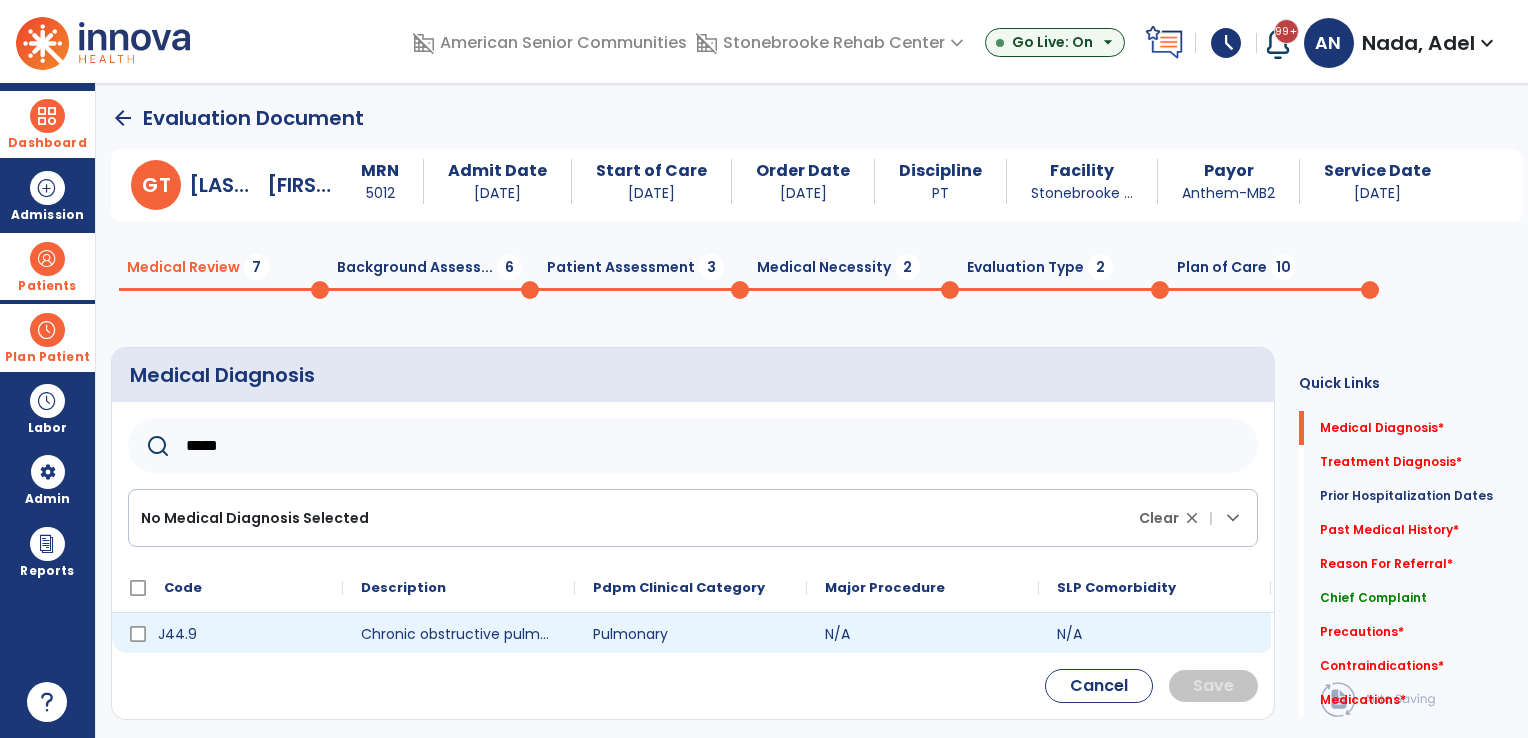 type on "*****" 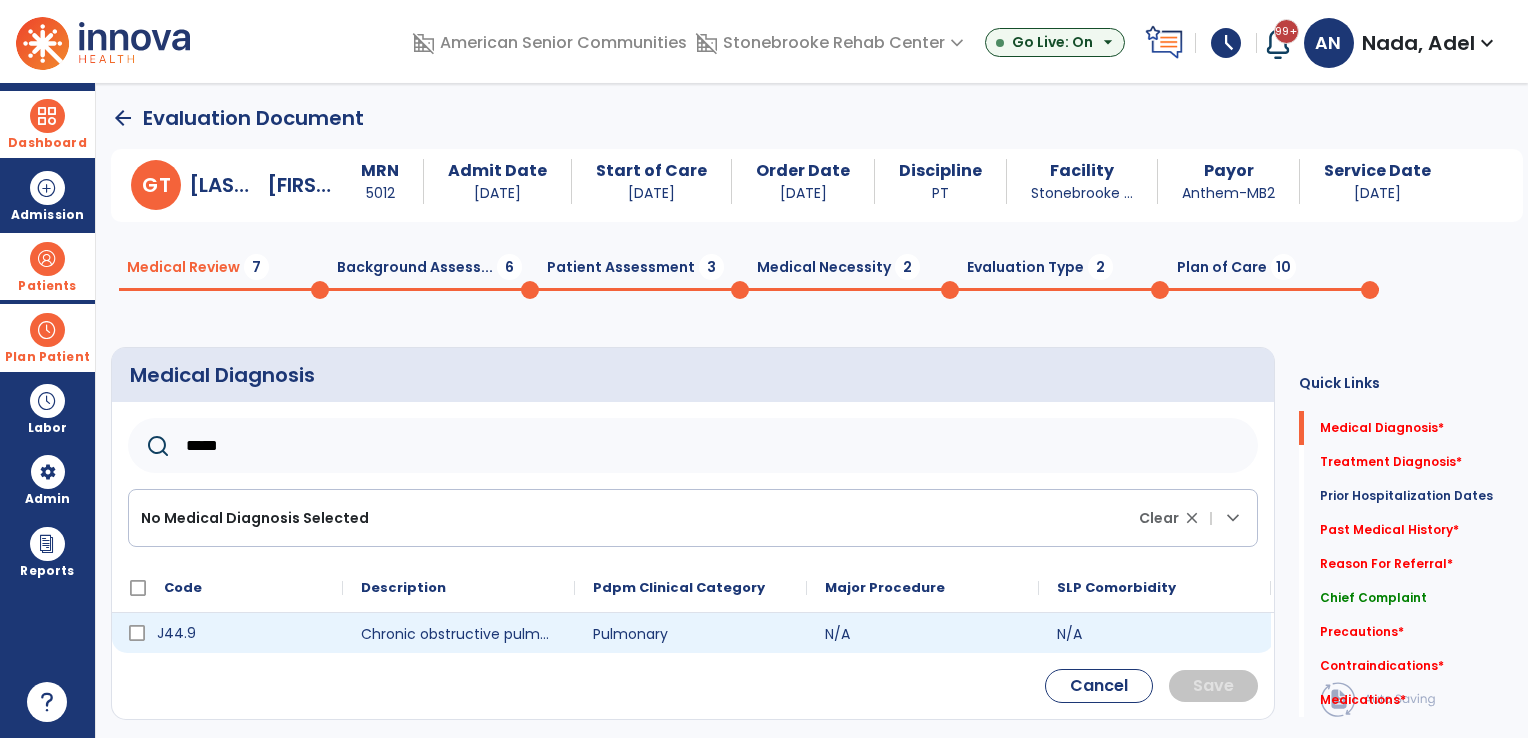 click on "J44.9" 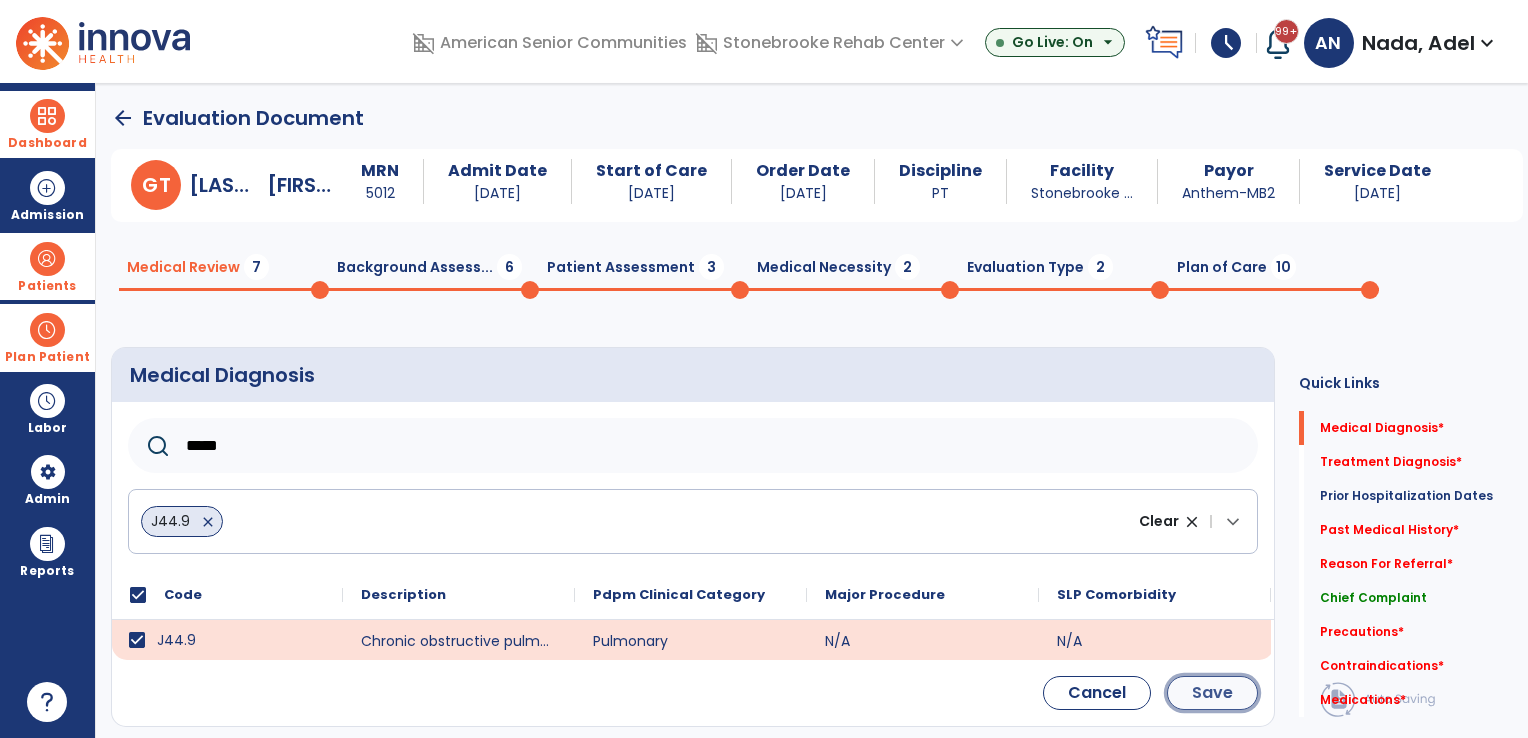 click on "Save" 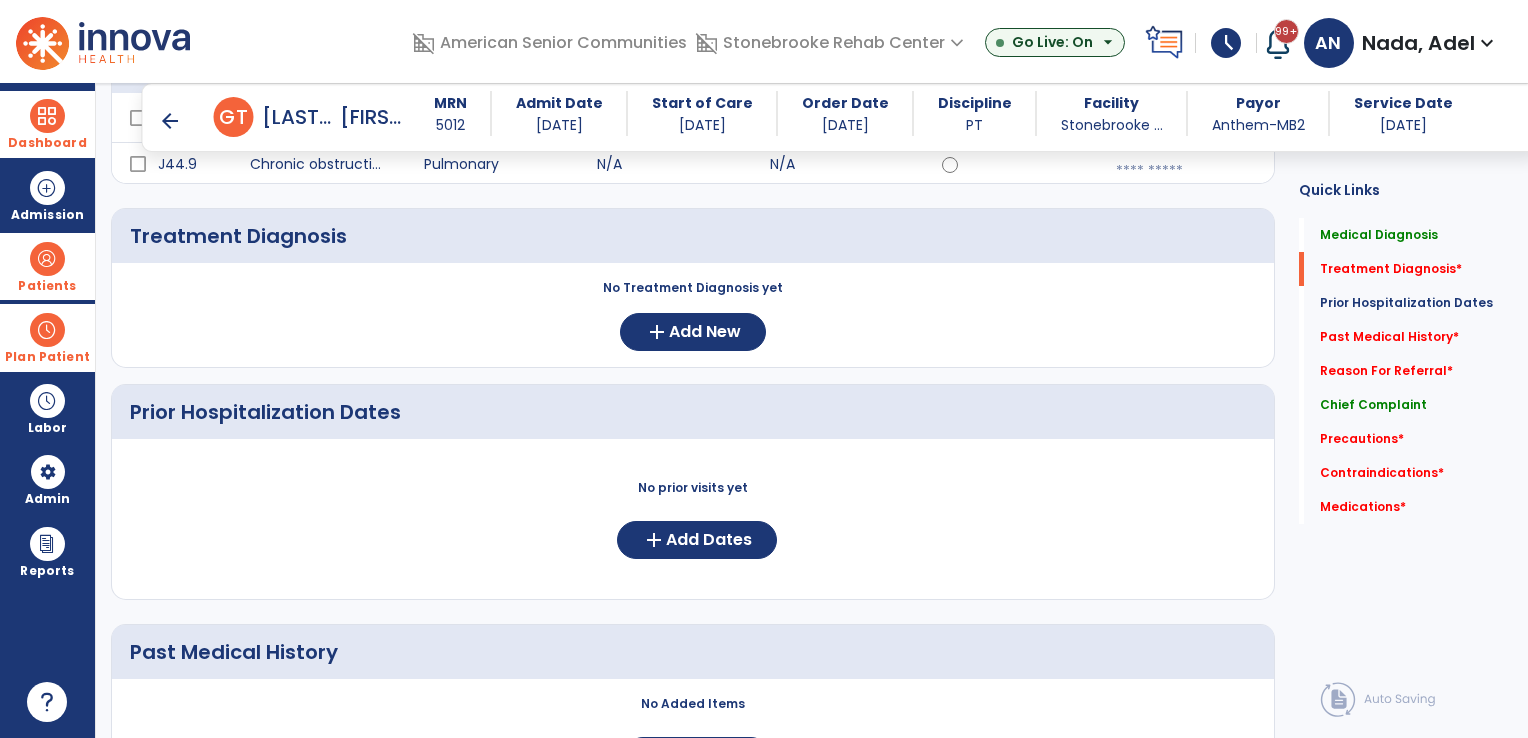 scroll, scrollTop: 300, scrollLeft: 0, axis: vertical 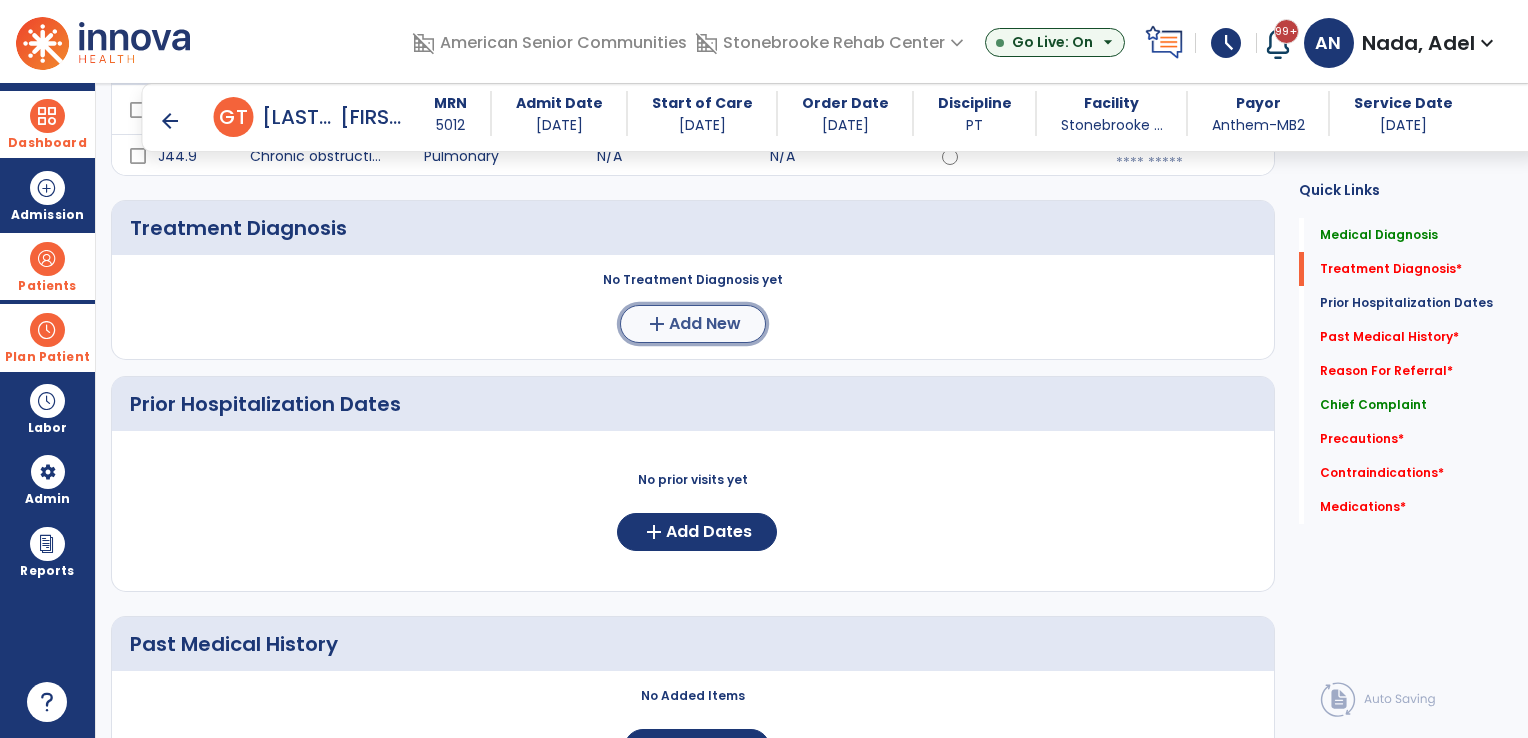 click on "Add New" 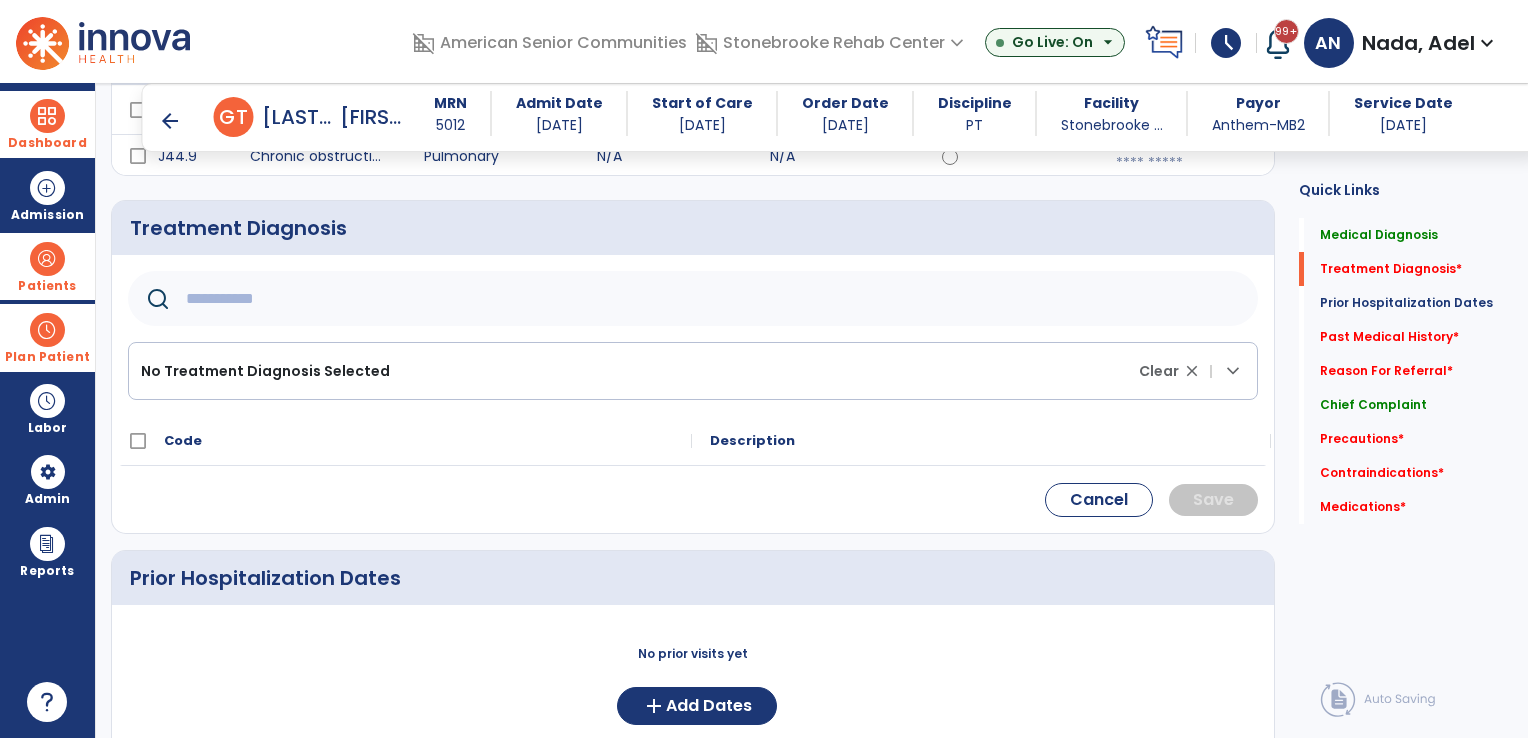 click 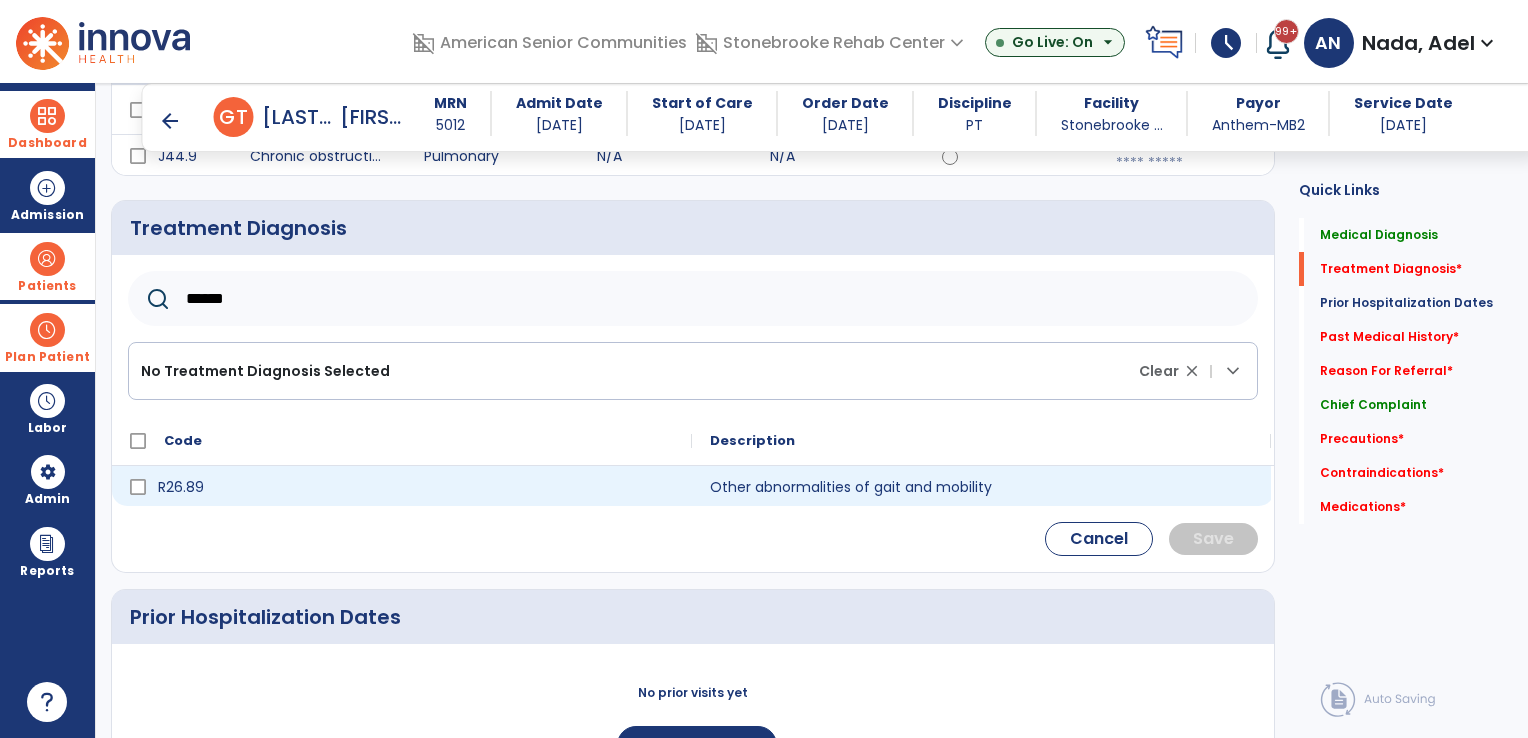 type on "******" 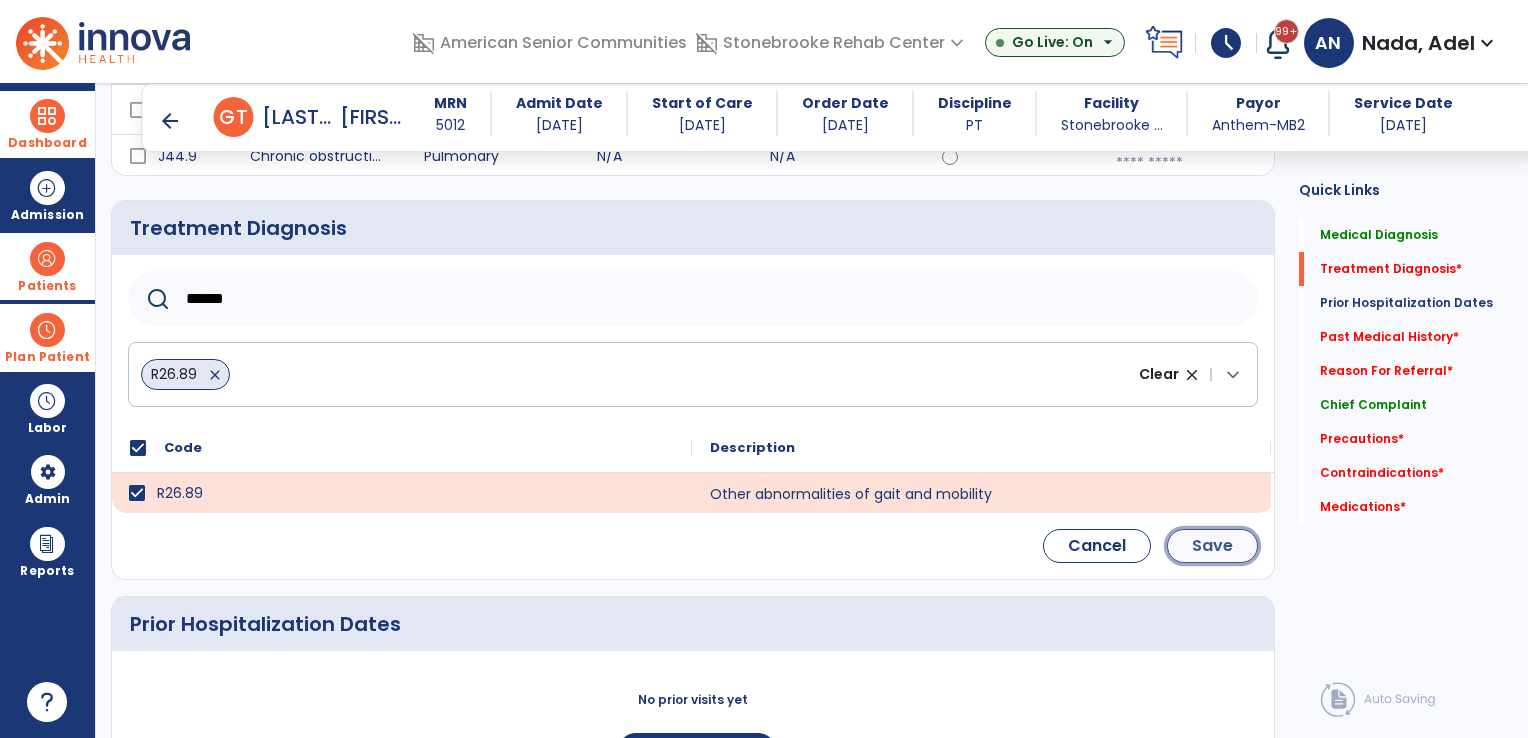 click on "Save" 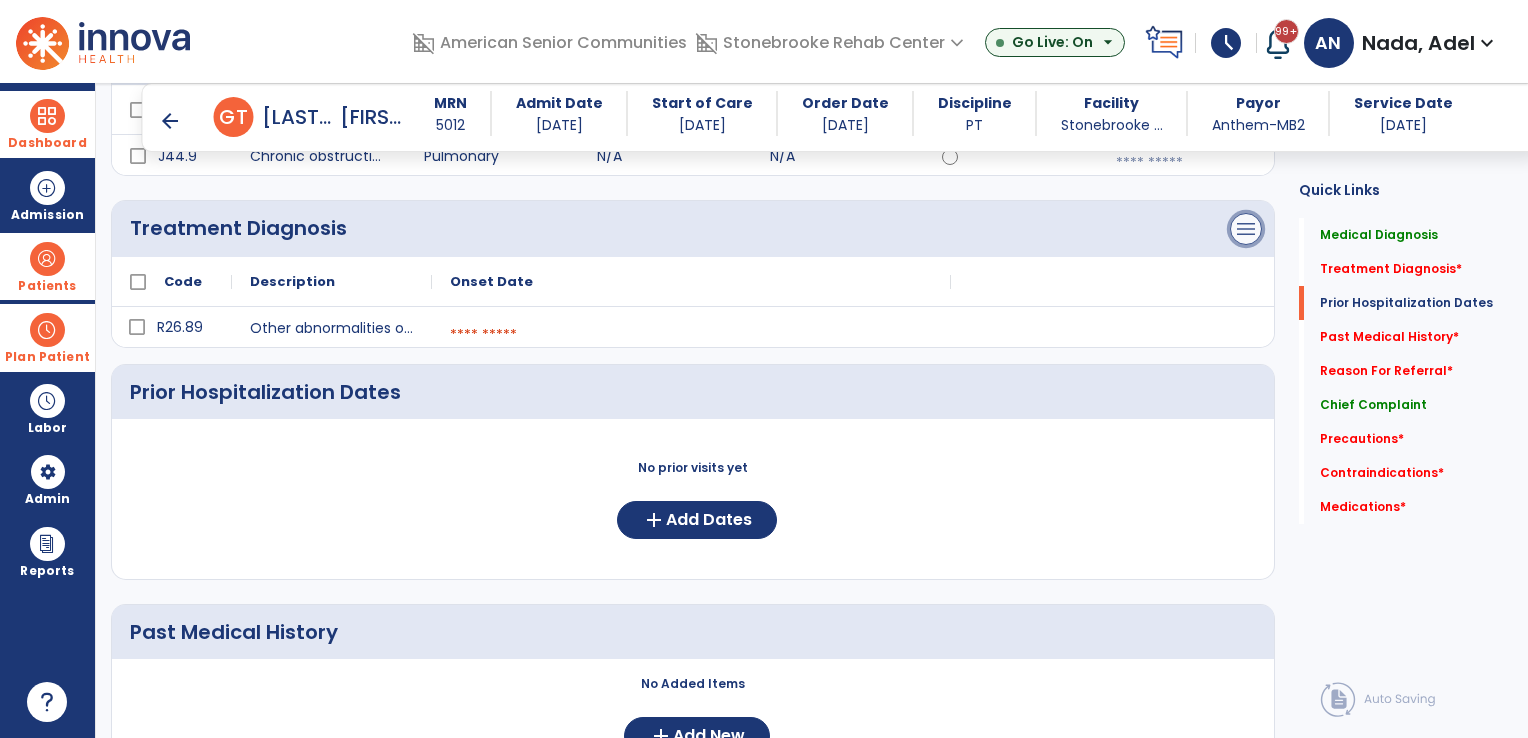 click on "menu" at bounding box center (1246, 57) 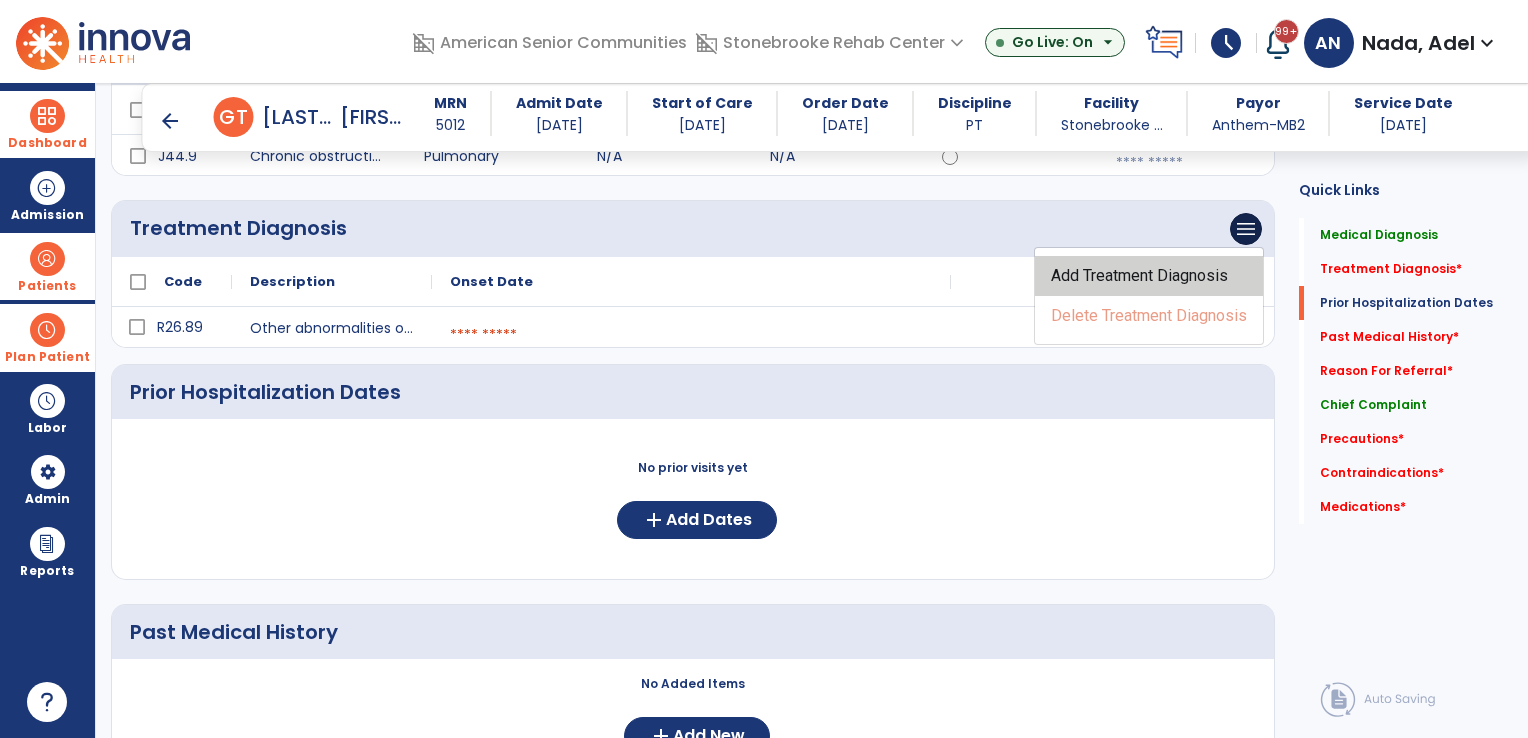 click on "Add Treatment Diagnosis" 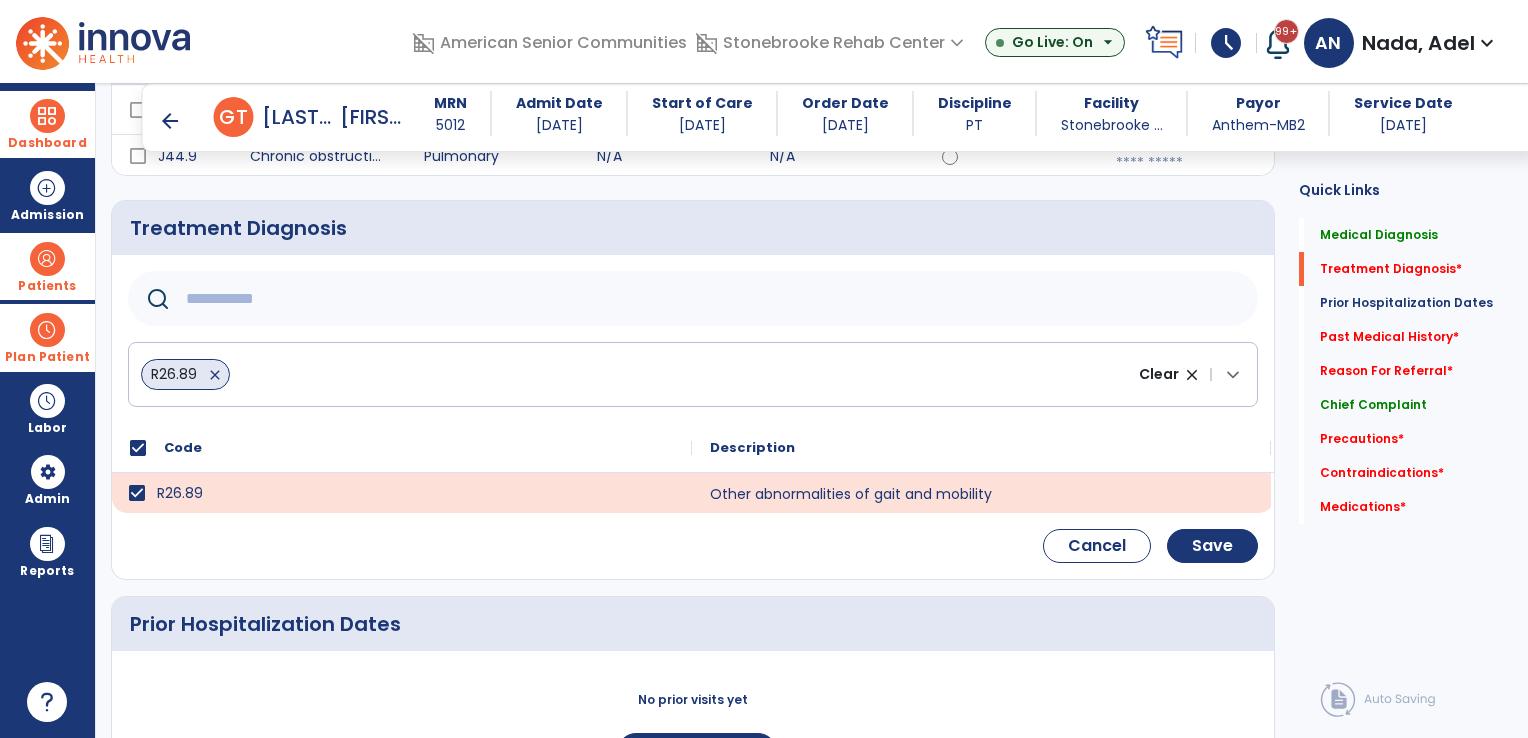 click 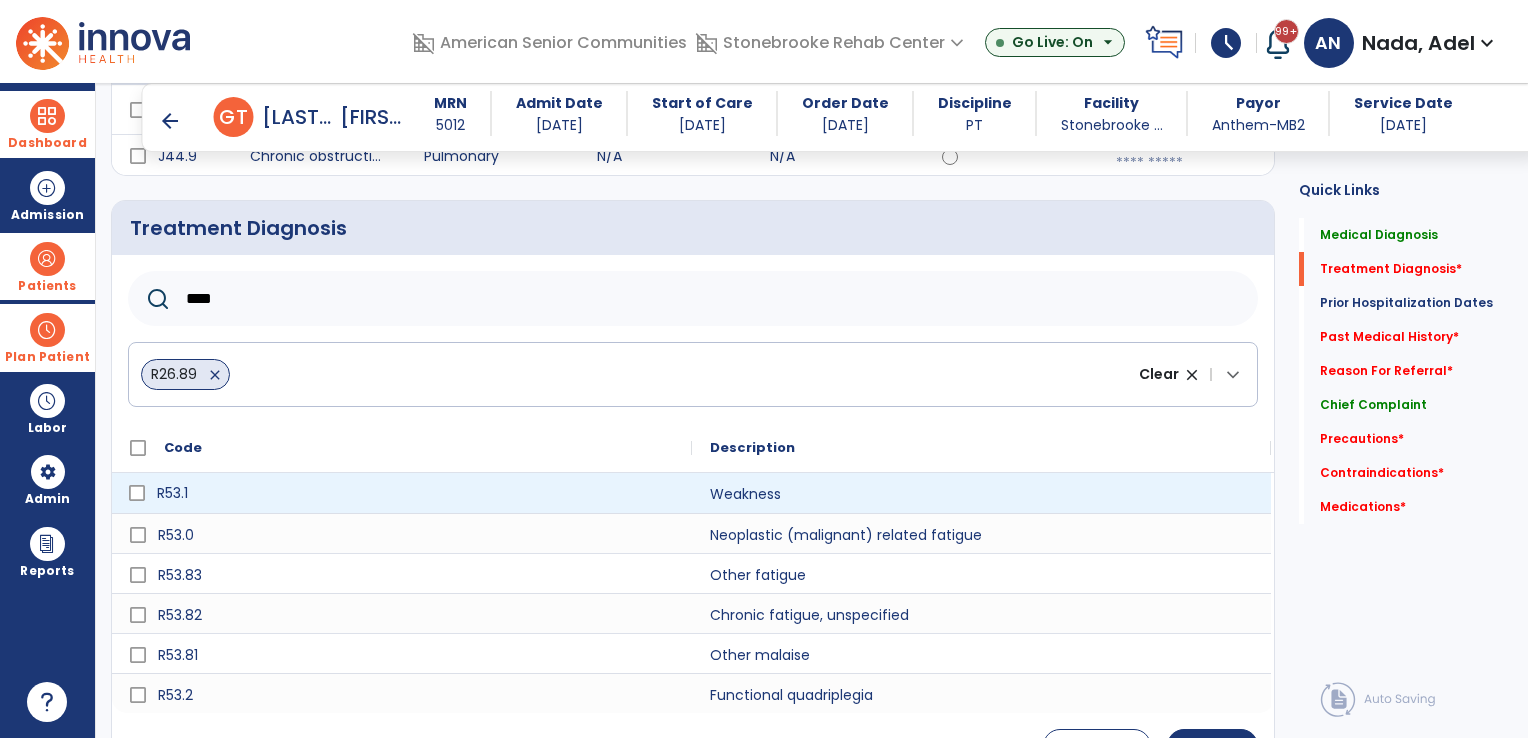 type on "****" 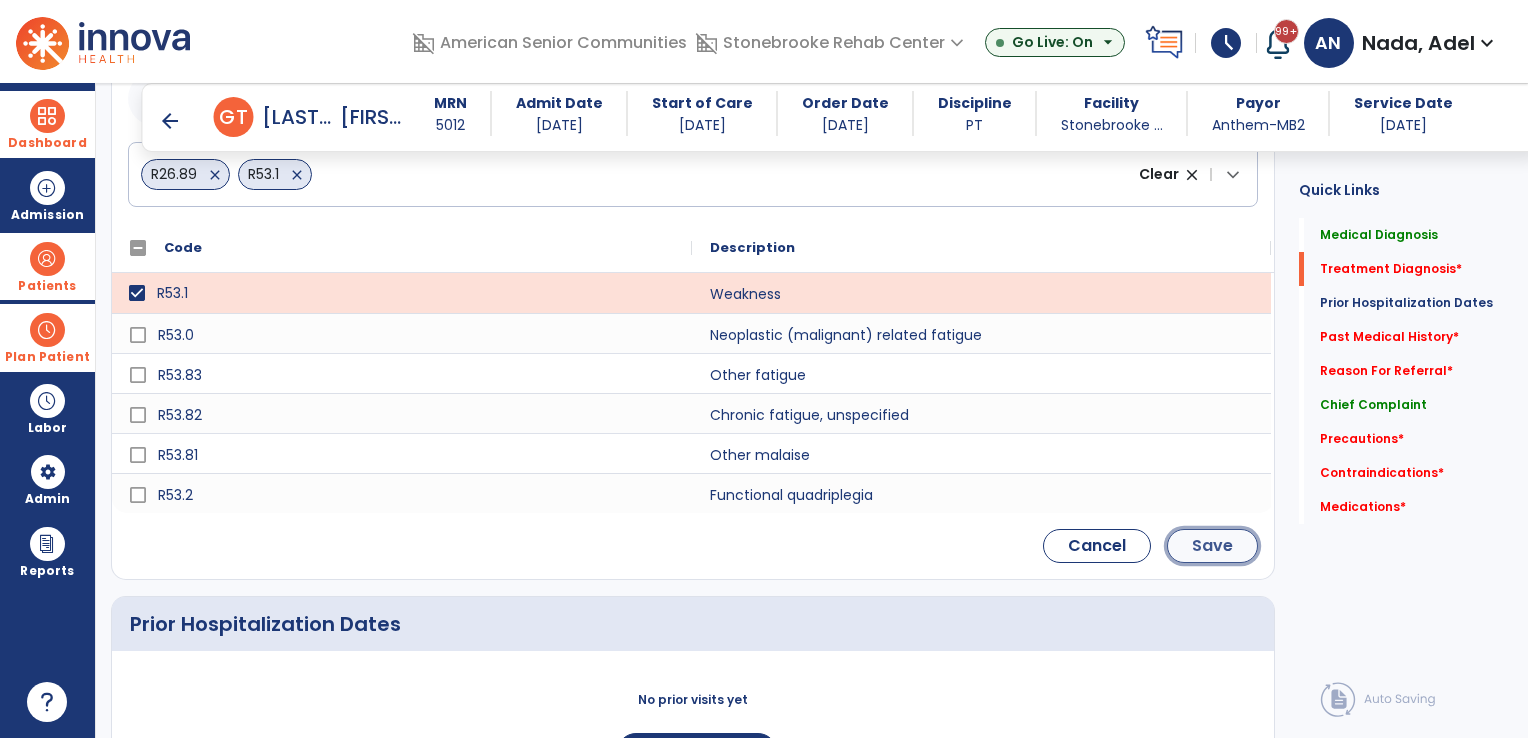 click on "Save" 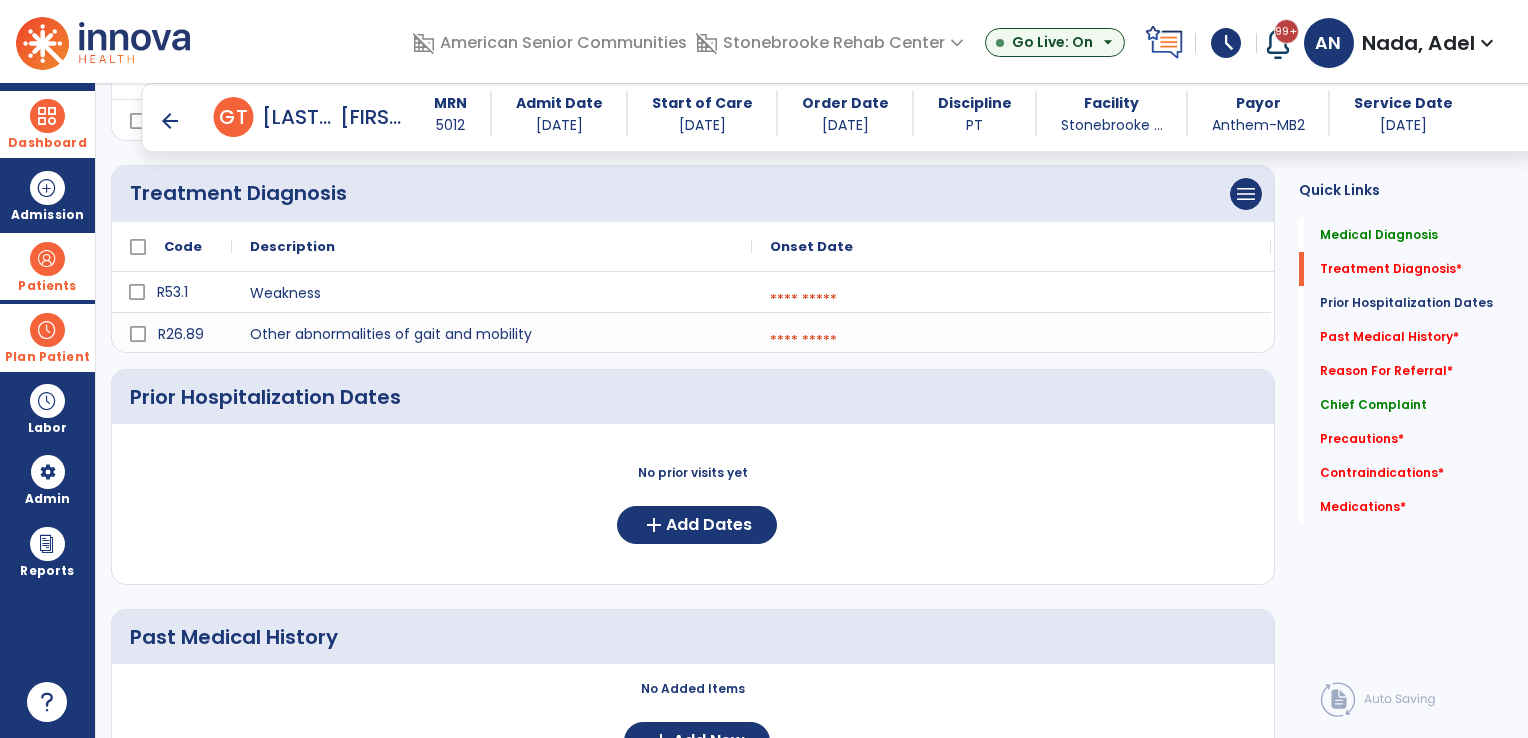 scroll, scrollTop: 235, scrollLeft: 0, axis: vertical 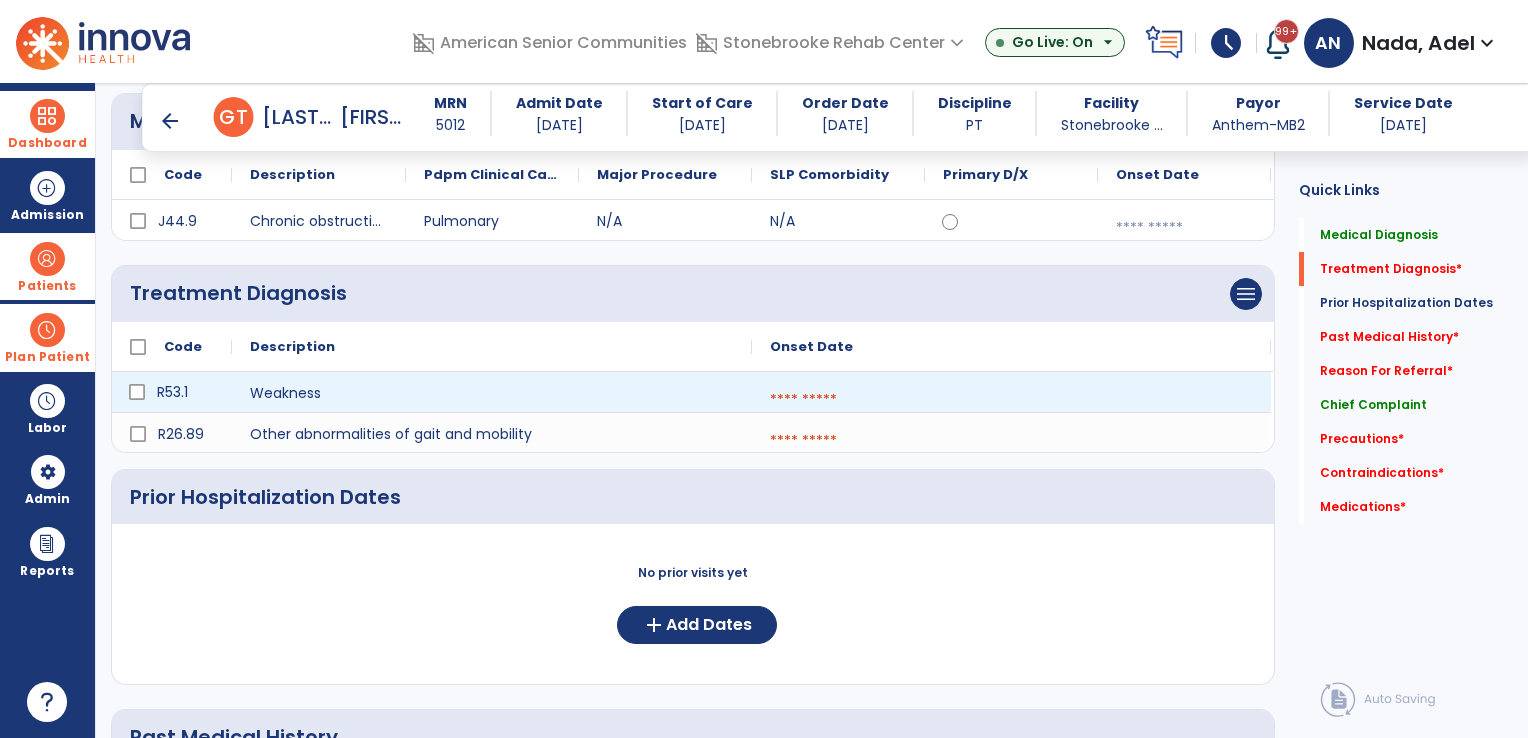 click at bounding box center (1011, 400) 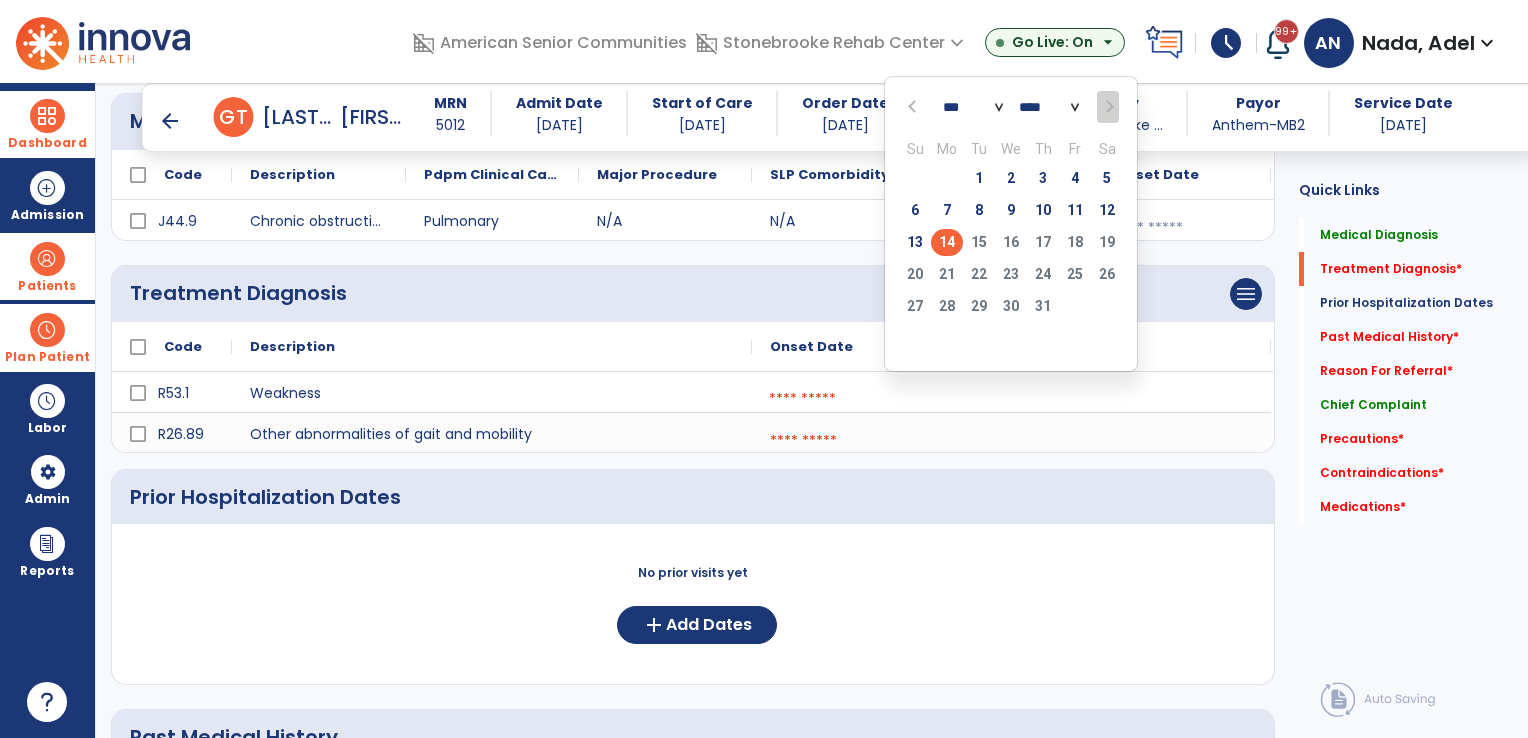 click on "14" 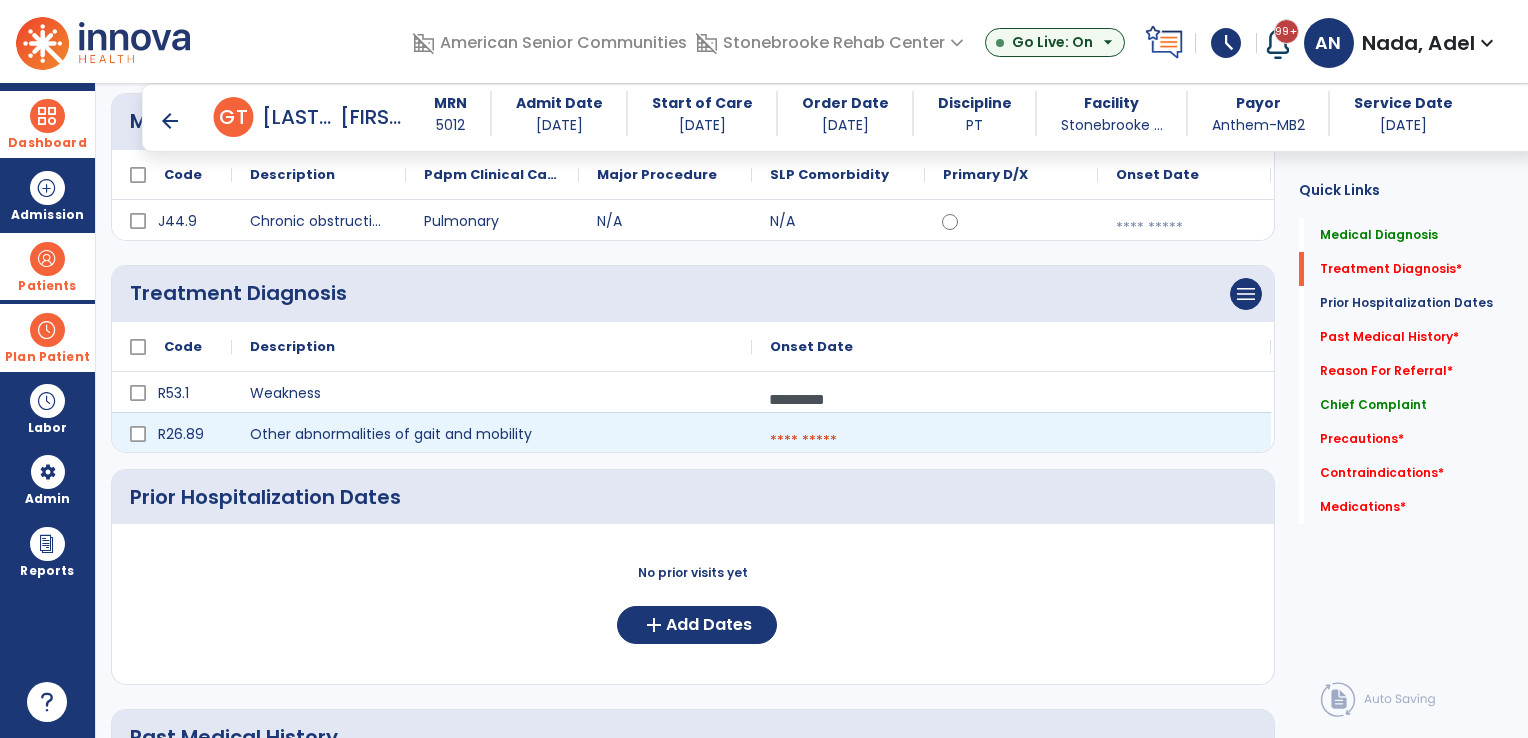 click at bounding box center (1011, 441) 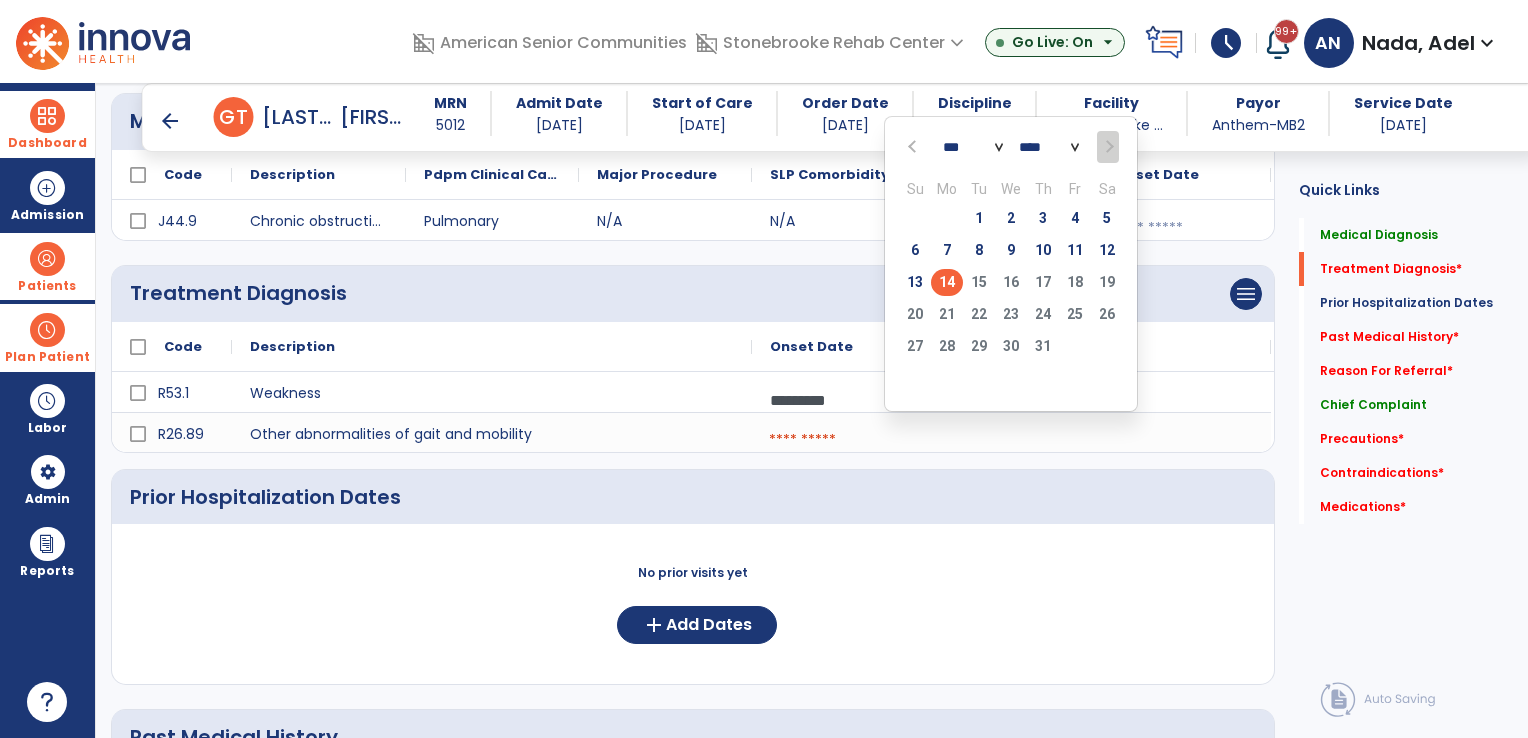 click on "14" 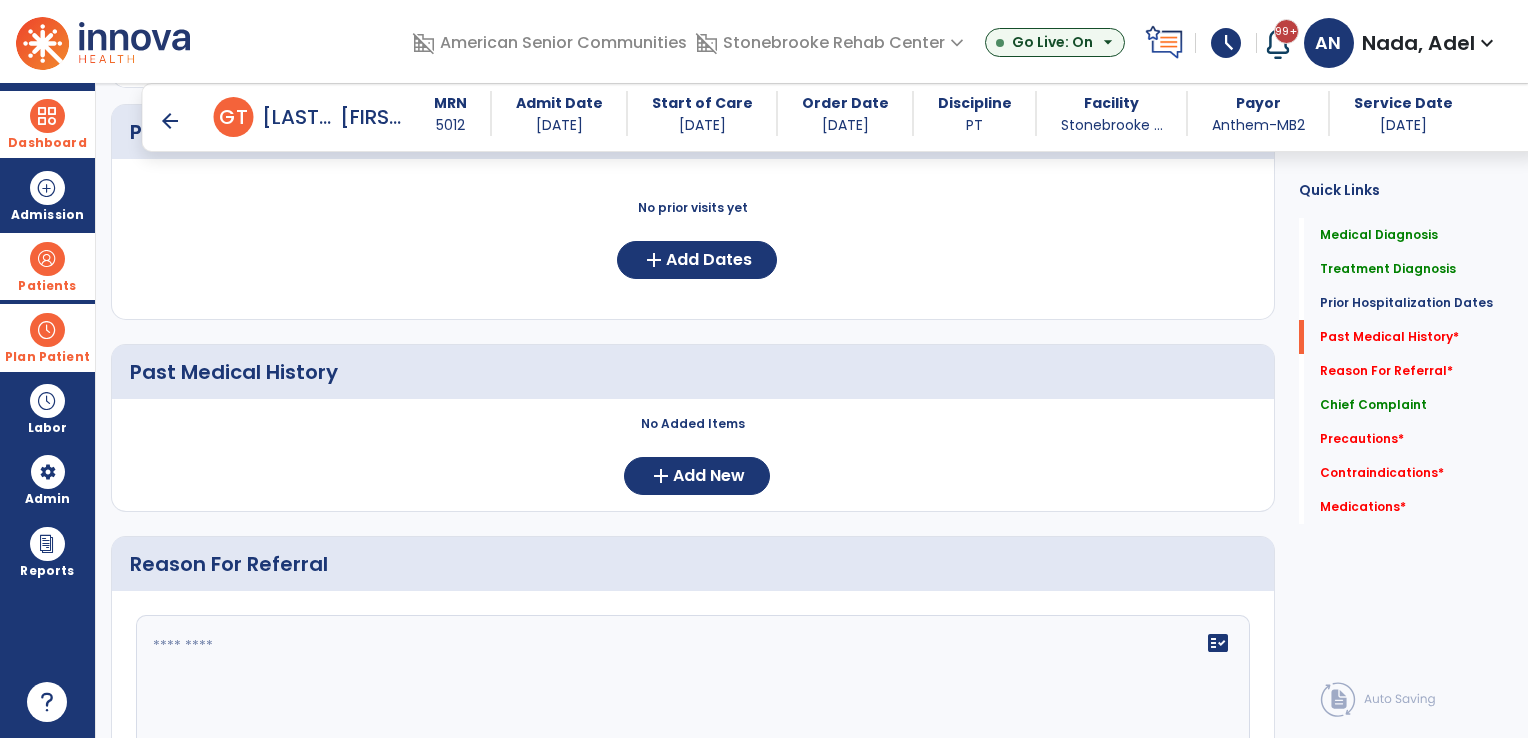 scroll, scrollTop: 635, scrollLeft: 0, axis: vertical 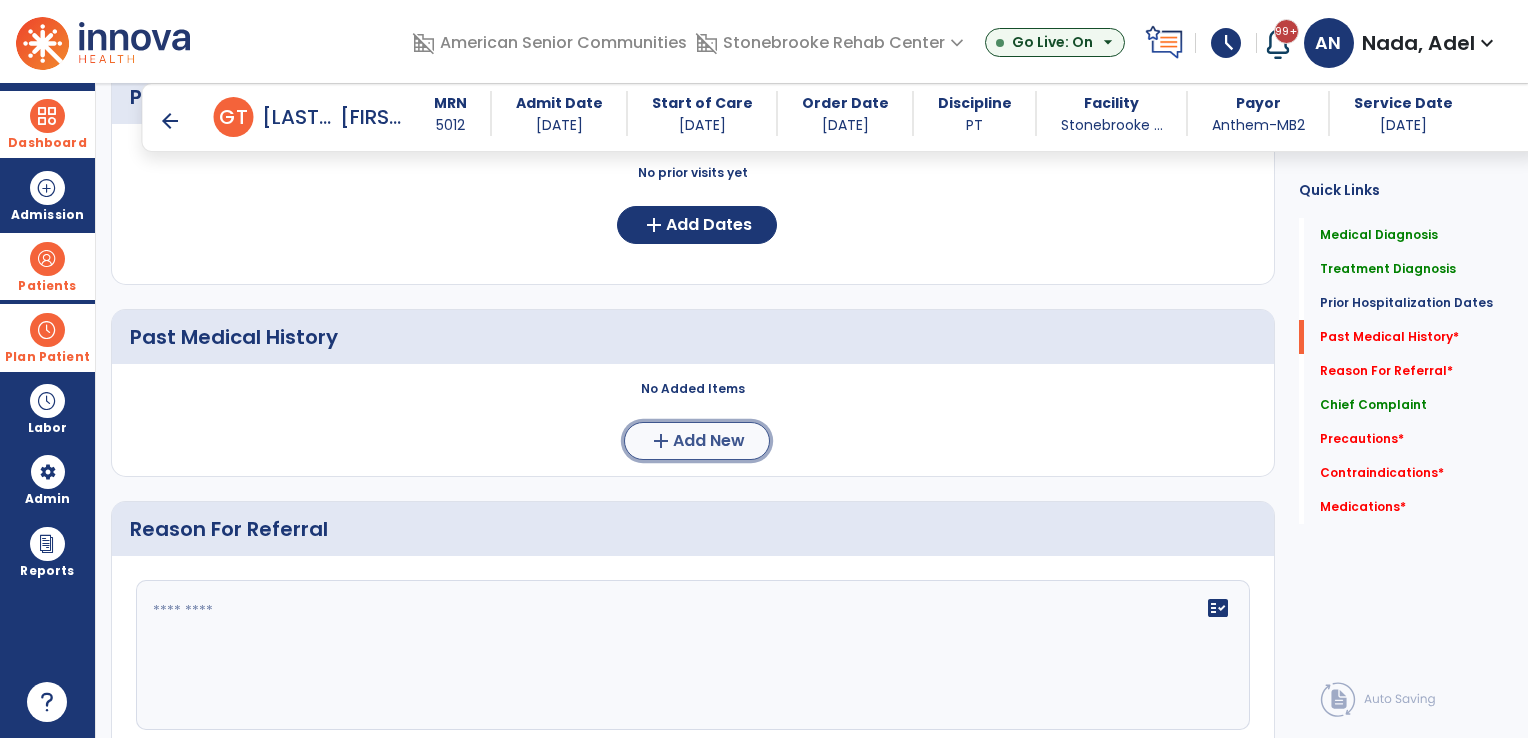 click on "Add New" 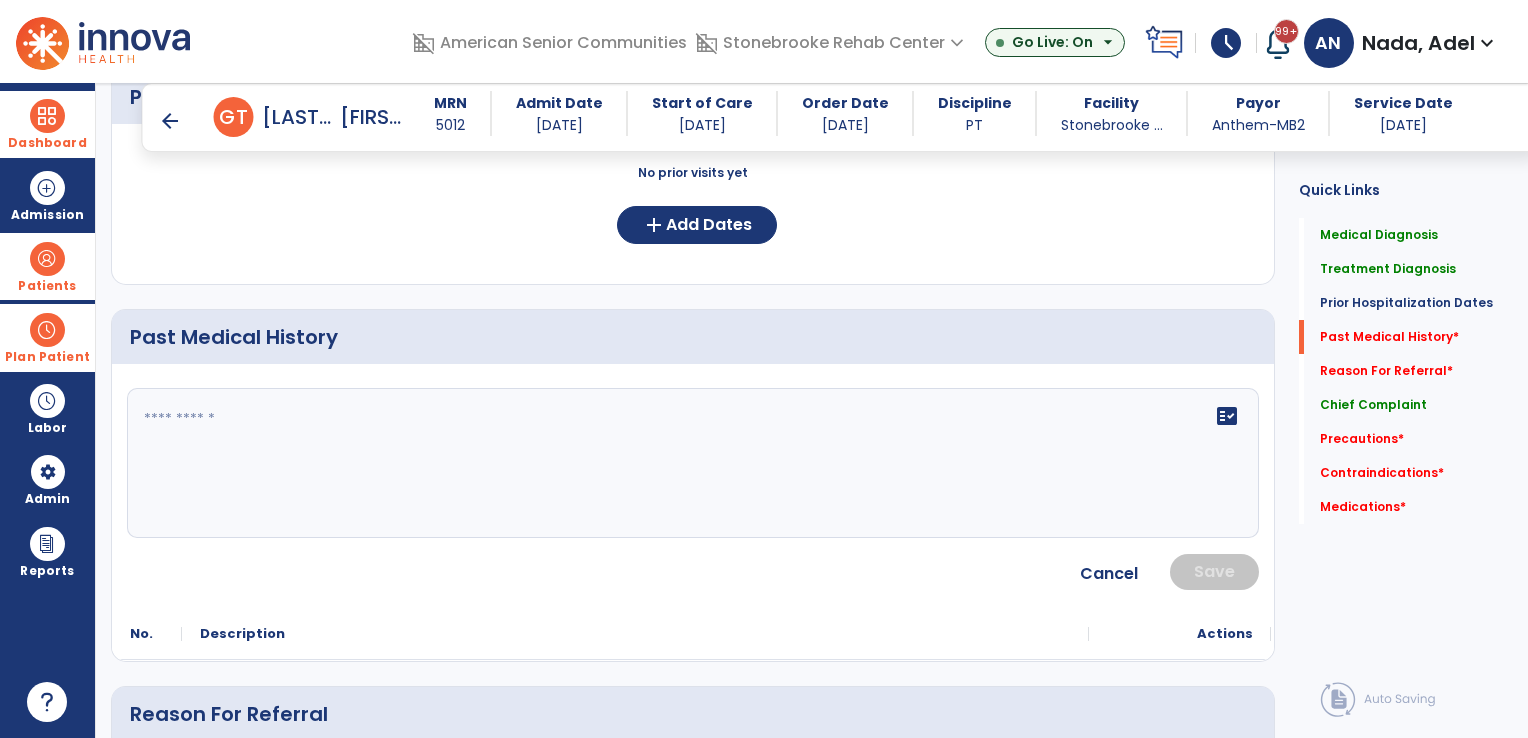 click 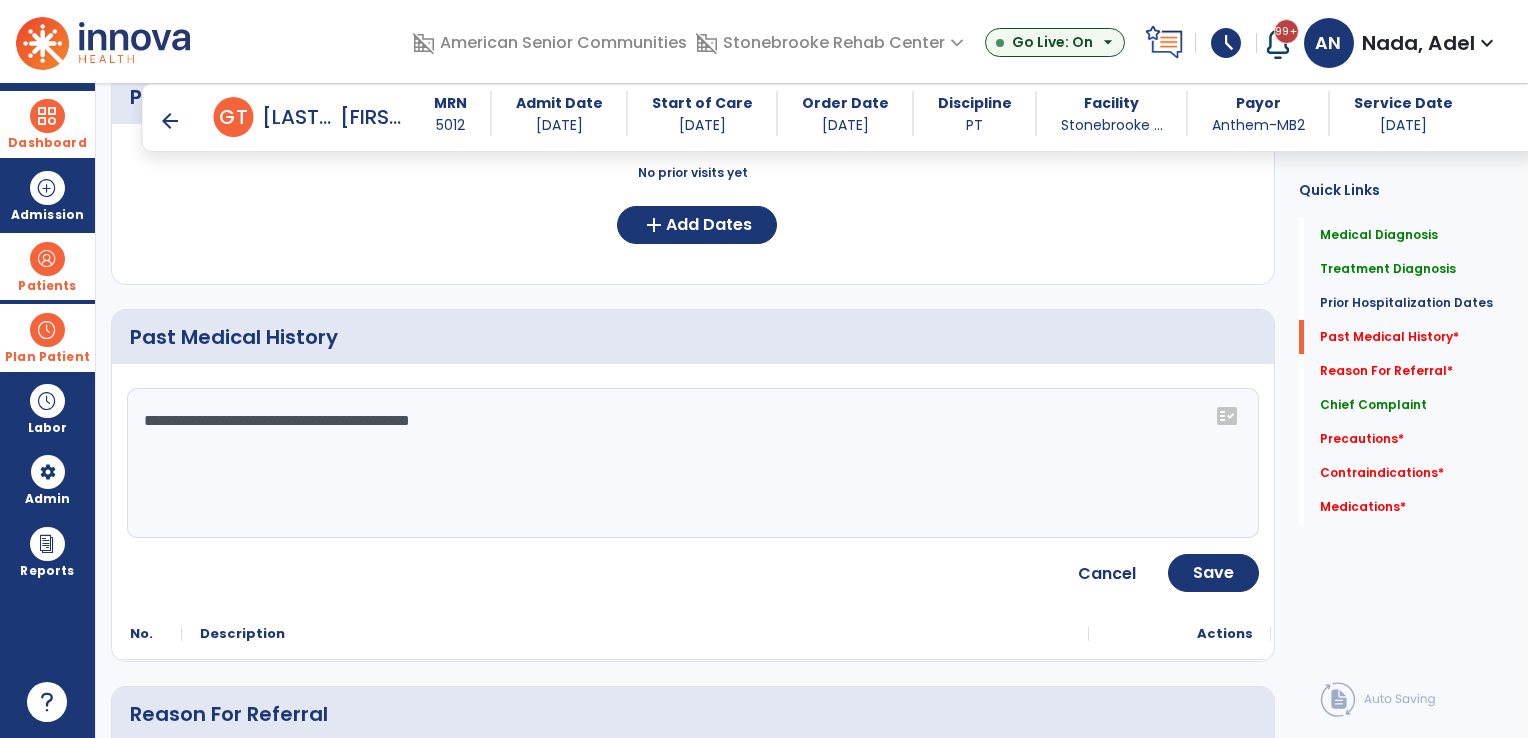click on "**********" 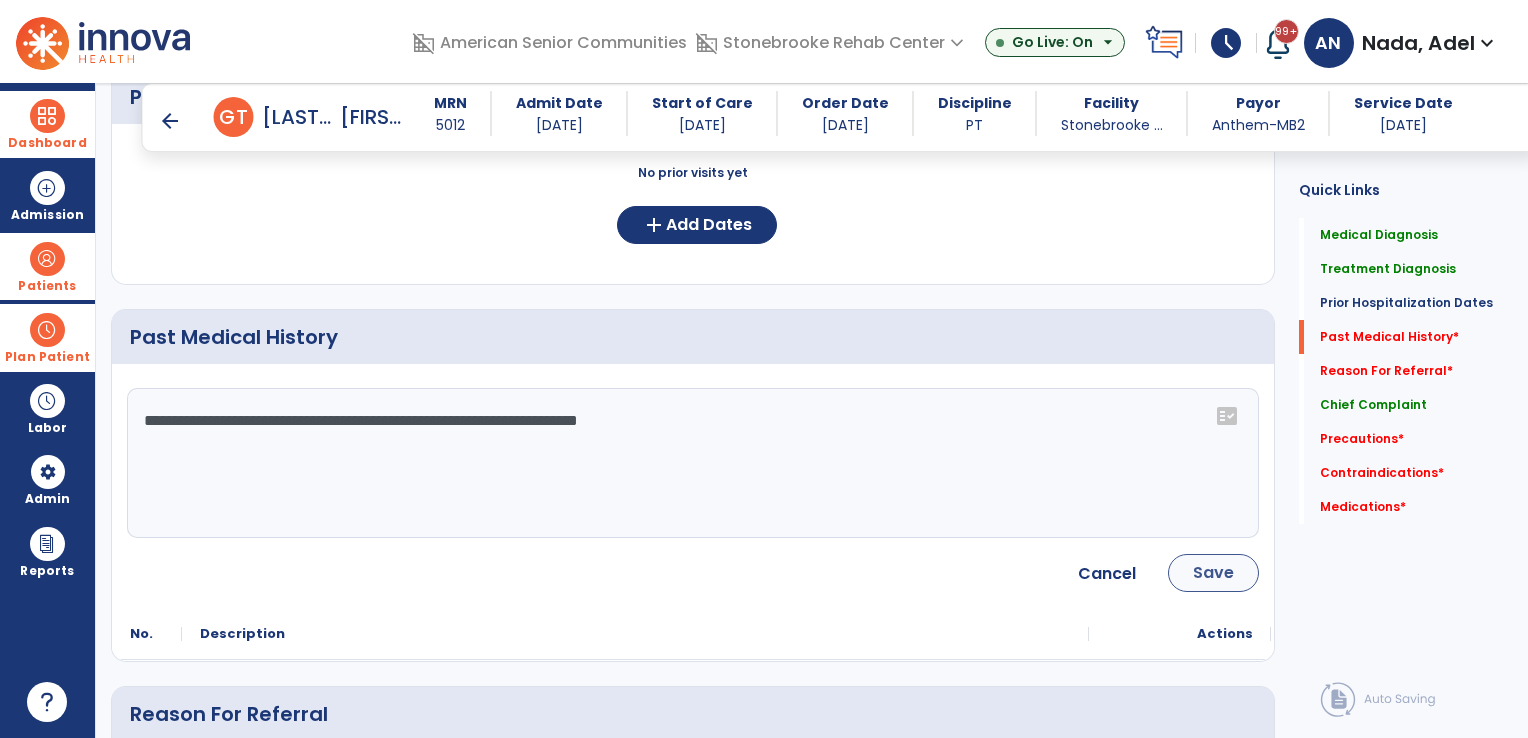 type on "**********" 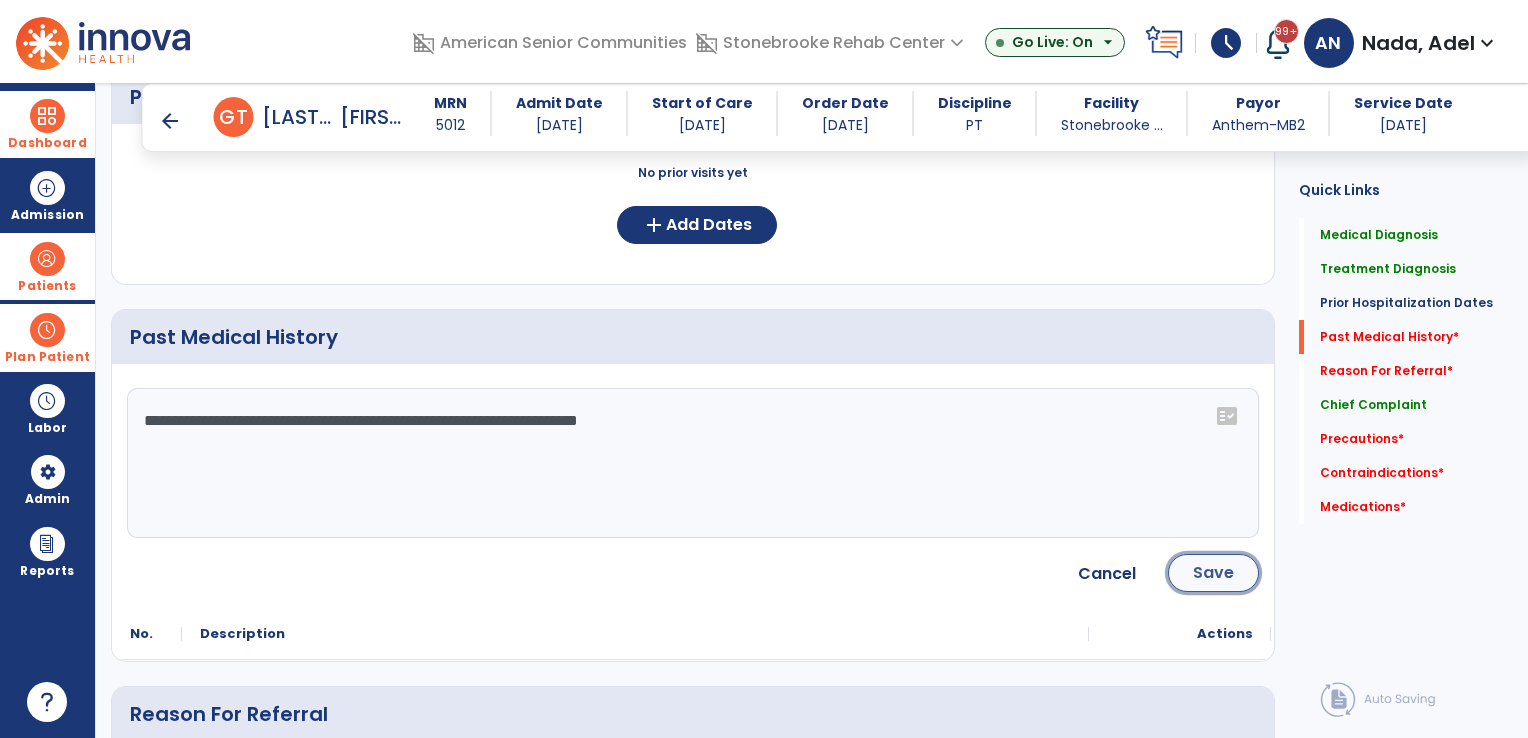 click on "Save" 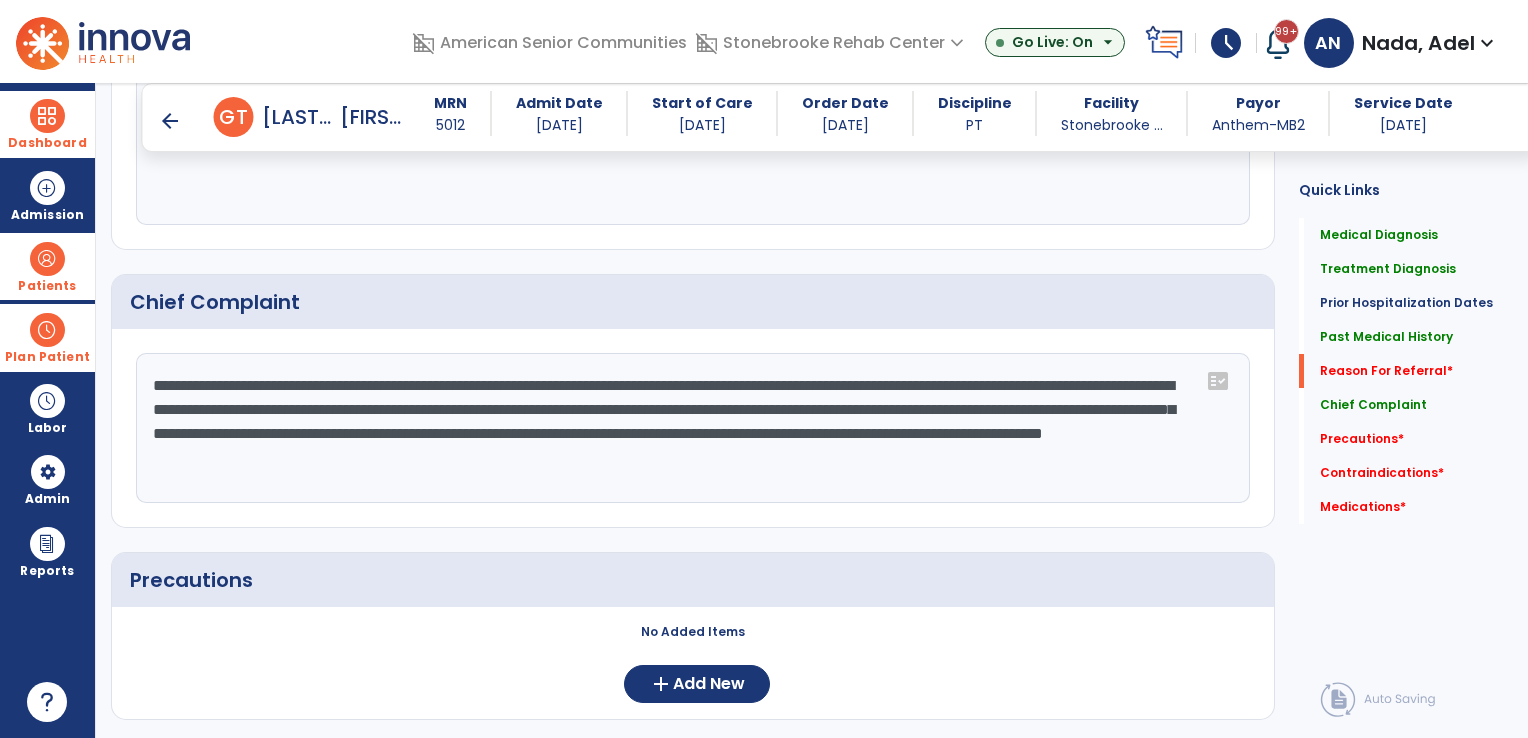 scroll, scrollTop: 1235, scrollLeft: 0, axis: vertical 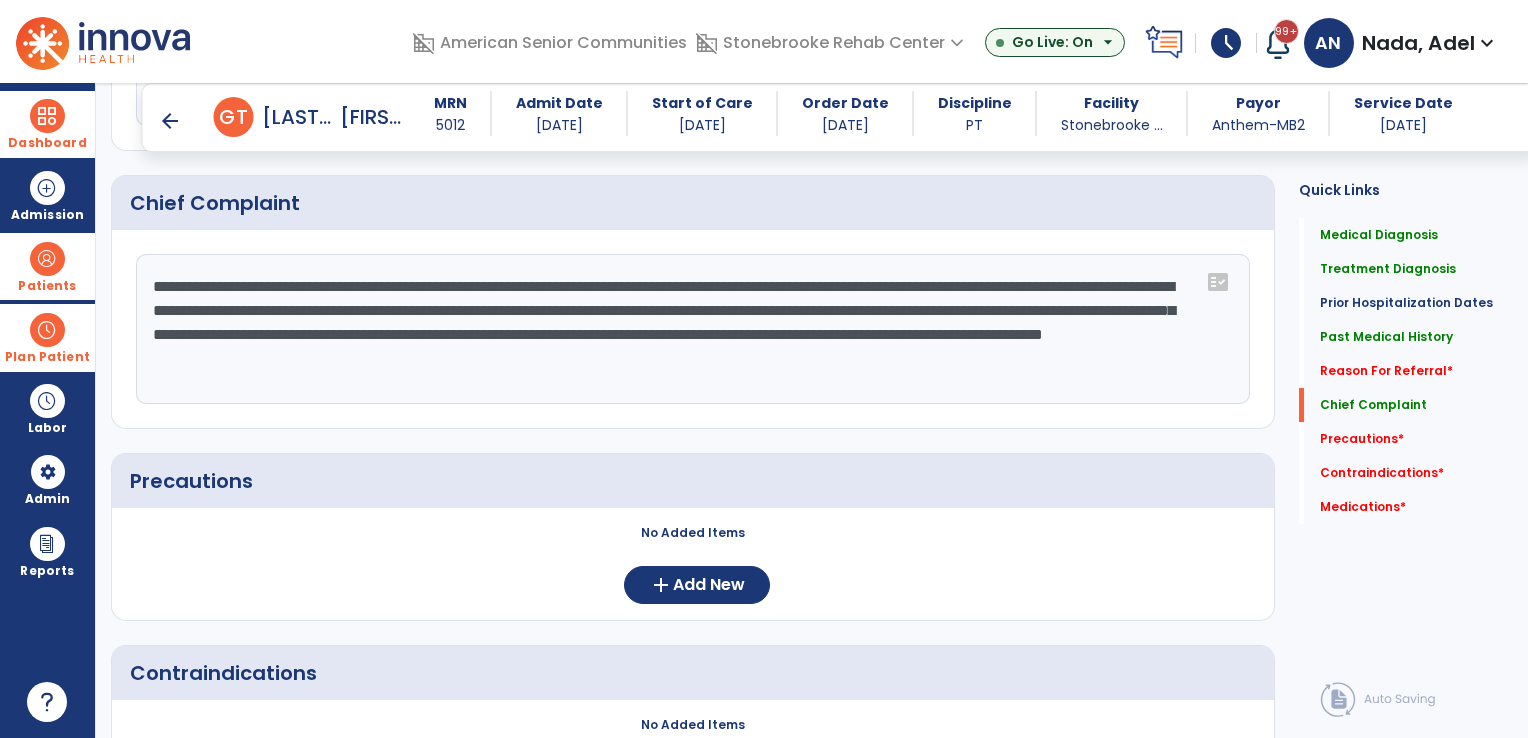 click on "**********" 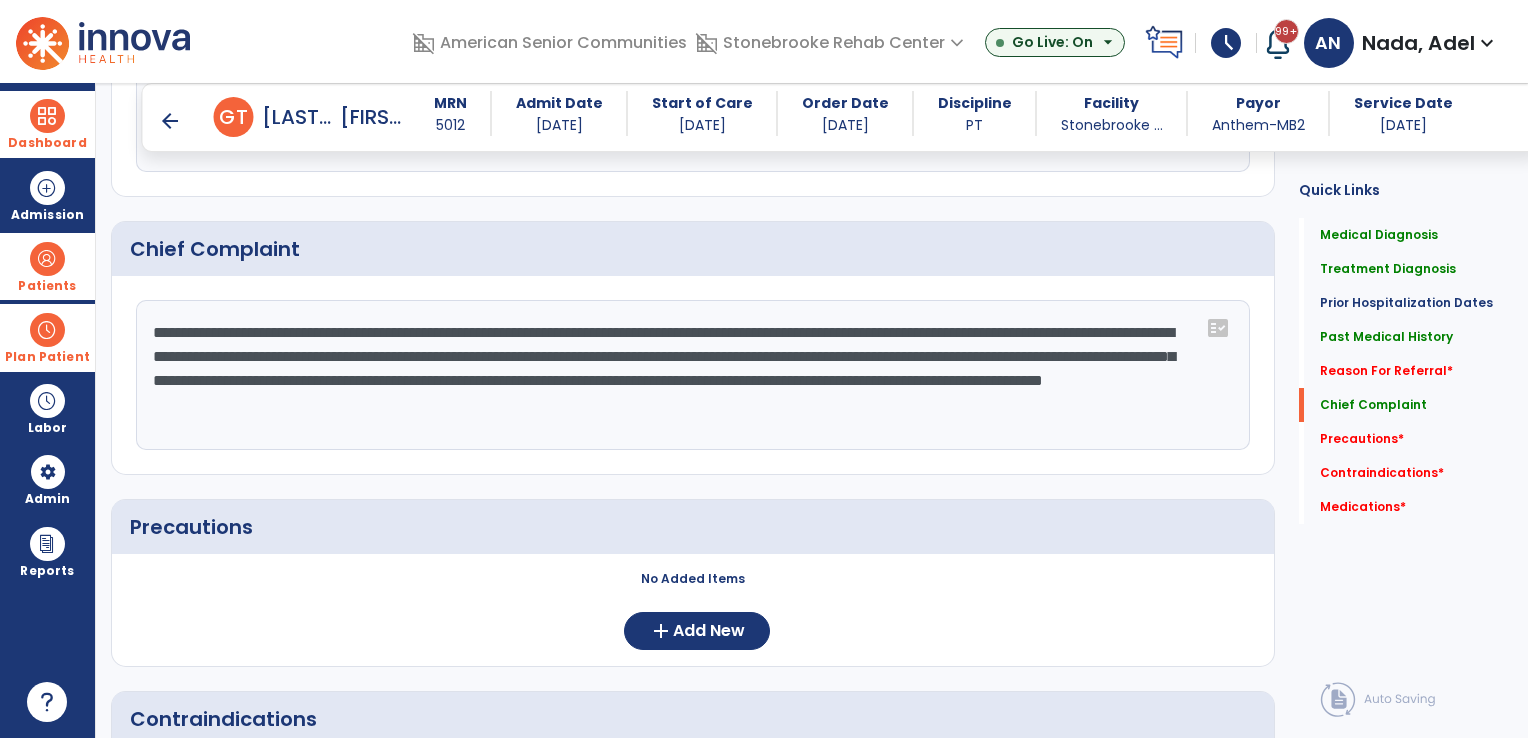 scroll, scrollTop: 1235, scrollLeft: 0, axis: vertical 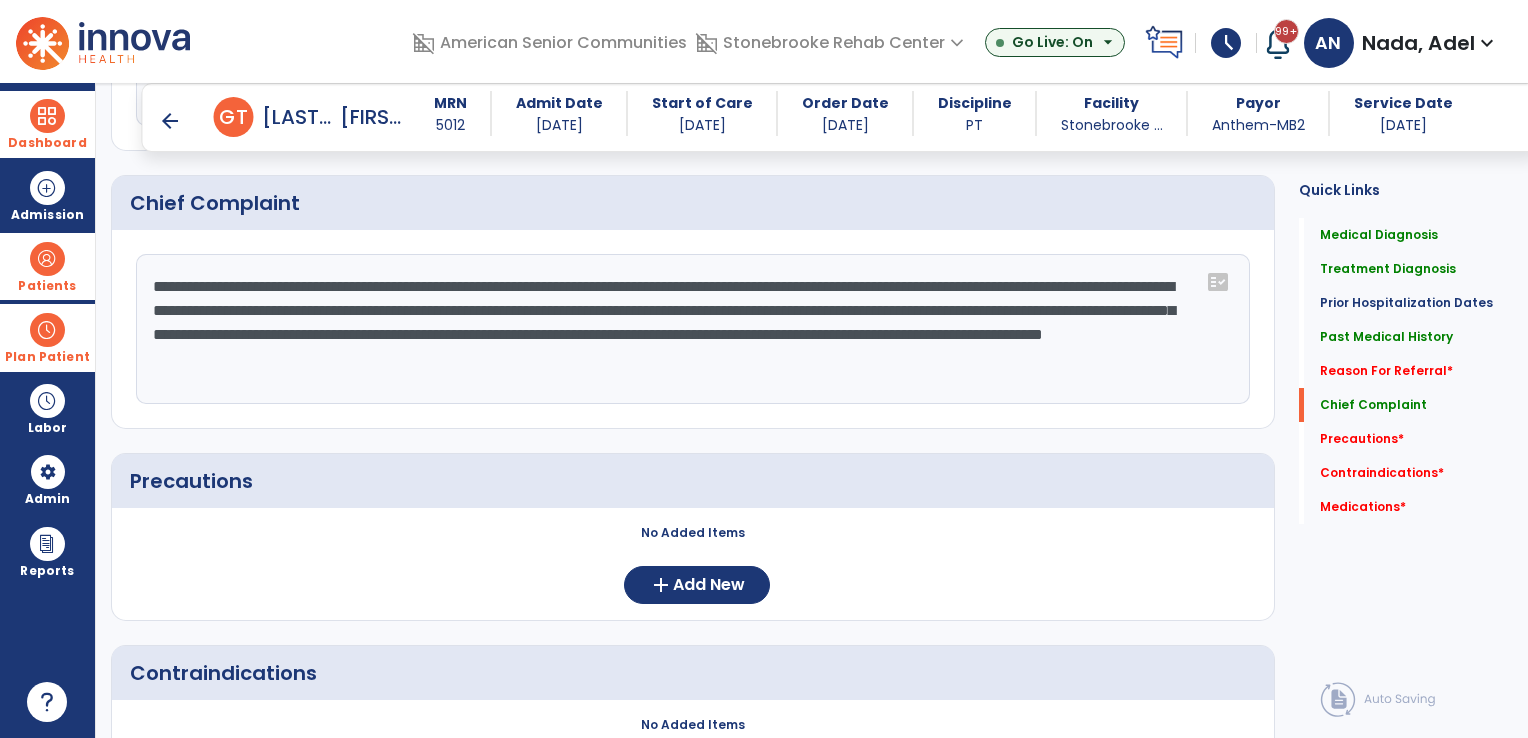 drag, startPoint x: 754, startPoint y: 361, endPoint x: 152, endPoint y: 277, distance: 607.8322 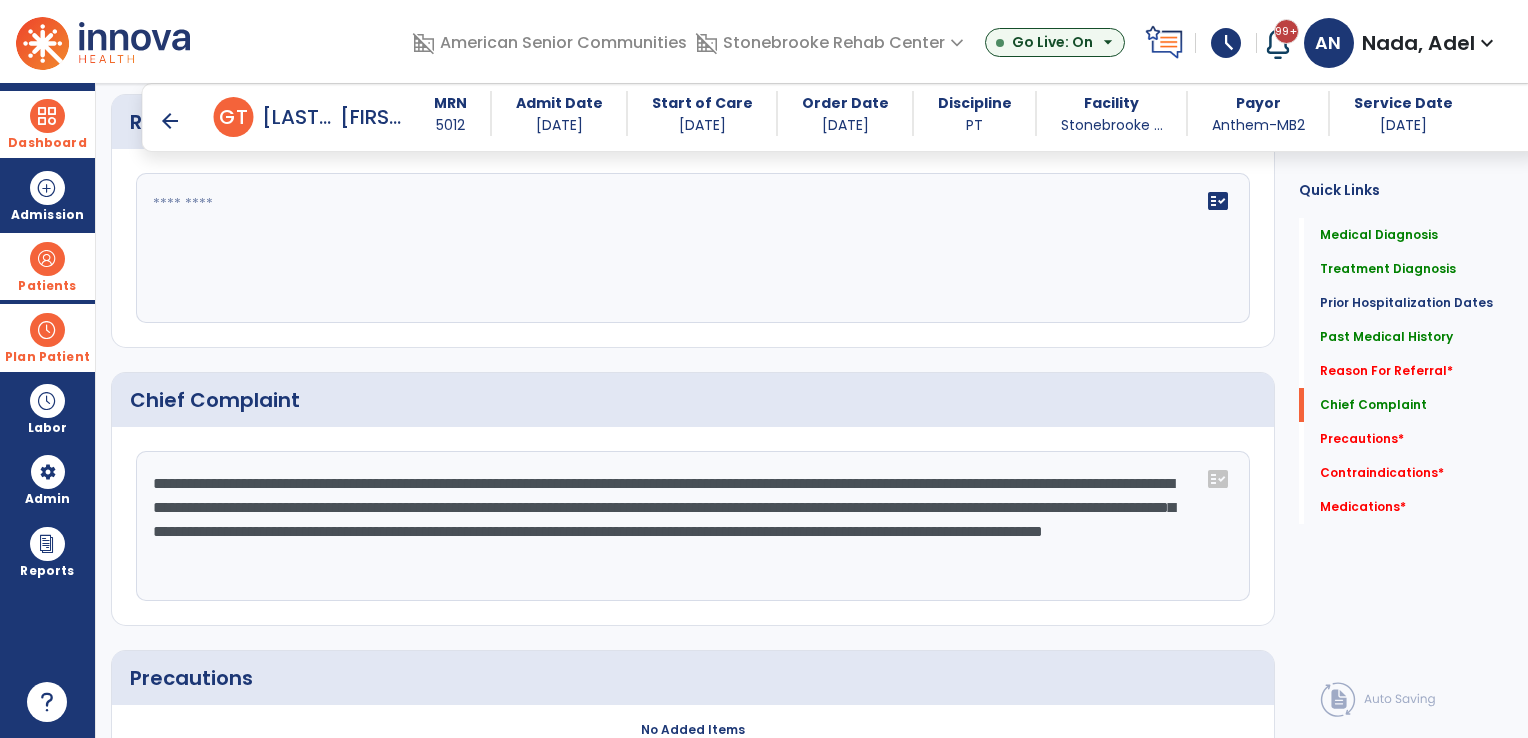 scroll, scrollTop: 1035, scrollLeft: 0, axis: vertical 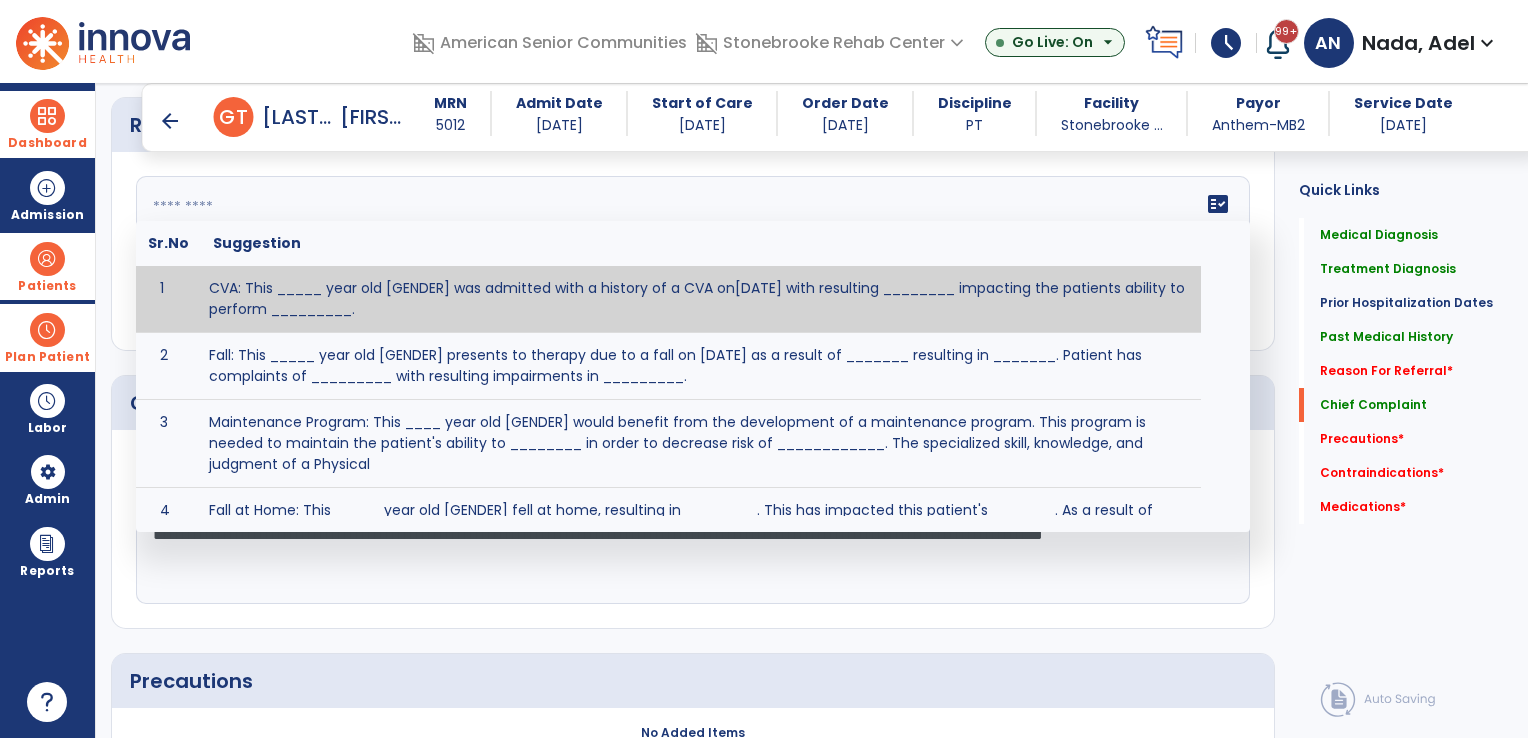 click on "fact_check  Sr.No Suggestion 1 CVA: This _____ year old [GENDER] was admitted with a history of a CVA on[DATE] with resulting ________ impacting the patients ability to perform _________. 2 Fall: This _____ year old [GENDER] presents to therapy due to a fall on [DATE] as a result of _______ resulting in _______.  Patient has complaints of _________ with resulting impairments in _________. 3 Maintenance Program: This ____ year old [GENDER] would benefit from the development of a maintenance program.  This program is needed to maintain the patient's ability to ________ in order to decrease risk of ____________.  The specialized skill, knowledge, and judgment of a Physical  4 Fall at Home: This _____ year old [GENDER] fell at home, resulting  in ________.  This has impacted this patient's _______.  As a result of these noted limitations in functional activities, this patient is unable to safely return to home.  This patient requires skilled therapy in order to improve safety and function. 5 6 7 8 9 10" 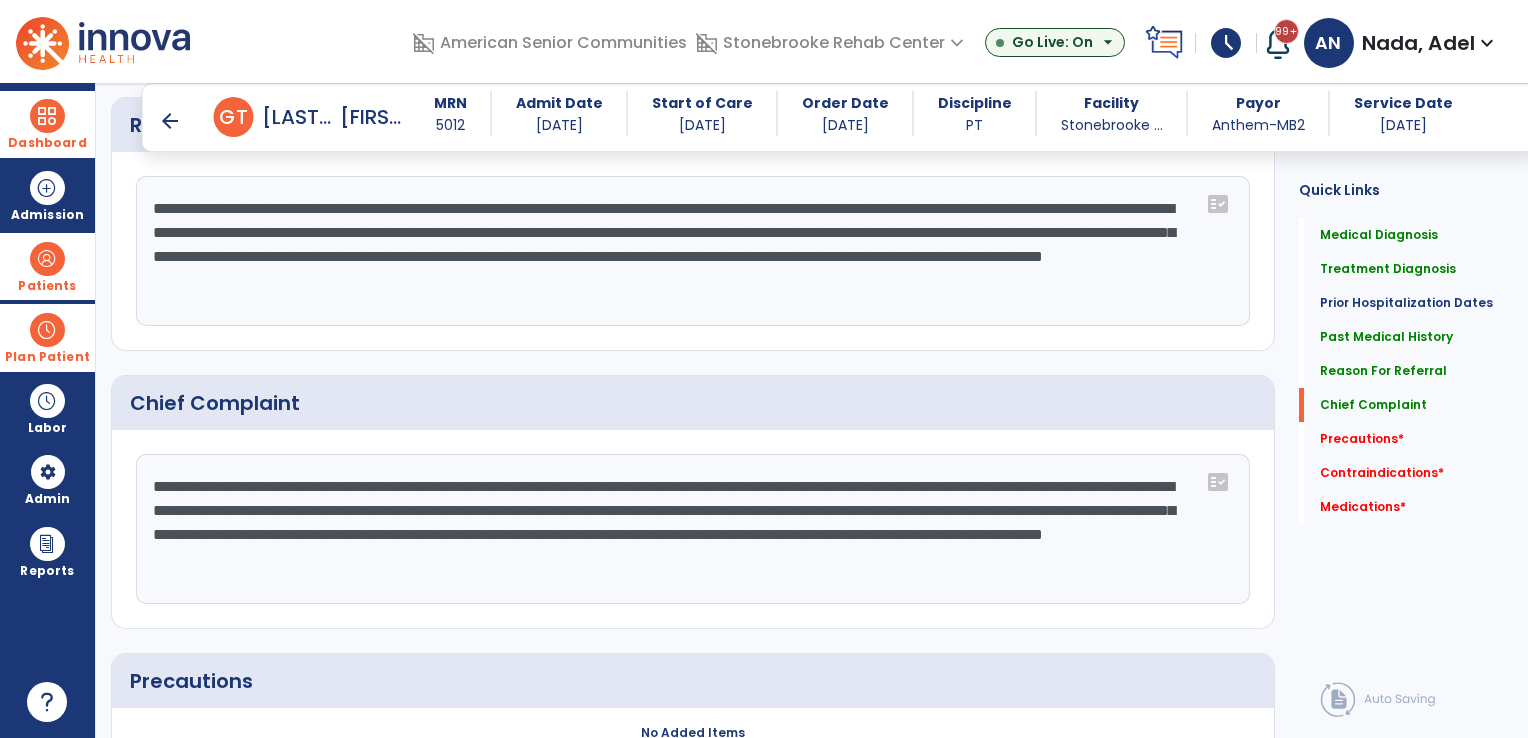type on "**********" 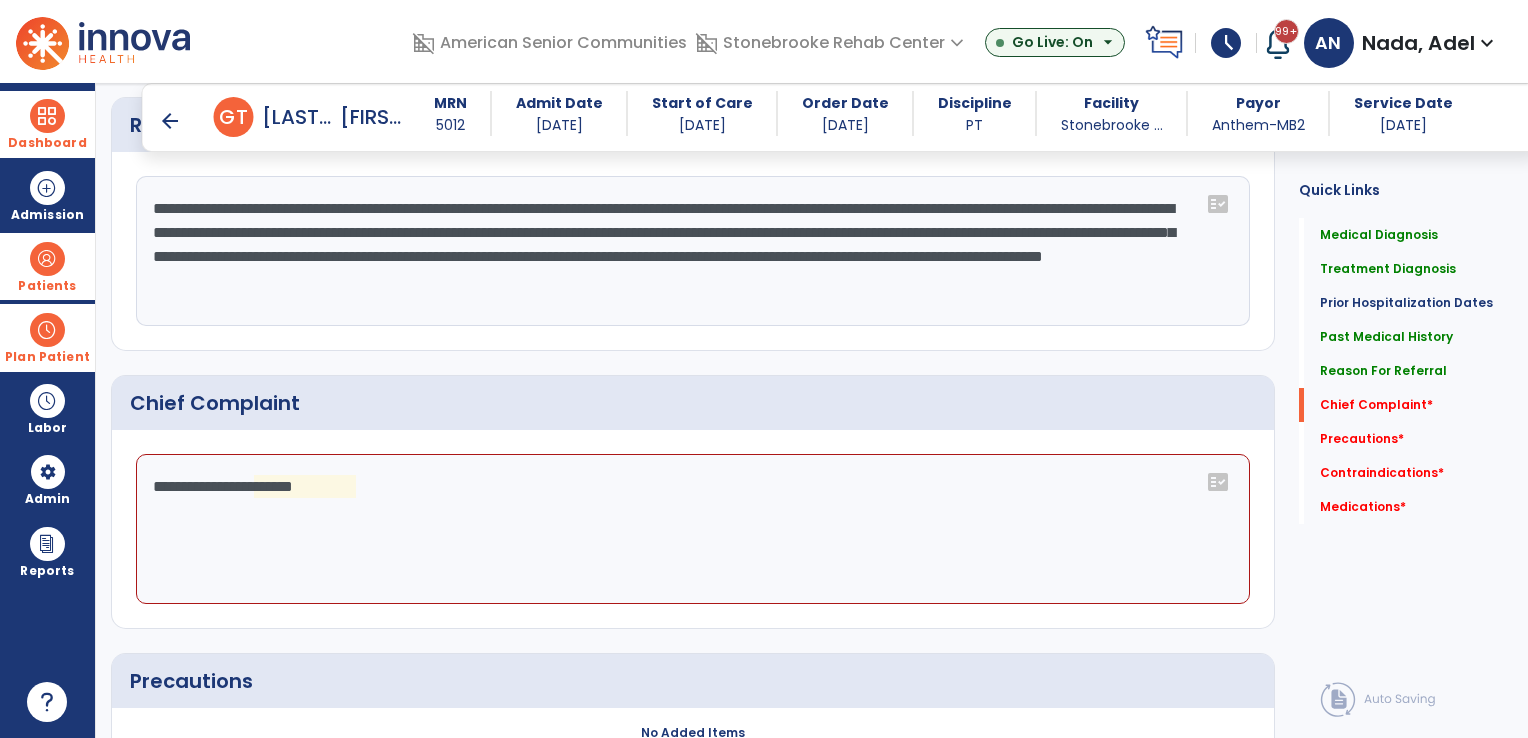 click on "**********" 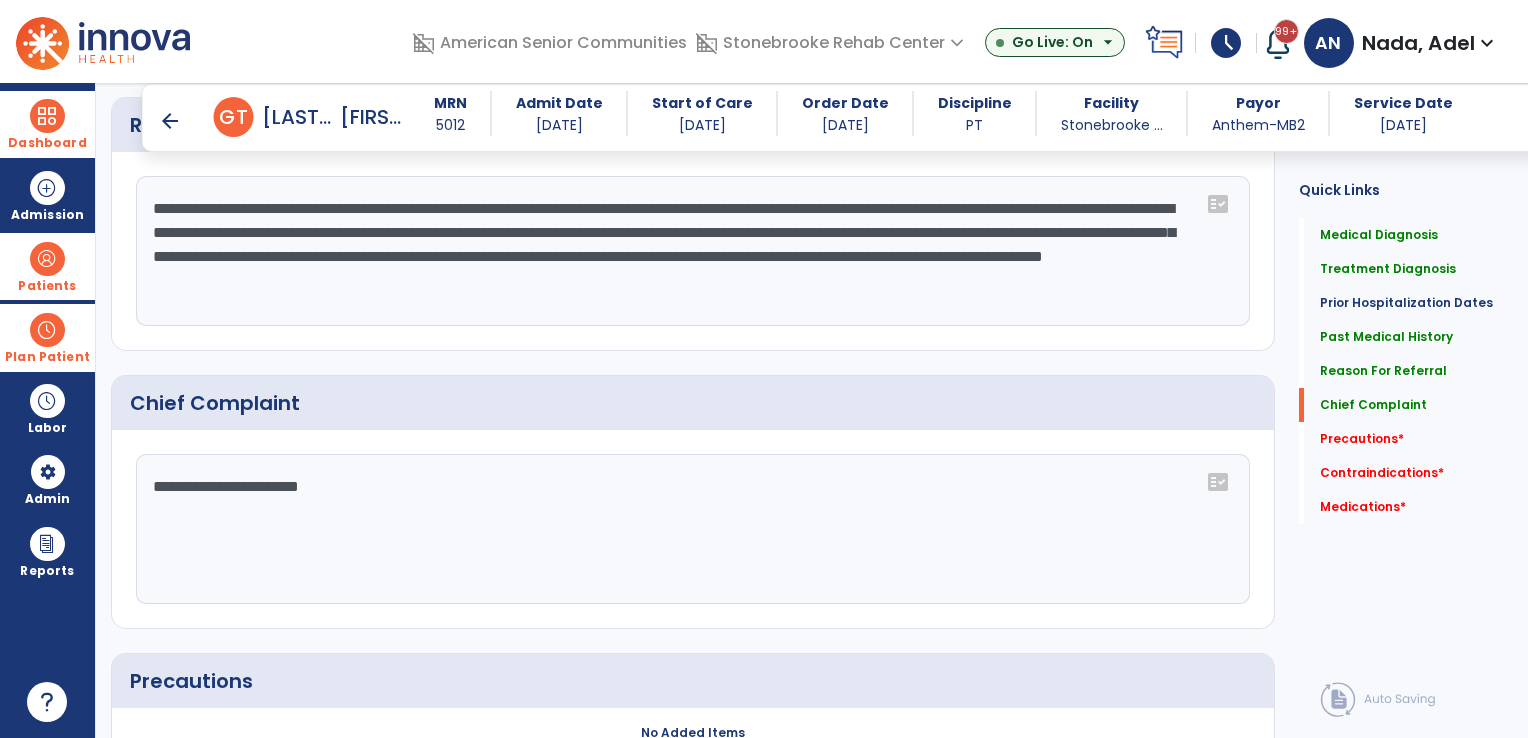 type on "**********" 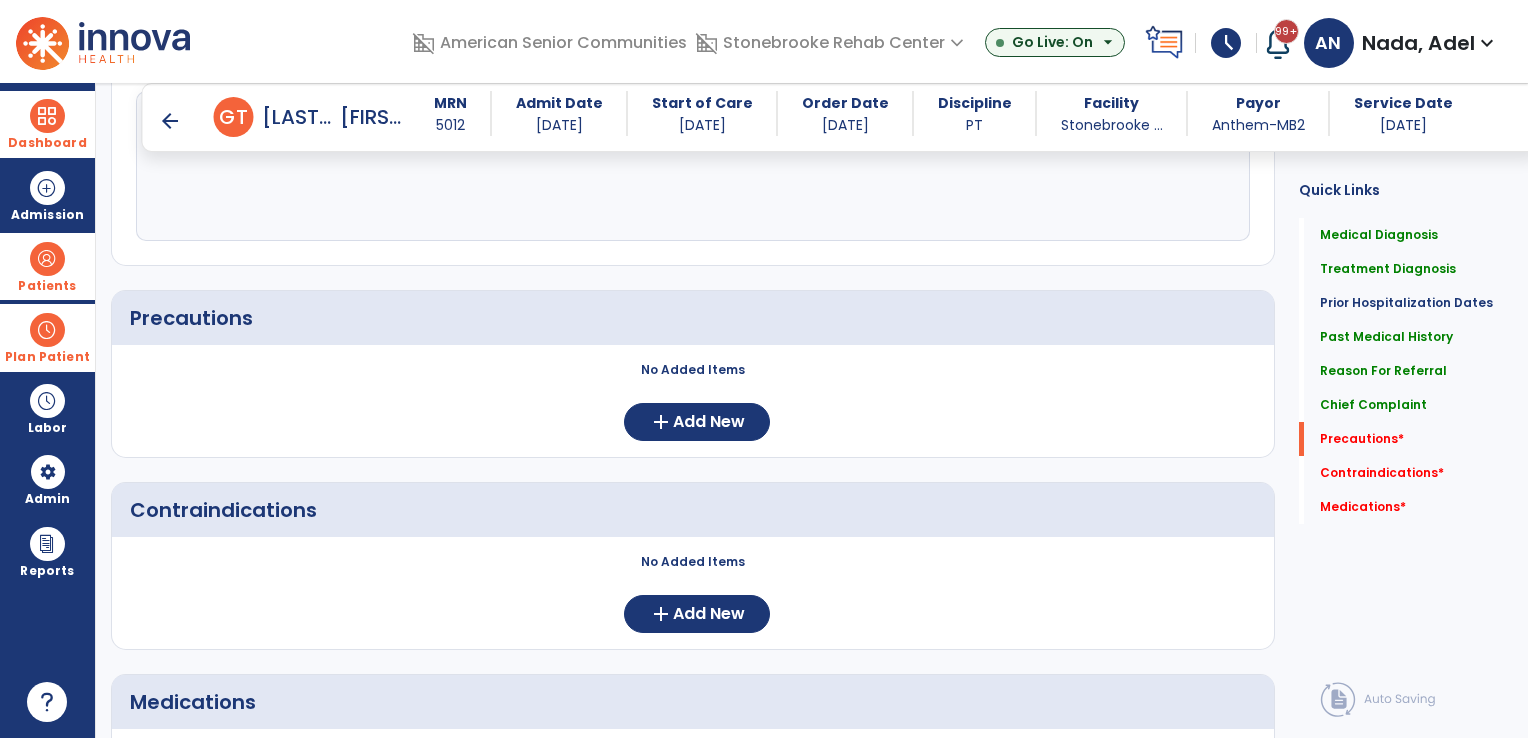 scroll, scrollTop: 1435, scrollLeft: 0, axis: vertical 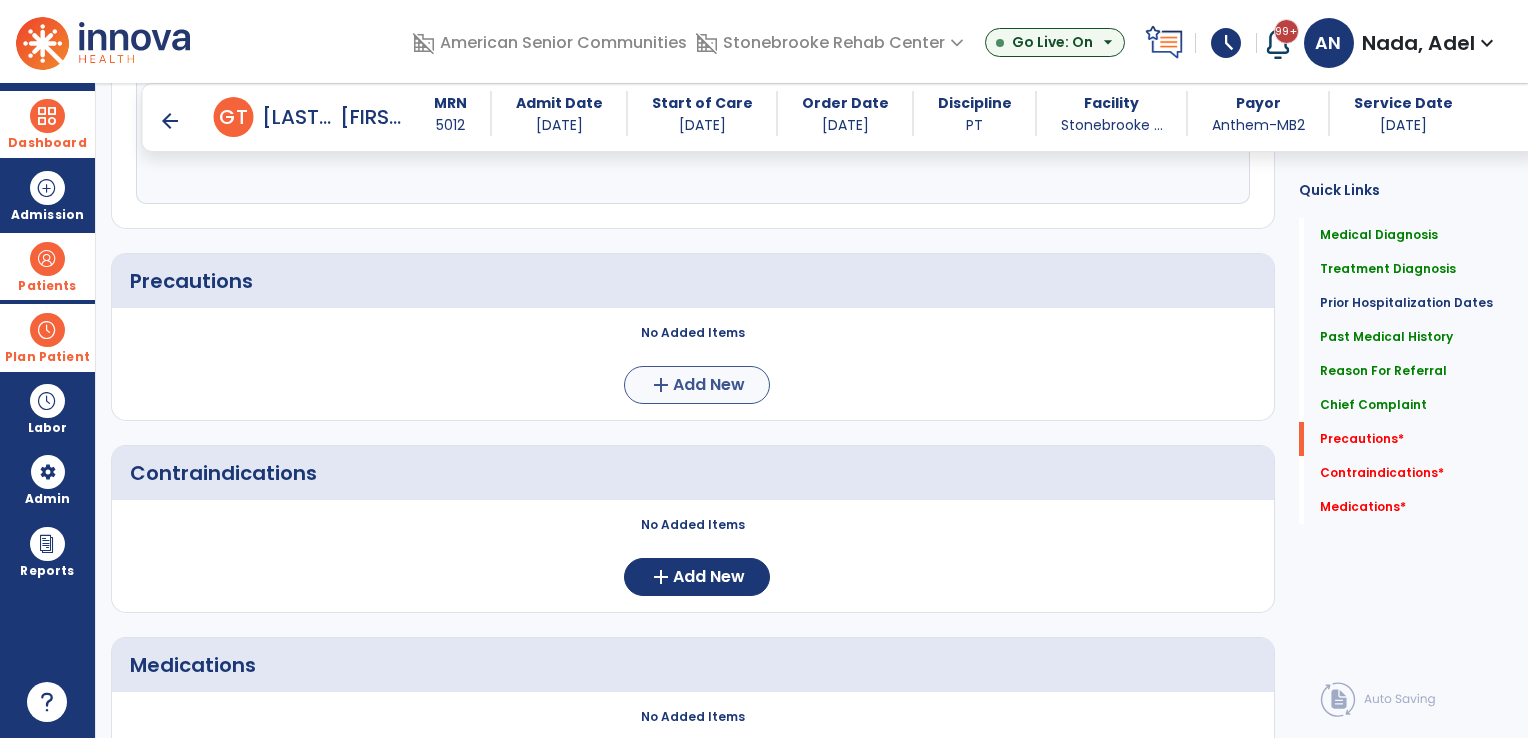 type on "**********" 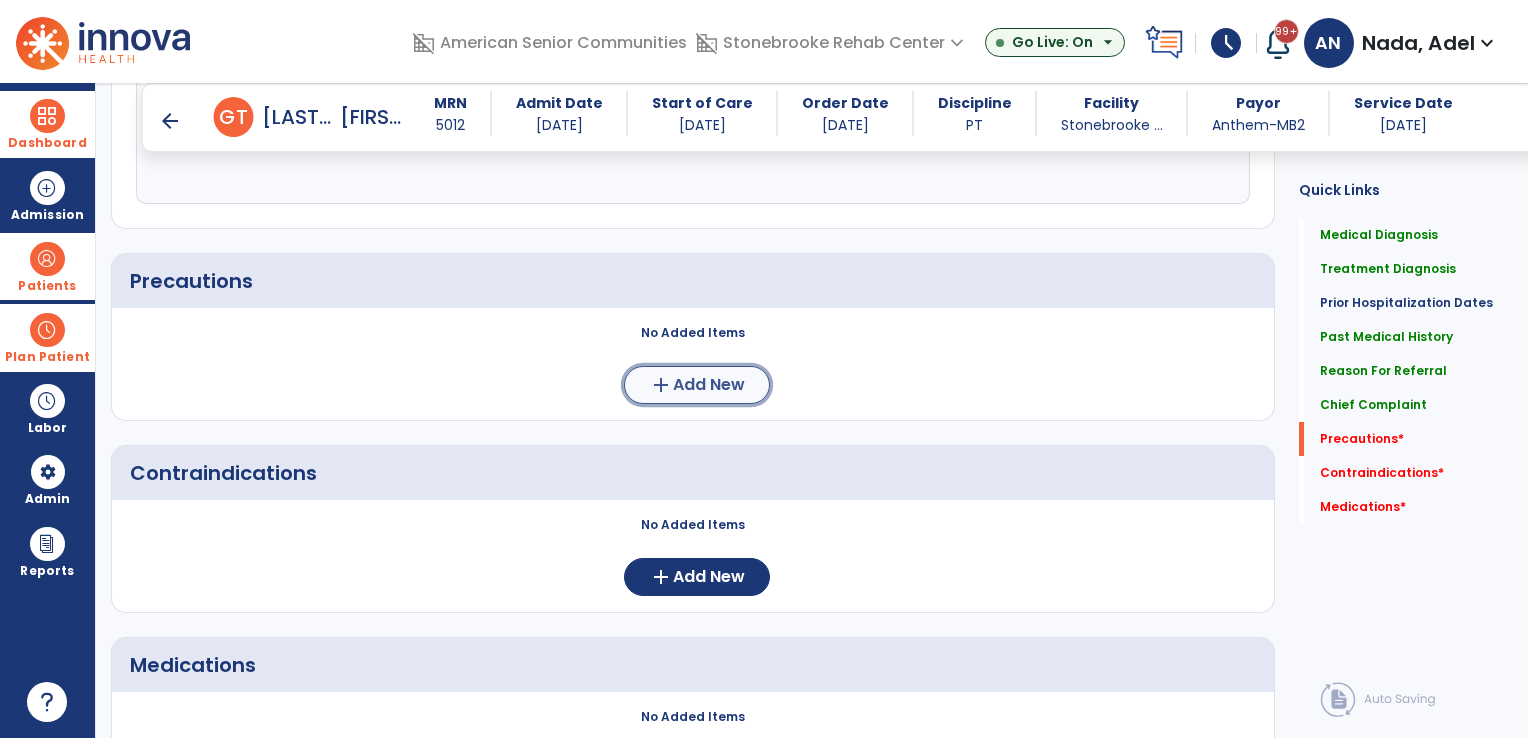 click on "Add New" 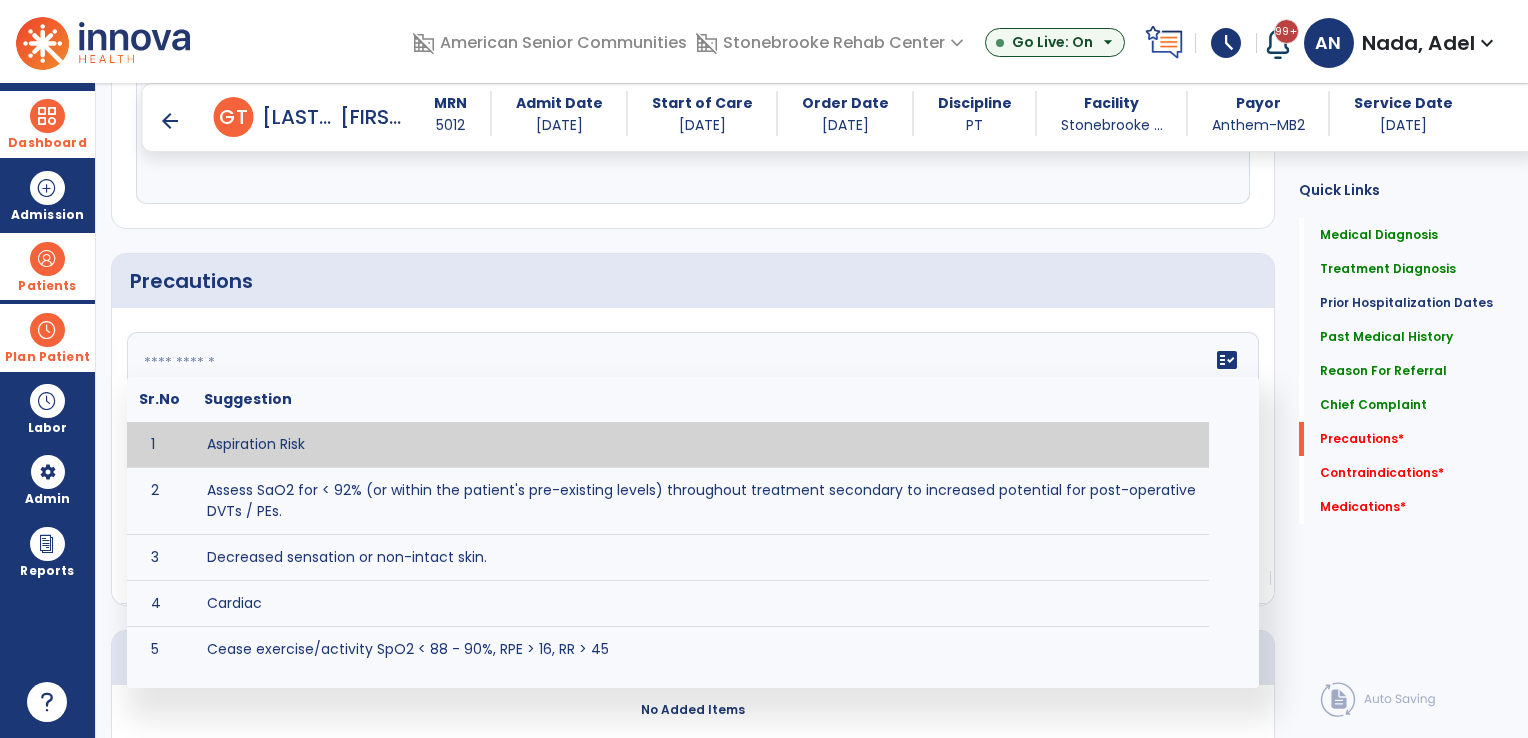 click on "fact_check  Sr.No Suggestion 1 Aspiration Risk 2 Assess SaO2 for < 92% (or within the patient's pre-existing levels) throughout treatment secondary to increased potential for post-operative DVTs / PEs. 3 Decreased sensation or non-intact skin. 4 Cardiac 5 Cease exercise/activity SpO2 < 88 - 90%, RPE > 16, RR > 45 6 Check for modified diet / oral intake restrictions related to swallowing impairments. Consult ST as appropriate. 7 Check INR lab results prior to activity if patient on blood thinners. 8 Closely monitor anxiety or stress due to increased SOB/dyspnea and cease activity/exercise until patient is able to control this response 9 Code Status:  10 Confirm surgical approach and discoloration or other precautions. 11 Confirm surgical procedure and specific precautions based on procedure (e.g., no twisting/bending/lifting, need for post-op brace, limiting time in sitting, etc.). 12 Confirm weight bearing status as defined by the surgeon. 13 14 Precautions for exercise include:  15 Depression 16 17 18 19 20" 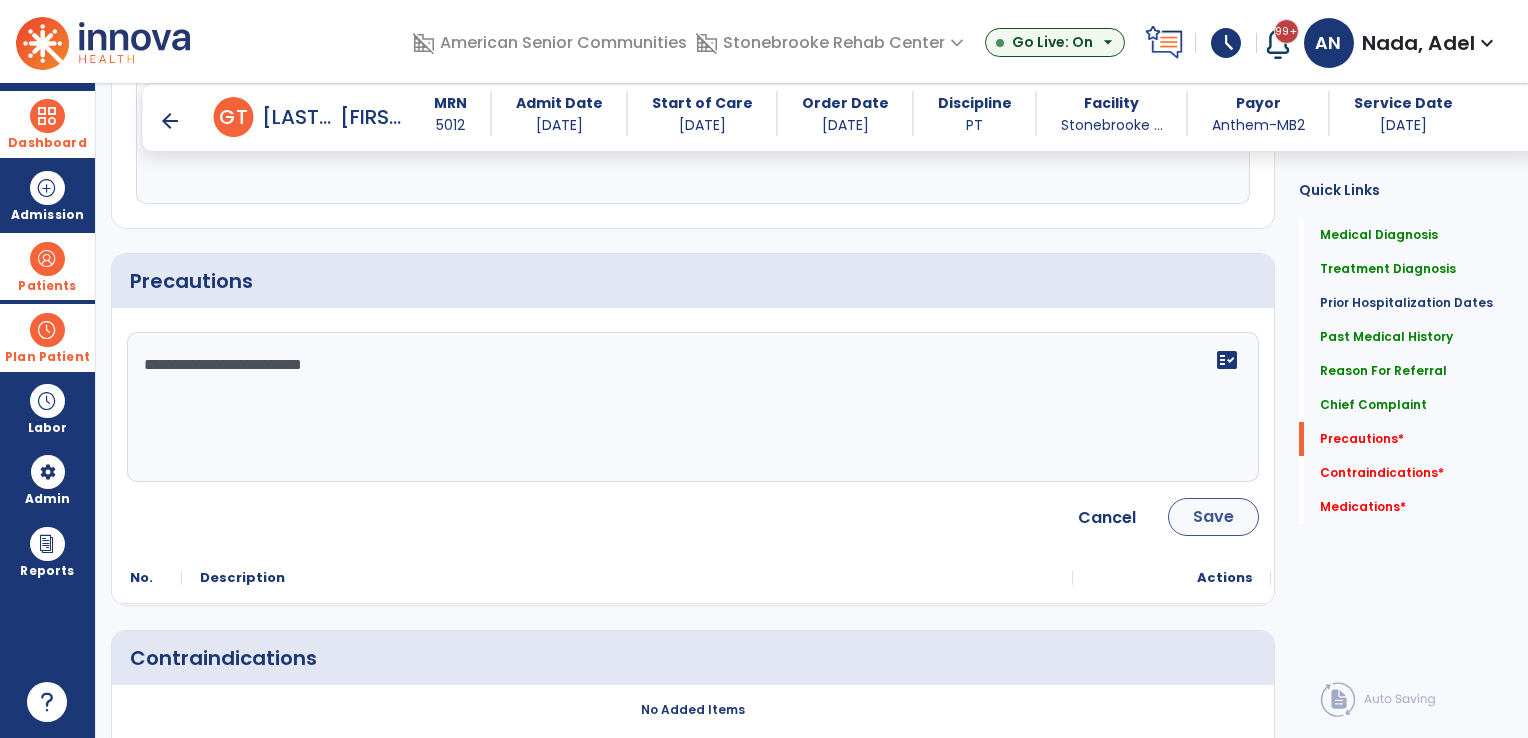 type on "**********" 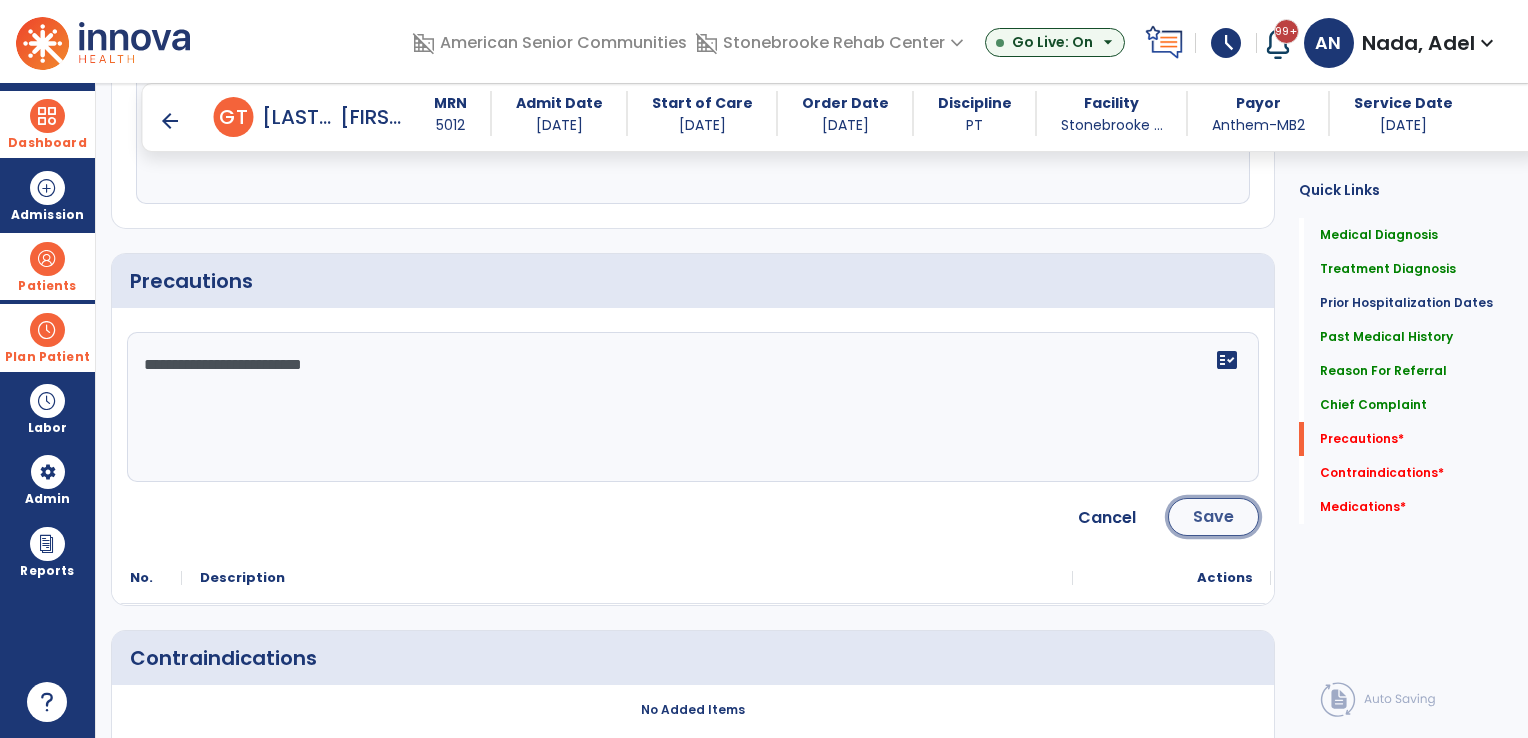 click on "Save" 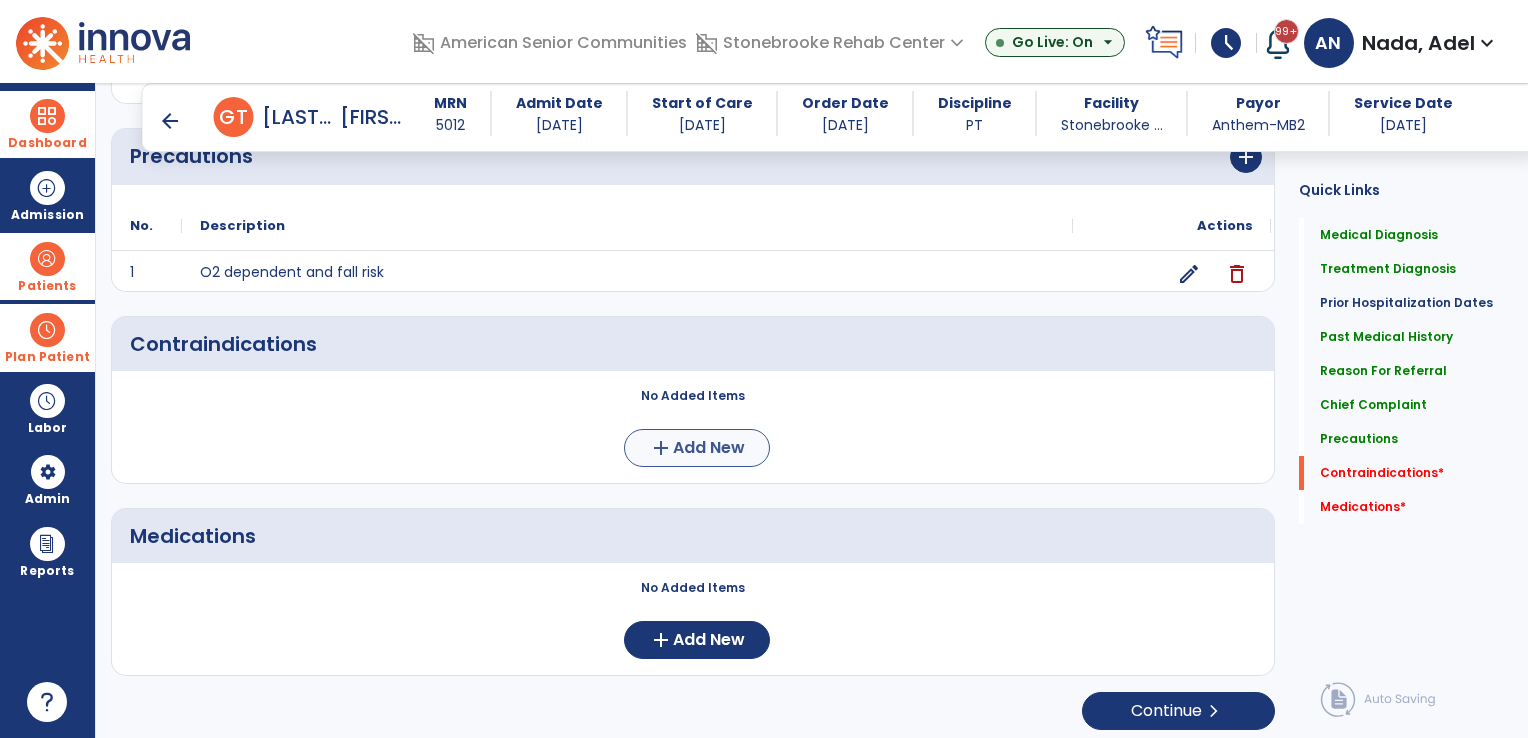 scroll, scrollTop: 1561, scrollLeft: 0, axis: vertical 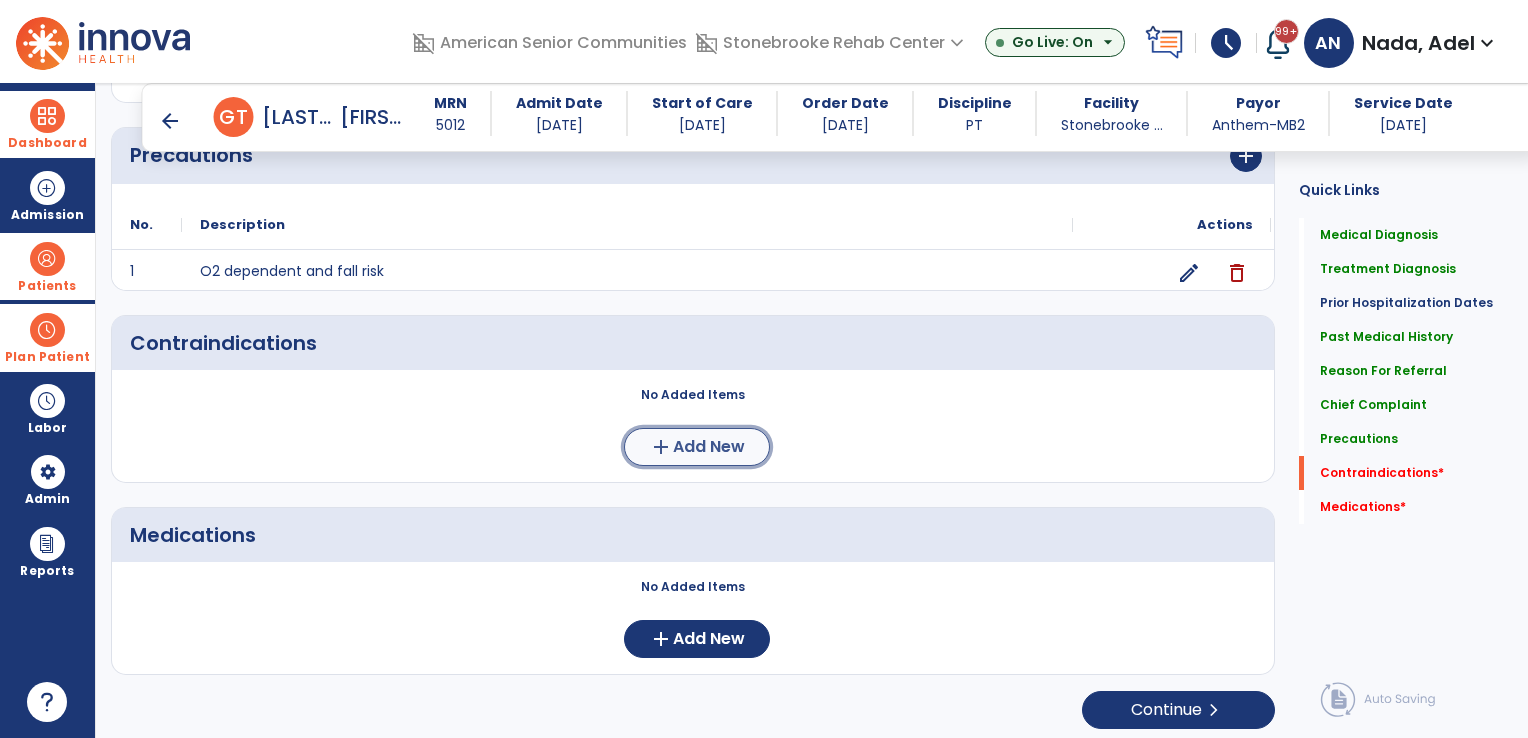 click on "add  Add New" 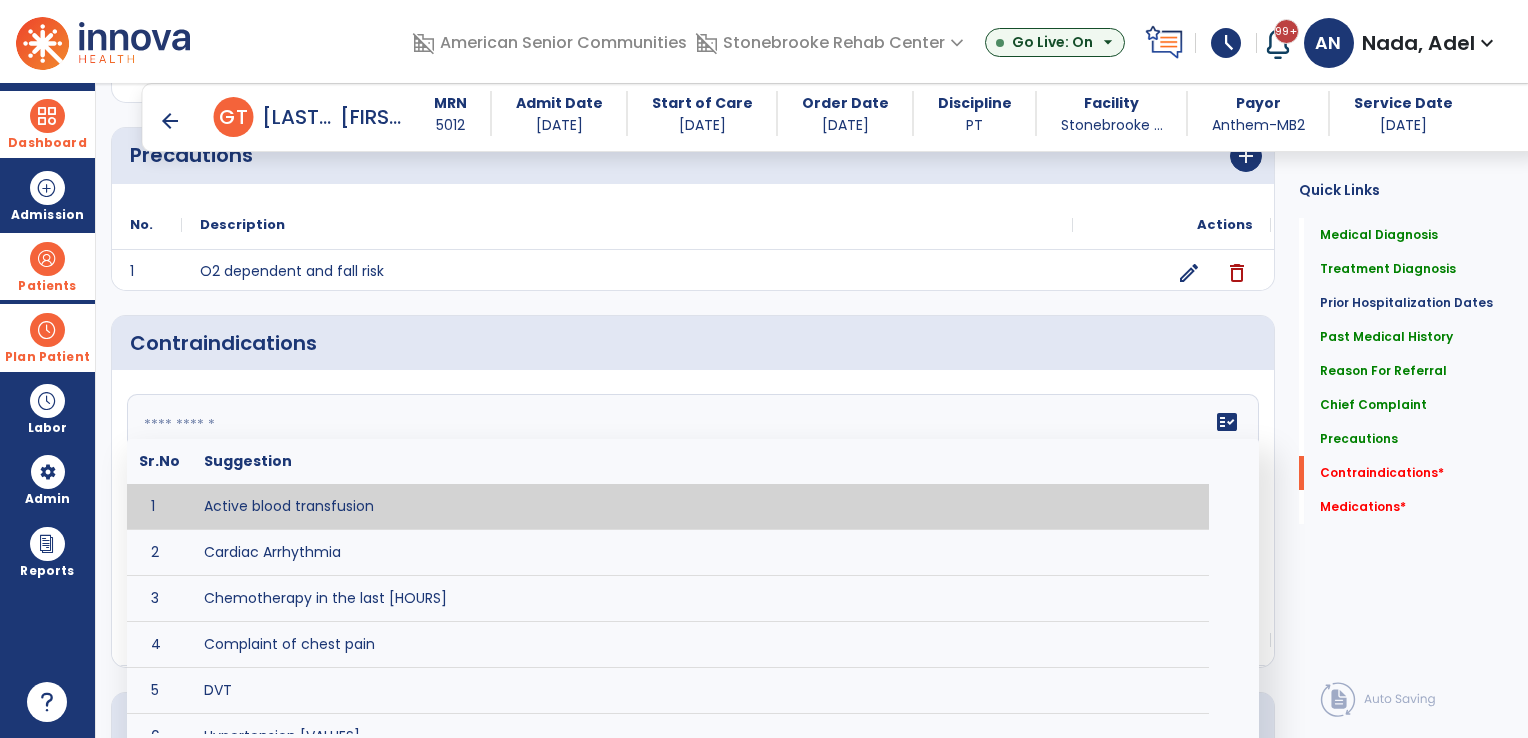 click on "fact_check  Sr.No Suggestion 1 Active blood transfusion 2 Cardiac Arrhythmia 3 Chemotherapy in the last [HOURS] 4 Complaint of chest pain 5 DVT 6 Hypertension [VALUES] 7 Inflammation or infection in the heart. 8 Oxygen saturation lower than [VALUE] 9 Pacemaker 10 Pulmonary infarction 11 Recent changes in EKG 12 Severe aortic stenosis 13 Severe dehydration 14 Severe diaphoresis 15 Severe orthostatic hypotension 16 Severe shortness of breath/dyspnea 17 Significantly elevated potassium levels 18 Significantly low potassium levels 19 Suspected or known dissecting aneurysm 20 Systemic infection 21 Uncontrolled diabetes with blood sugar levels greater than [VALUE] or less than [Value]  22 Unstable angina 23 Untreated blood clots" 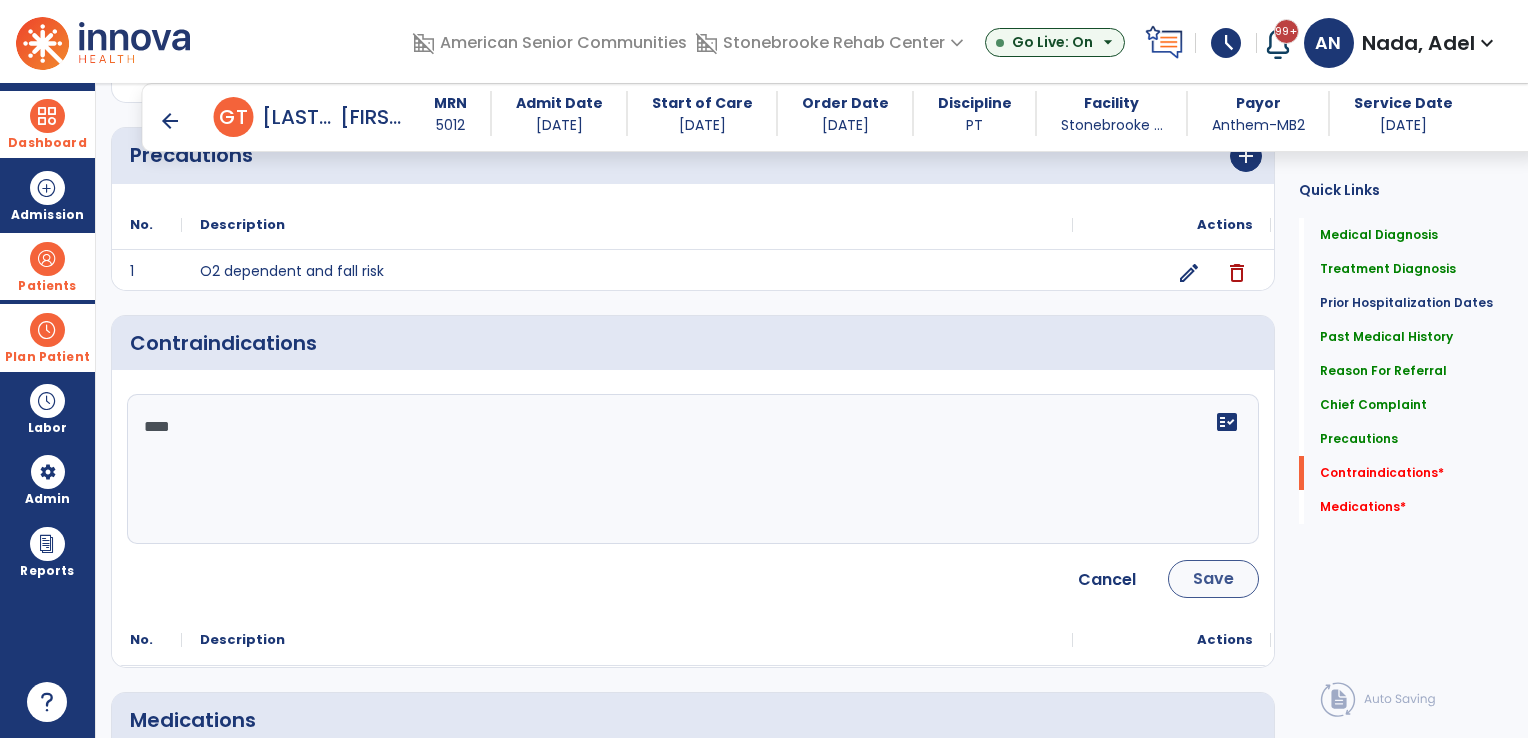 type on "****" 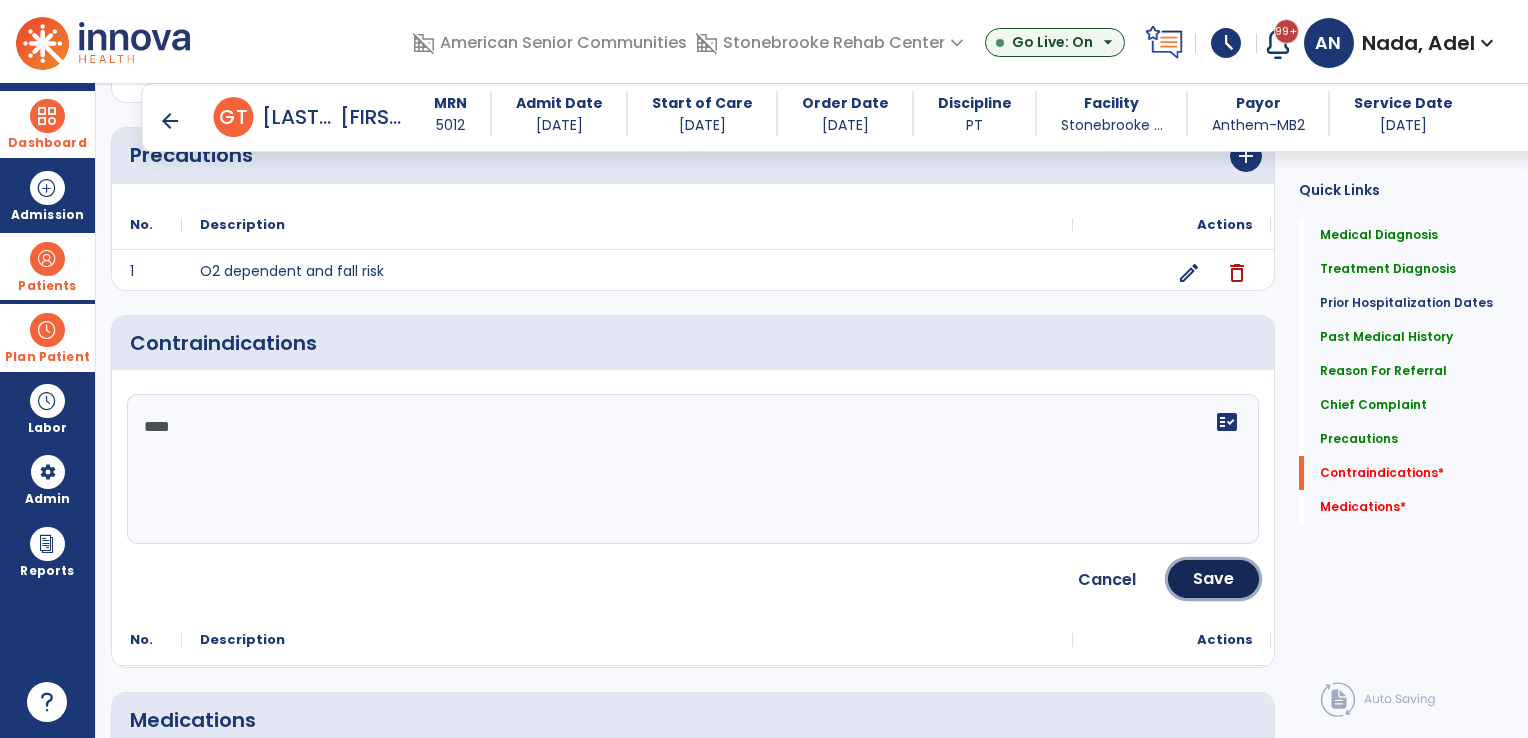 drag, startPoint x: 1211, startPoint y: 575, endPoint x: 1110, endPoint y: 572, distance: 101.04455 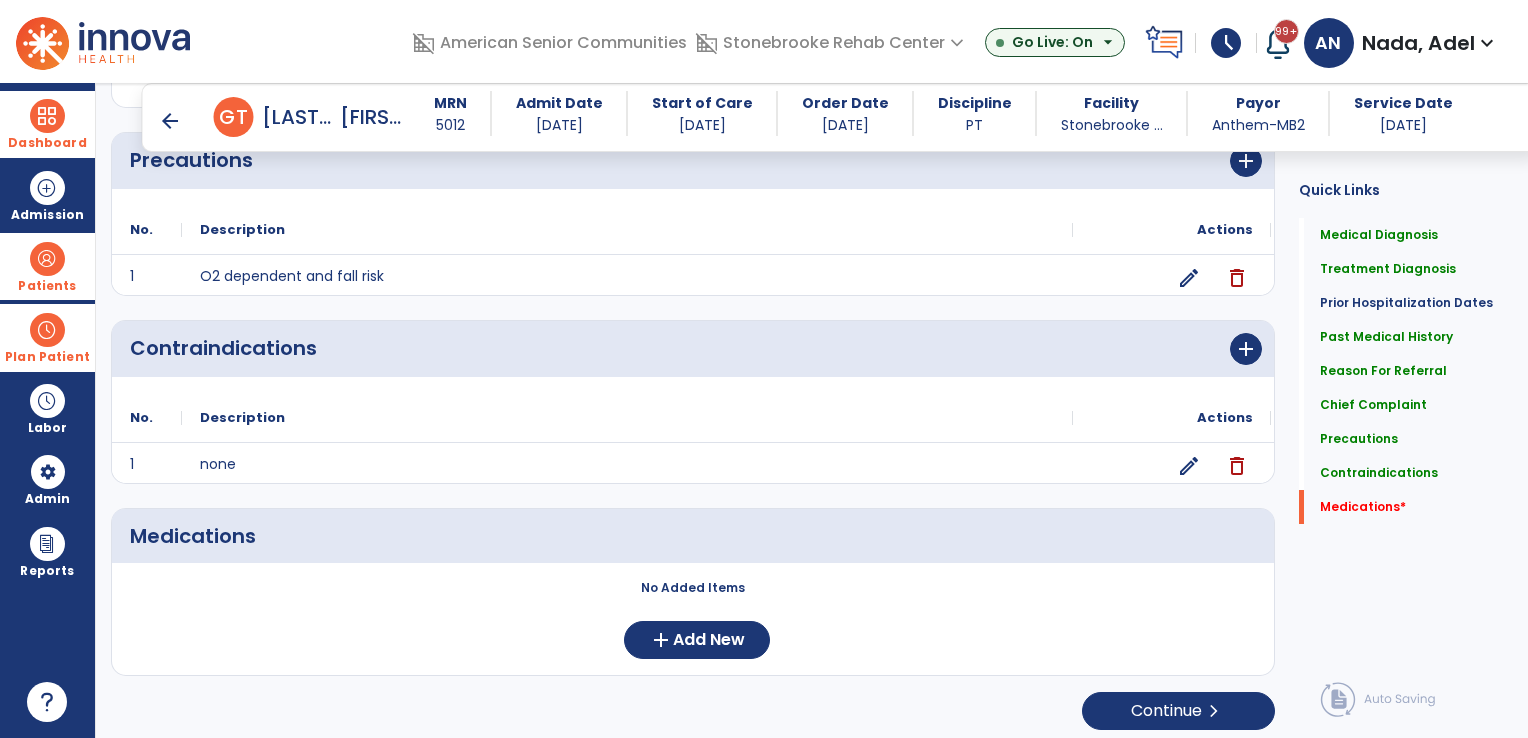 scroll, scrollTop: 1558, scrollLeft: 0, axis: vertical 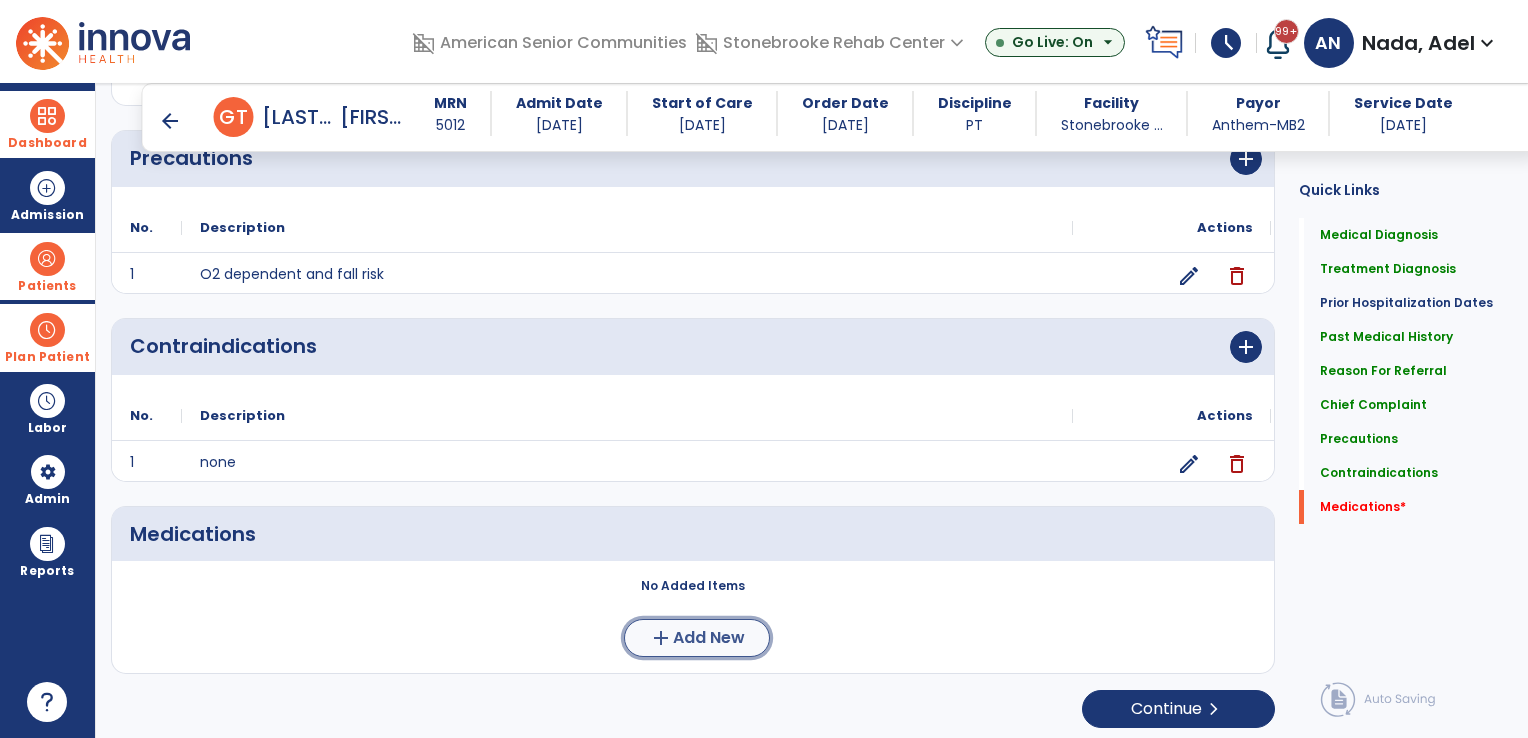 click on "add" 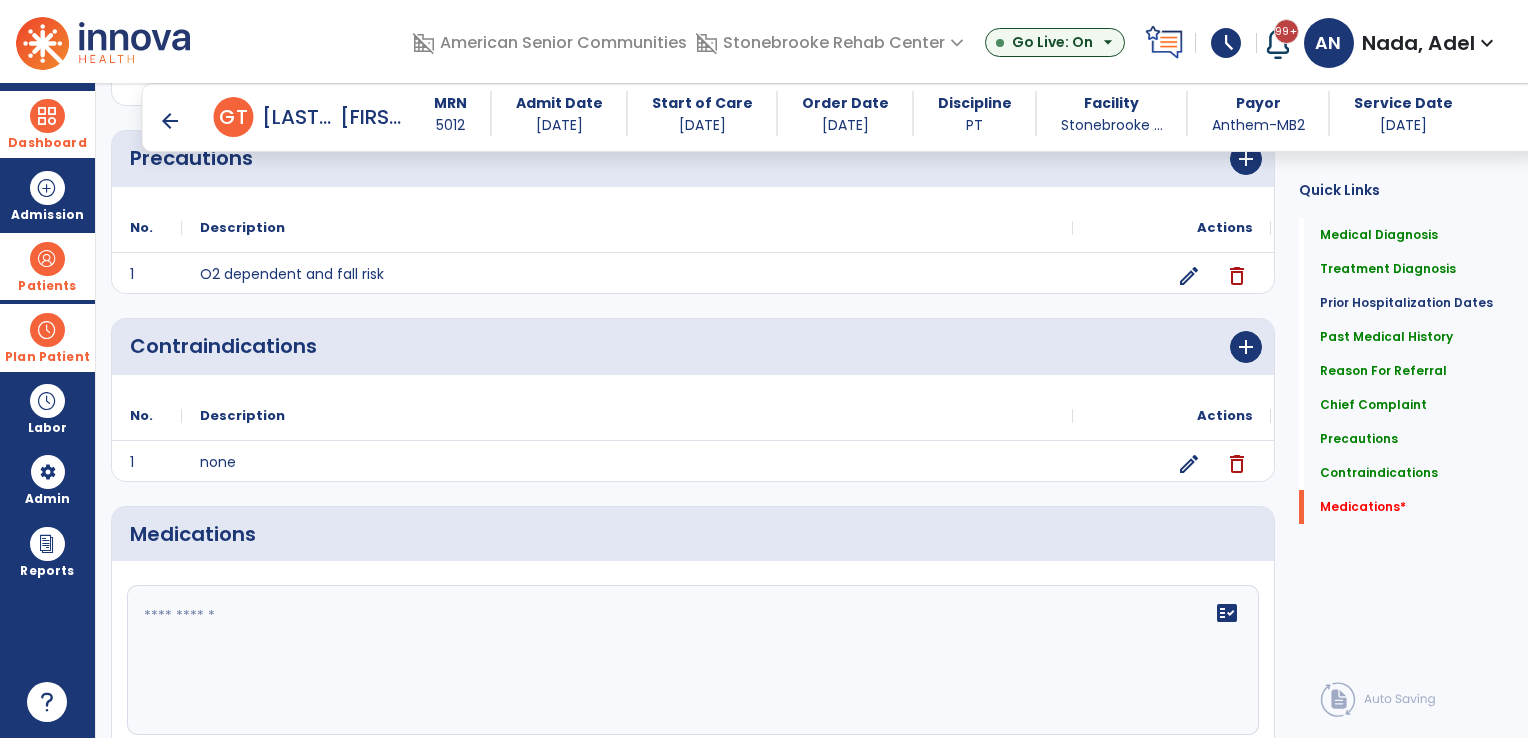 click on "fact_check" 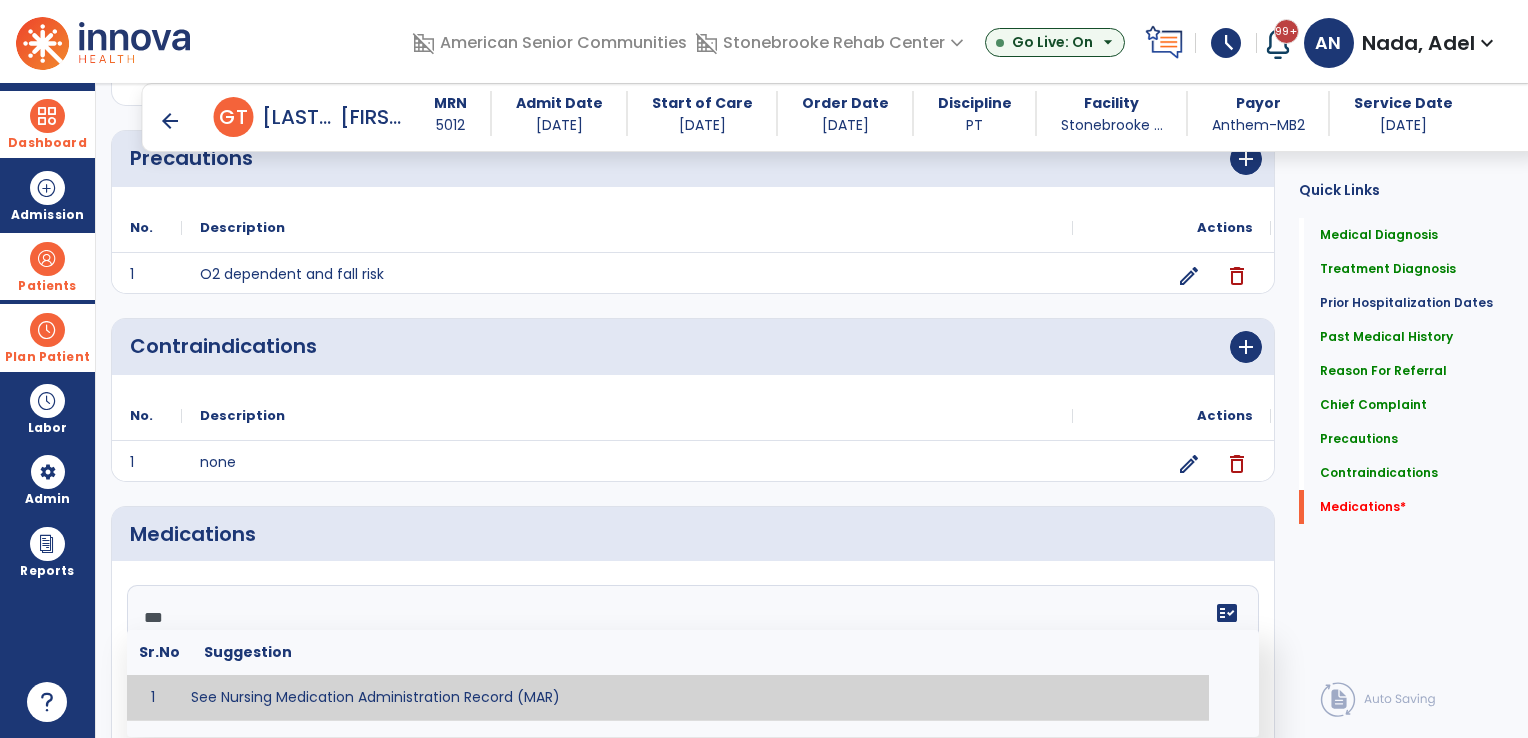 type on "**********" 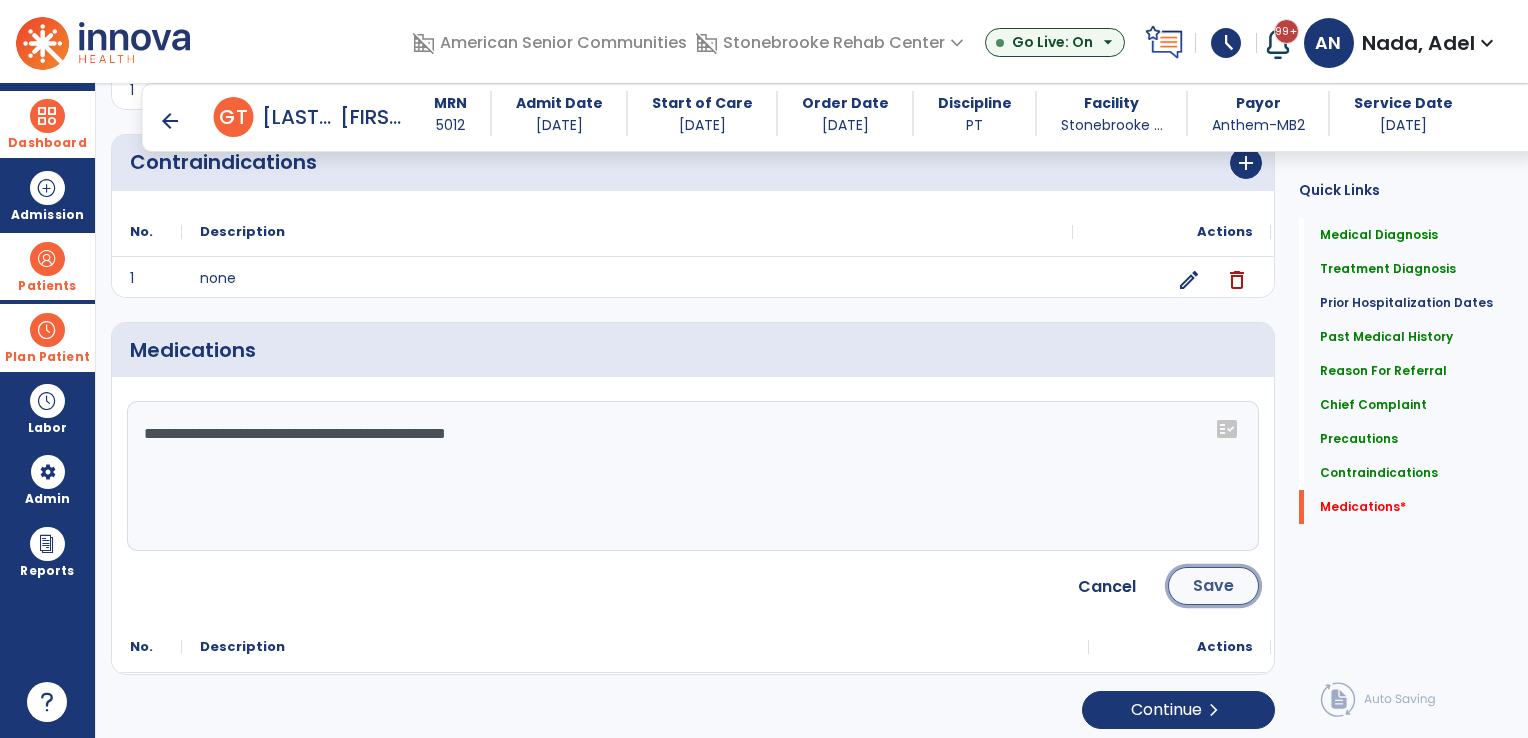 click on "Save" 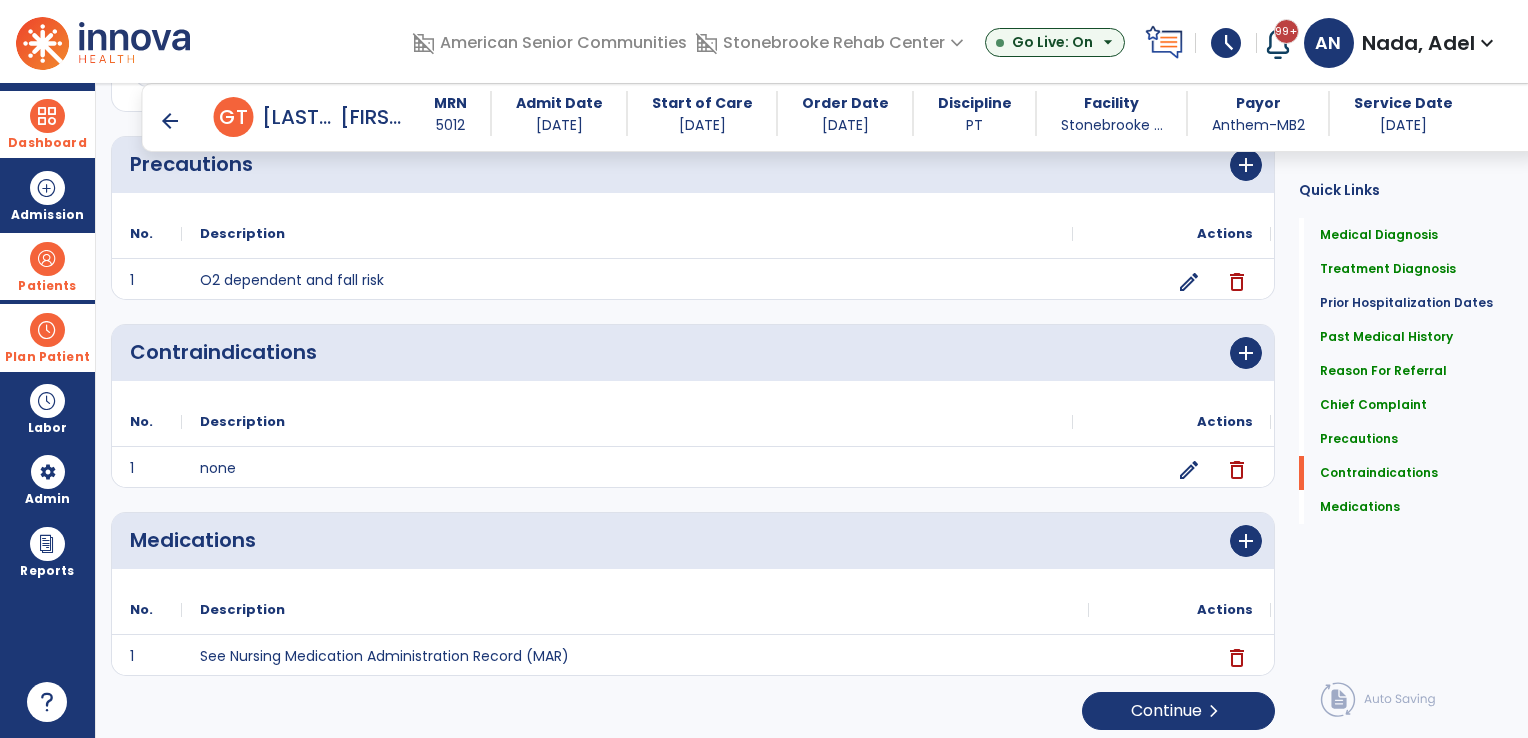scroll, scrollTop: 1554, scrollLeft: 0, axis: vertical 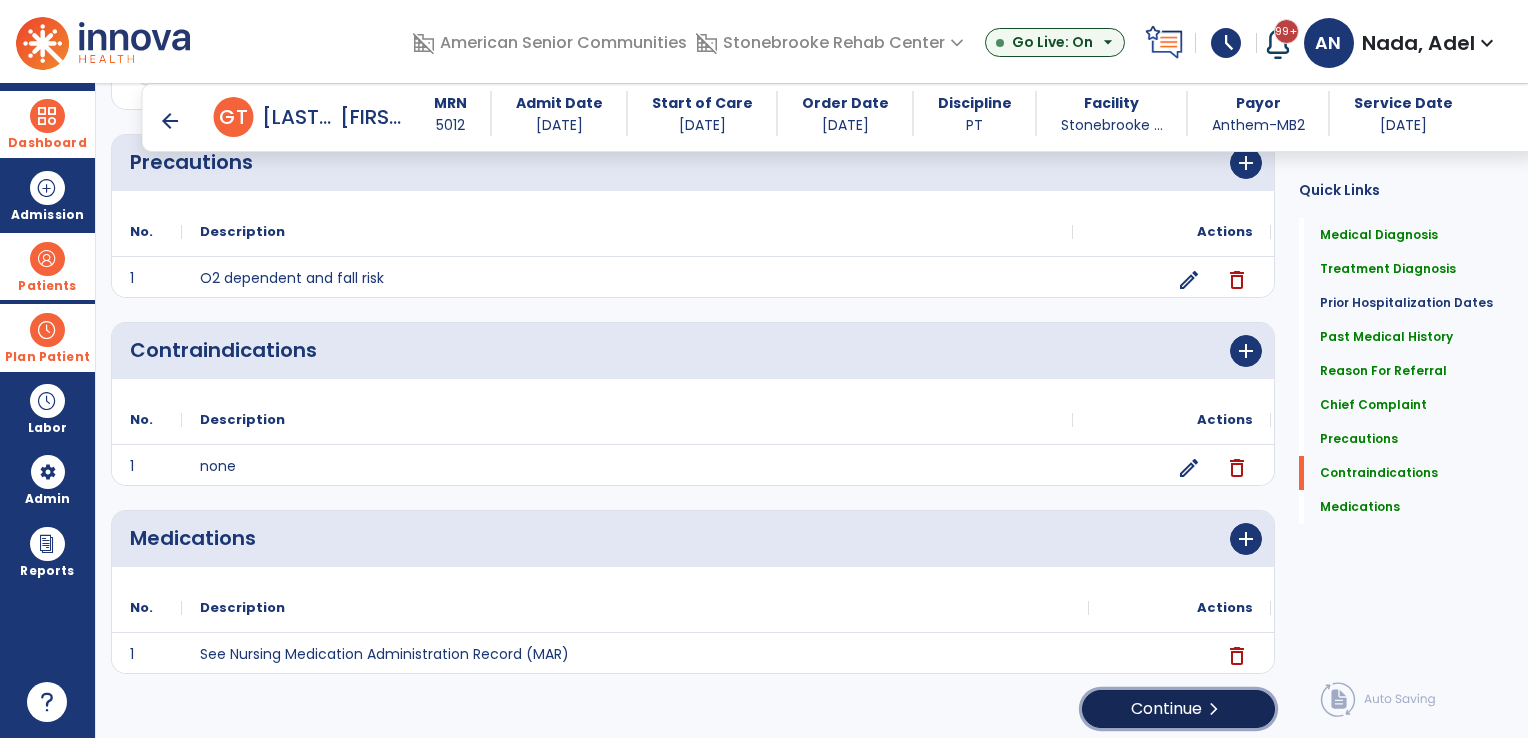 click on "Continue  chevron_right" 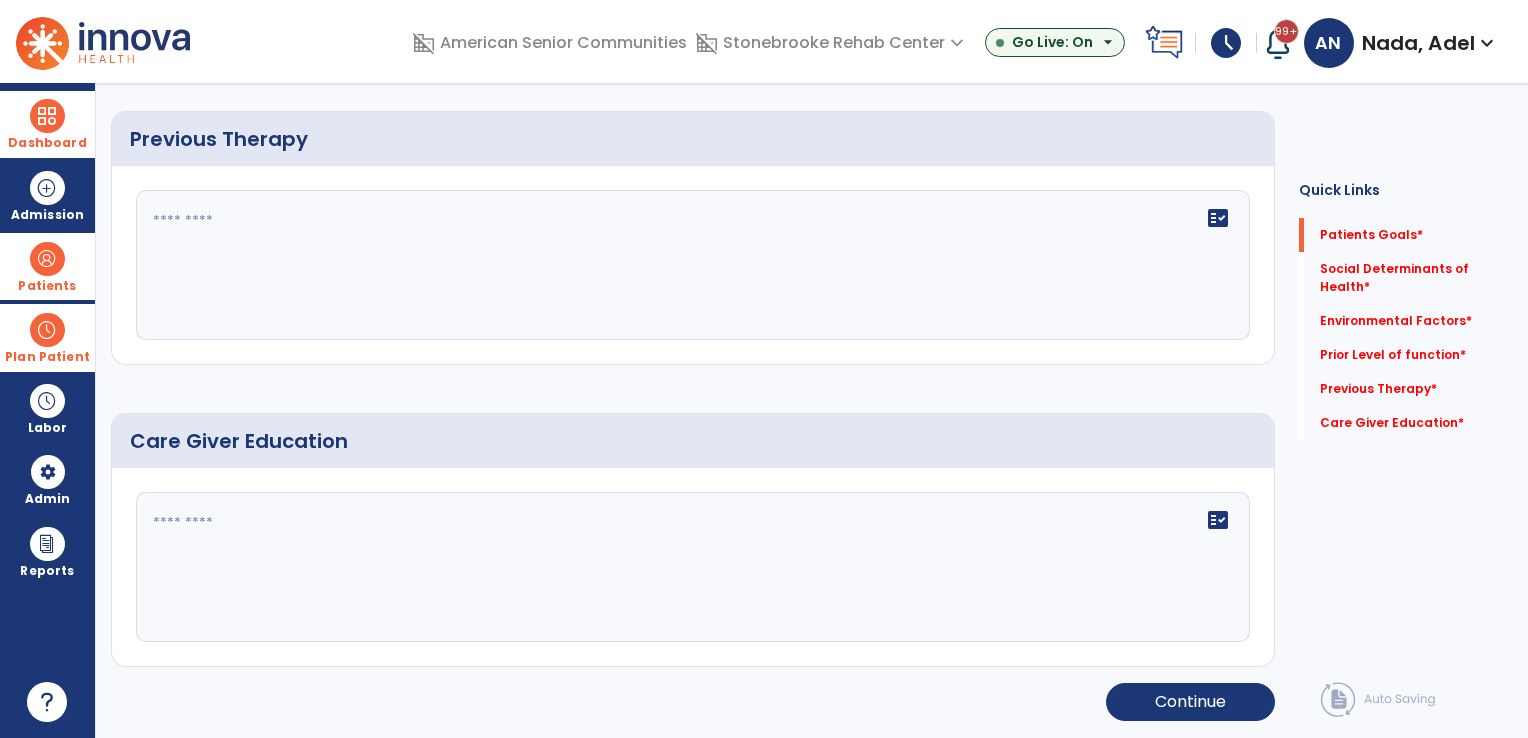 scroll, scrollTop: 0, scrollLeft: 0, axis: both 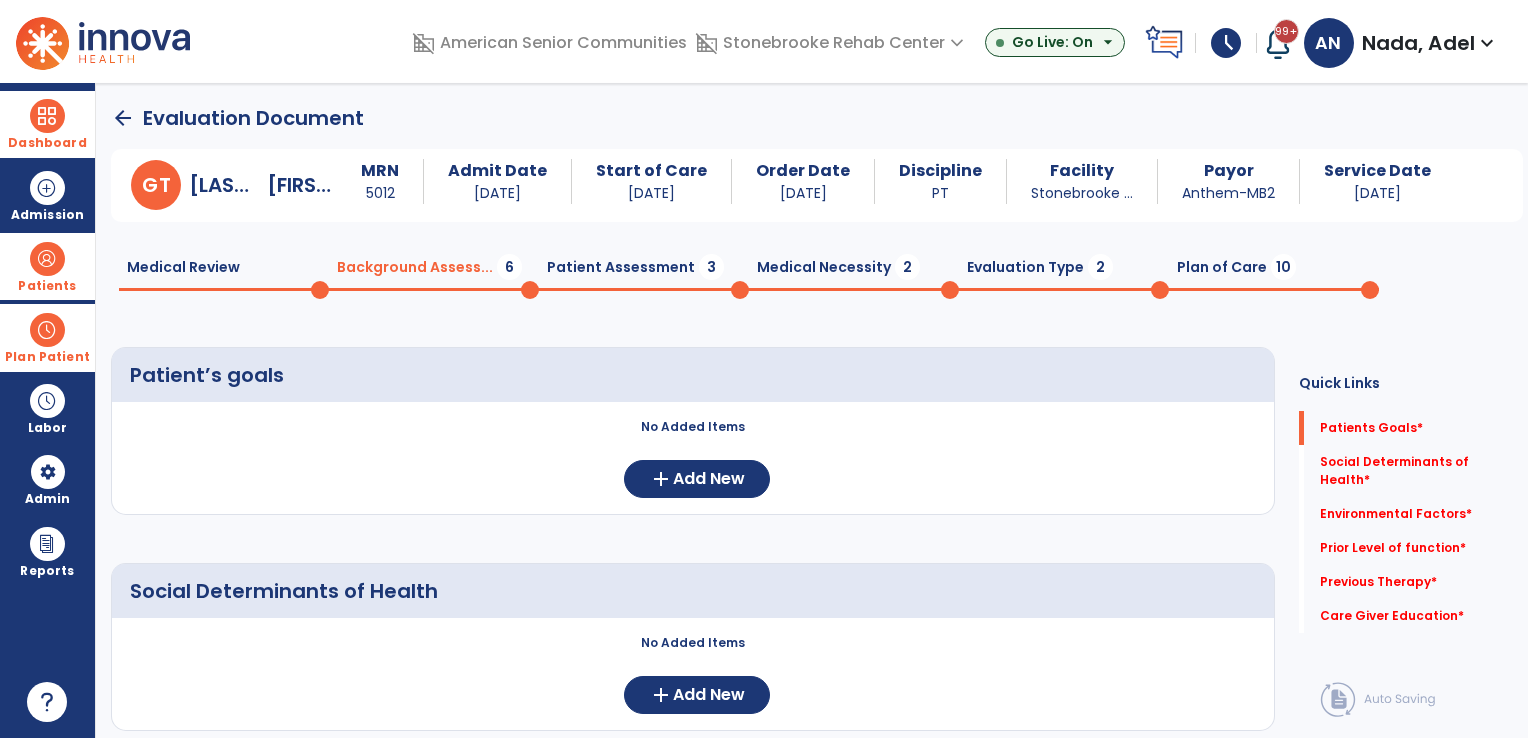click on "No Added Items  add  Add New" 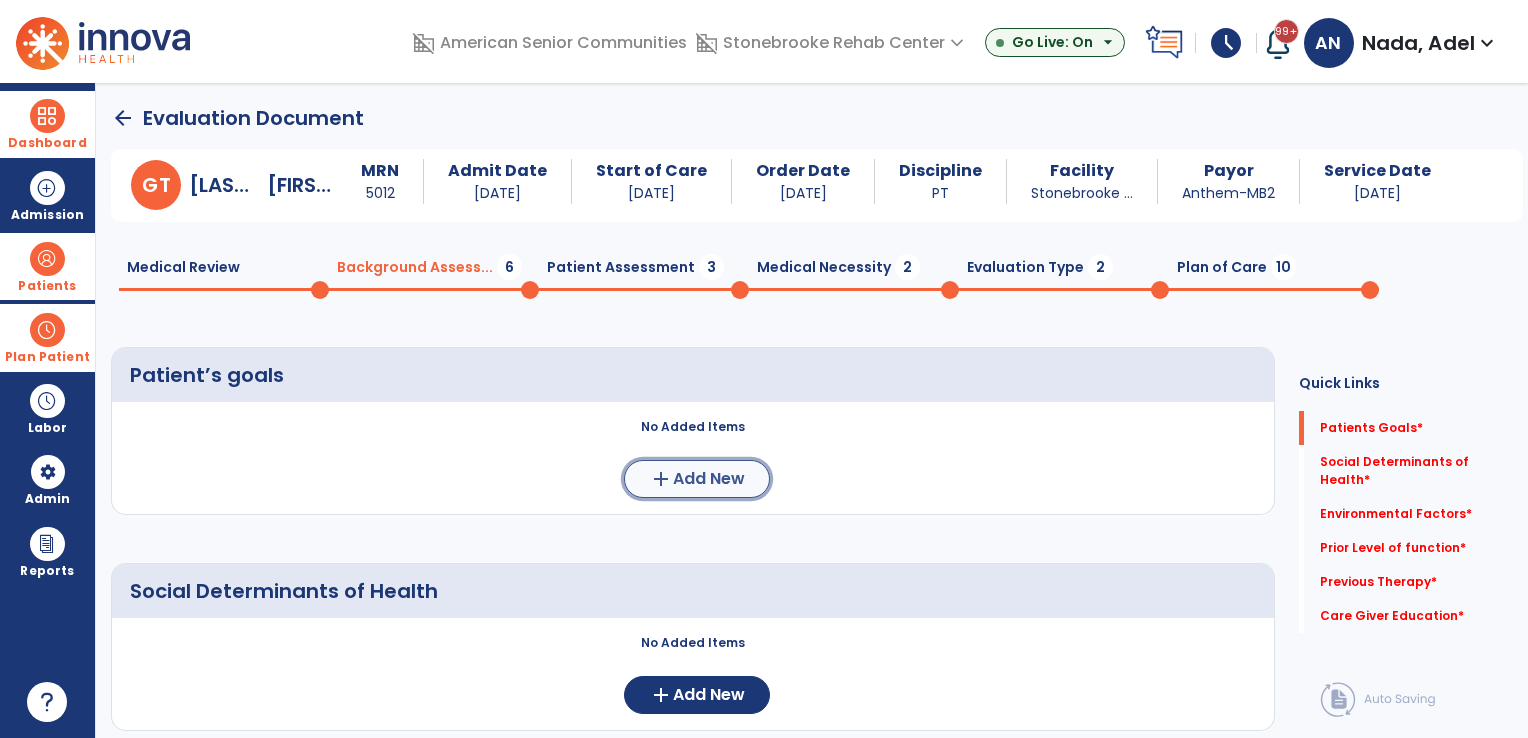 click on "Add New" 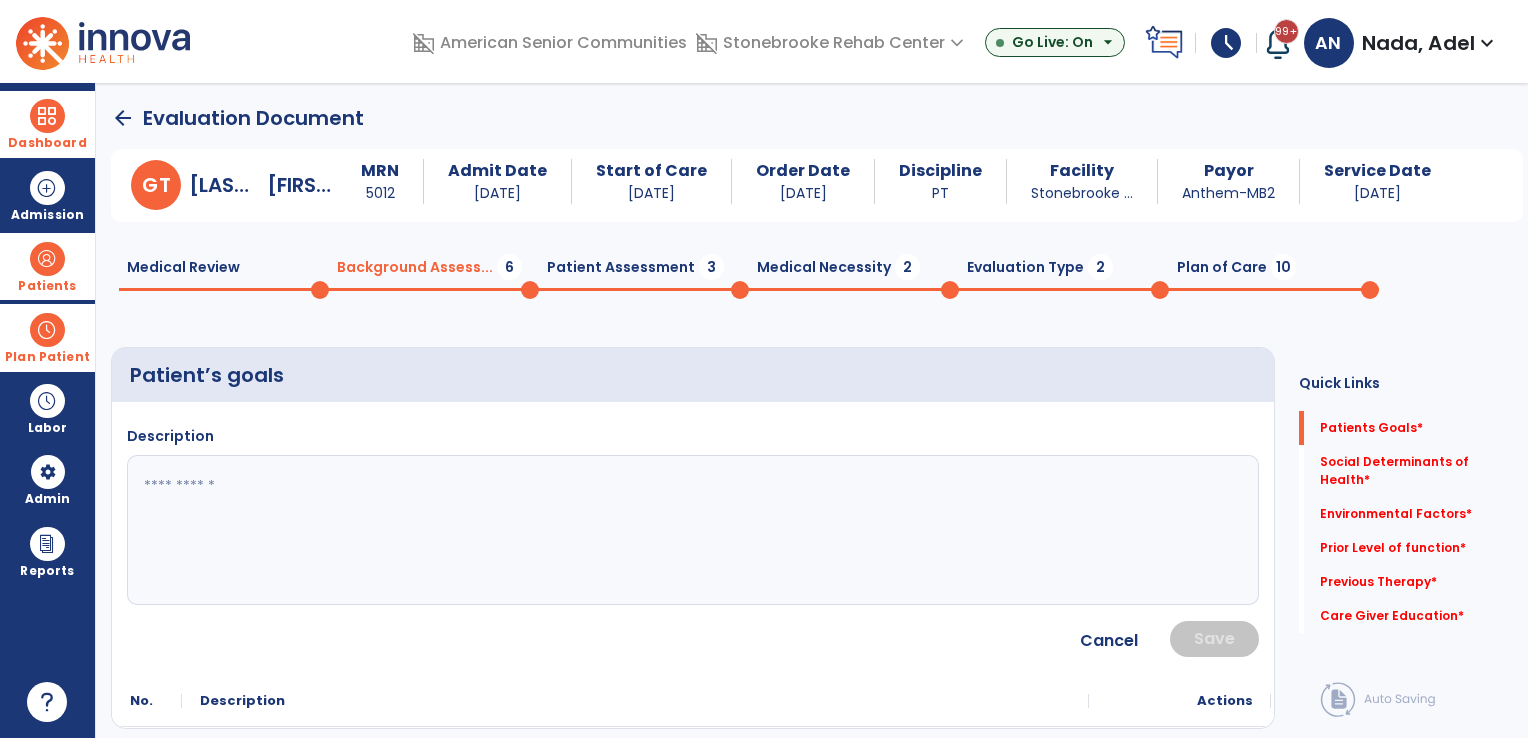 click 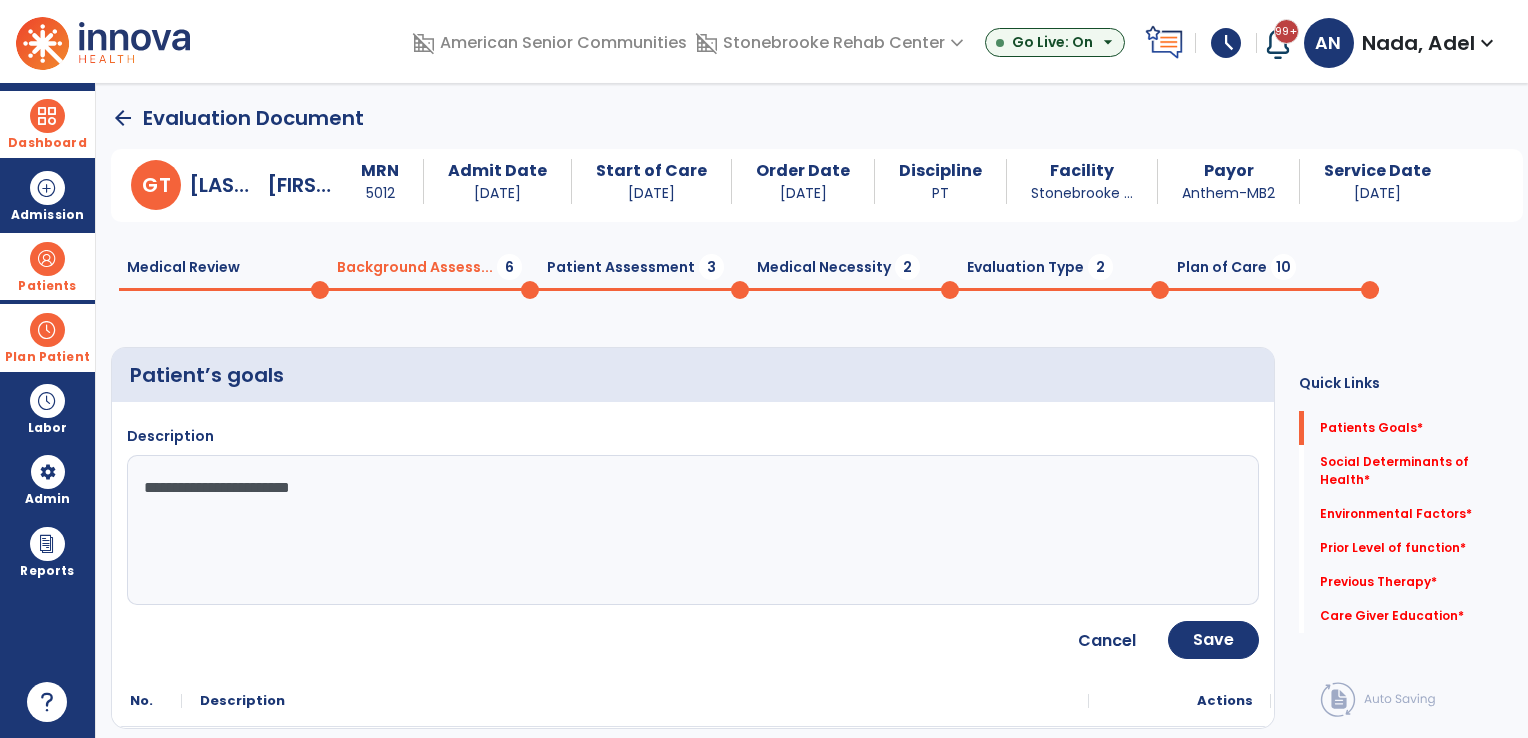 type on "**********" 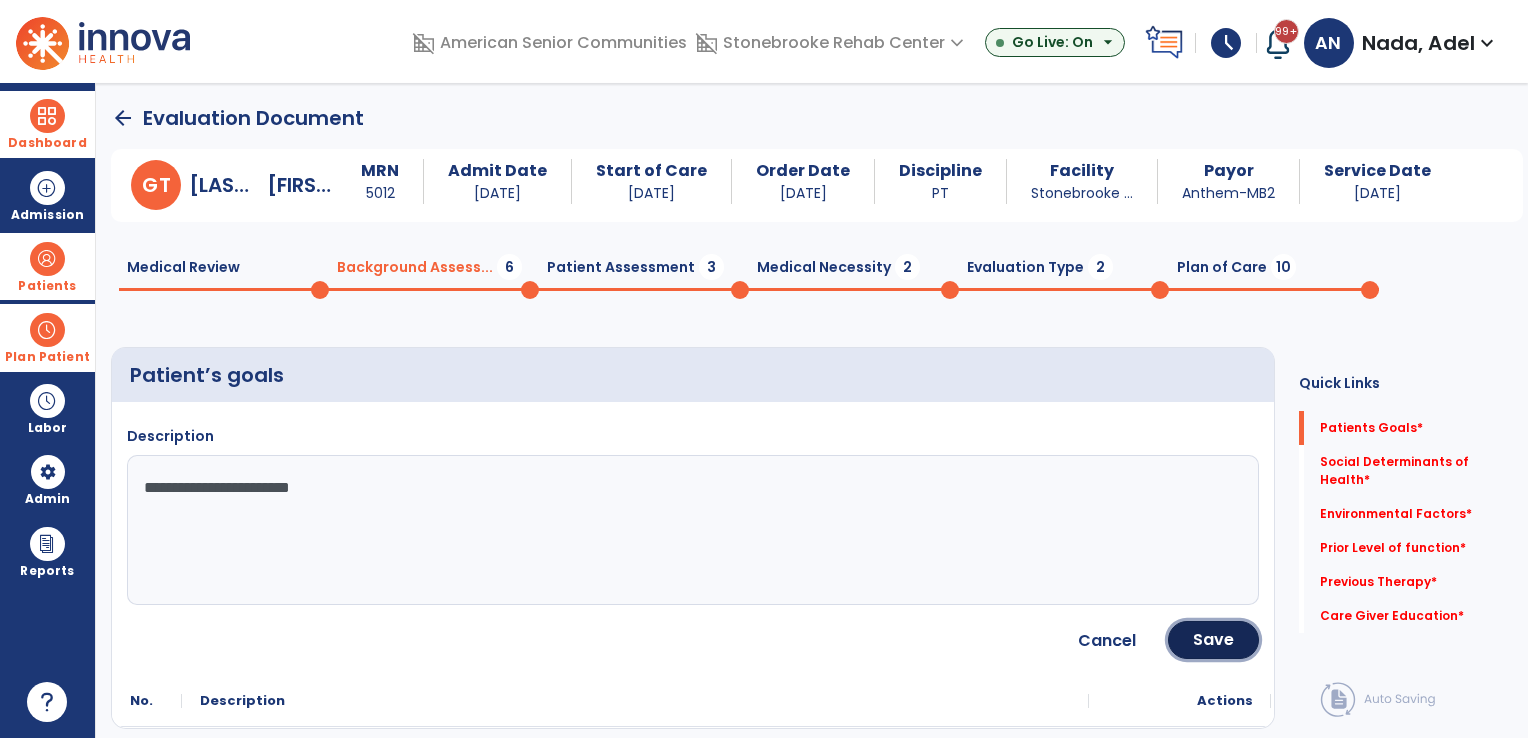 click on "Save" 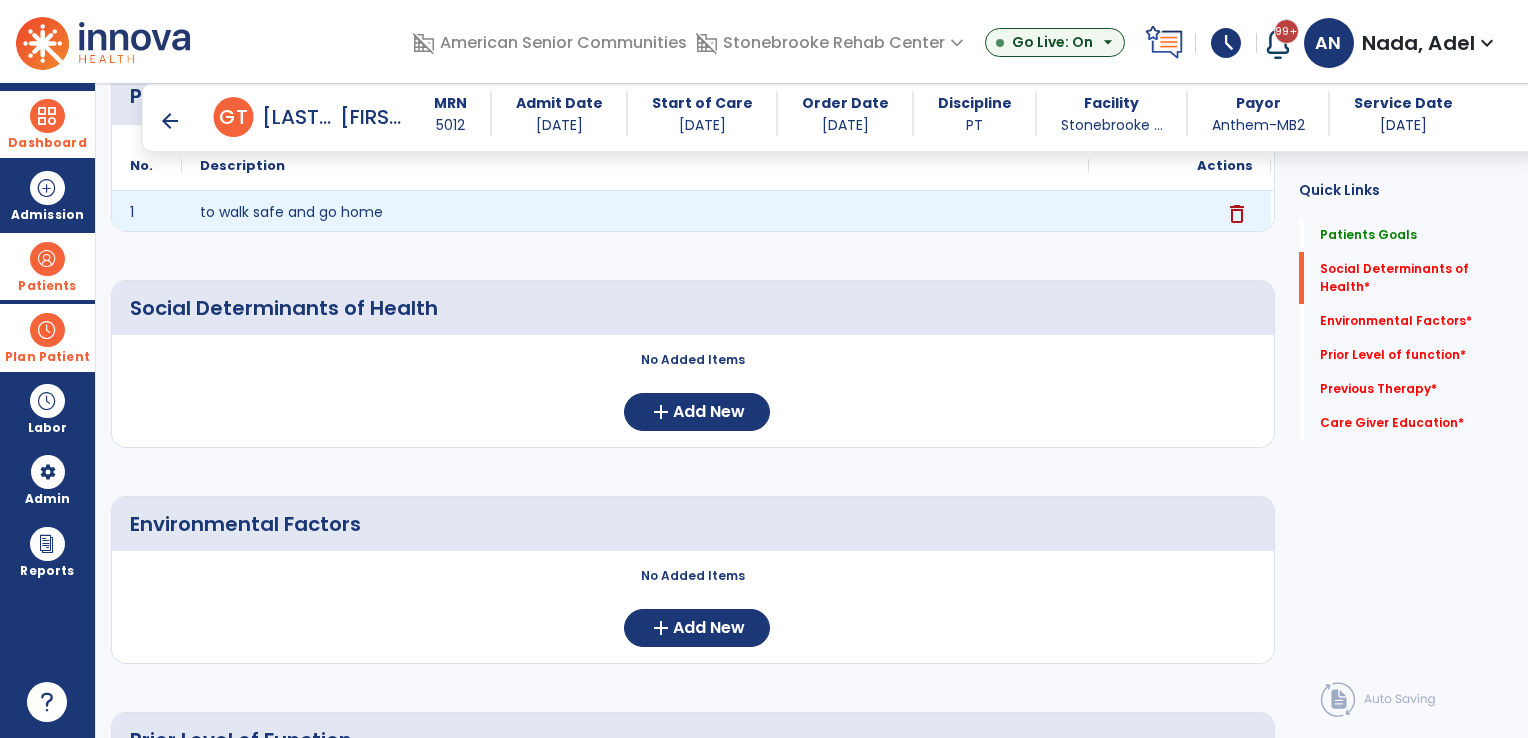 scroll, scrollTop: 300, scrollLeft: 0, axis: vertical 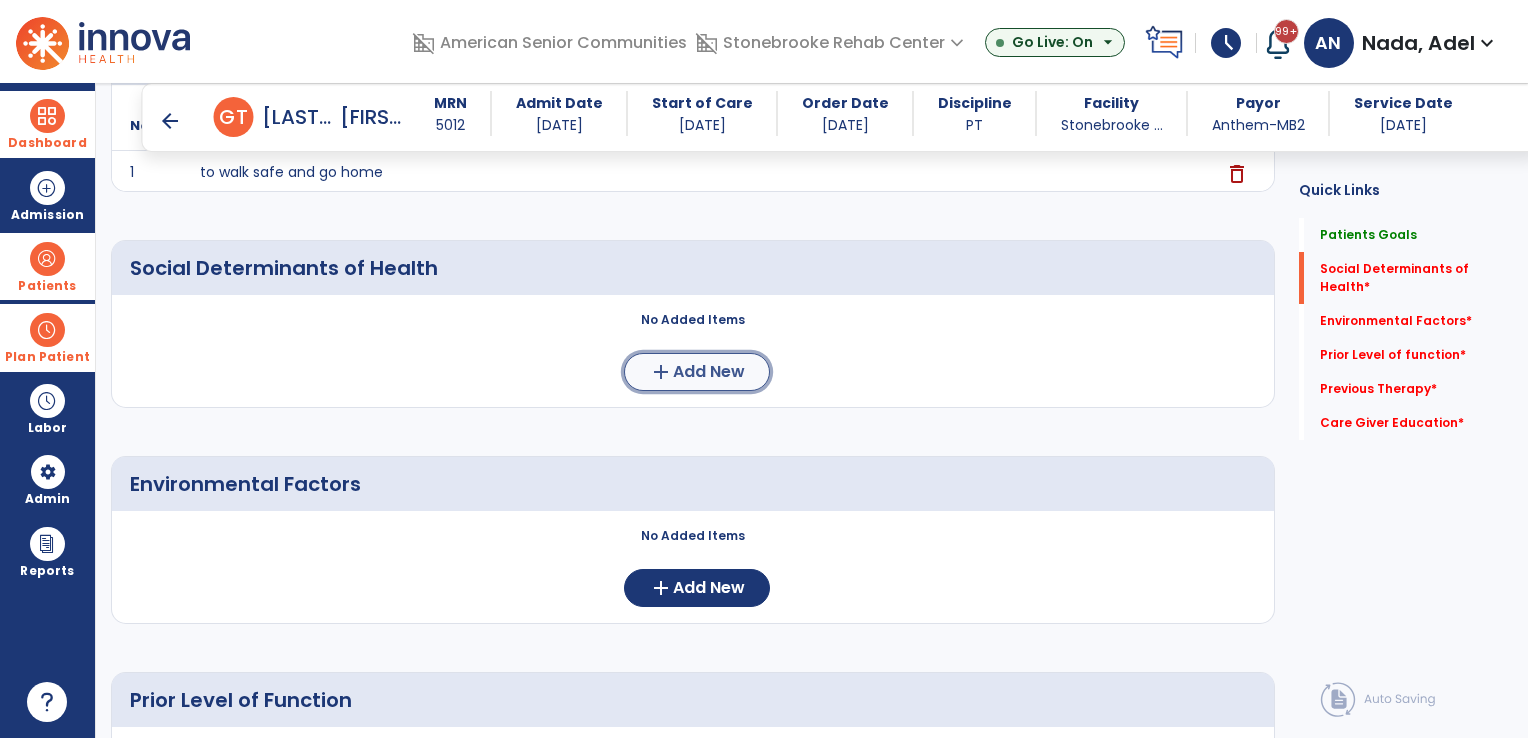 click on "add" 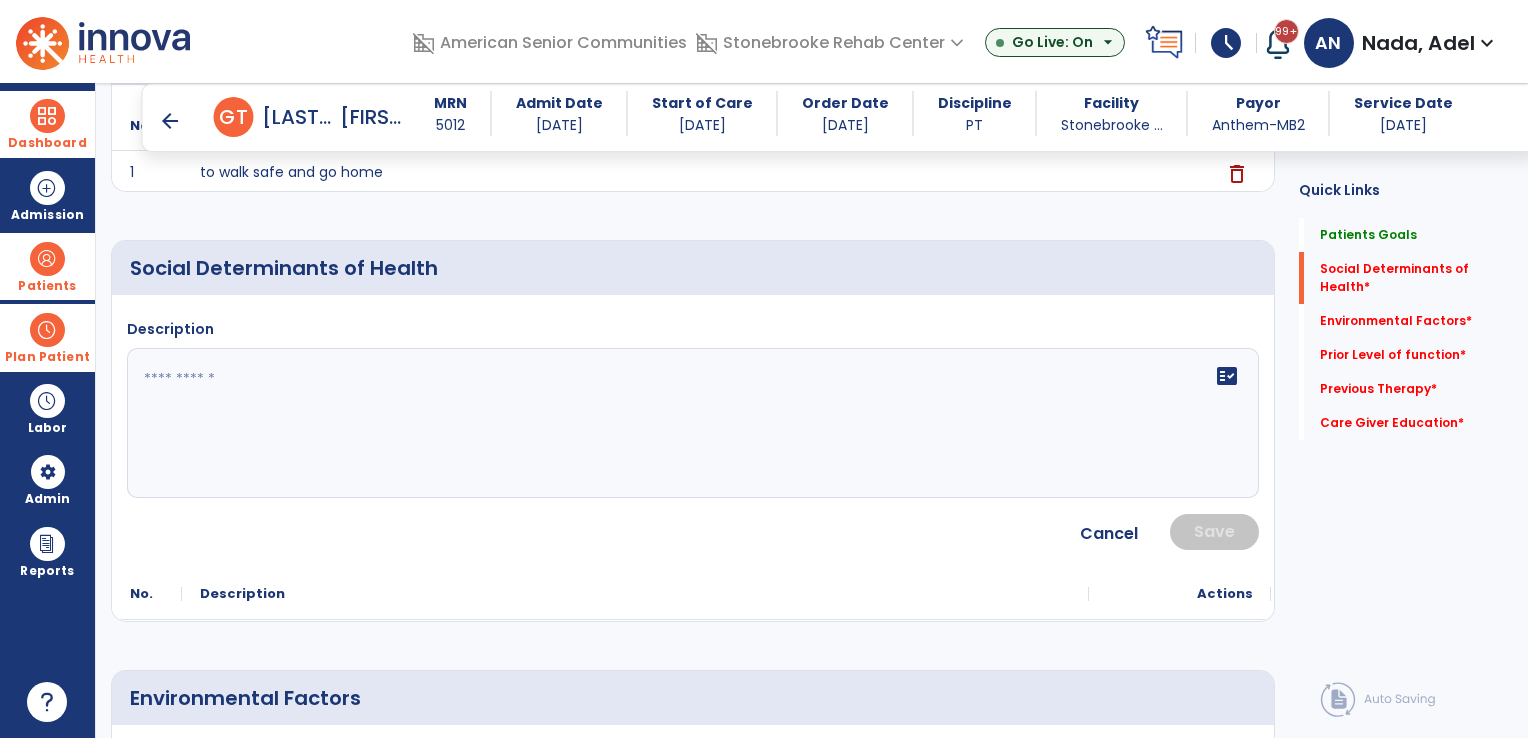 click on "fact_check" 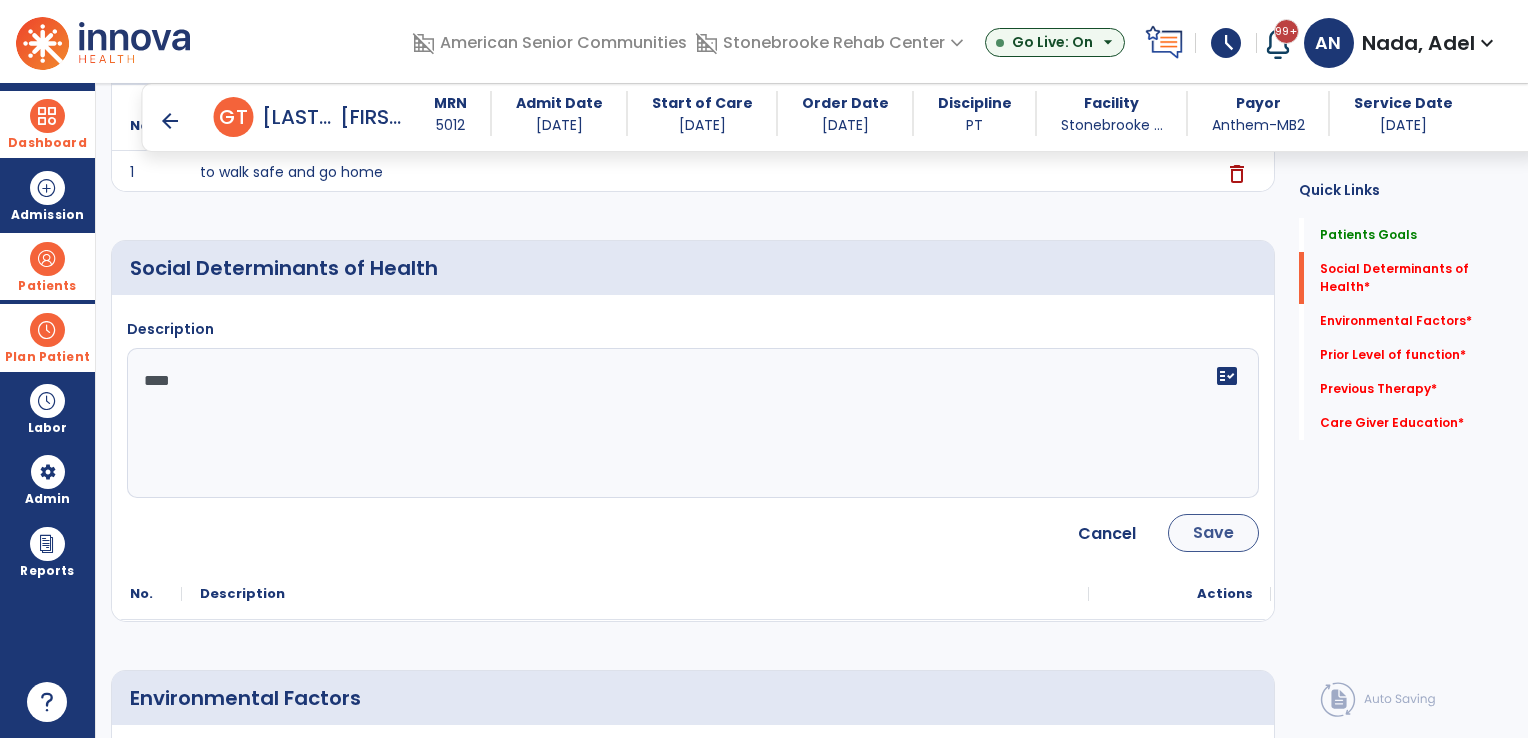 type on "****" 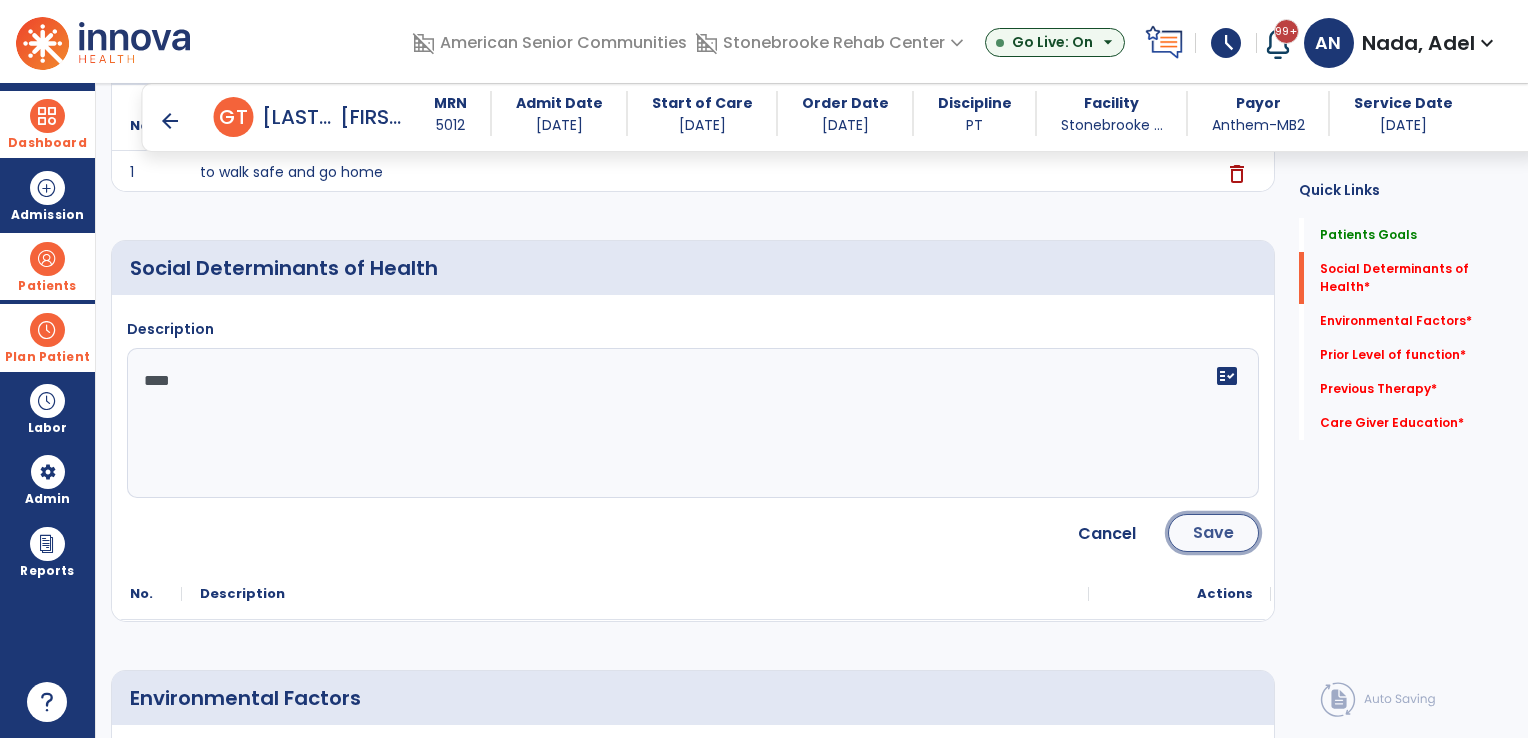 click on "Save" 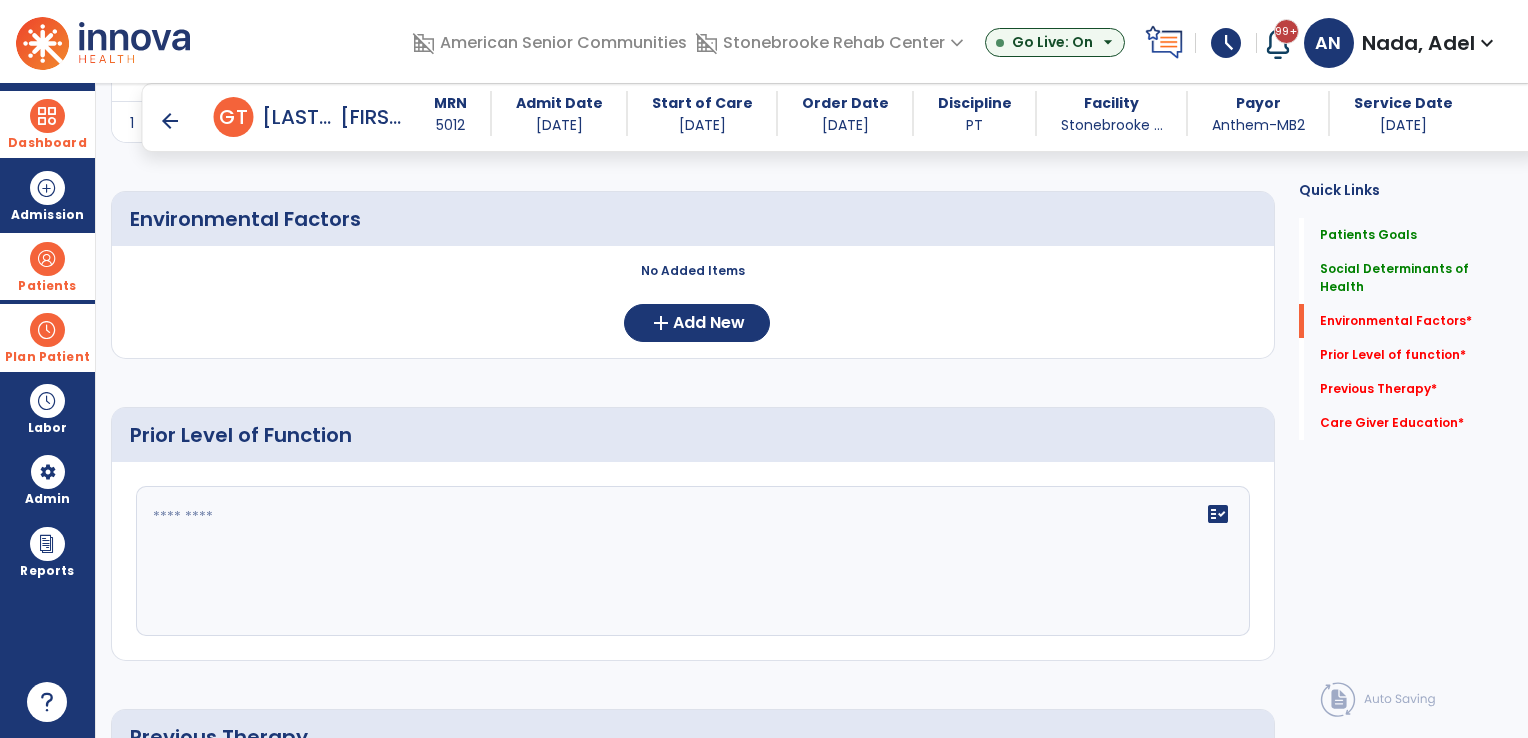 scroll, scrollTop: 600, scrollLeft: 0, axis: vertical 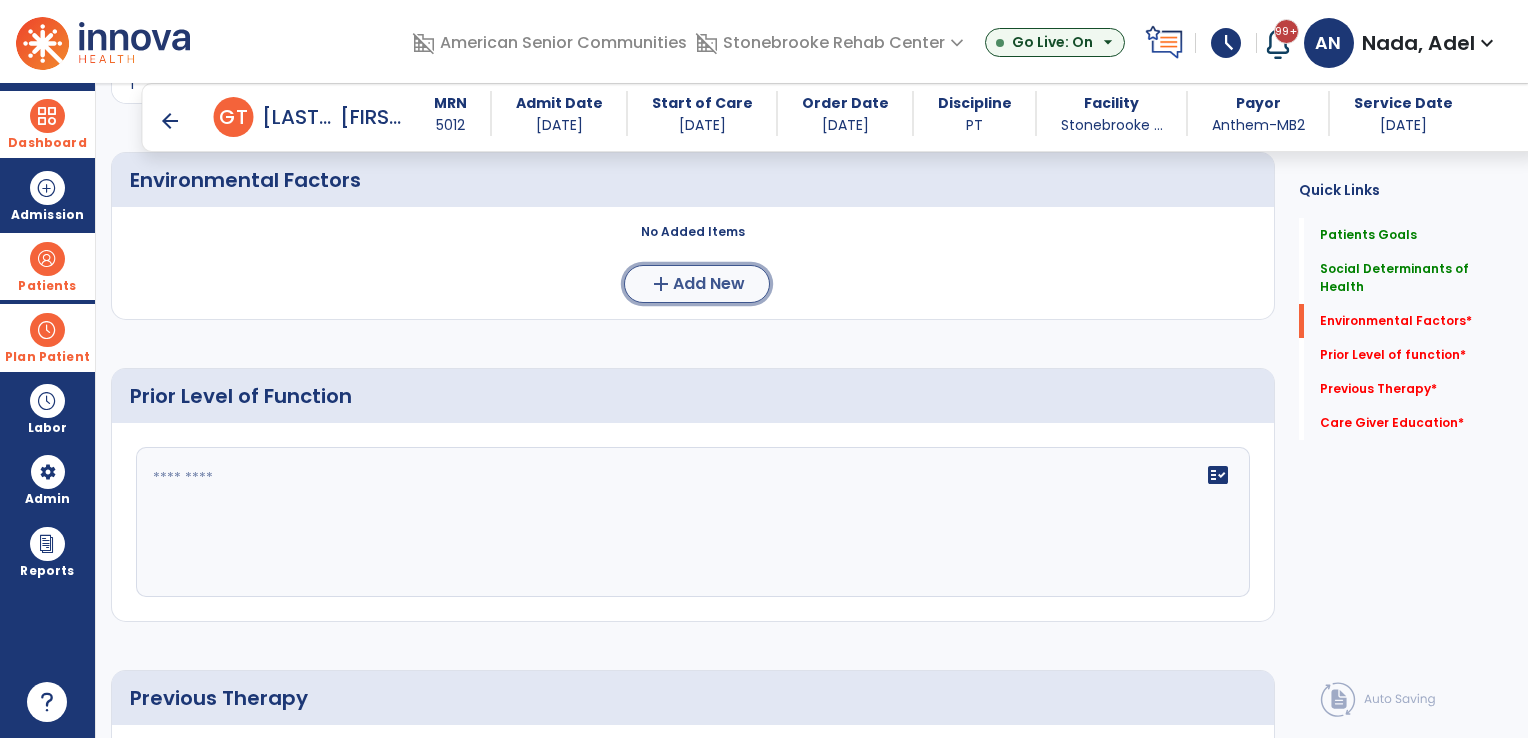 click on "Add New" 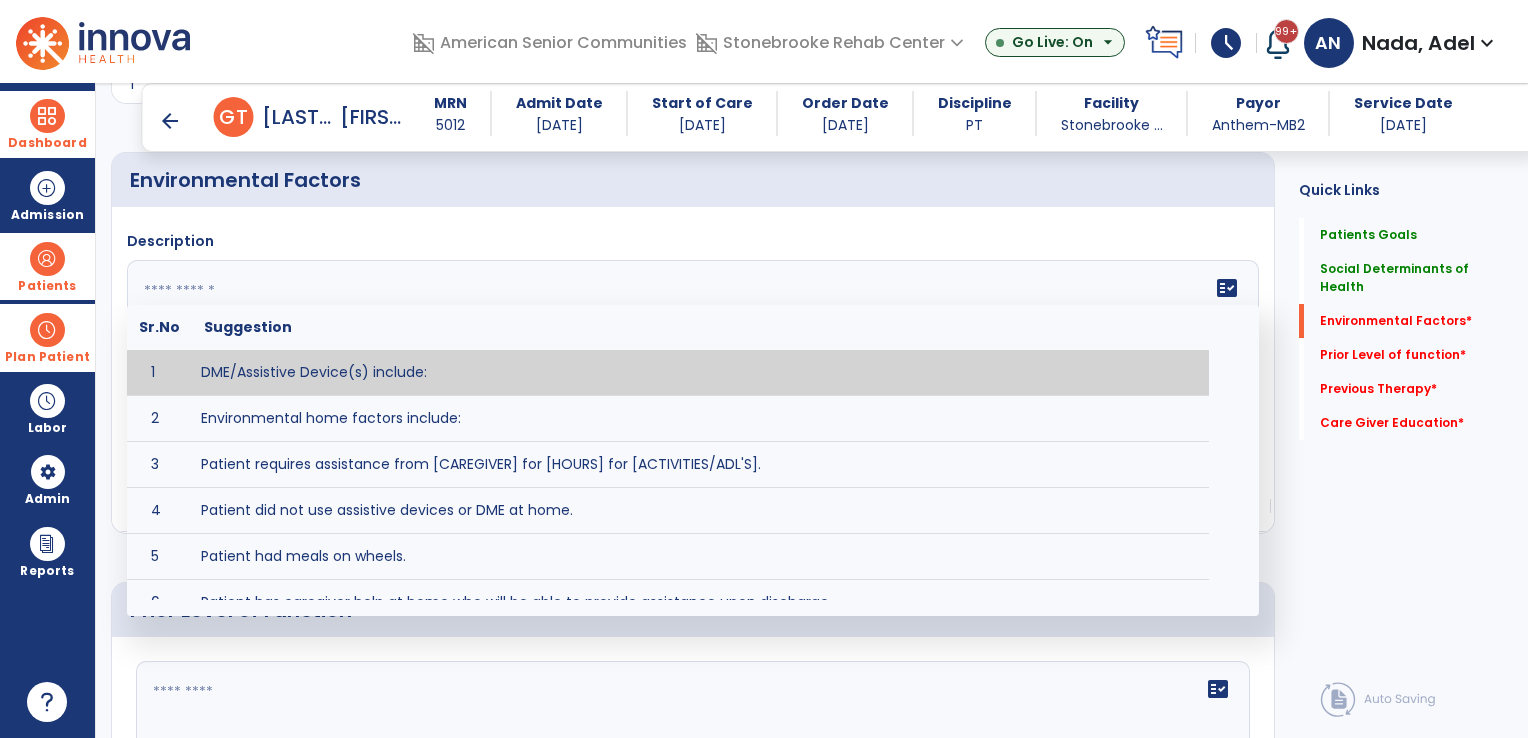 click on "fact_check  Sr.No Suggestion 1 DME/Assistive Device(s) include:  2 Environmental home factors include:  3 Patient requires assistance from [CAREGIVER] for [HOURS] for [ACTIVITIES/ADL'S]. 4 Patient did not use assistive devices or DME at home. 5 Patient had meals on wheels. 6 Patient has caregiver help at home who will be able to provide assistance upon discharge. 7 Patient lived alone at home prior to admission and will [HAVE or HAVE NOT] assistance at home from [CAREGIVER] upon discharge. 8 Patient lives alone. 9 Patient lives with caregiver who provides support/aid for ____________. 10 Patient lives with spouse/significant other. 11 Patient needs to clime [NUMBER] stairs [WITH/WITHOUT] railing in order to reach [ROOM]. 12 Patient uses adaptive equipment at home including [EQUIPMENT] and has the following home modifications __________. 13 Patient was able to complete community activities (driving, shopping, community ambulation, etc.) independently. 14 15 16 17" 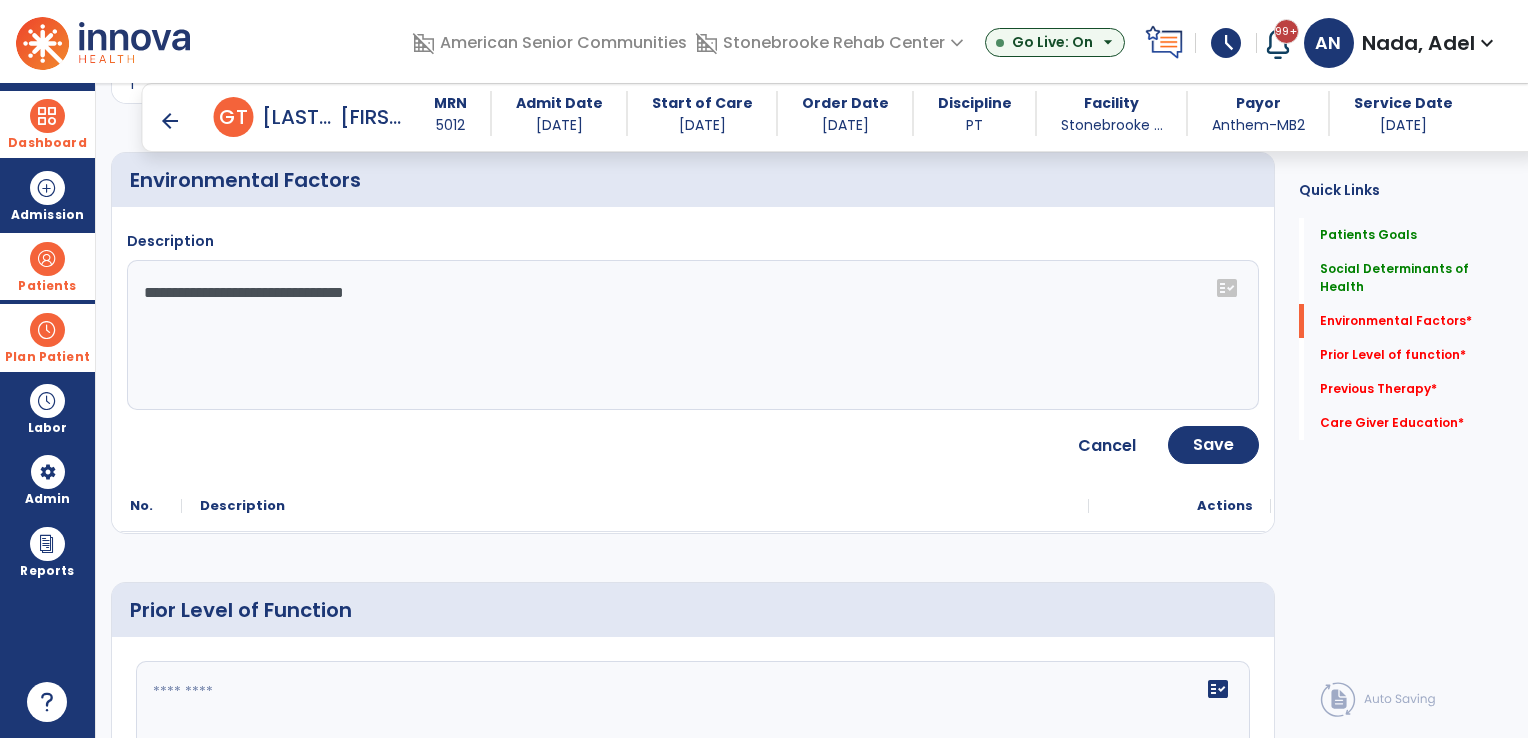 click on "**********" 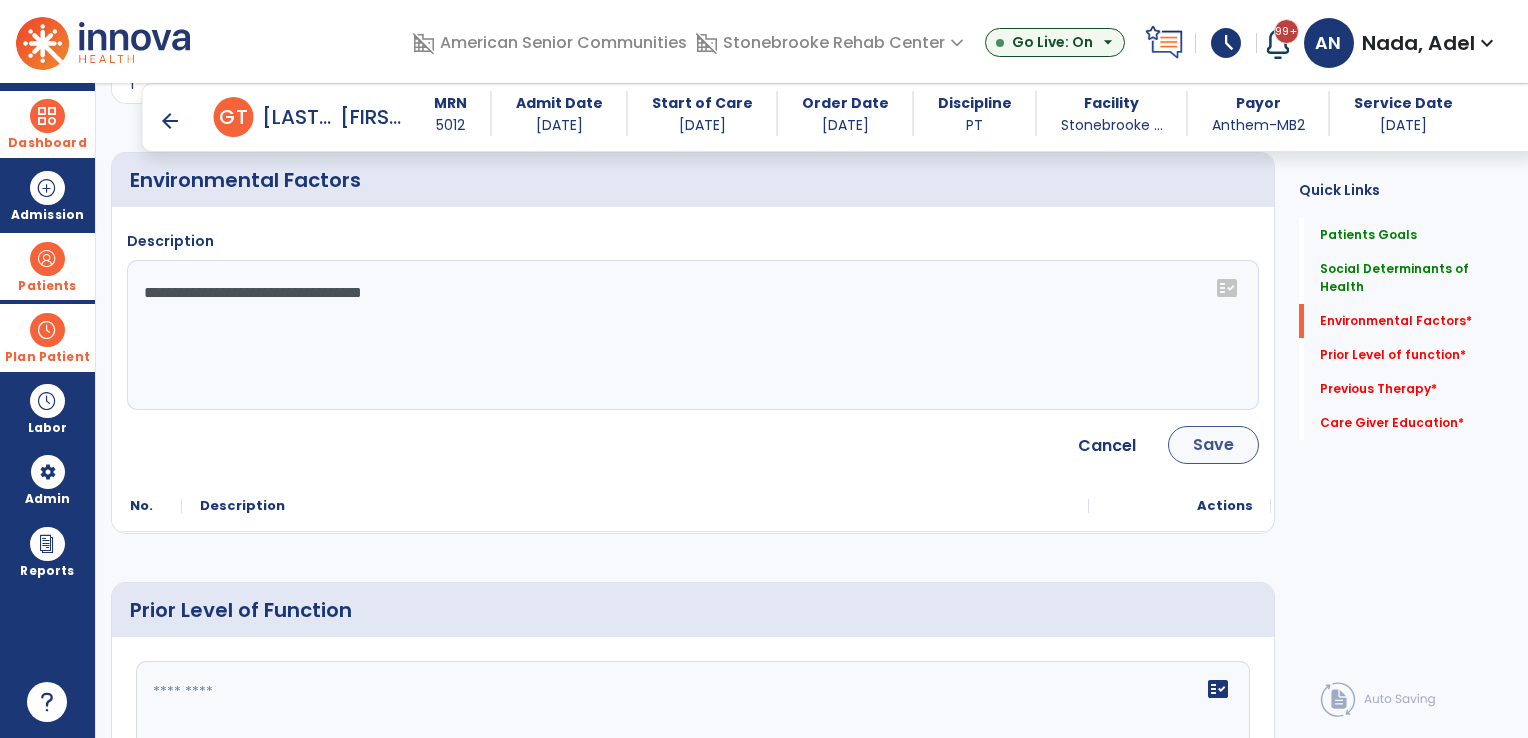 type on "**********" 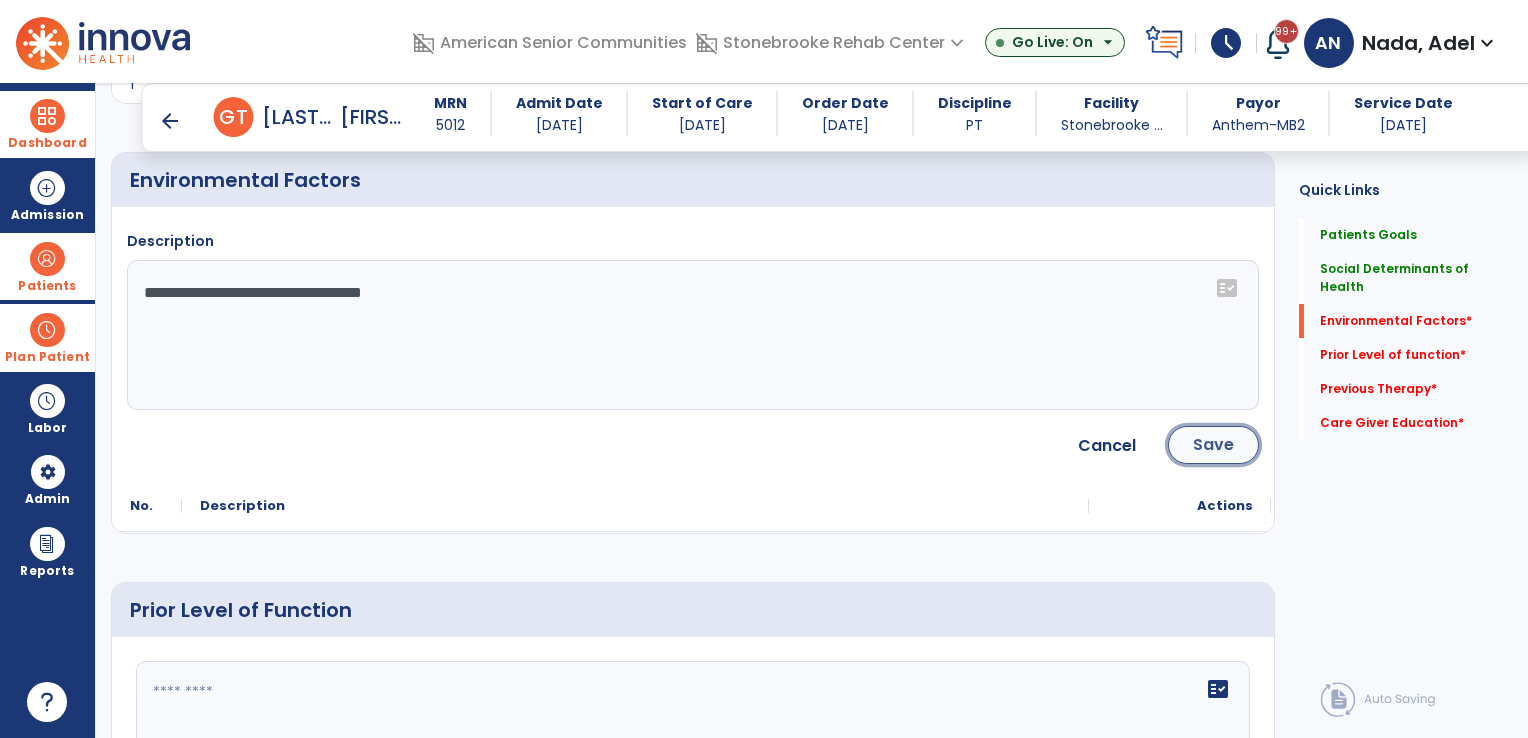 click on "Save" 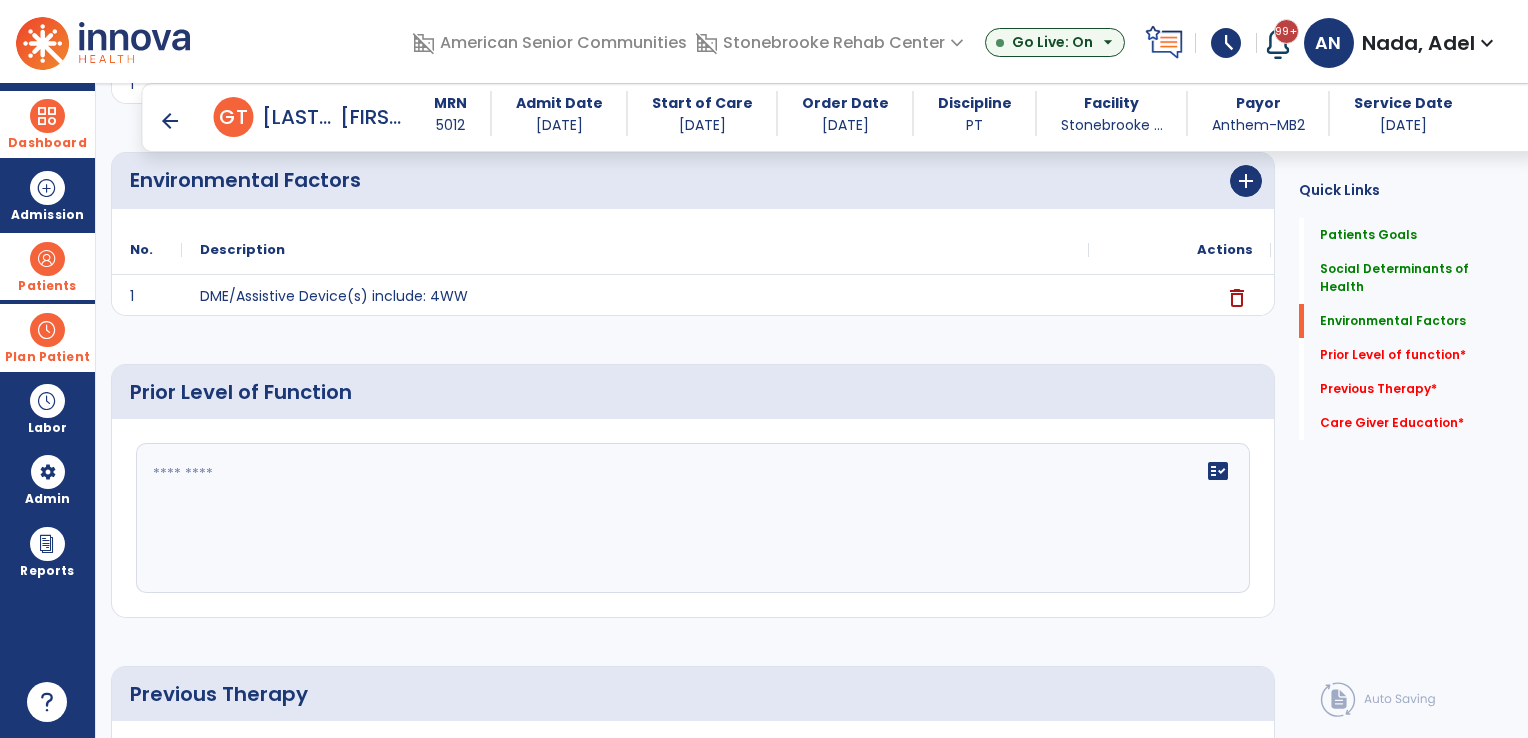 click 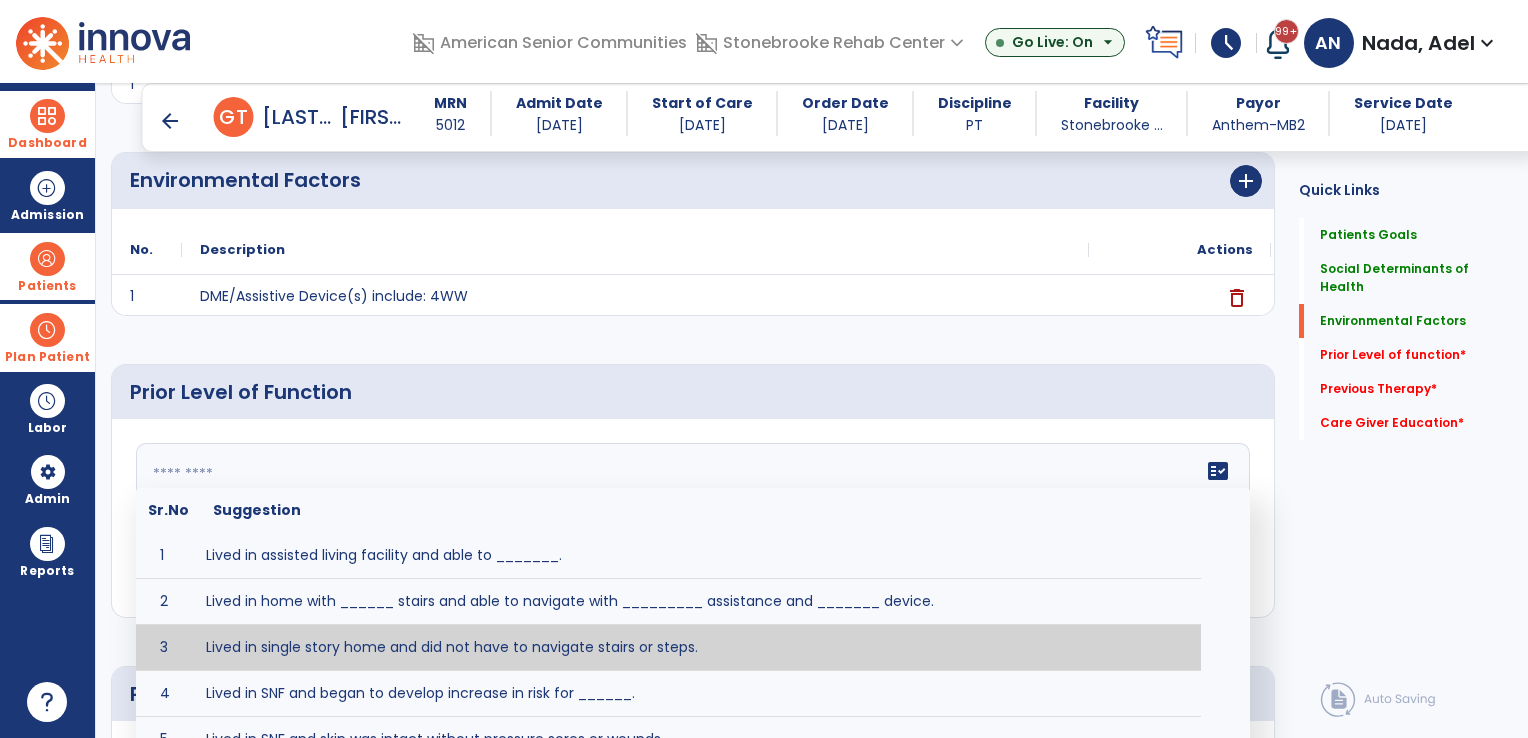 type on "**********" 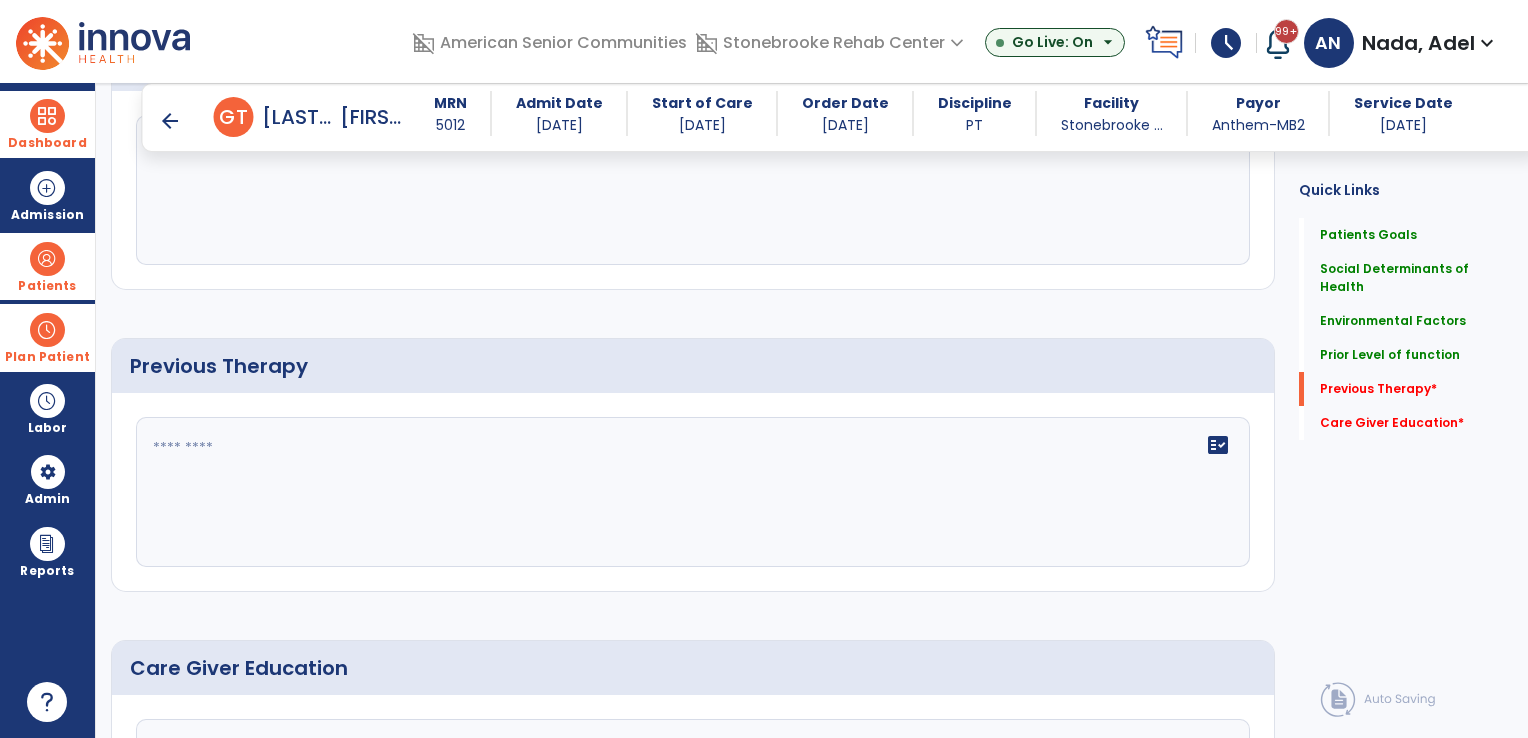 scroll, scrollTop: 1000, scrollLeft: 0, axis: vertical 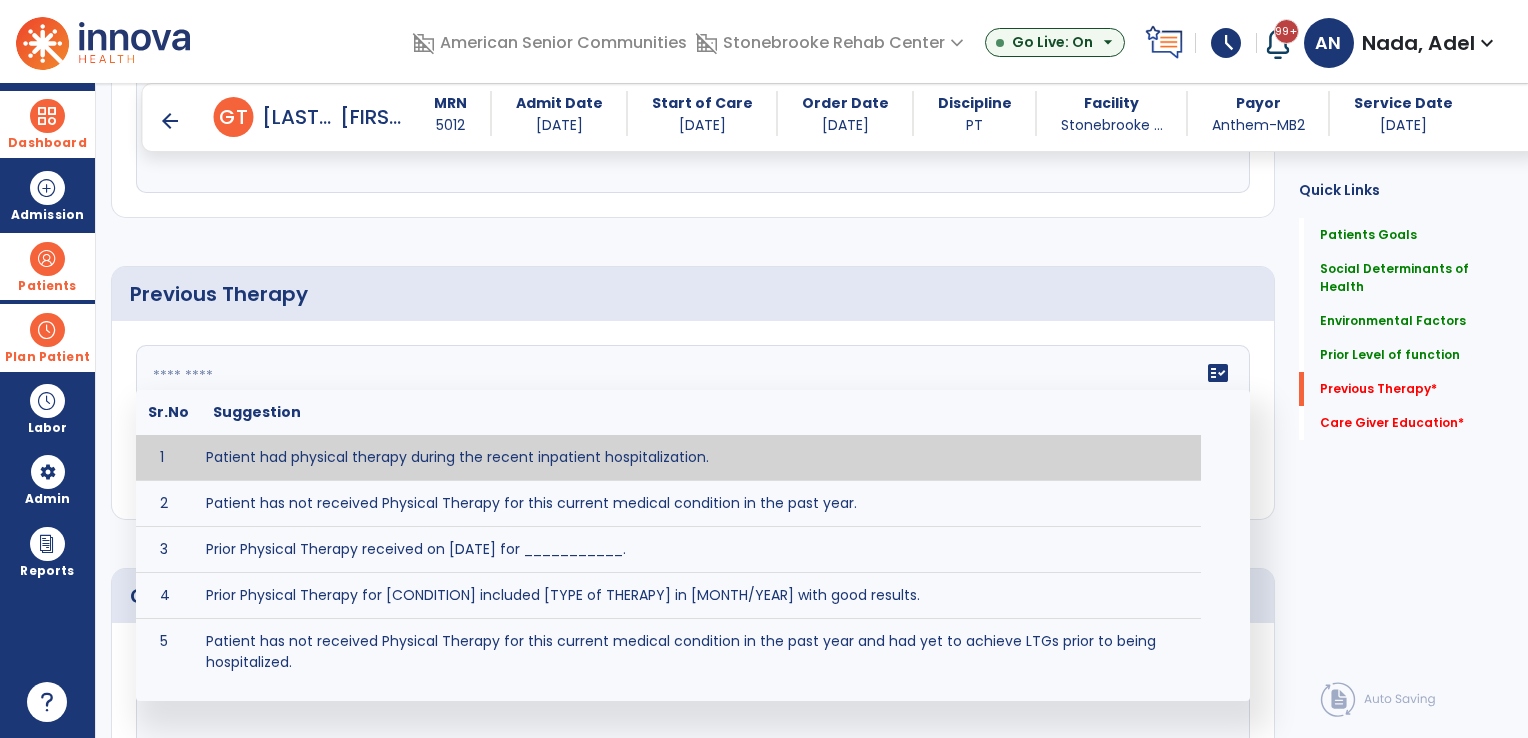 click on "fact_check Sr.No Suggestion 1 Patient had physical therapy during the recent inpatient hospitalization. 2 Patient has not received Physical Therapy for this current medical condition in the past year. 3 Prior Physical Therapy received on [DATE] for __________. 4 Prior Physical Therapy for [CONDITION] included [TYPE of THERAPY] in [MONTH/YEAR] with good results. 5 Patient has not received Physical Therapy for this current medical condition in the past year and had yet to achieve LTGs prior to being hospitalized. 6 Prior to this recent hospitalization, the patient had been on therapy case load for [TIME]and was still working to achieve LTGs before being hospitalized." 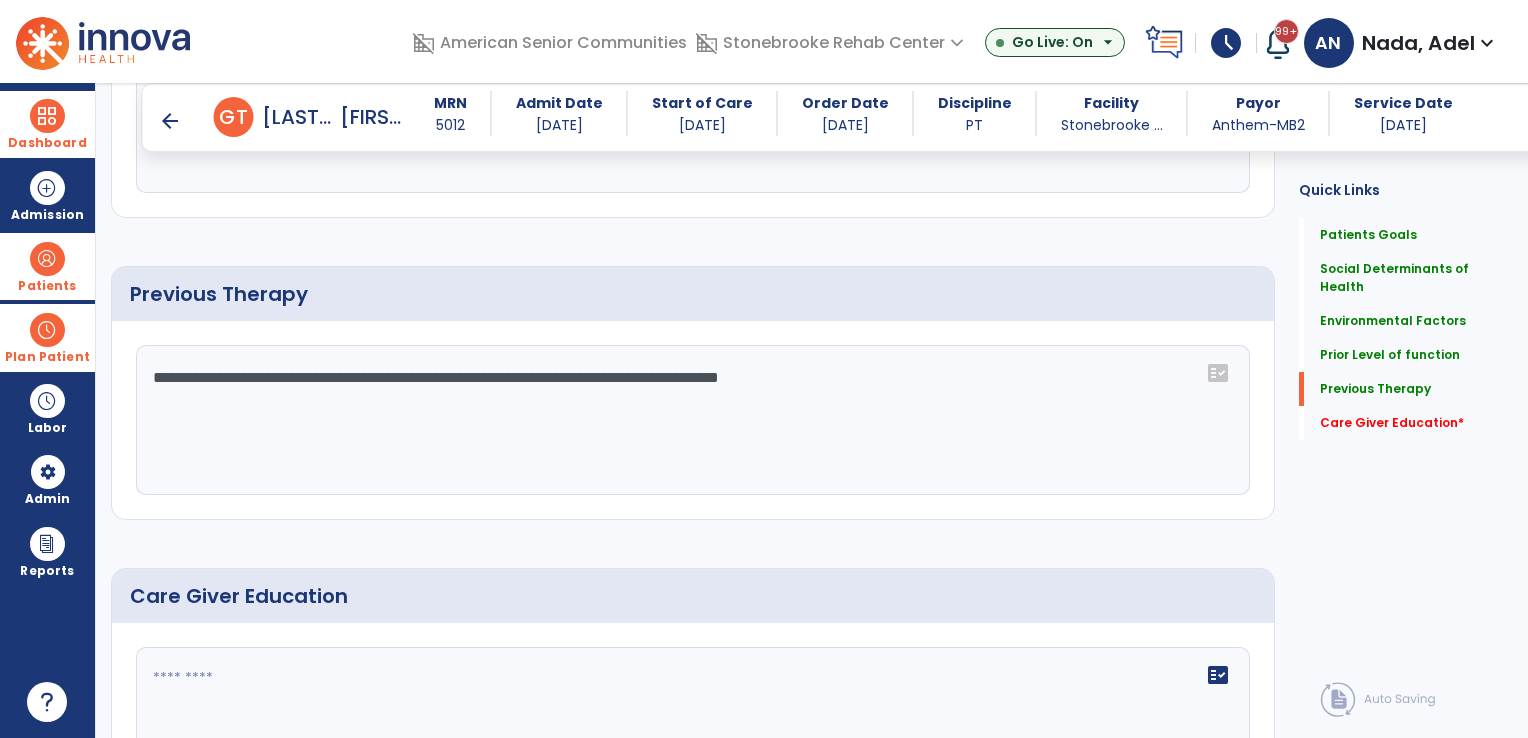 click on "**********" 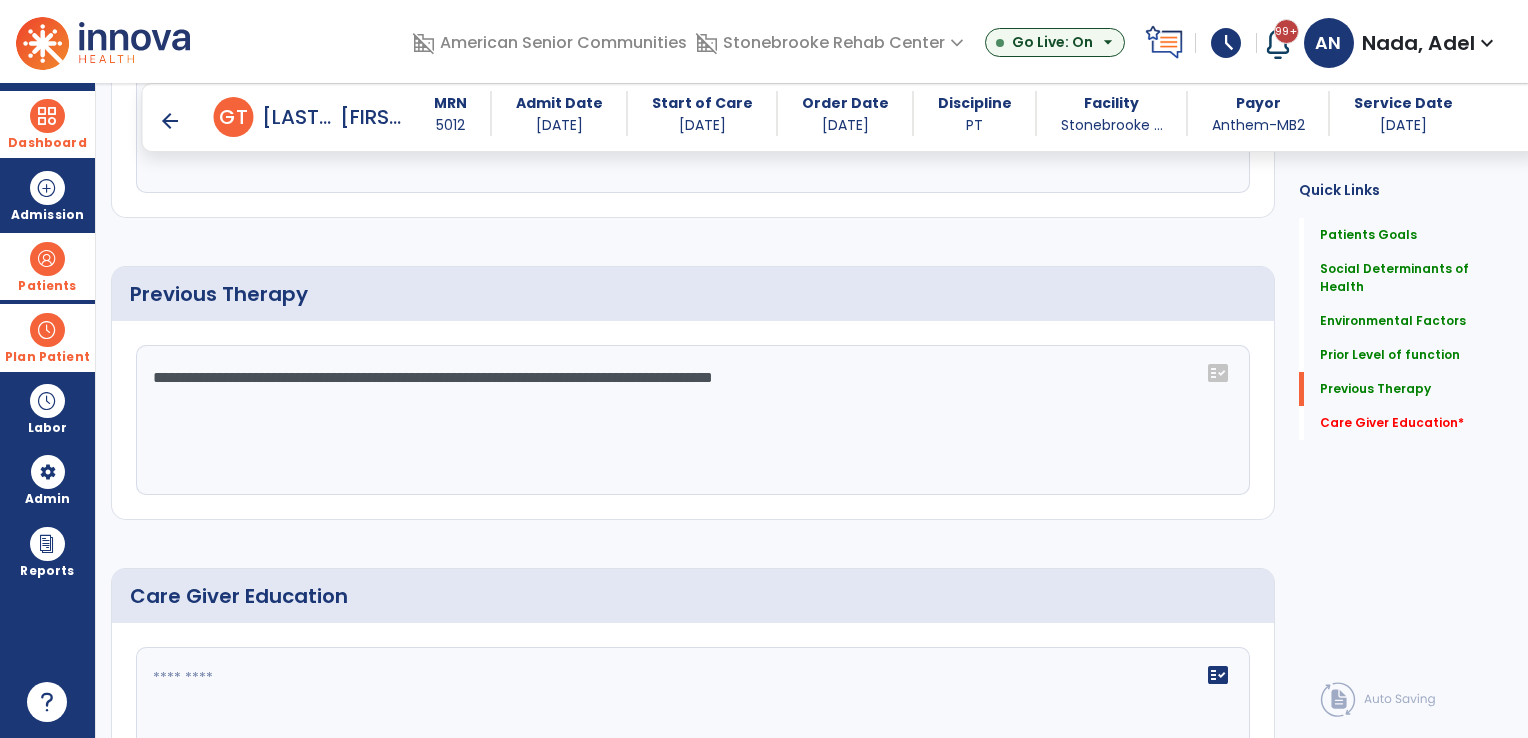 click on "**********" 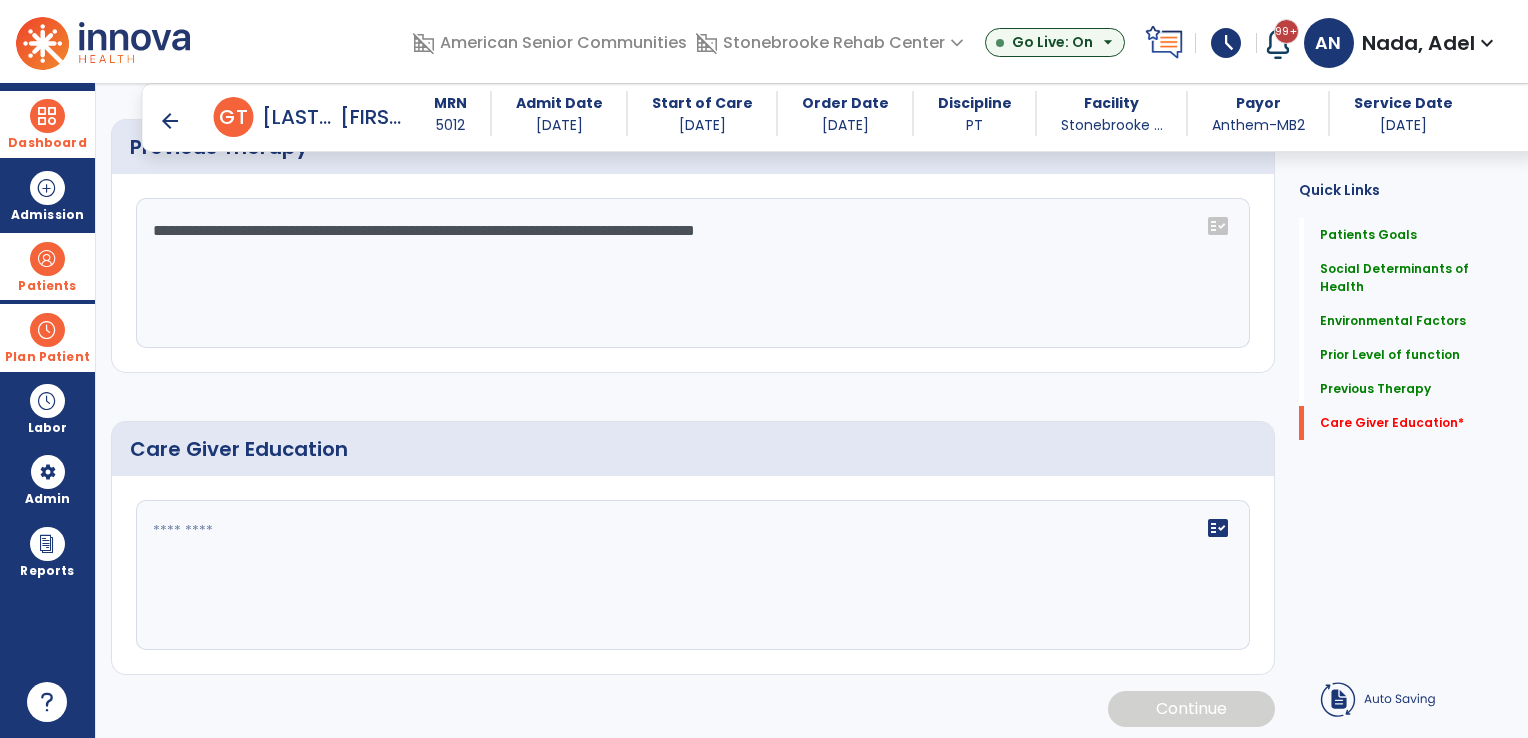 scroll, scrollTop: 1148, scrollLeft: 0, axis: vertical 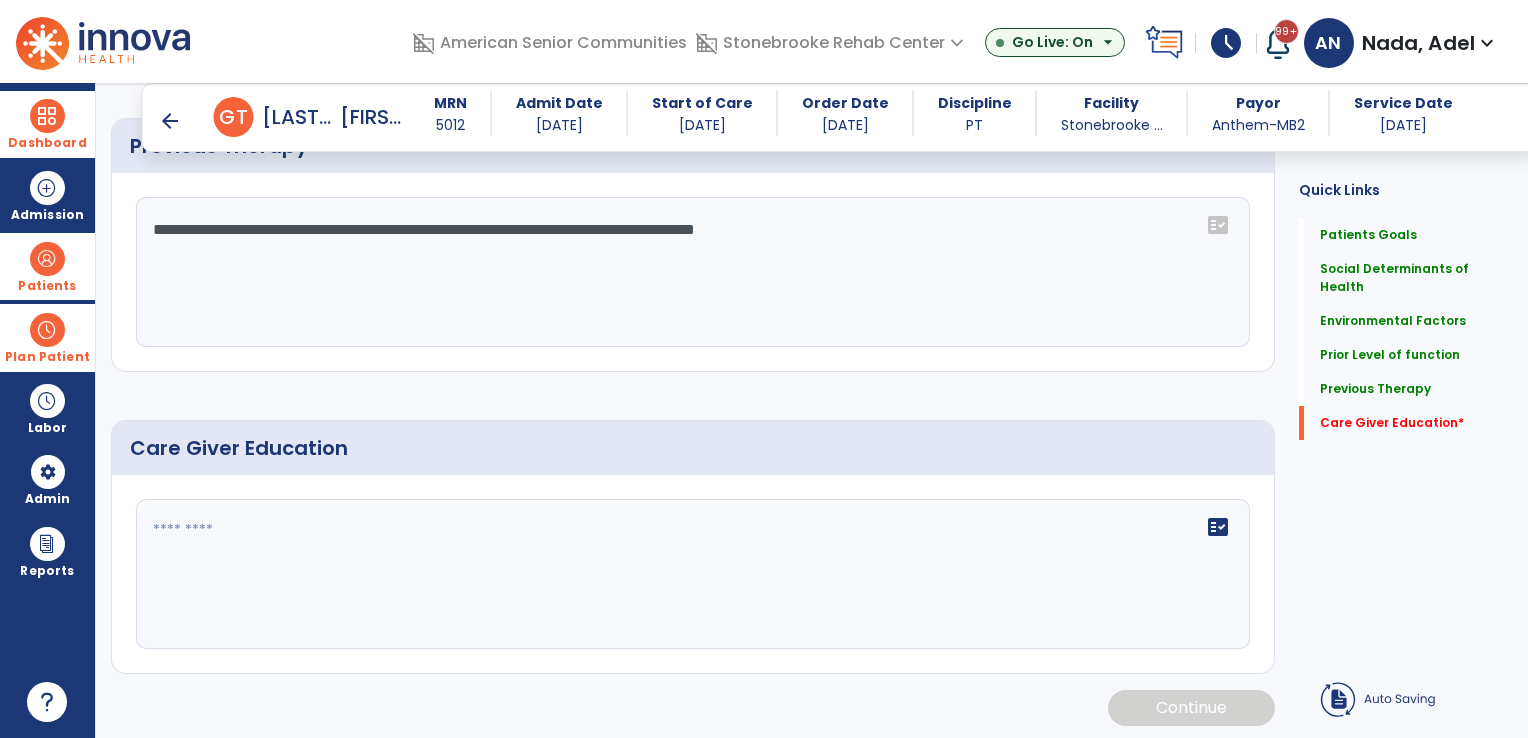 type on "**********" 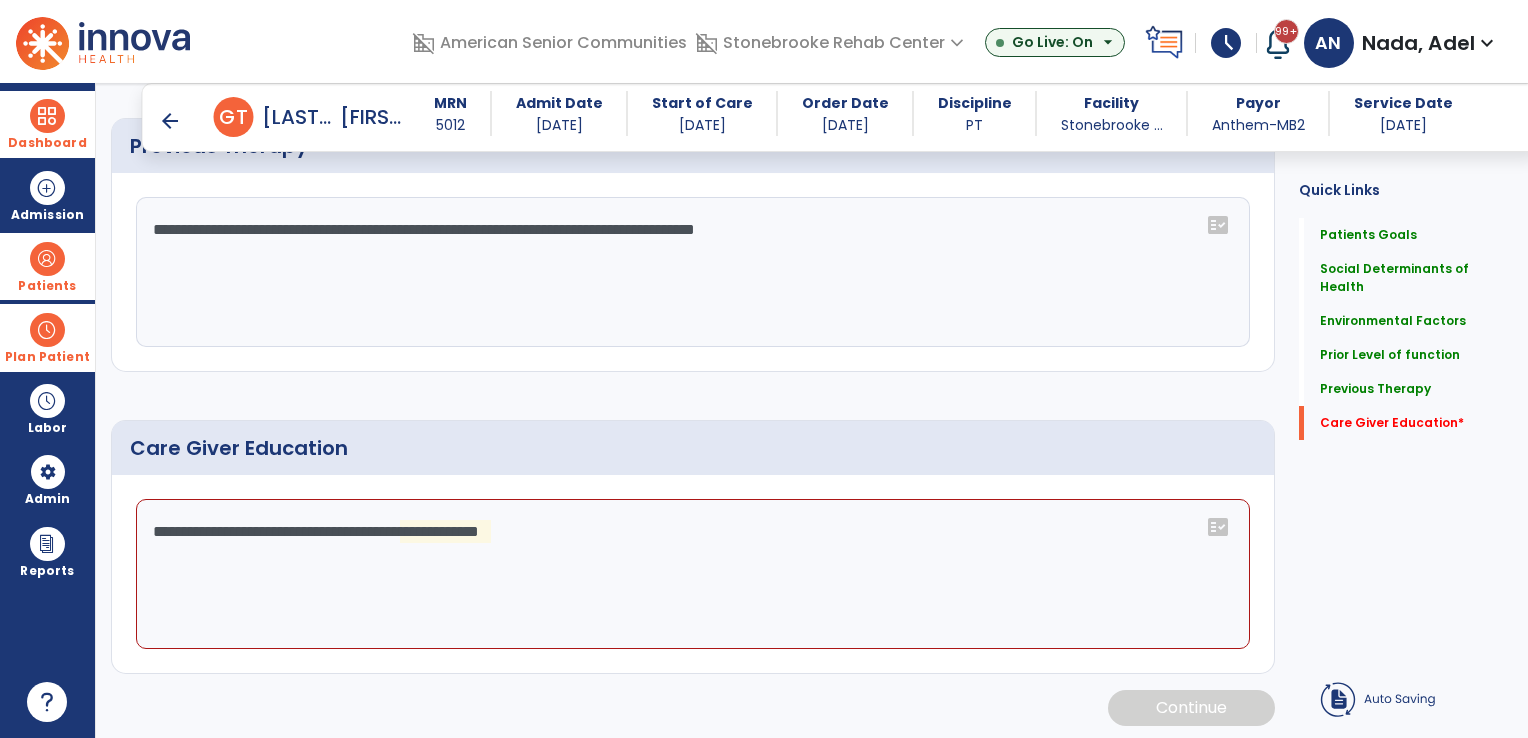 click on "**********" 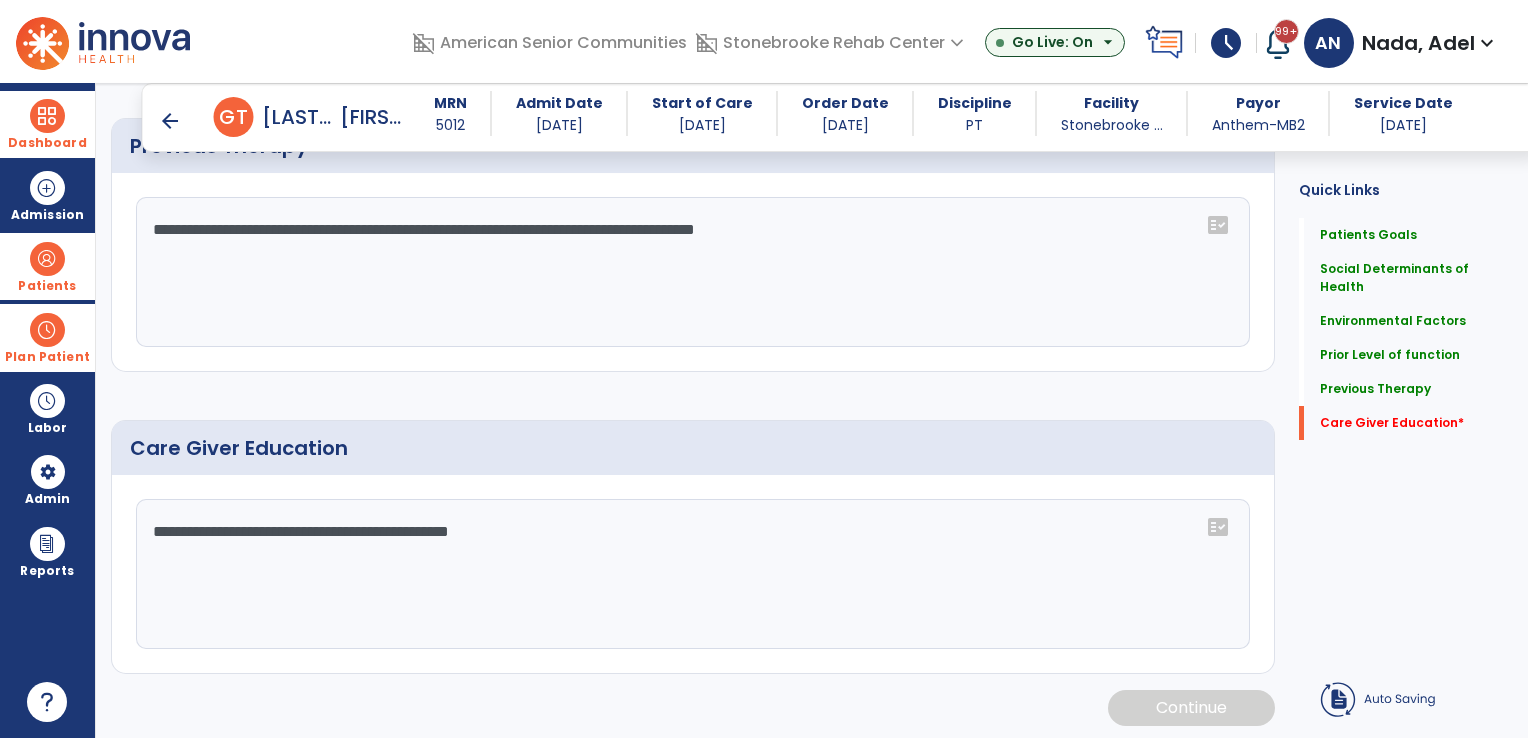 type on "**********" 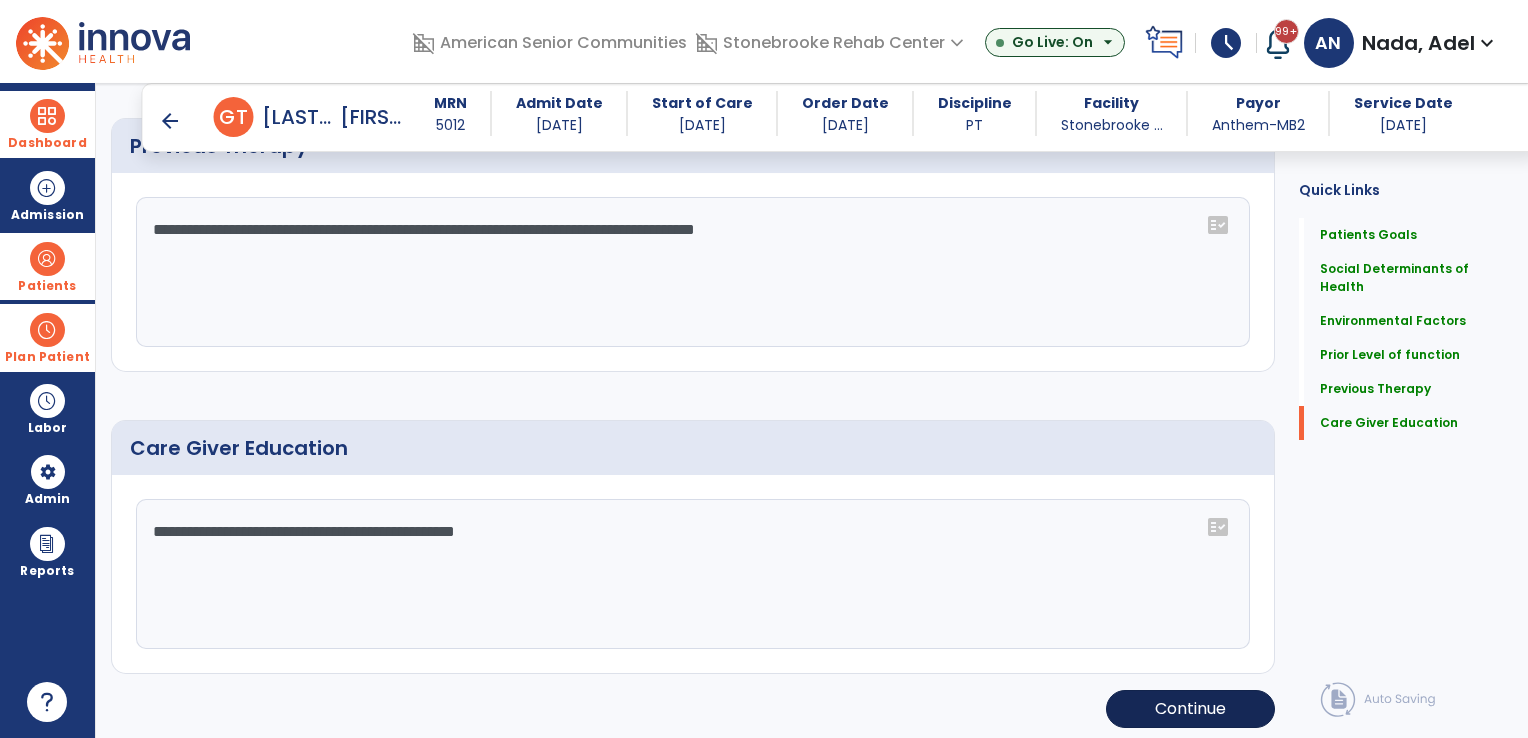 type on "**********" 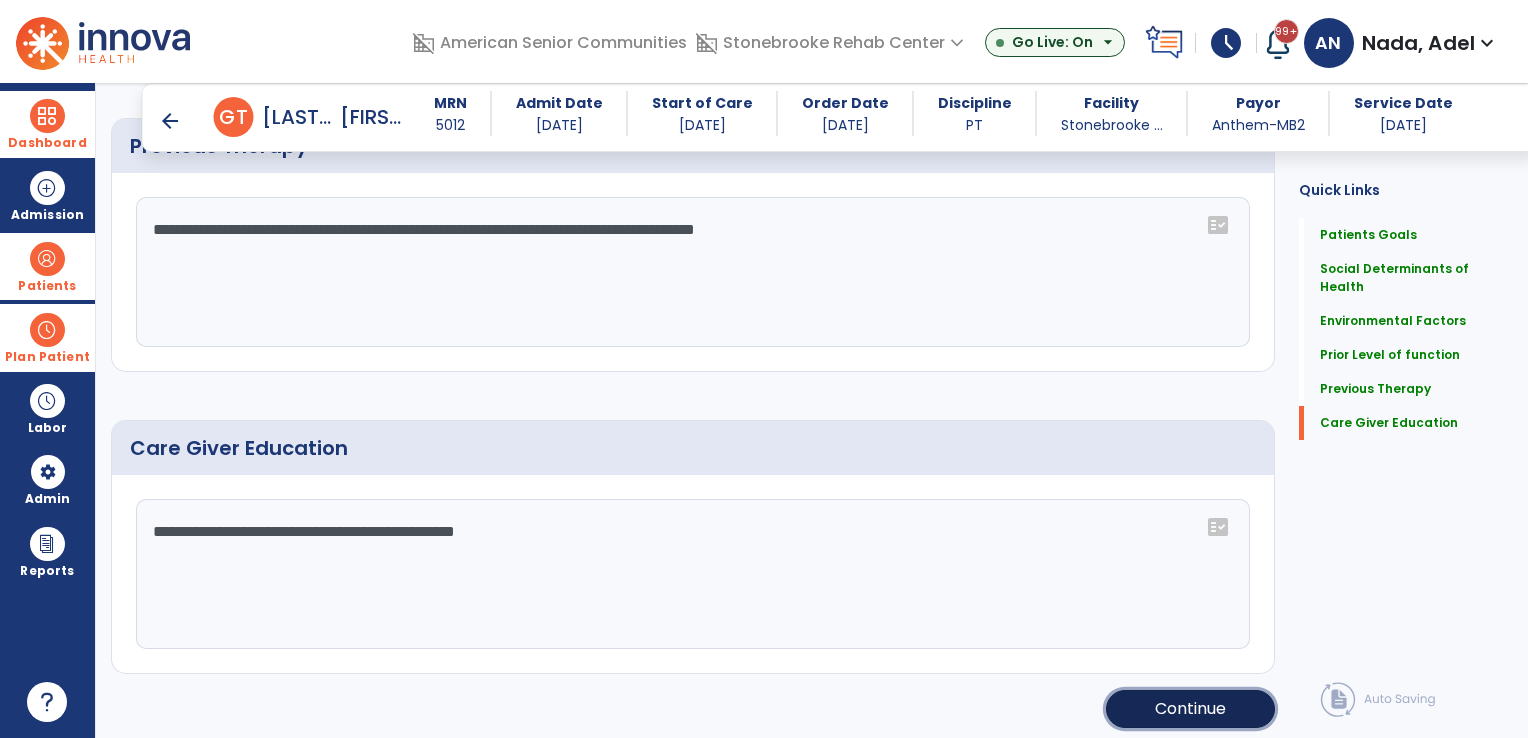 click on "Continue" 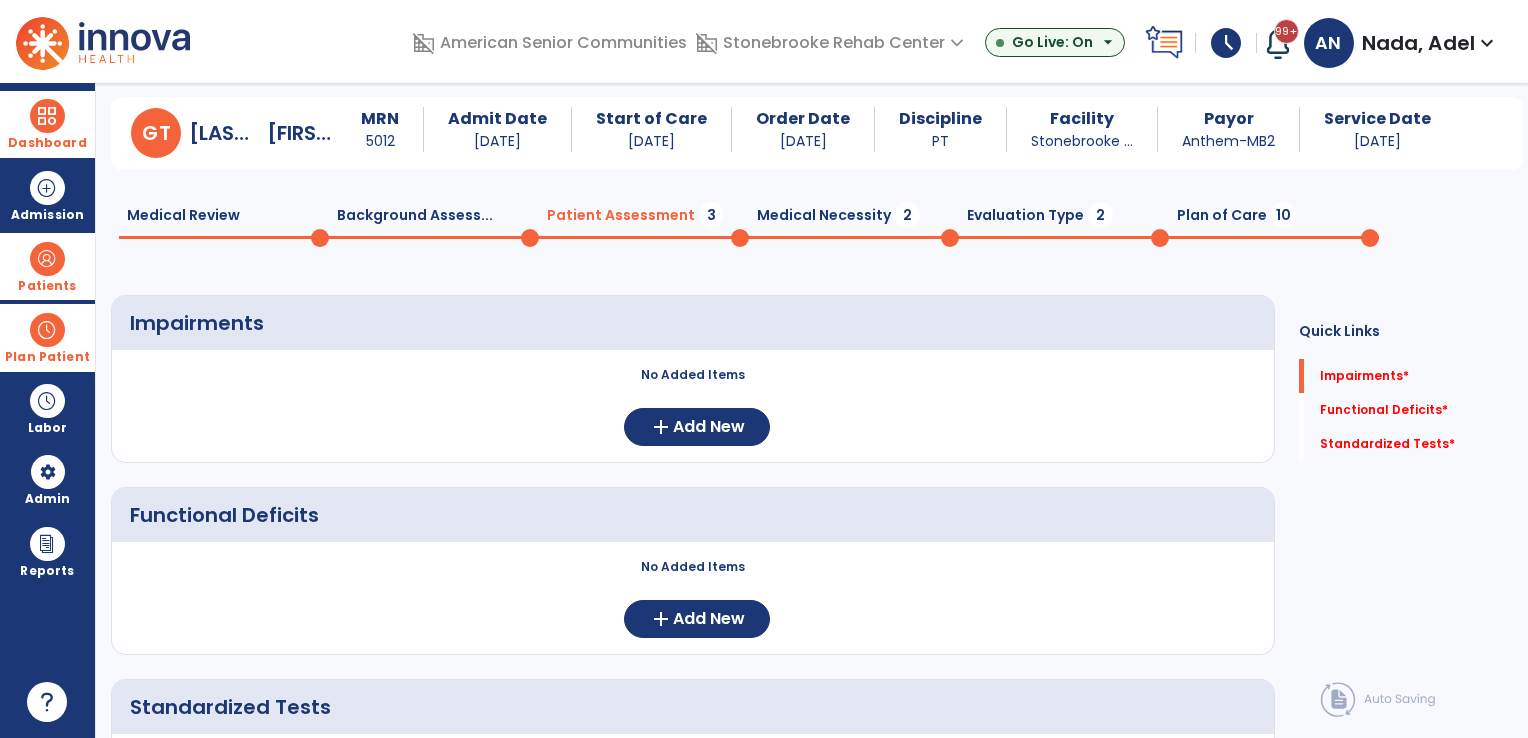 scroll, scrollTop: 0, scrollLeft: 0, axis: both 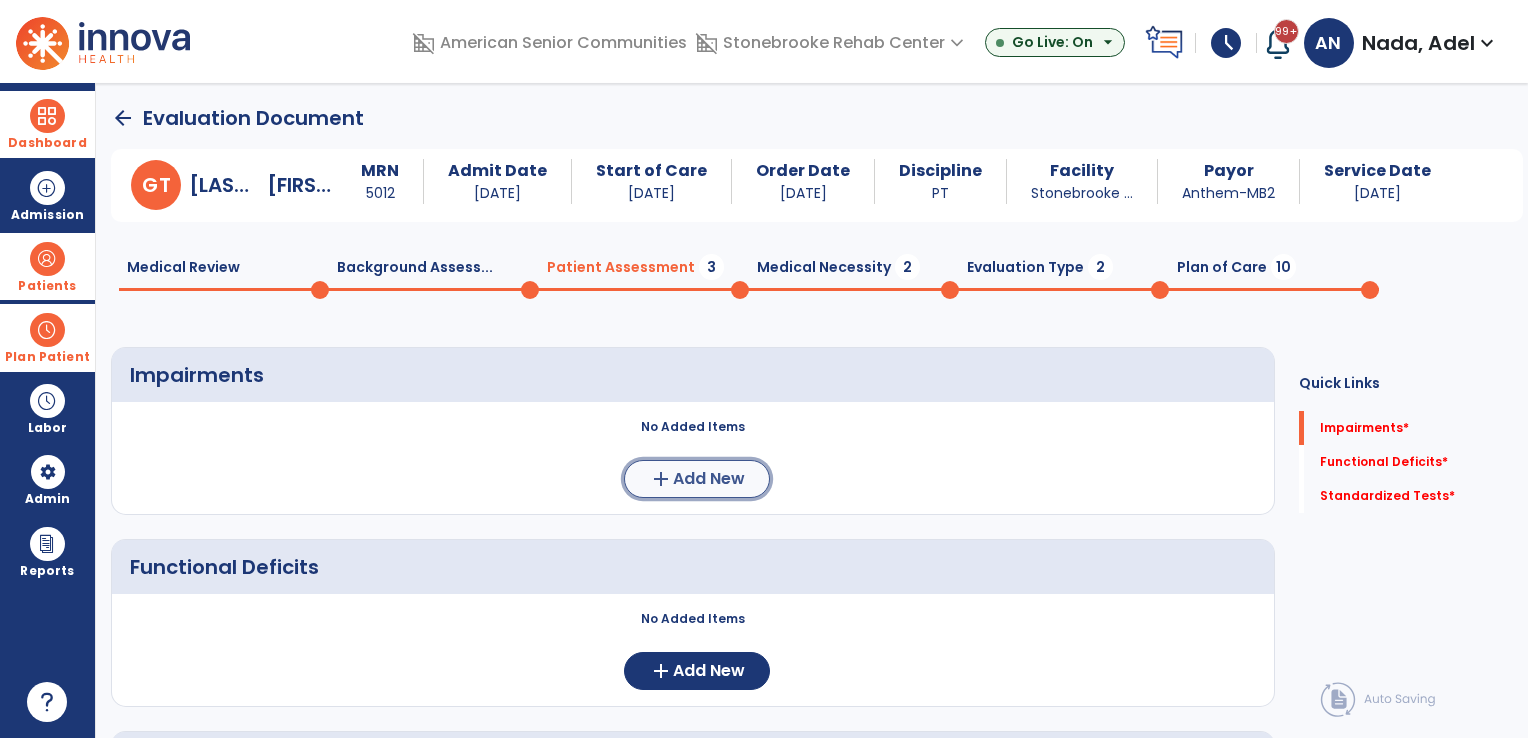click on "Add New" 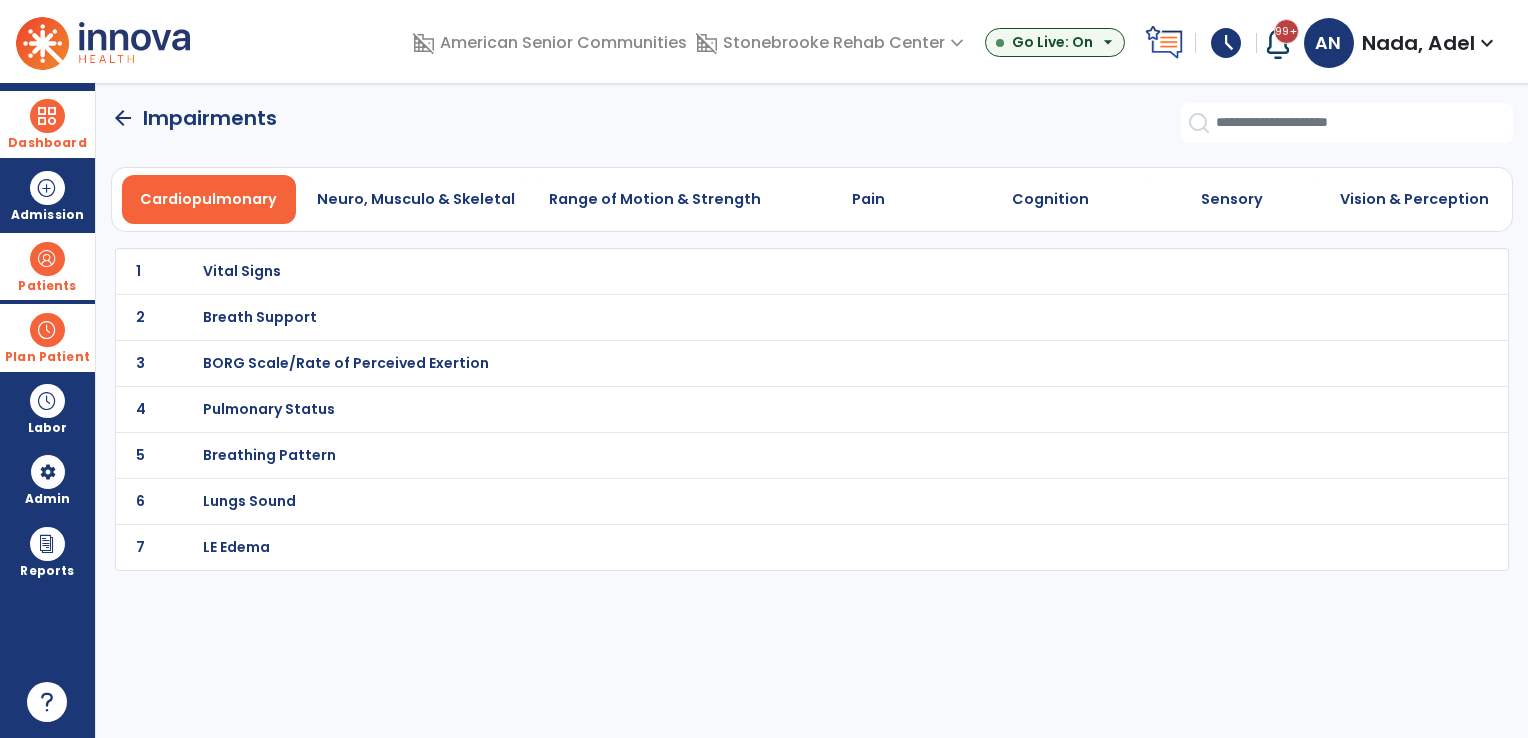 click on "Breath Support" at bounding box center [242, 271] 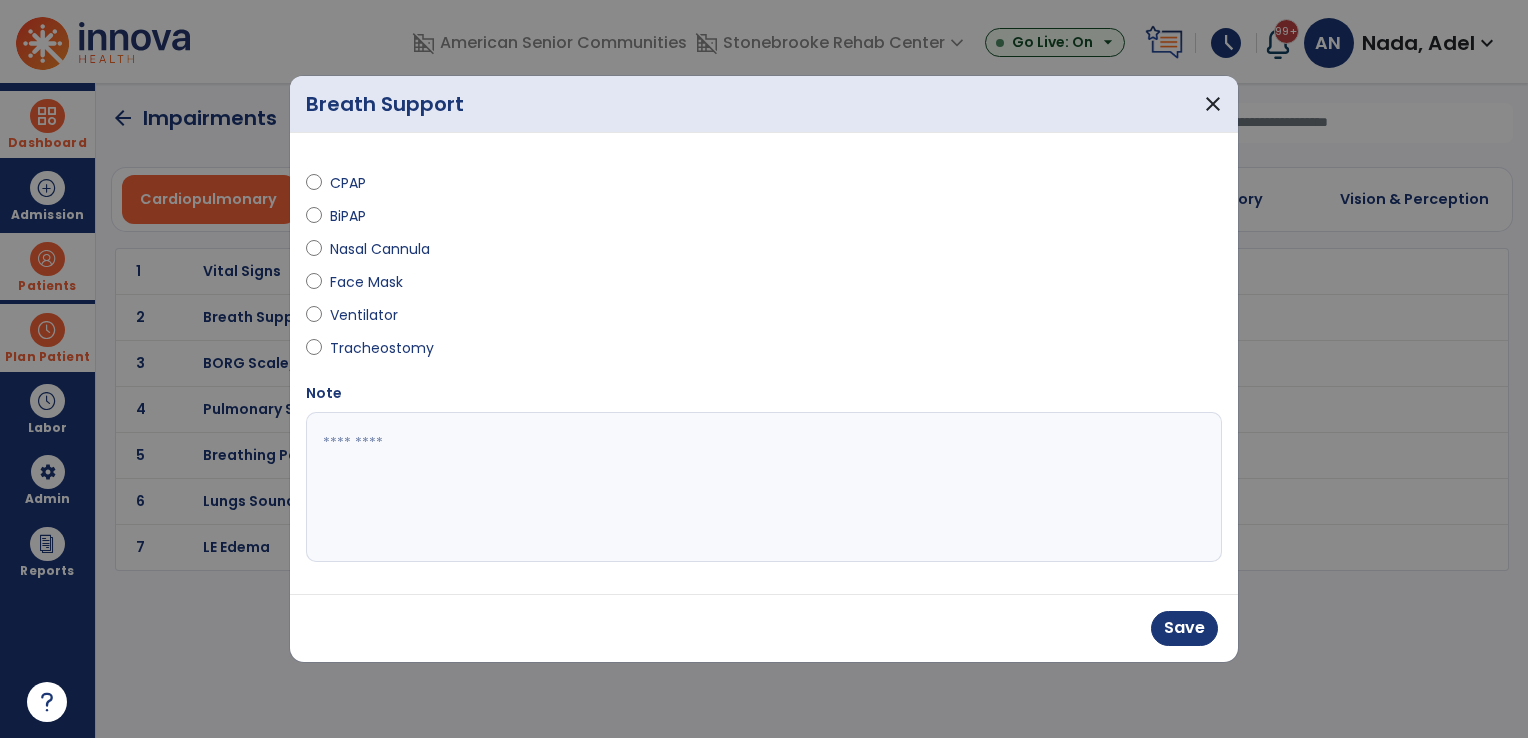 click at bounding box center [764, 487] 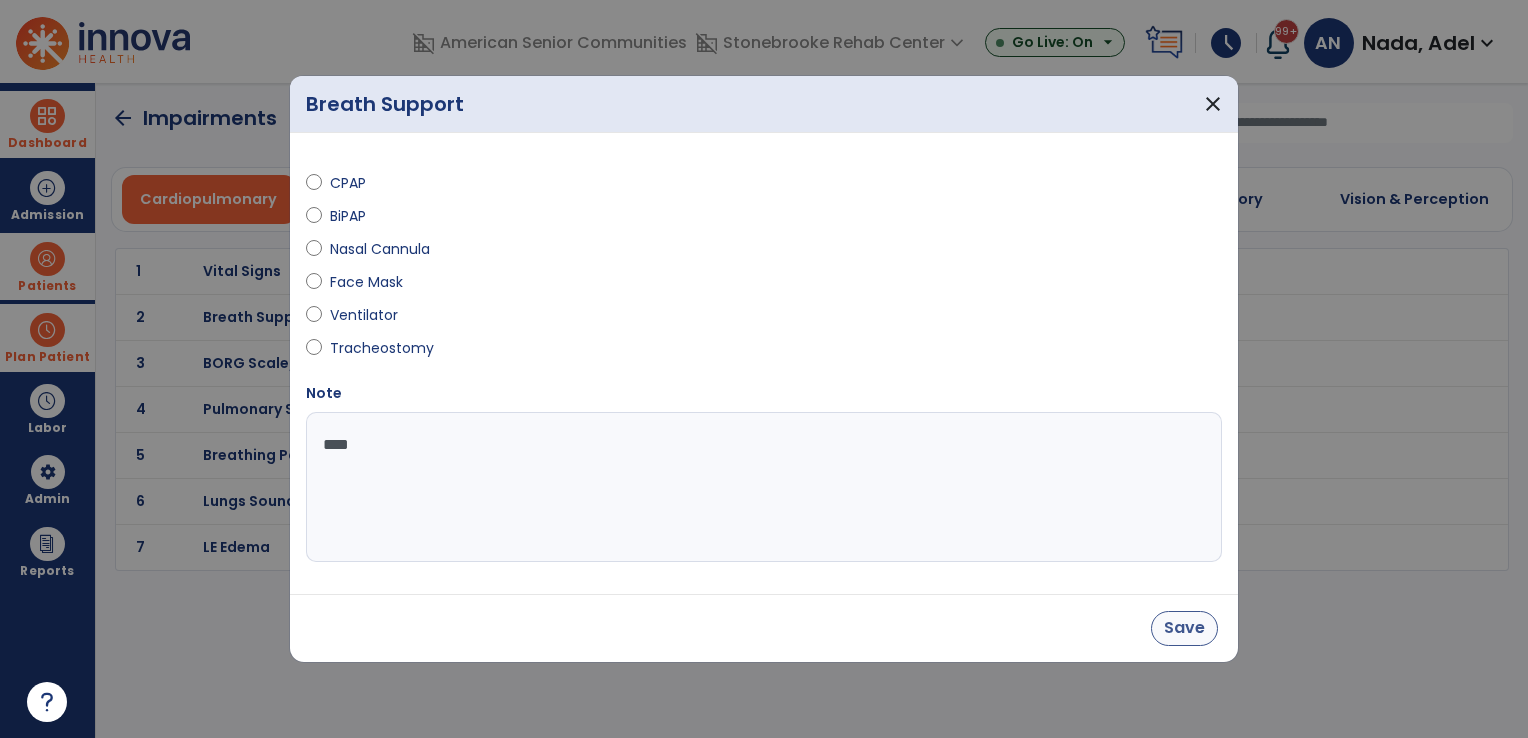 type on "****" 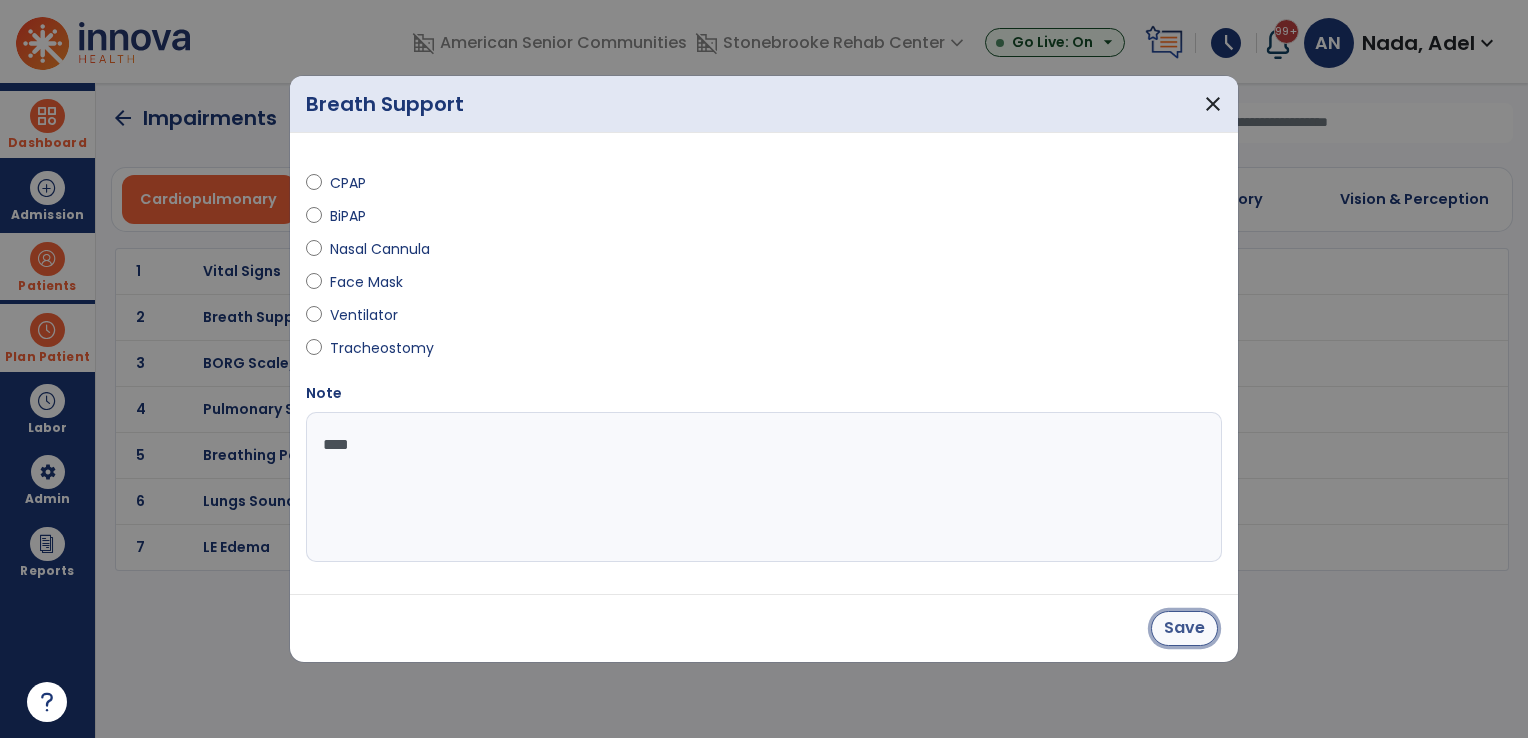 click on "Save" at bounding box center (1184, 628) 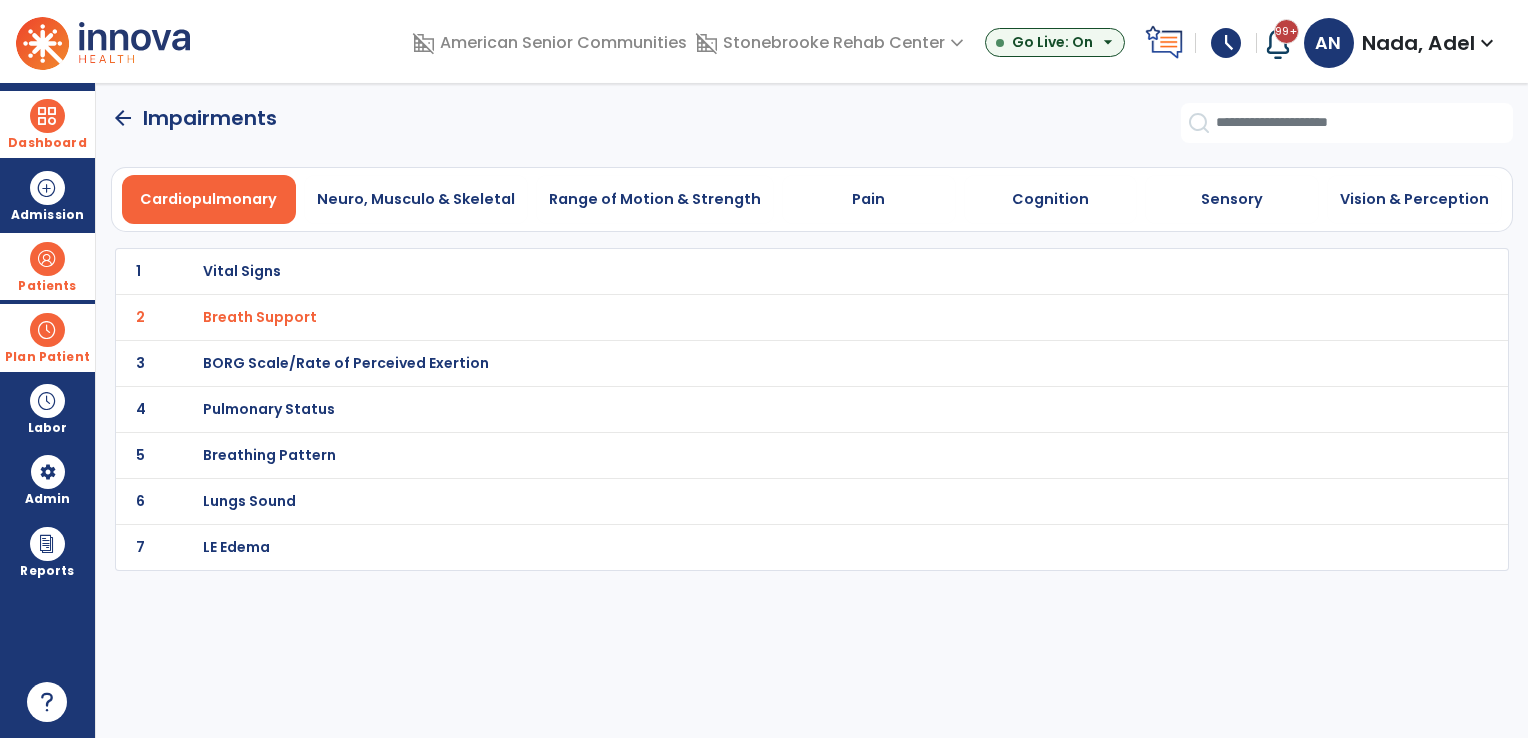 click on "Breathing Pattern" at bounding box center (242, 271) 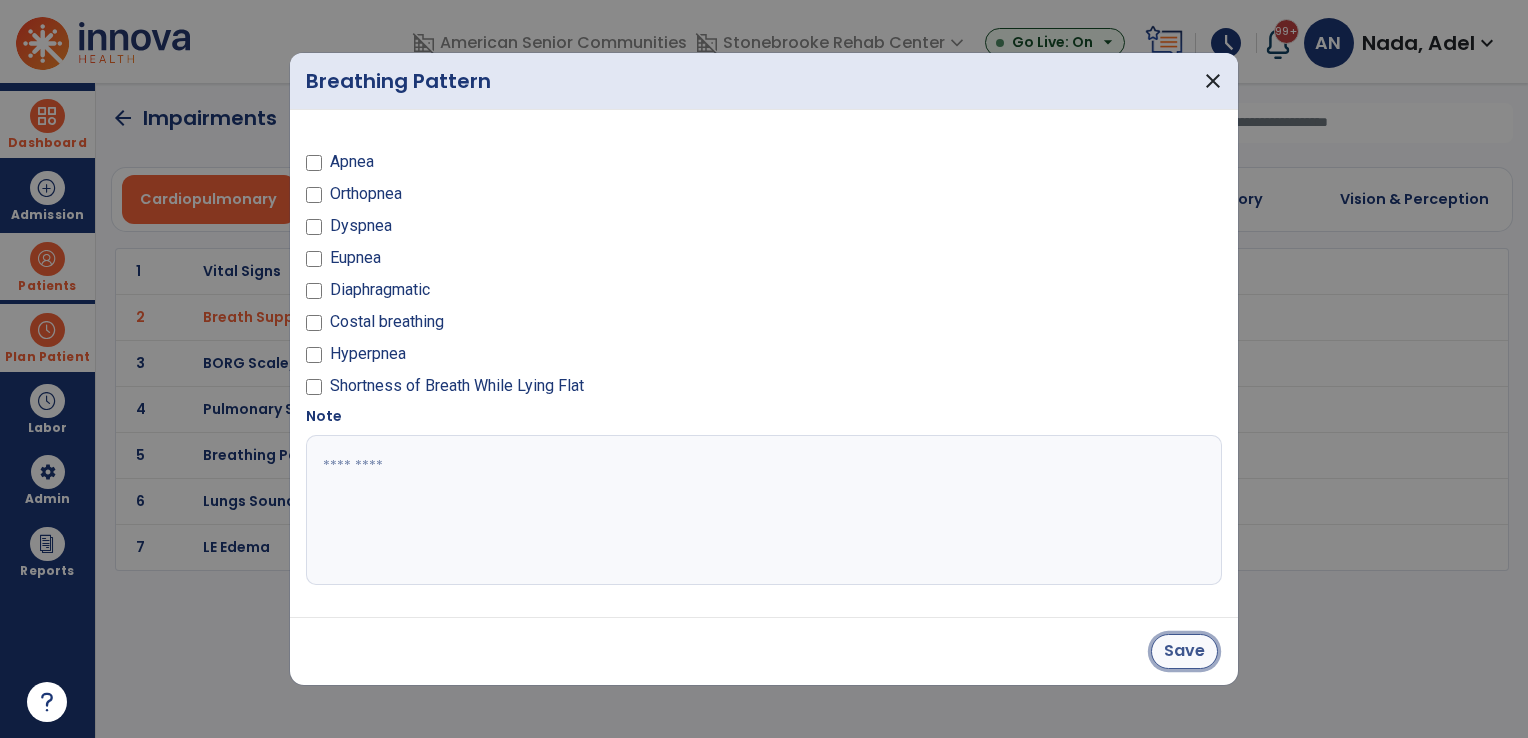 click on "Save" at bounding box center (1184, 651) 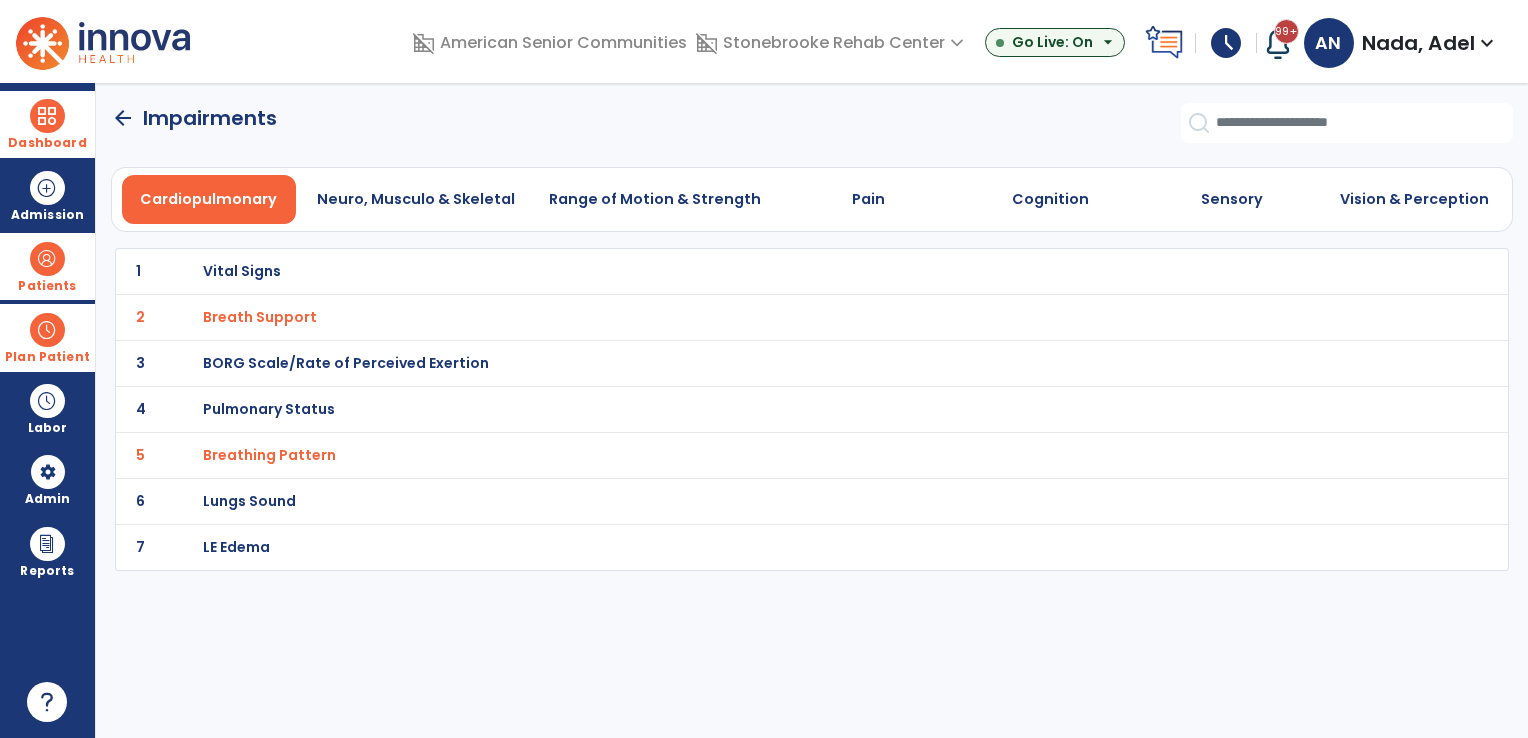 click on "Pulmonary Status" at bounding box center [242, 271] 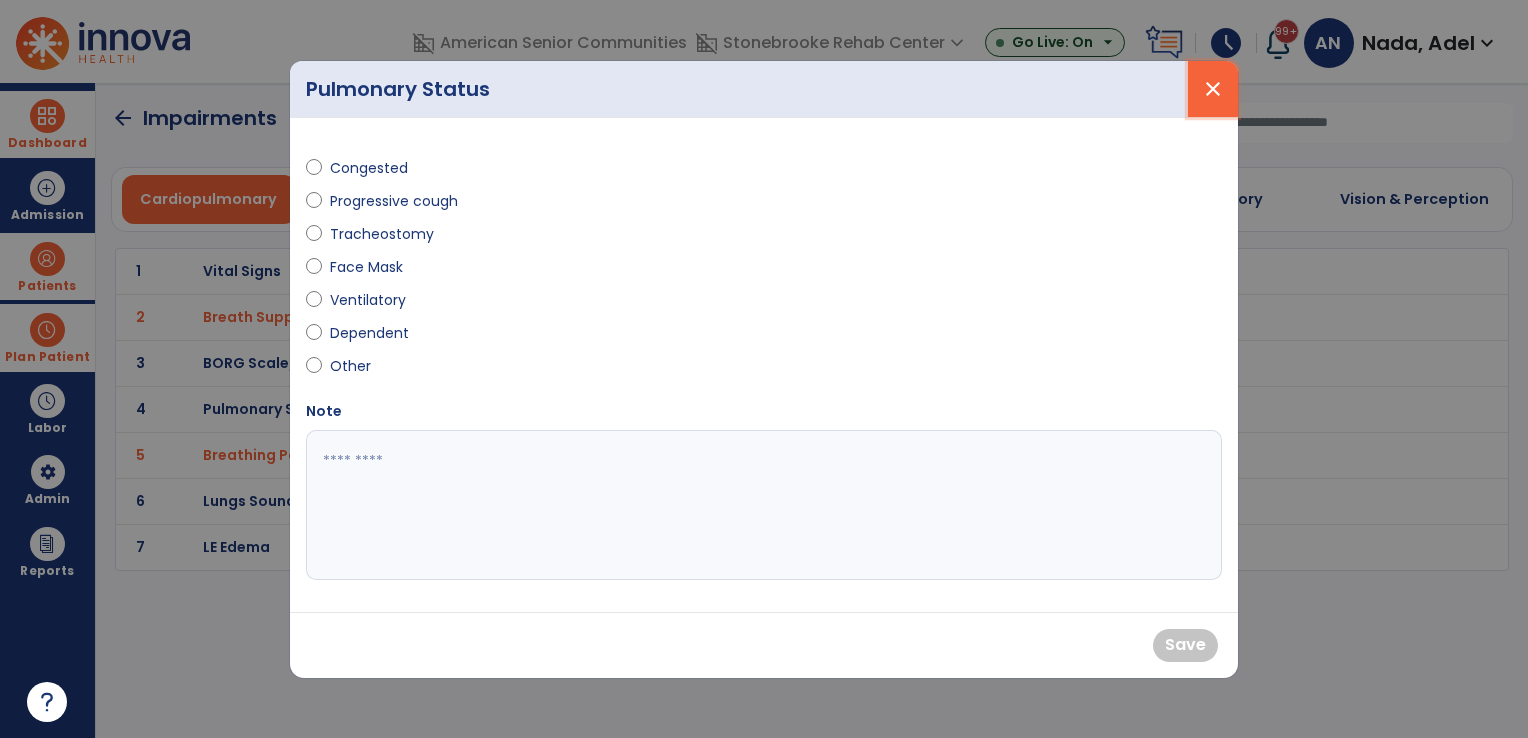 click on "close" at bounding box center (1213, 89) 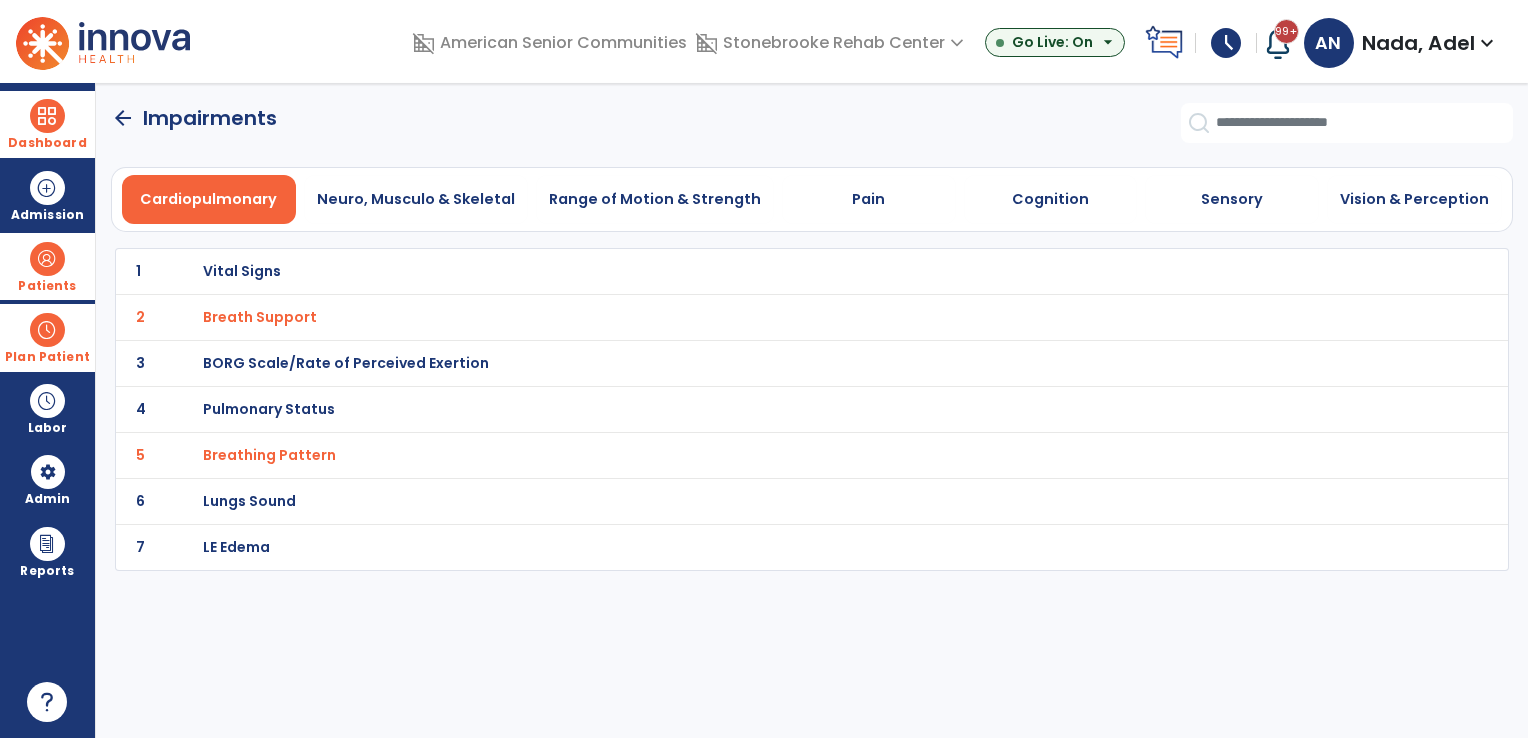 click on "Lungs Sound" at bounding box center (242, 271) 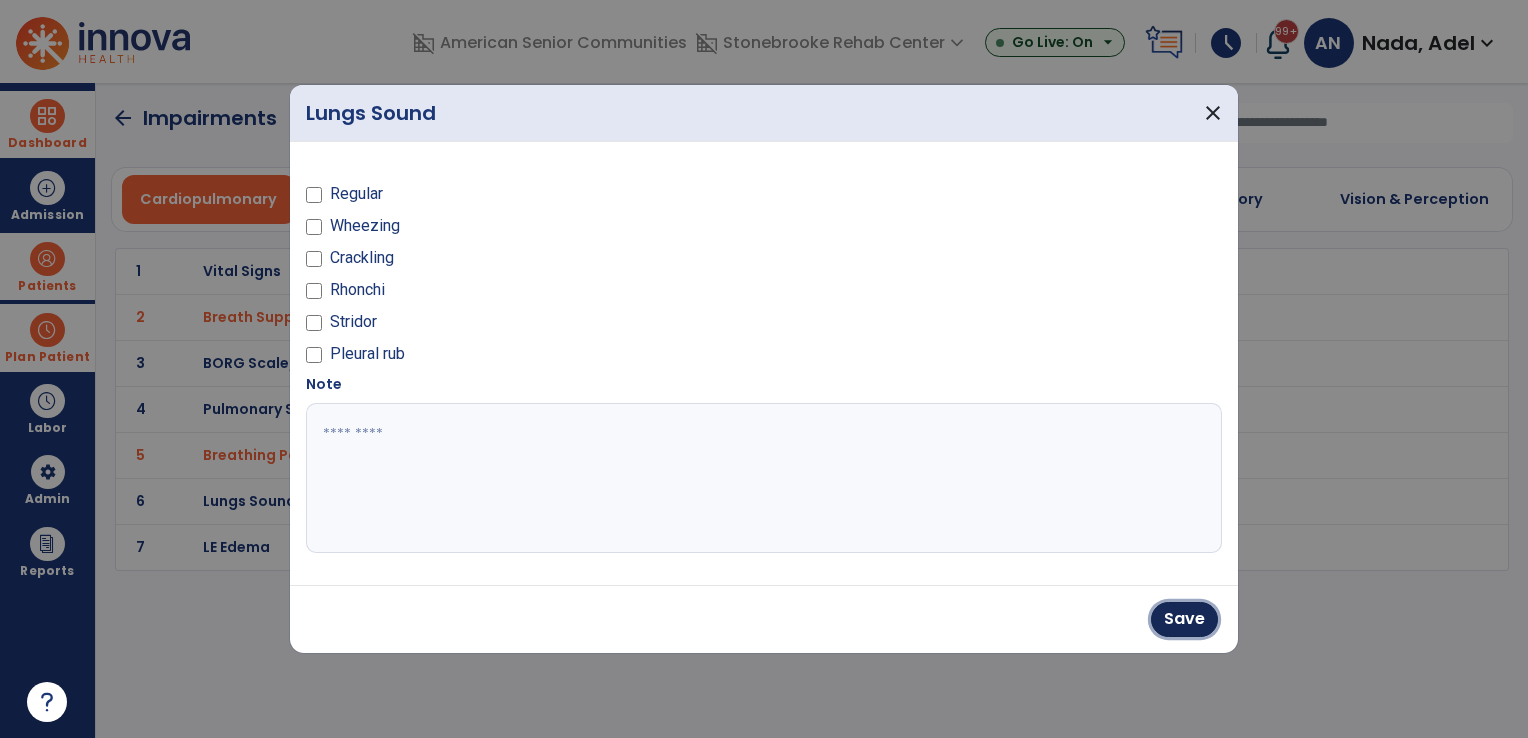 click on "Save" at bounding box center (1184, 619) 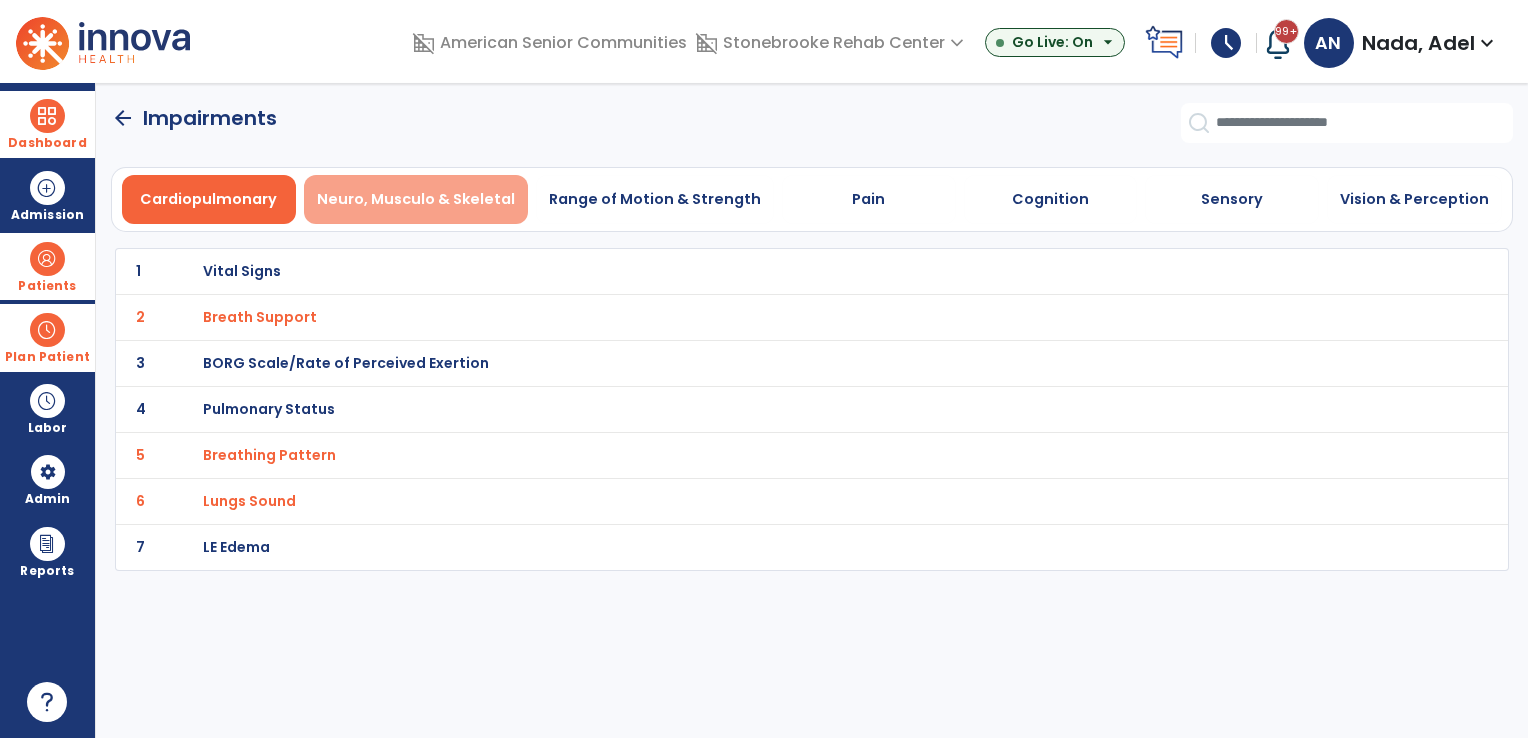 click on "Neuro, Musculo & Skeletal" at bounding box center (416, 199) 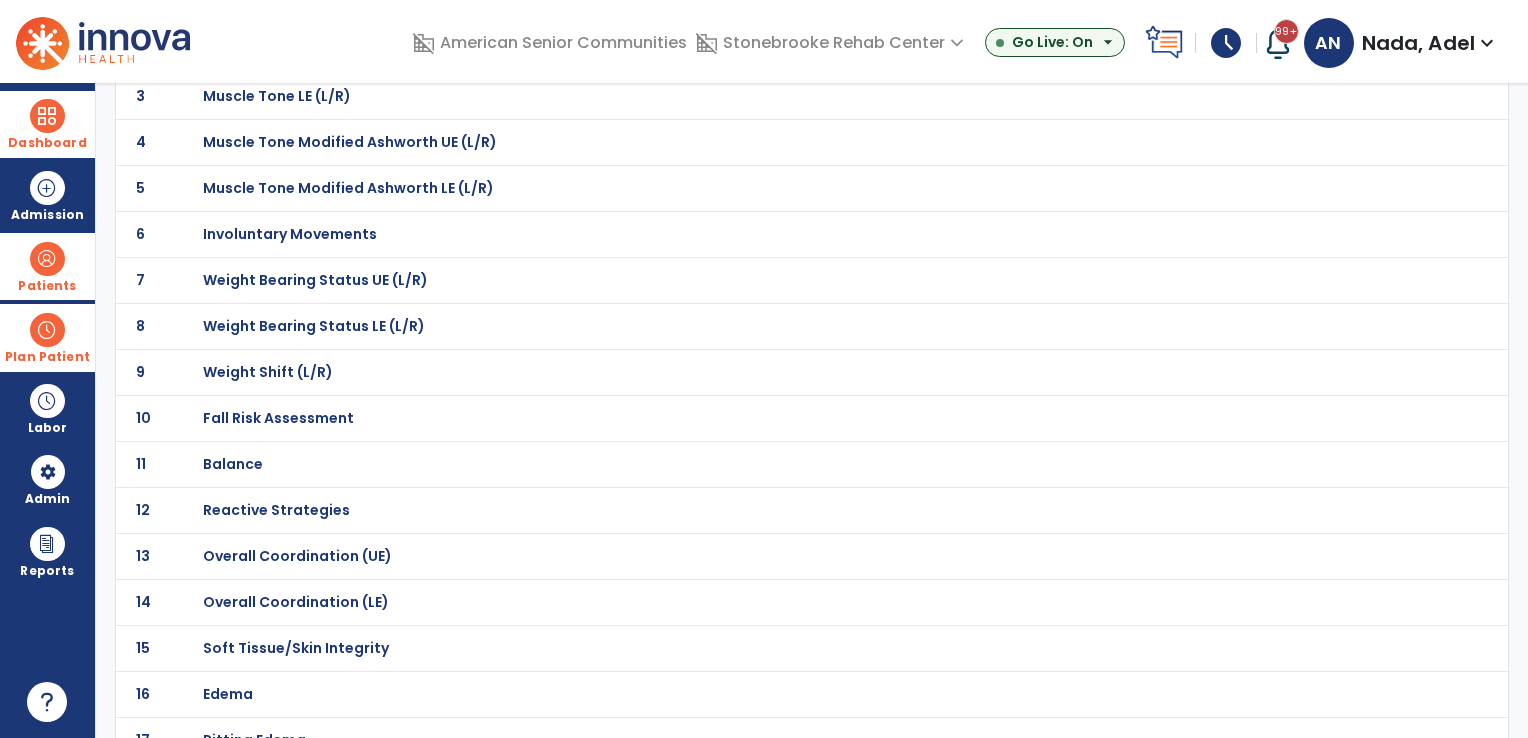 scroll, scrollTop: 300, scrollLeft: 0, axis: vertical 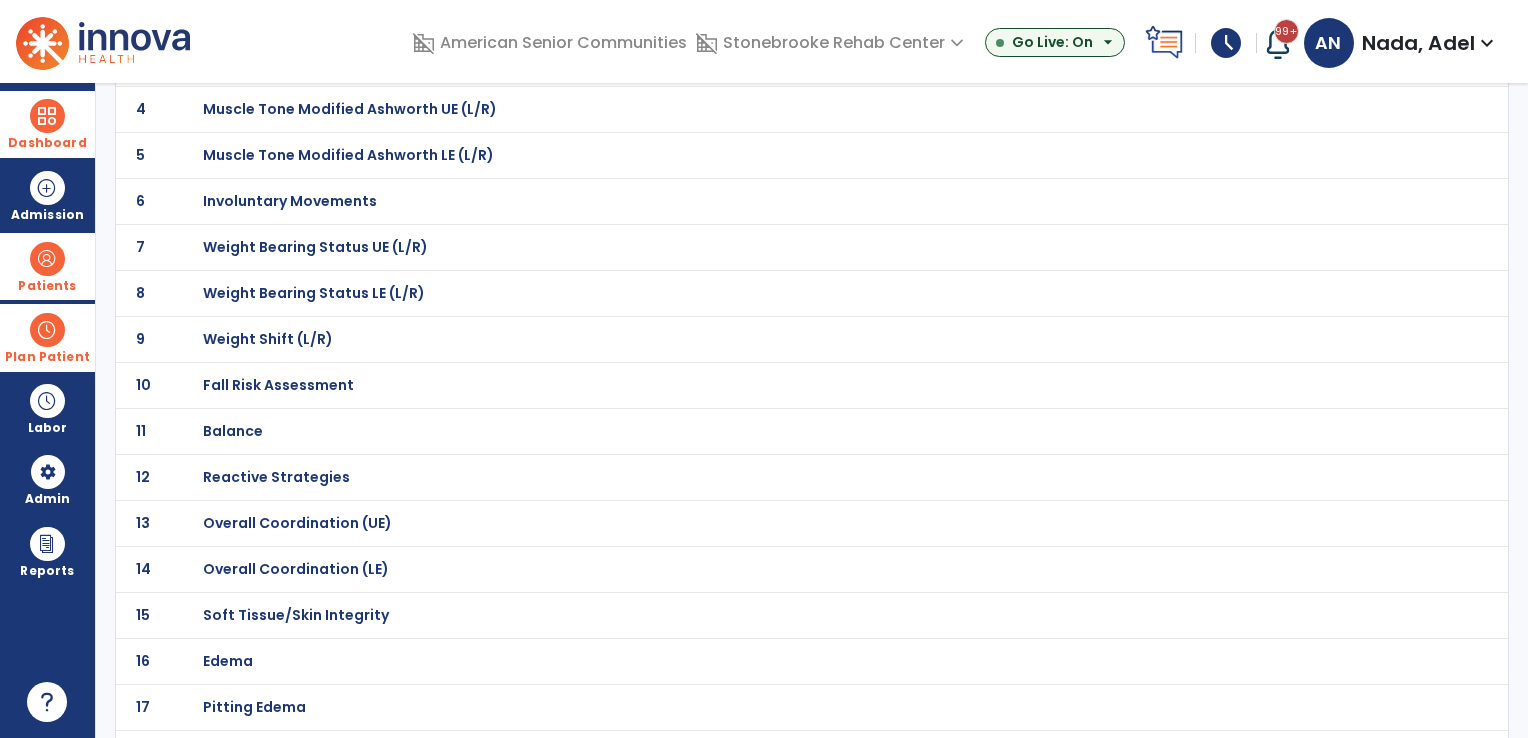 click on "Fall Risk Assessment" at bounding box center (274, -29) 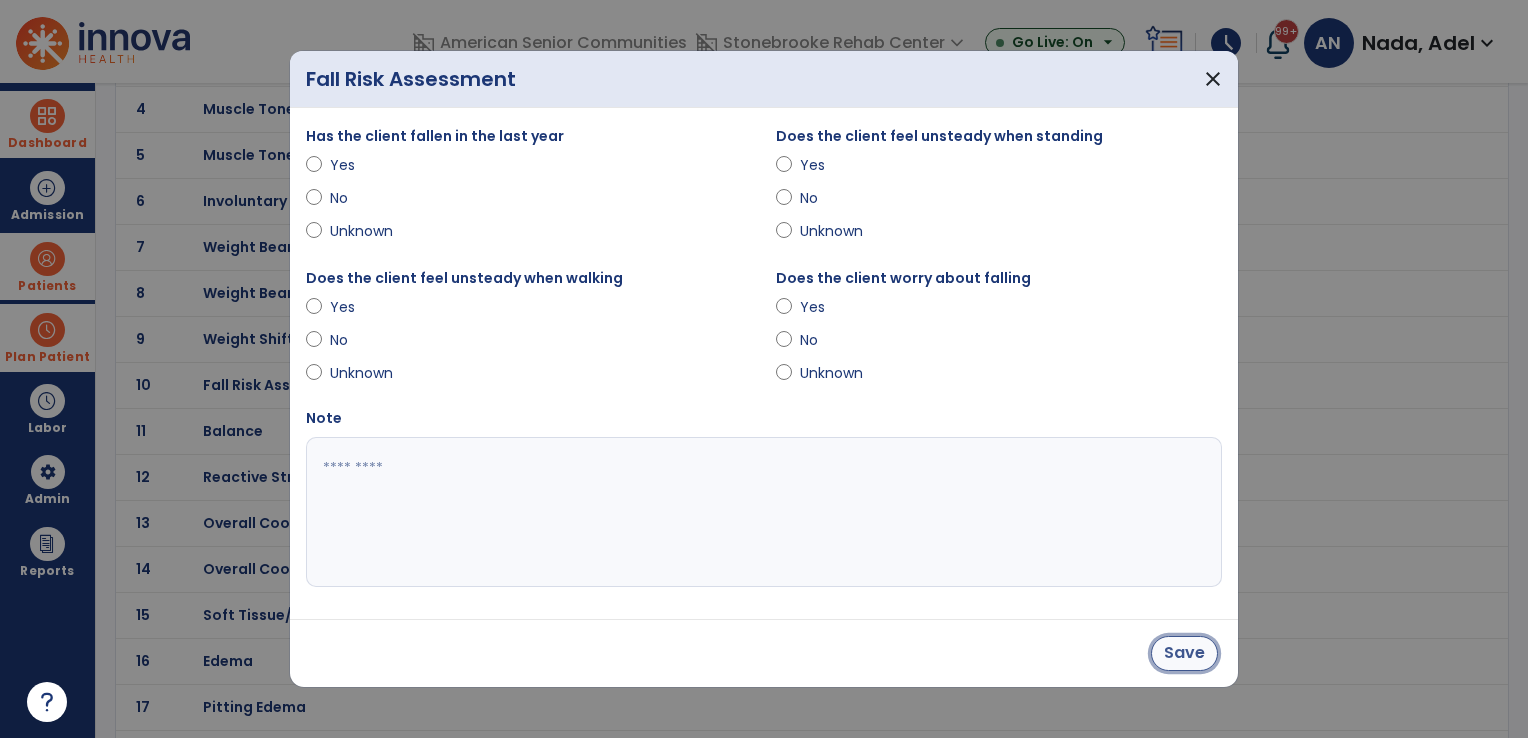 click on "Save" at bounding box center [1184, 653] 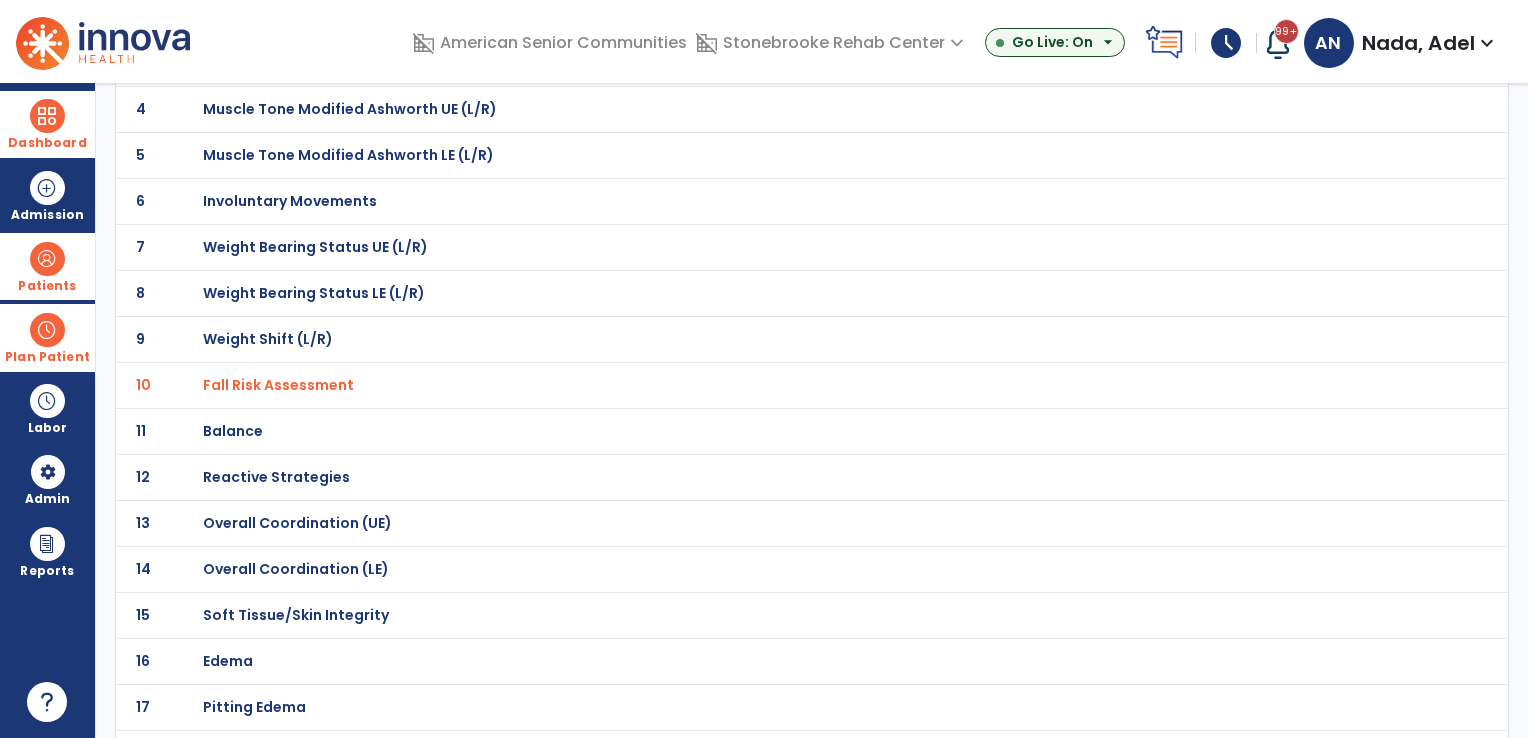 click on "Balance" at bounding box center [767, -29] 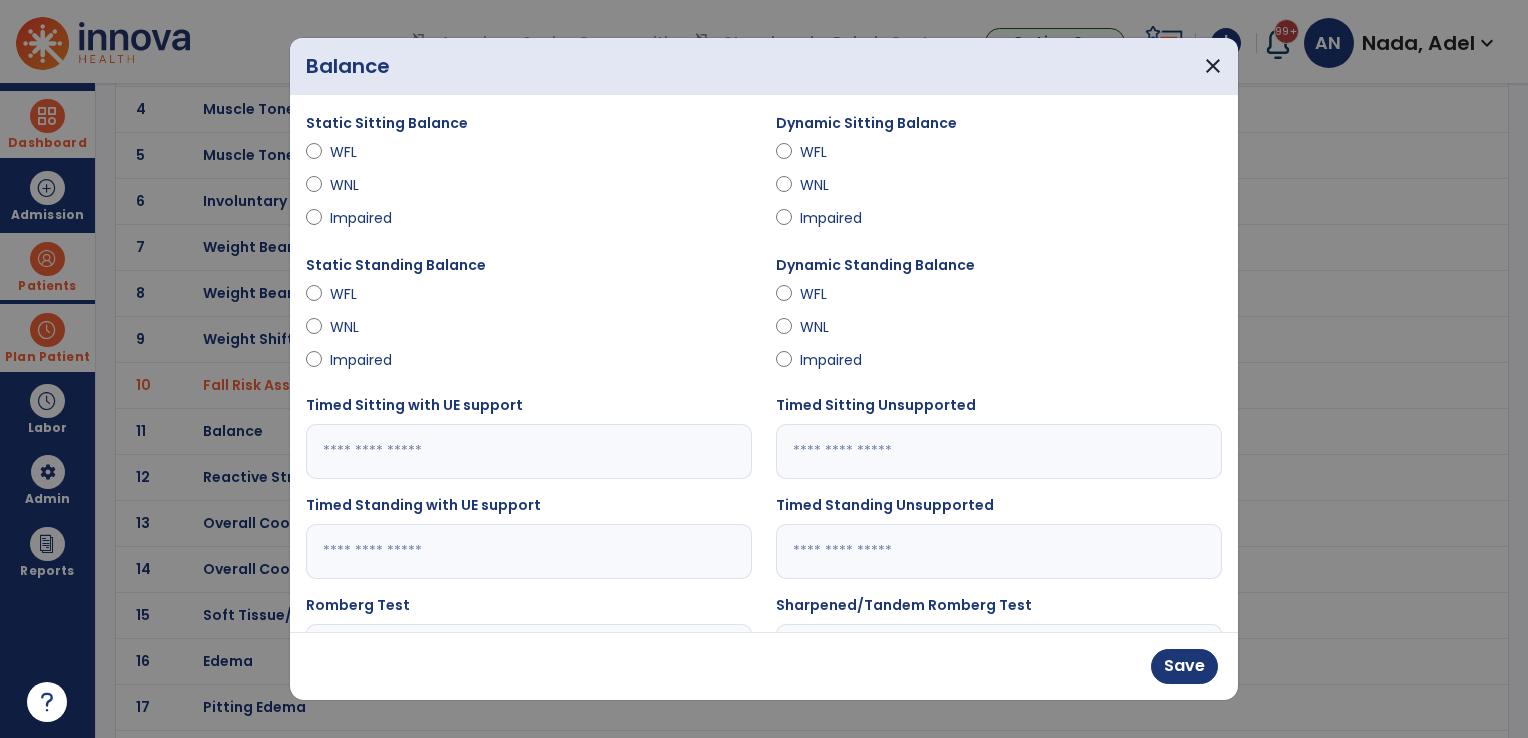 click on "WNL" at bounding box center [529, 189] 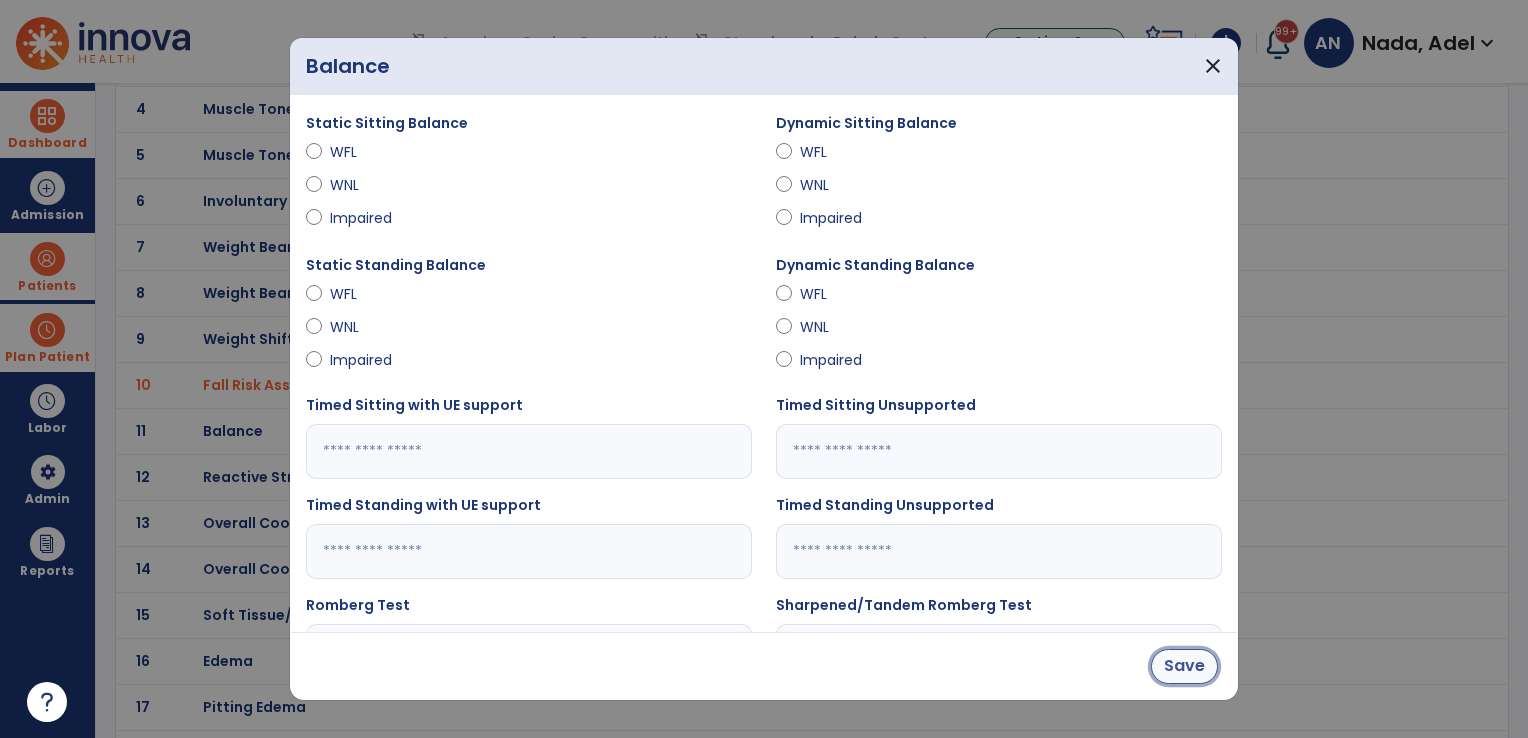 click on "Save" at bounding box center [1184, 666] 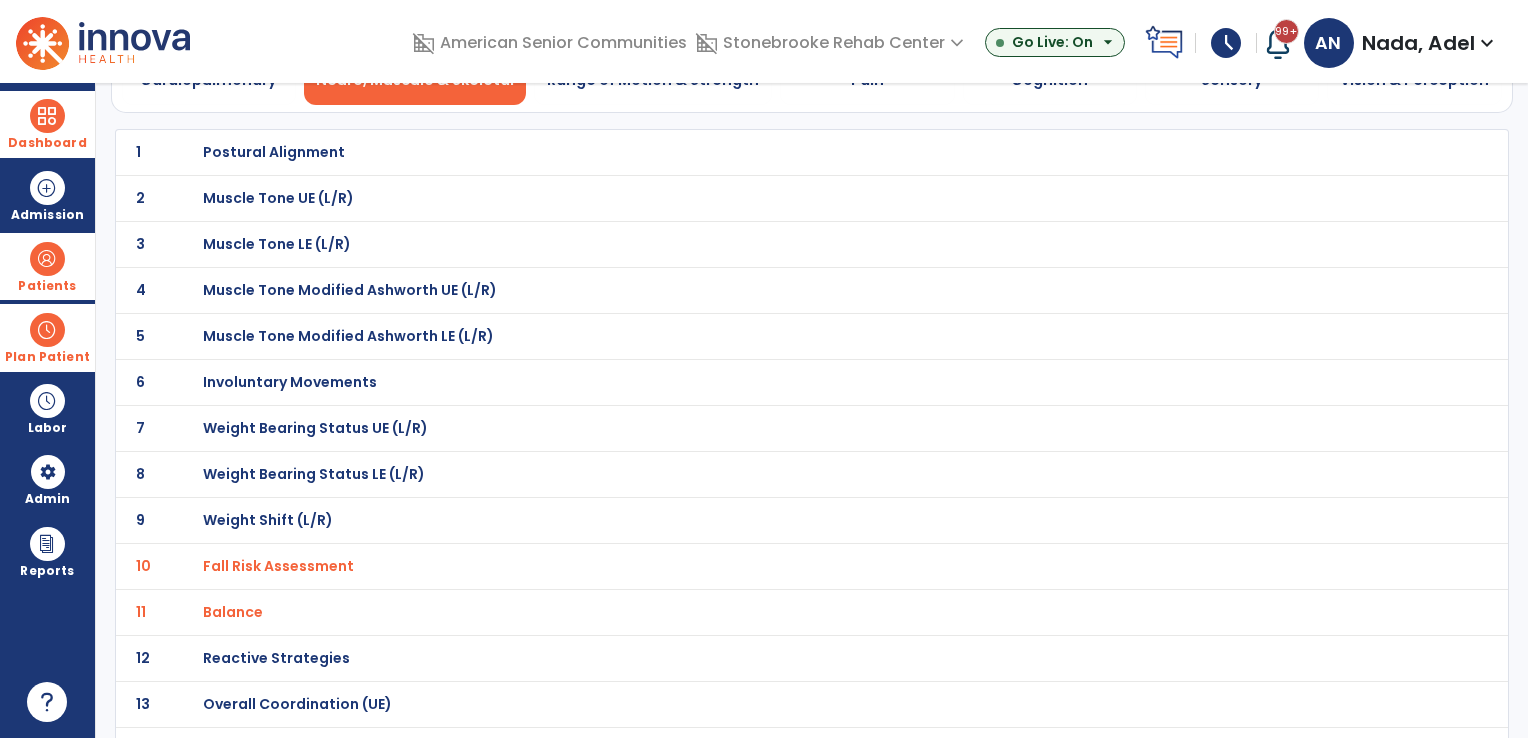 scroll, scrollTop: 0, scrollLeft: 0, axis: both 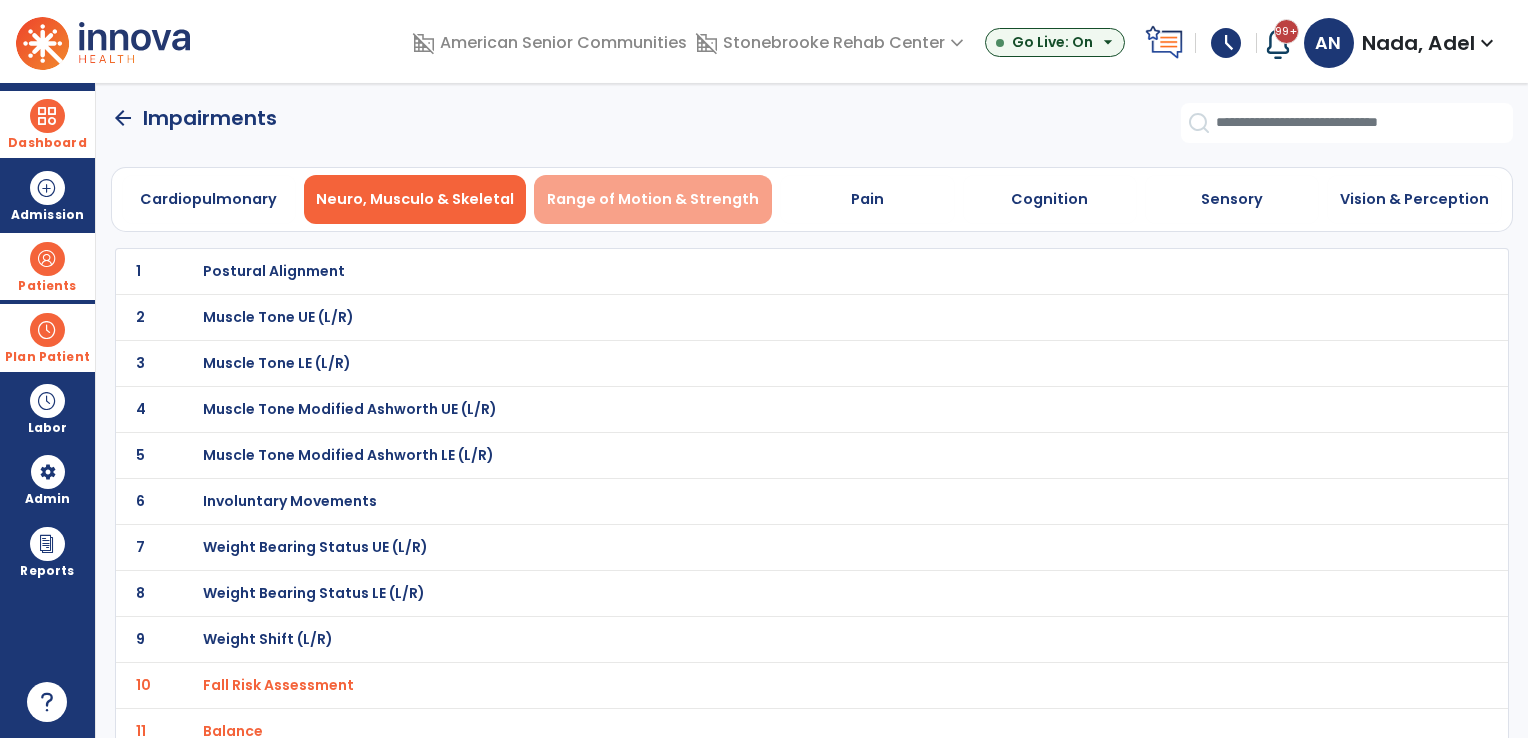 click on "Range of Motion & Strength" at bounding box center [653, 199] 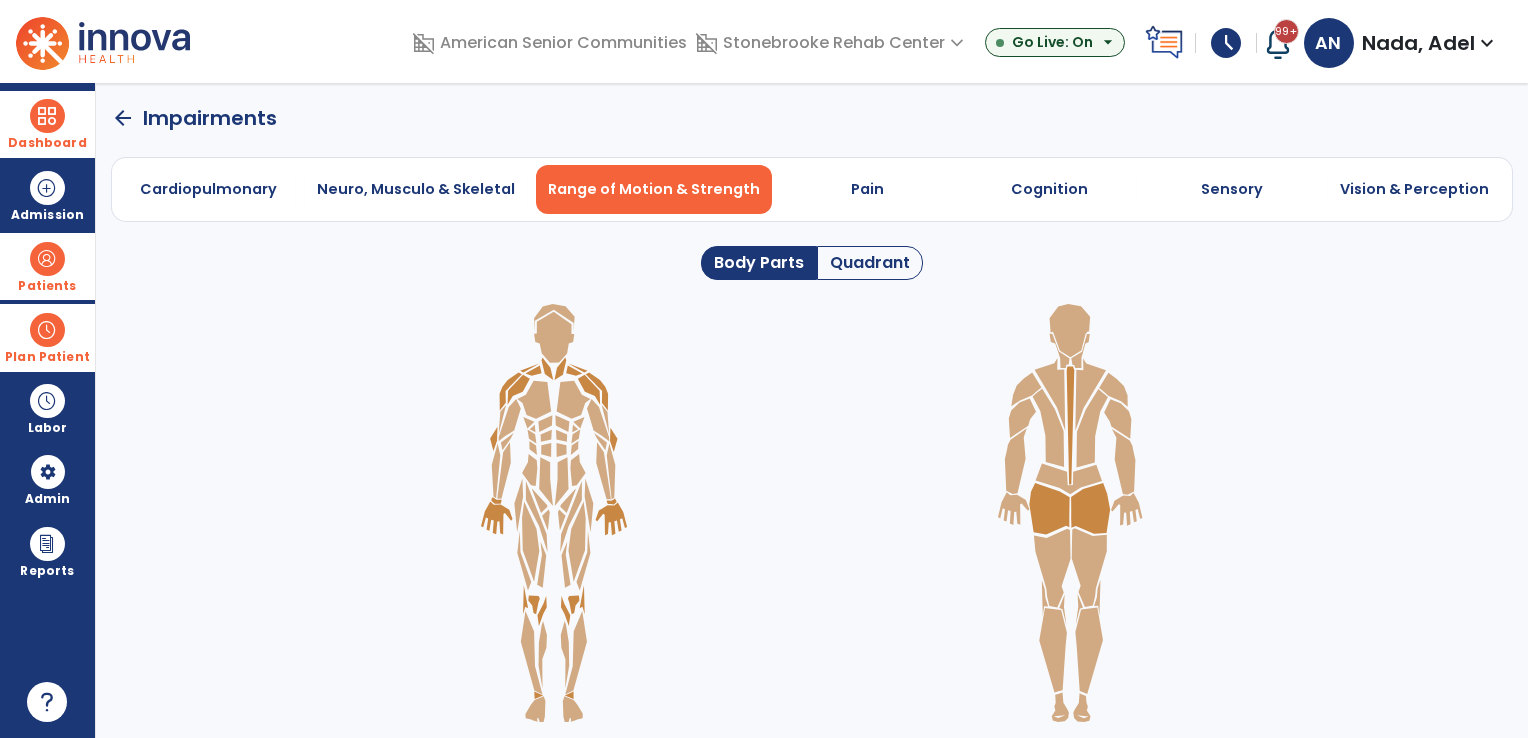 click on "Quadrant" 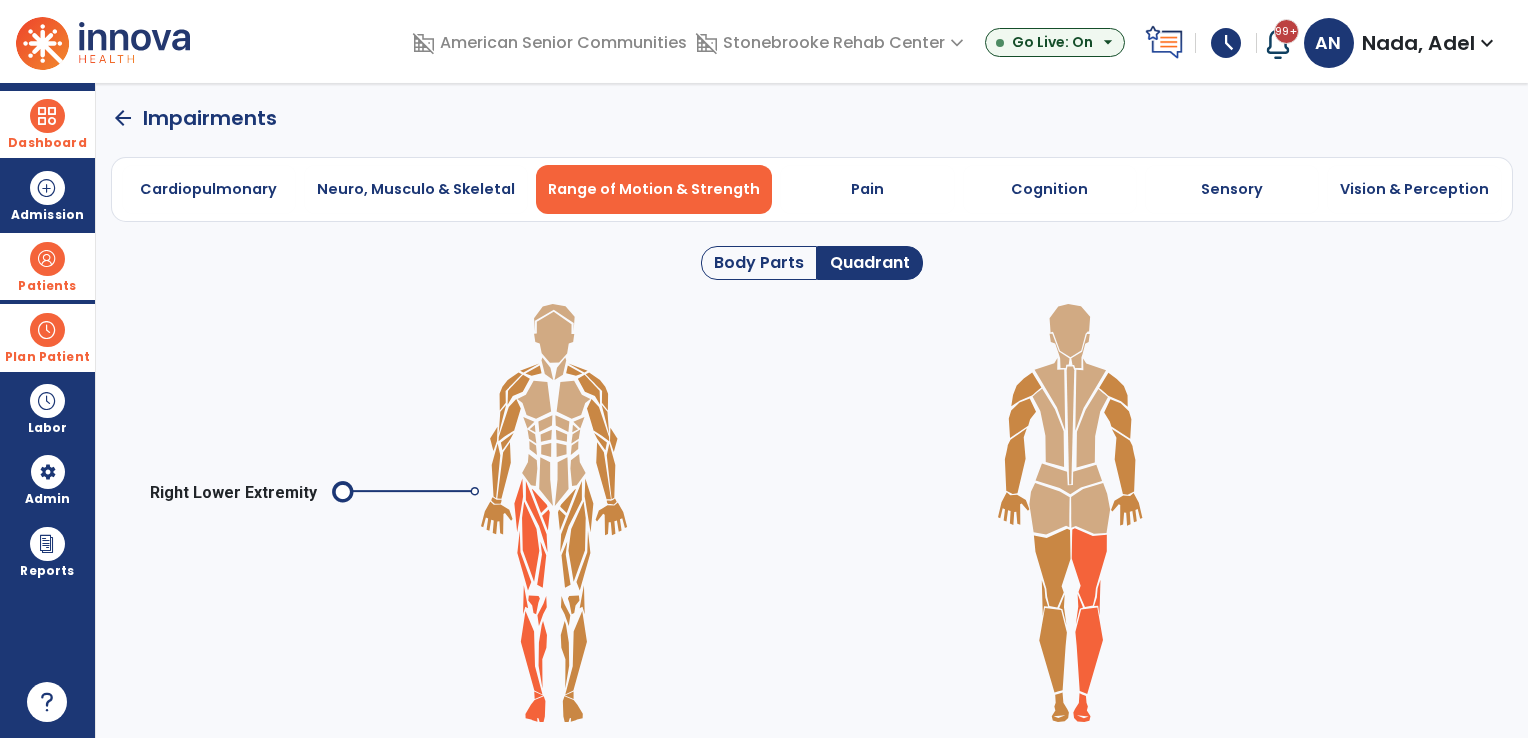 click 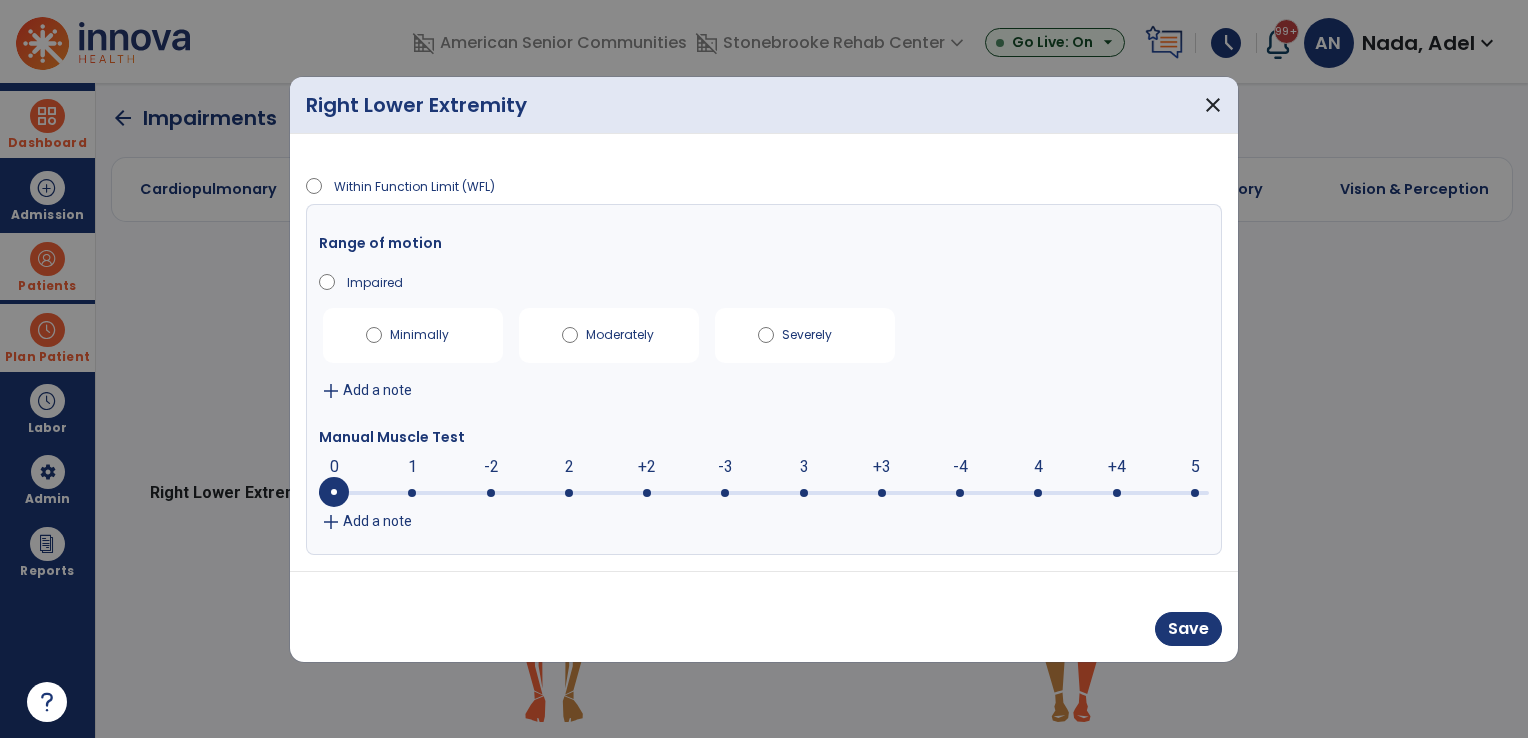 click at bounding box center [764, 491] 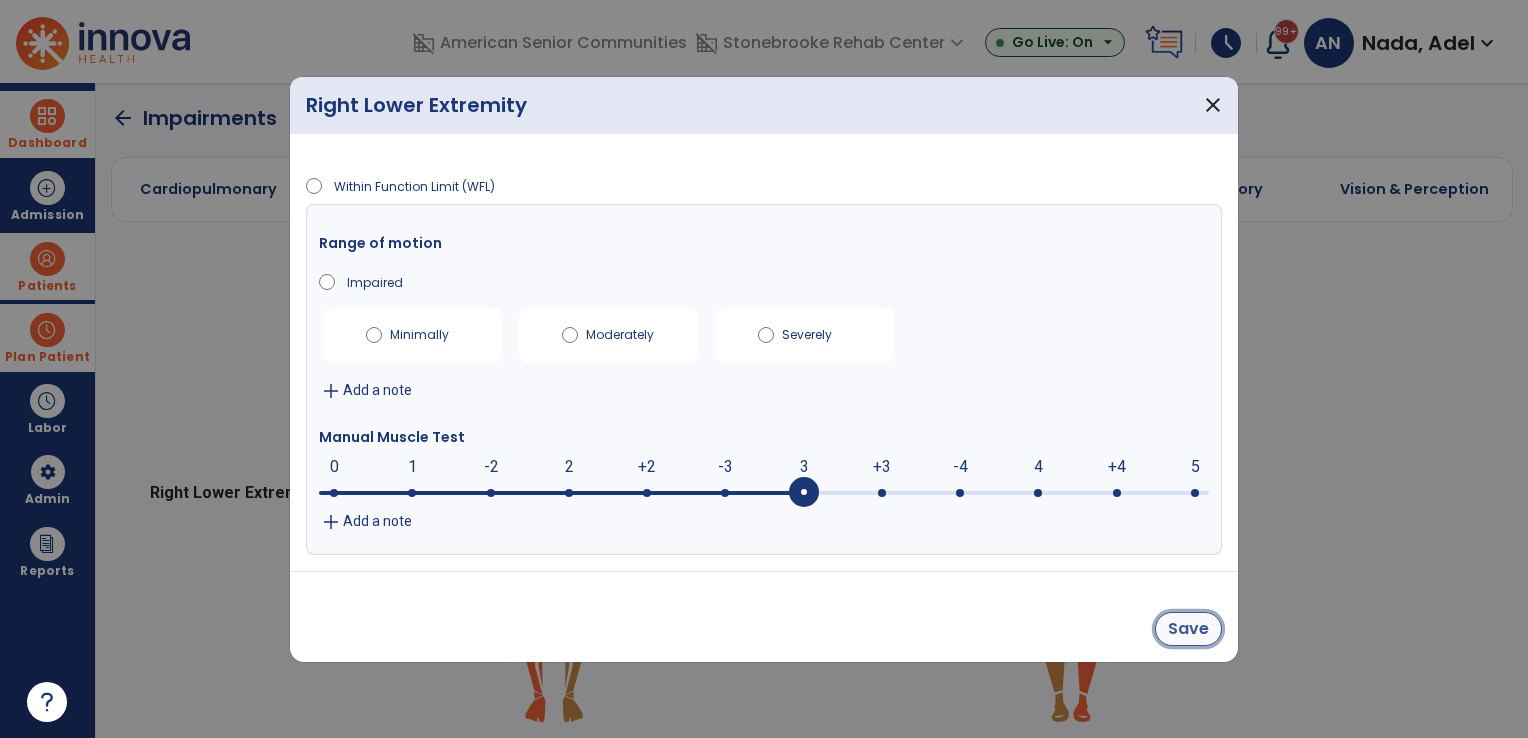 click on "Save" at bounding box center [1188, 629] 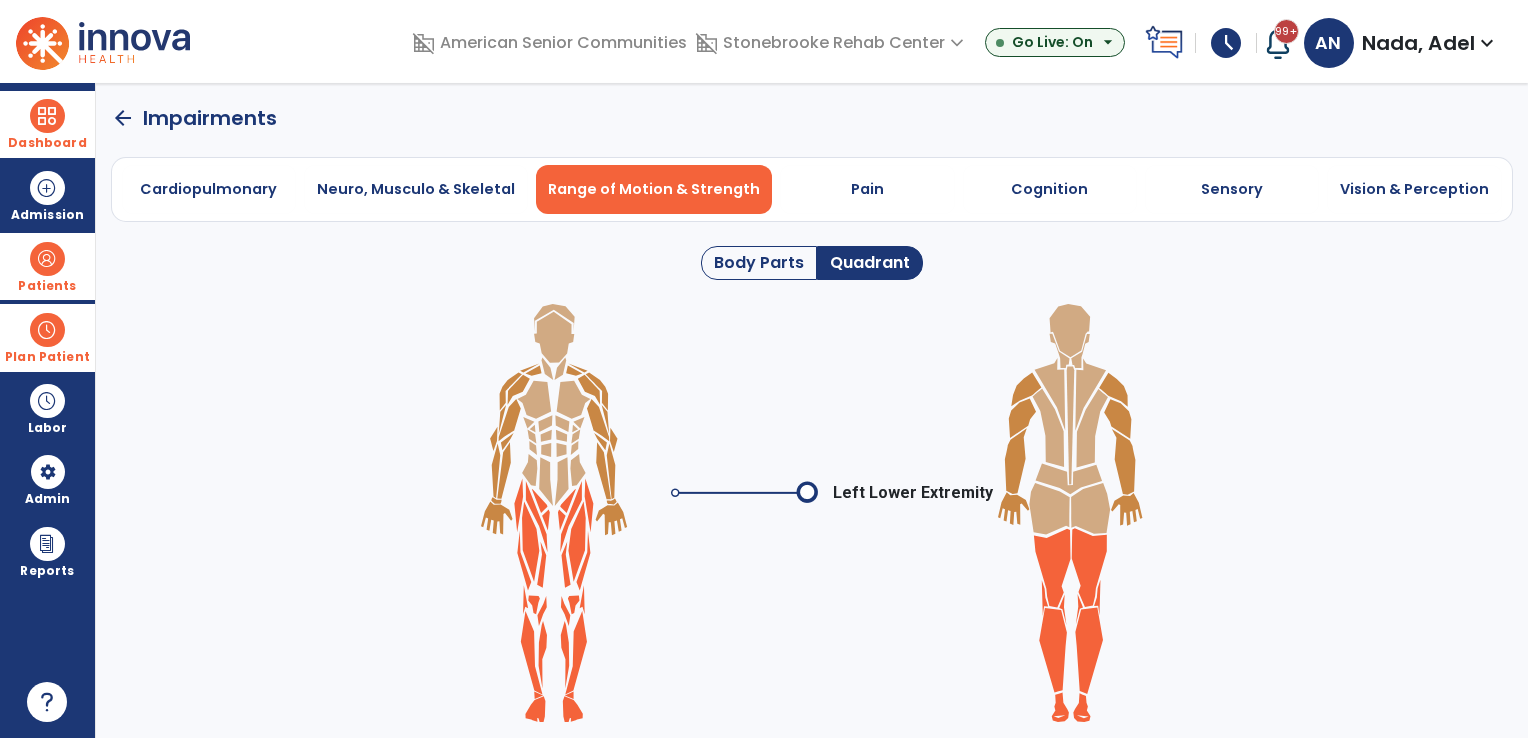 click 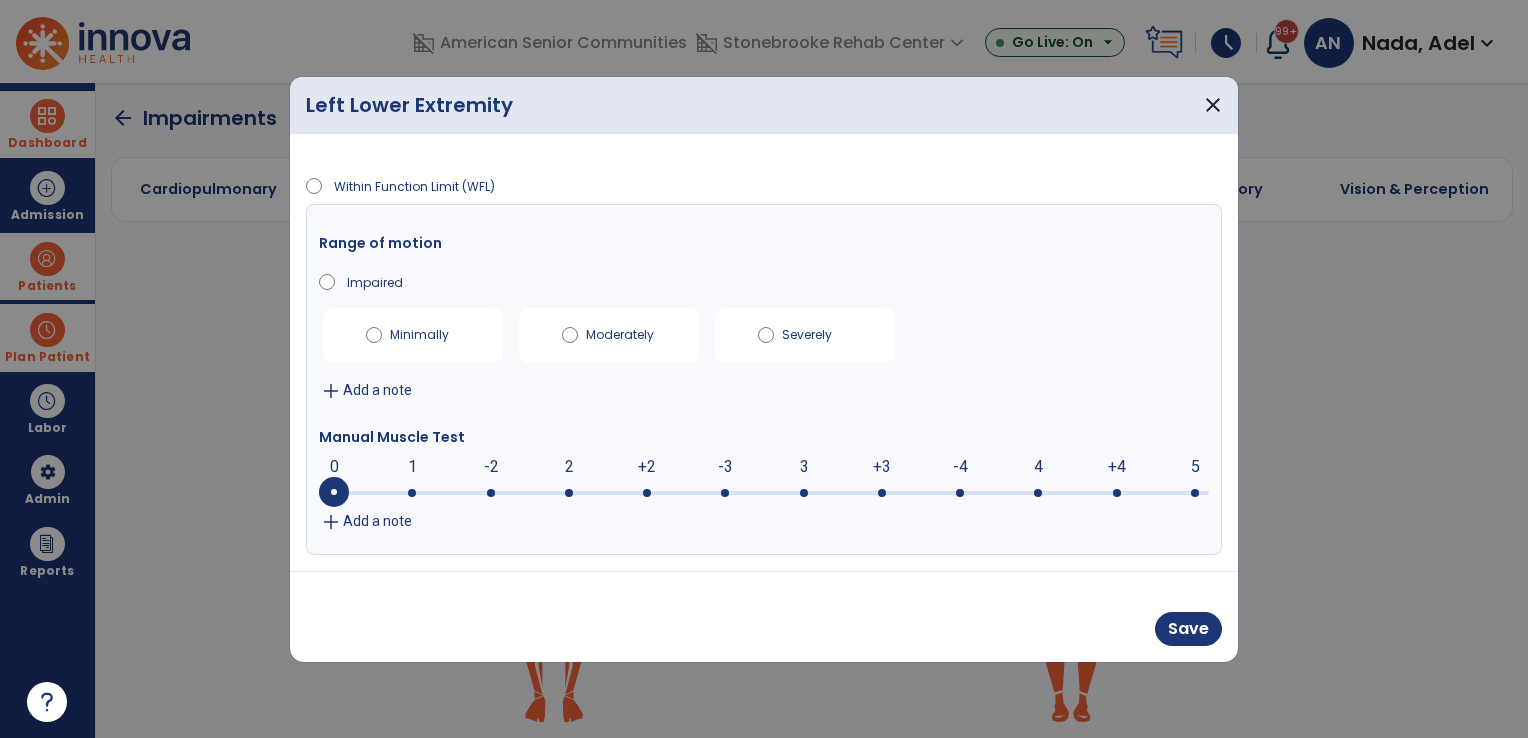 click at bounding box center (804, 493) 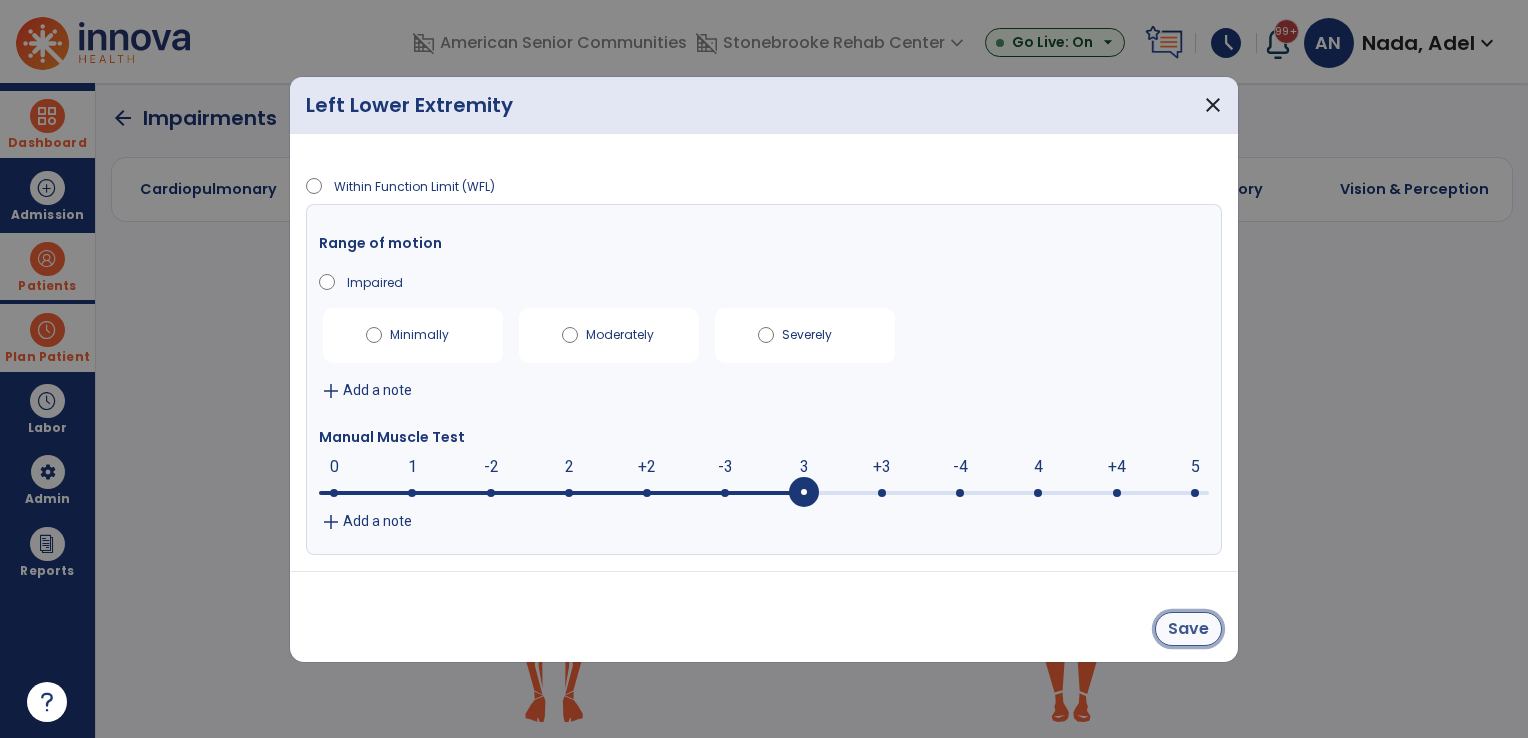 click on "Save" at bounding box center (1188, 629) 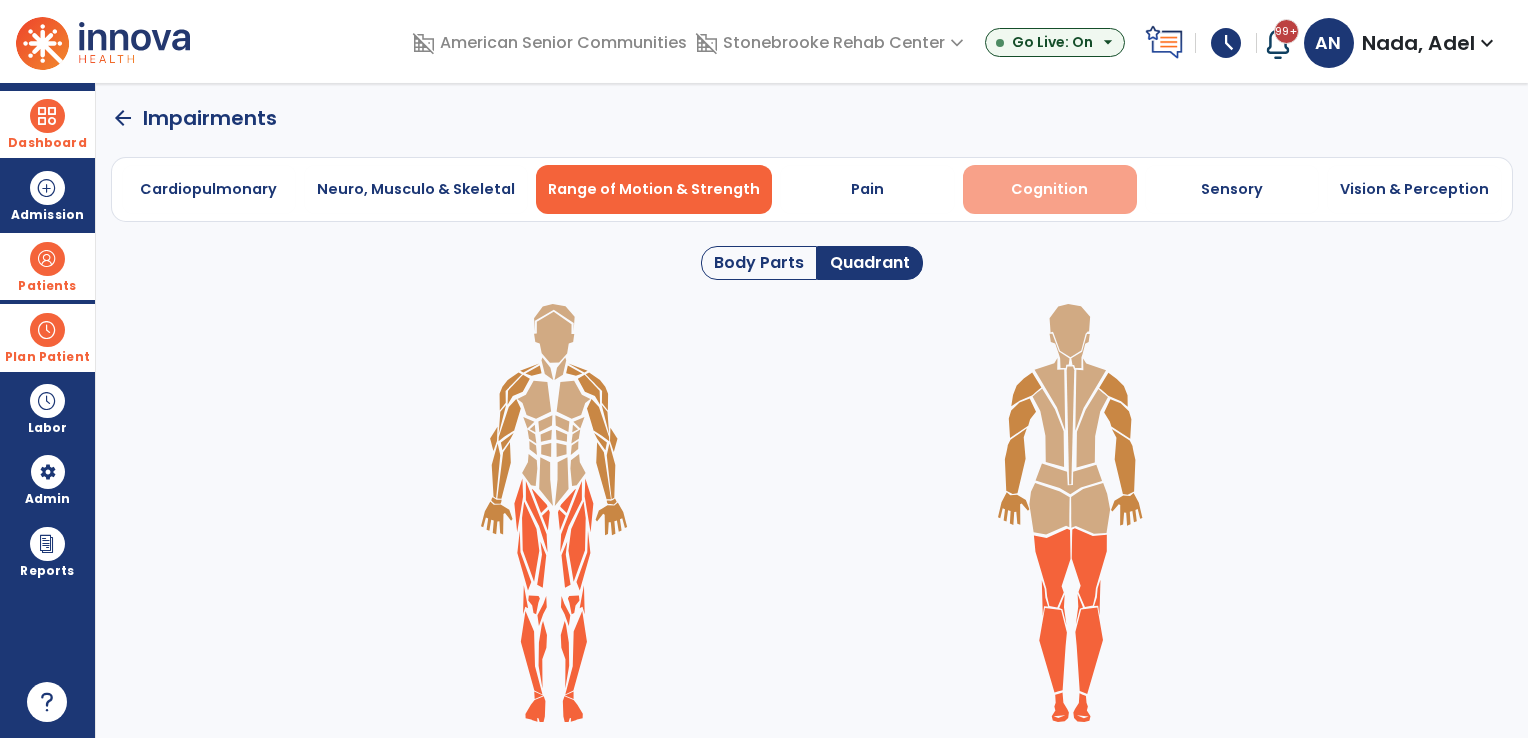 click on "Cognition" at bounding box center (1049, 189) 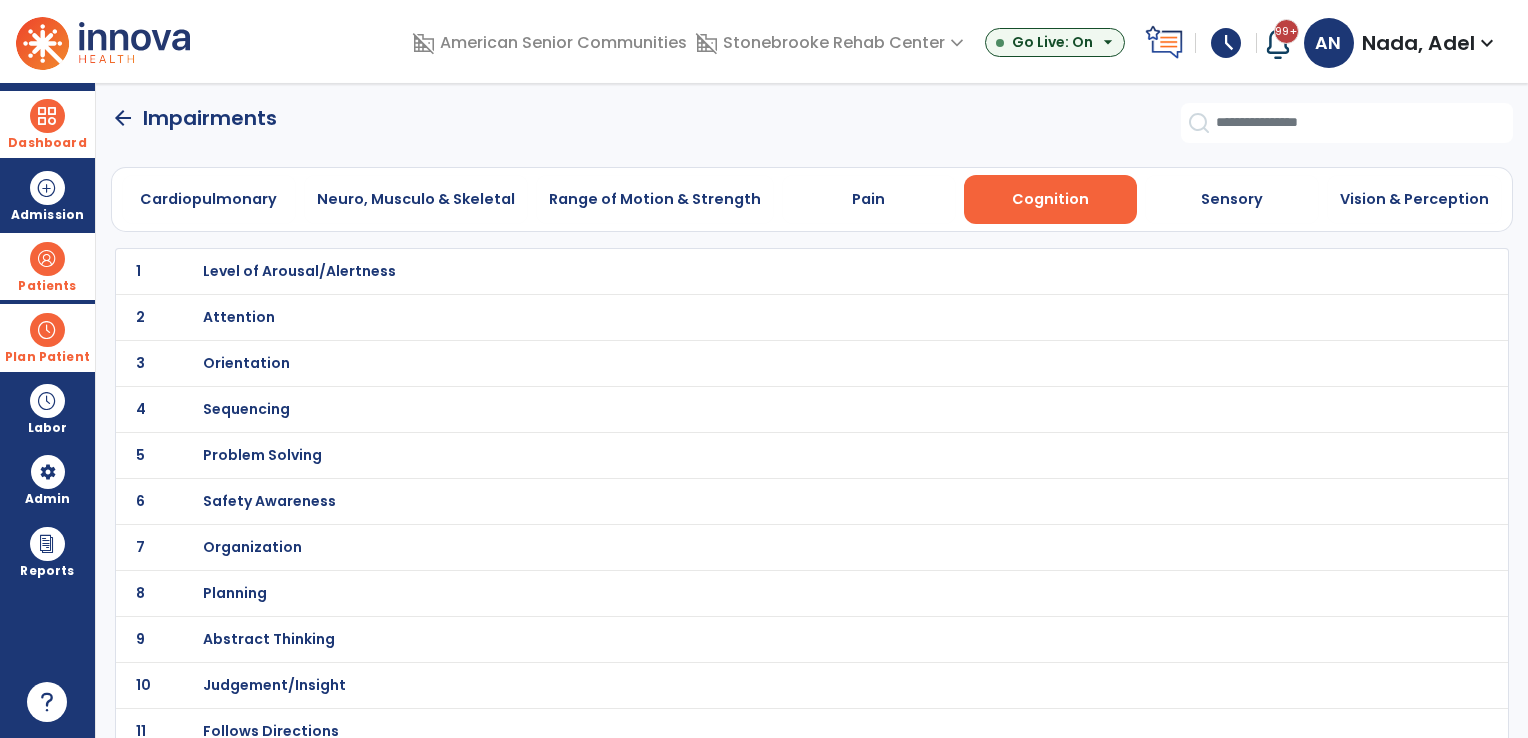 click on "Orientation" at bounding box center (767, 271) 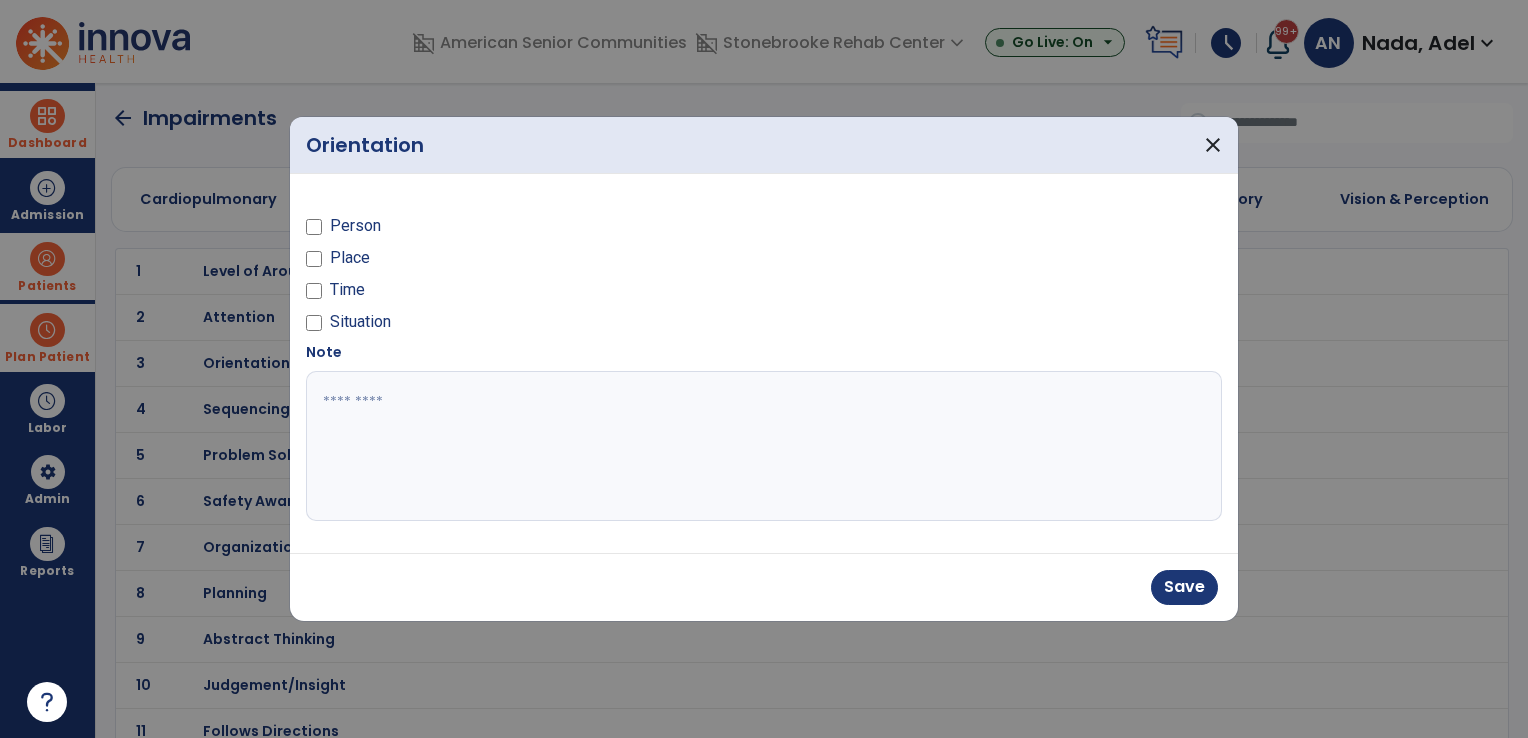 click at bounding box center (314, 294) 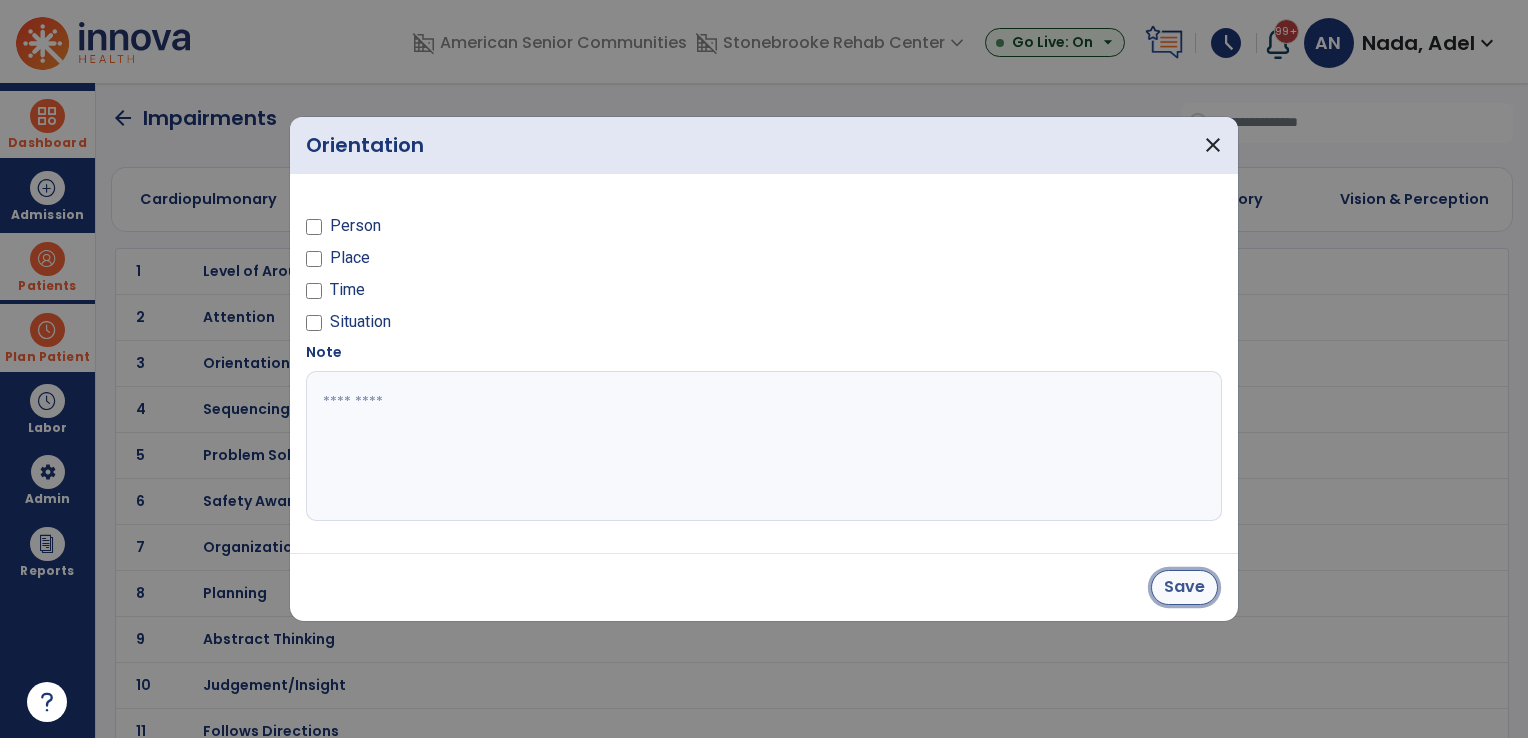 click on "Save" at bounding box center (1184, 587) 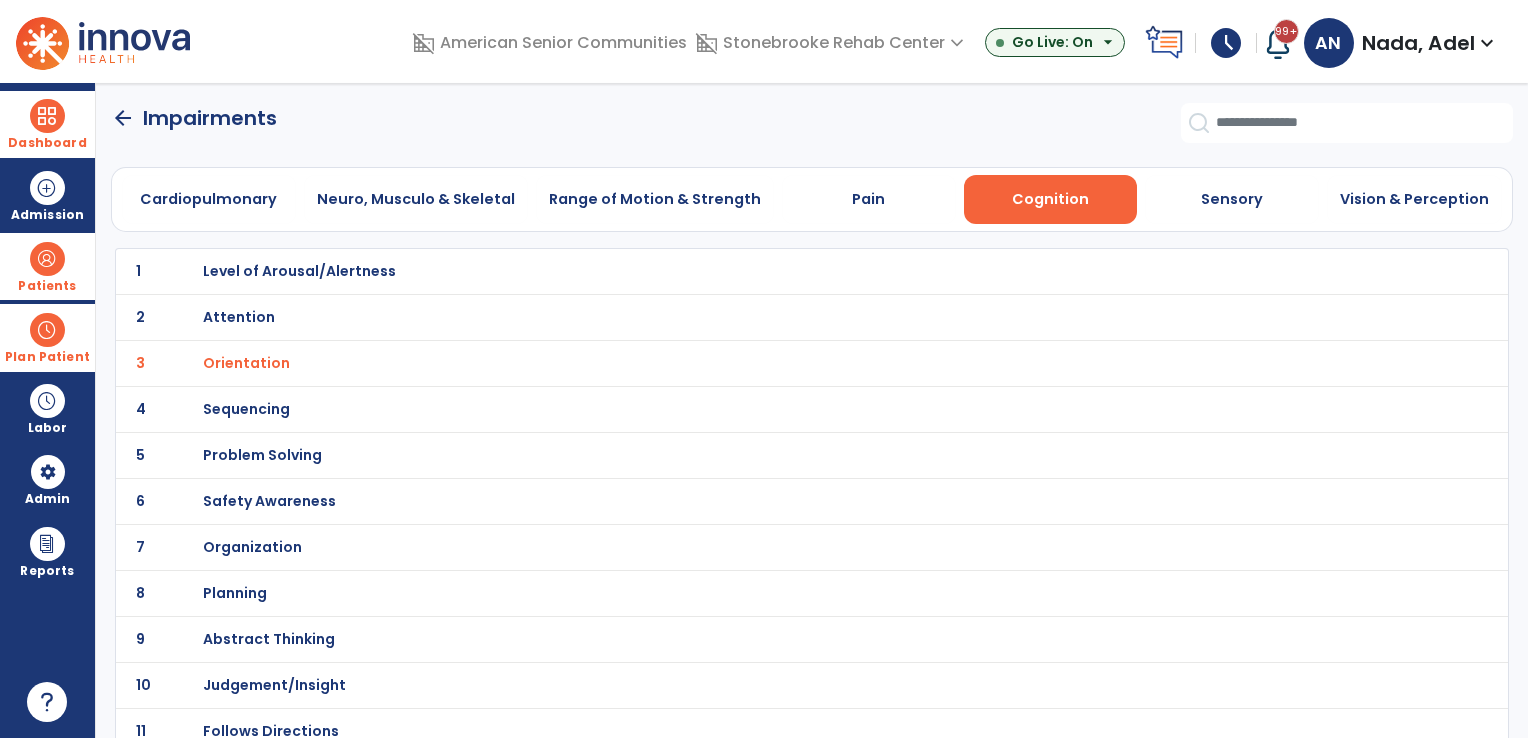 click on "arrow_back" 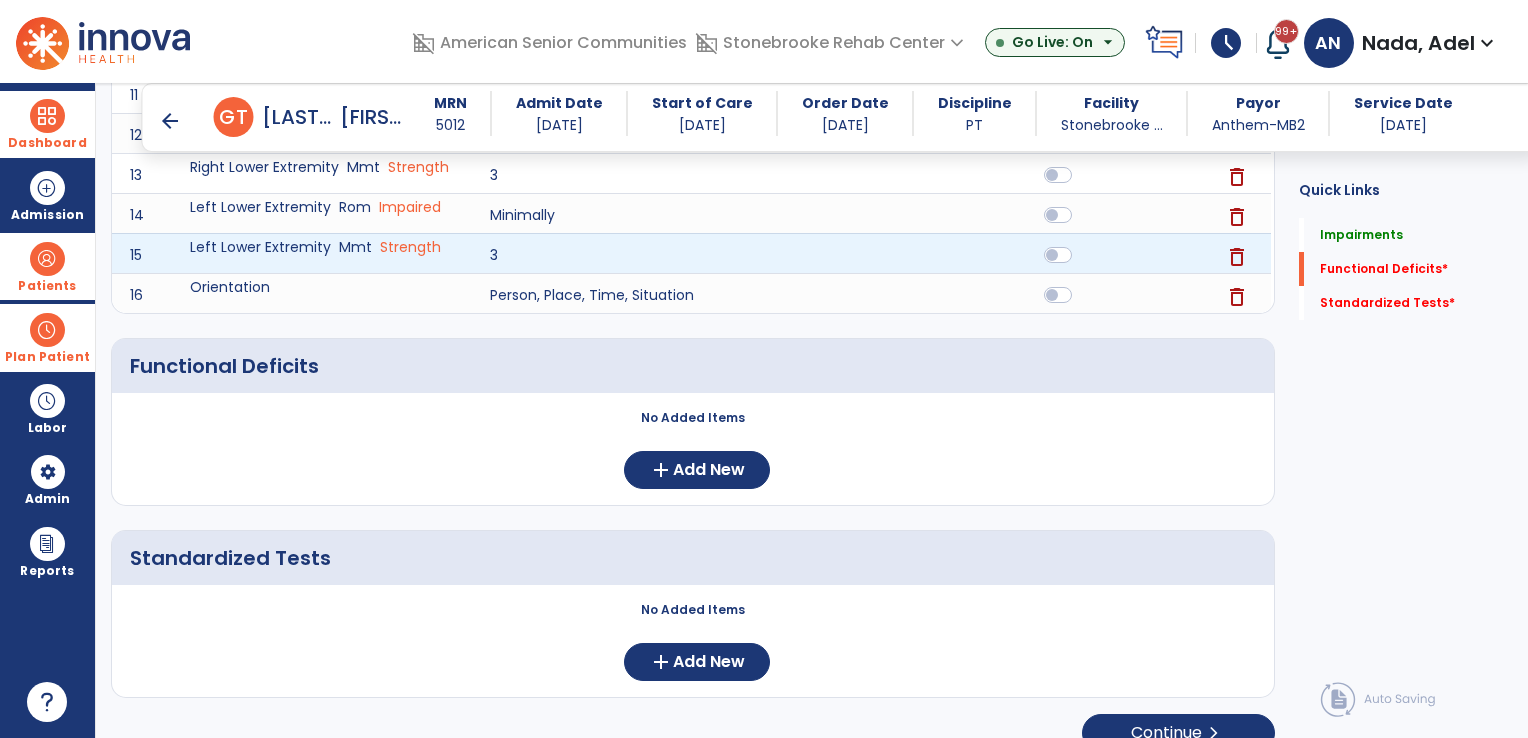 scroll, scrollTop: 829, scrollLeft: 0, axis: vertical 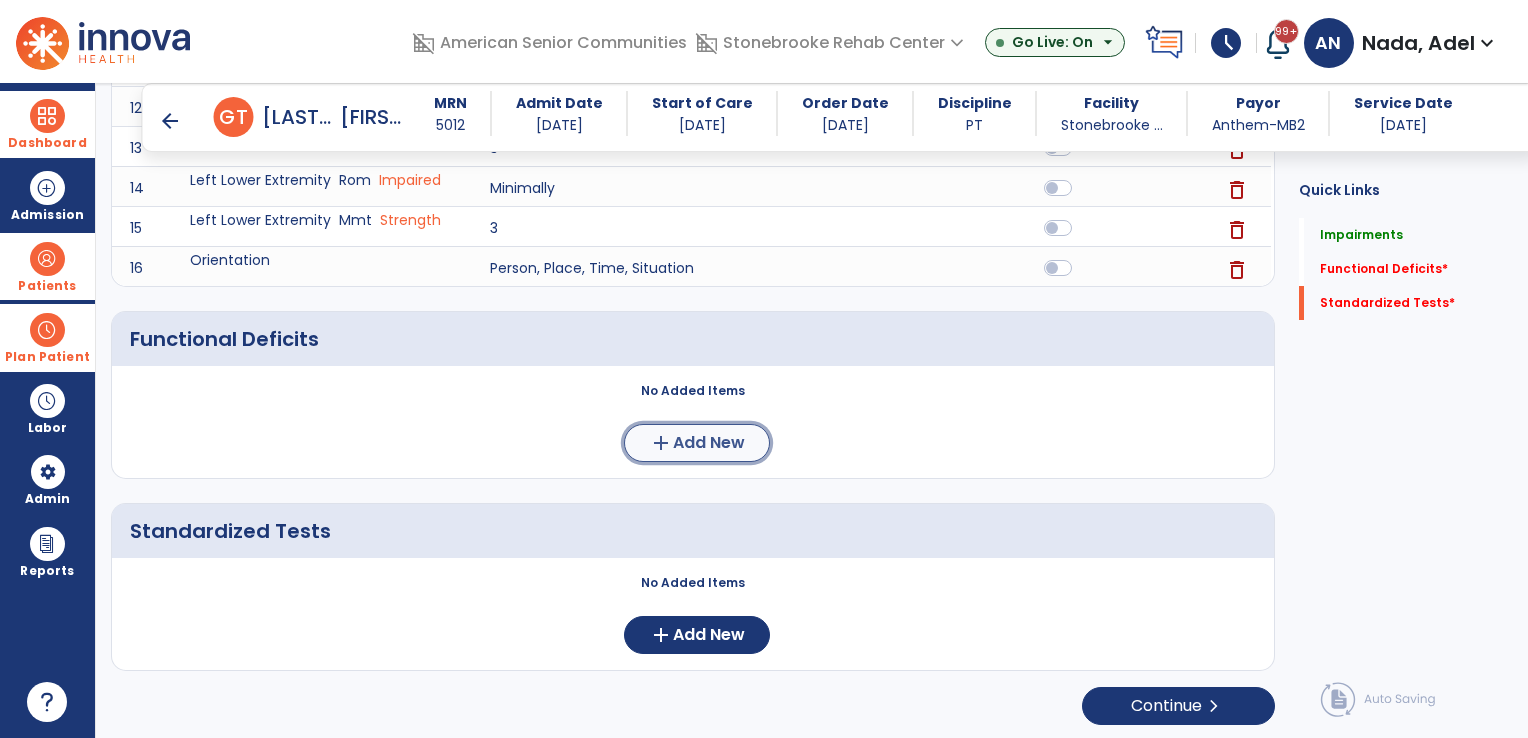 click on "Add New" 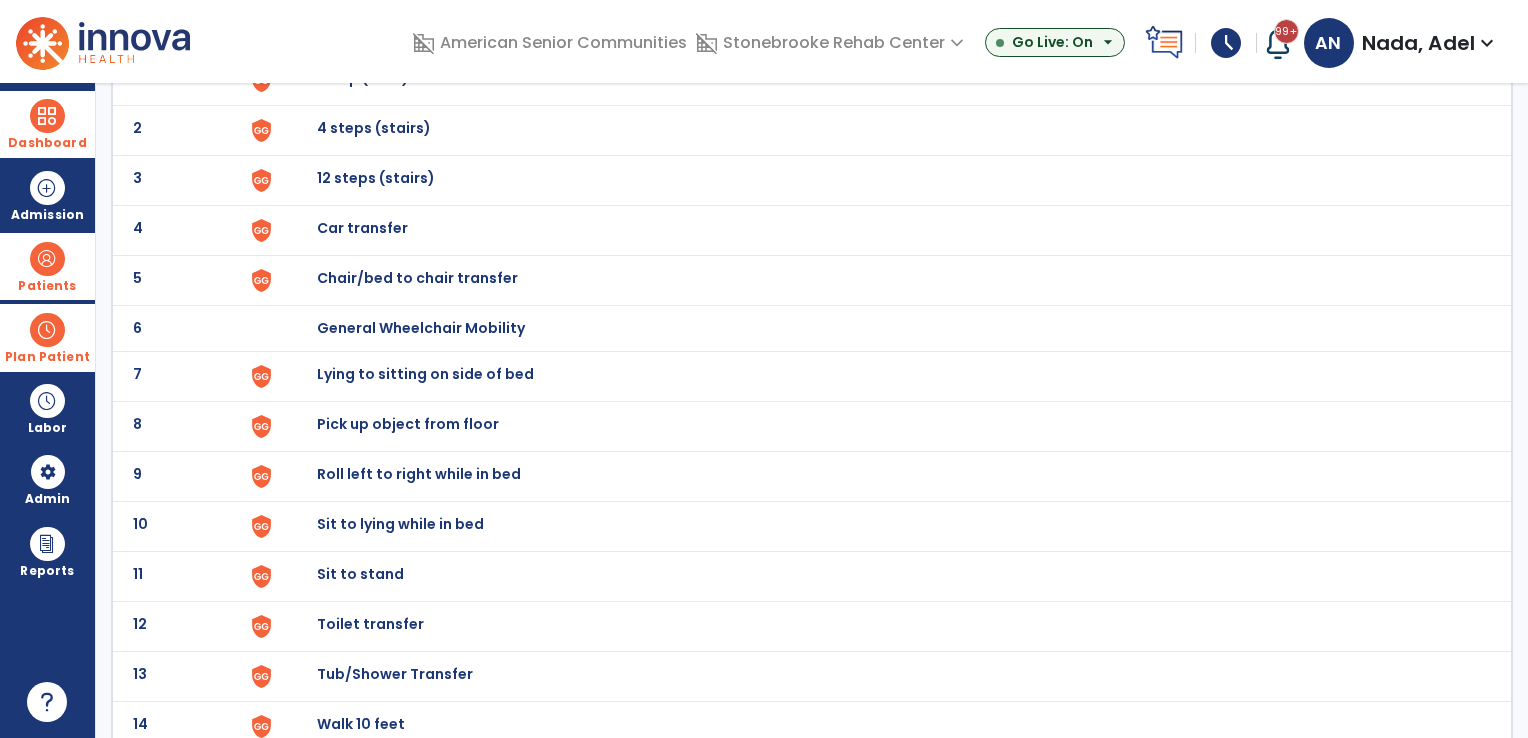 scroll, scrollTop: 200, scrollLeft: 0, axis: vertical 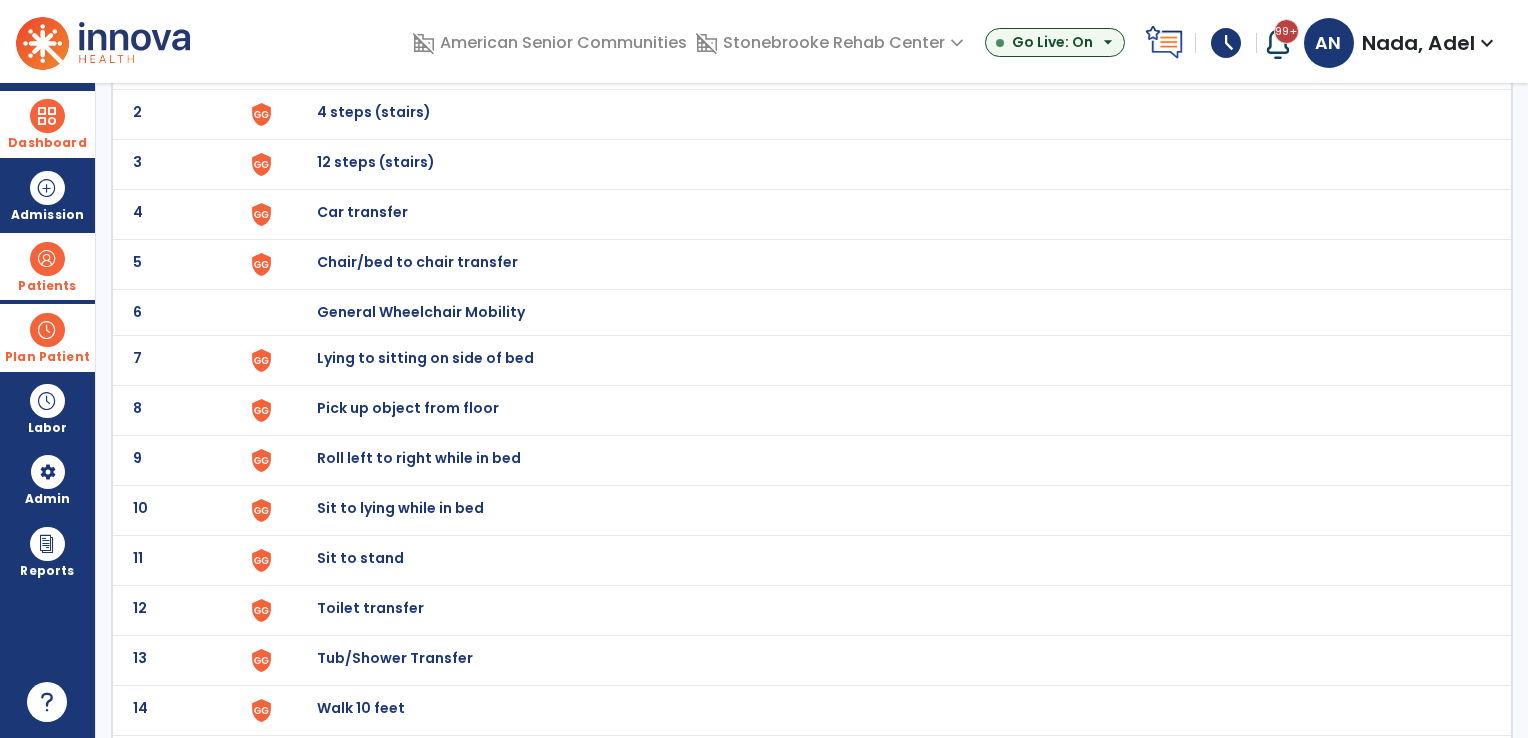 click on "Chair/bed to chair transfer" at bounding box center [363, 62] 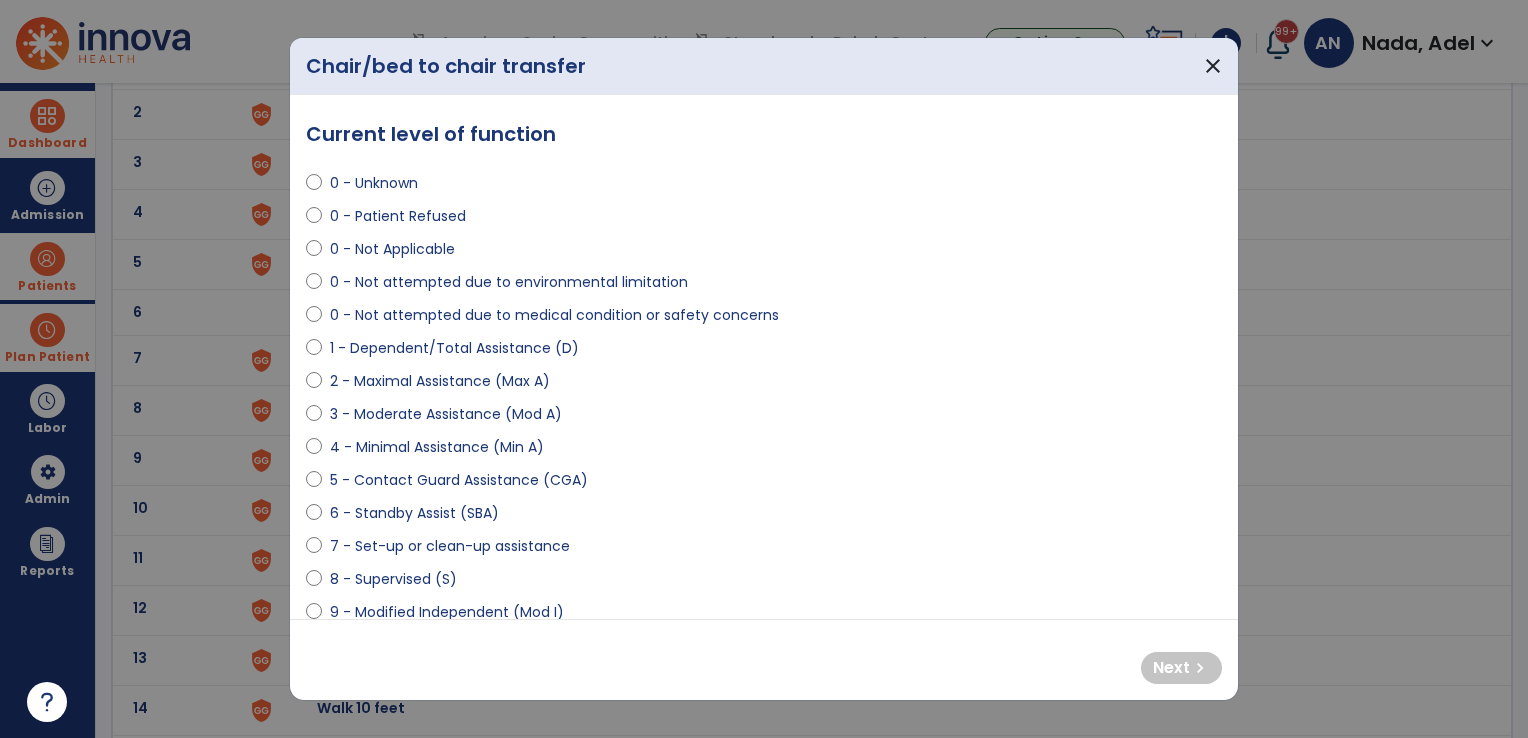select on "**********" 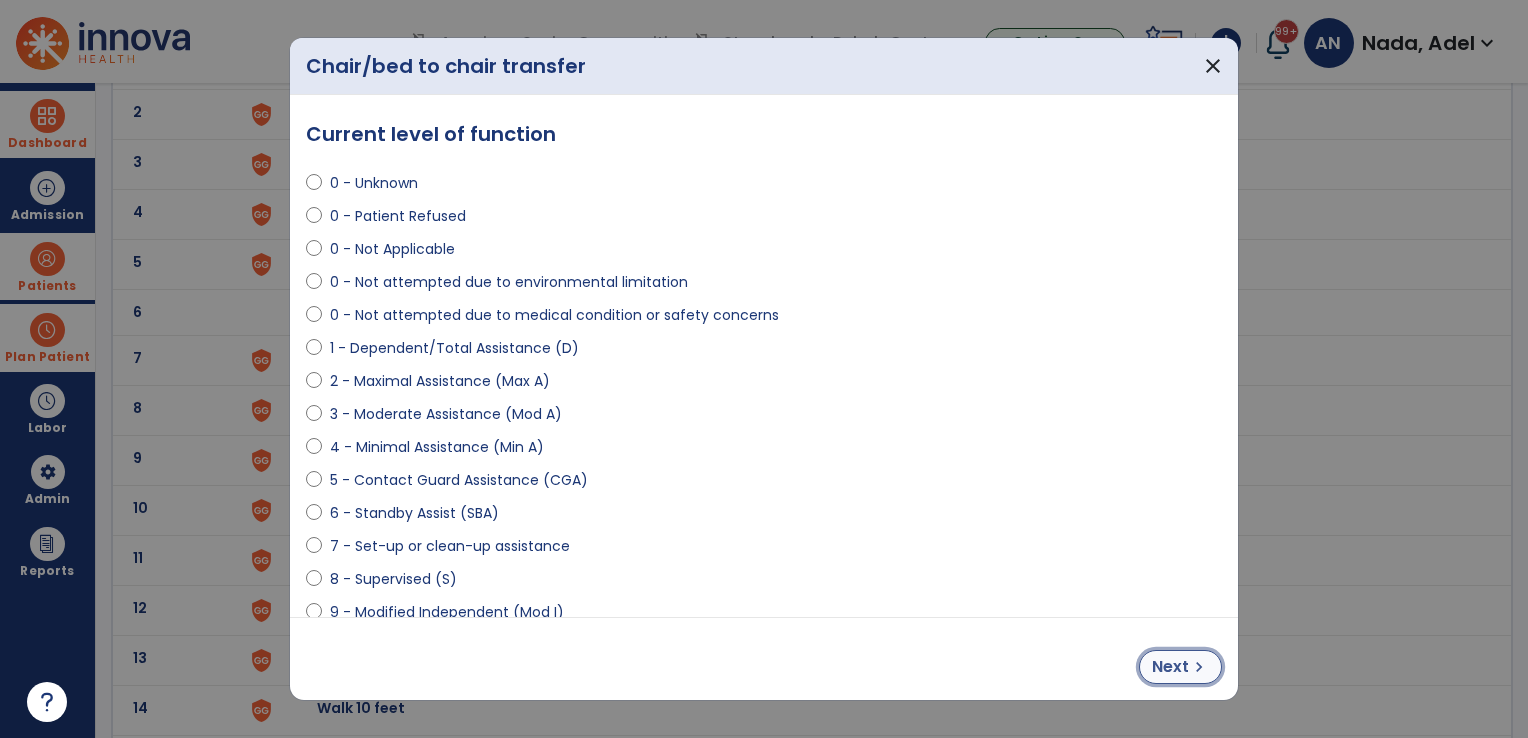 click on "Next" at bounding box center (1170, 667) 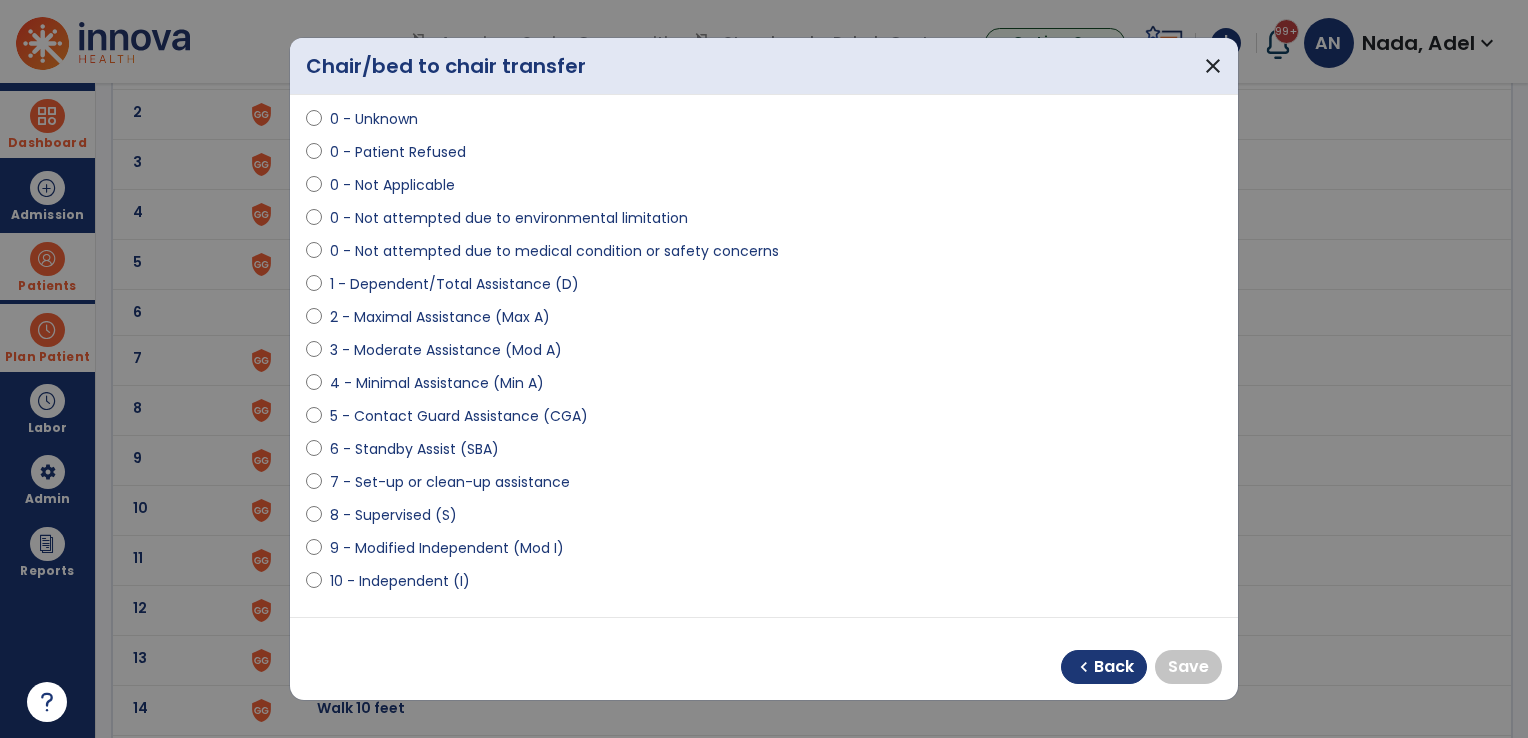 scroll, scrollTop: 100, scrollLeft: 0, axis: vertical 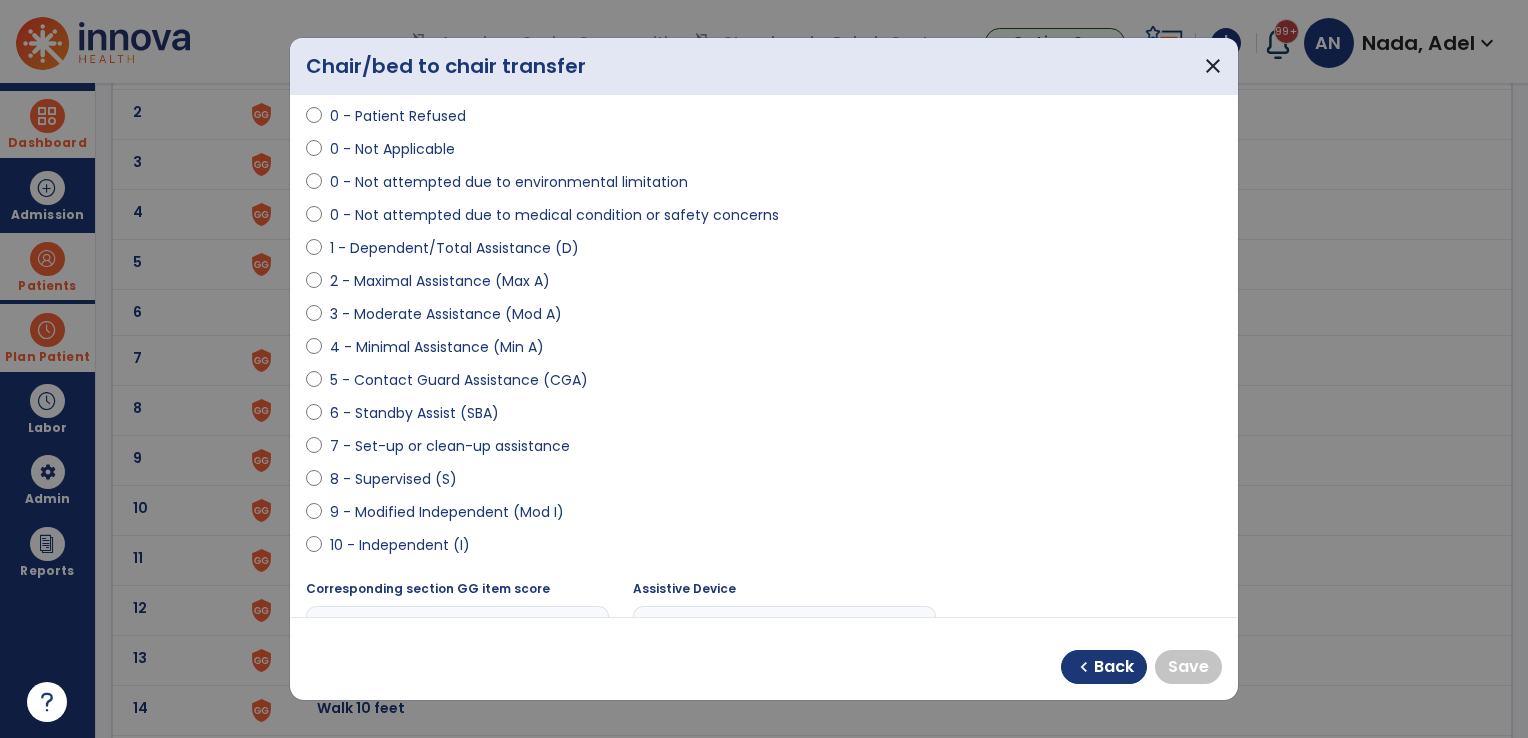 select on "**********" 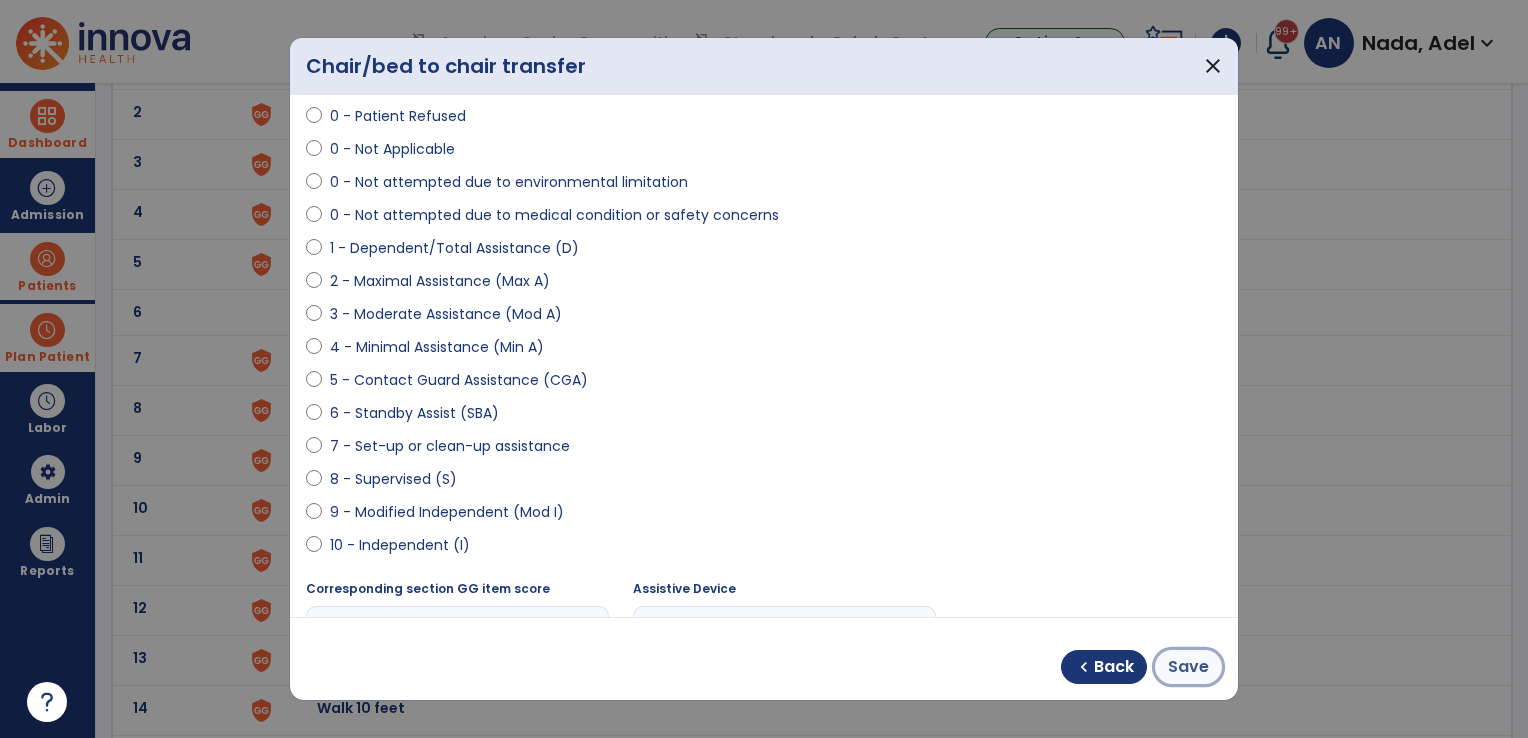 click on "Save" at bounding box center (1188, 667) 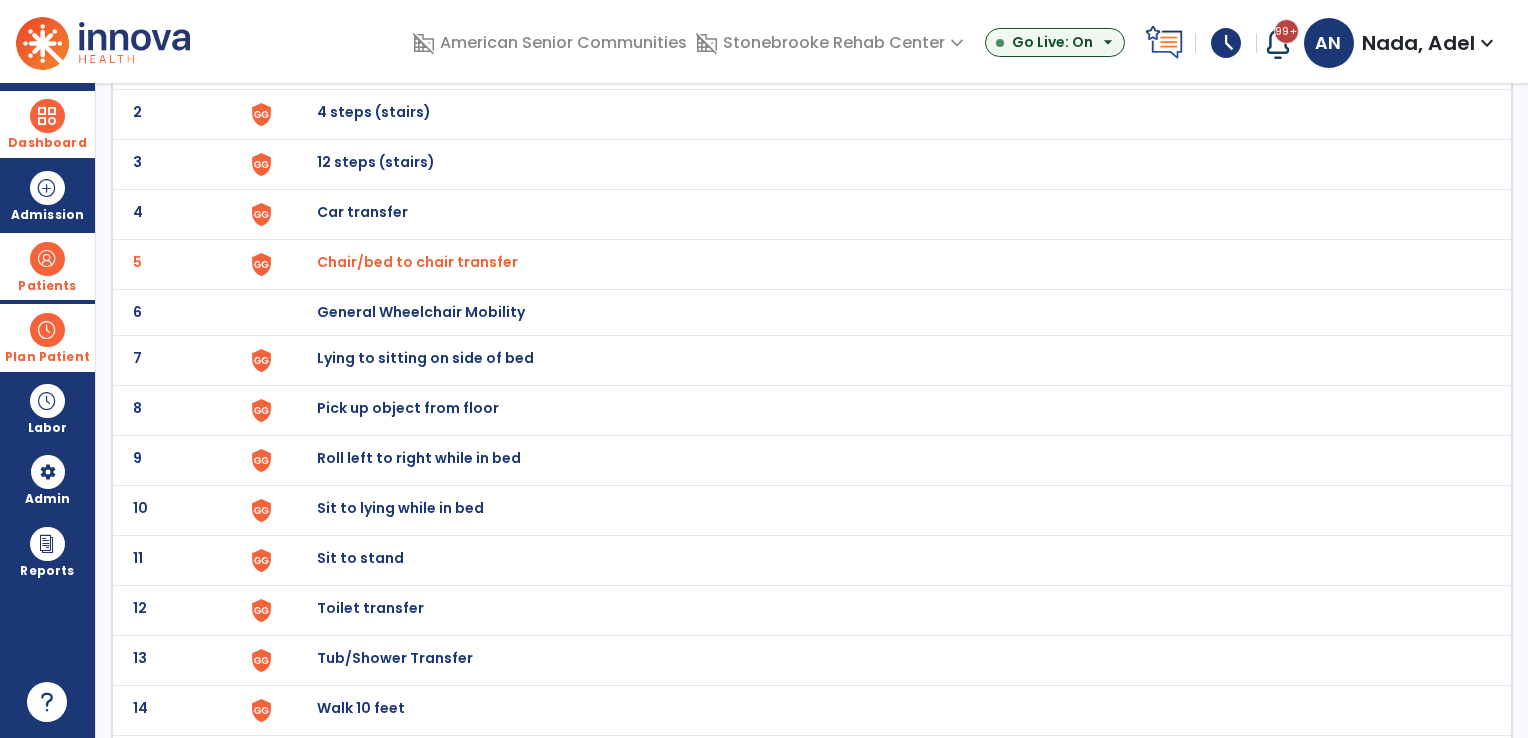 click on "Lying to sitting on side of bed" at bounding box center [363, 62] 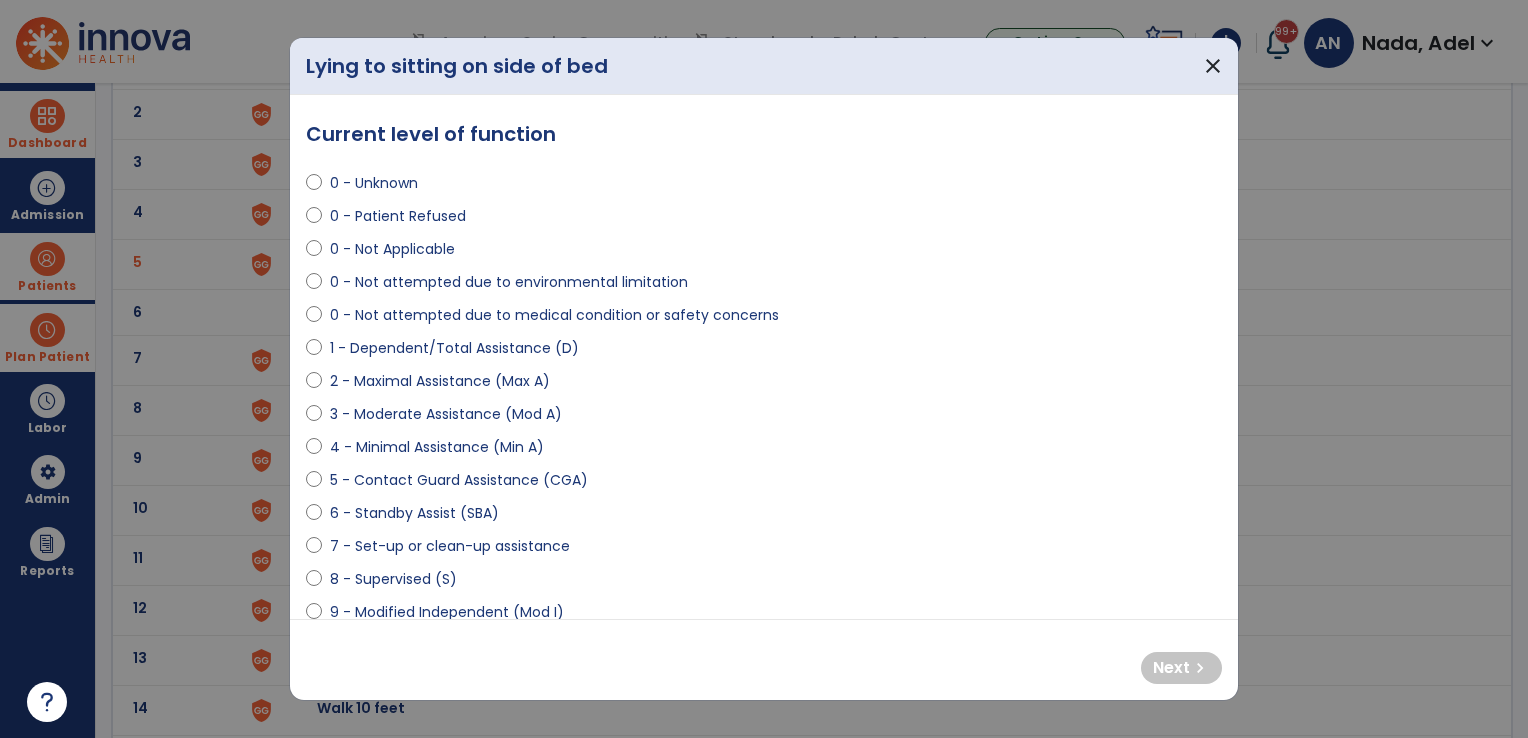 select on "**********" 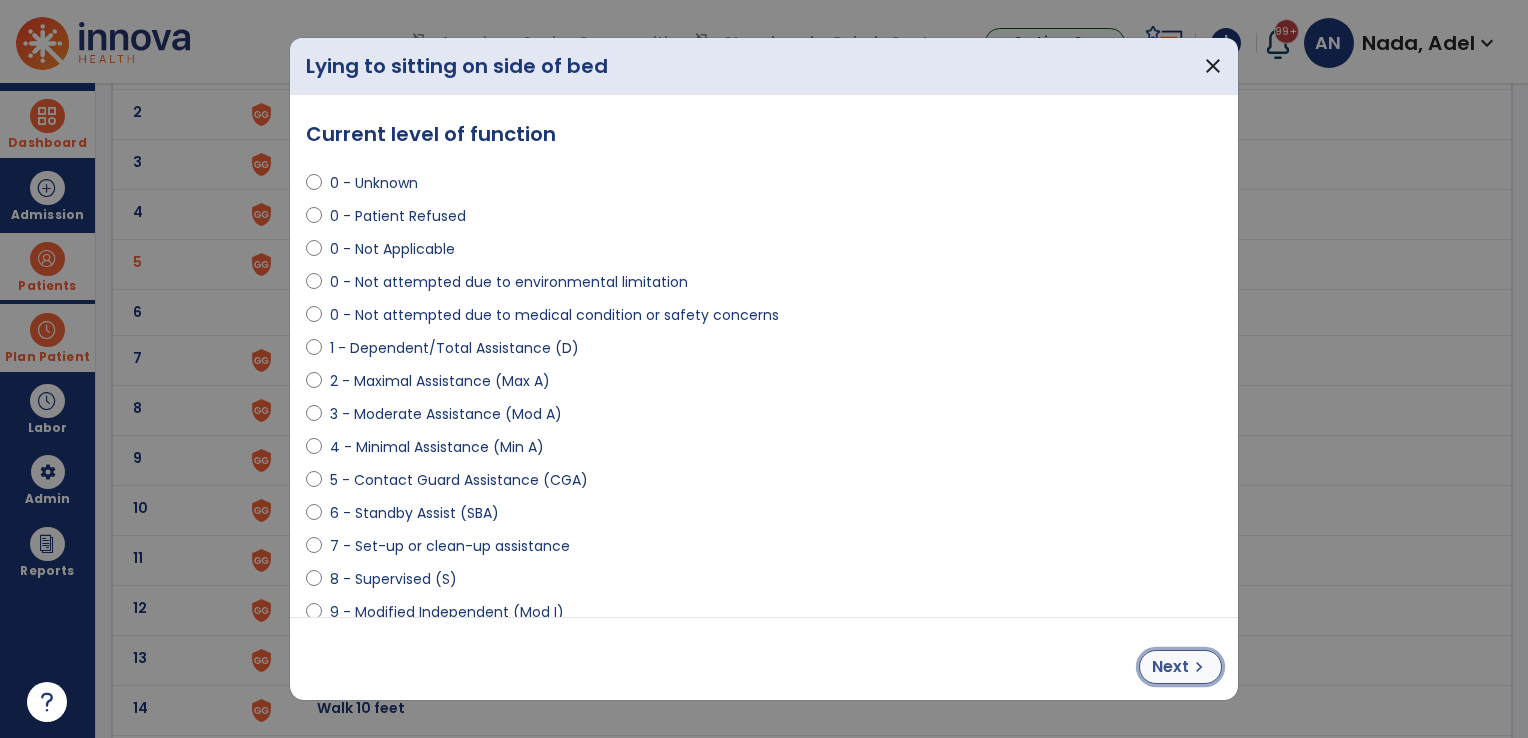 click on "Next  chevron_right" at bounding box center (1180, 667) 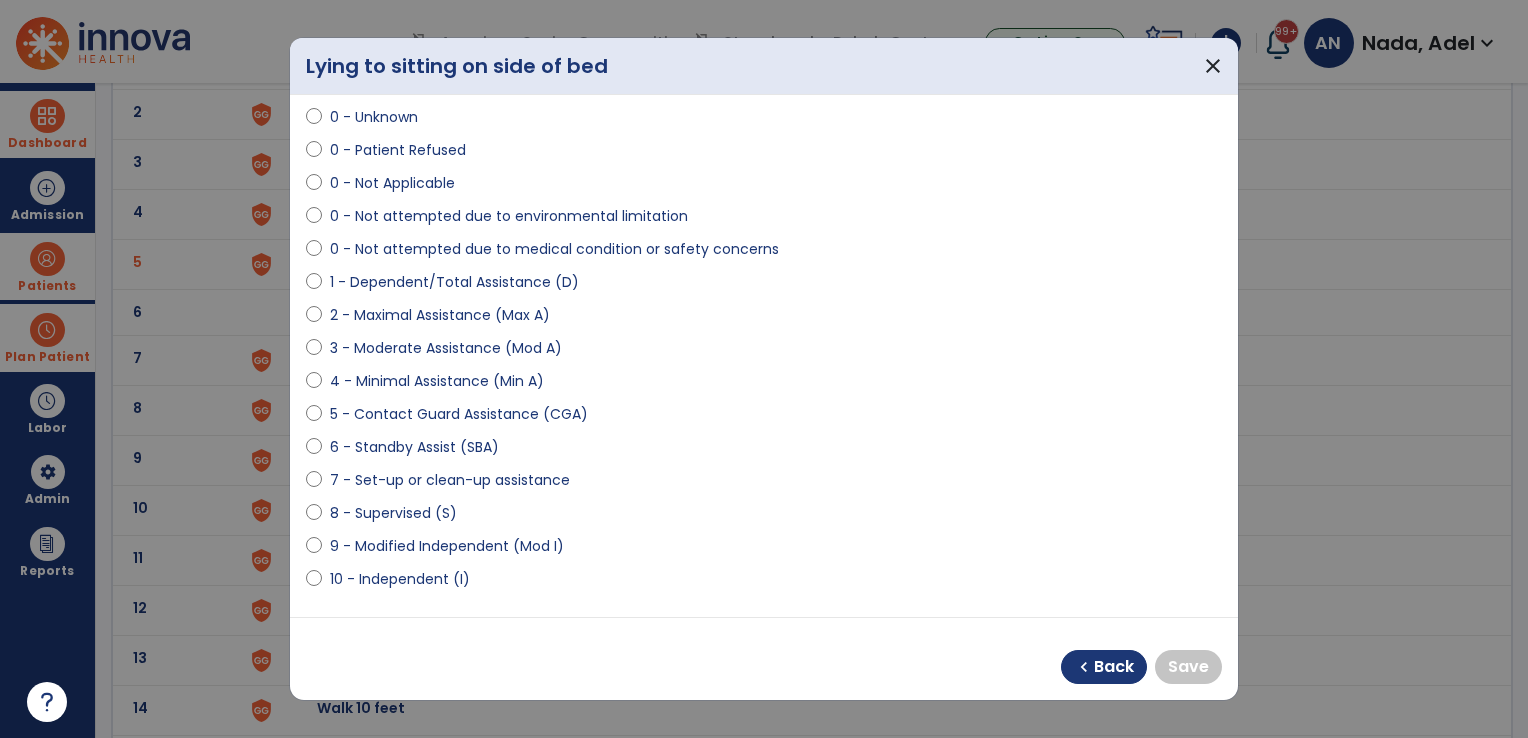 scroll, scrollTop: 100, scrollLeft: 0, axis: vertical 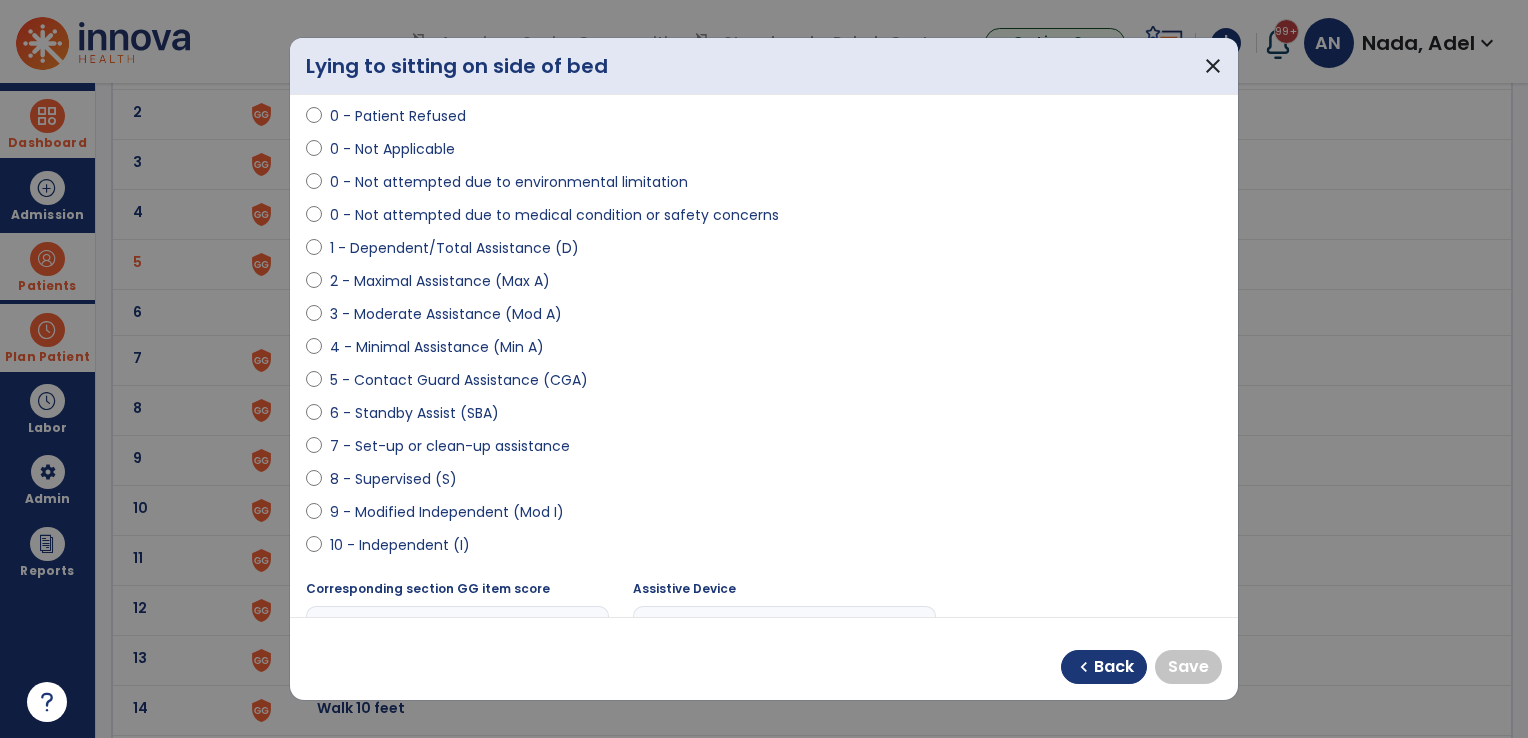 select on "**********" 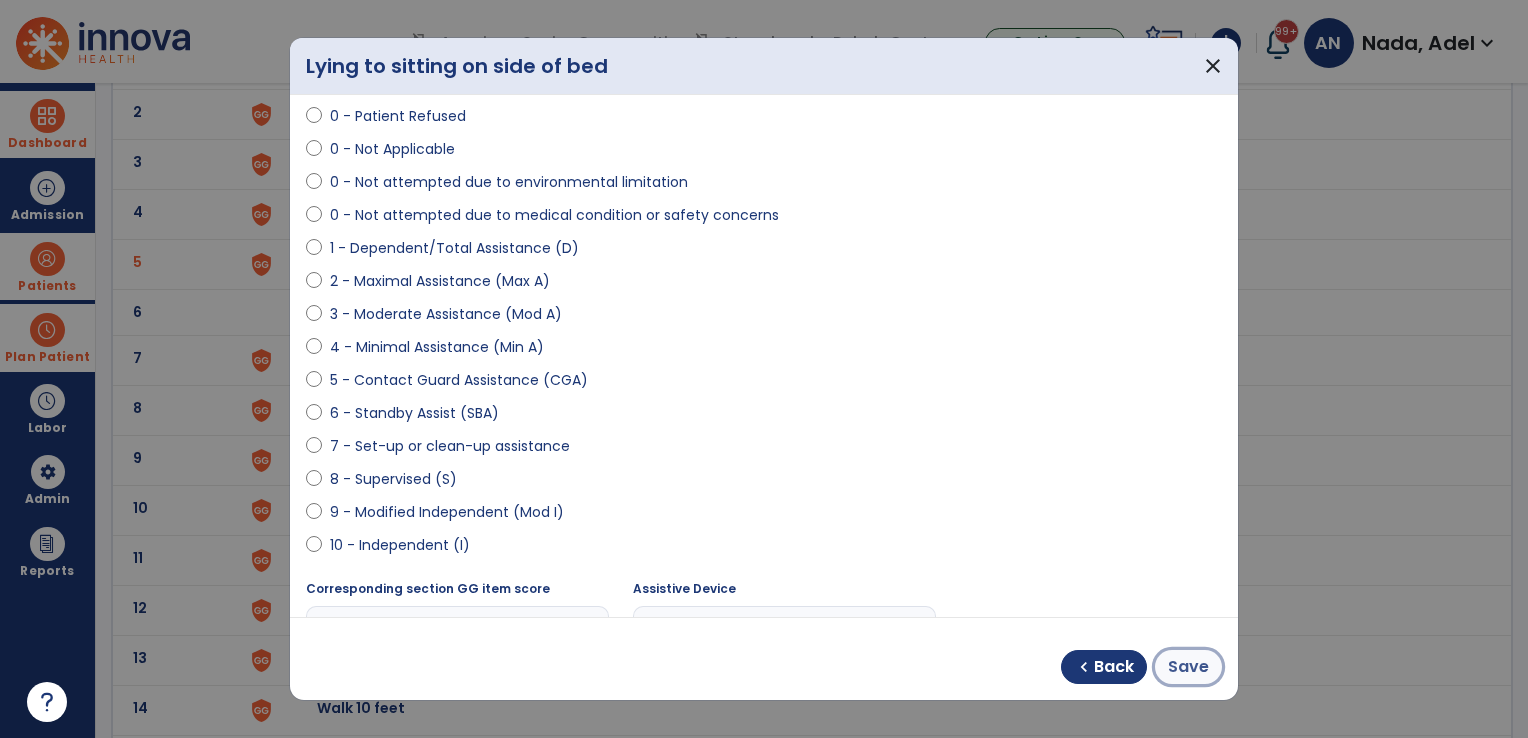 click on "Save" at bounding box center [1188, 667] 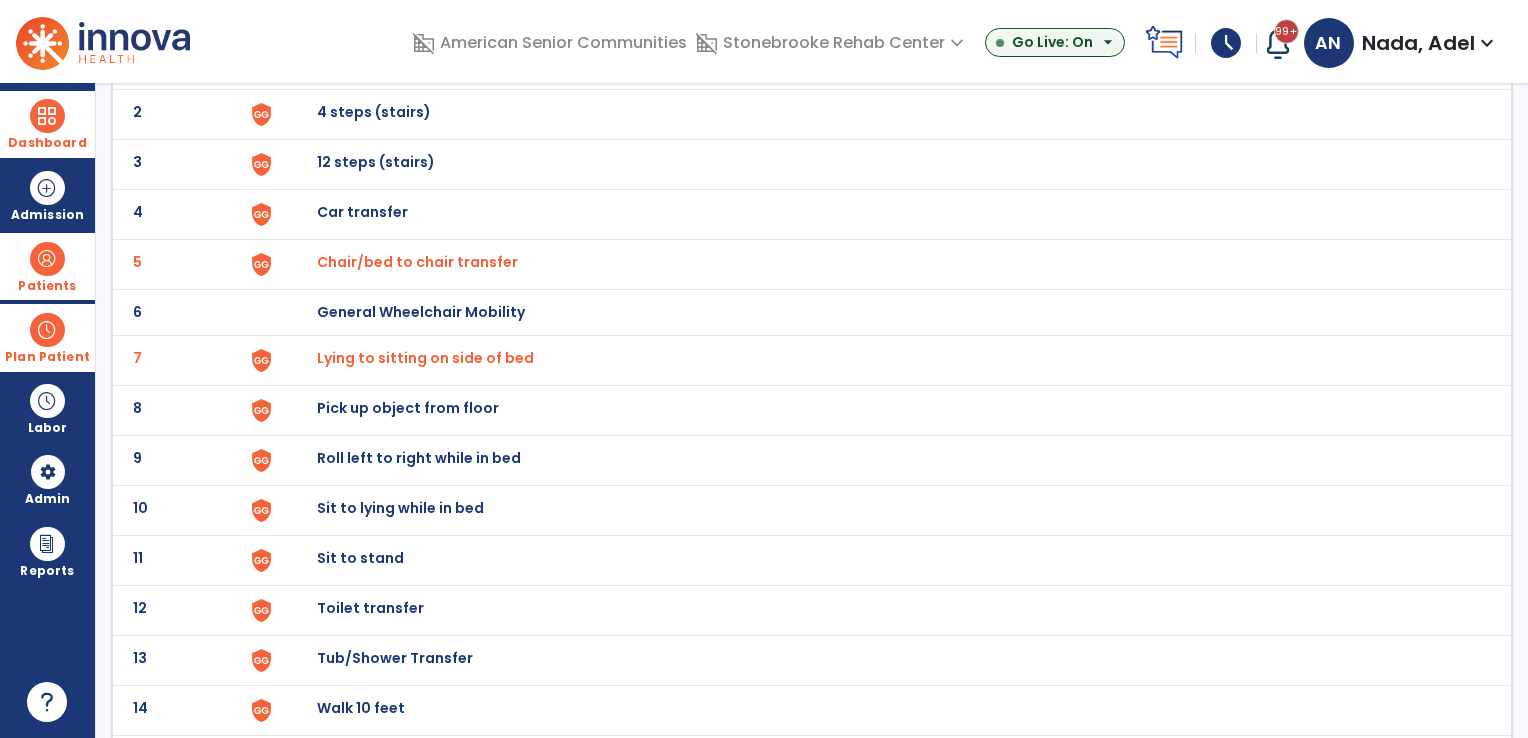 click on "Roll left to right while in bed" at bounding box center [363, 62] 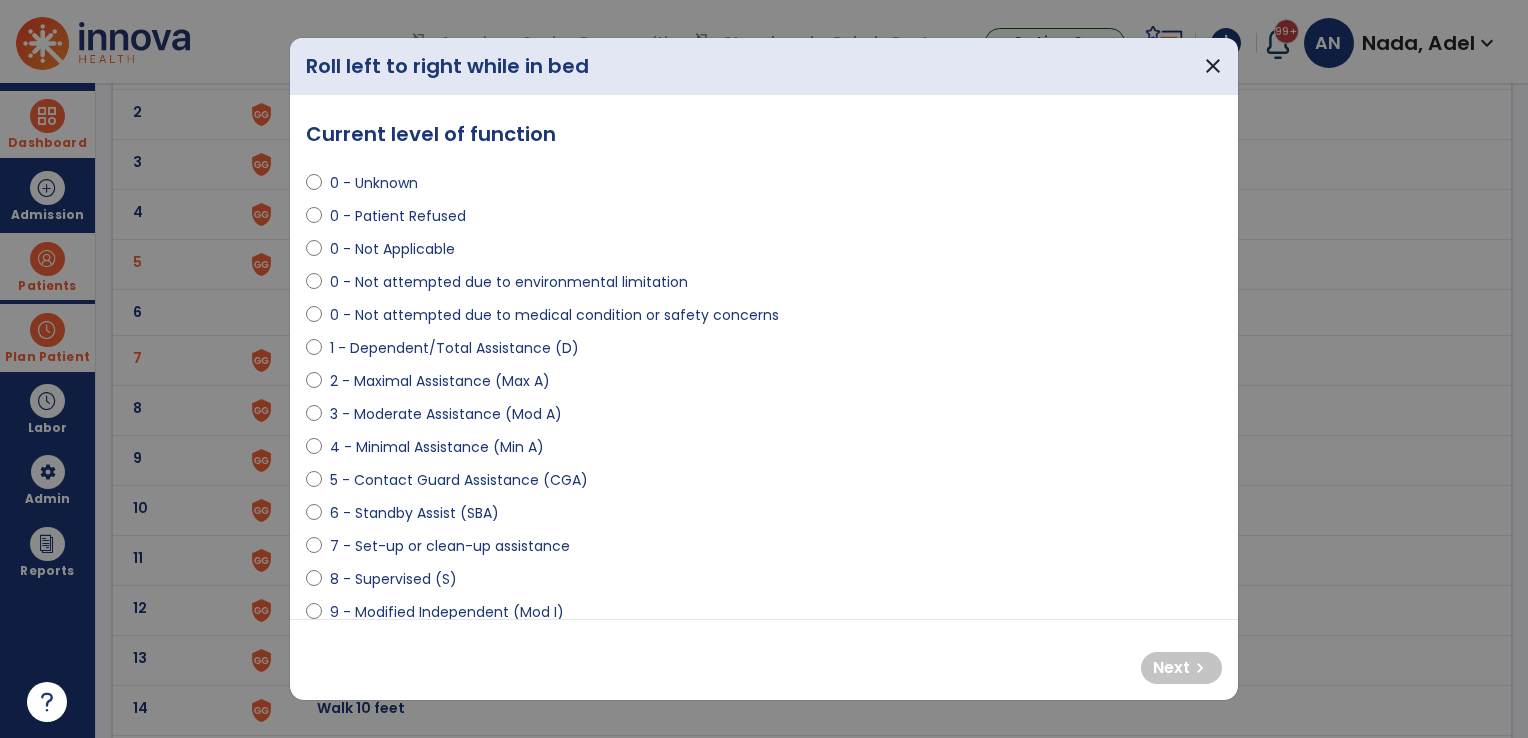select on "**********" 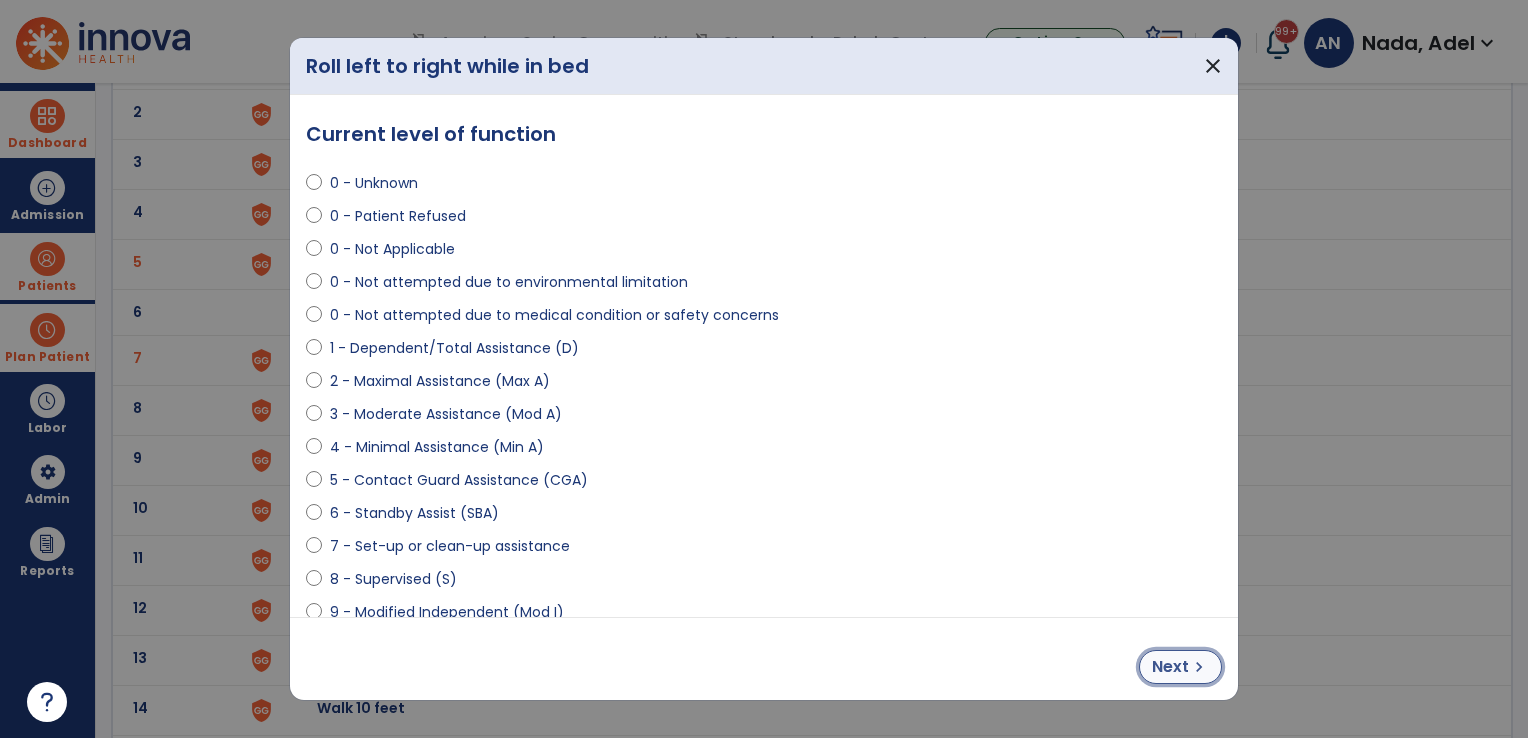 click on "Next" at bounding box center (1170, 667) 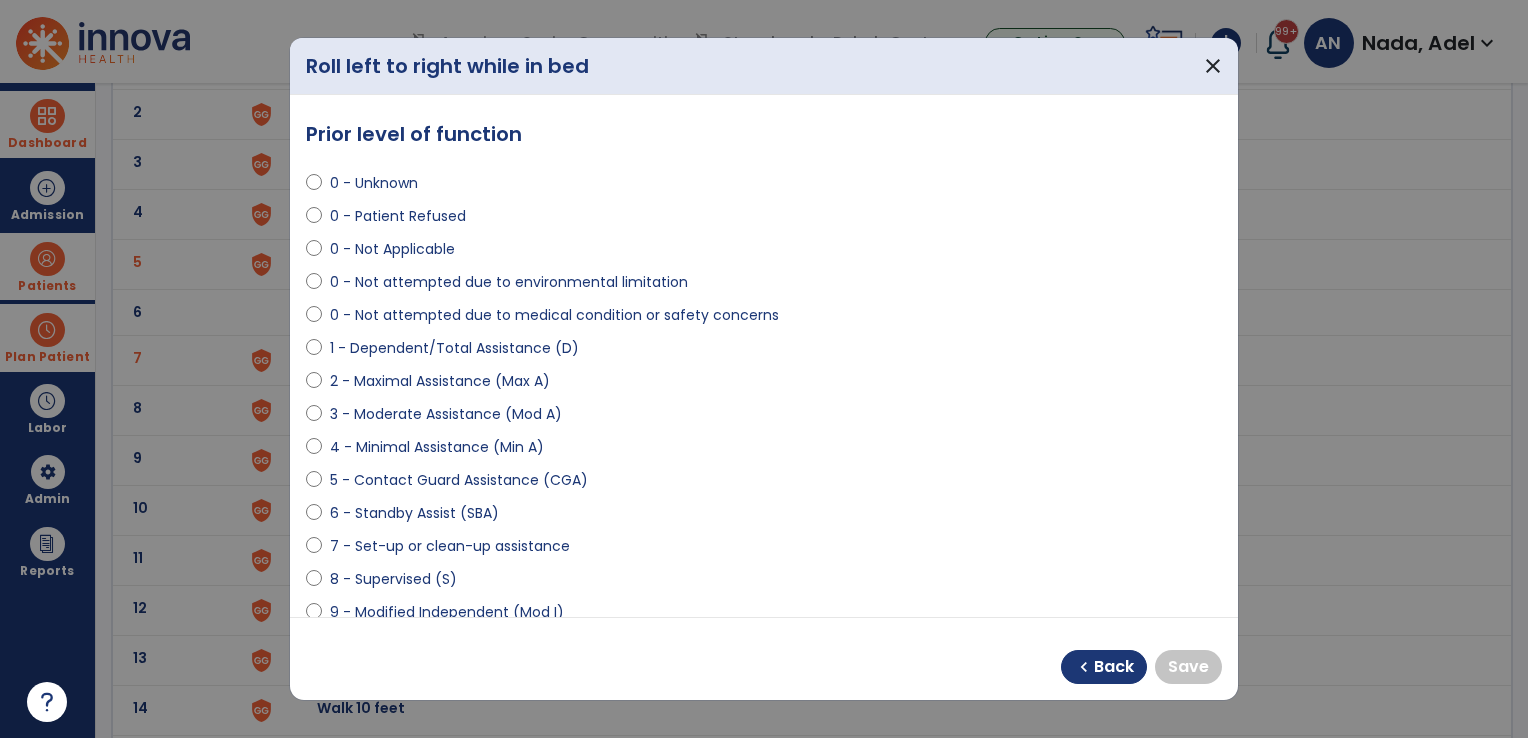 scroll, scrollTop: 100, scrollLeft: 0, axis: vertical 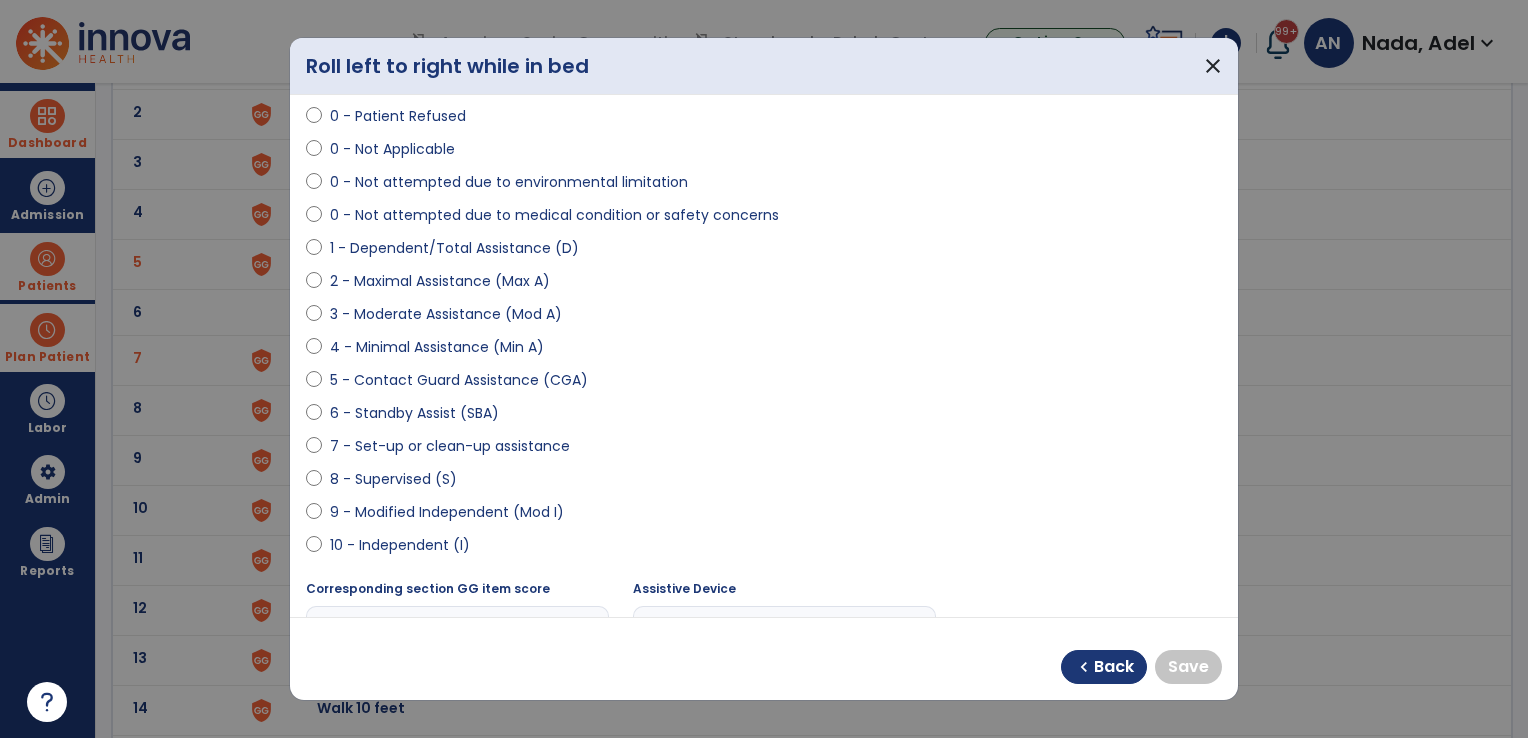 select on "**********" 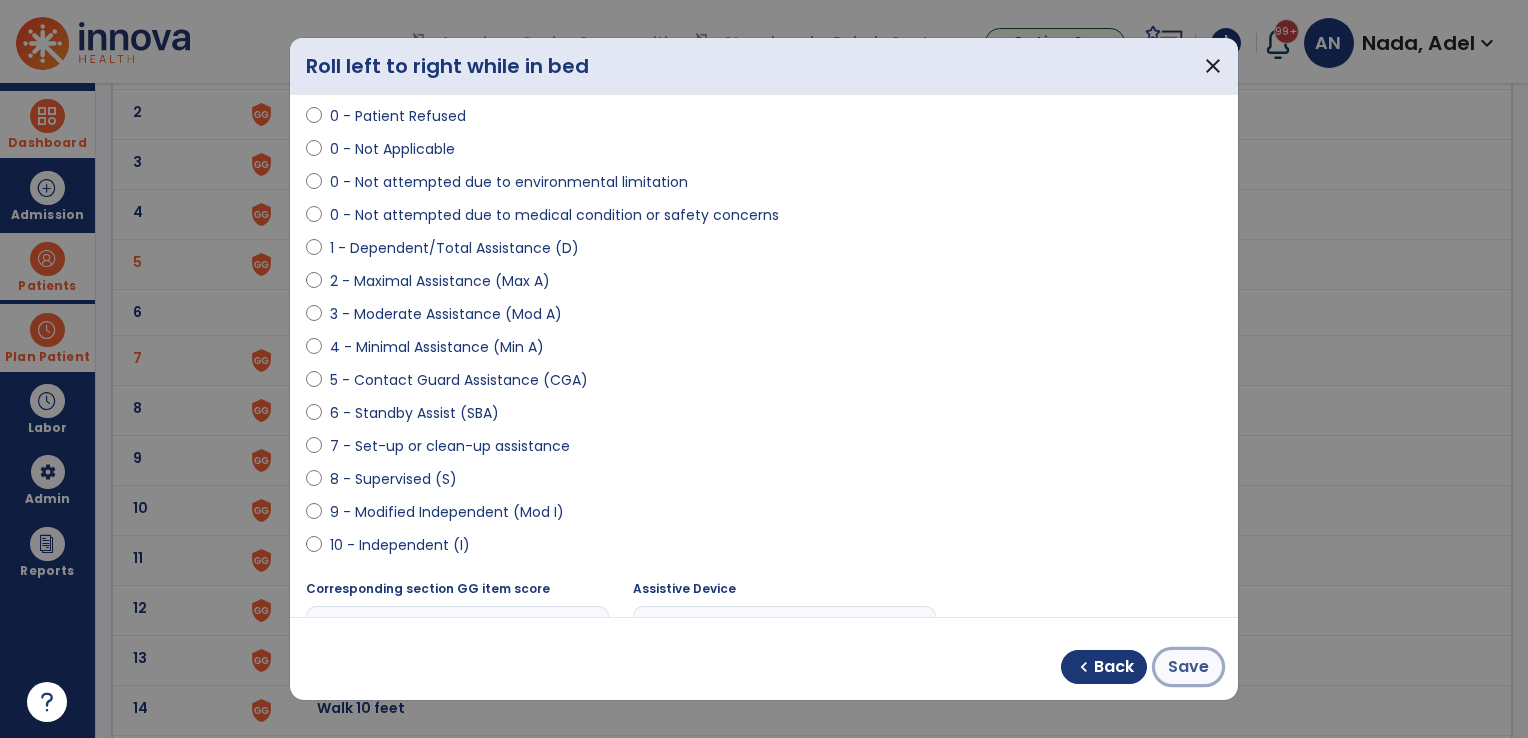 click on "Save" at bounding box center [1188, 667] 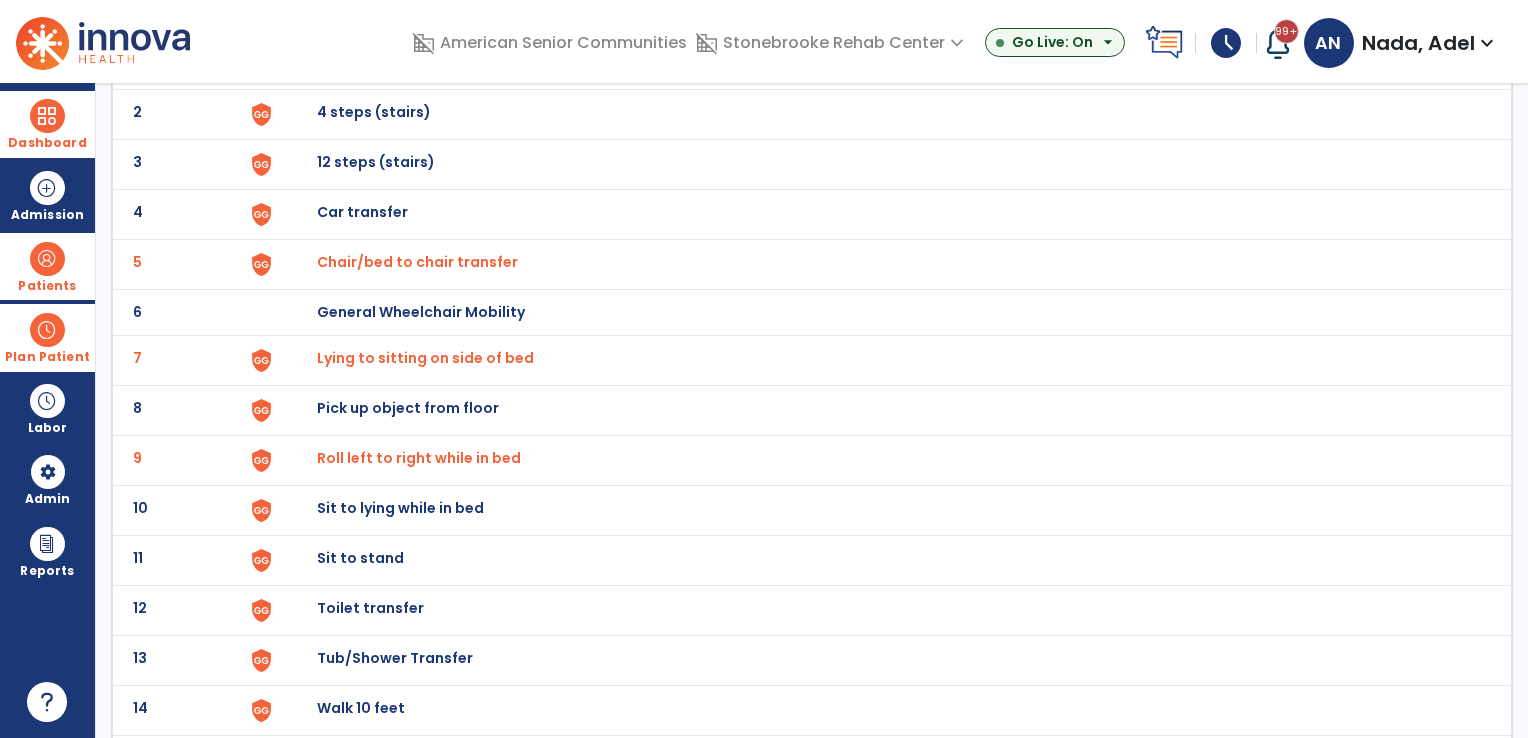 click on "Sit to stand" at bounding box center (884, 64) 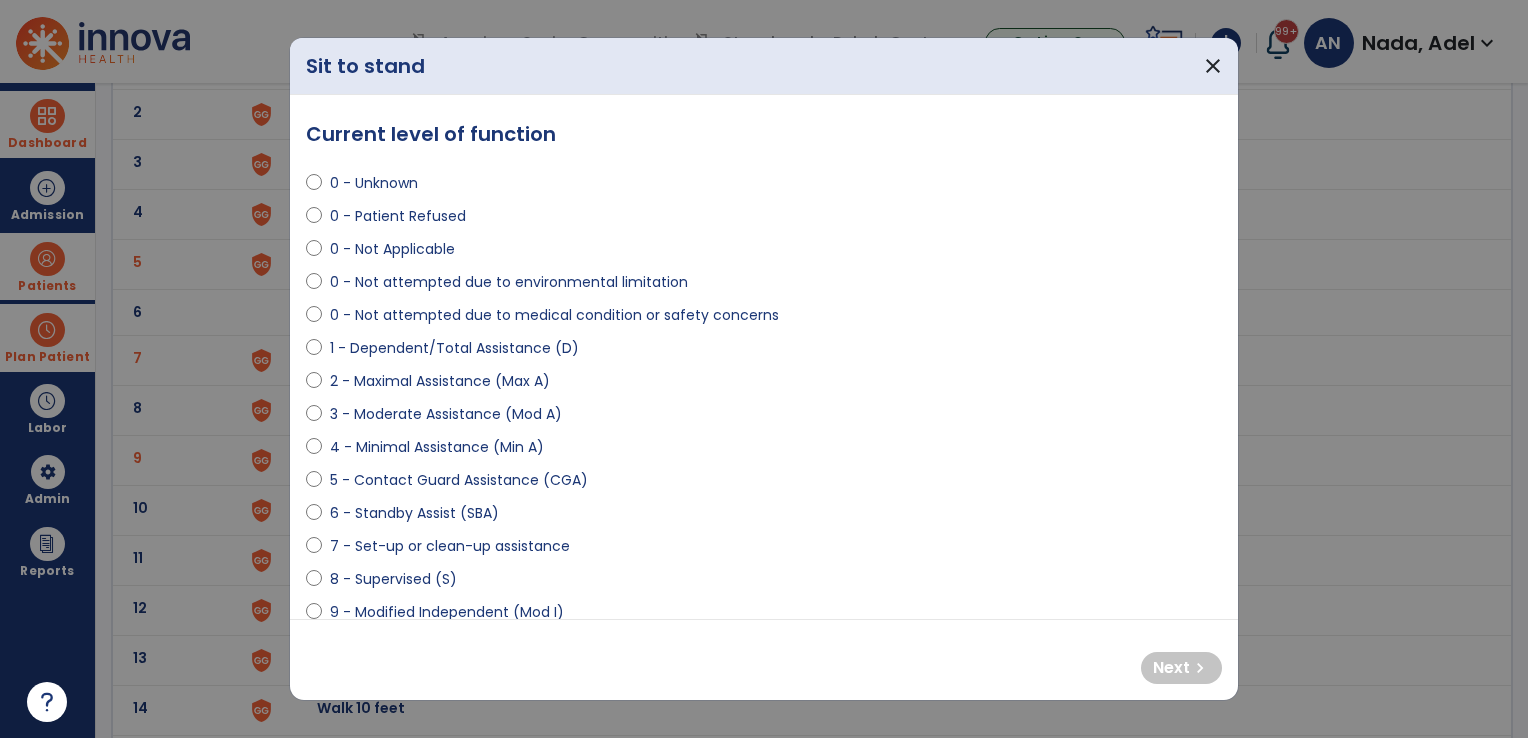 select on "**********" 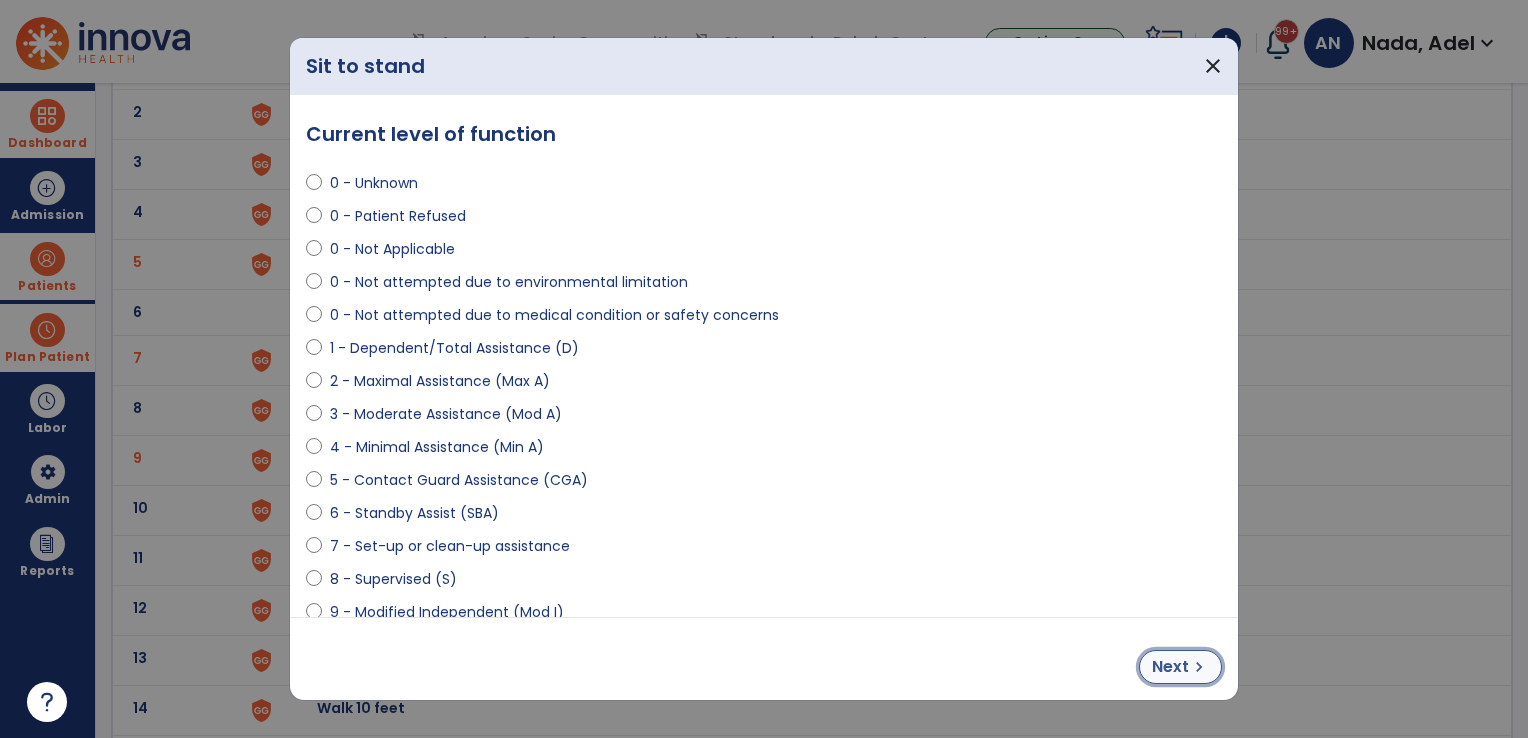 click on "chevron_right" at bounding box center (1199, 667) 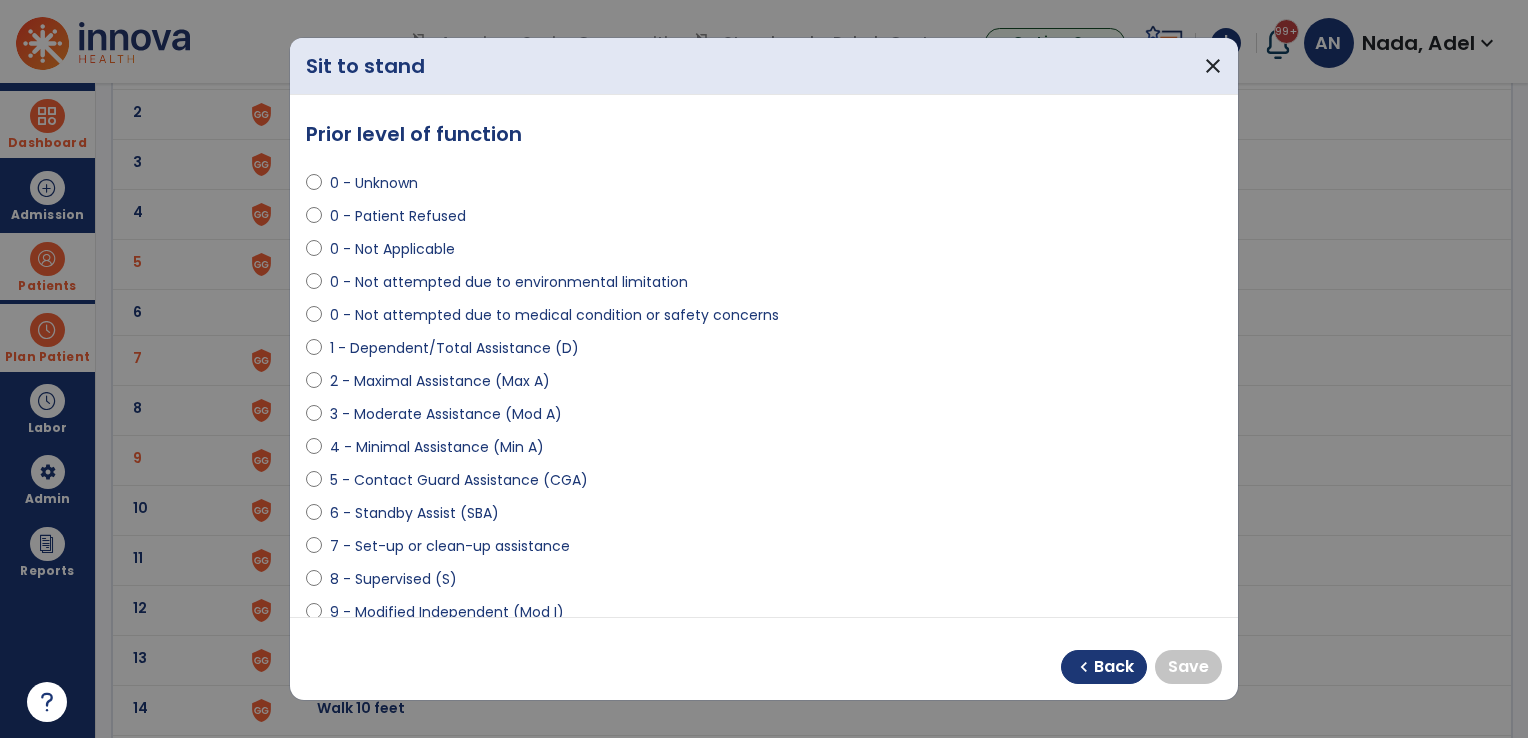 scroll, scrollTop: 100, scrollLeft: 0, axis: vertical 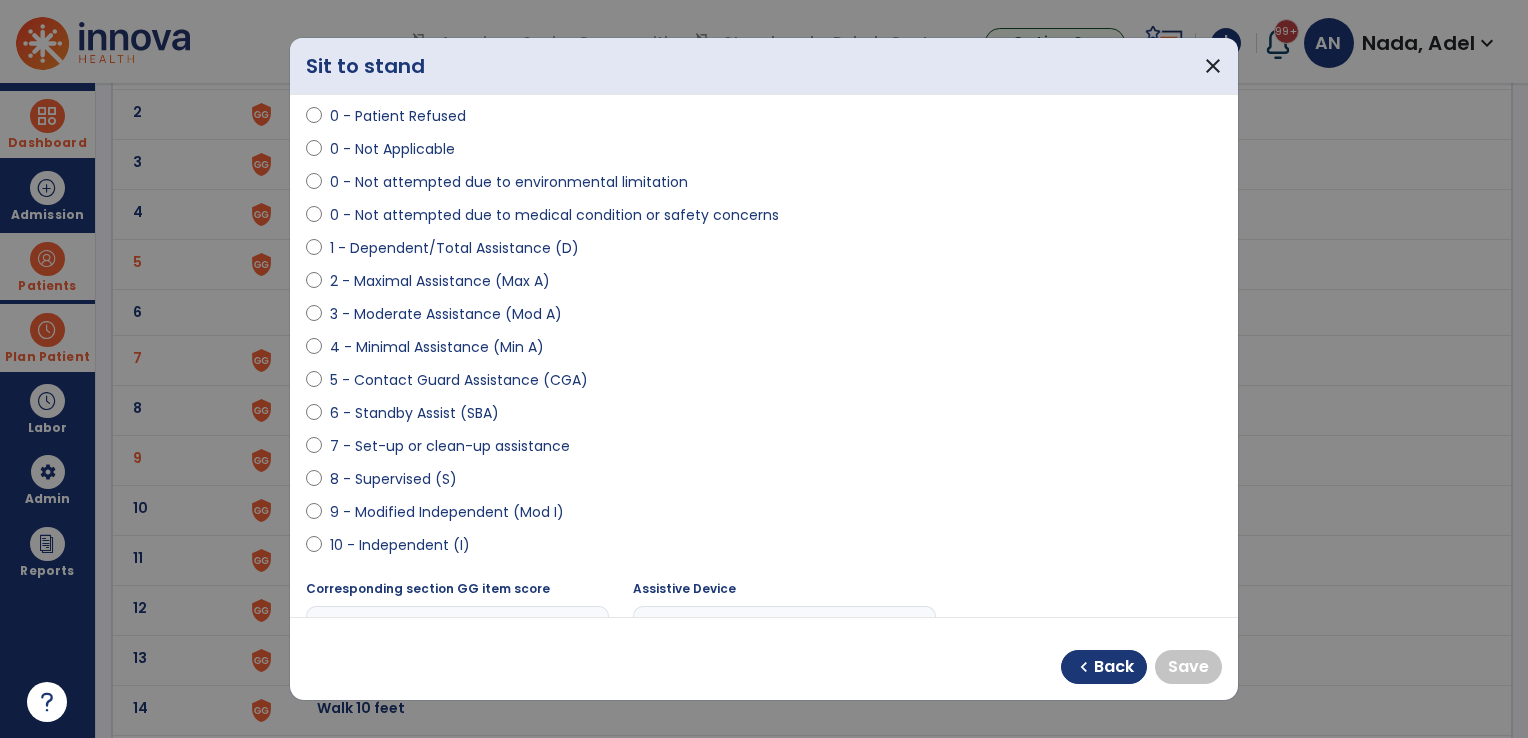 select on "**********" 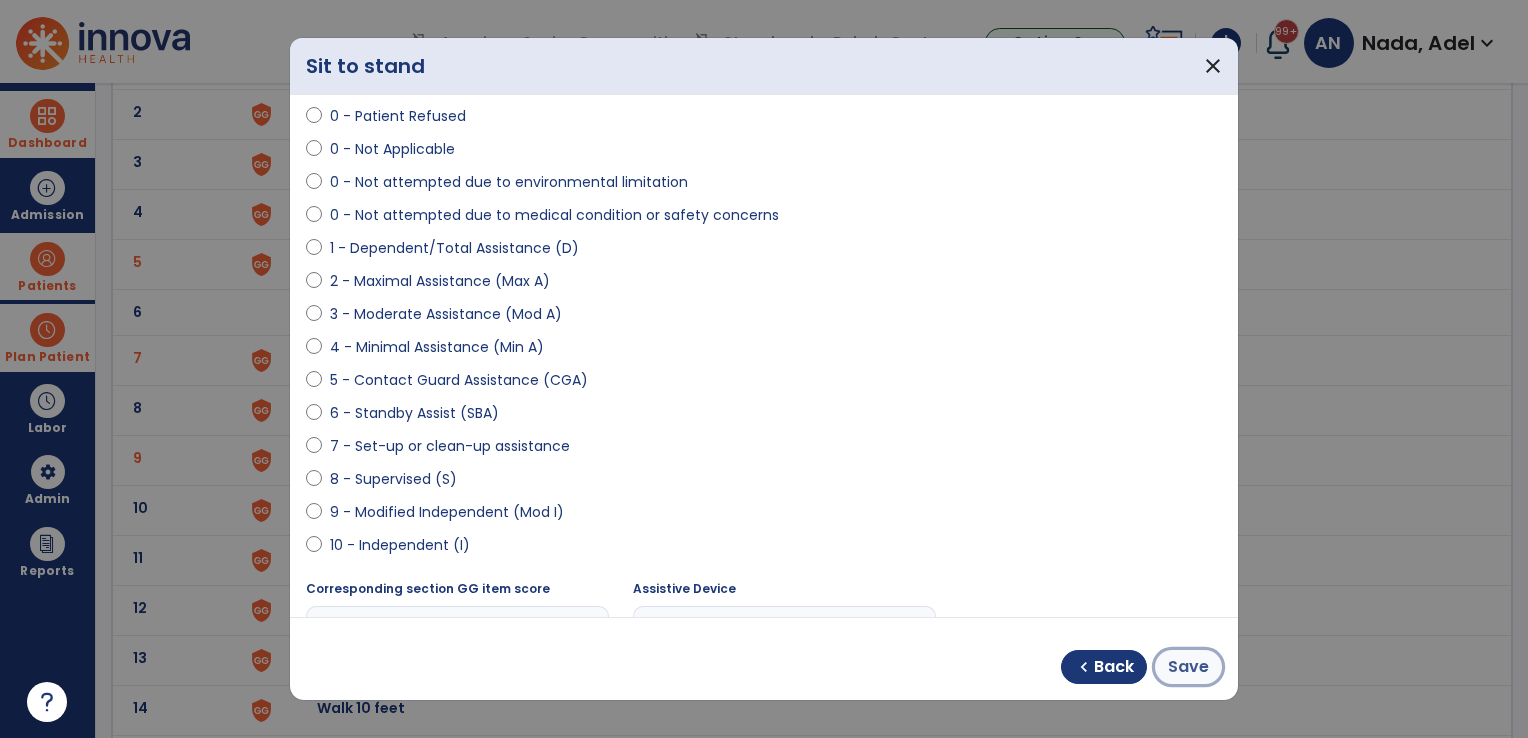 click on "Save" at bounding box center [1188, 667] 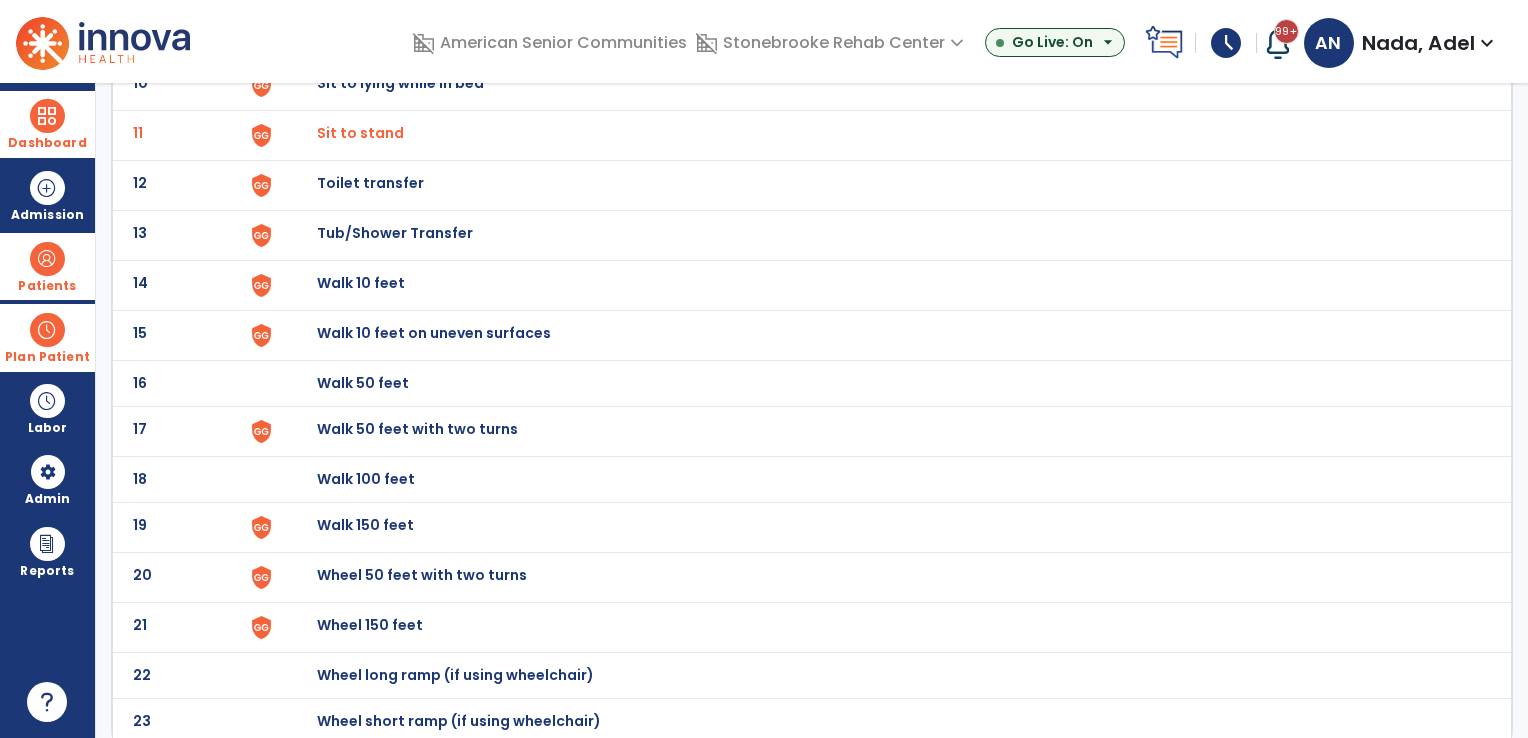 scroll, scrollTop: 627, scrollLeft: 0, axis: vertical 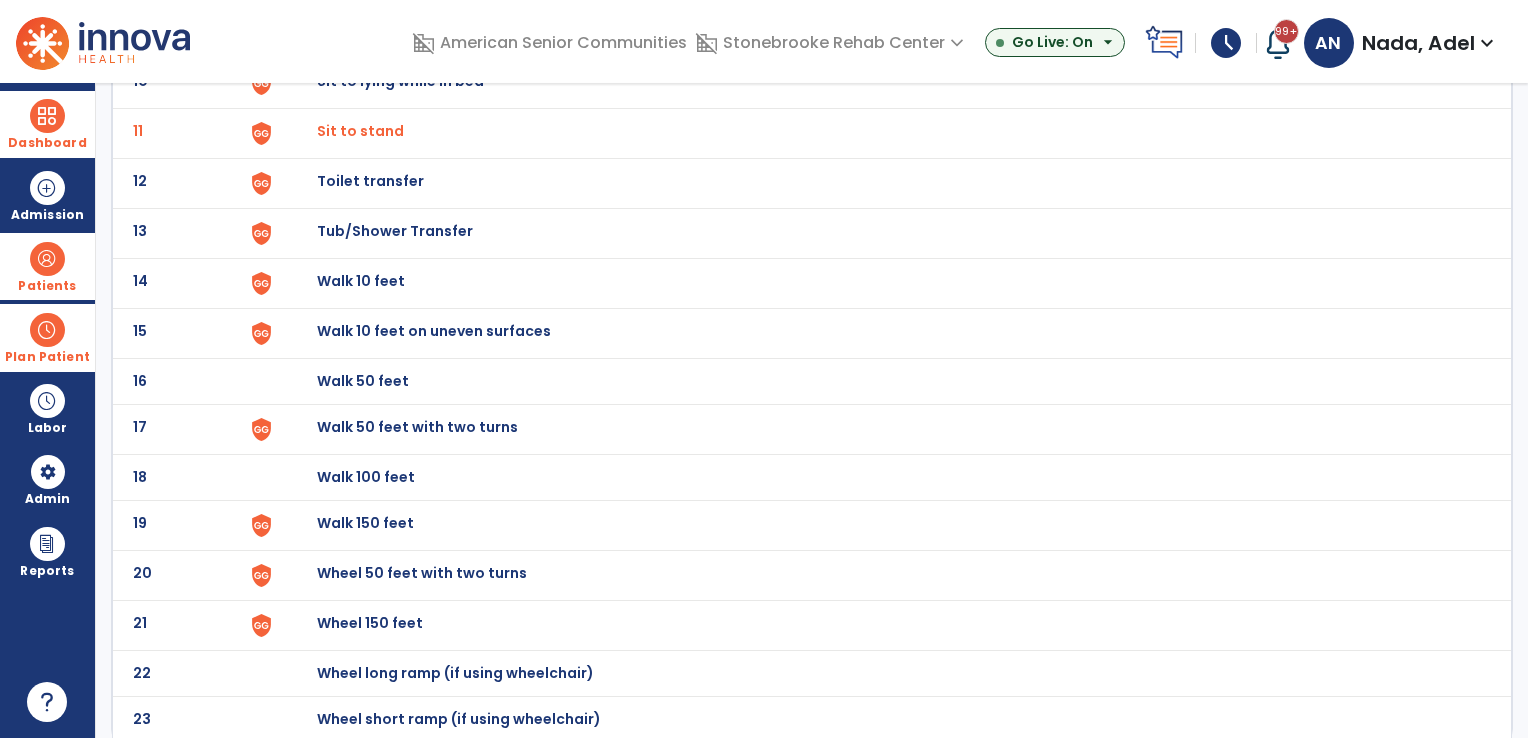 click on "Walk 100 feet" at bounding box center [363, -365] 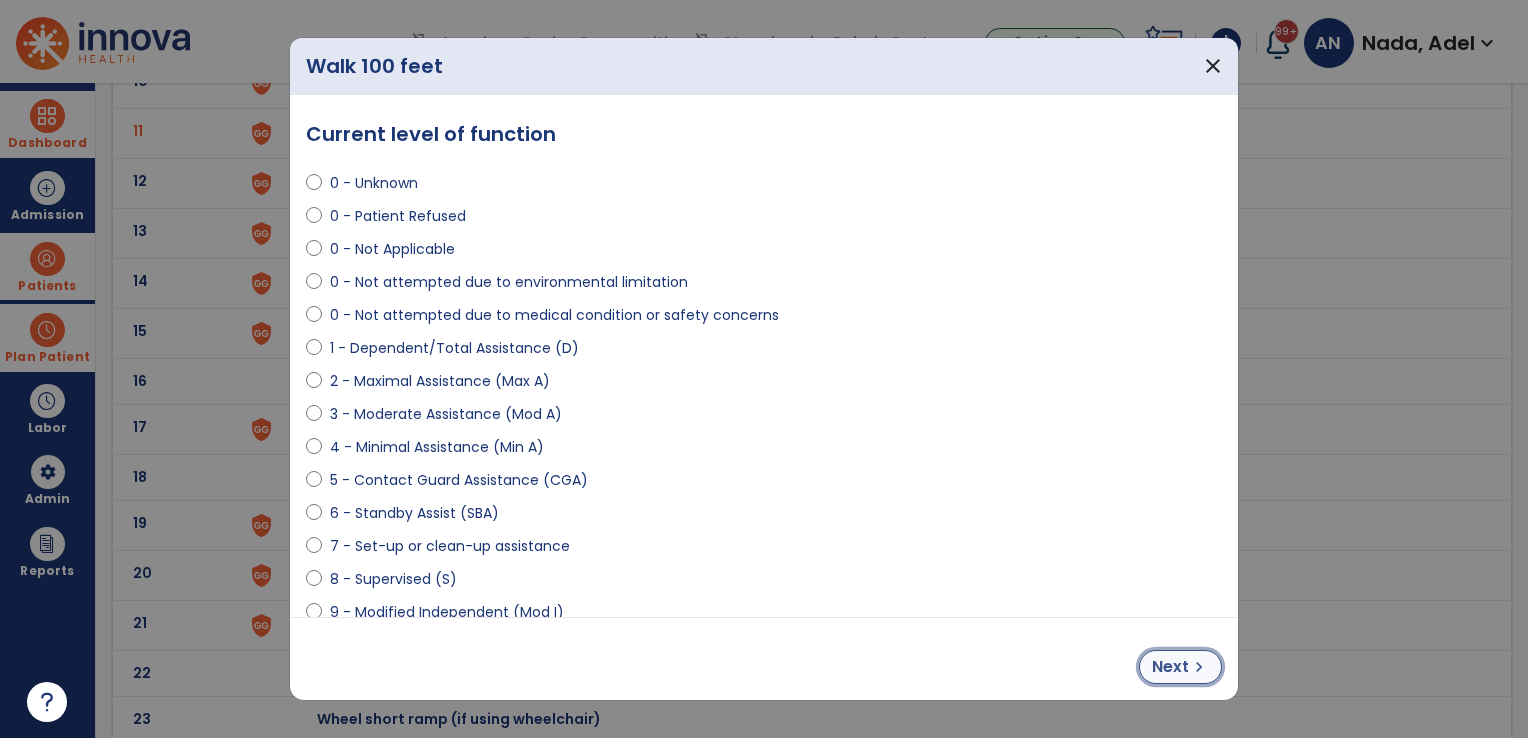 click on "Next" at bounding box center (1170, 667) 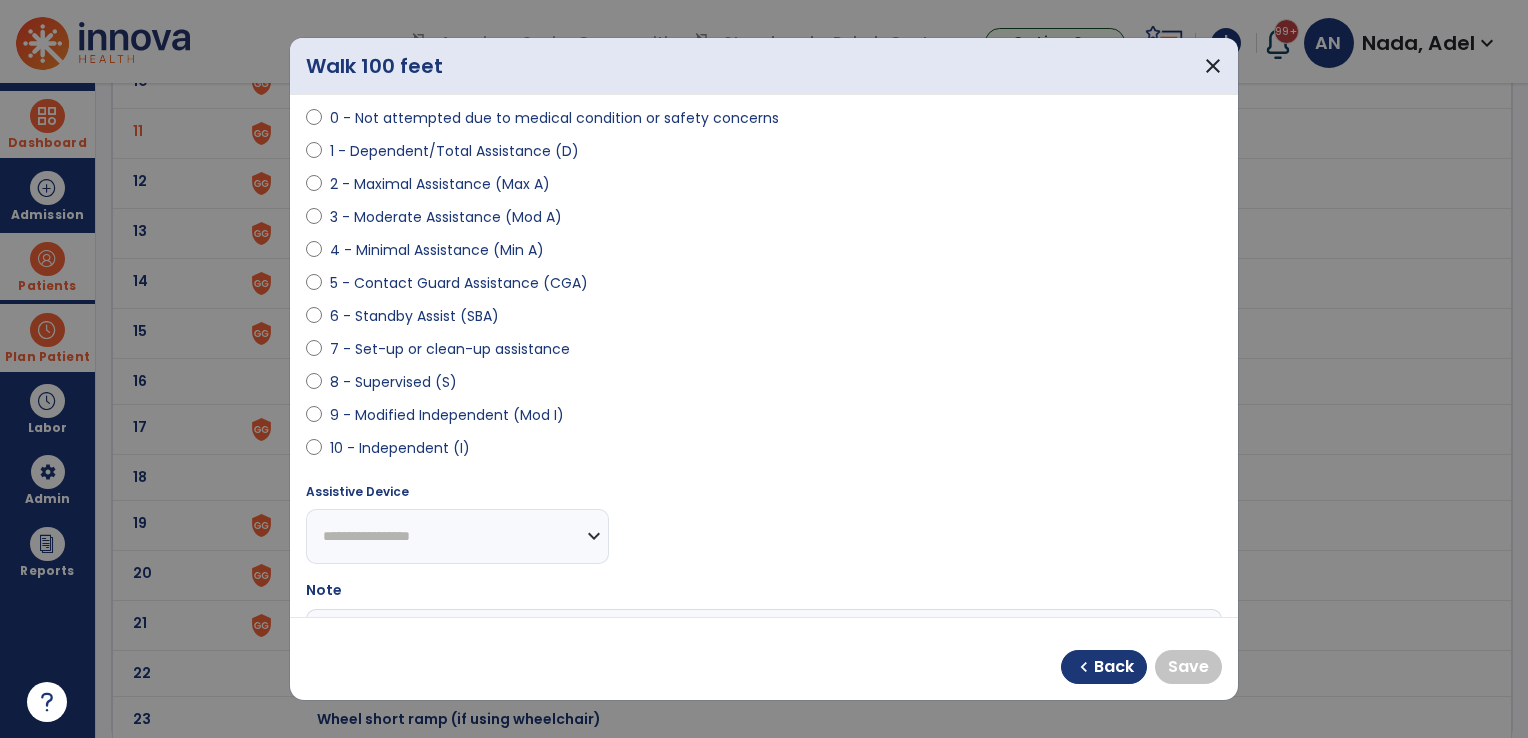scroll, scrollTop: 200, scrollLeft: 0, axis: vertical 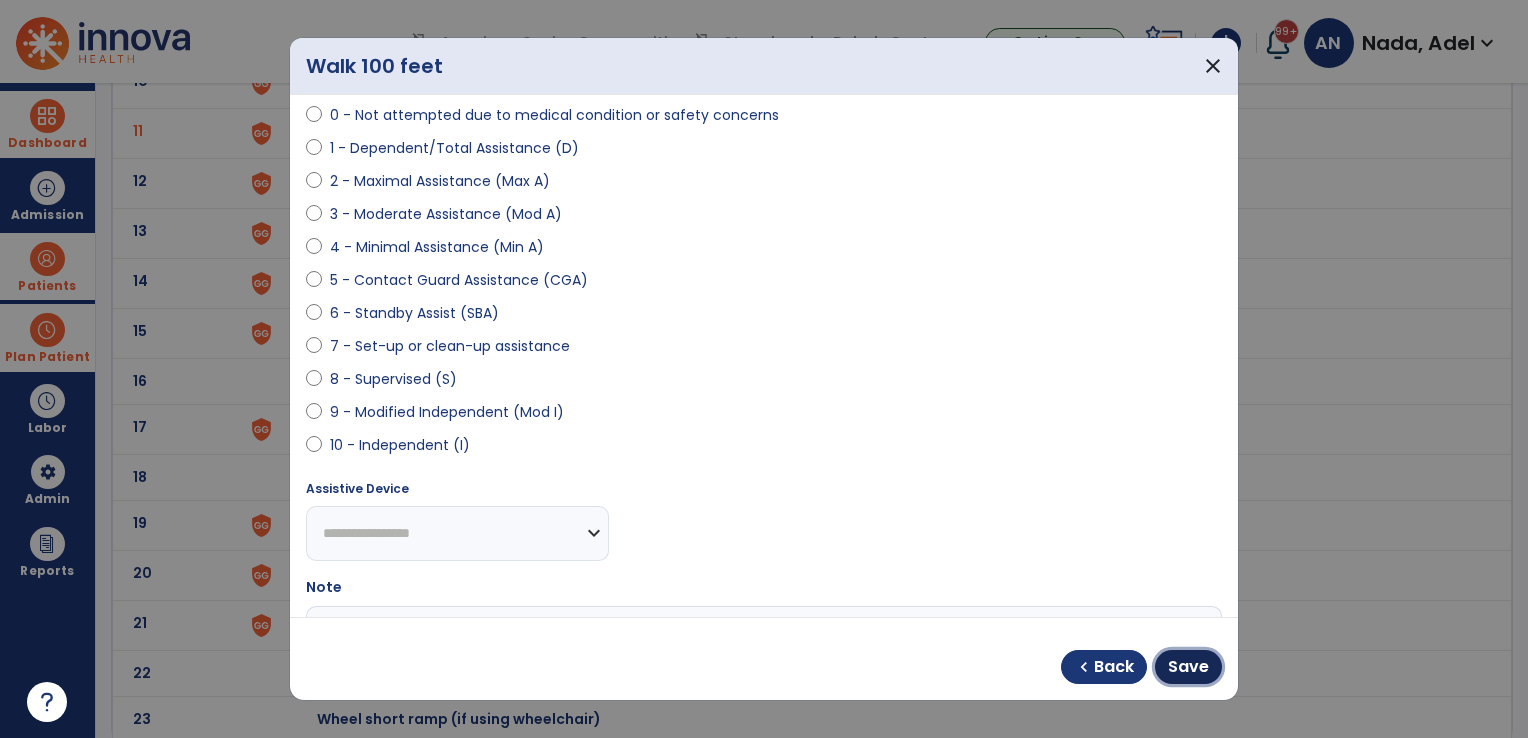 click on "Save" at bounding box center [1188, 667] 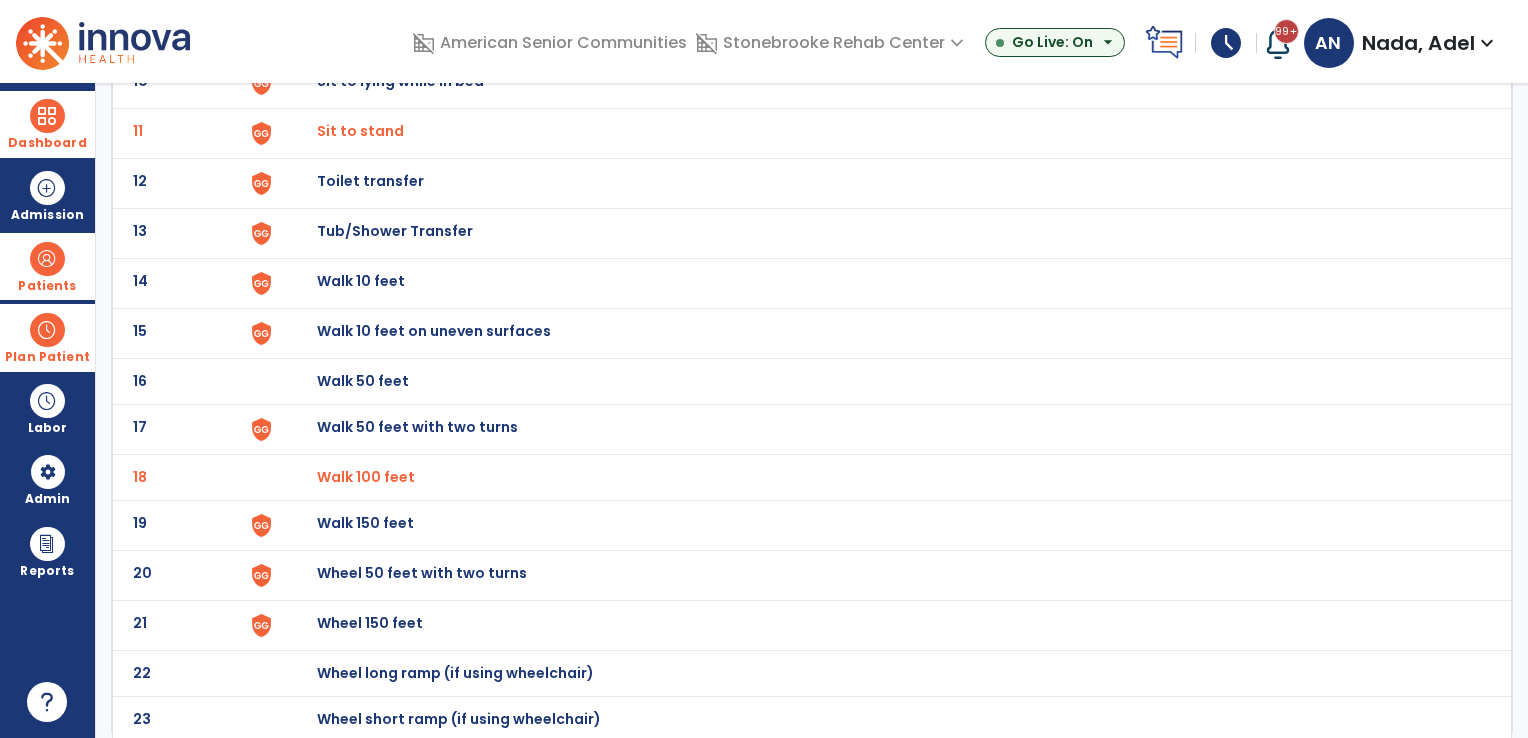 click on "Walk 150 feet" at bounding box center [363, -365] 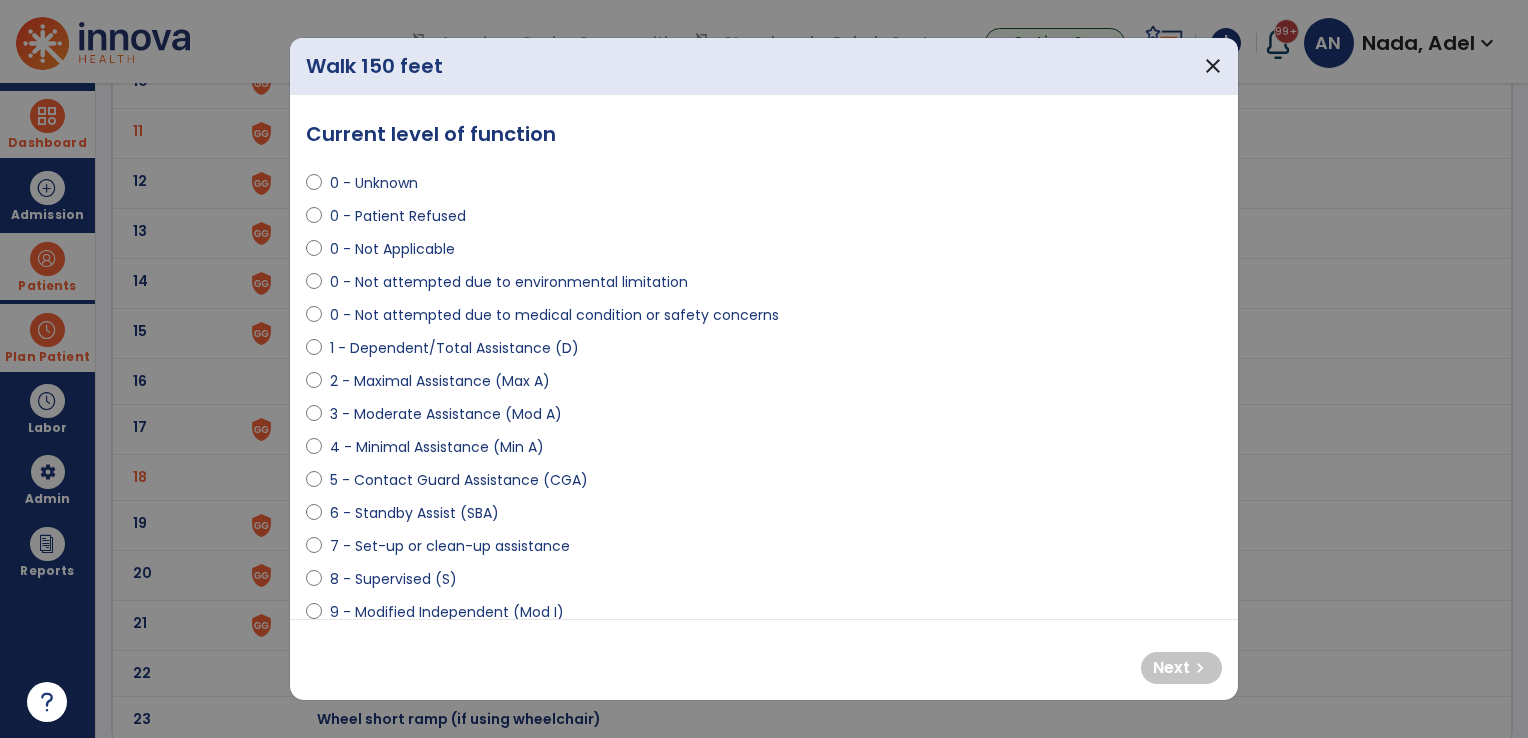 click on "0 - Unknown 0 - Patient Refused 0 - Not Applicable 0 - Not attempted due to environmental limitation 0 - Not attempted due to medical condition or safety concerns 1 - Dependent/Total Assistance (D) 2 - Maximal Assistance (Max A) 3 - Moderate Assistance (Mod A) 4 - Minimal Assistance (Min A) 5 - Contact Guard Assistance (CGA) 6 - Standby Assist (SBA) 7 - Set-up or clean-up assistance 8 - Supervised (S) 9 - Modified Independent (Mod I) 10 - Independent (I)" at bounding box center [764, 406] 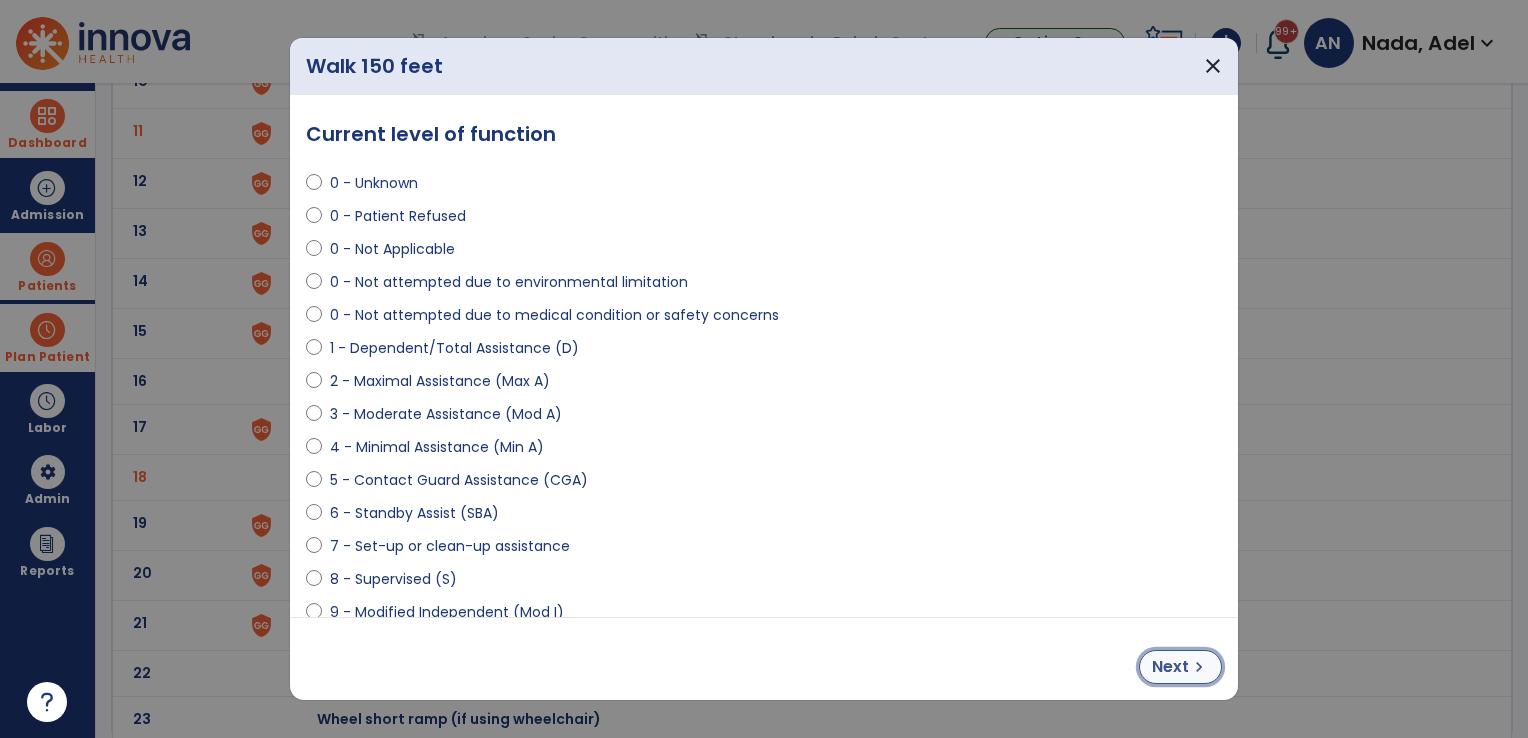 click on "Next" at bounding box center (1170, 667) 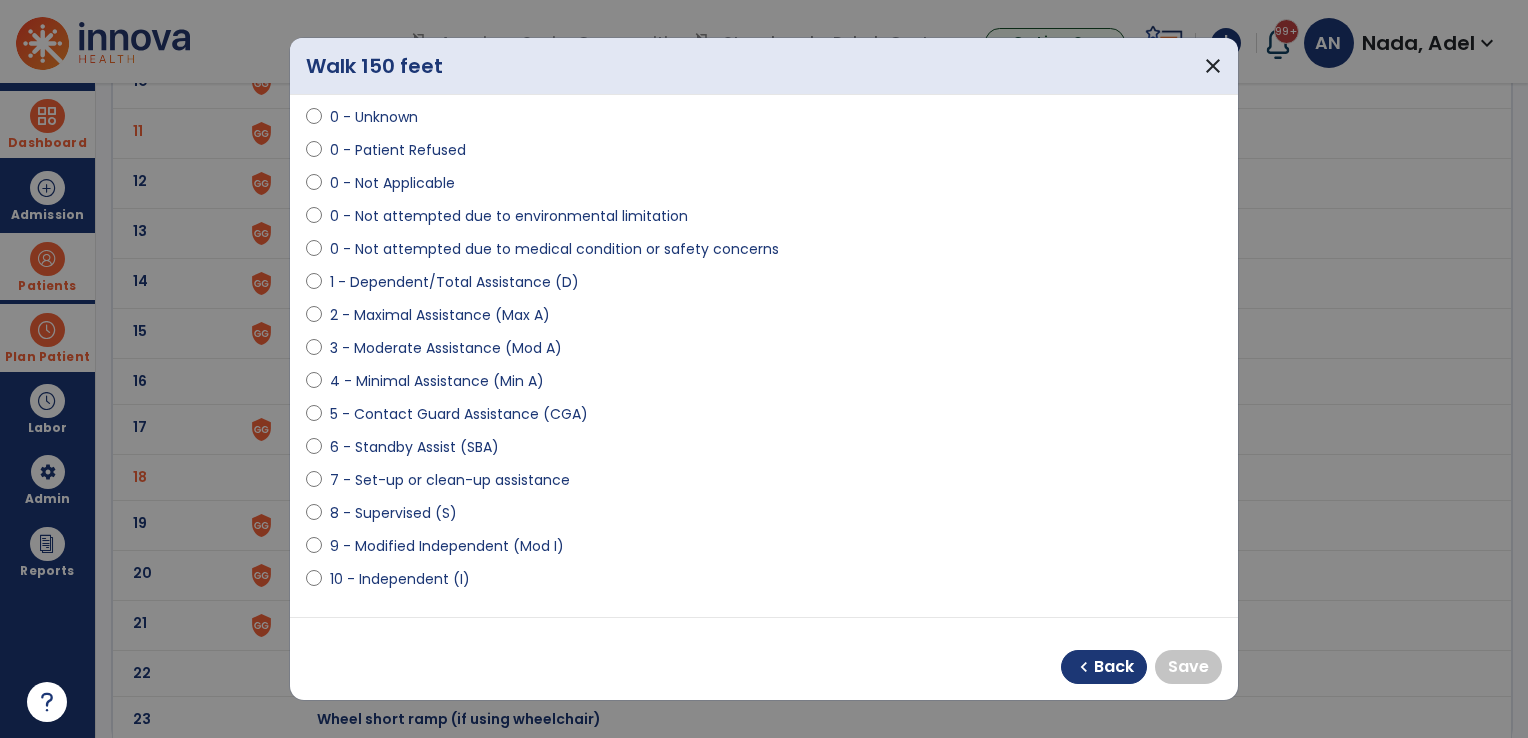 scroll, scrollTop: 100, scrollLeft: 0, axis: vertical 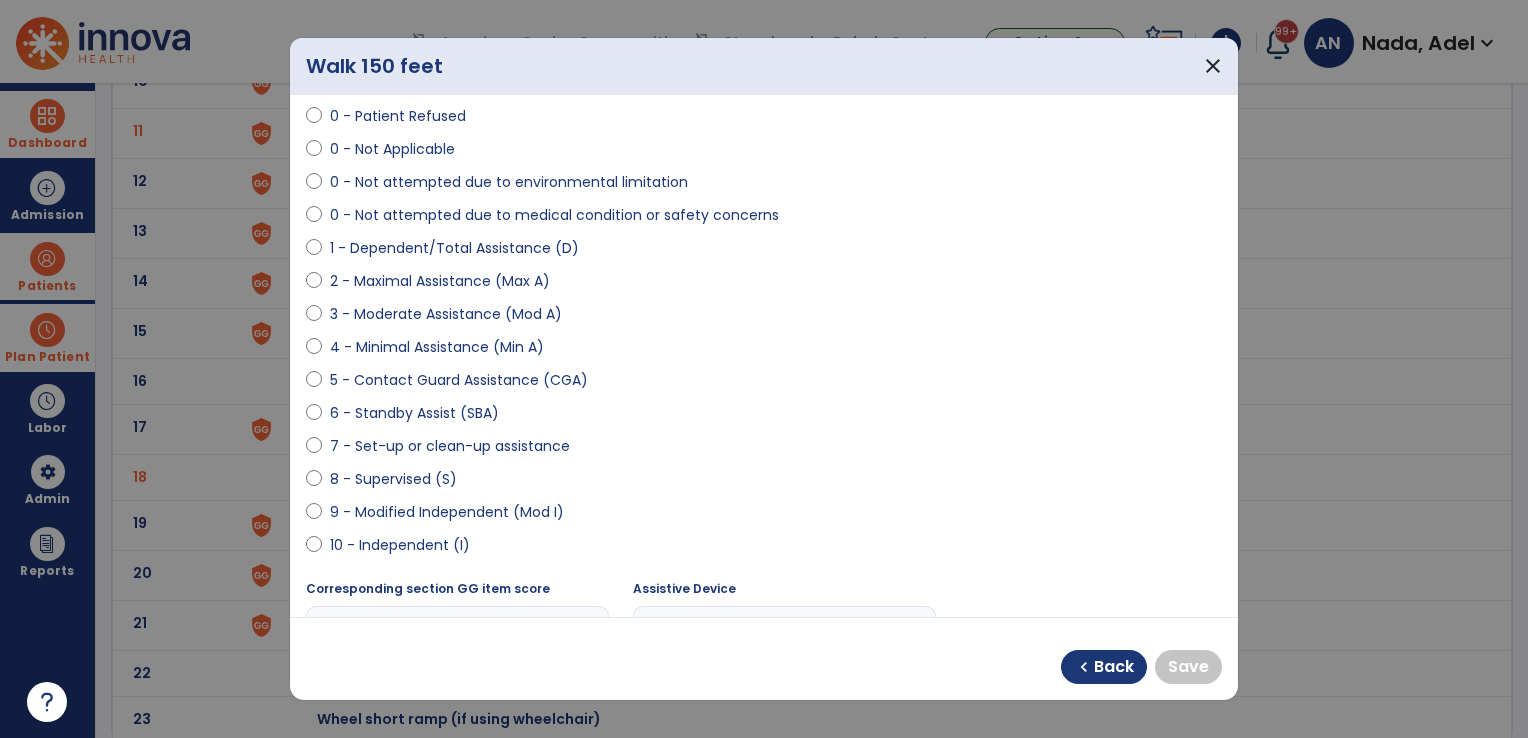 click on "10 - Independent (I)" at bounding box center [764, 549] 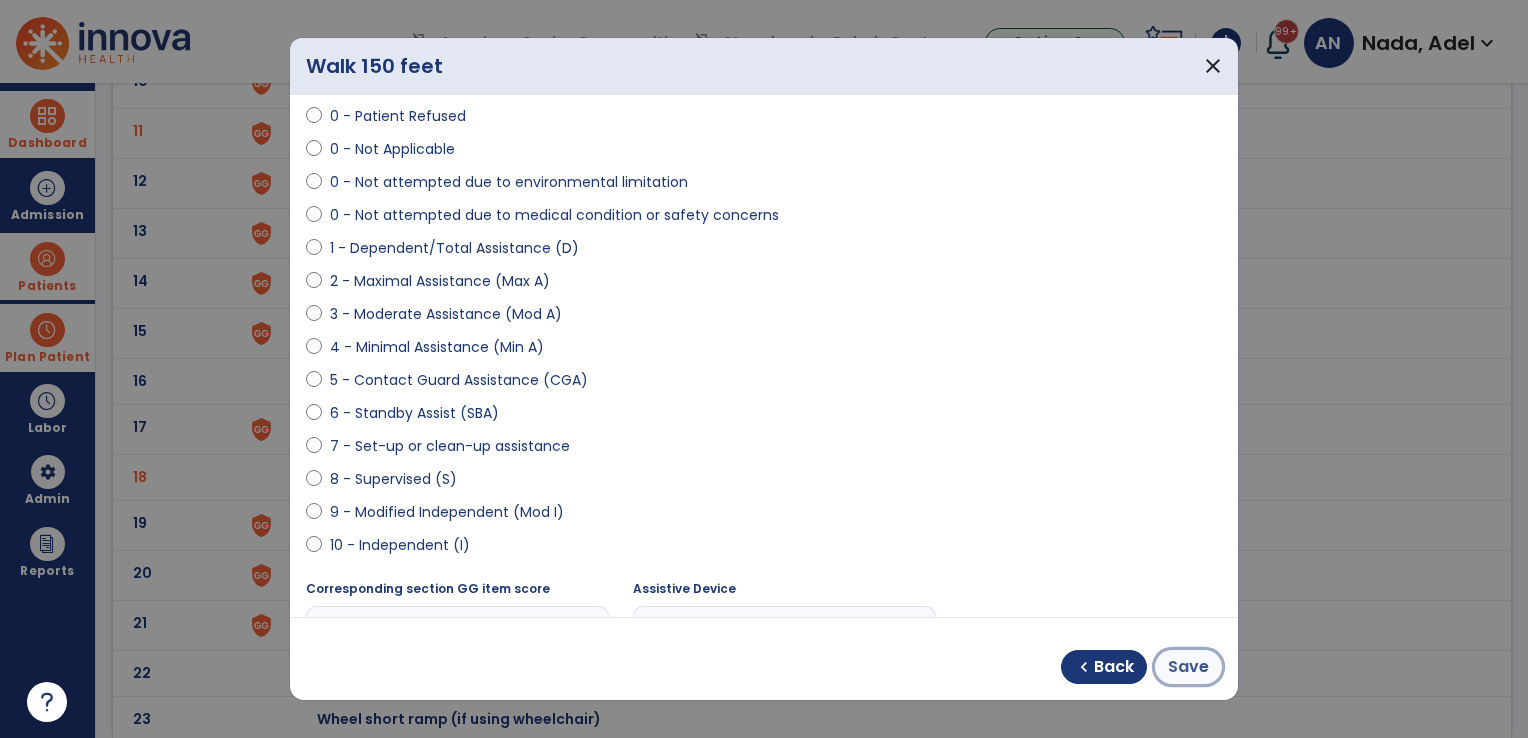 click on "Save" at bounding box center (1188, 667) 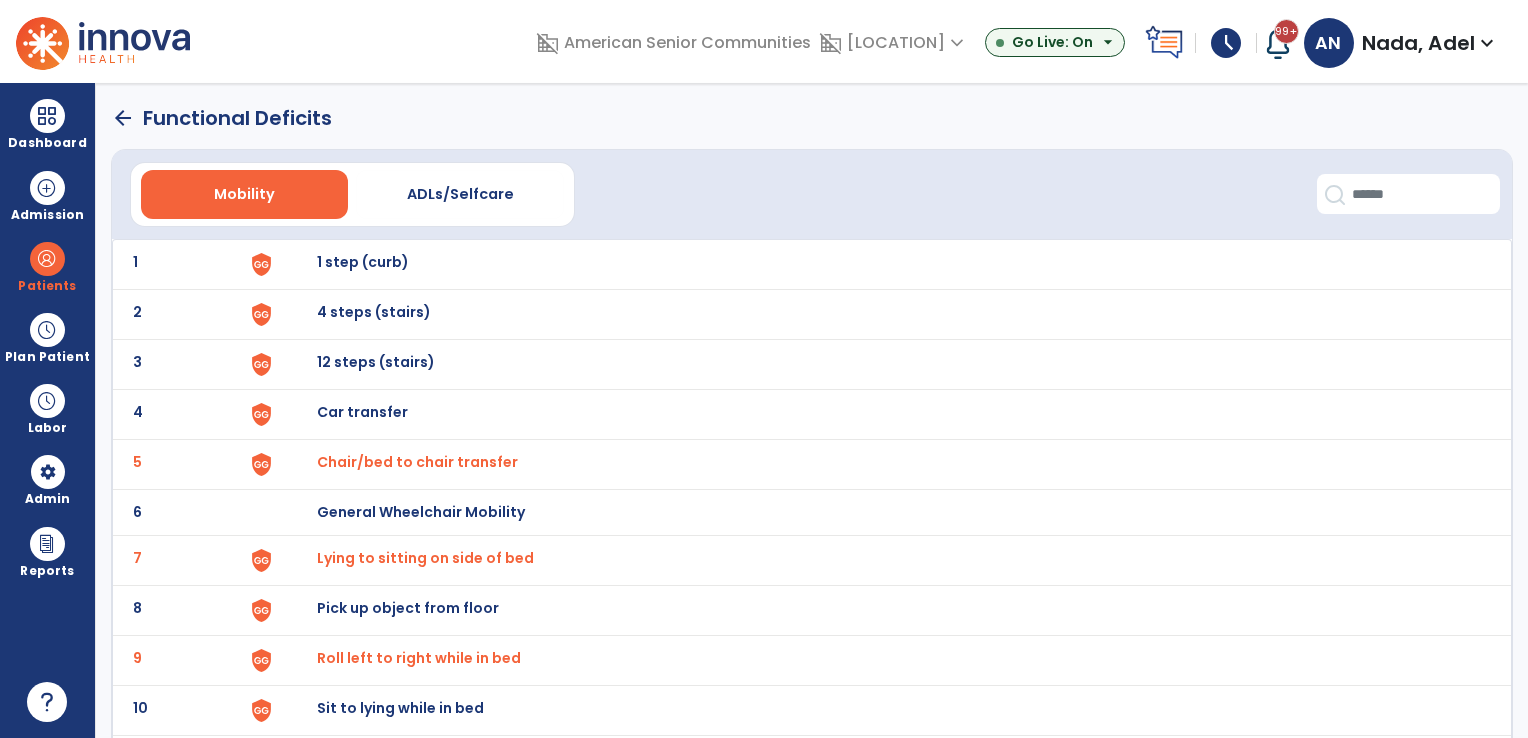 scroll, scrollTop: 0, scrollLeft: 0, axis: both 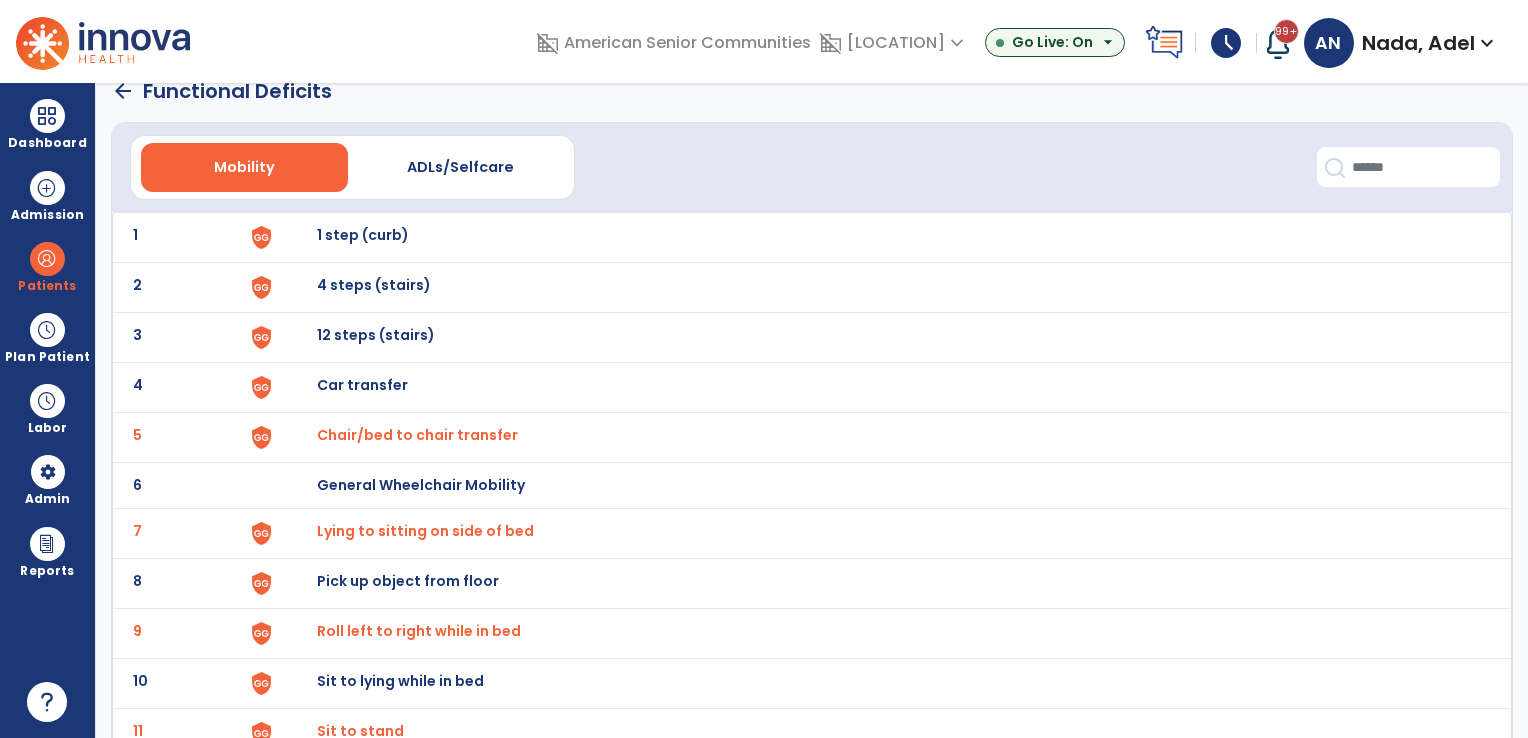 click on "arrow_back" 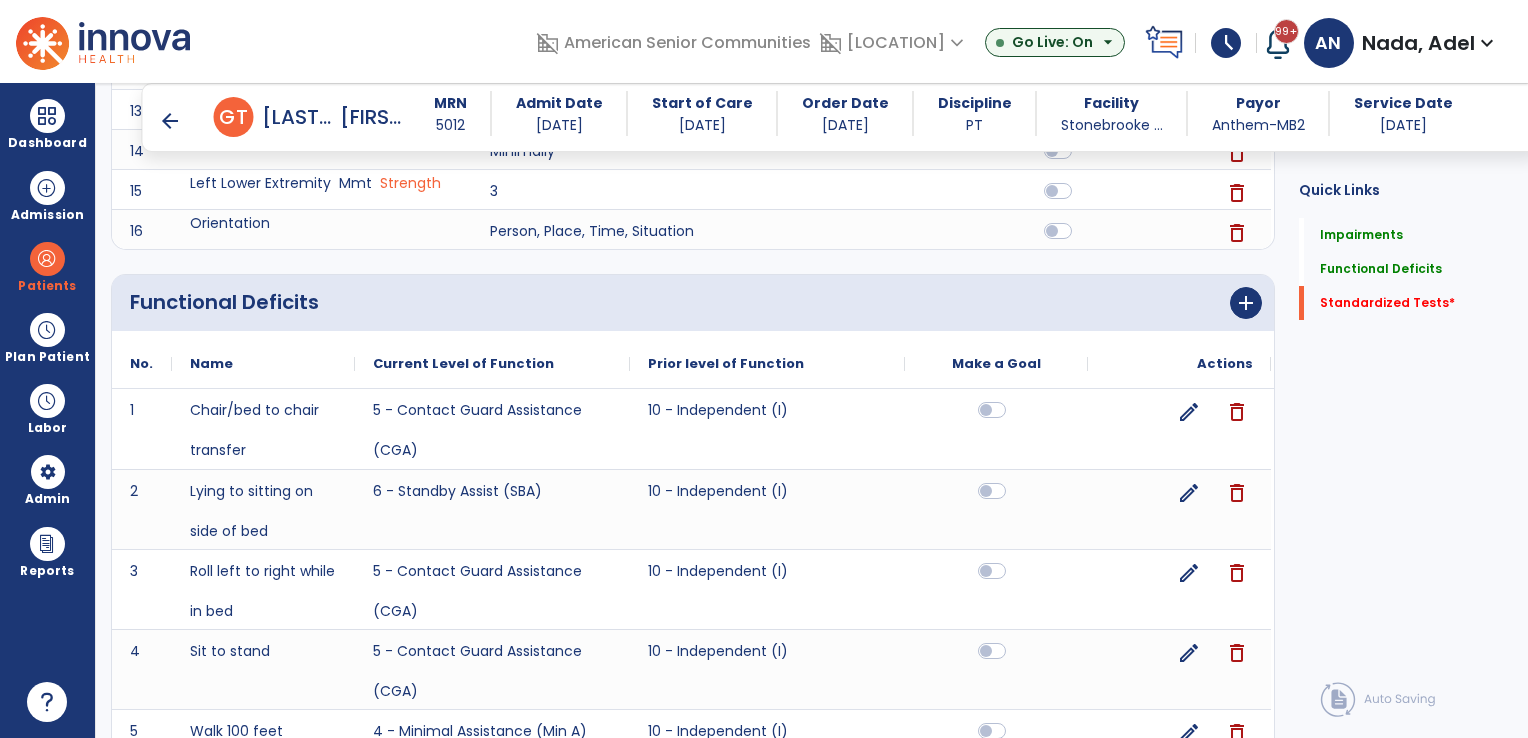 scroll, scrollTop: 1177, scrollLeft: 0, axis: vertical 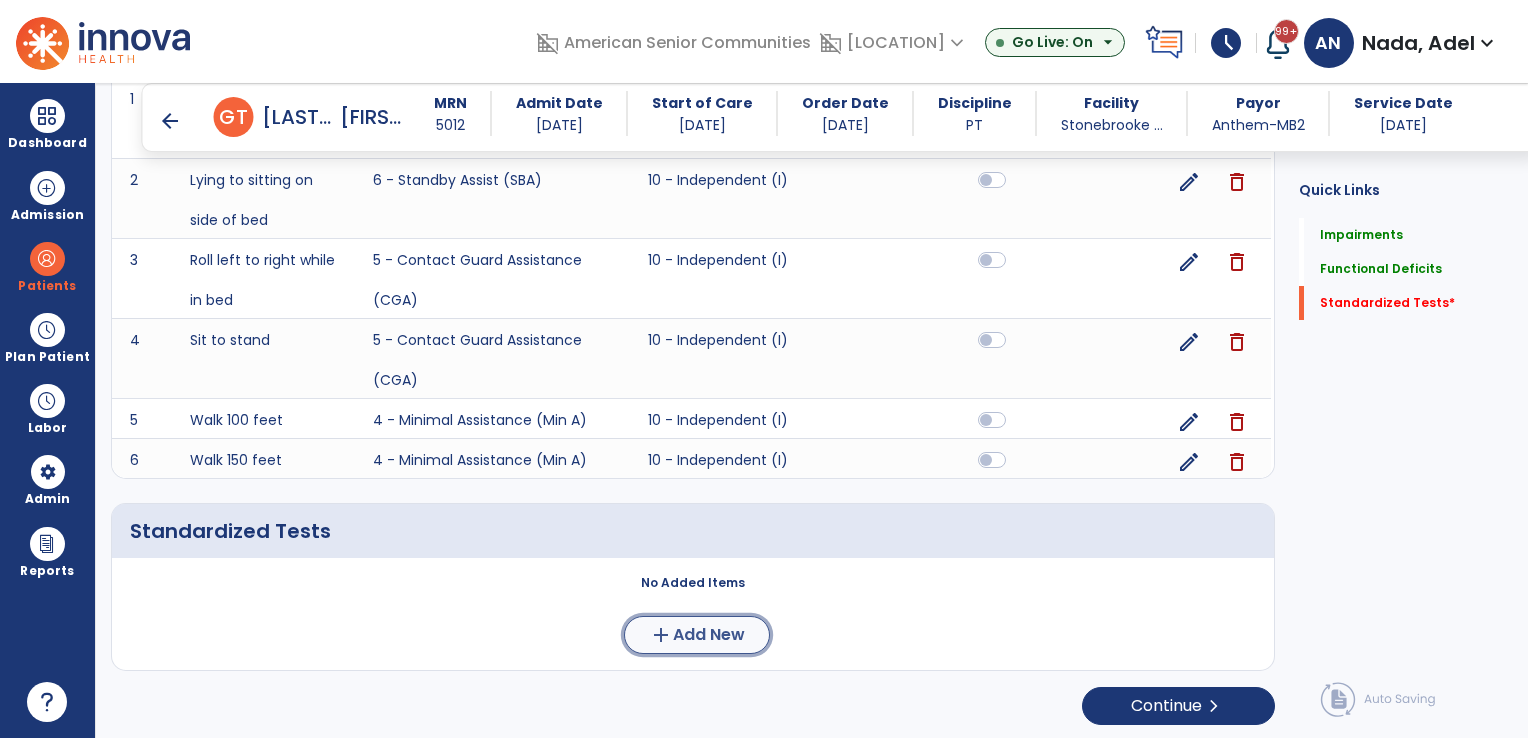 click on "Add New" 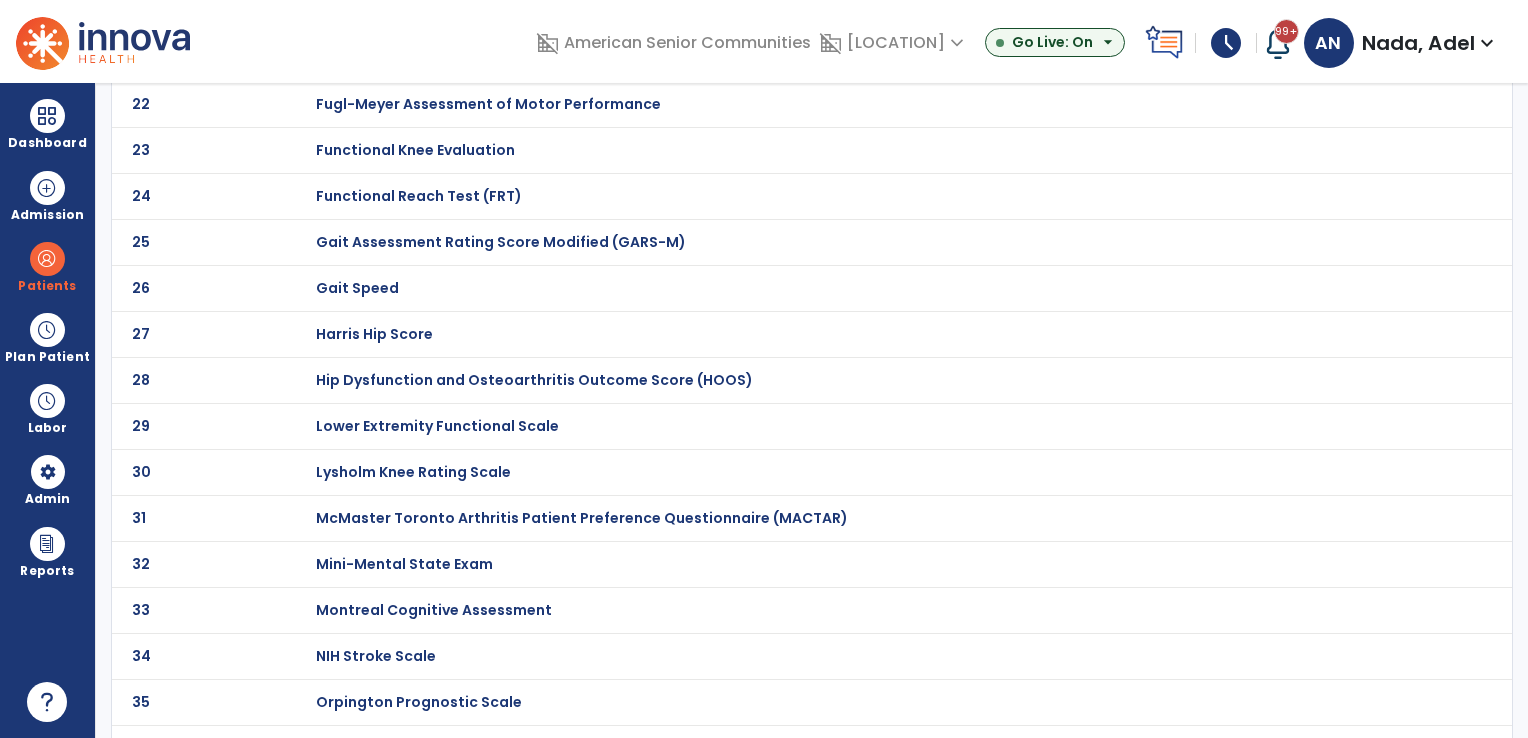scroll, scrollTop: 1776, scrollLeft: 0, axis: vertical 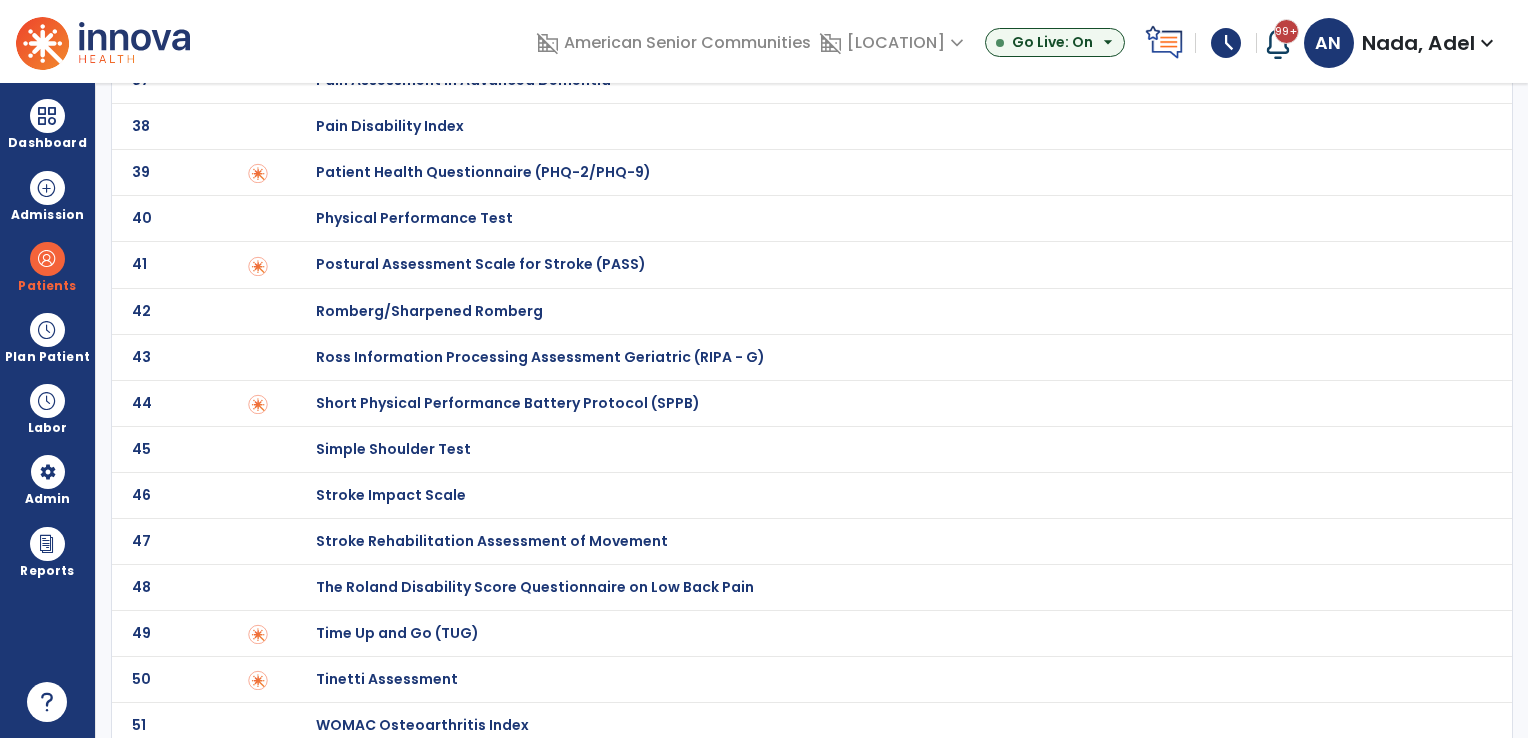 click on "Time Up and Go (TUG)" at bounding box center [387, -1576] 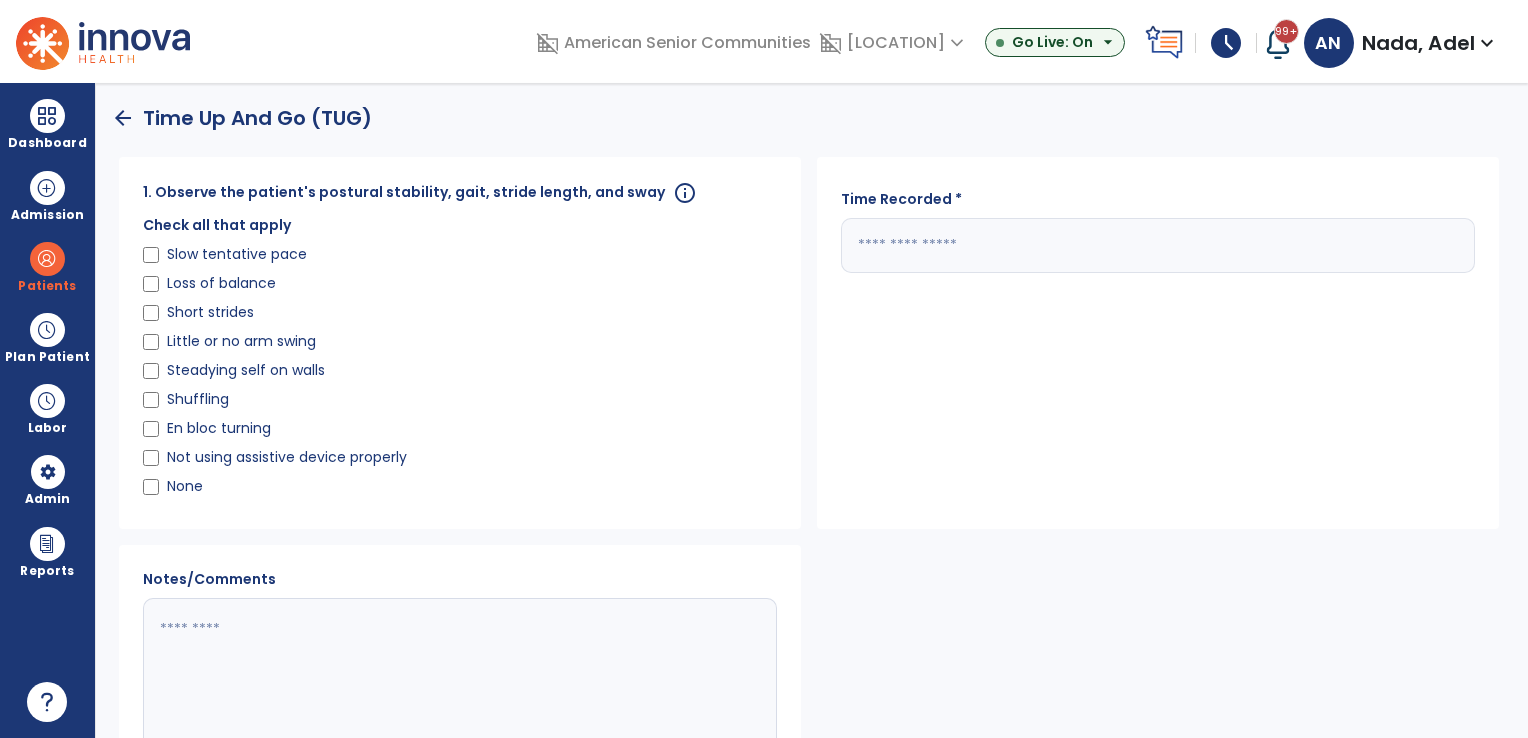 click 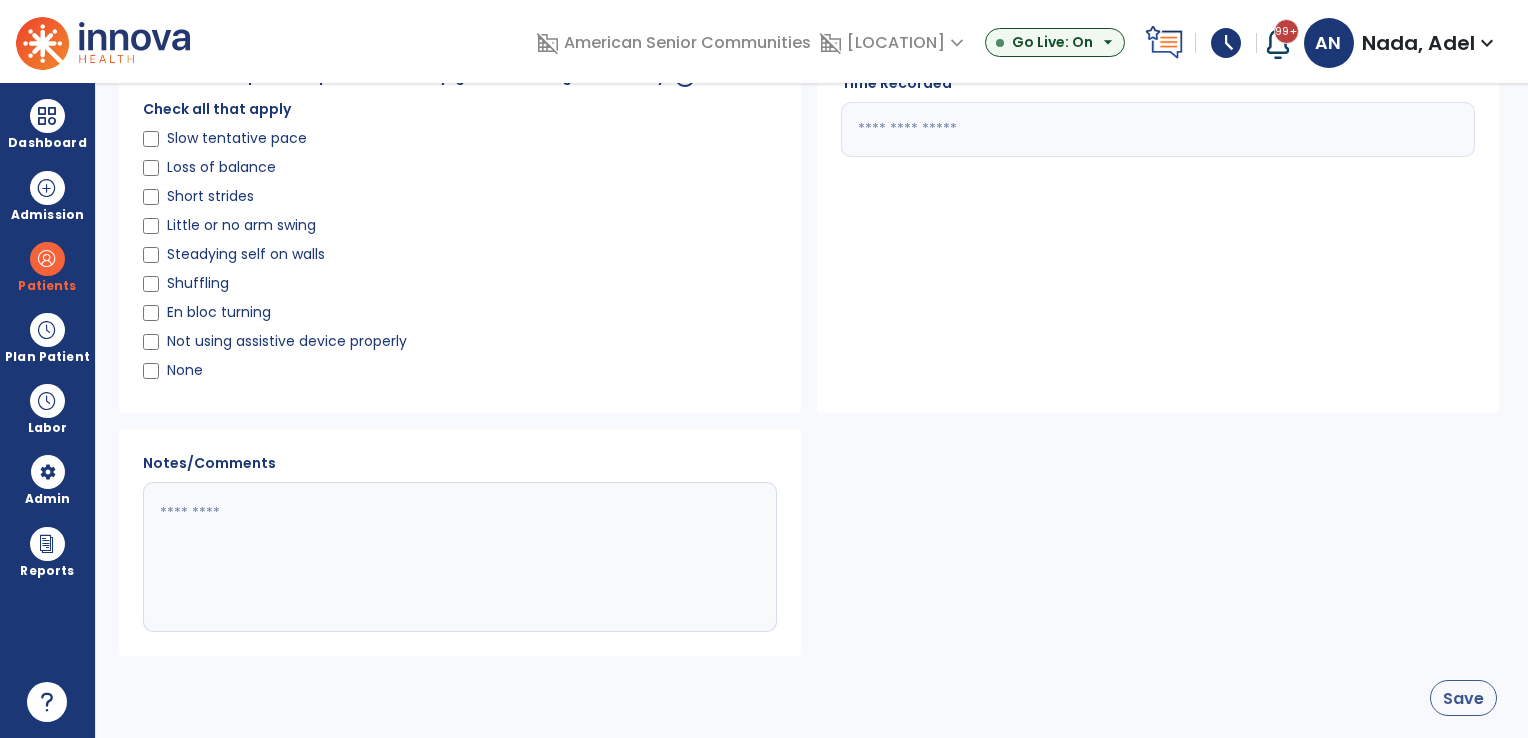 type on "**" 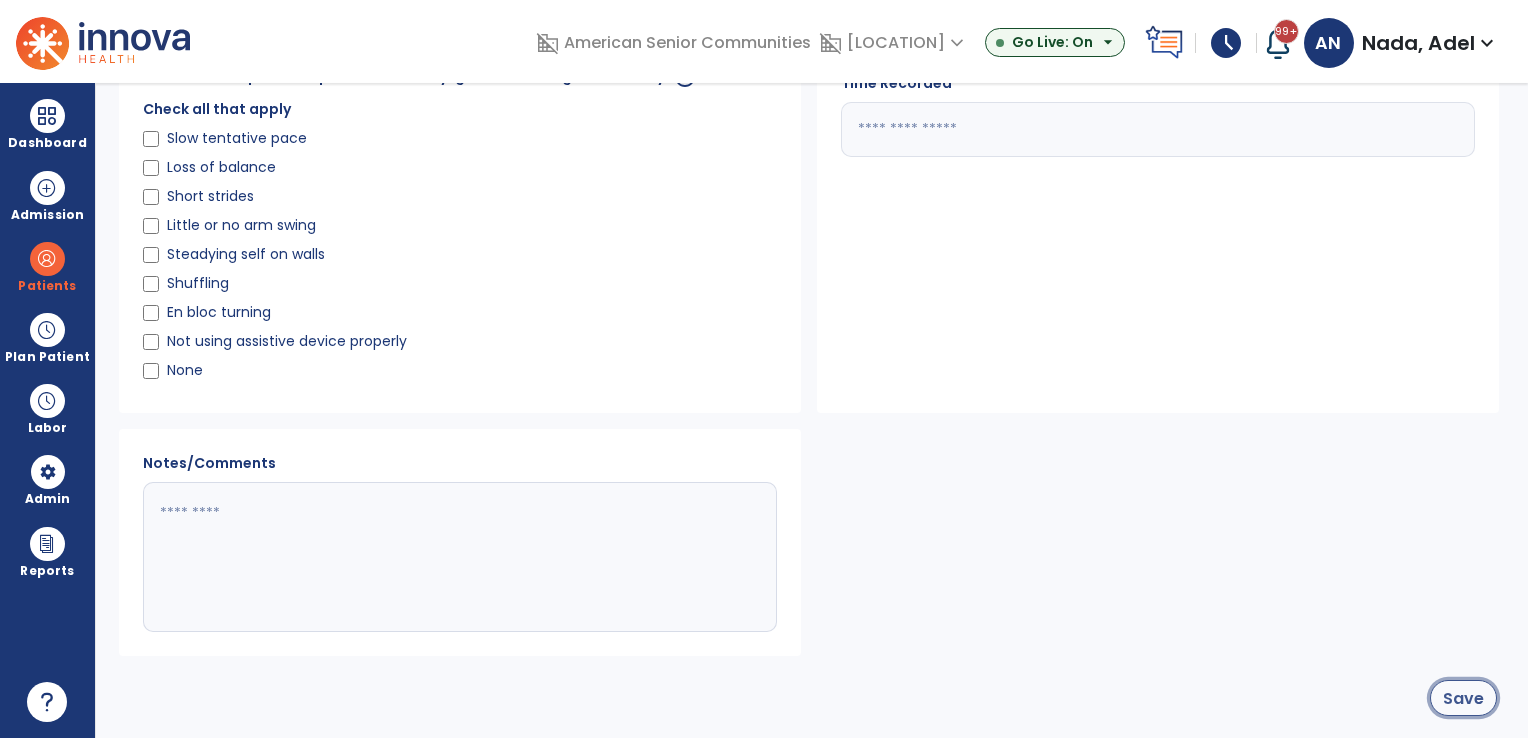 click on "Save" 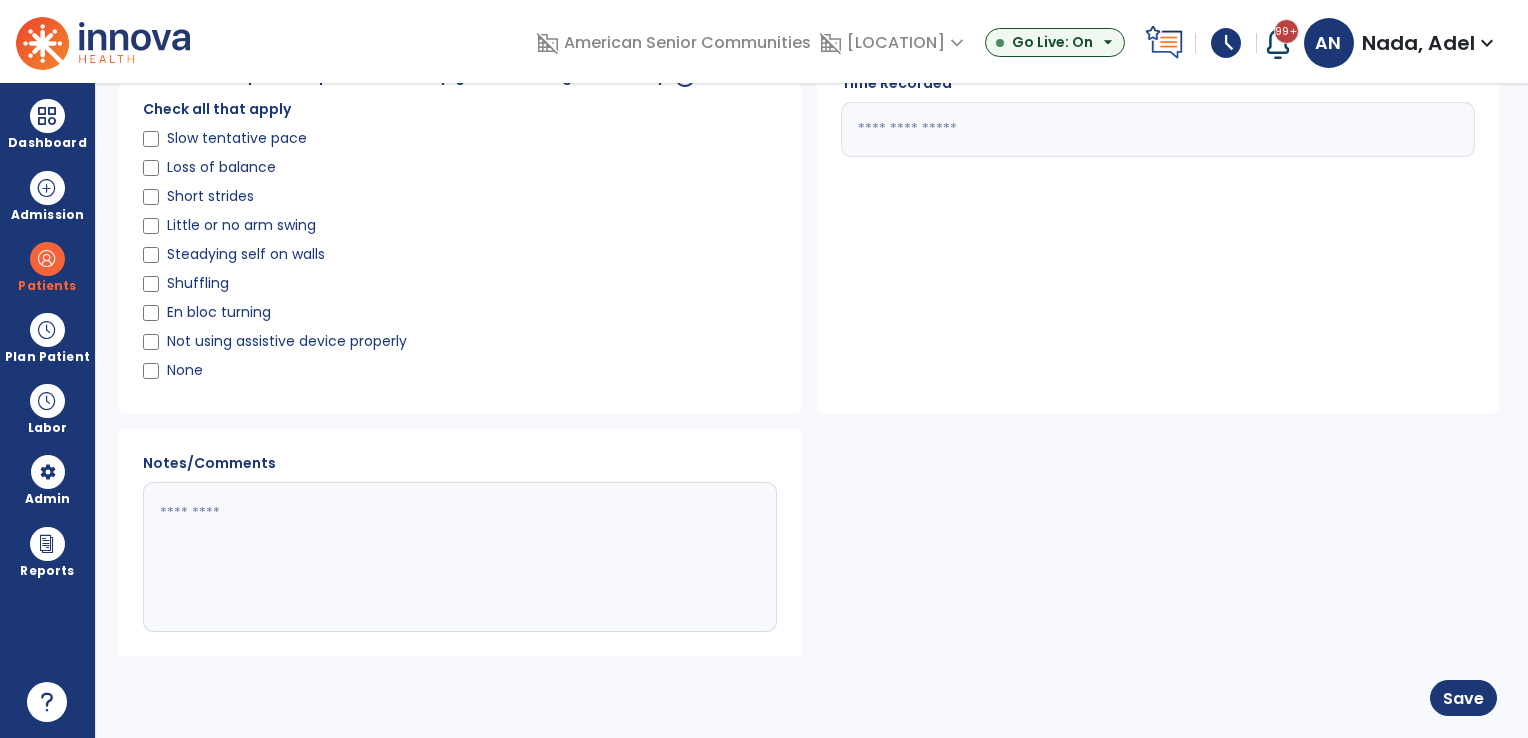 scroll, scrollTop: 1776, scrollLeft: 0, axis: vertical 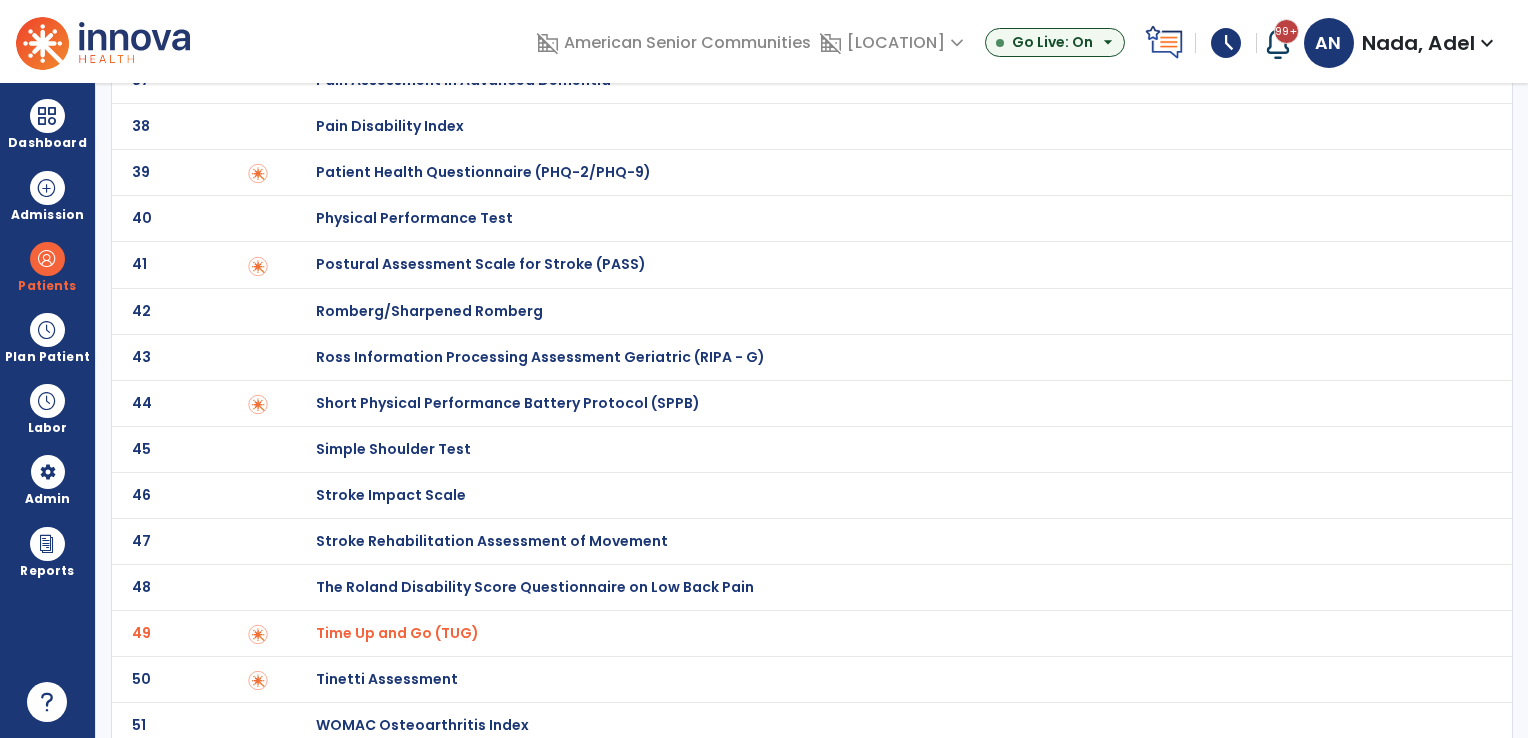 click on "Tinetti Assessment" at bounding box center [387, -1576] 